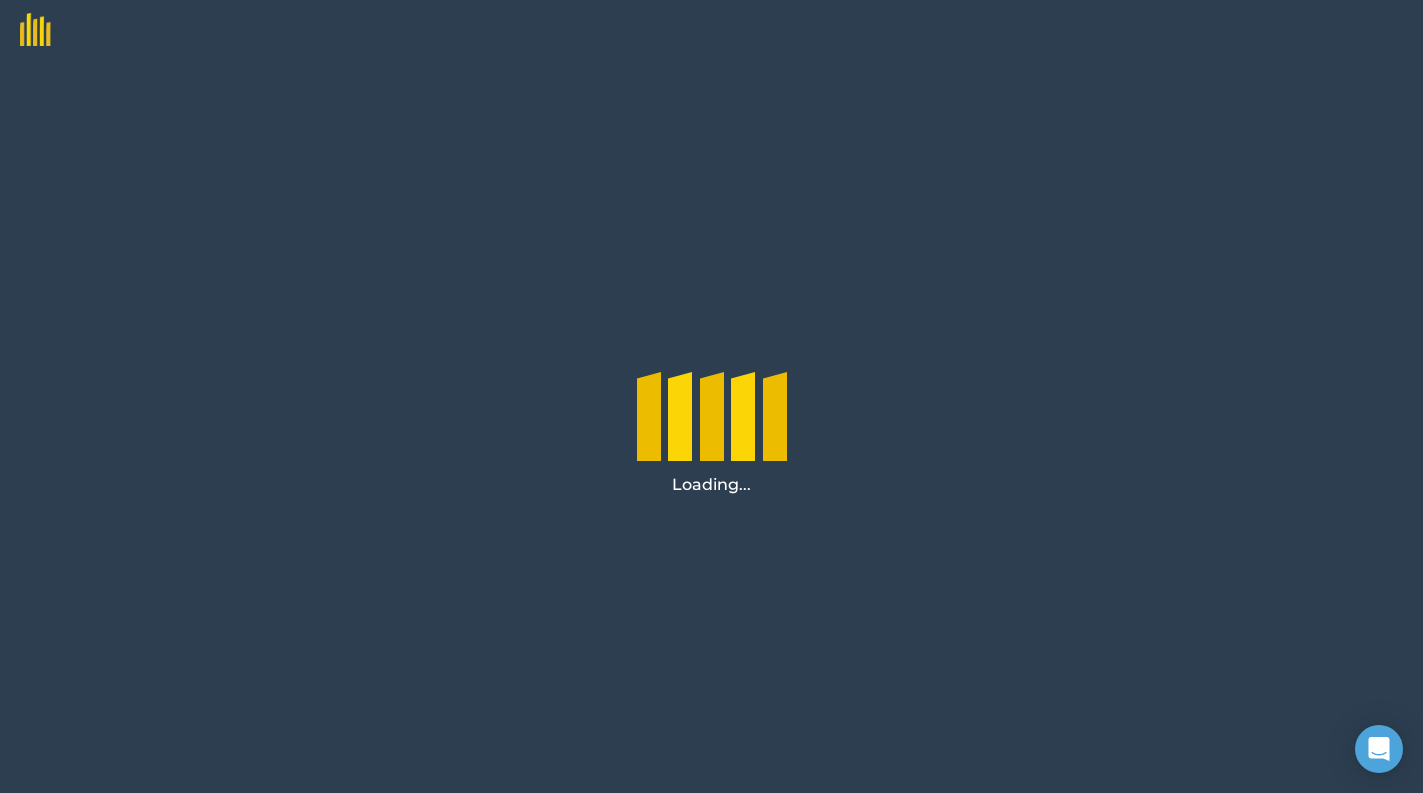 scroll, scrollTop: 0, scrollLeft: 0, axis: both 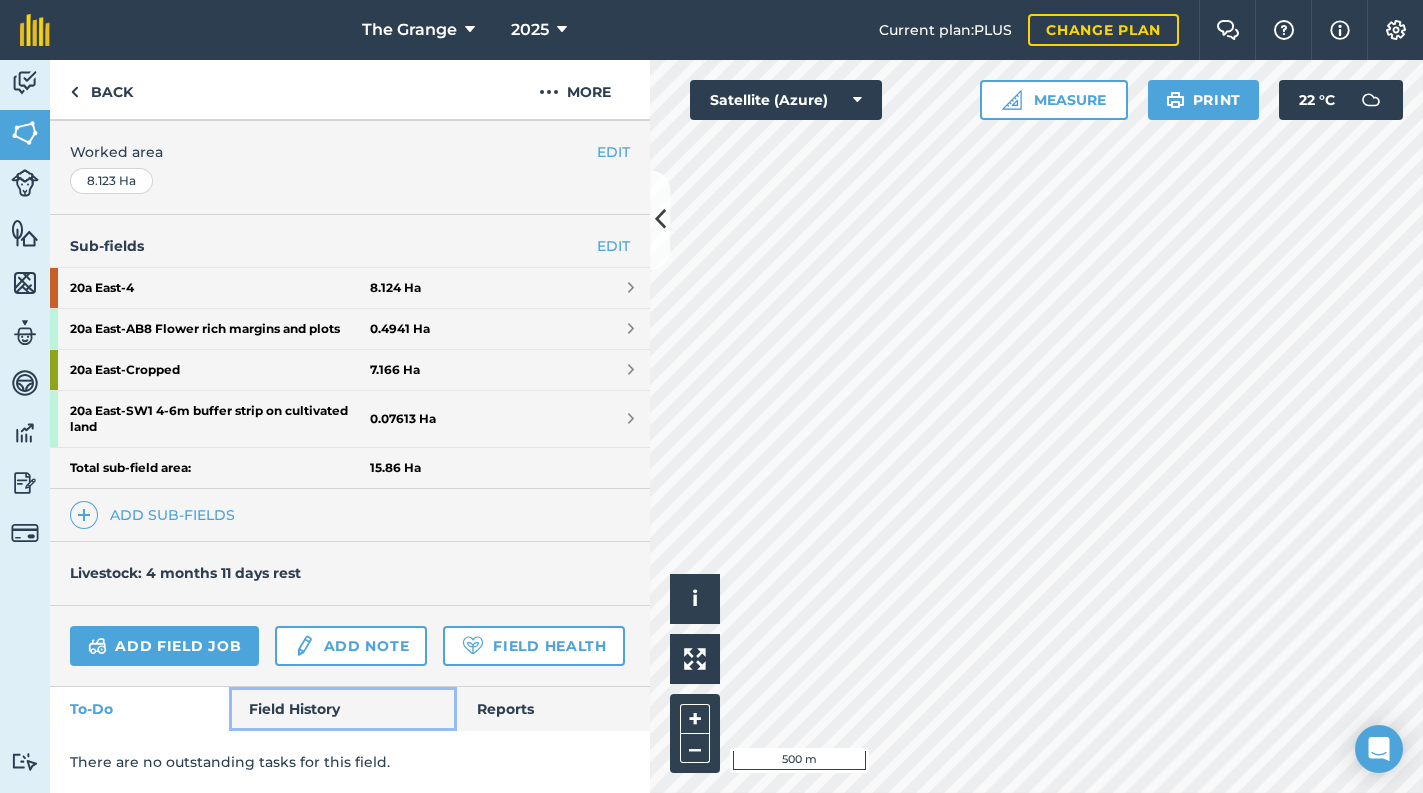 click on "Field History" at bounding box center [342, 709] 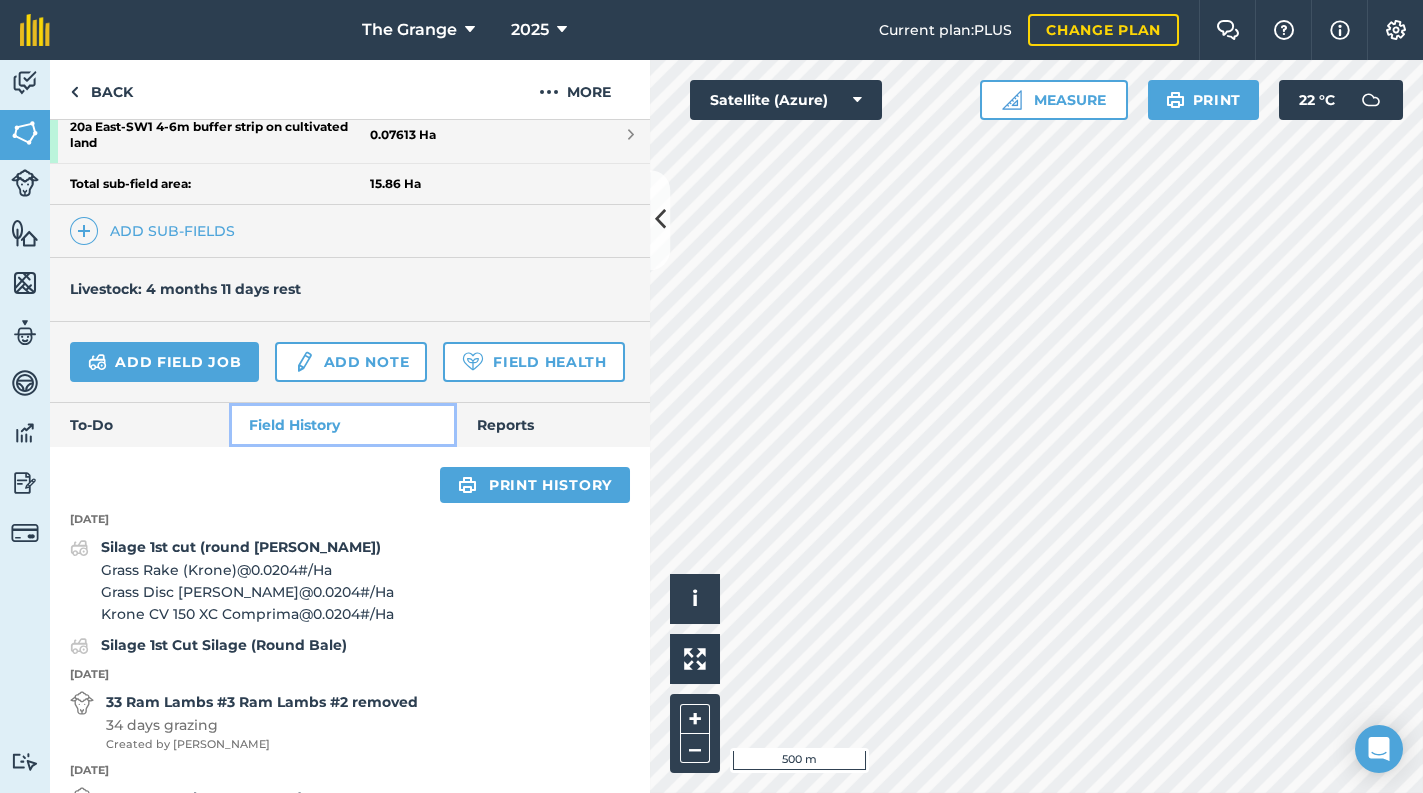 scroll, scrollTop: 989, scrollLeft: 0, axis: vertical 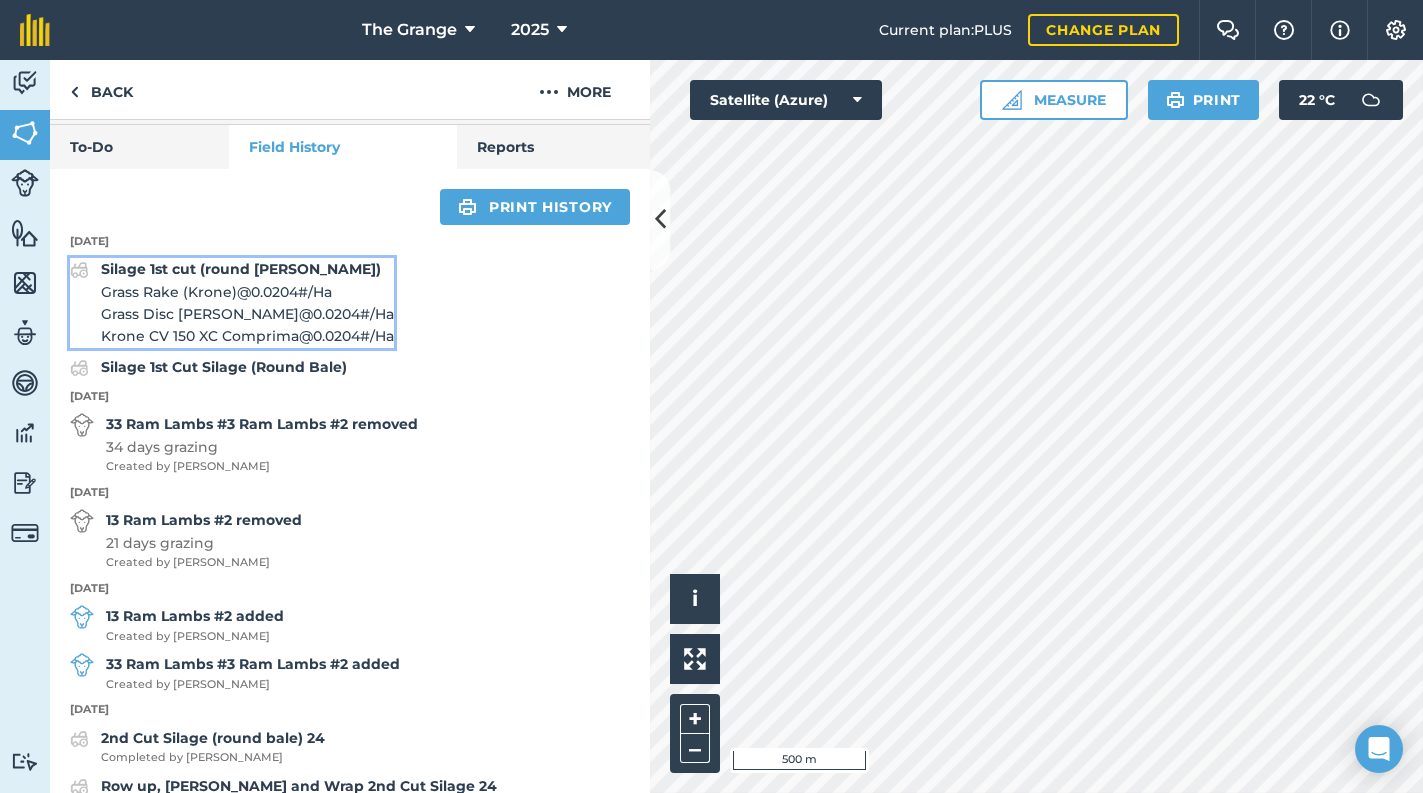 click on "Grass Rake (Krone)  @  0.0204 # / Ha" at bounding box center (247, 292) 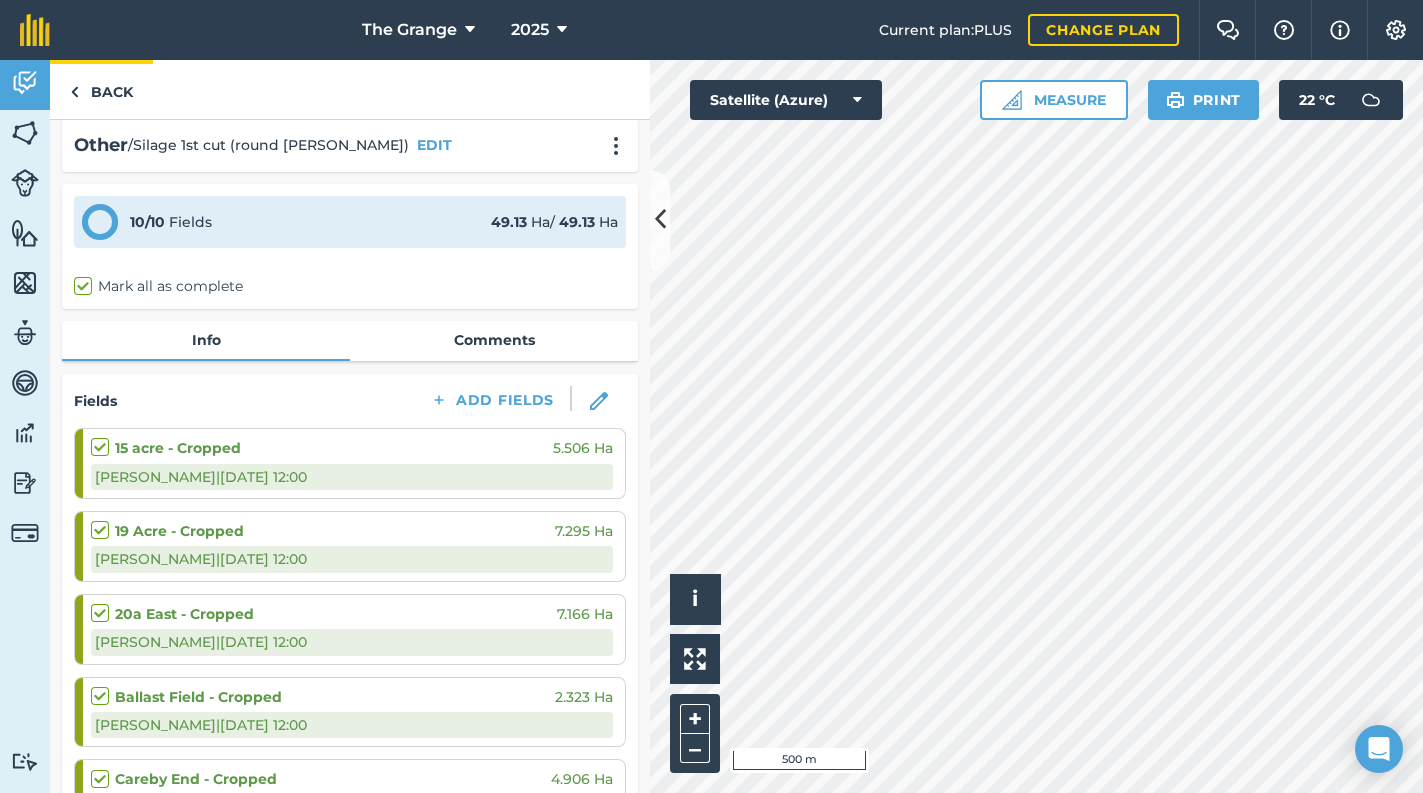 scroll, scrollTop: 0, scrollLeft: 0, axis: both 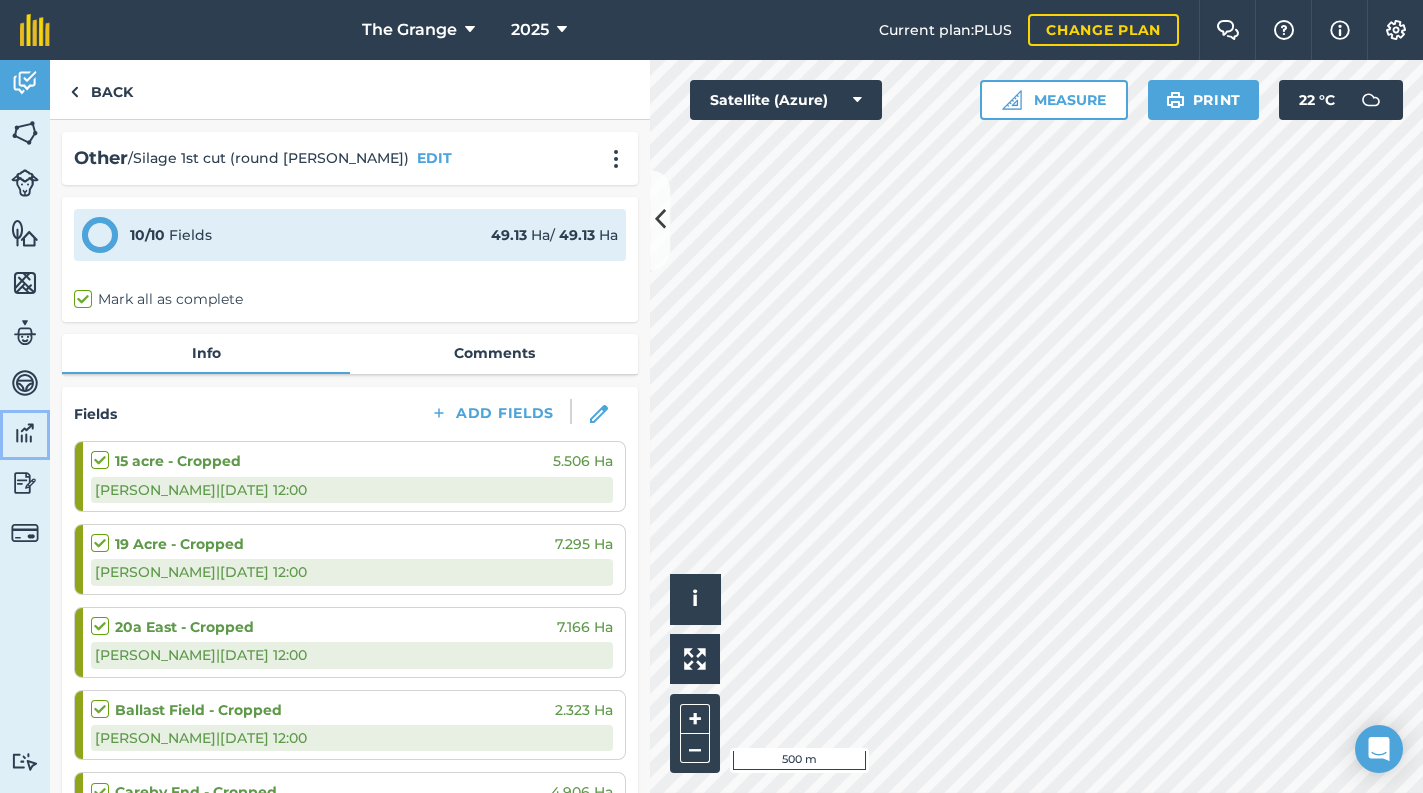 click at bounding box center [25, 433] 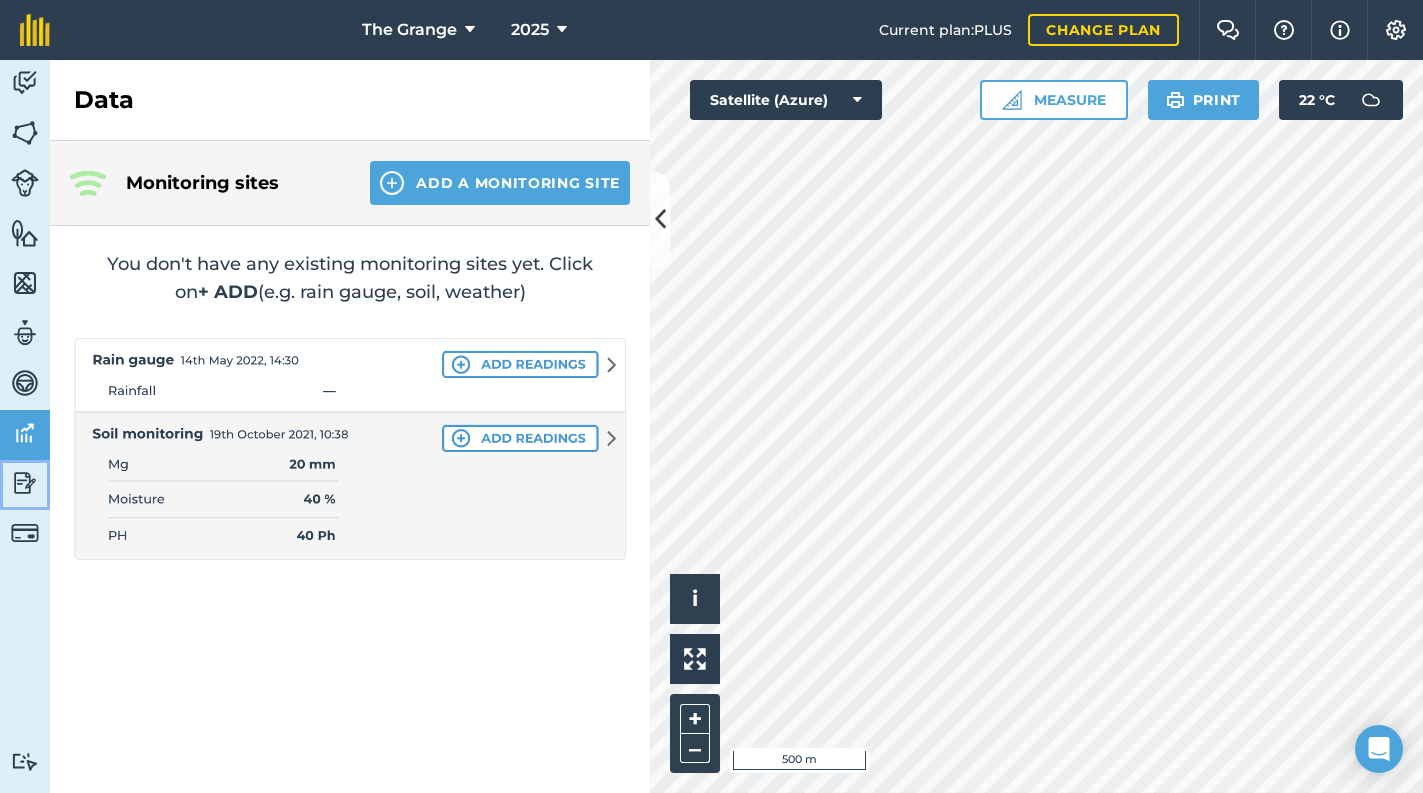 click at bounding box center (25, 483) 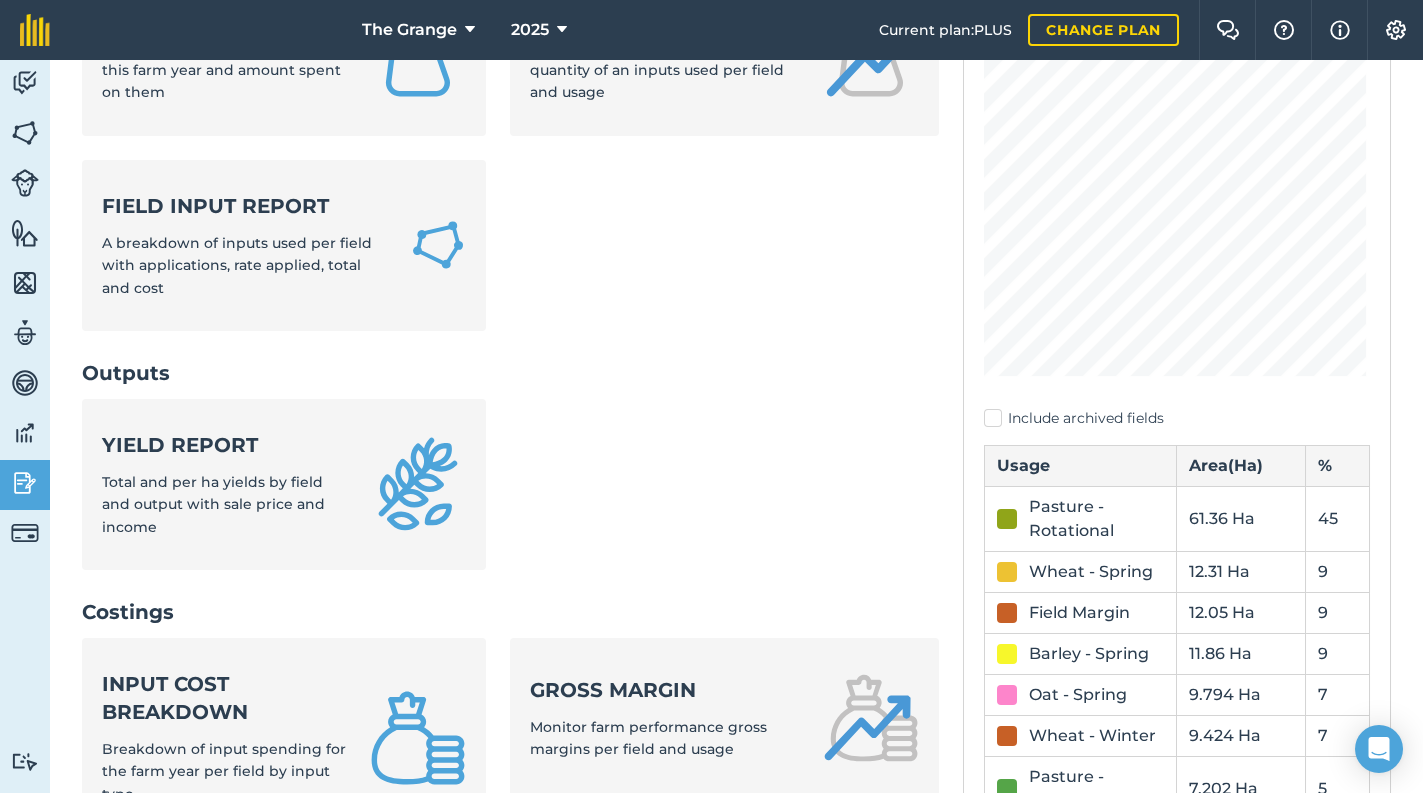scroll, scrollTop: 374, scrollLeft: 0, axis: vertical 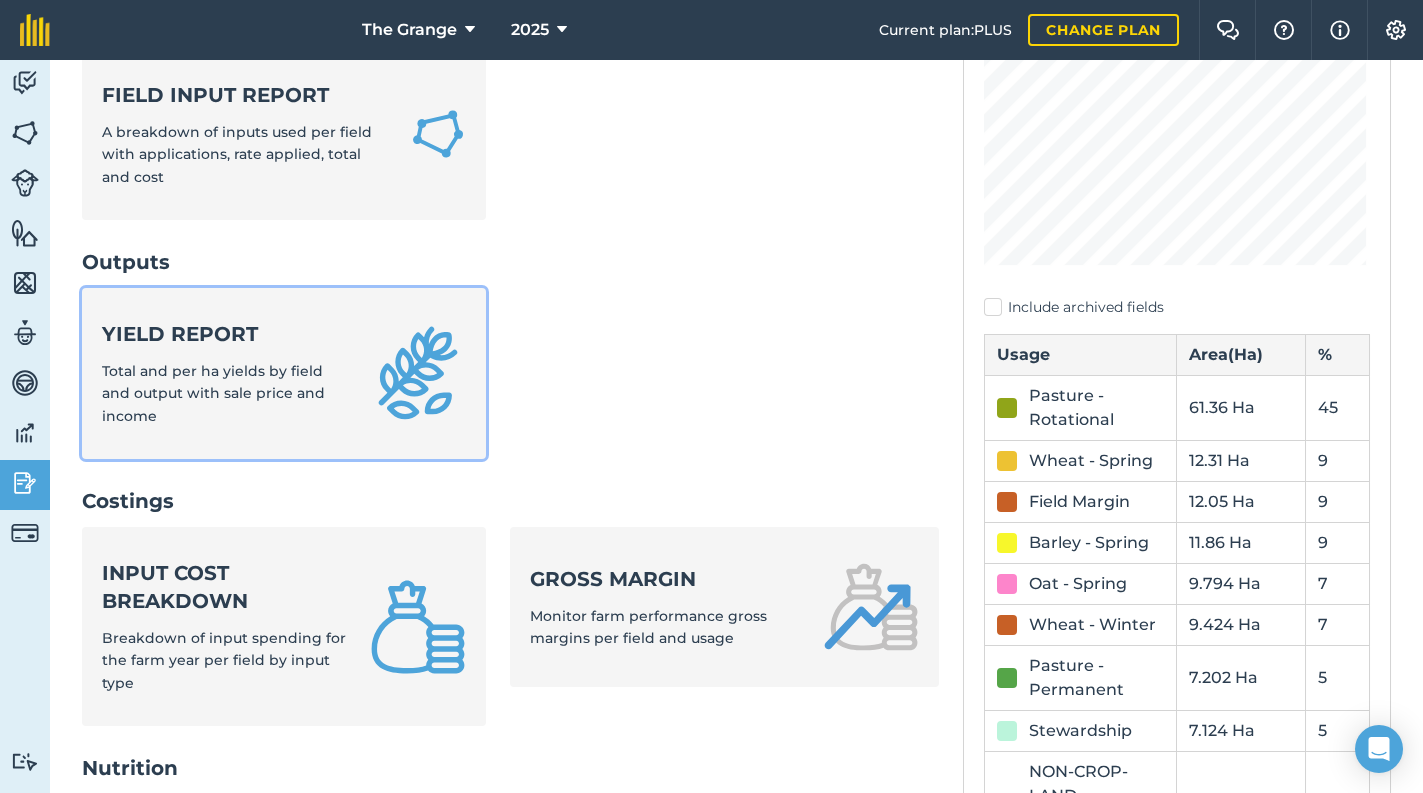 click on "Yield report Total and per ha yields by field and output with sale price and income" at bounding box center (224, 373) 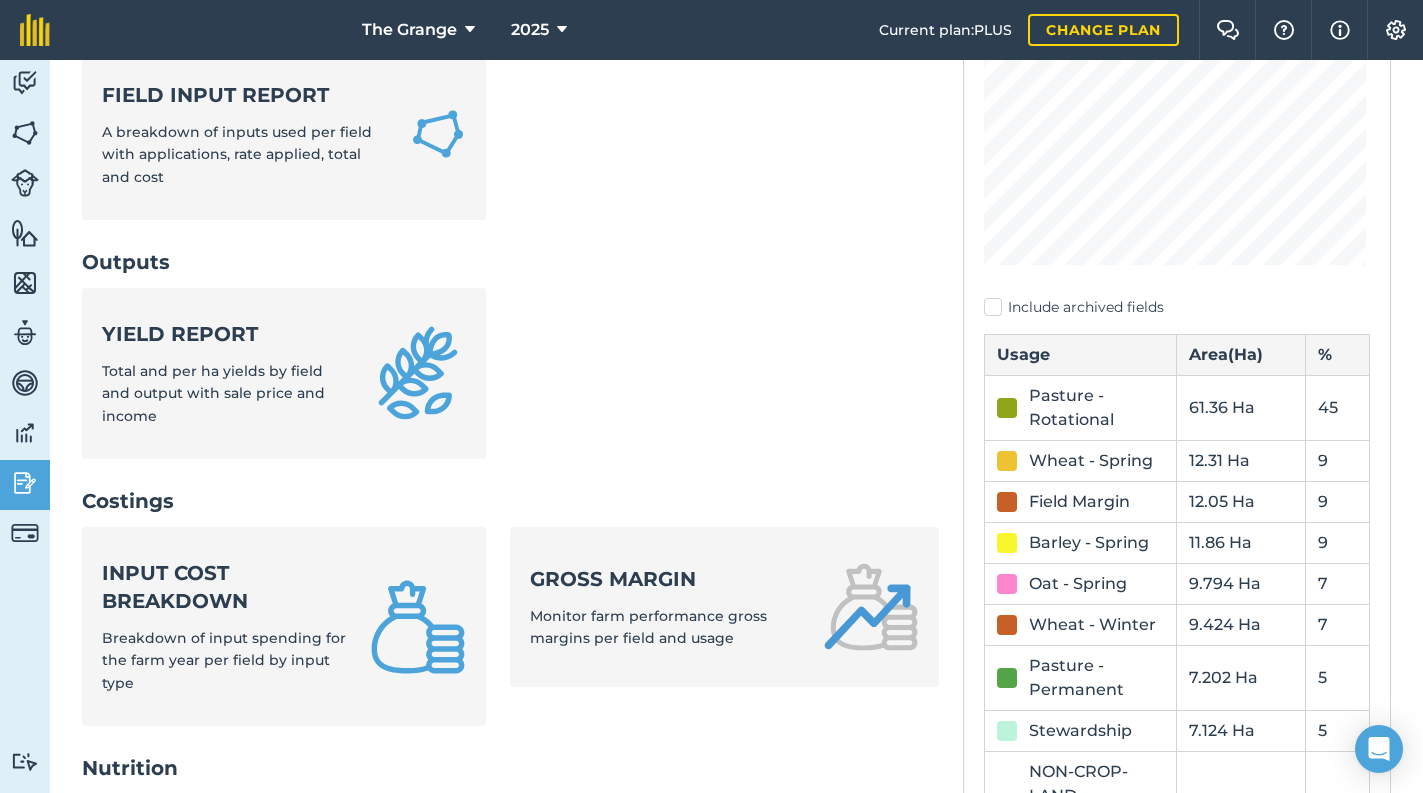 scroll, scrollTop: 0, scrollLeft: 0, axis: both 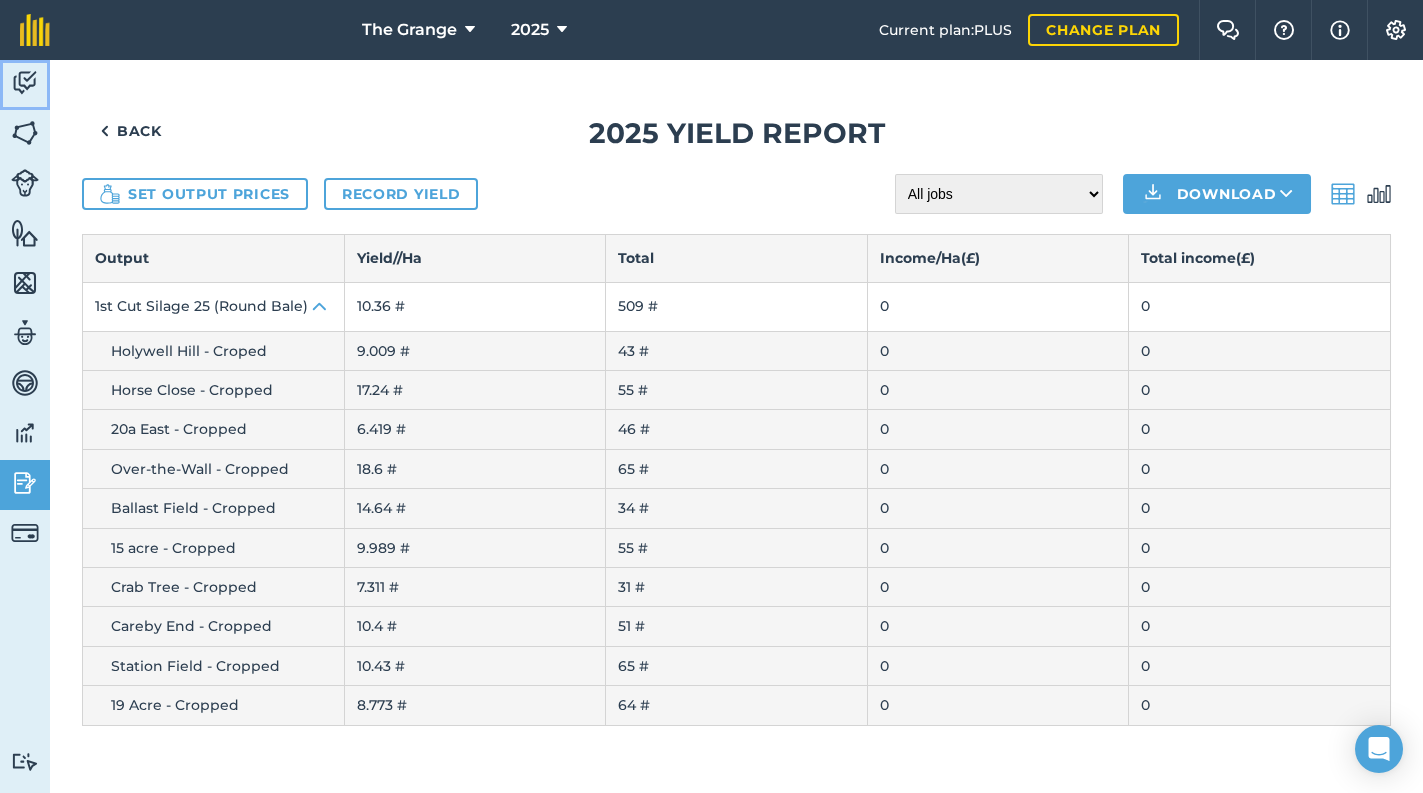 click at bounding box center [25, 83] 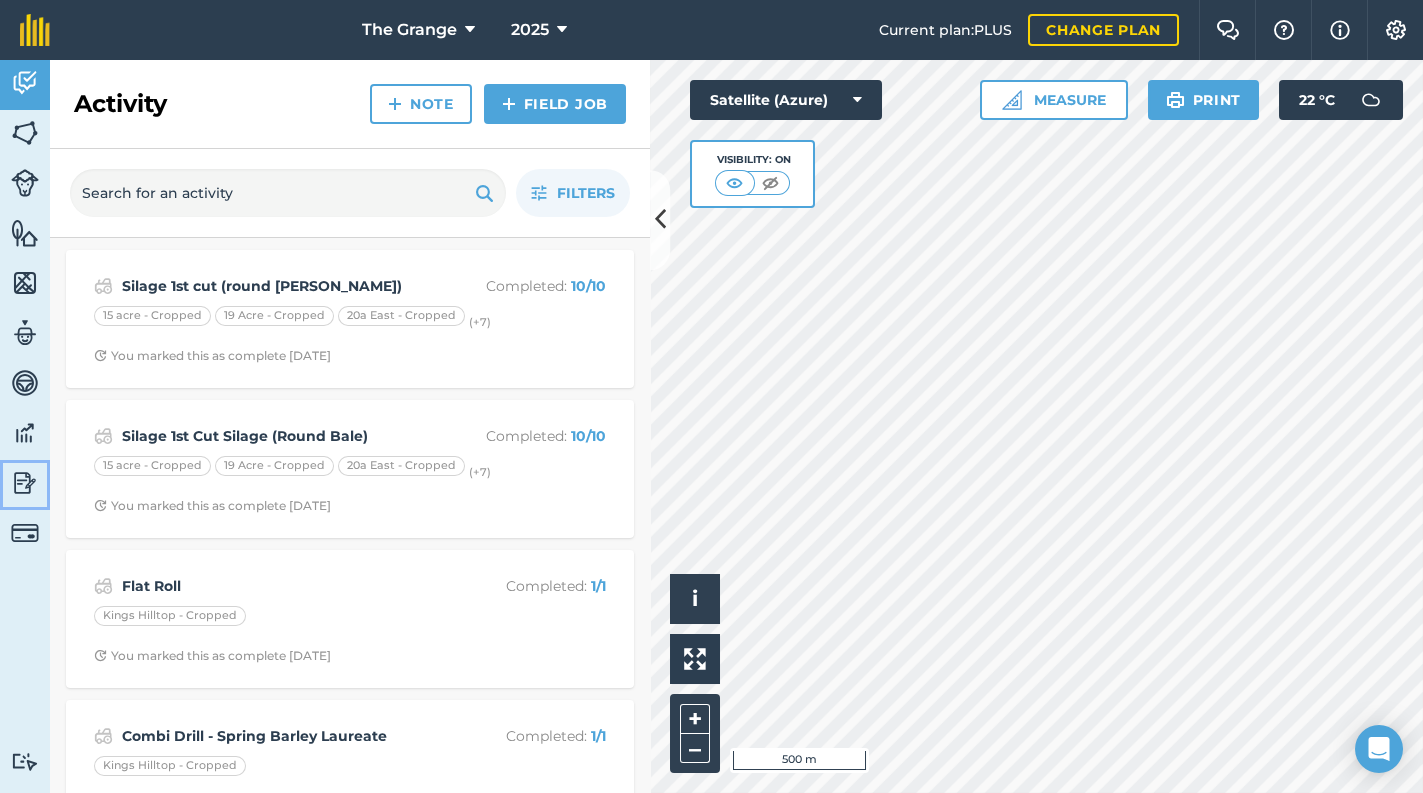 click at bounding box center [25, 483] 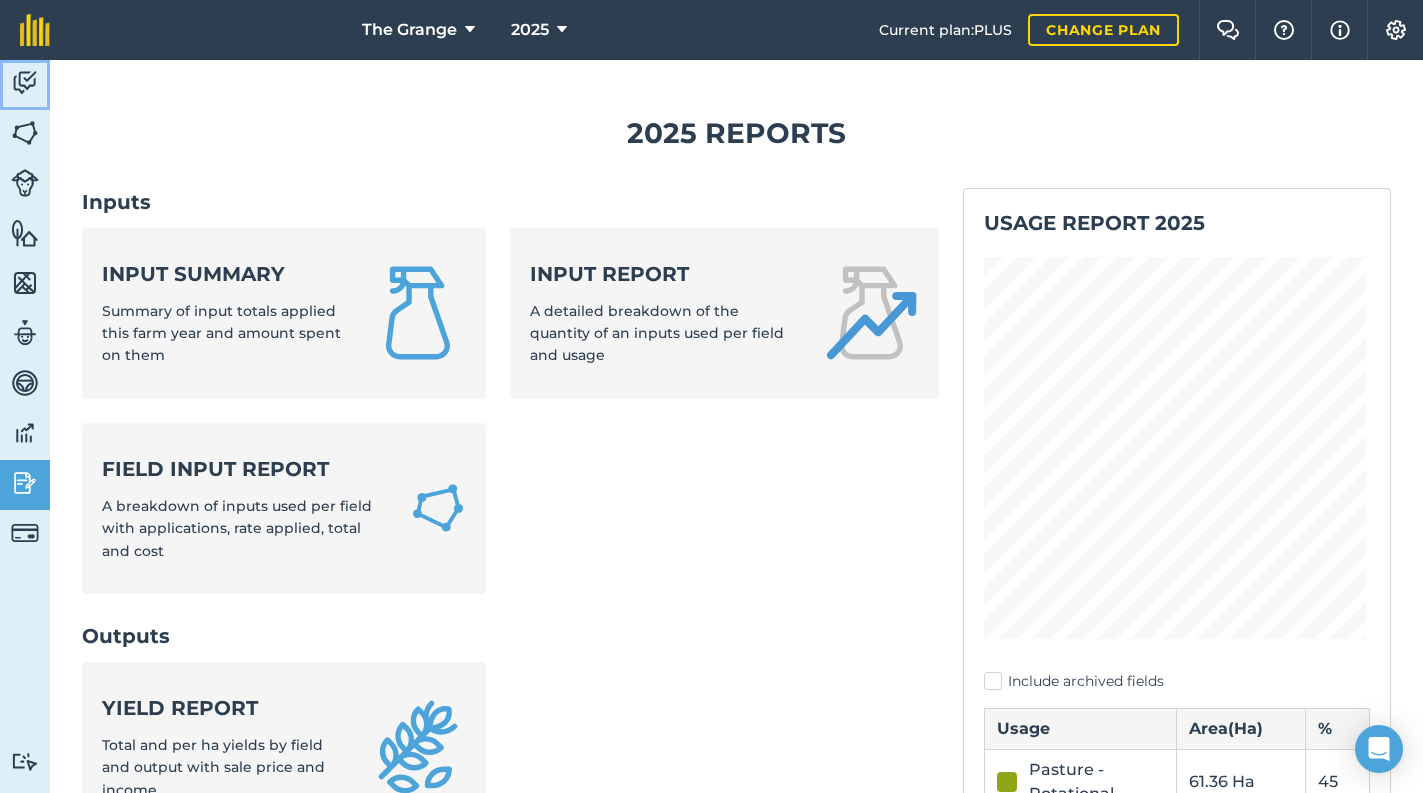 click at bounding box center [25, 83] 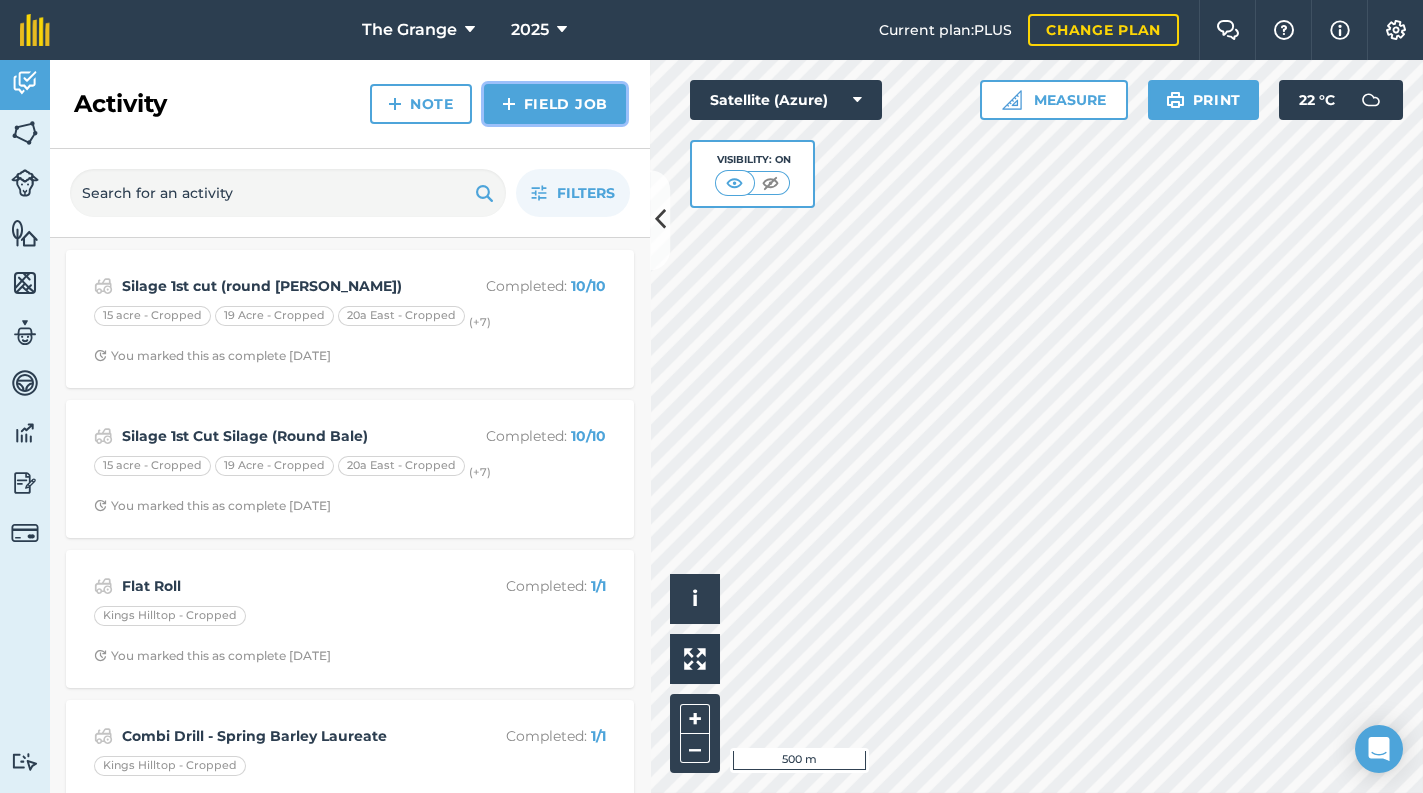 click on "Field Job" at bounding box center (555, 104) 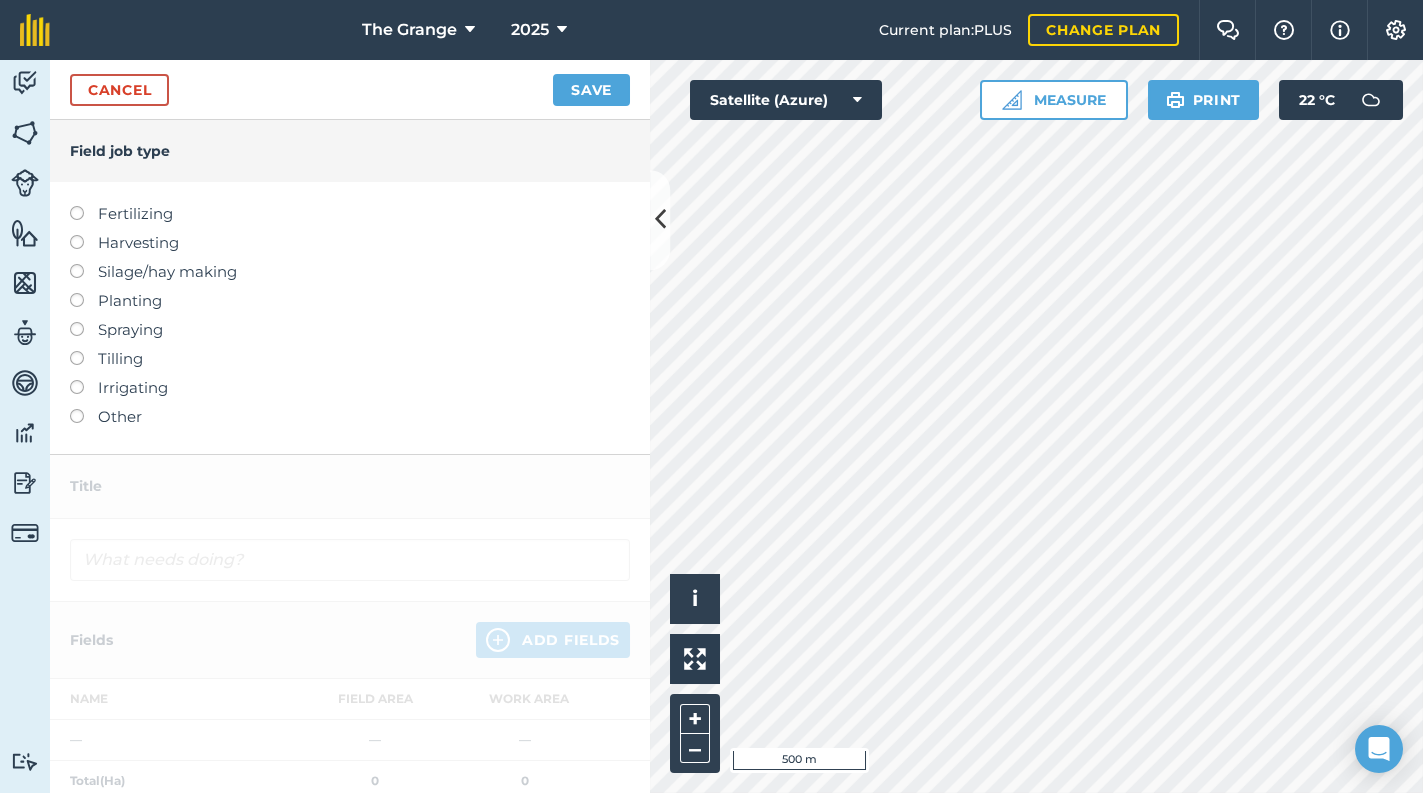 click on "Silage/hay making" at bounding box center (350, 272) 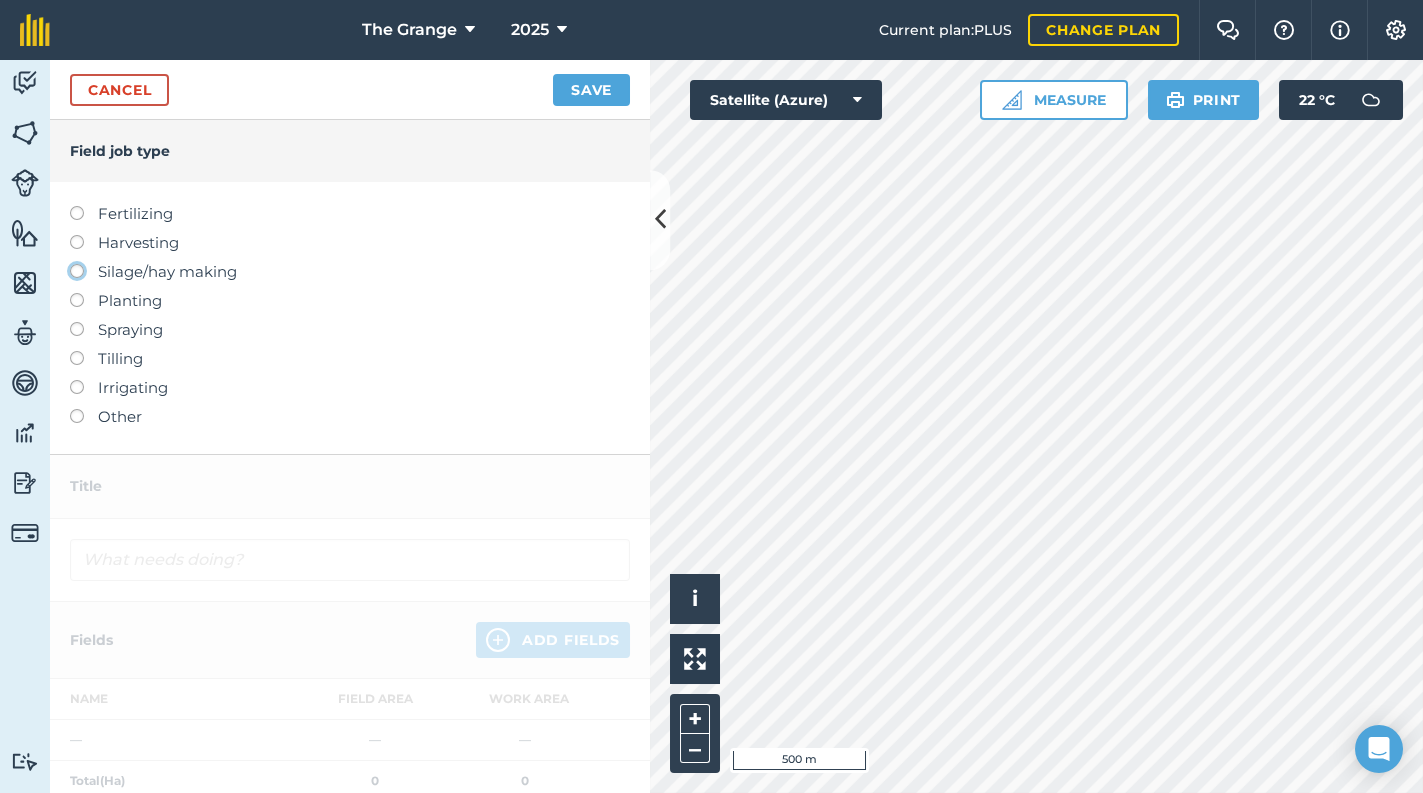 click on "Silage/hay making" at bounding box center (-9943, 270) 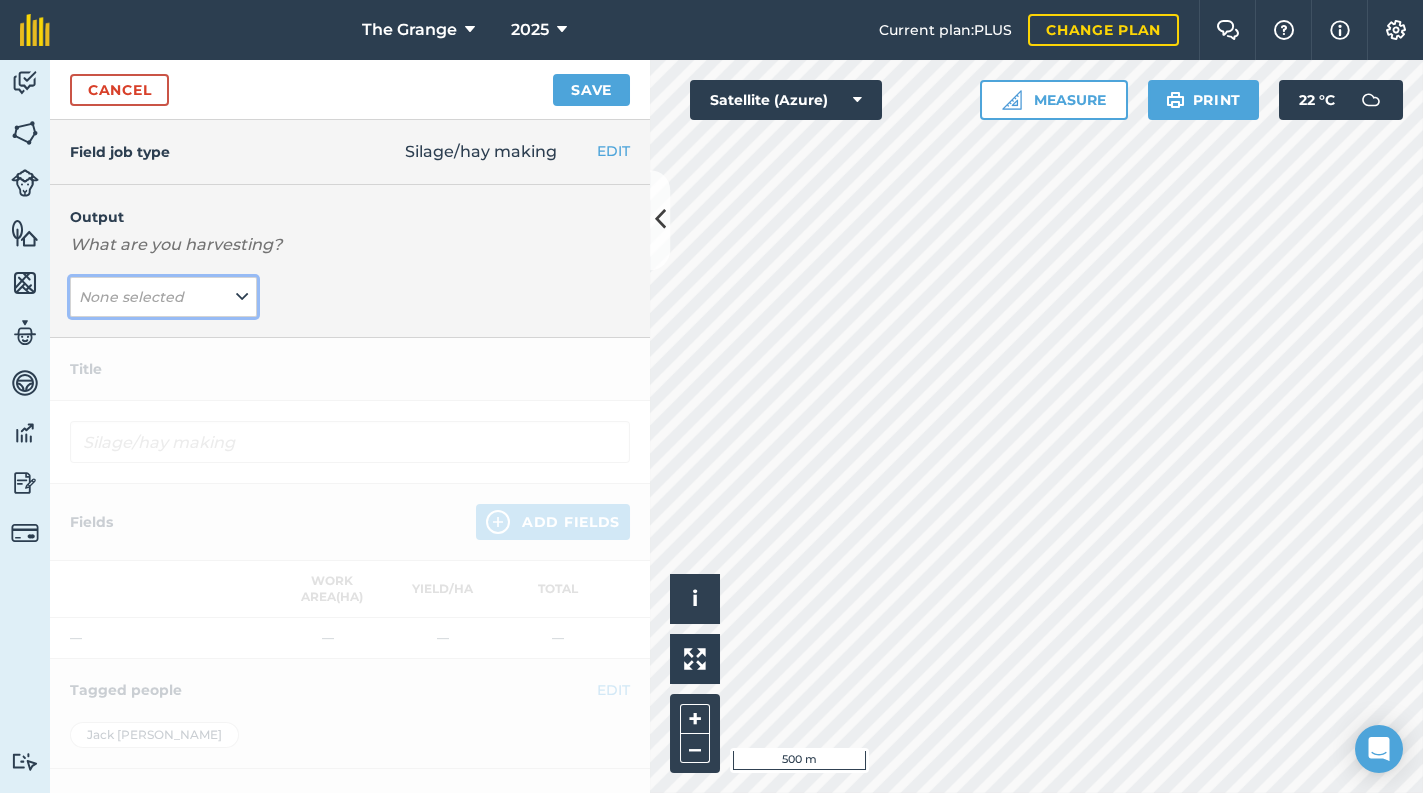 click on "None selected" at bounding box center (133, 297) 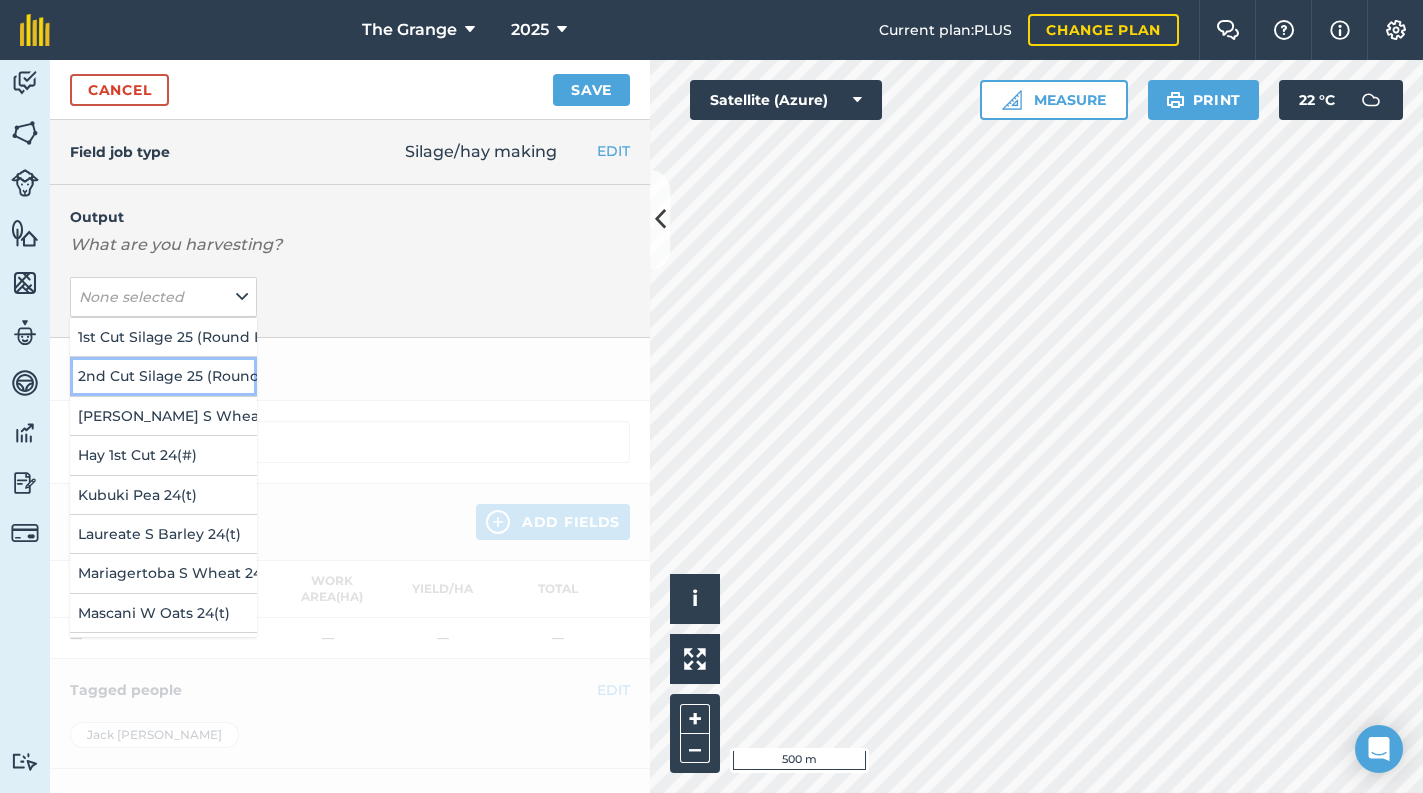 click on "2nd Cut Silage 25 (Round Bale) 24  ( # )" at bounding box center [163, 376] 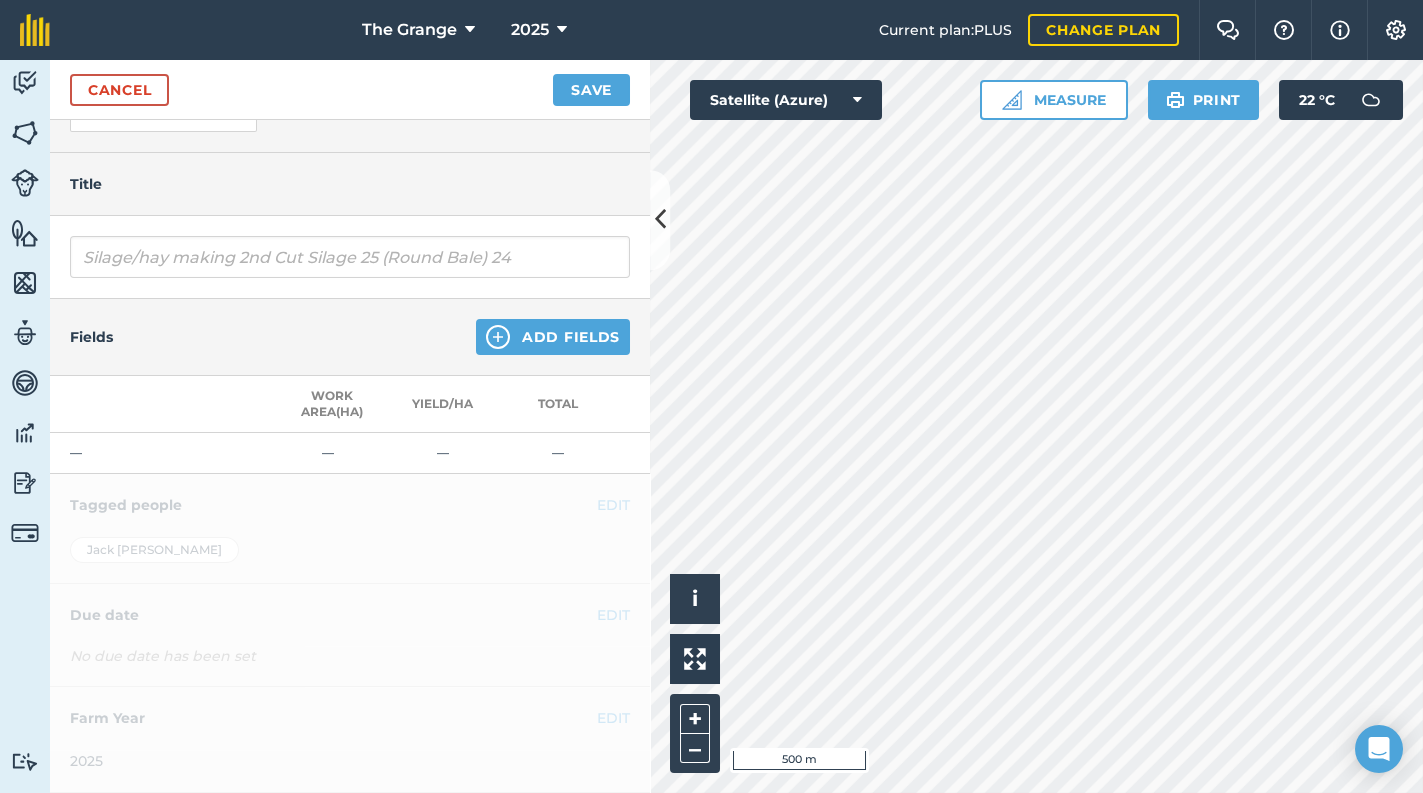 scroll, scrollTop: 194, scrollLeft: 0, axis: vertical 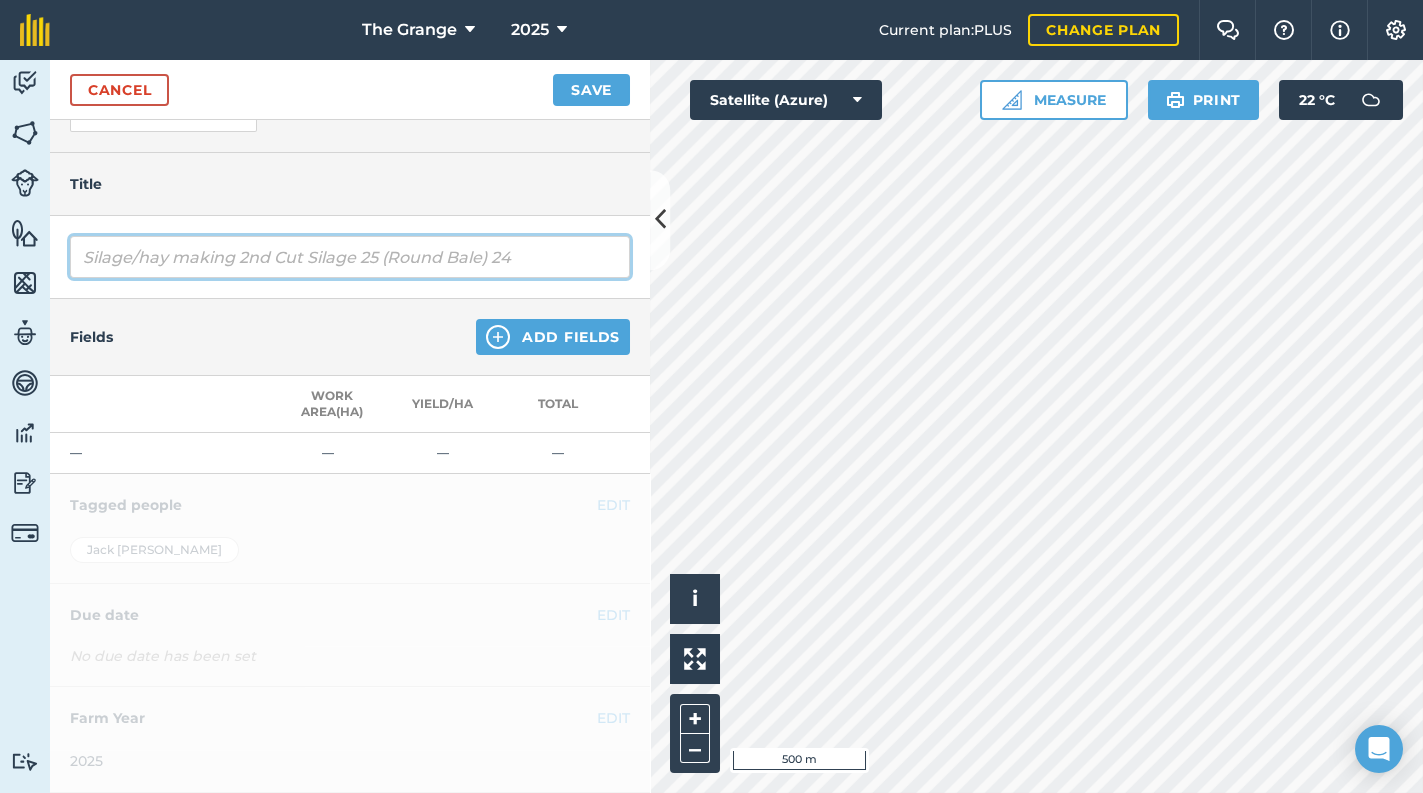 click on "Silage/hay making 2nd Cut Silage 25 (Round Bale) 24" at bounding box center (350, 257) 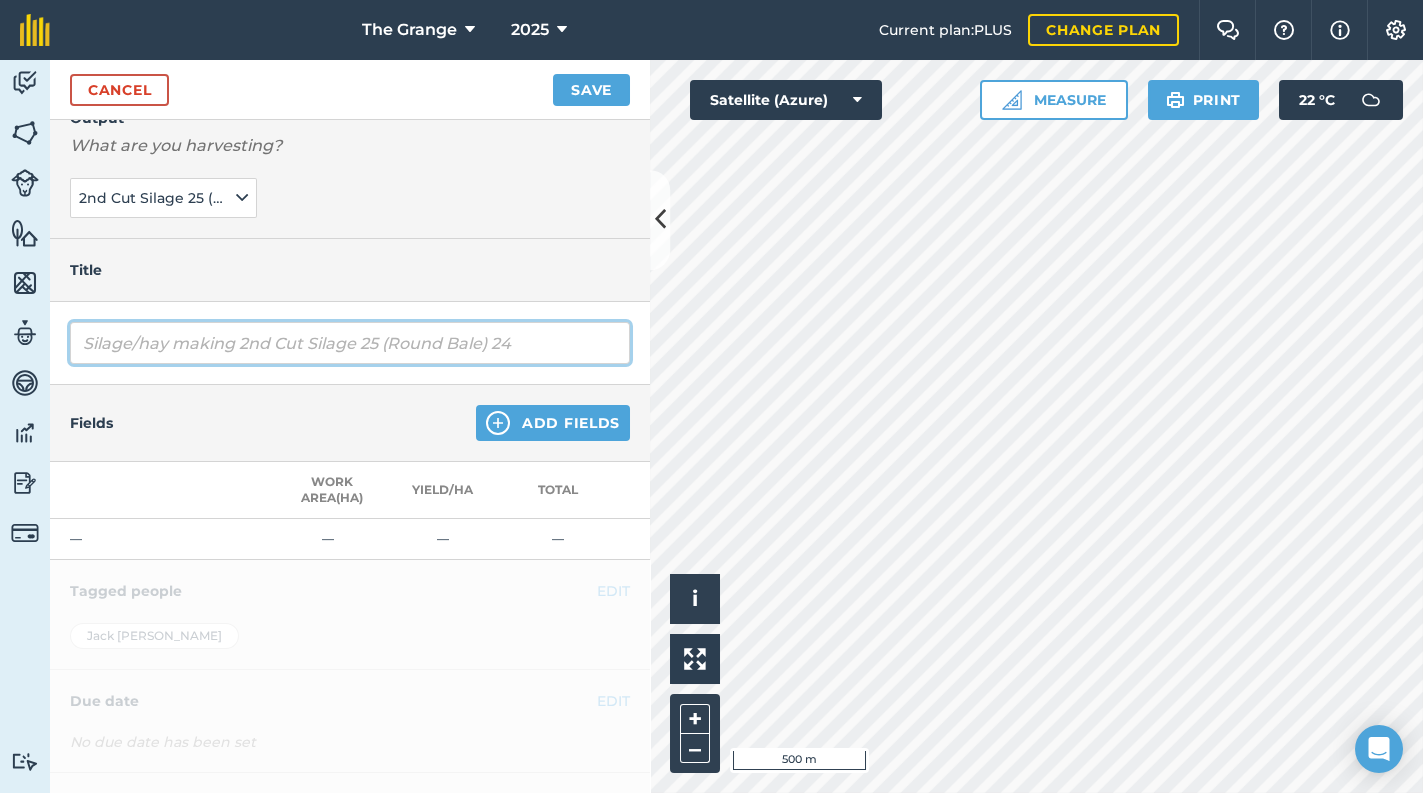 scroll, scrollTop: 0, scrollLeft: 0, axis: both 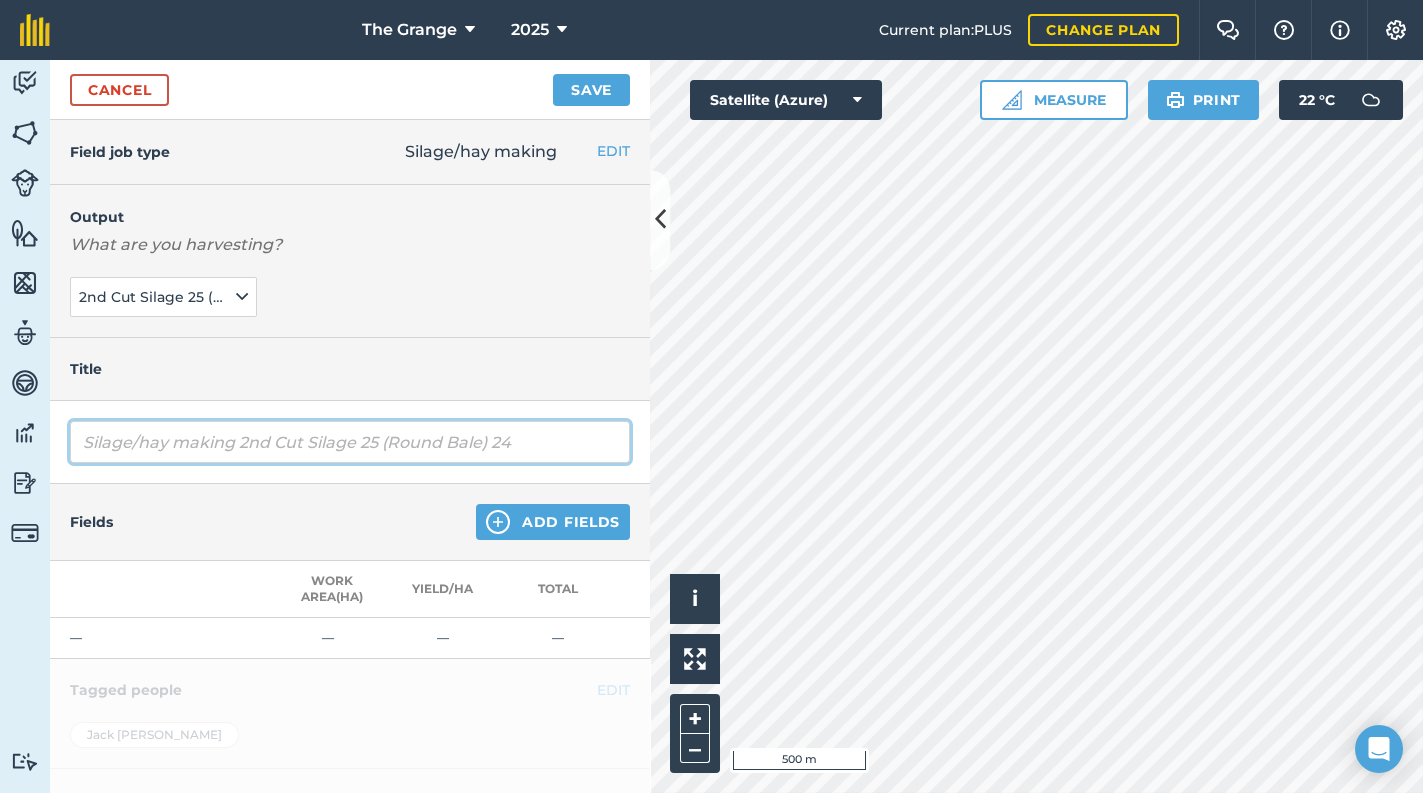 click on "Silage/hay making 2nd Cut Silage 25 (Round Bale) 24" at bounding box center (350, 442) 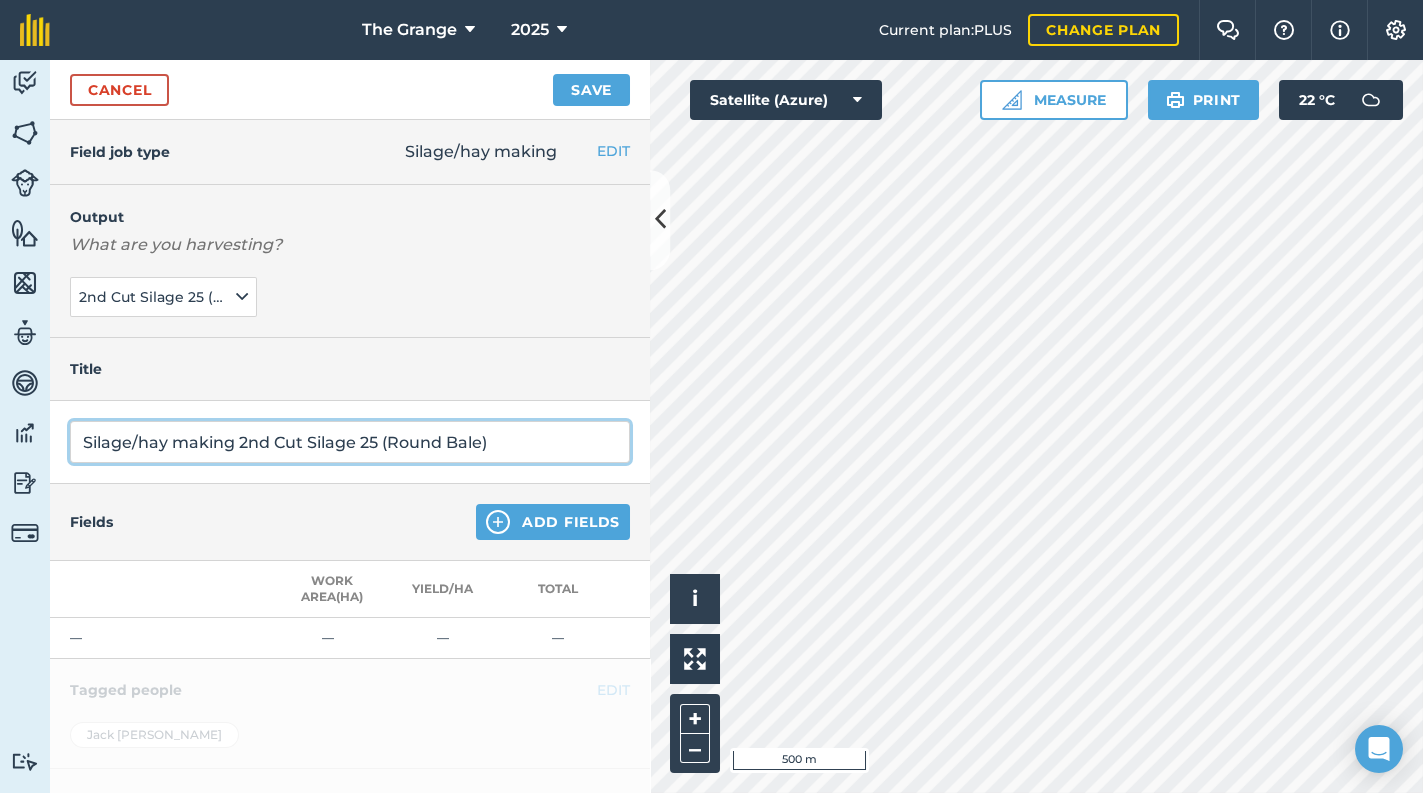 scroll, scrollTop: 85, scrollLeft: 0, axis: vertical 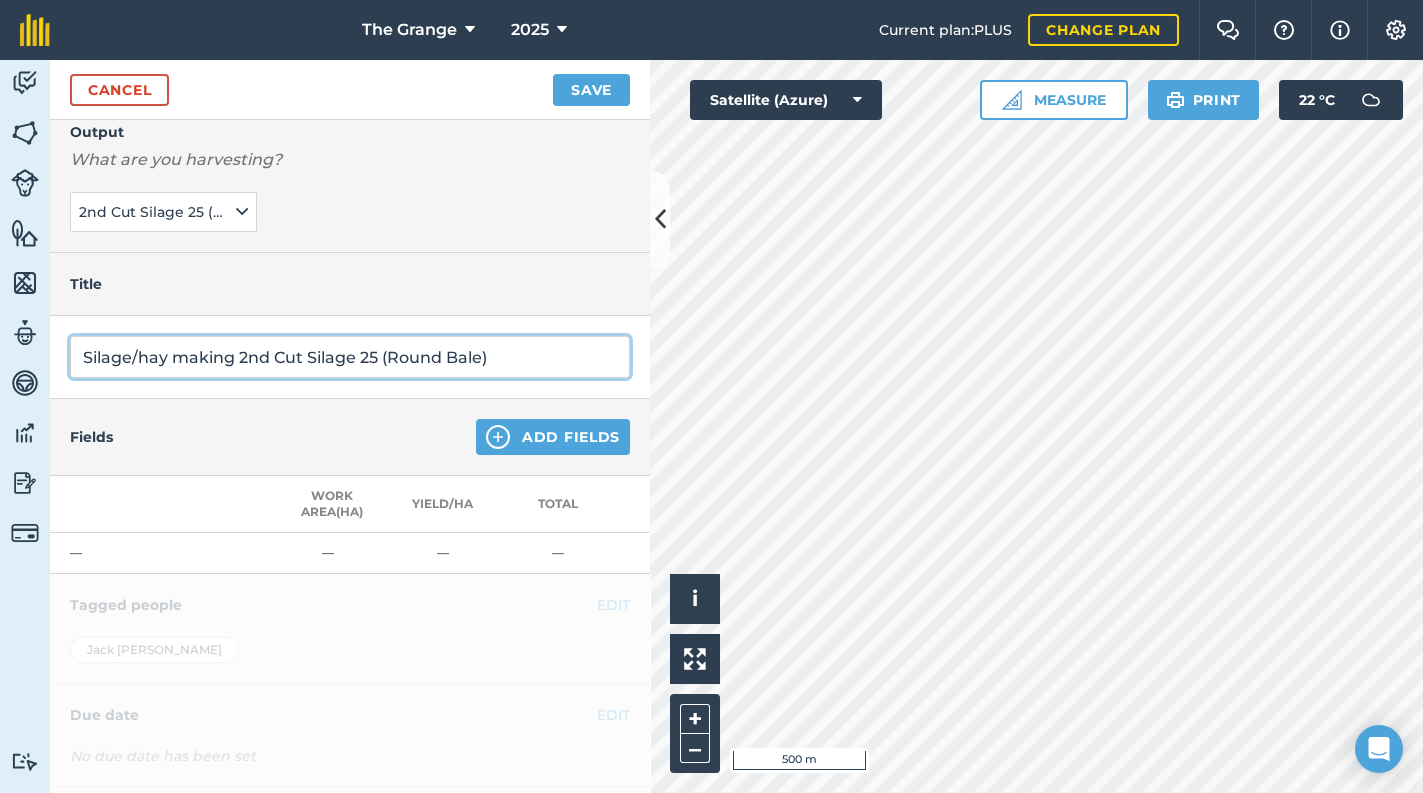 click on "Silage/hay making 2nd Cut Silage 25 (Round Bale)" at bounding box center (350, 357) 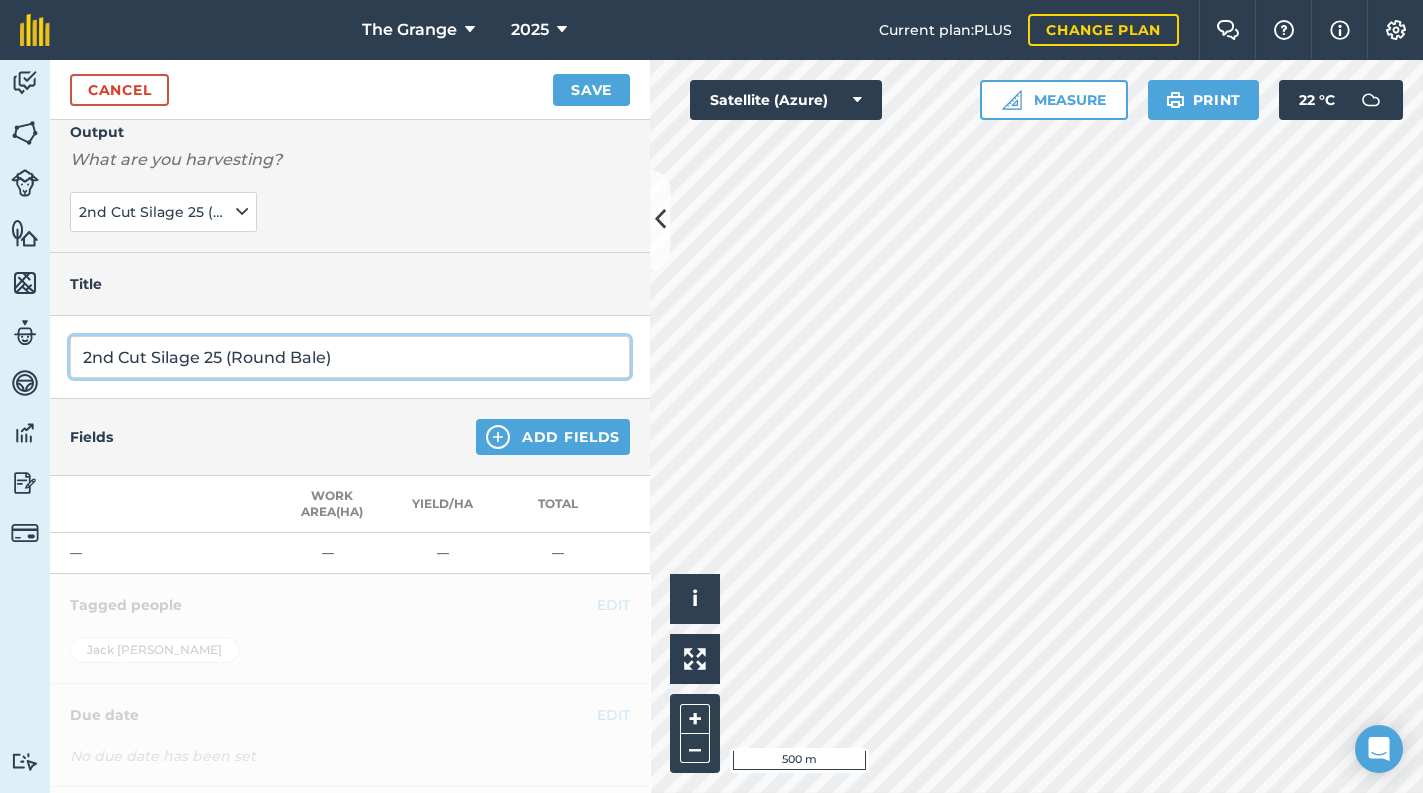 click on "2nd Cut Silage 25 (Round Bale)" at bounding box center (350, 357) 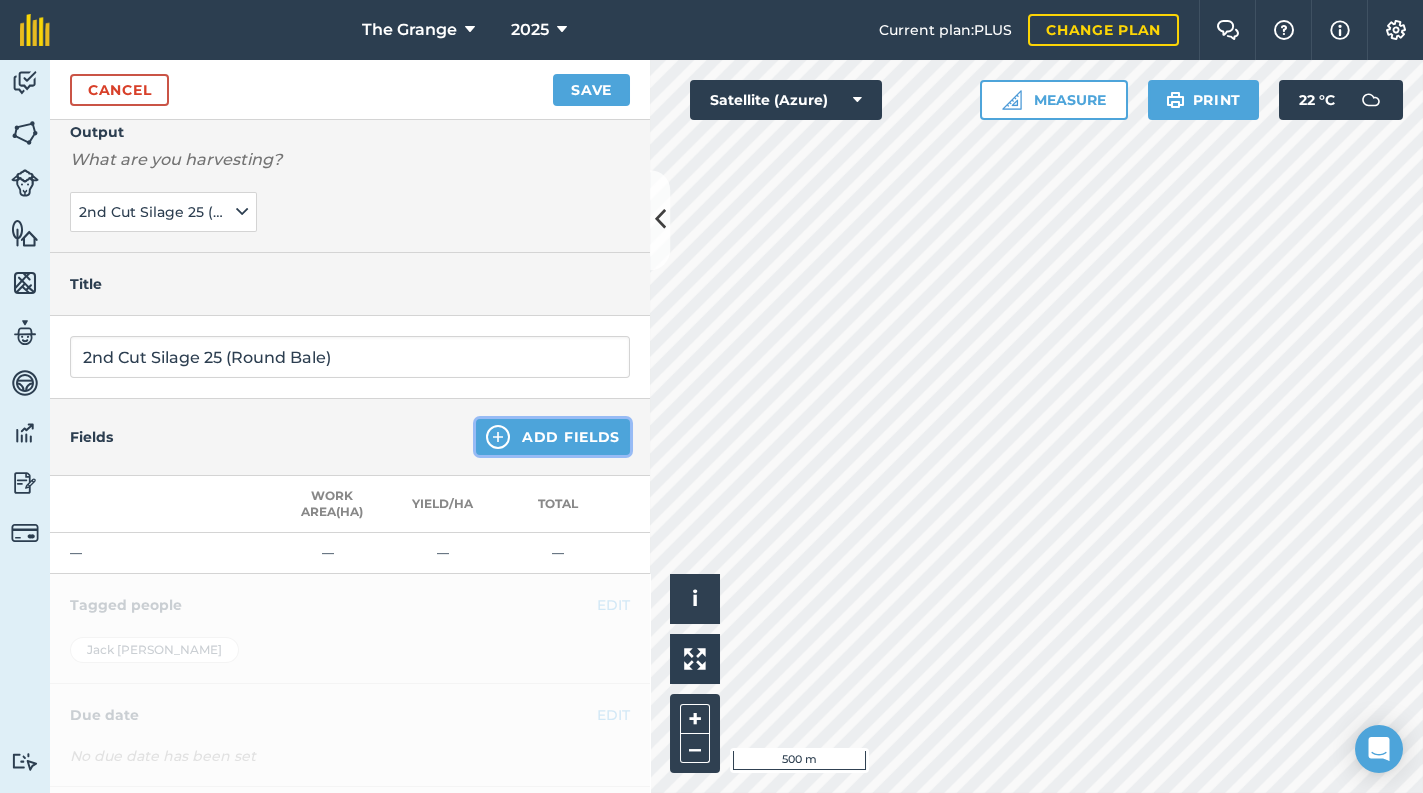 click on "Add Fields" at bounding box center [553, 437] 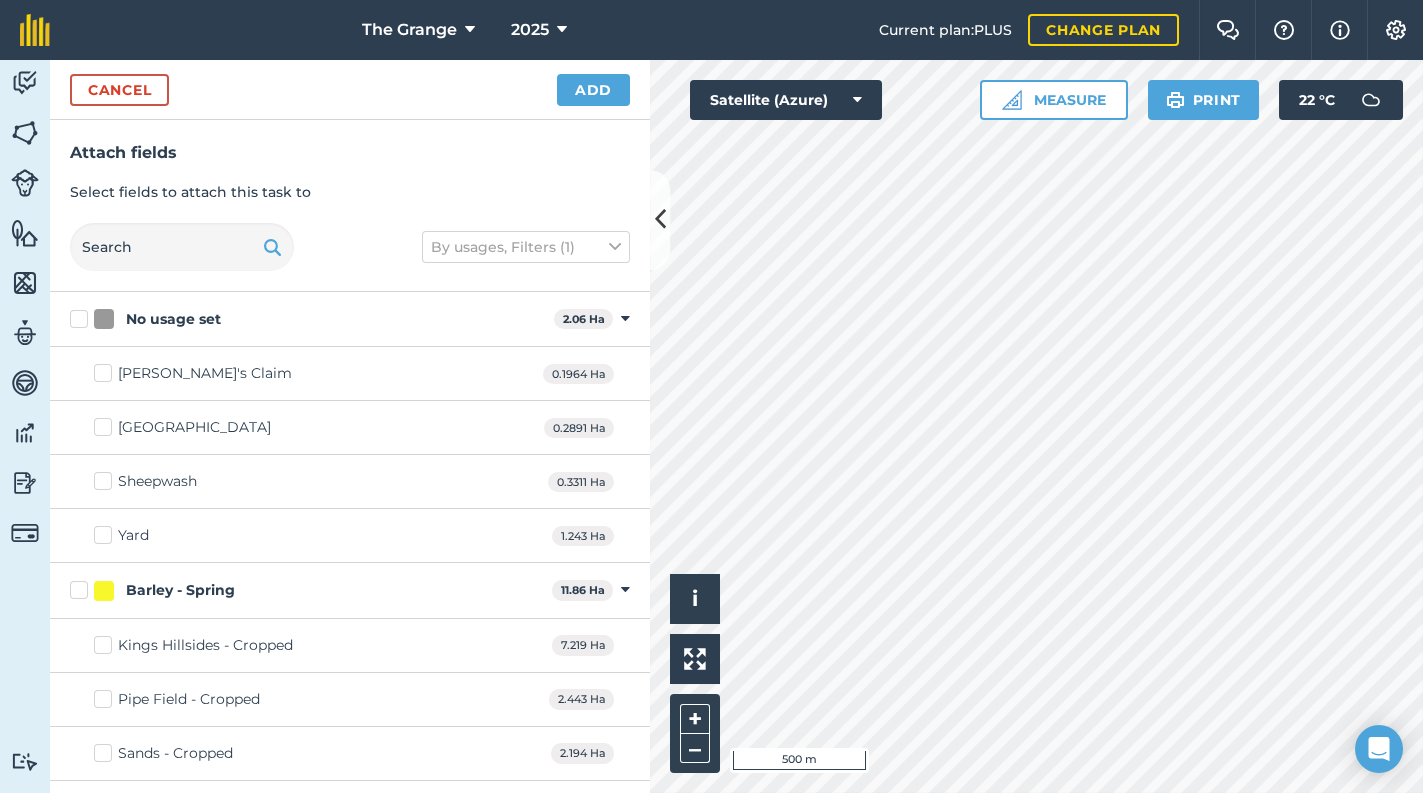 checkbox on "true" 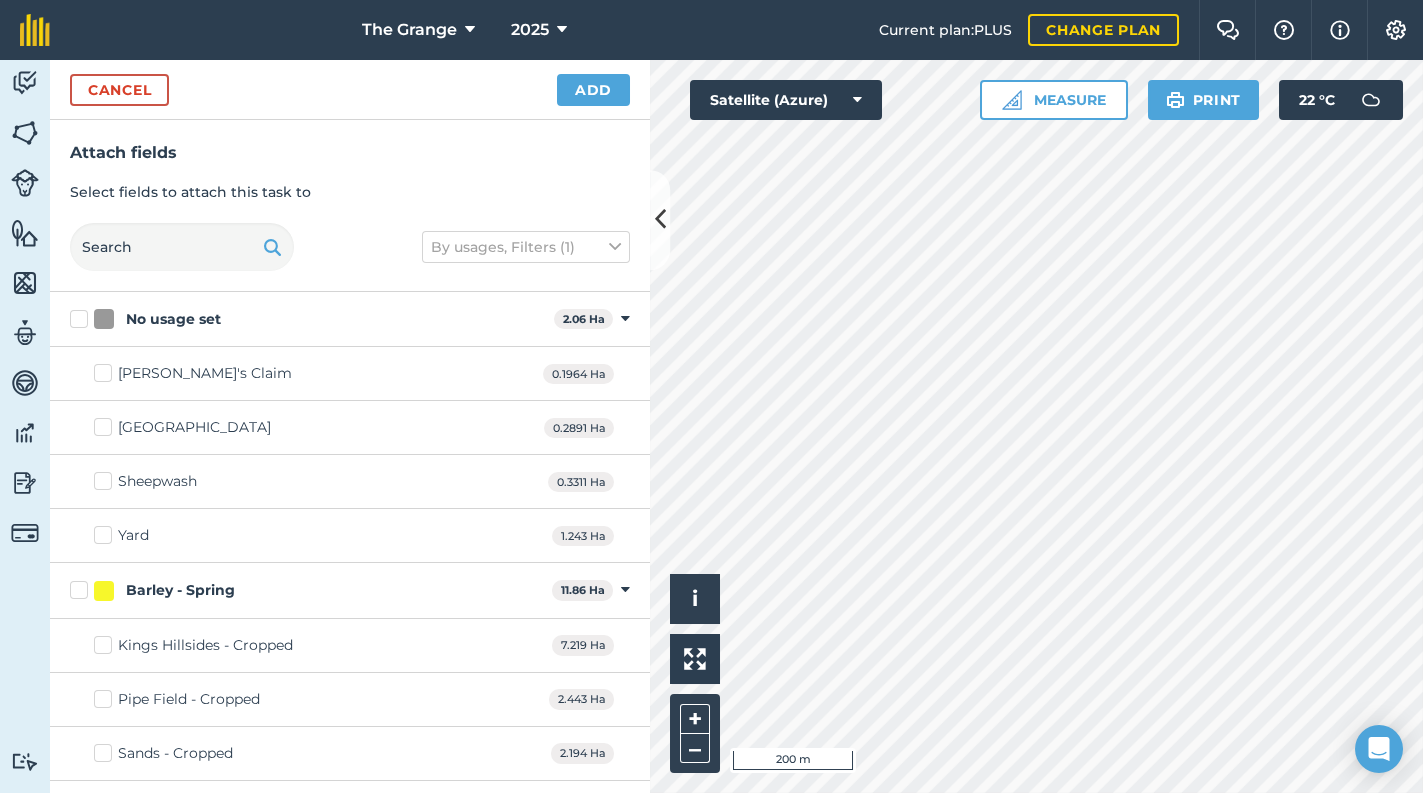 checkbox on "true" 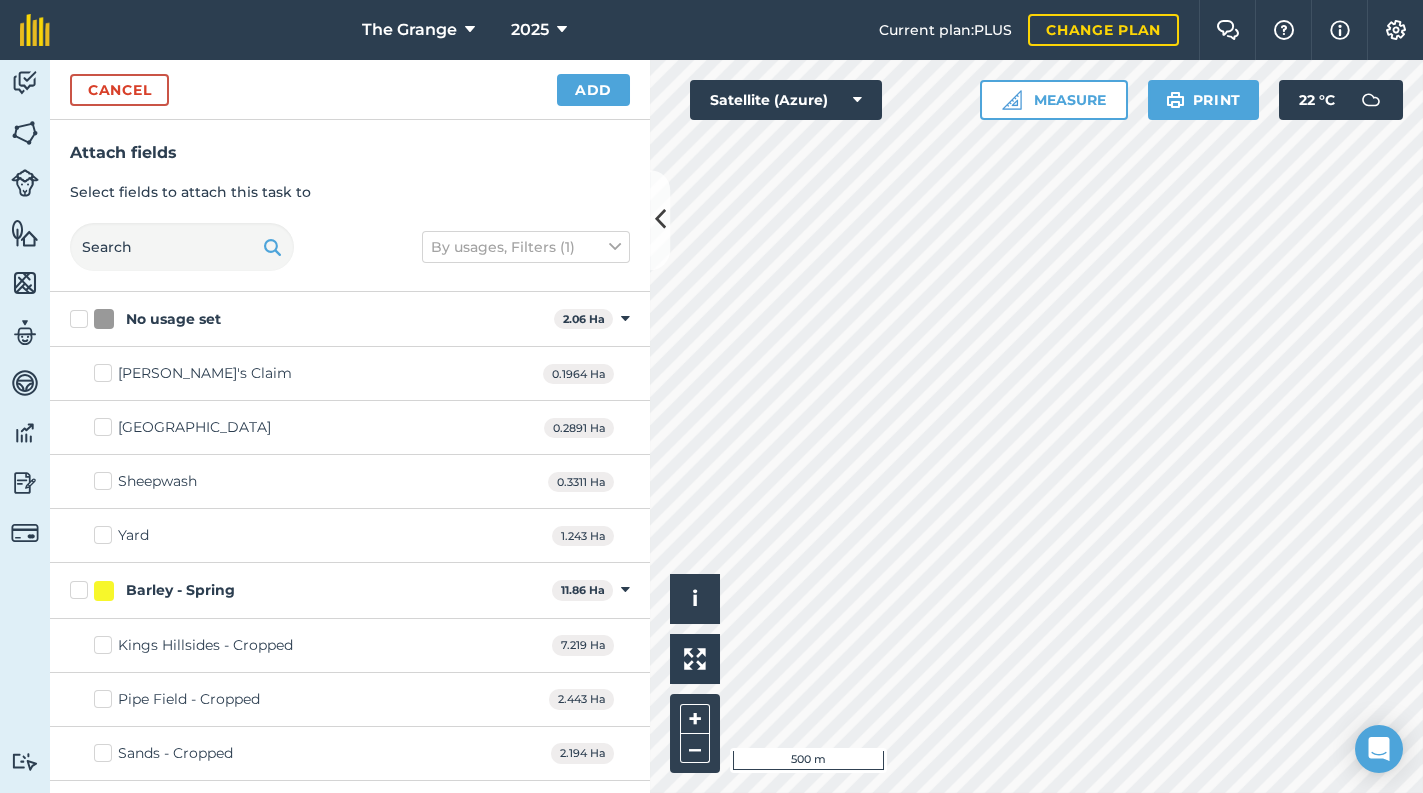 checkbox on "true" 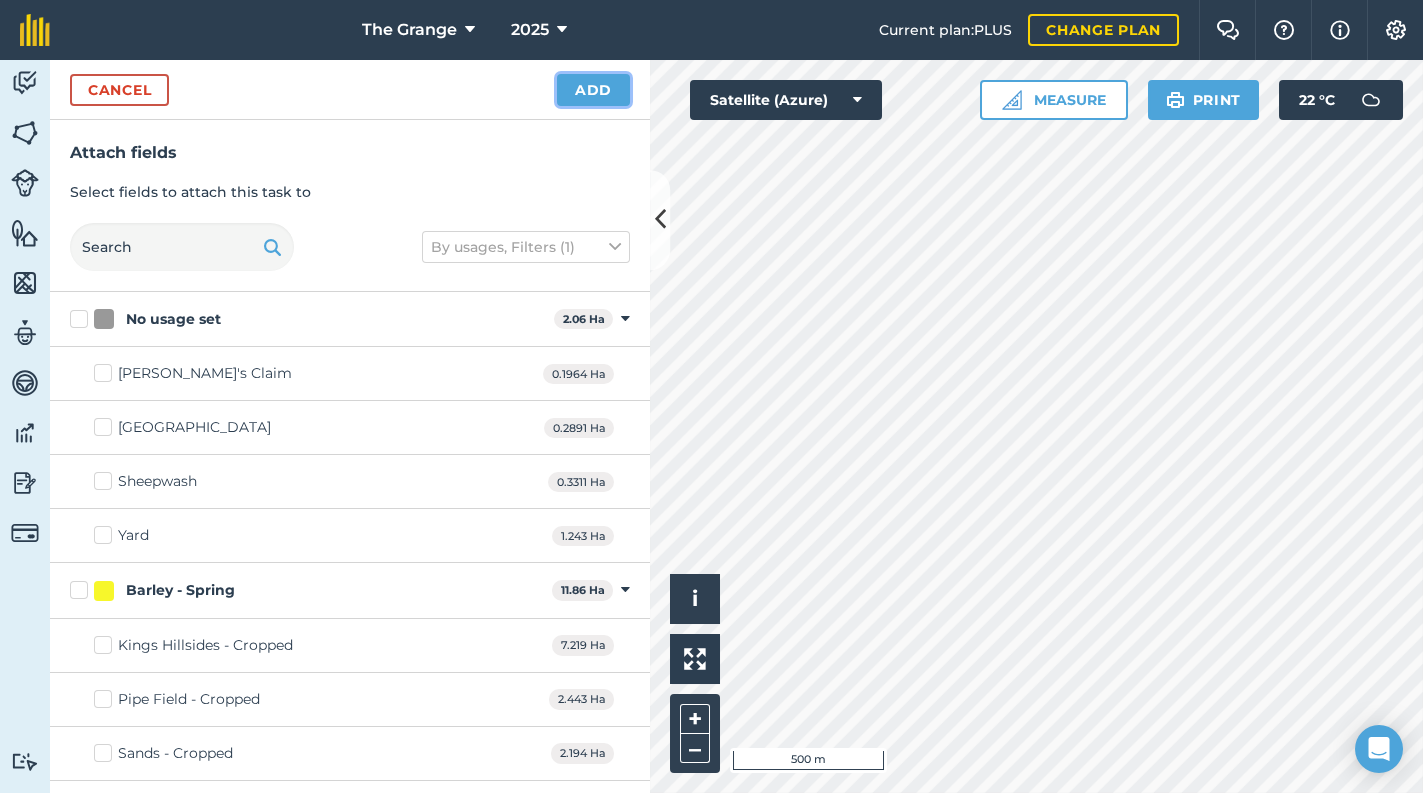 click on "Add" at bounding box center [593, 90] 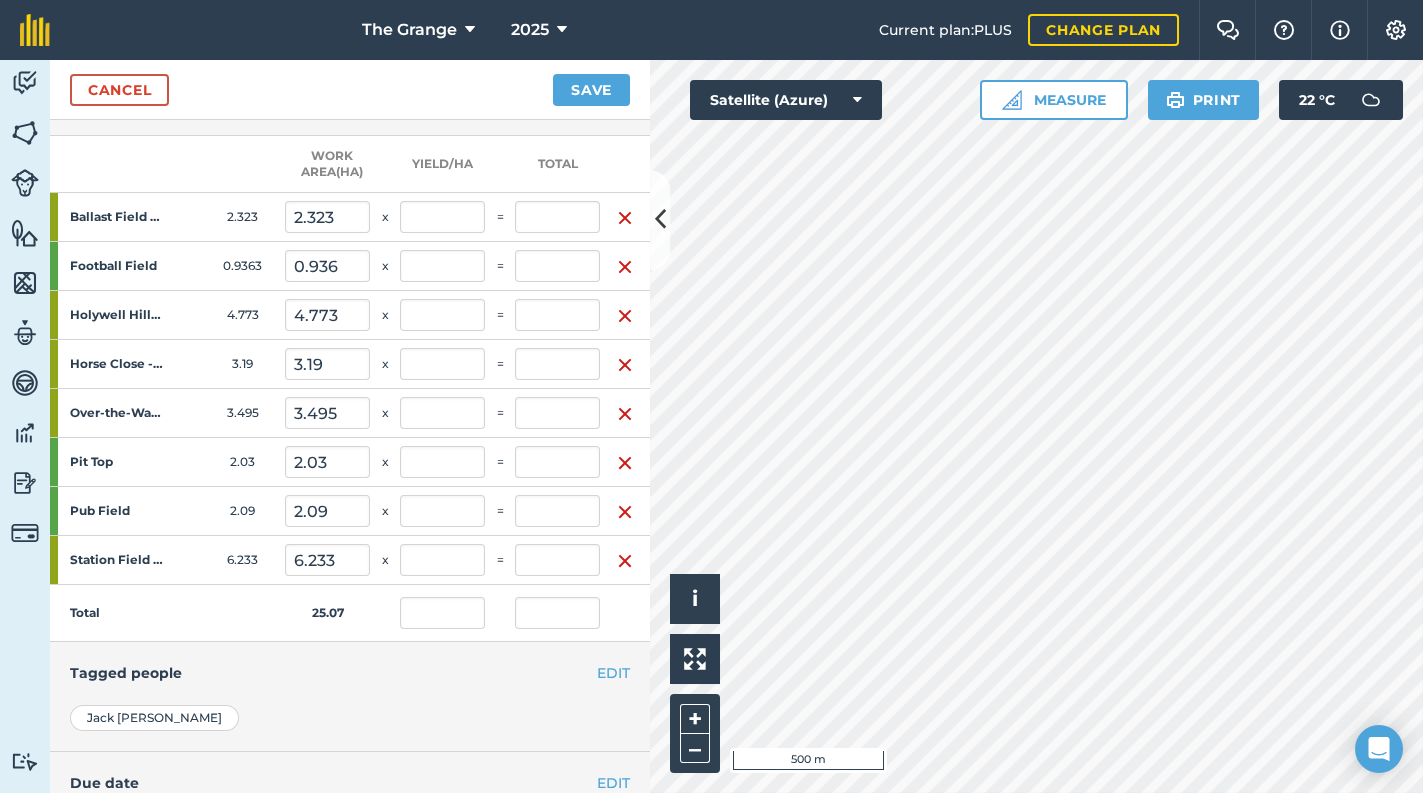 scroll, scrollTop: 340, scrollLeft: 0, axis: vertical 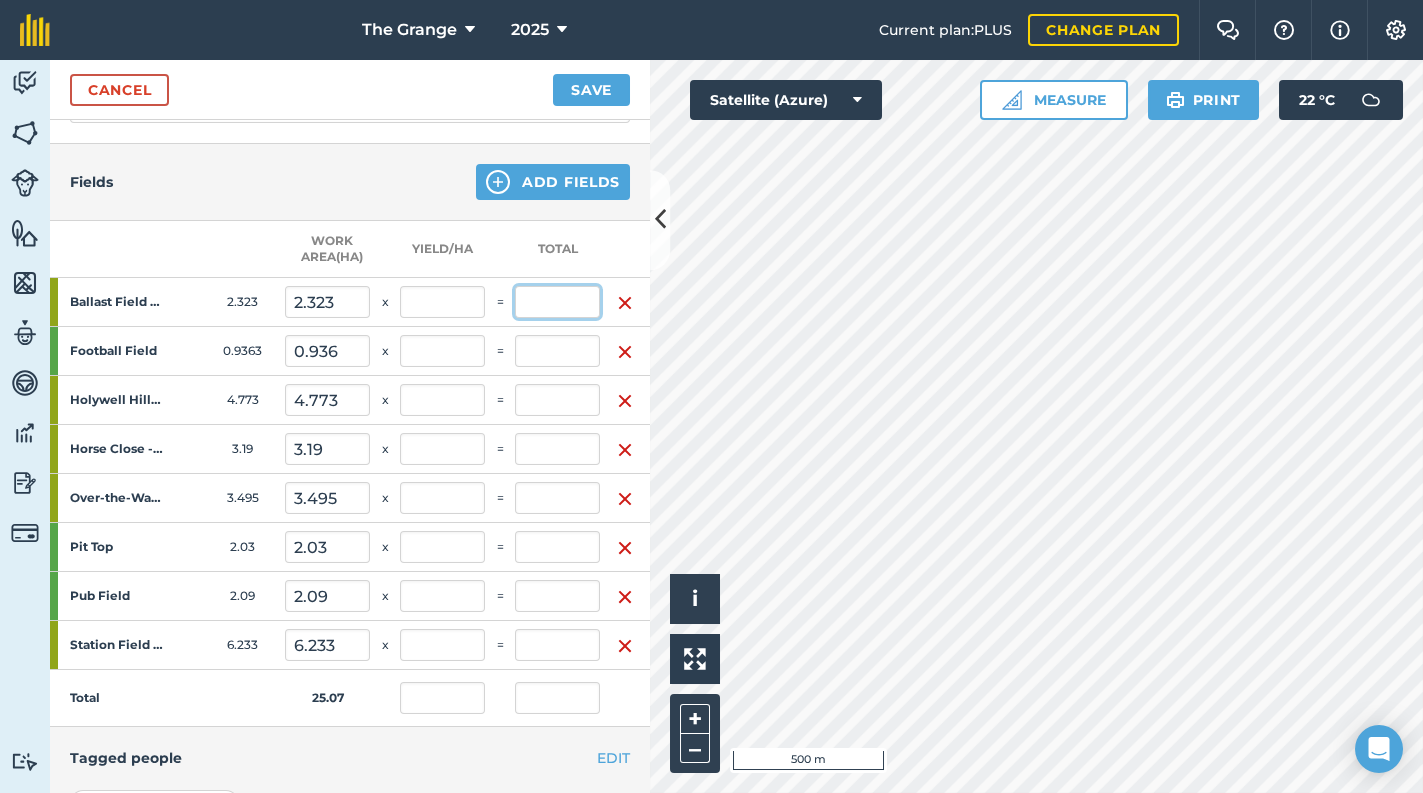 click at bounding box center (557, 302) 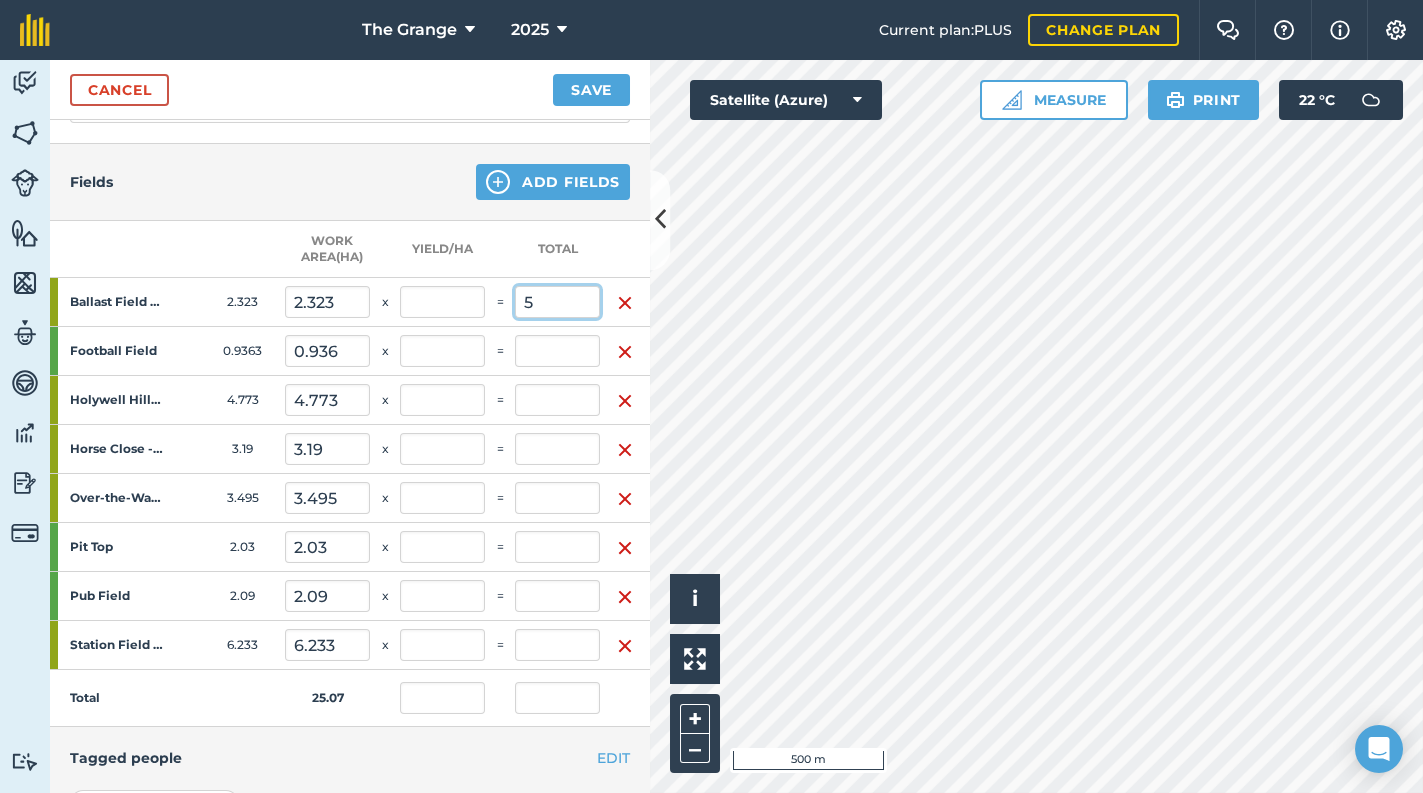 type on "0.16" 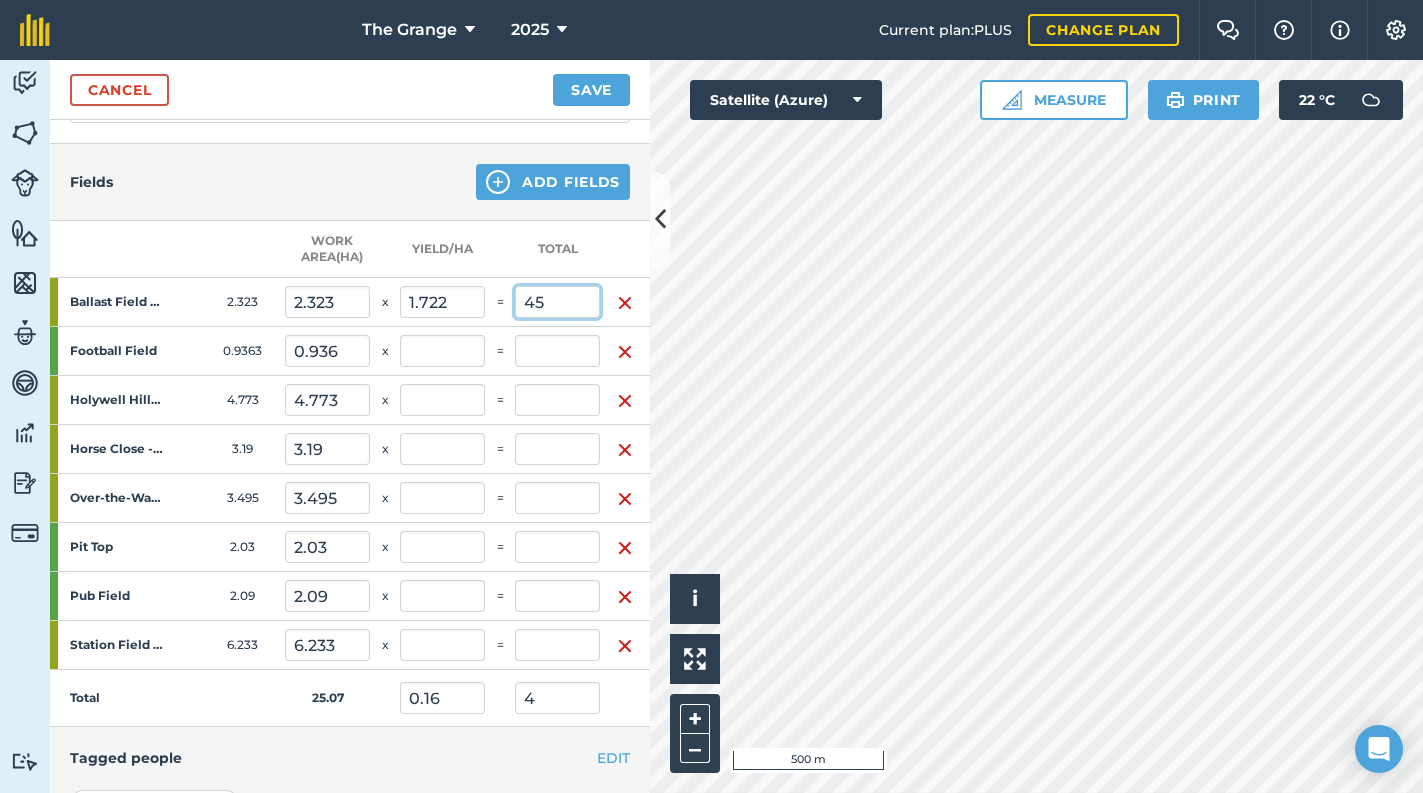 type on "4" 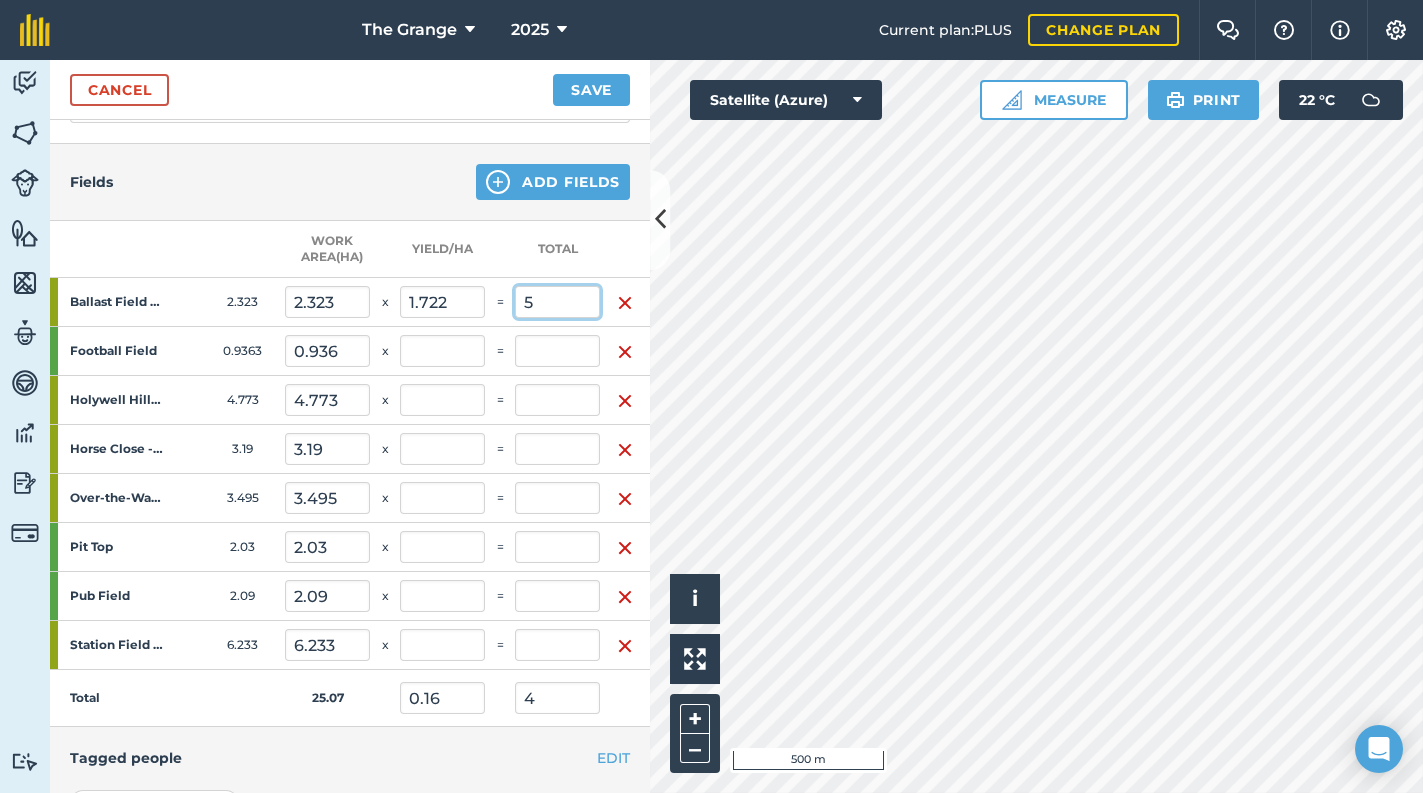 type on "4" 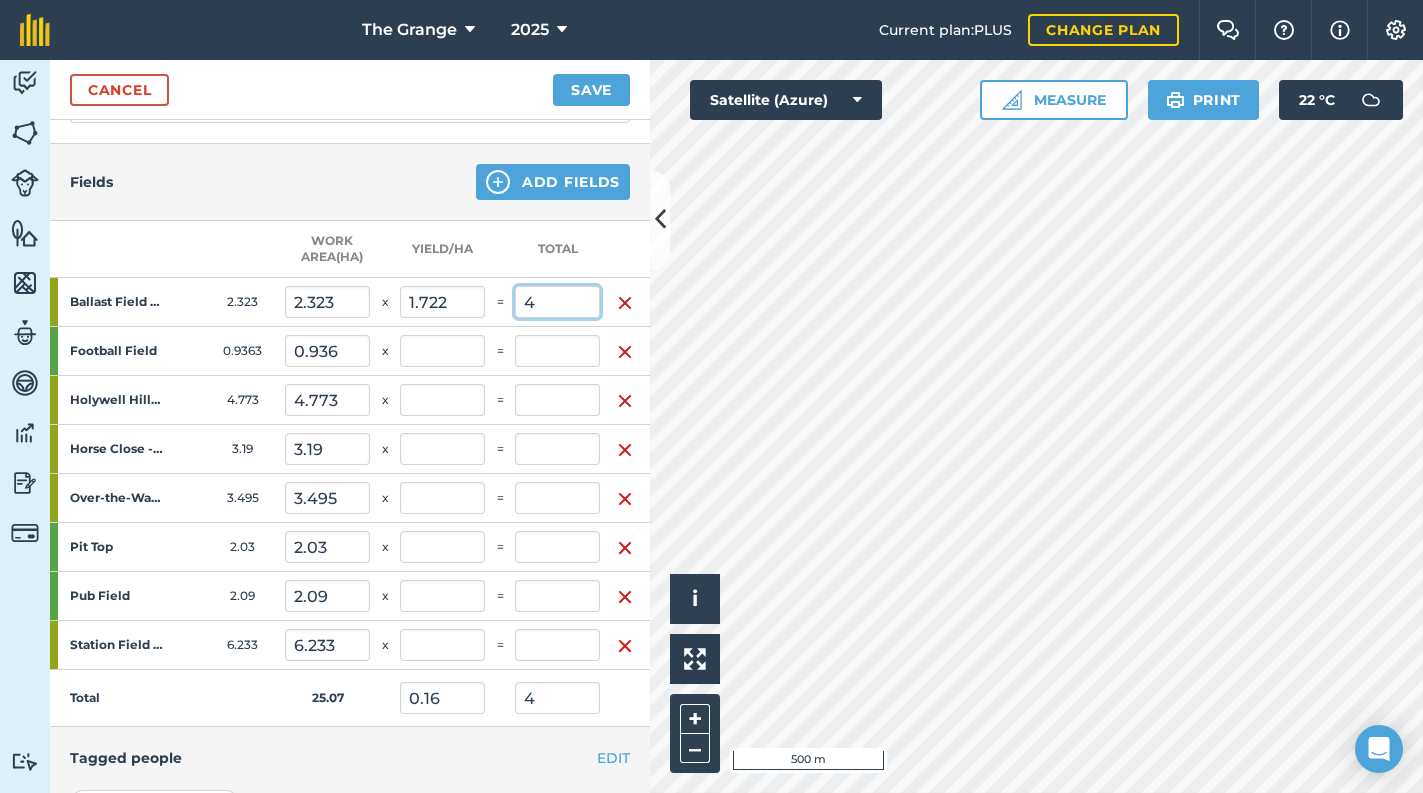 type on "0.199" 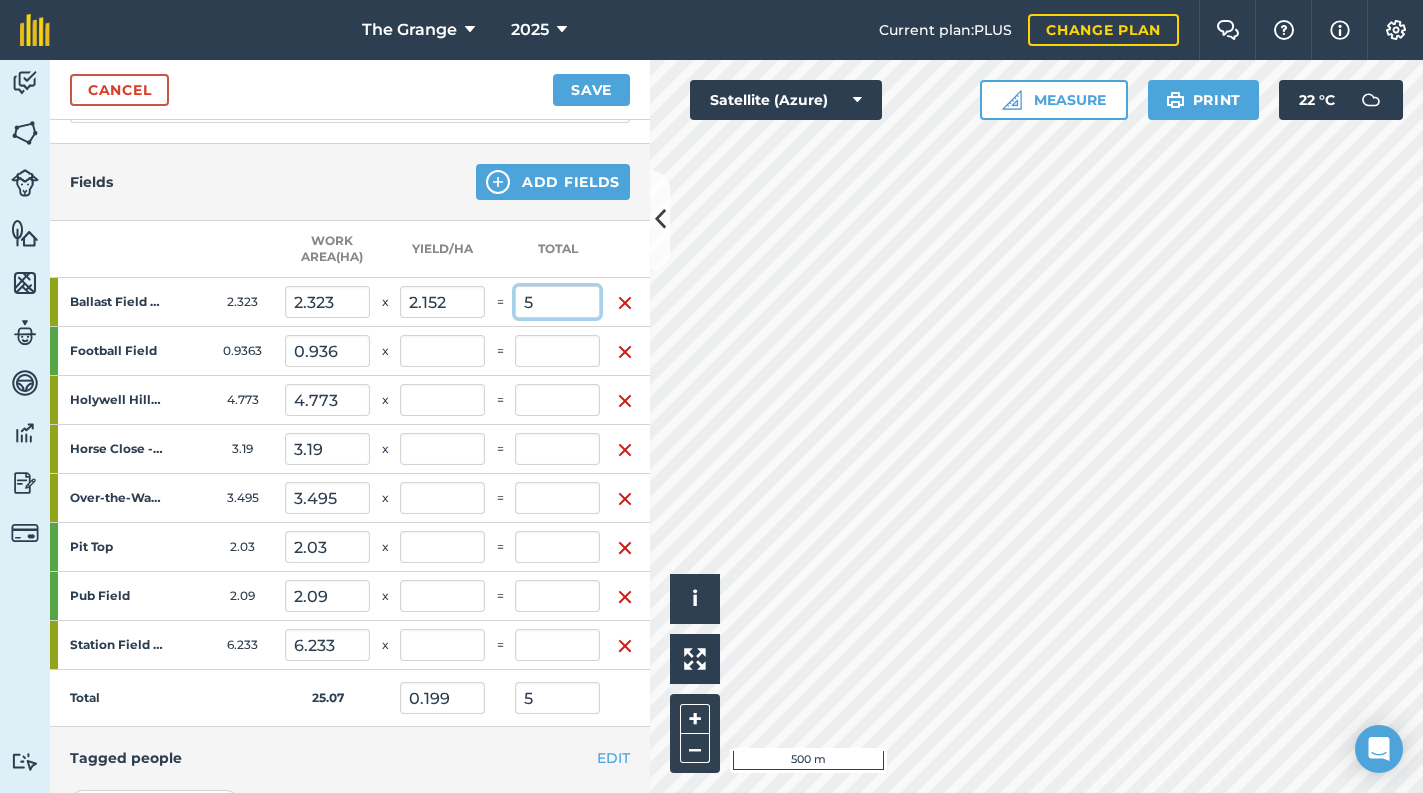 type on "5" 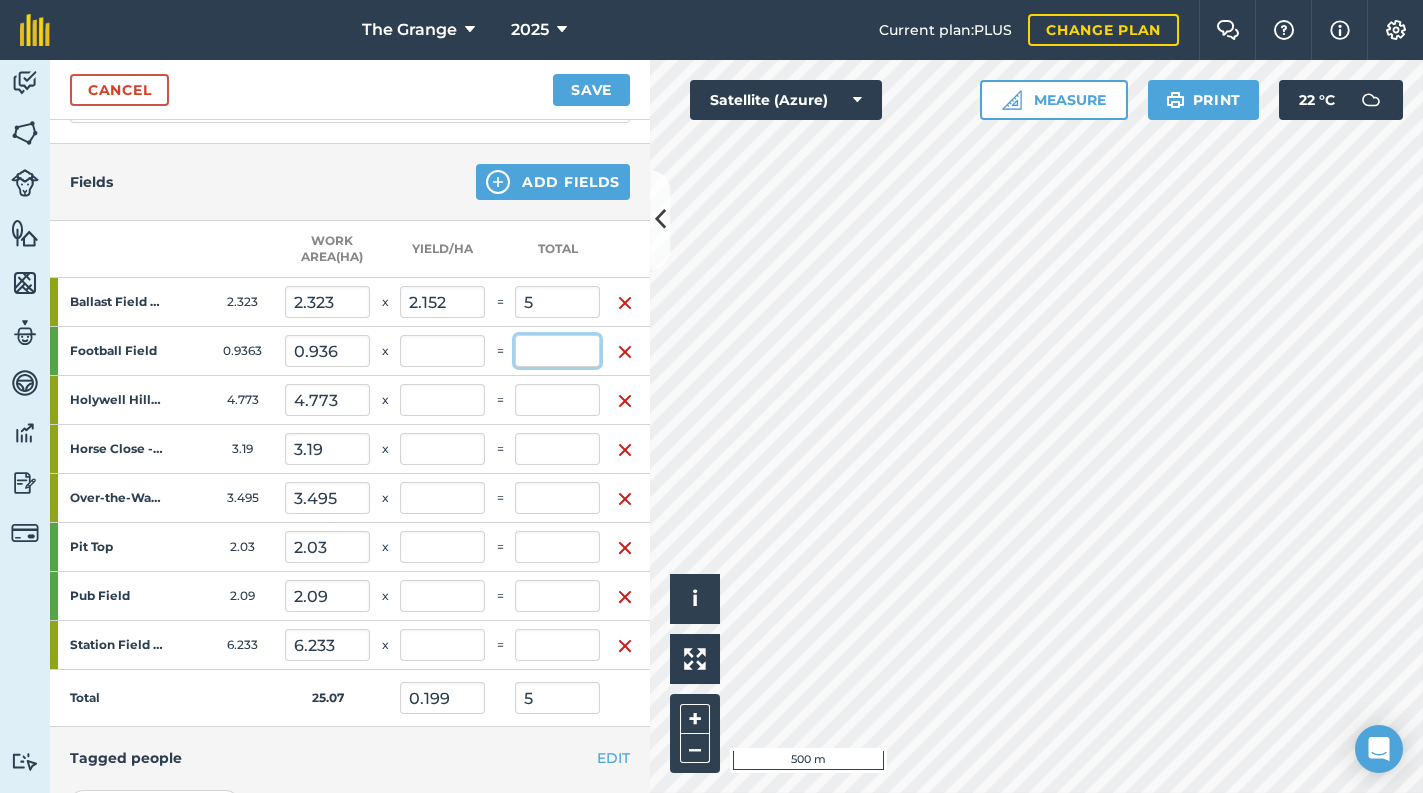 click at bounding box center (557, 351) 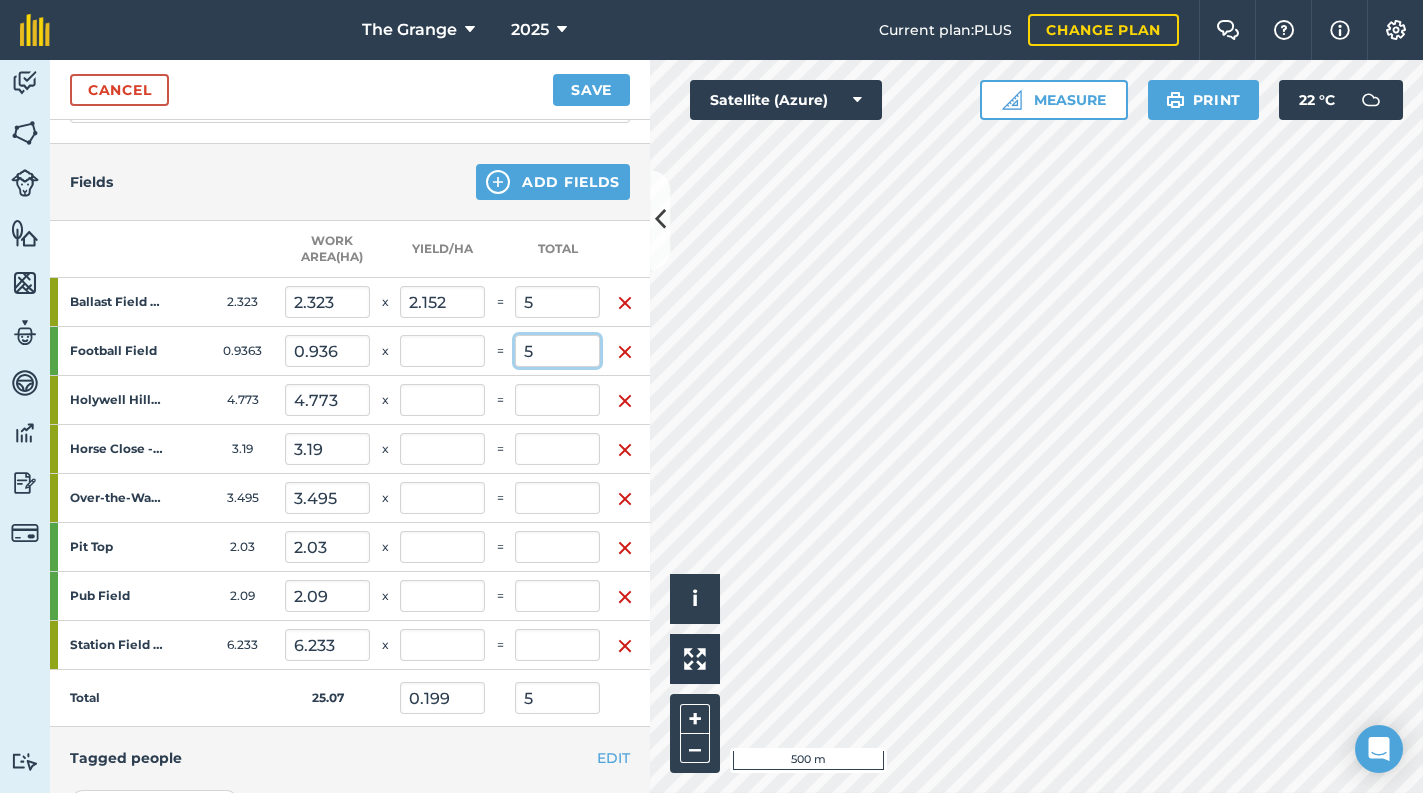 type on "5" 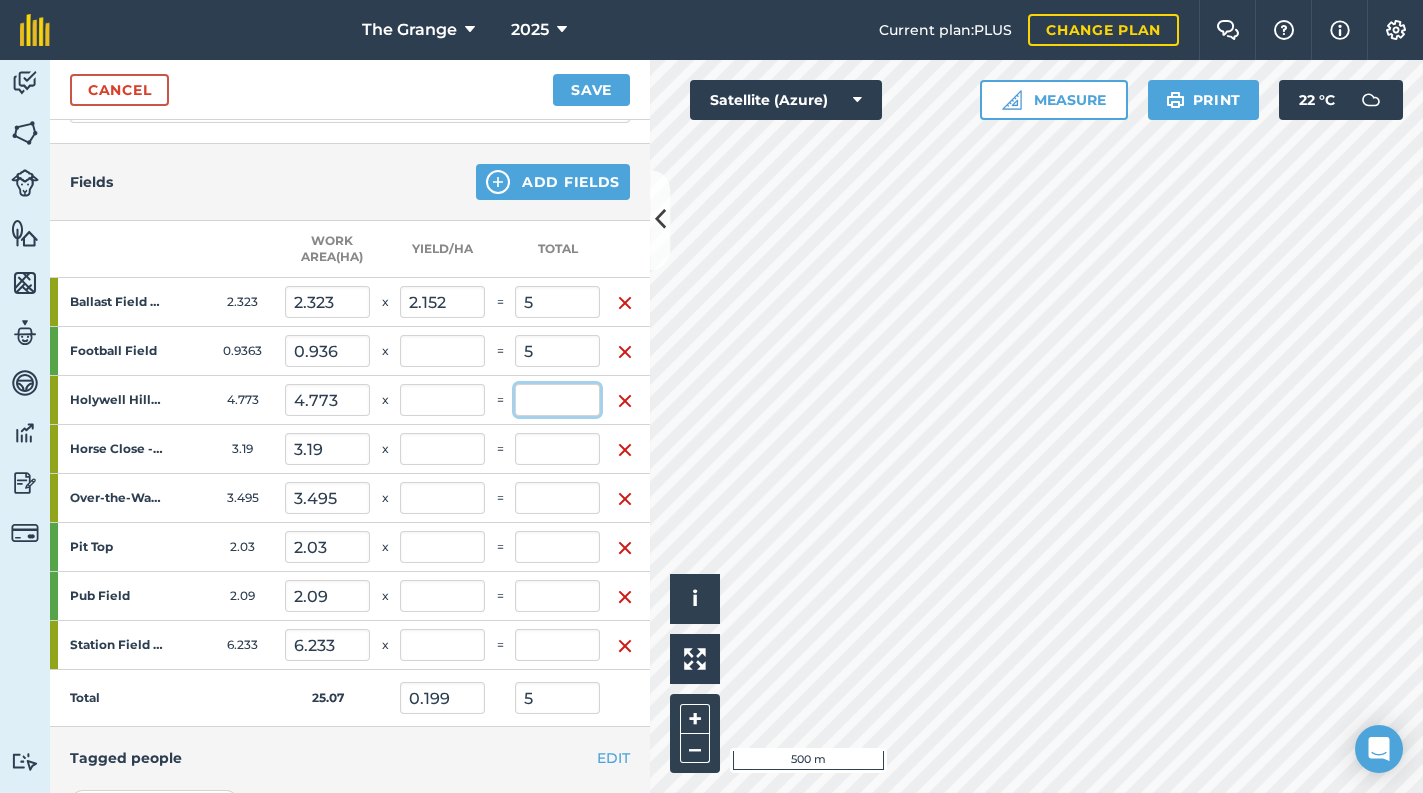 click at bounding box center [557, 400] 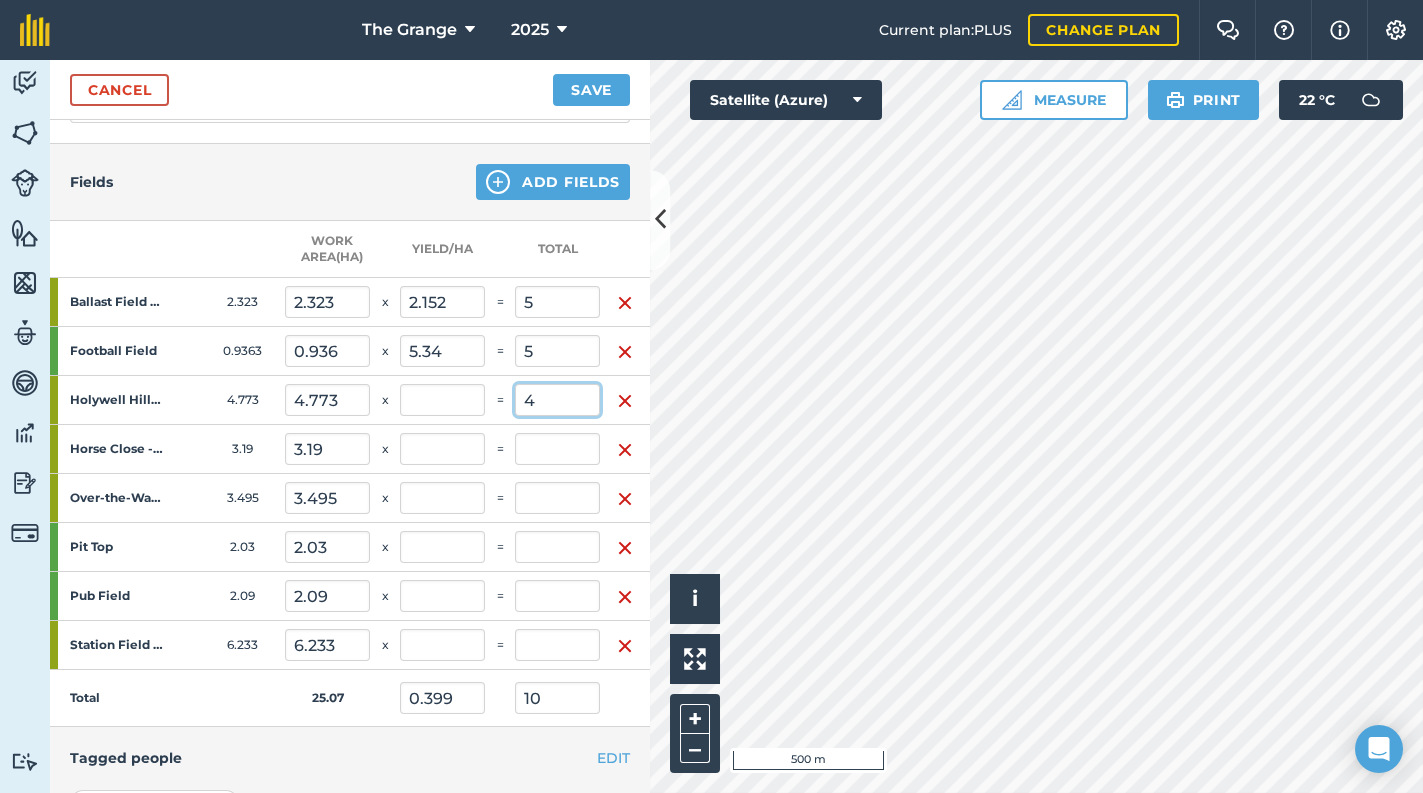 type on "4" 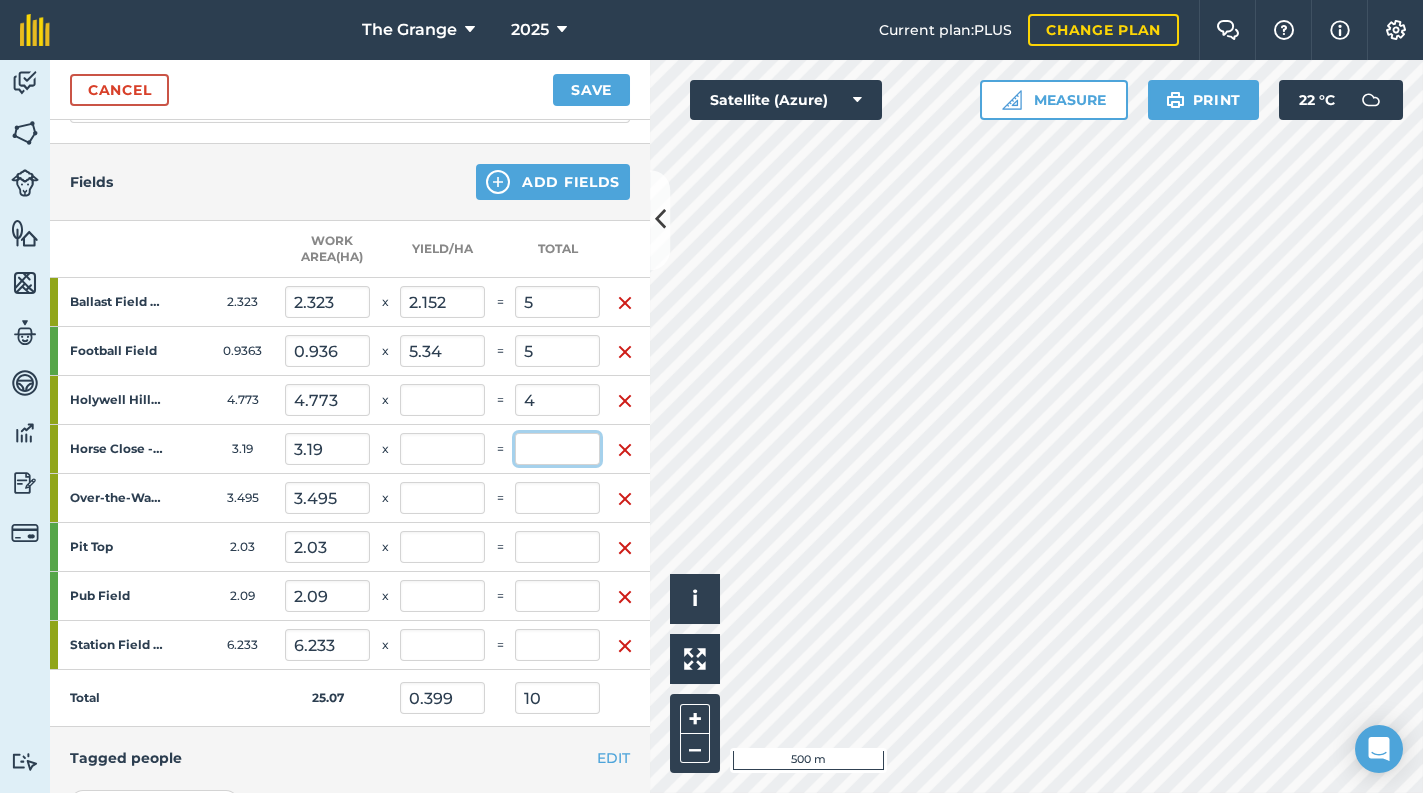 click at bounding box center (557, 449) 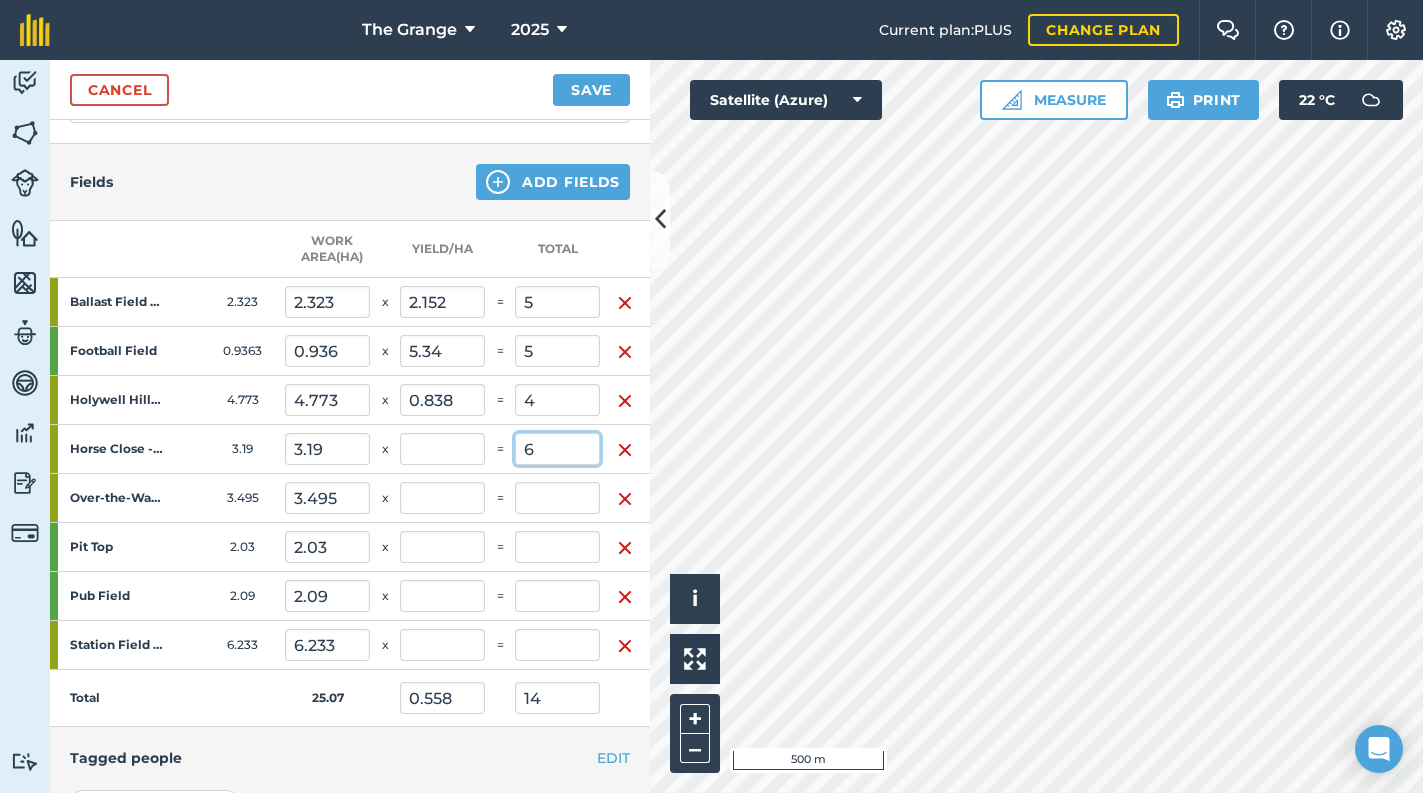 type on "6" 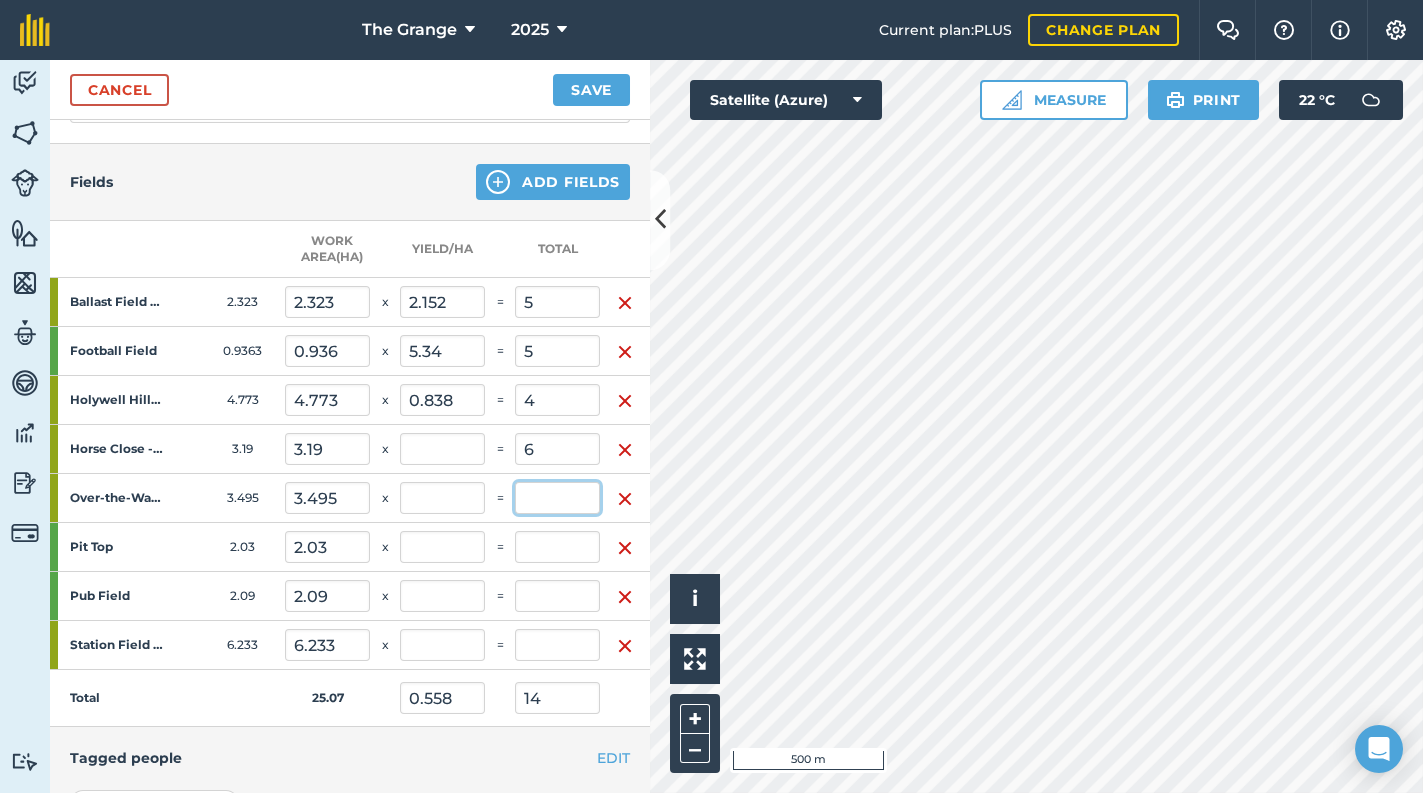 type on "0.798" 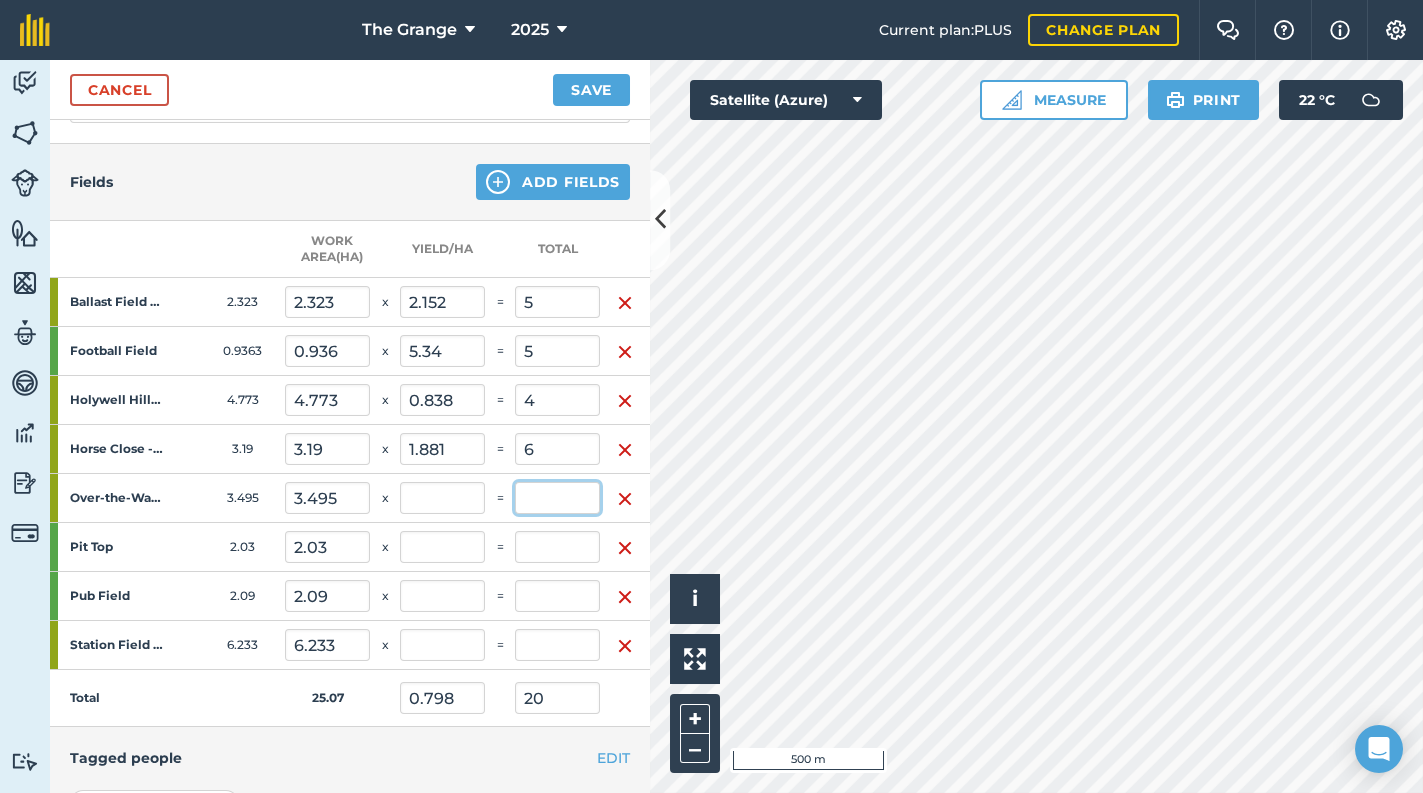 click at bounding box center [557, 498] 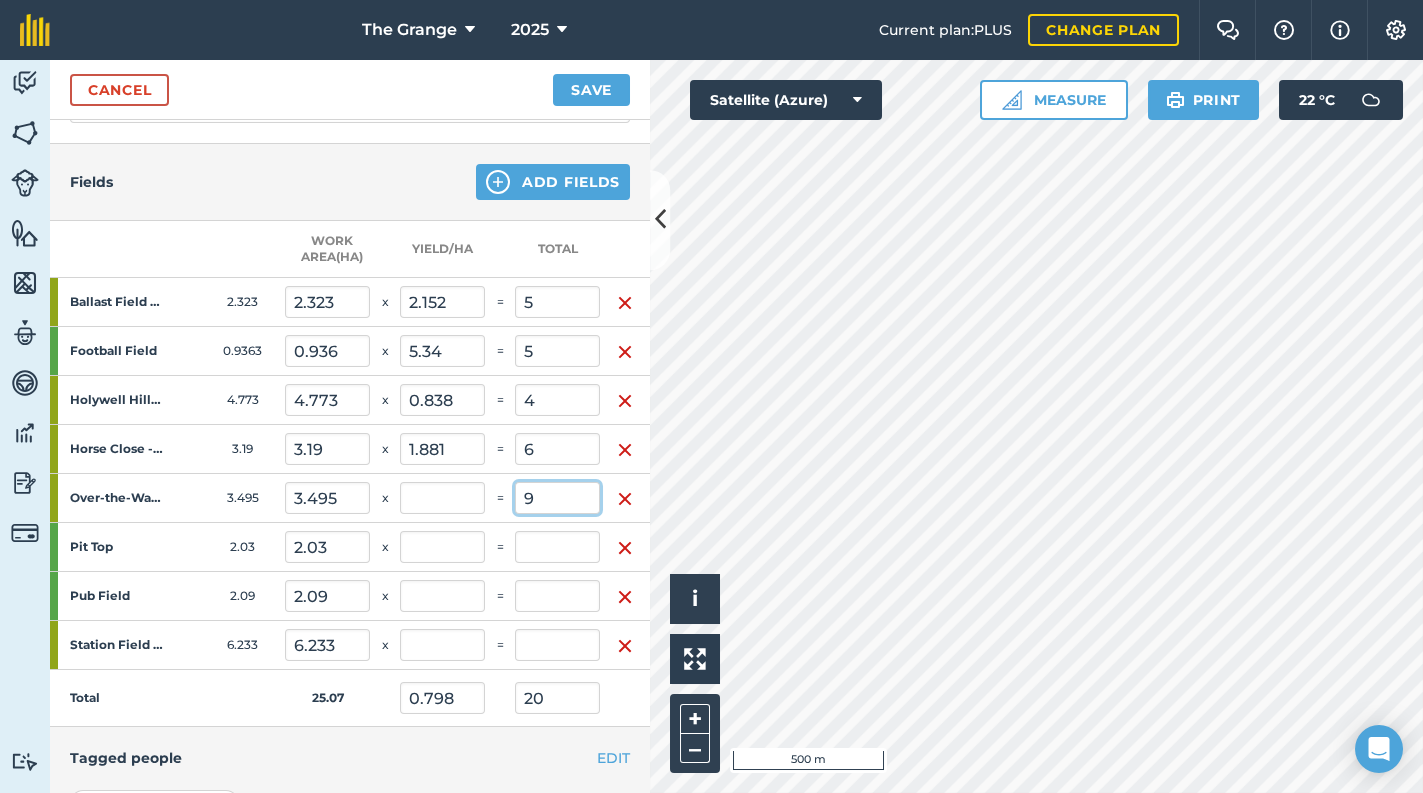 type on "9" 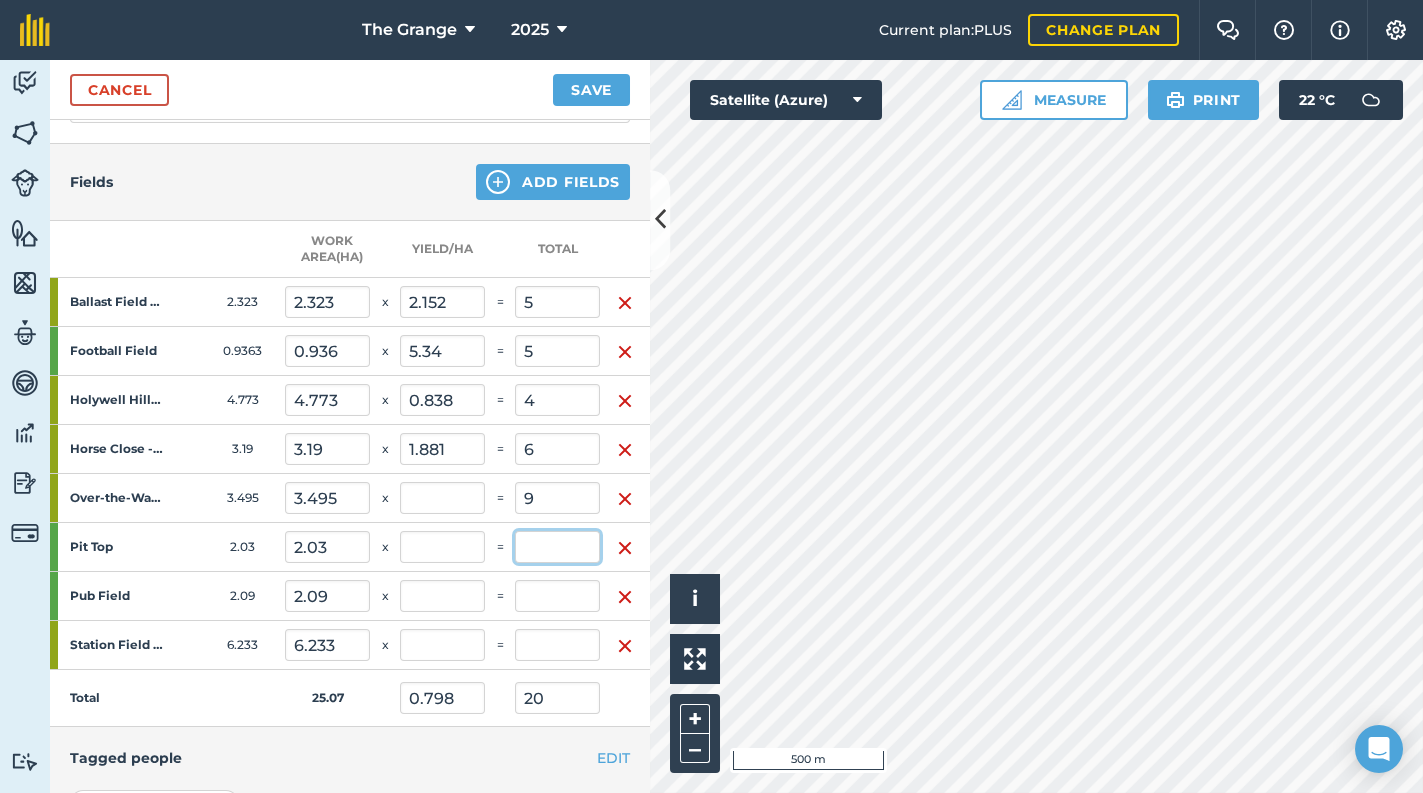click at bounding box center [557, 547] 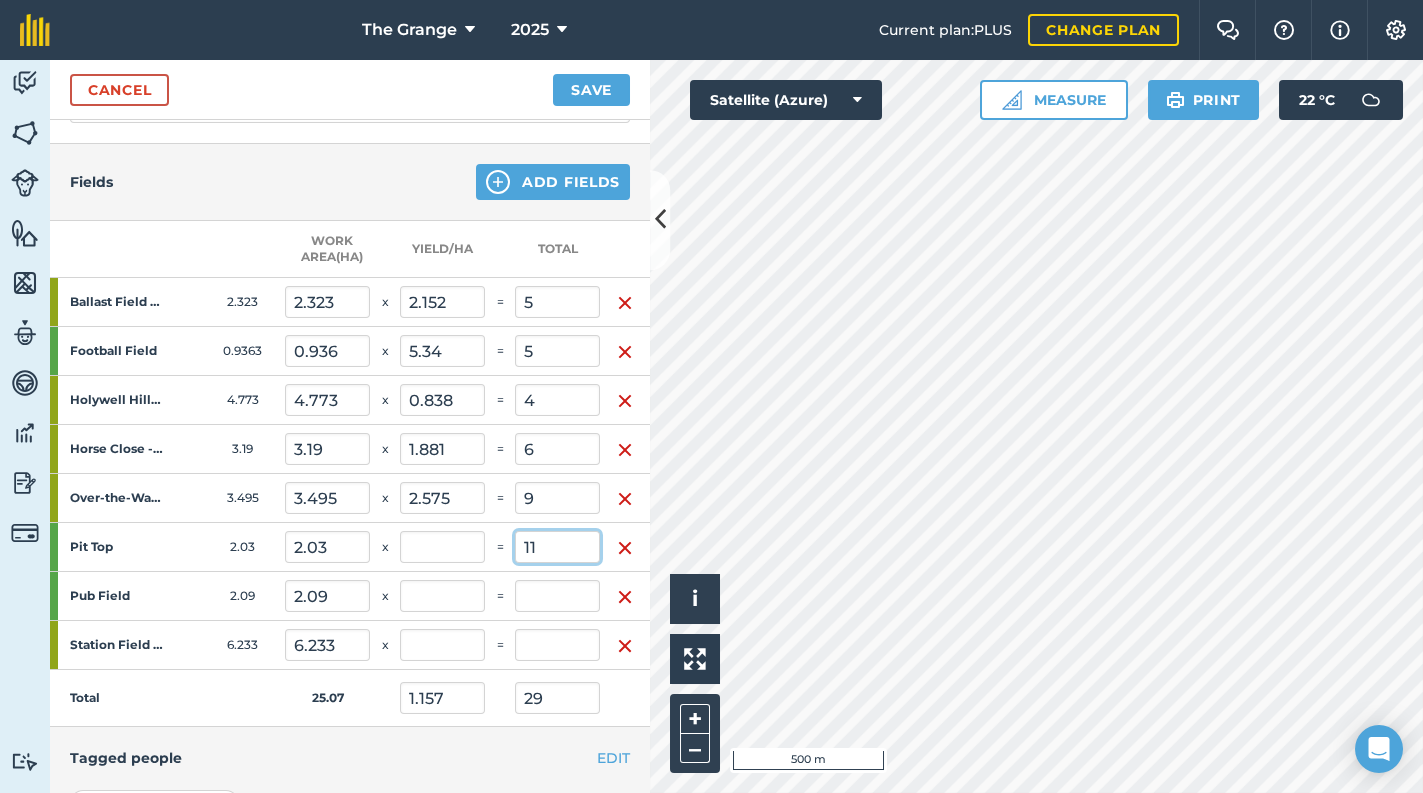 type on "11" 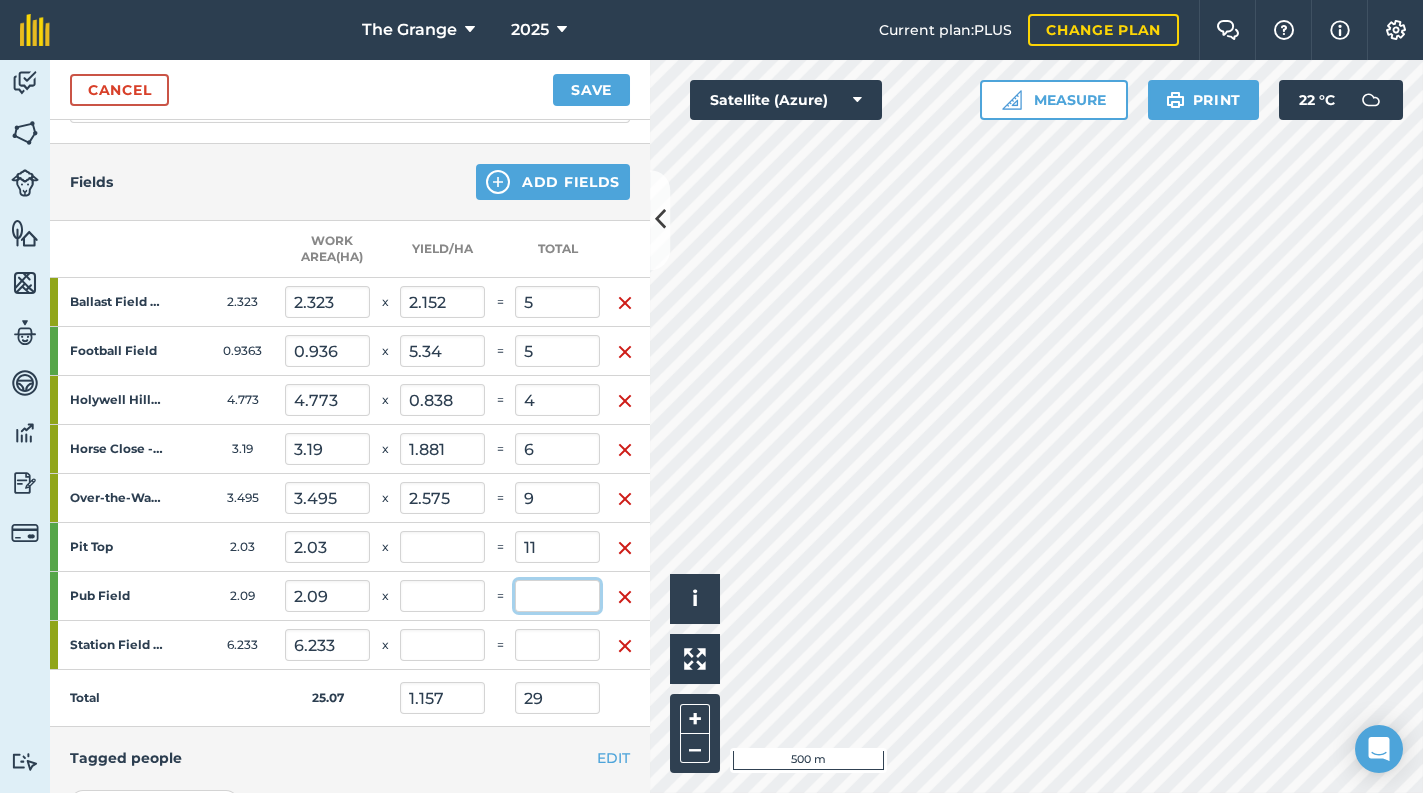 click at bounding box center [557, 596] 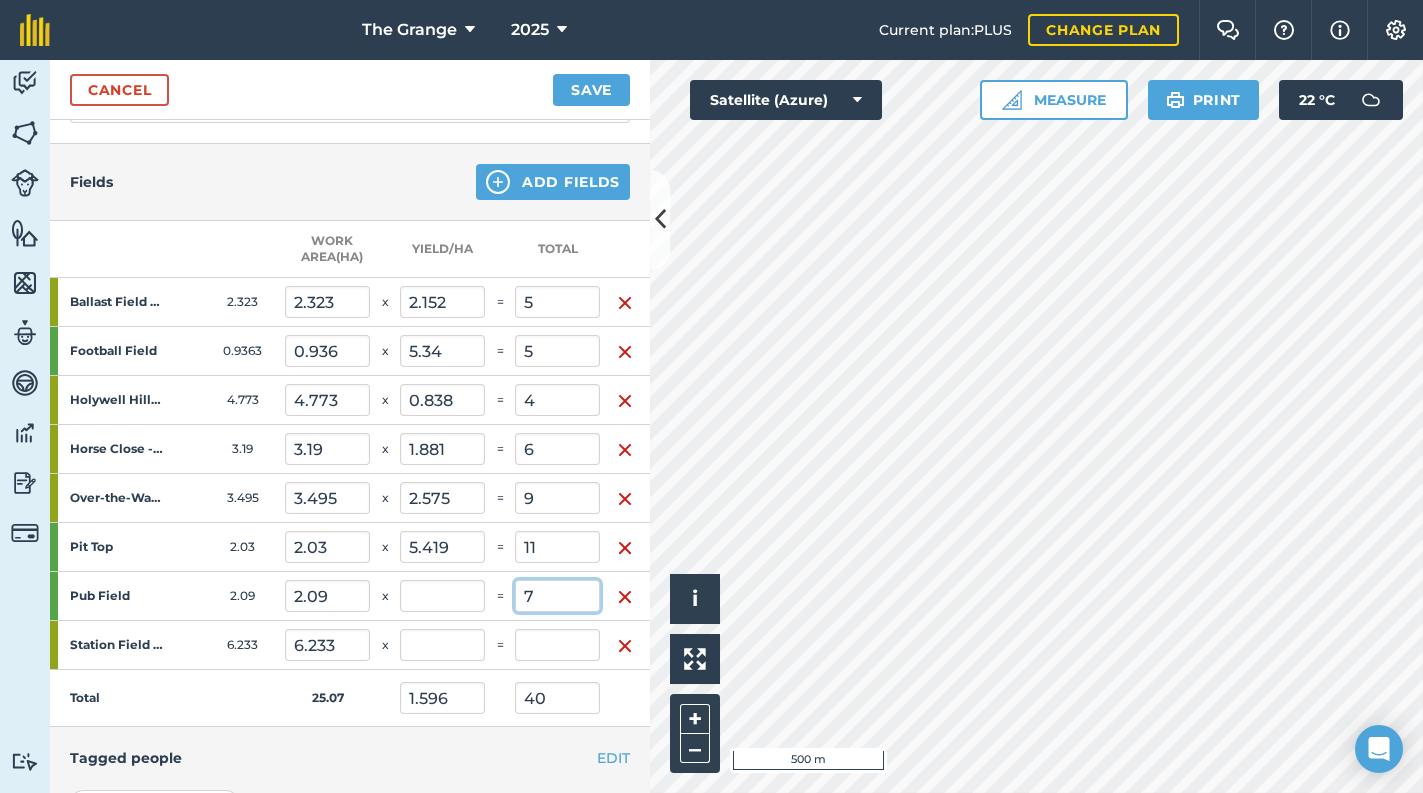 type on "7" 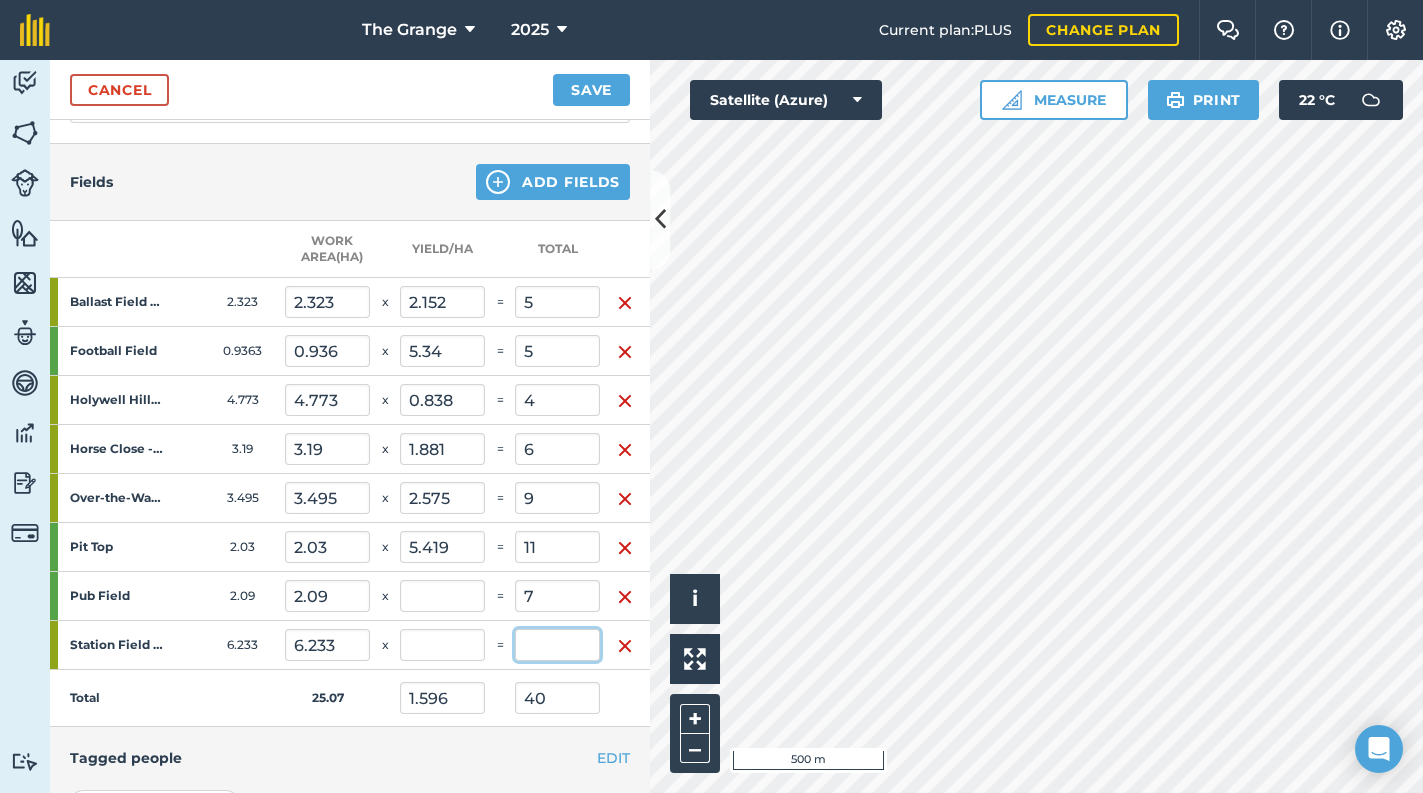 click at bounding box center [557, 645] 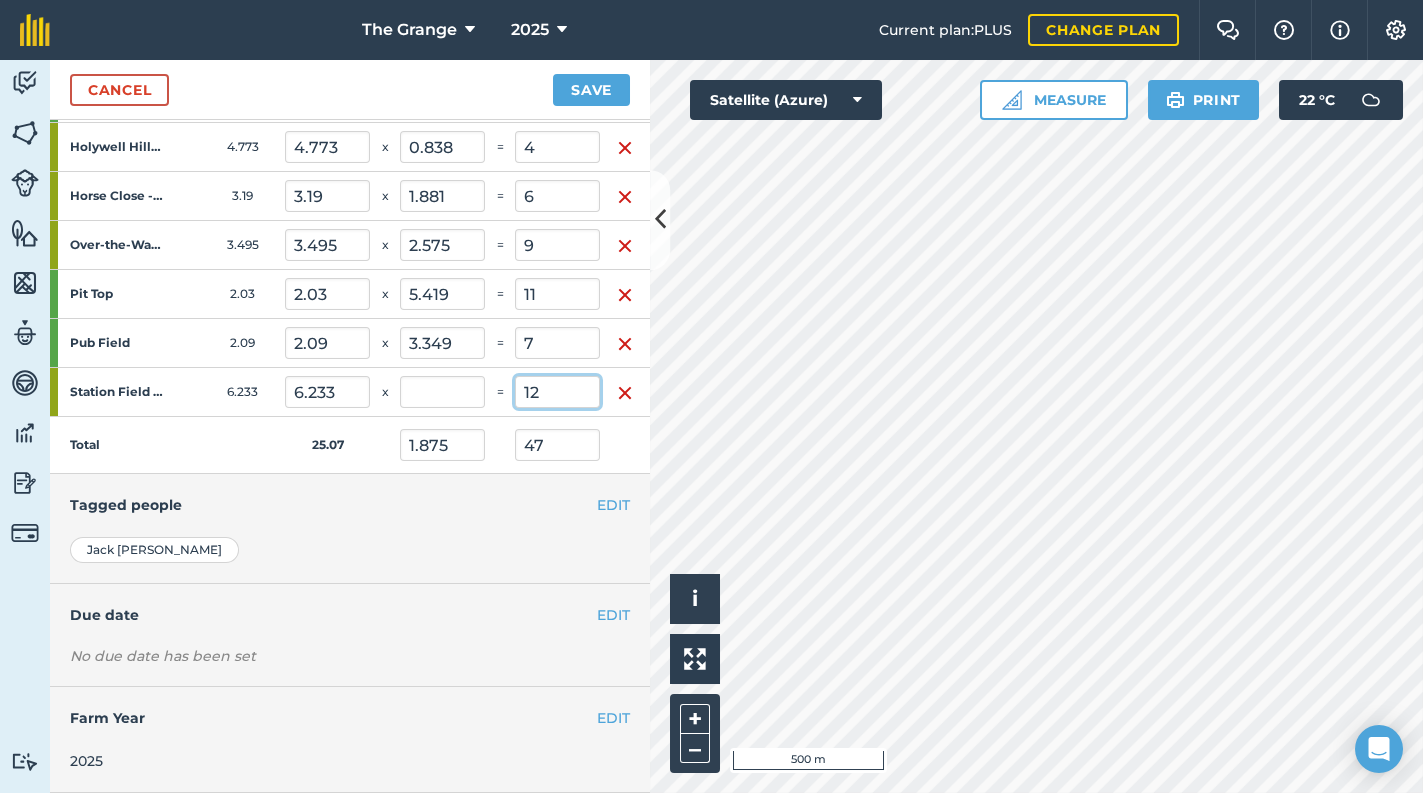 scroll, scrollTop: 601, scrollLeft: 0, axis: vertical 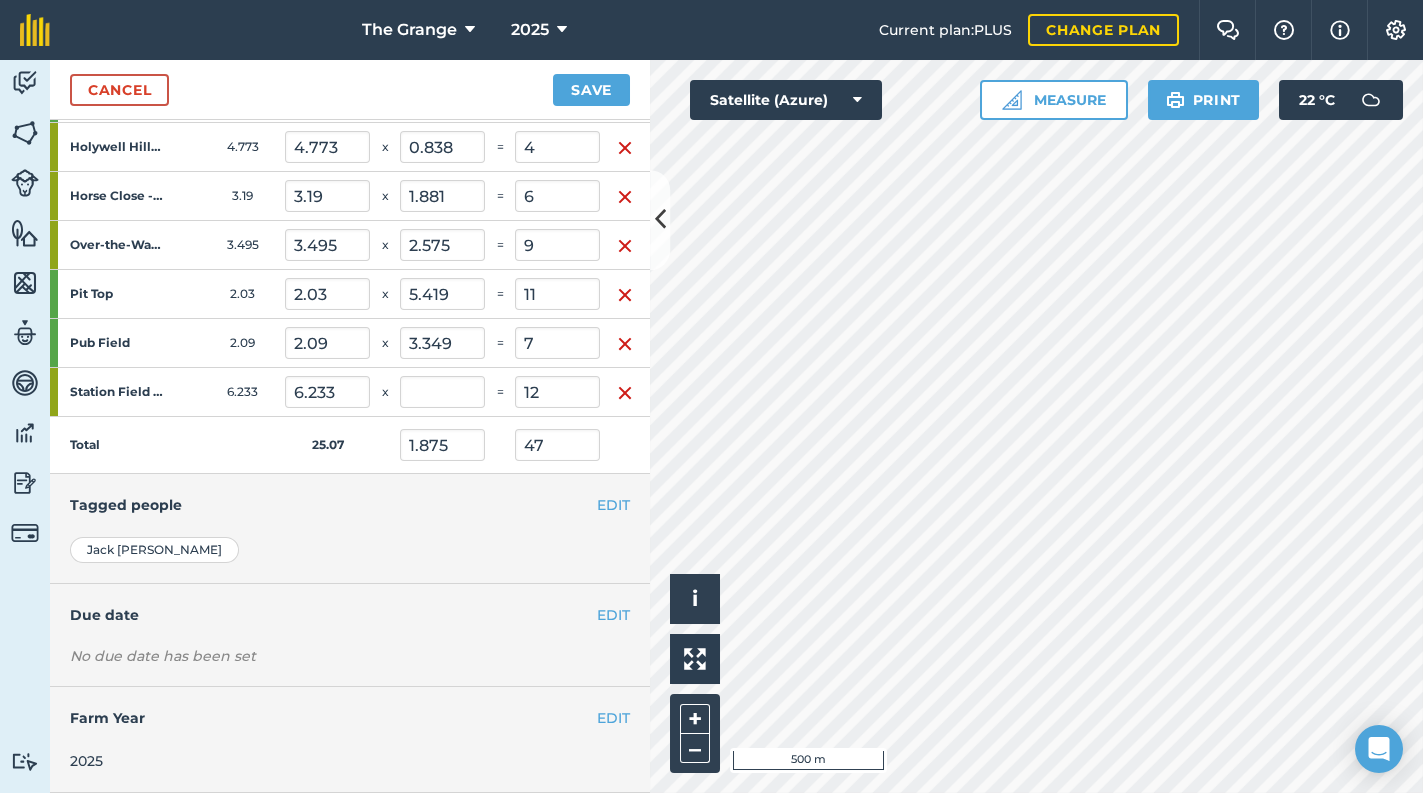 click on "[PERSON_NAME]" at bounding box center [350, 550] 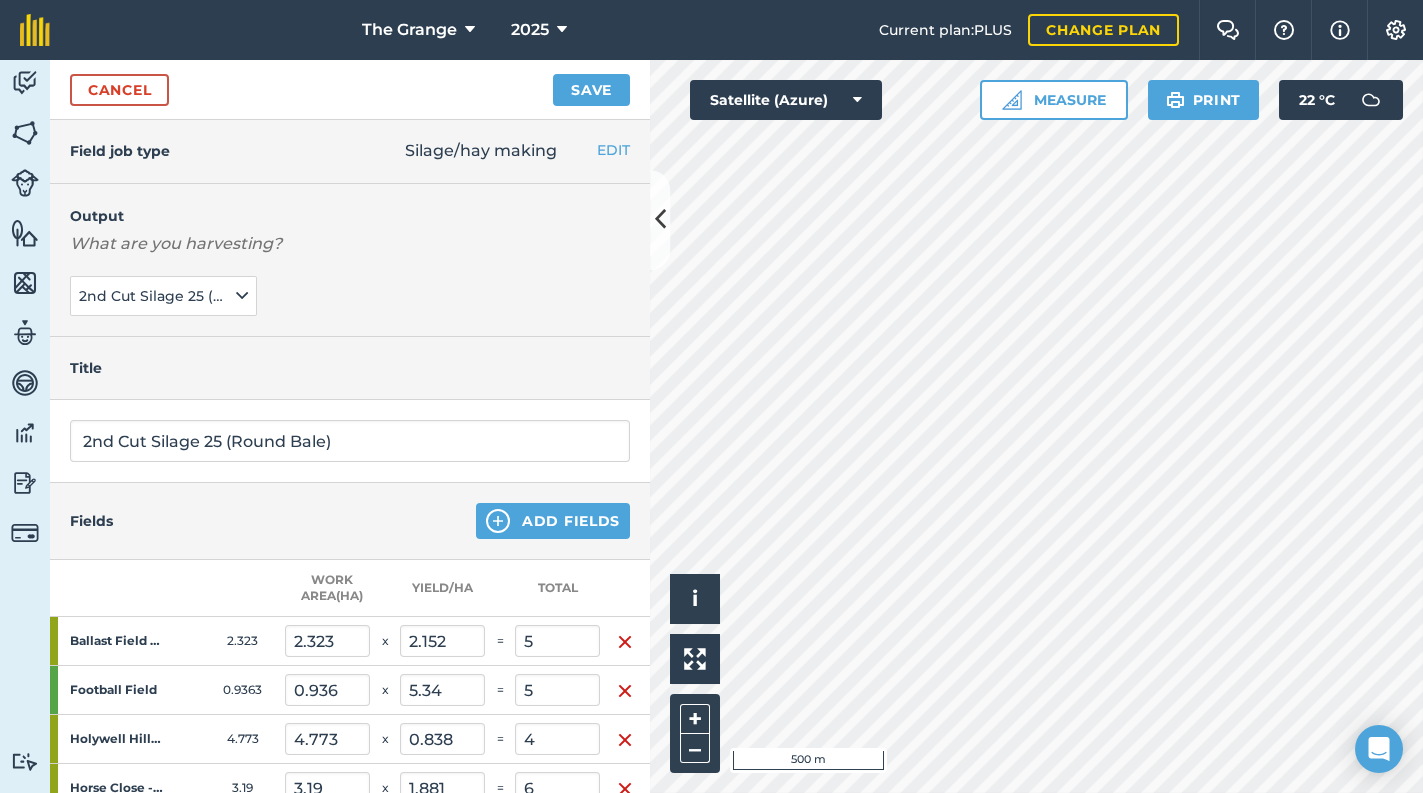 scroll, scrollTop: 0, scrollLeft: 0, axis: both 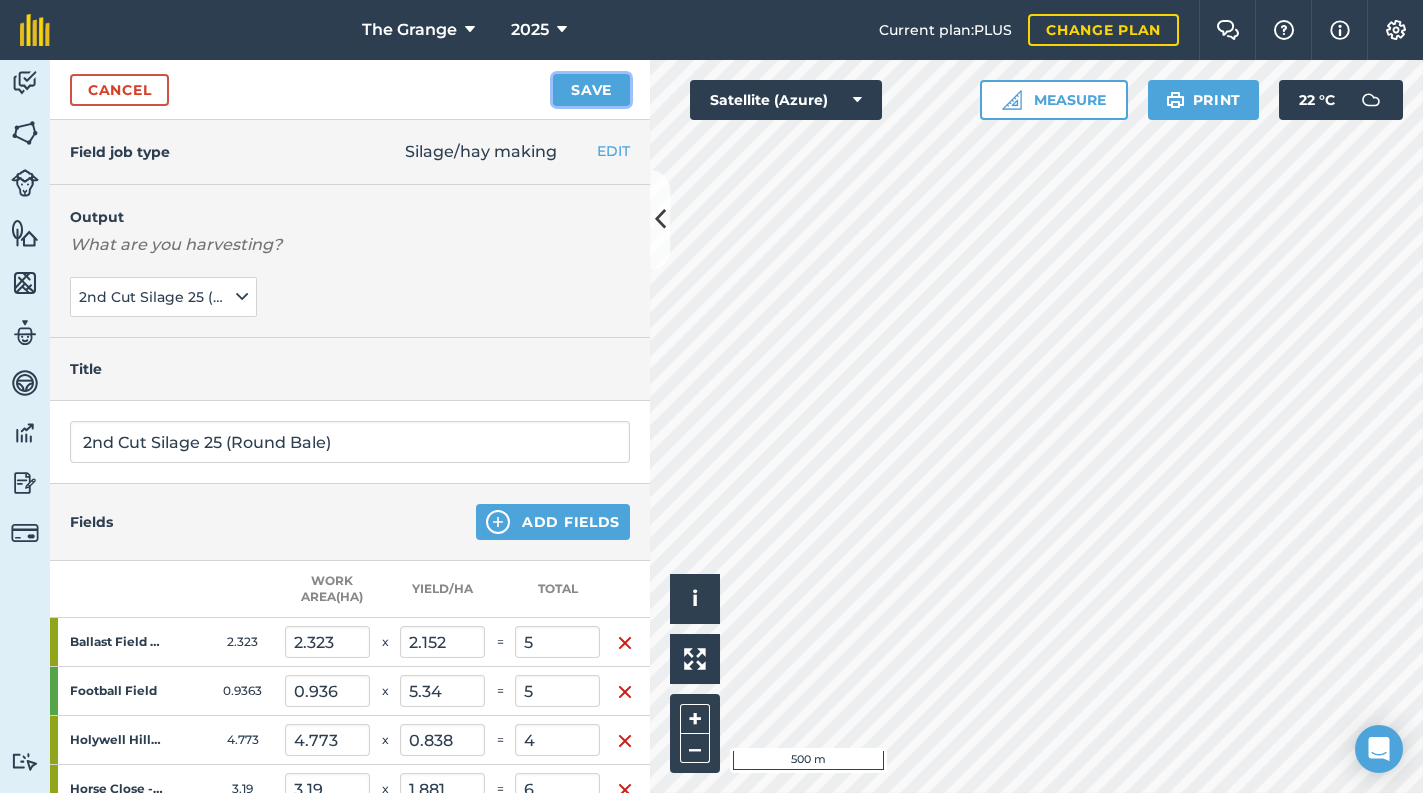 click on "Save" at bounding box center [591, 90] 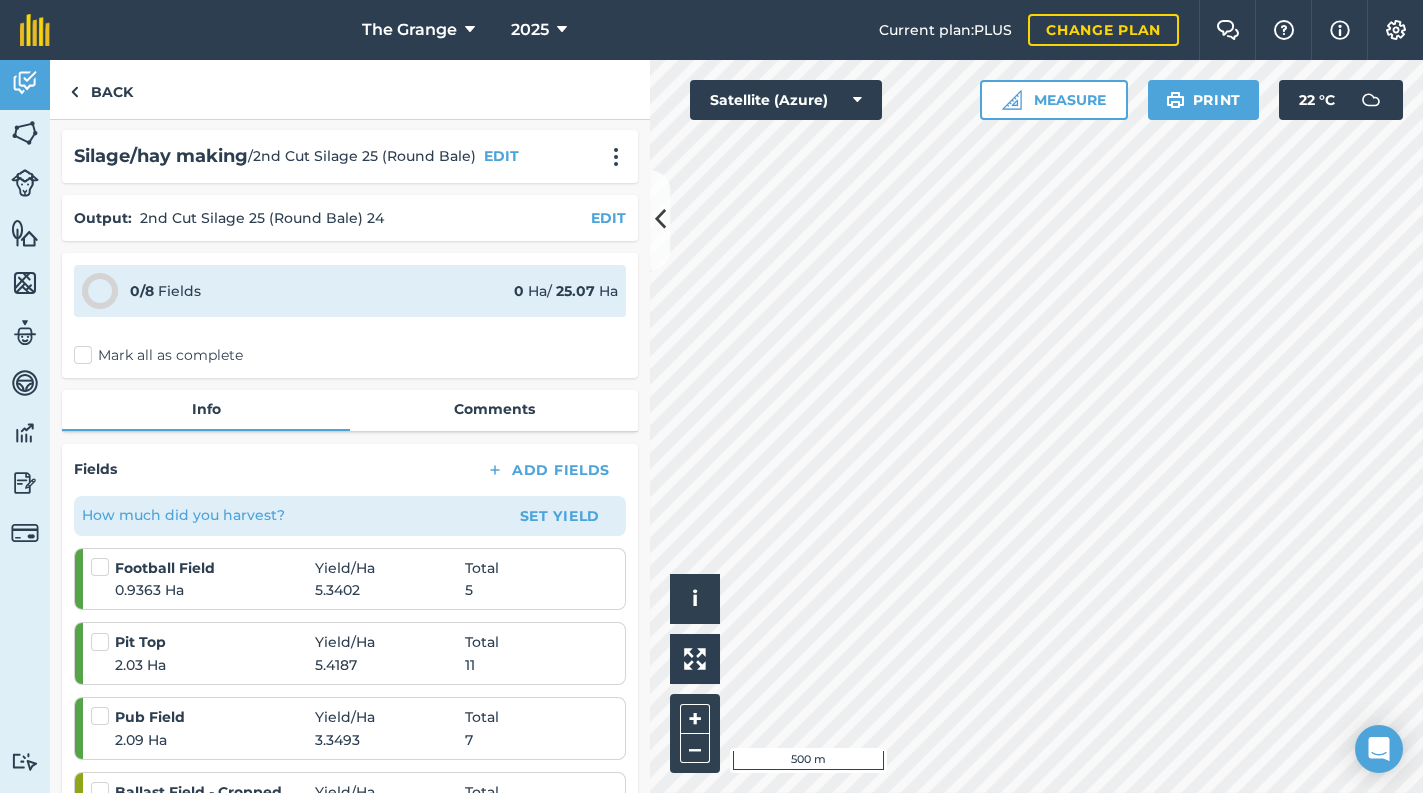 scroll, scrollTop: 0, scrollLeft: 0, axis: both 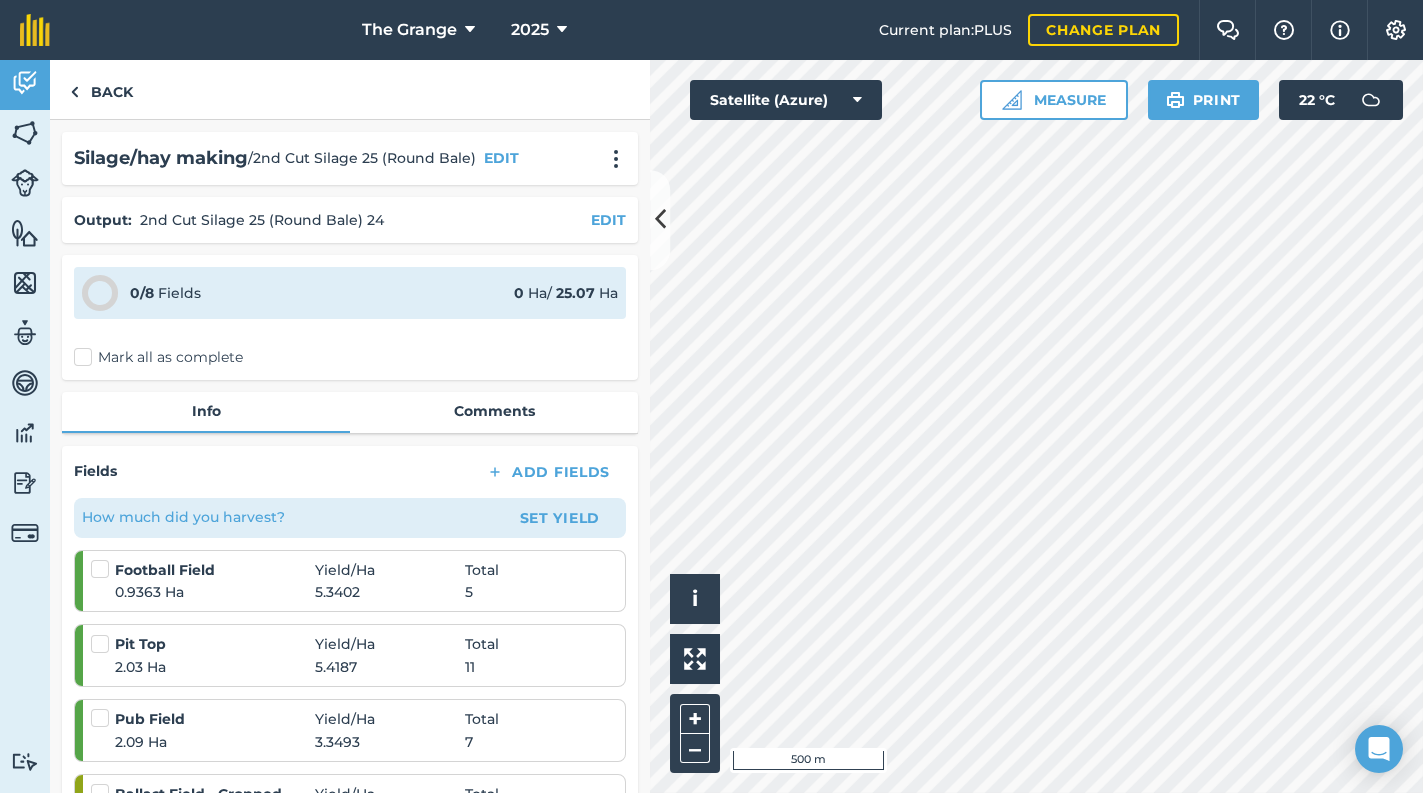 click on "Mark all as complete" at bounding box center (158, 357) 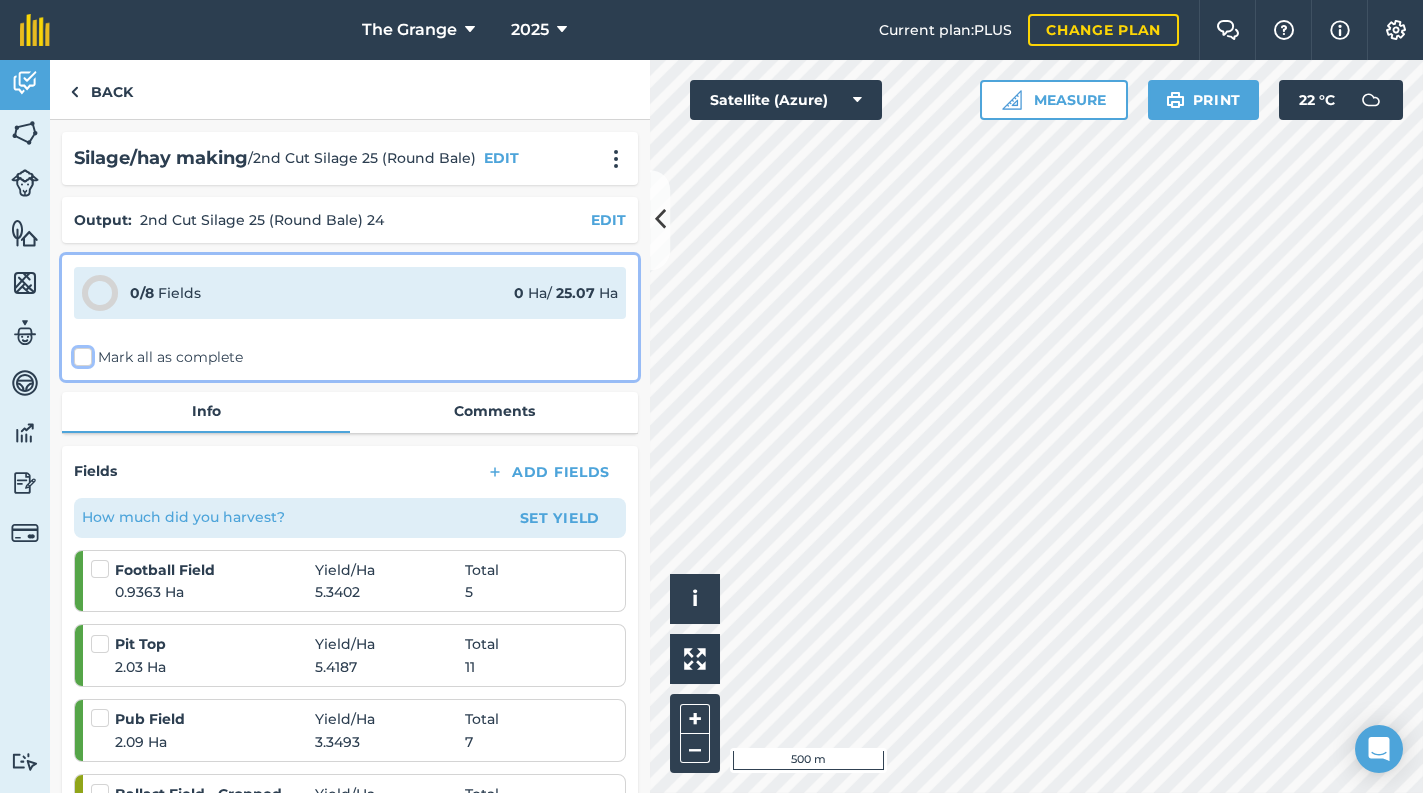 click on "Mark all as complete" at bounding box center (80, 353) 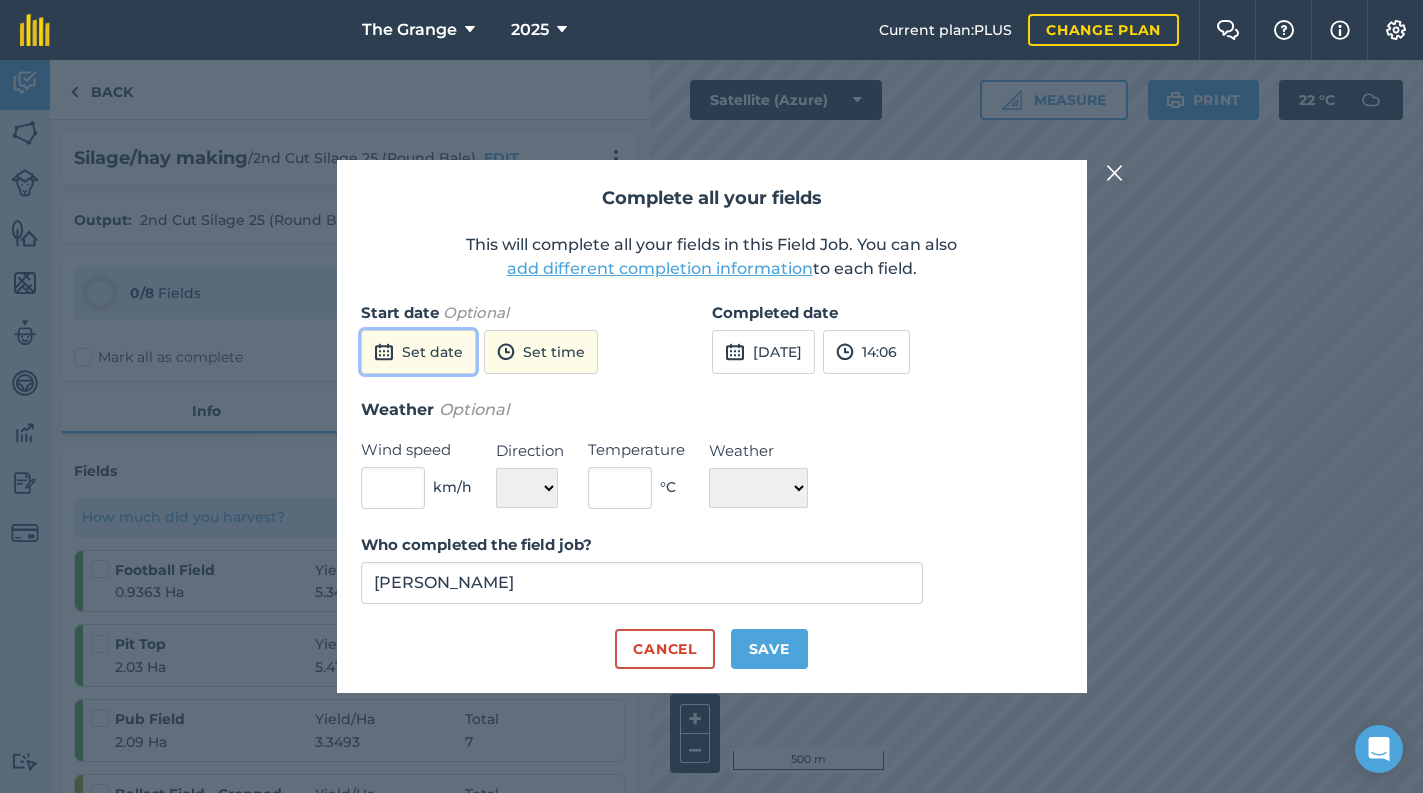 click on "Set date" at bounding box center [418, 352] 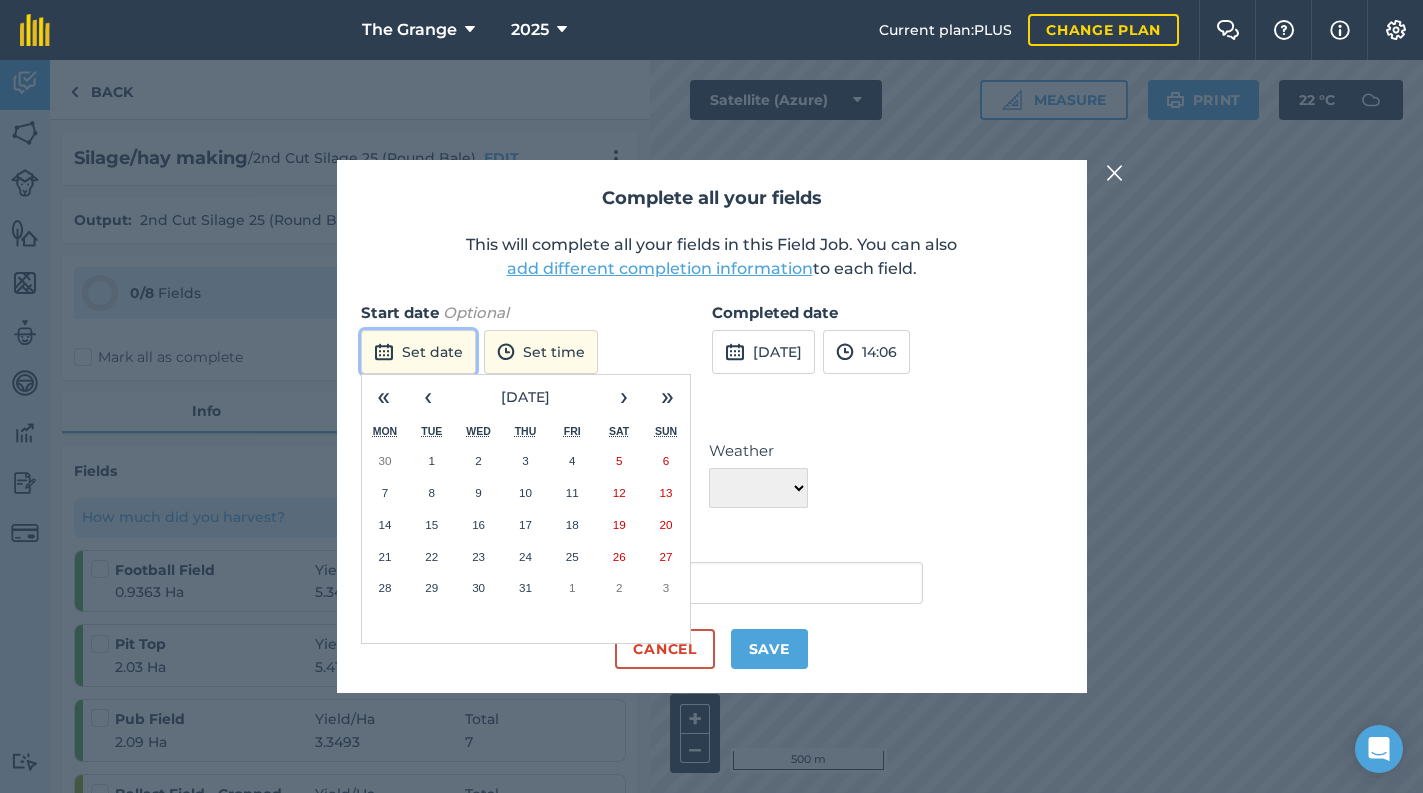 click on "Set date" at bounding box center (418, 352) 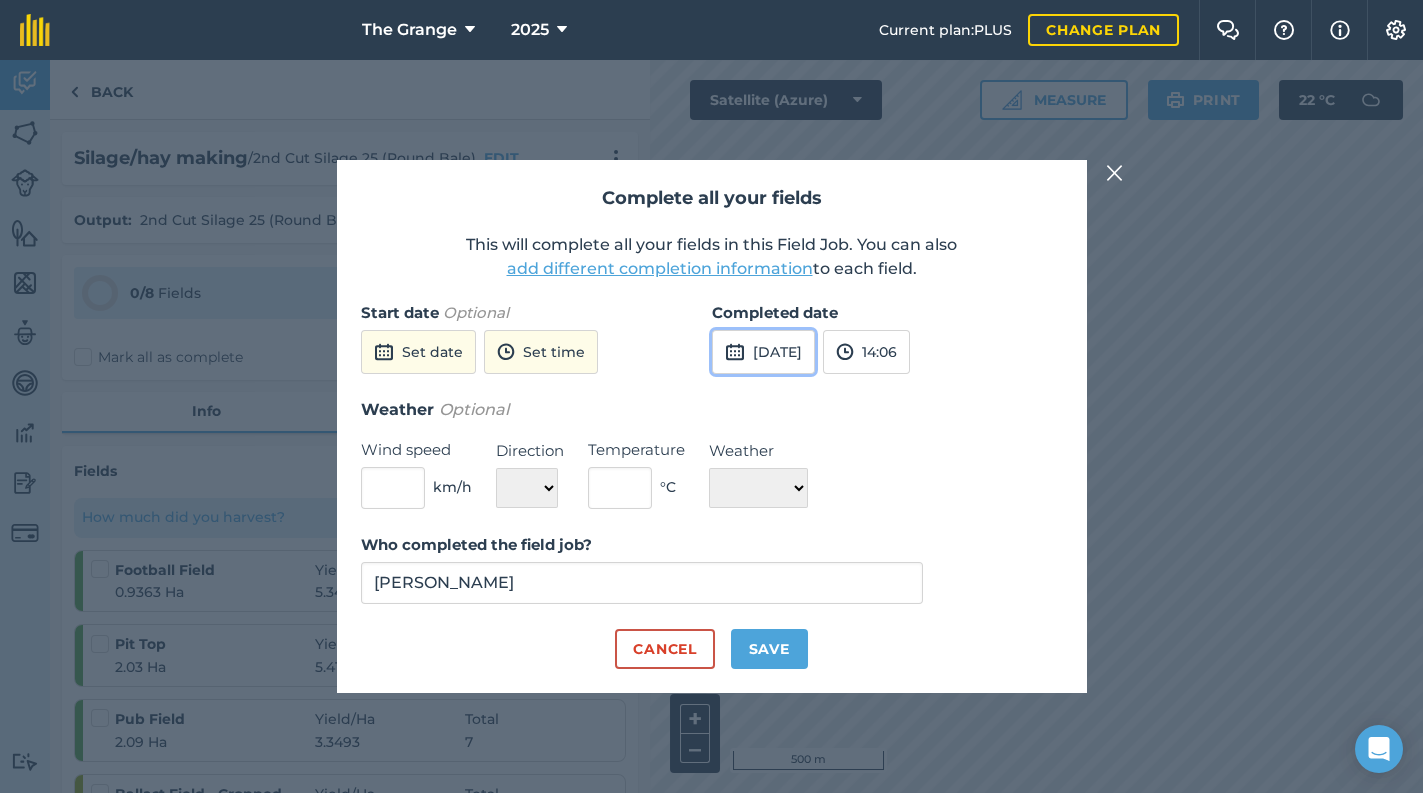 click on "[DATE]" at bounding box center [763, 352] 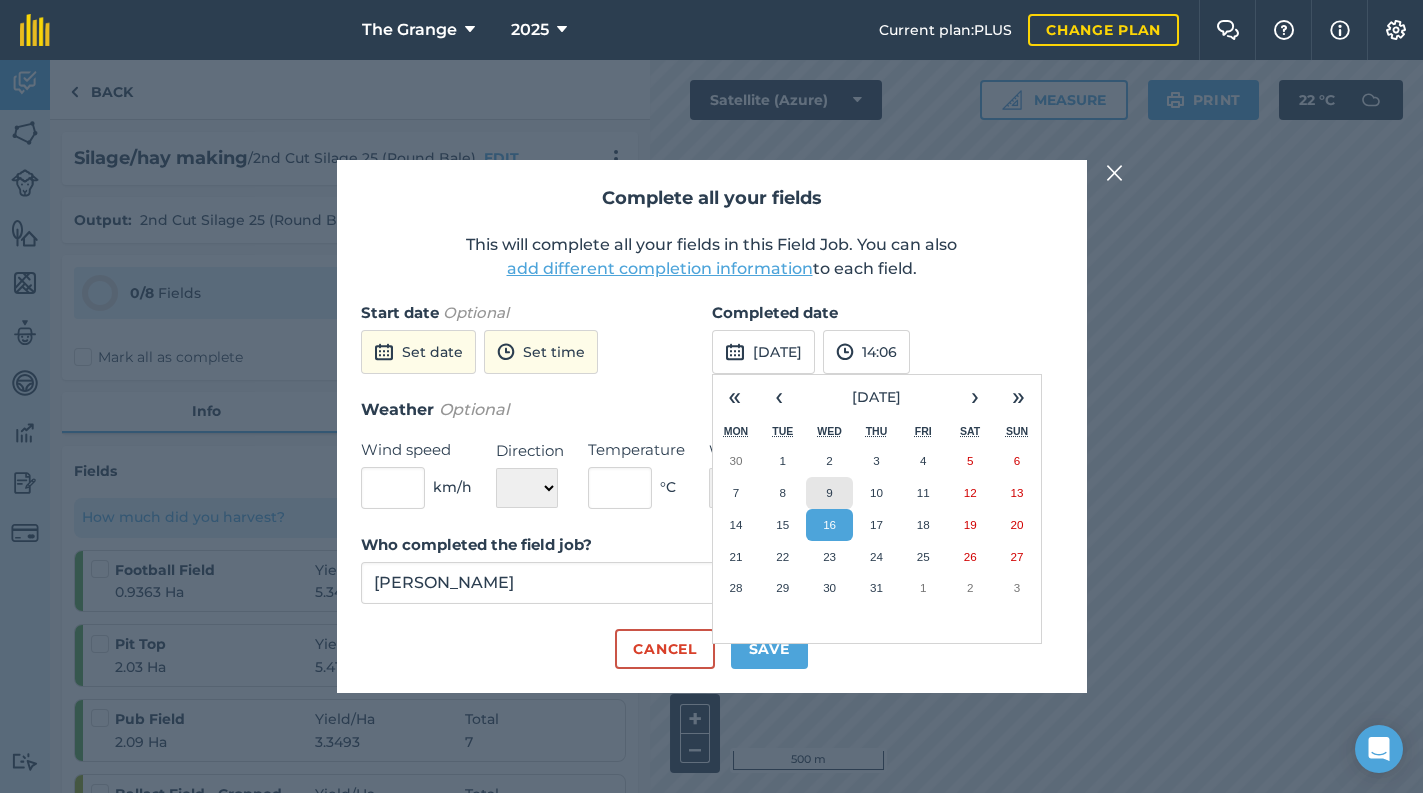click on "9" at bounding box center [829, 493] 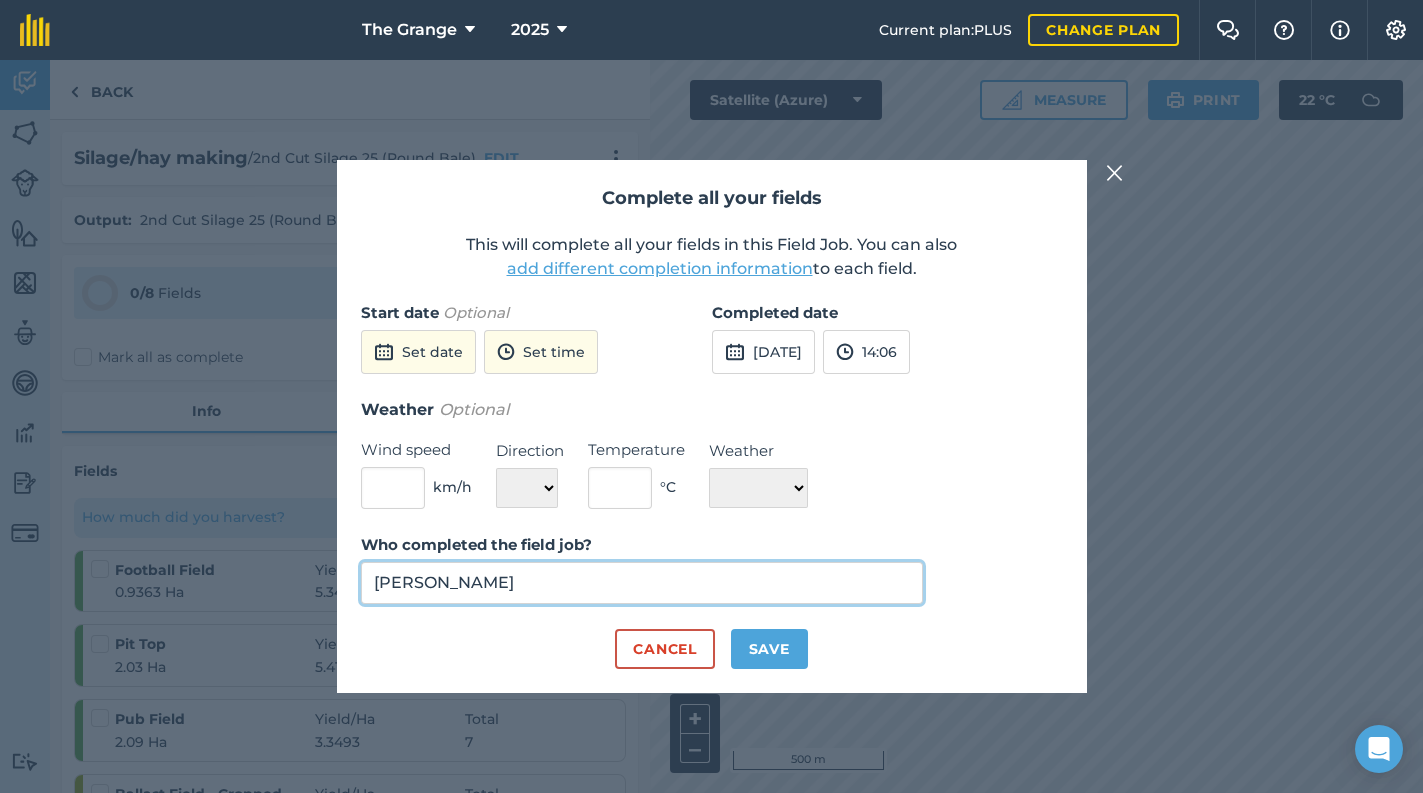 click on "[PERSON_NAME]" at bounding box center (642, 583) 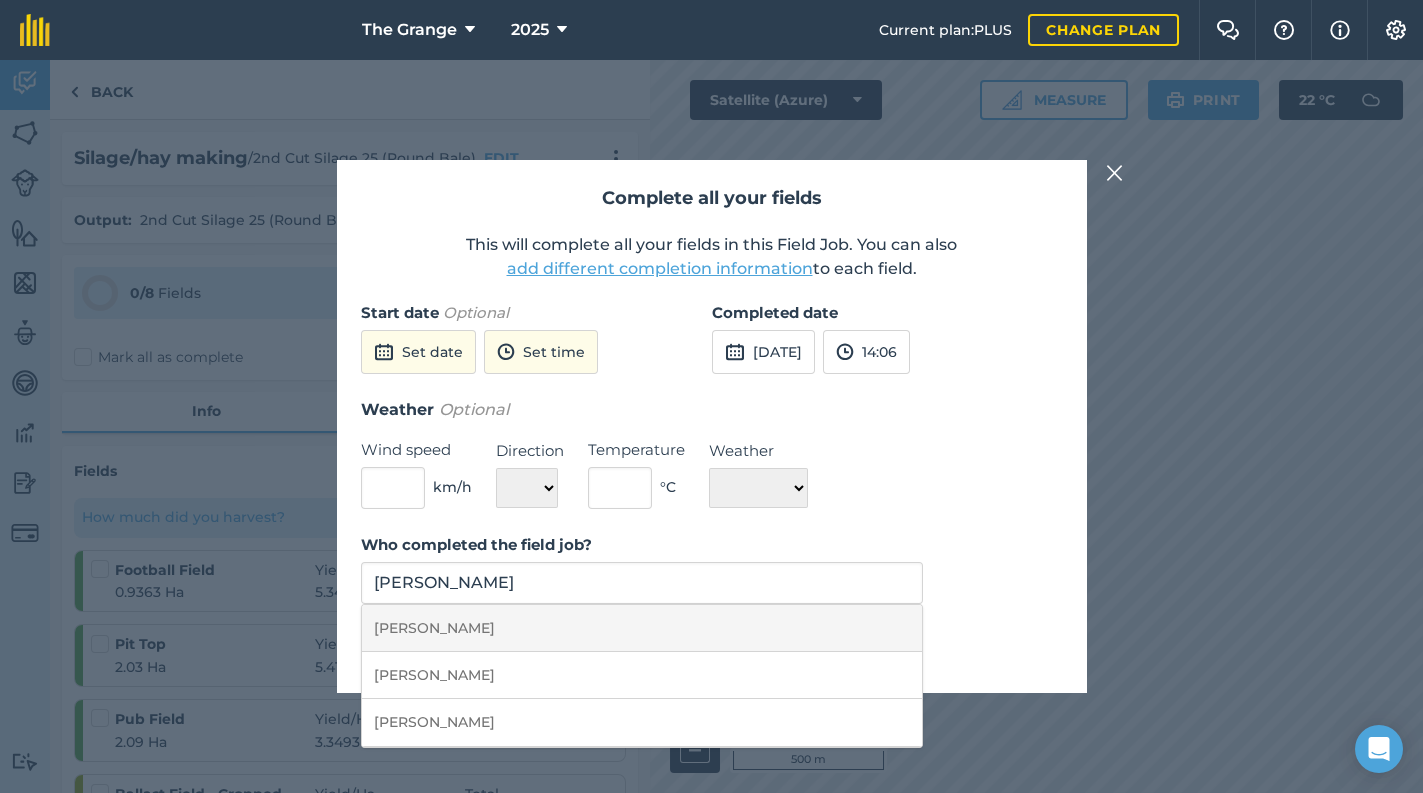 click on "[PERSON_NAME]" at bounding box center [642, 628] 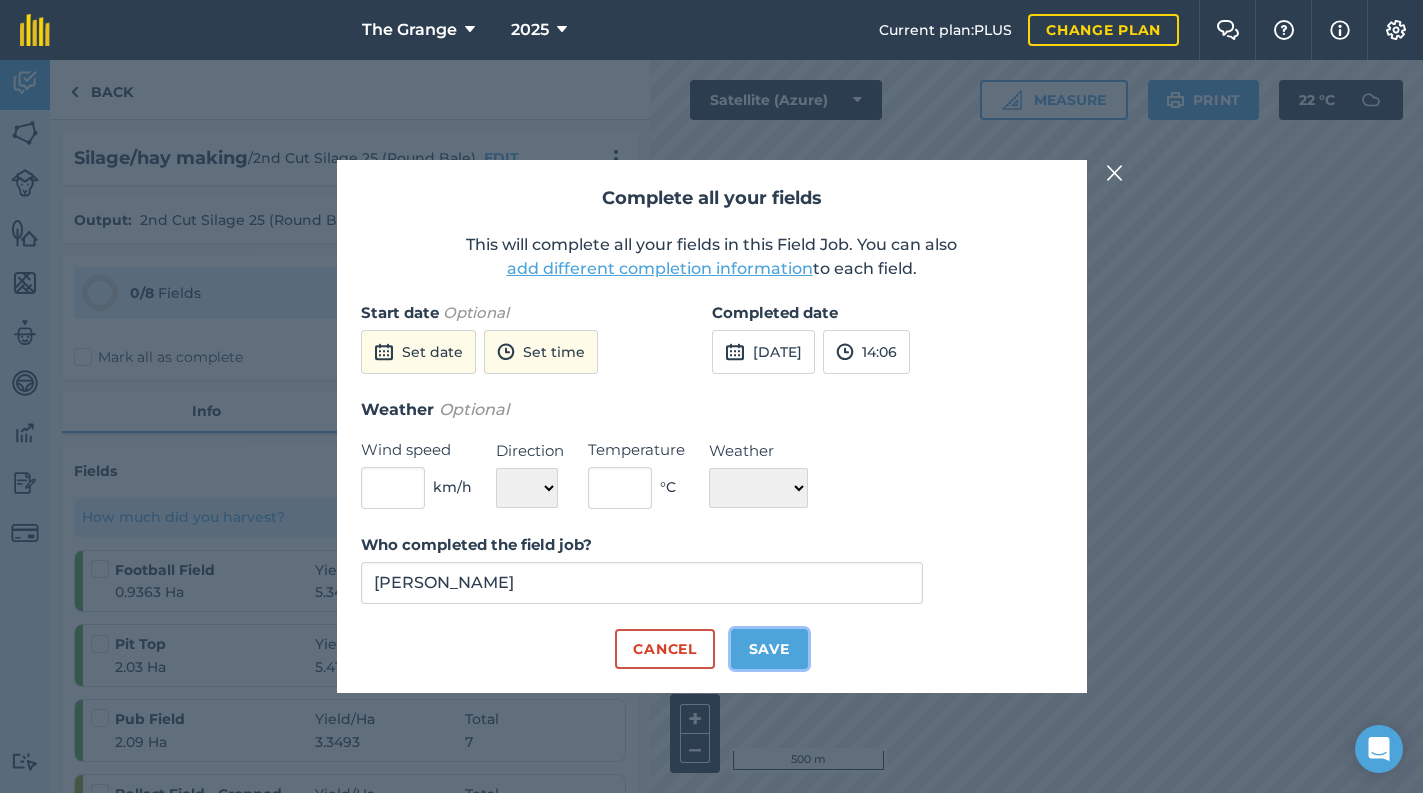 click on "Save" at bounding box center (769, 649) 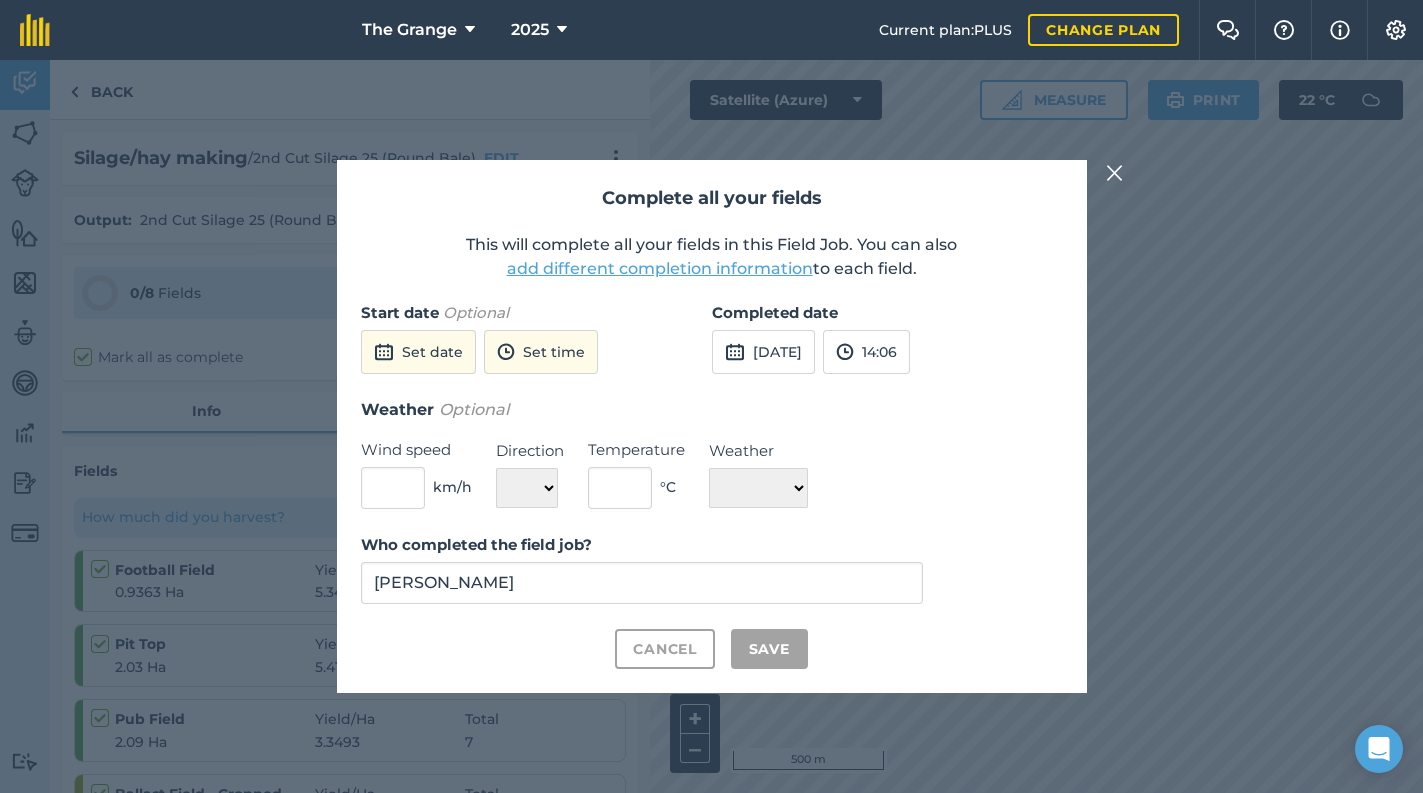 checkbox on "true" 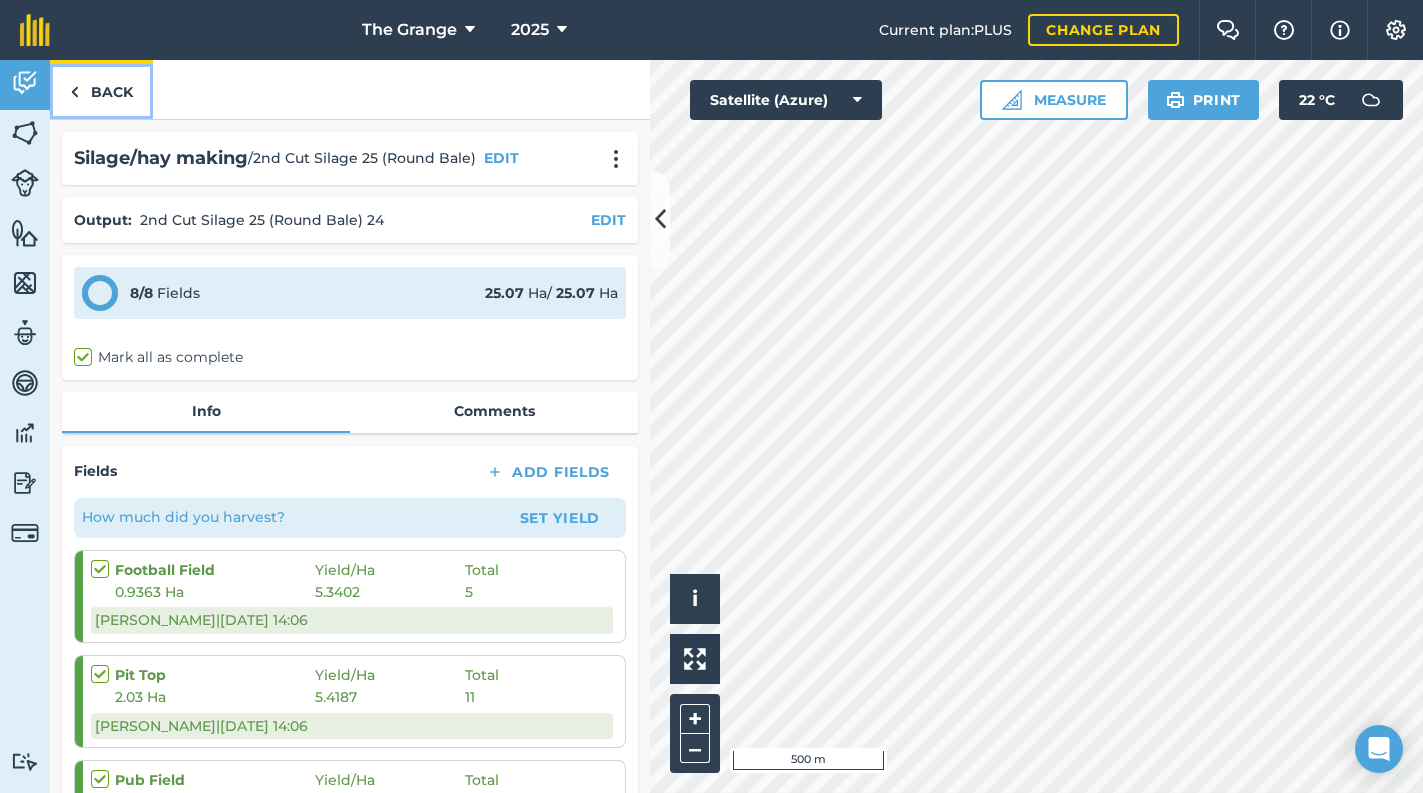 click on "Back" at bounding box center [101, 89] 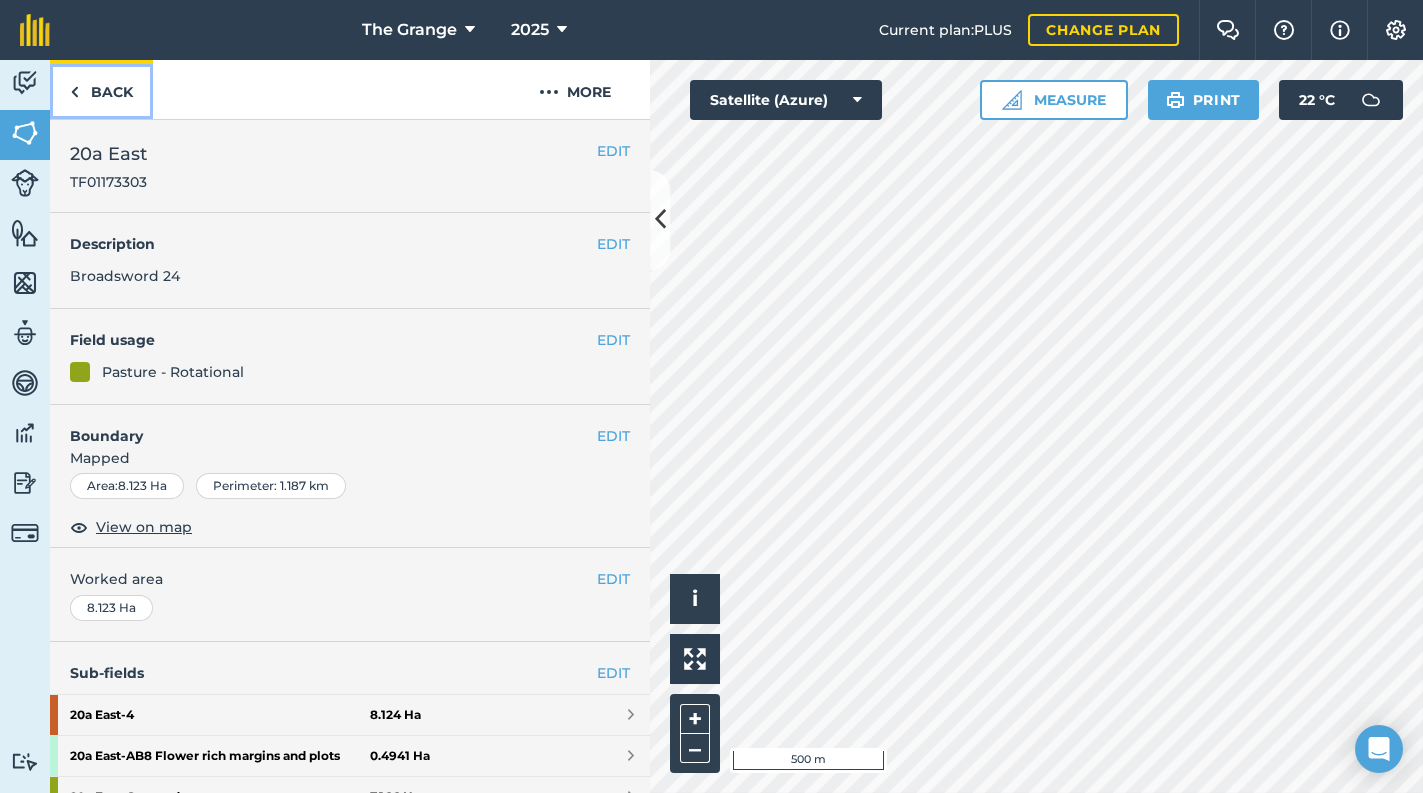 click on "Back" at bounding box center [101, 89] 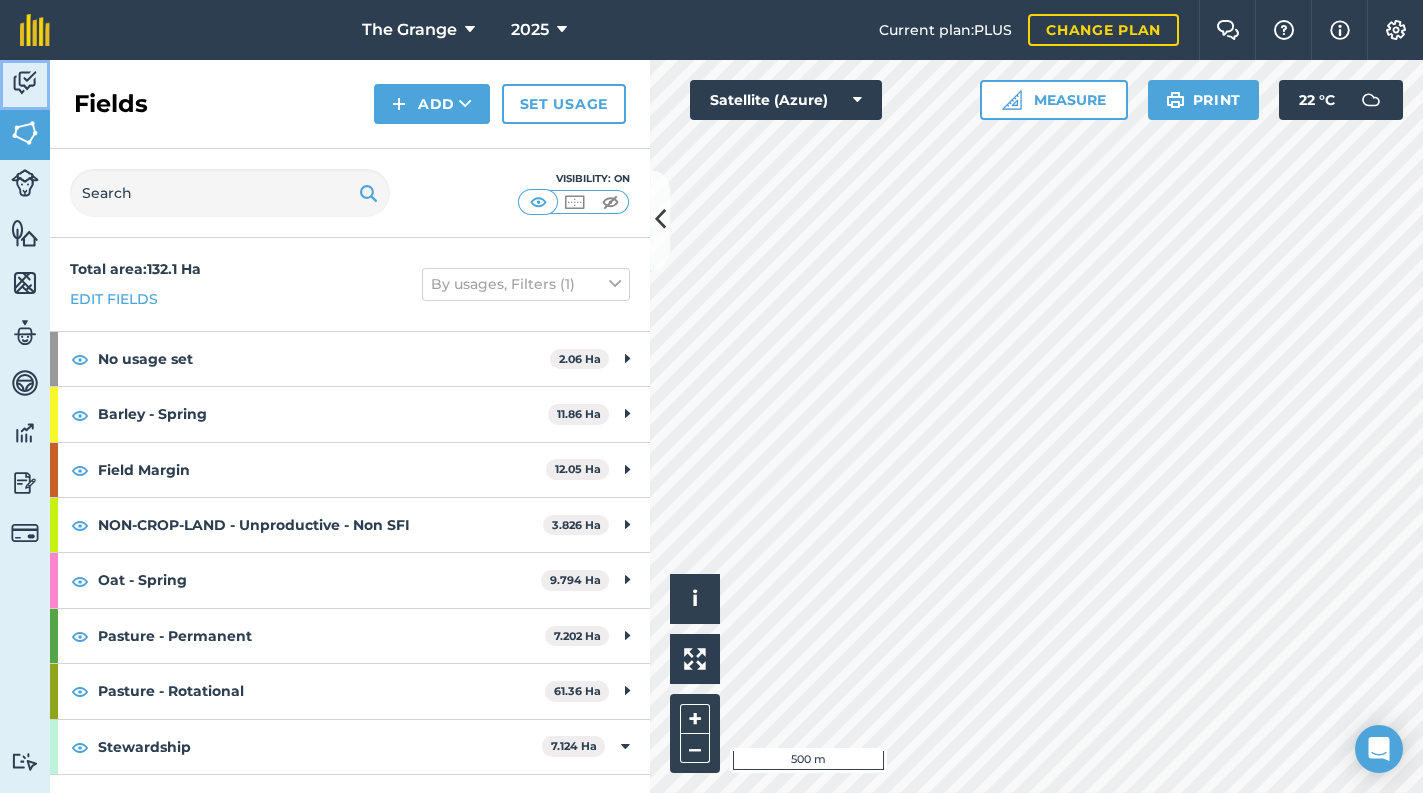 click at bounding box center [25, 83] 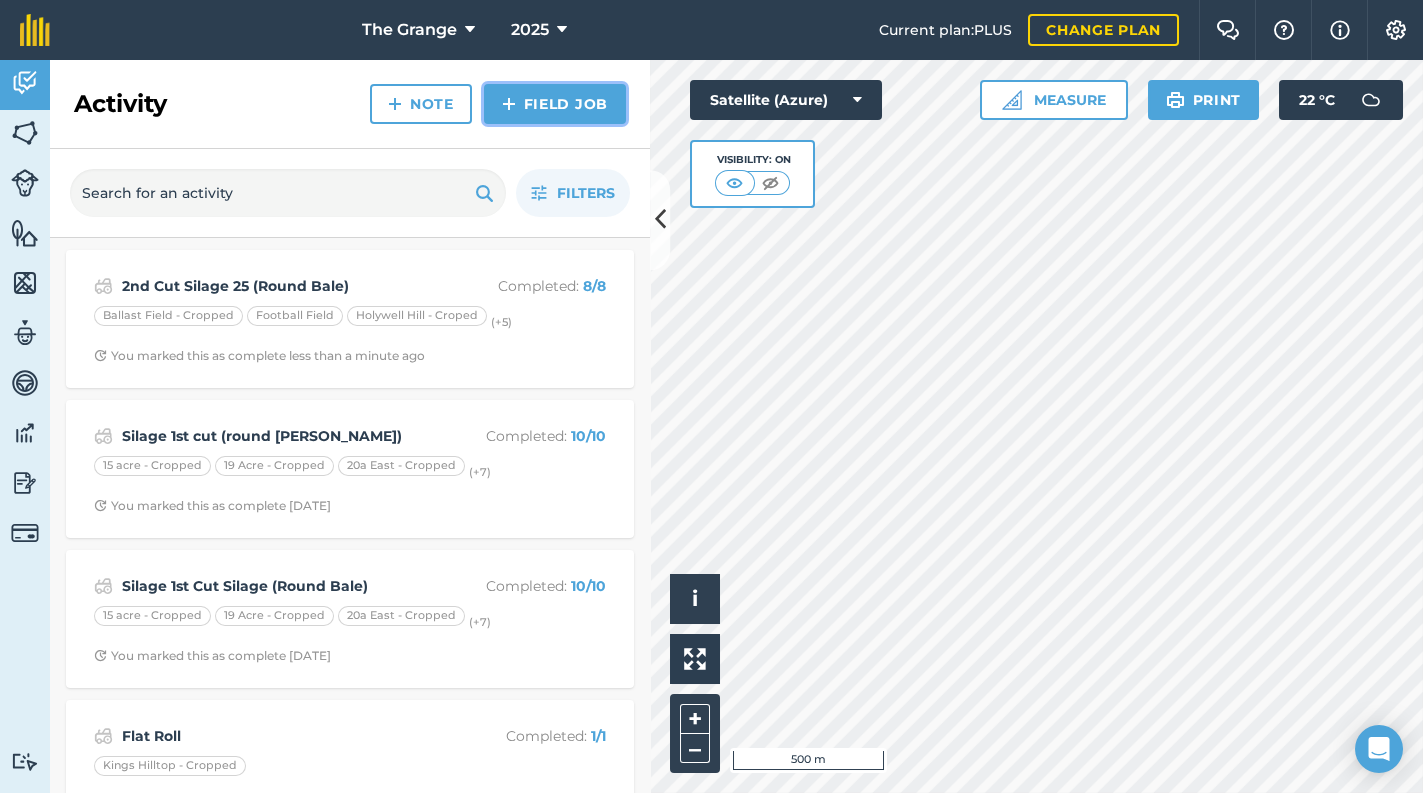 click on "Field Job" at bounding box center (555, 104) 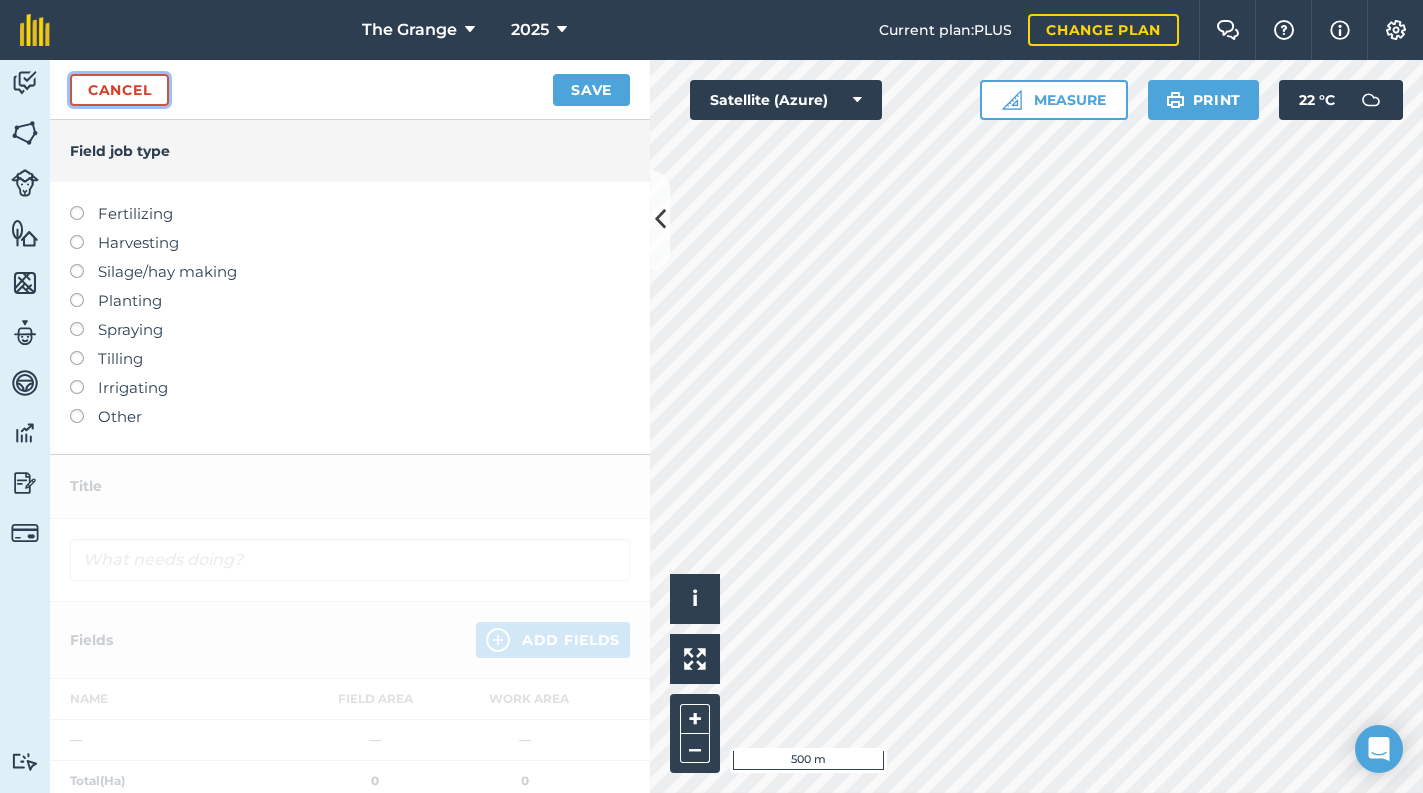 click on "Cancel" at bounding box center (119, 90) 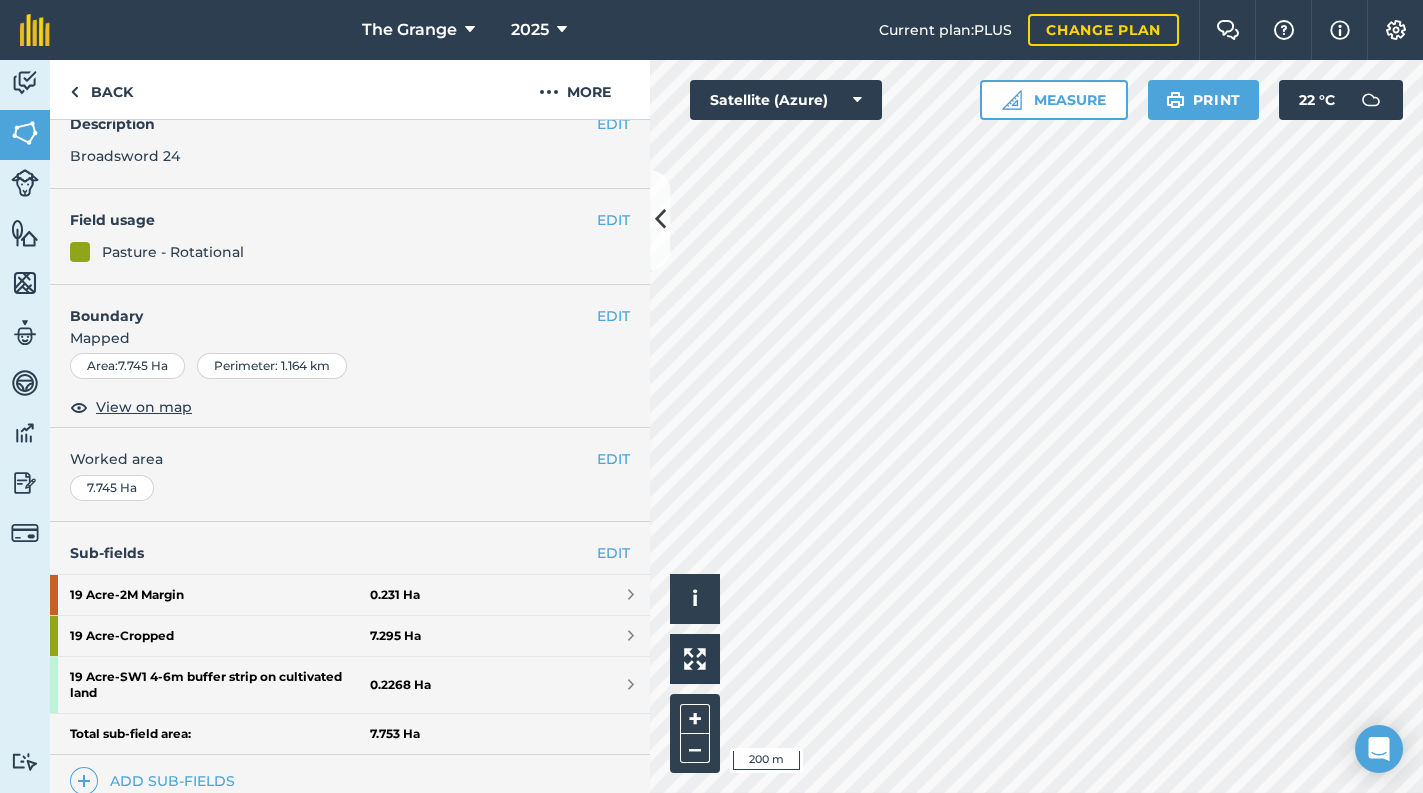 scroll, scrollTop: 375, scrollLeft: 0, axis: vertical 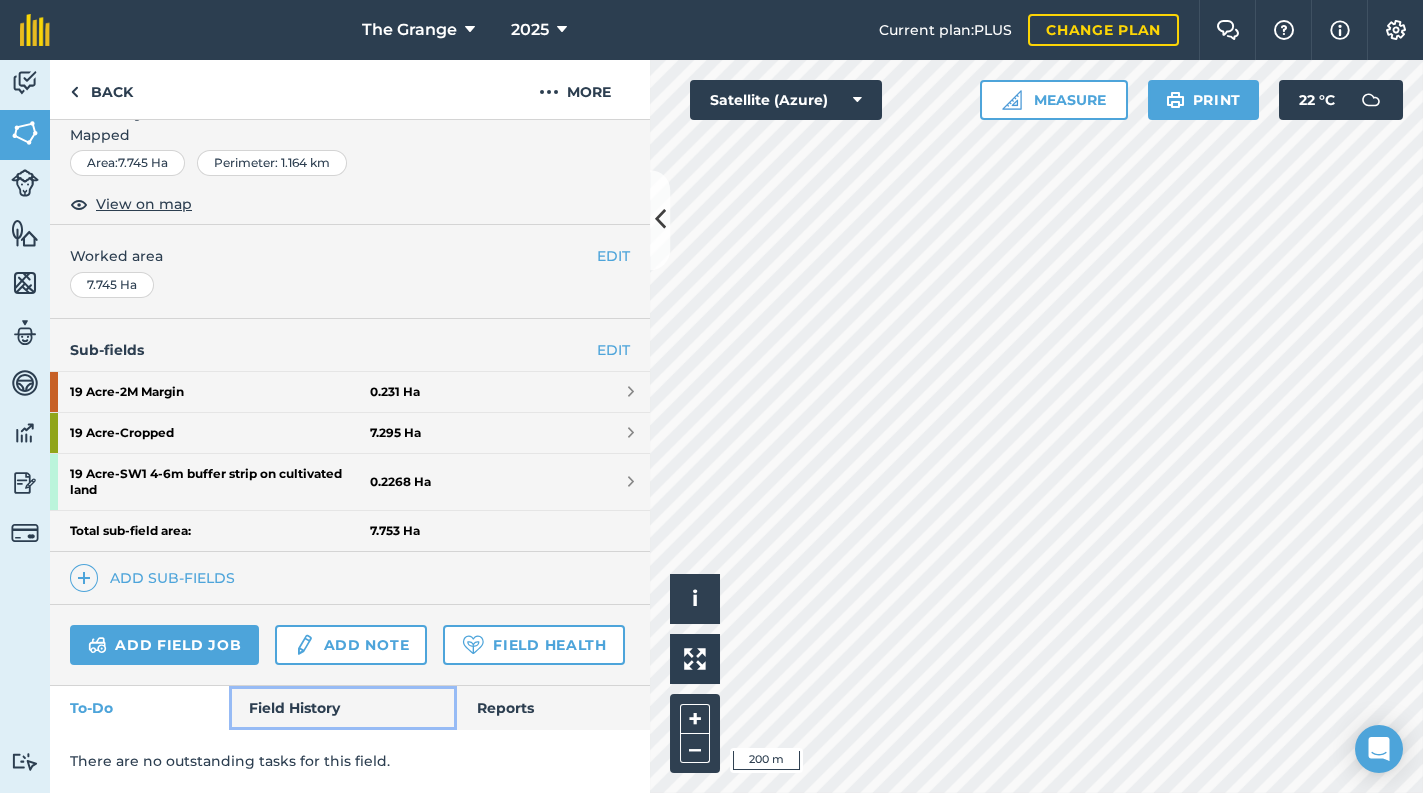 click on "Field History" at bounding box center (342, 708) 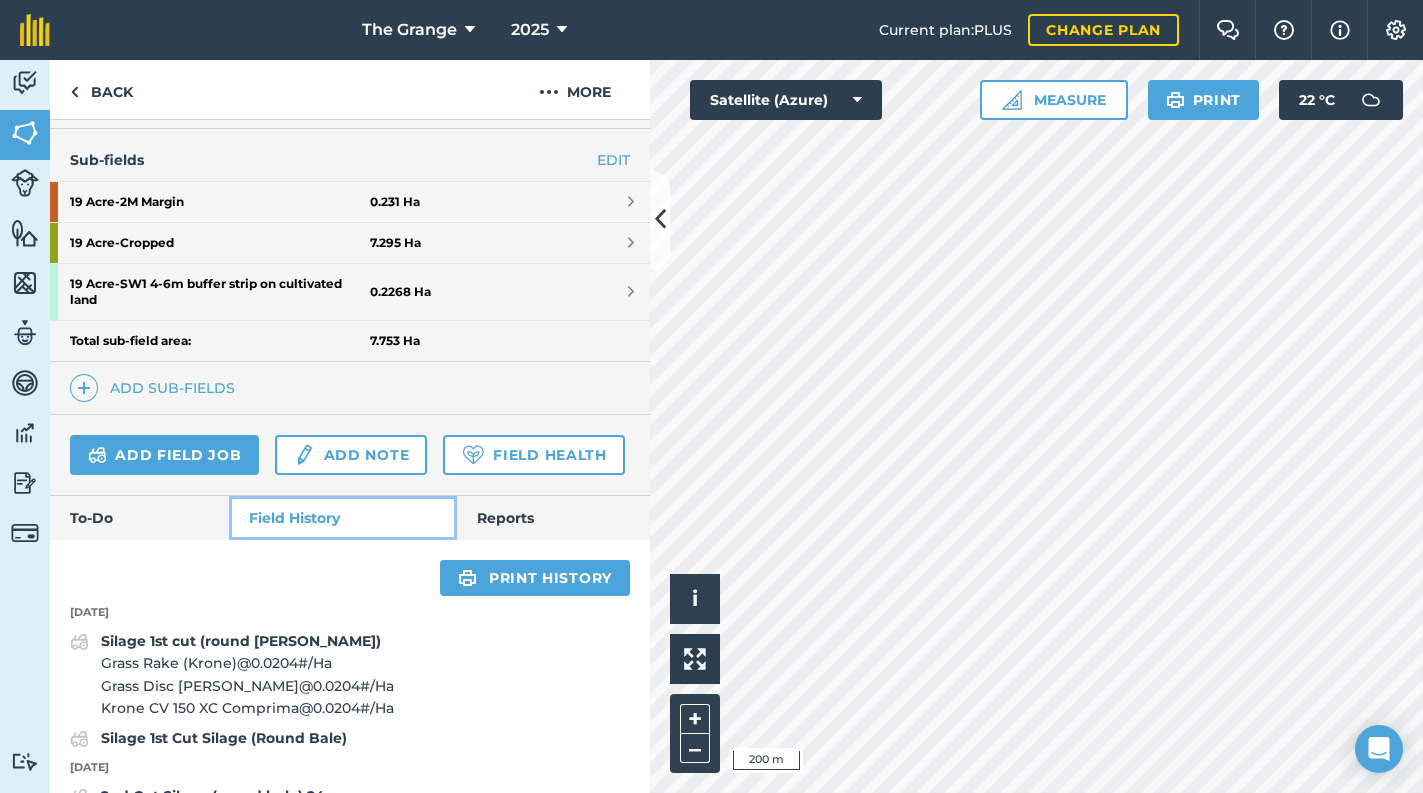 scroll, scrollTop: 885, scrollLeft: 0, axis: vertical 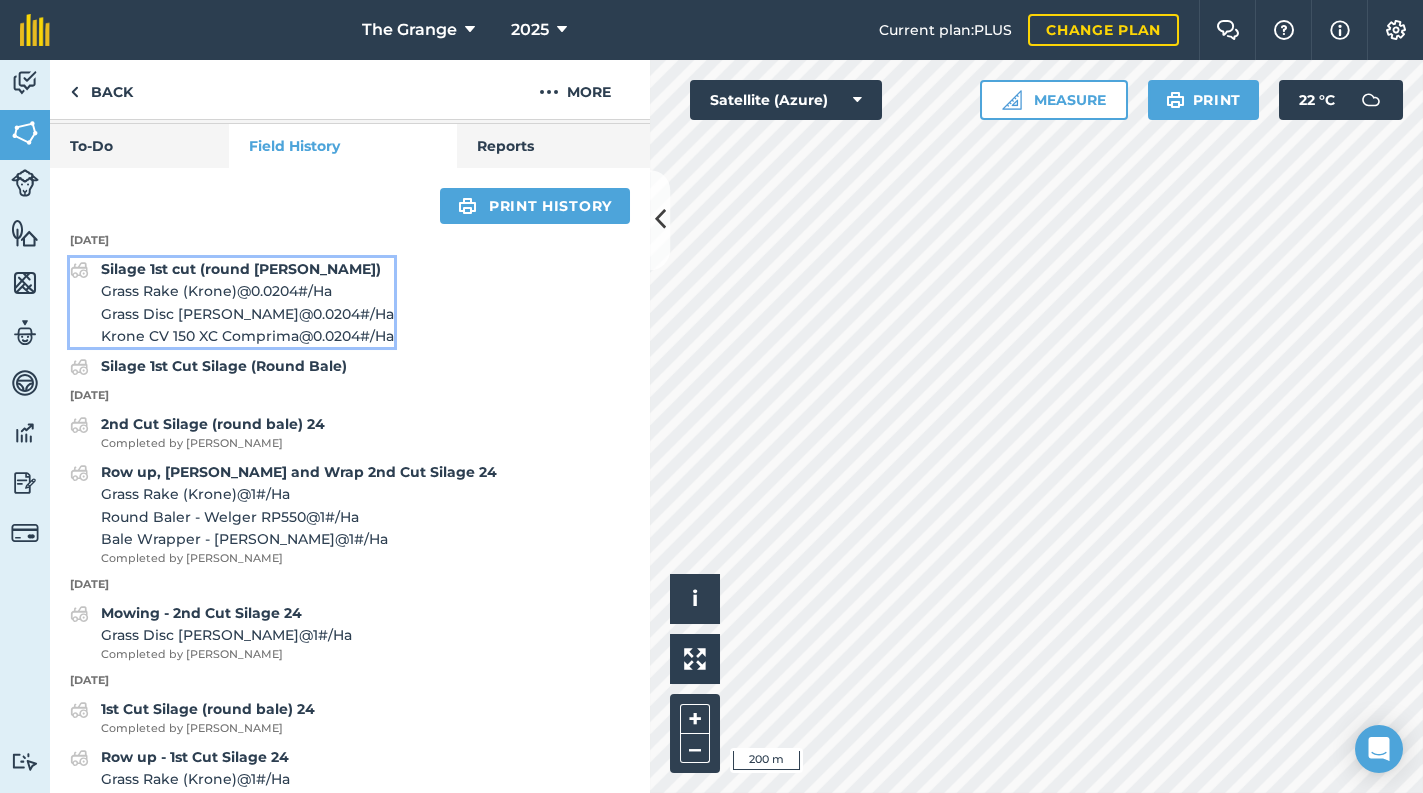 click on "Grass Rake (Krone)  @  0.0204 # / Ha" at bounding box center [247, 291] 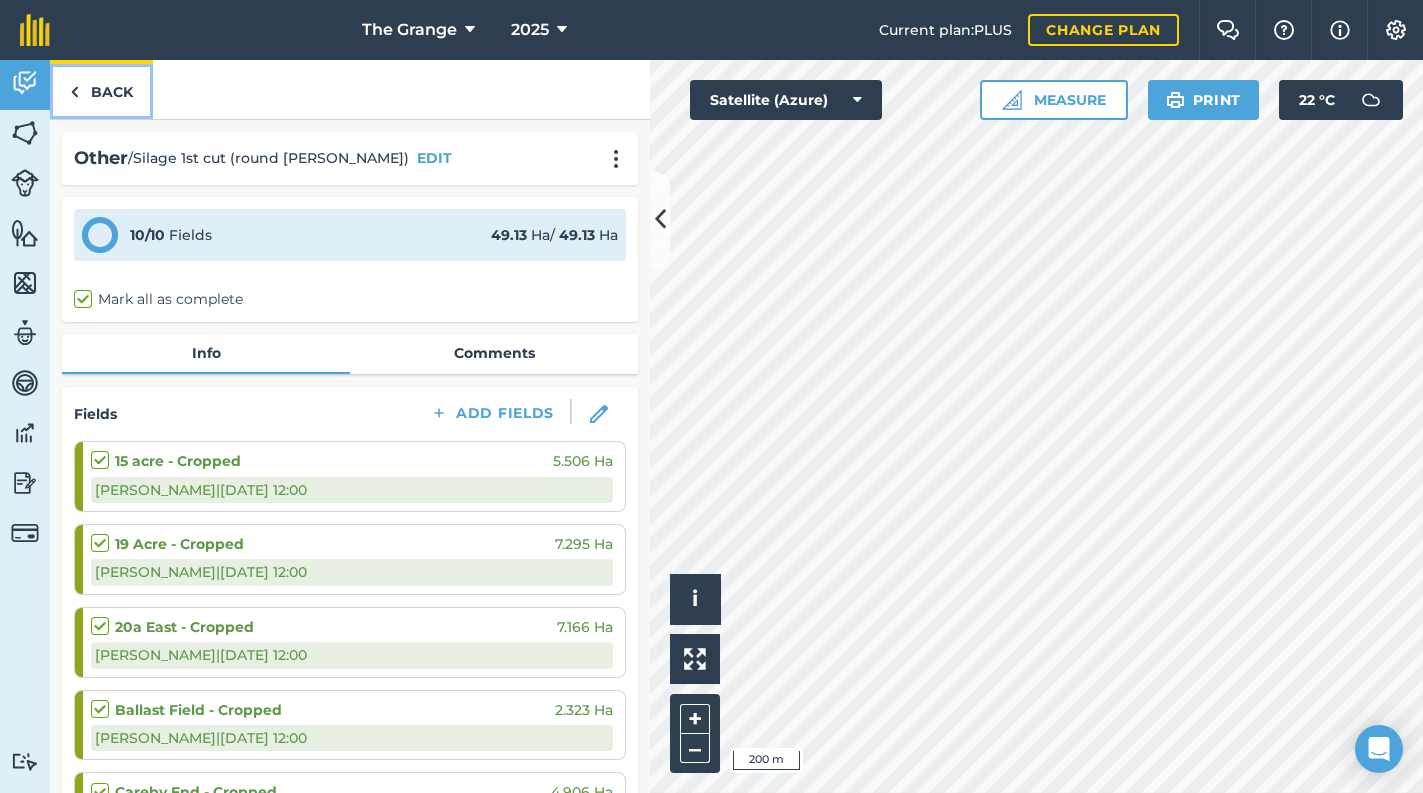 click on "Back" at bounding box center (101, 89) 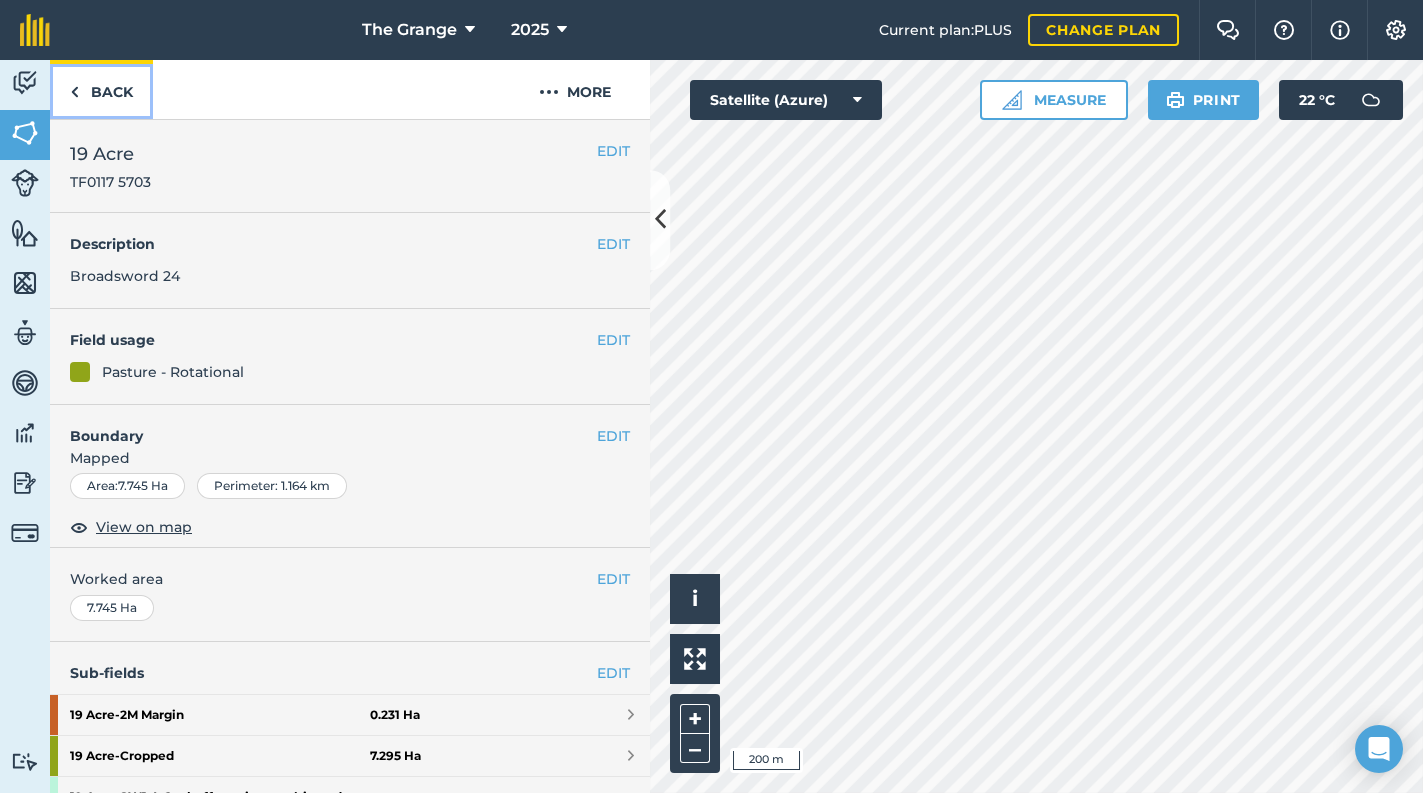 click on "Back" at bounding box center [101, 89] 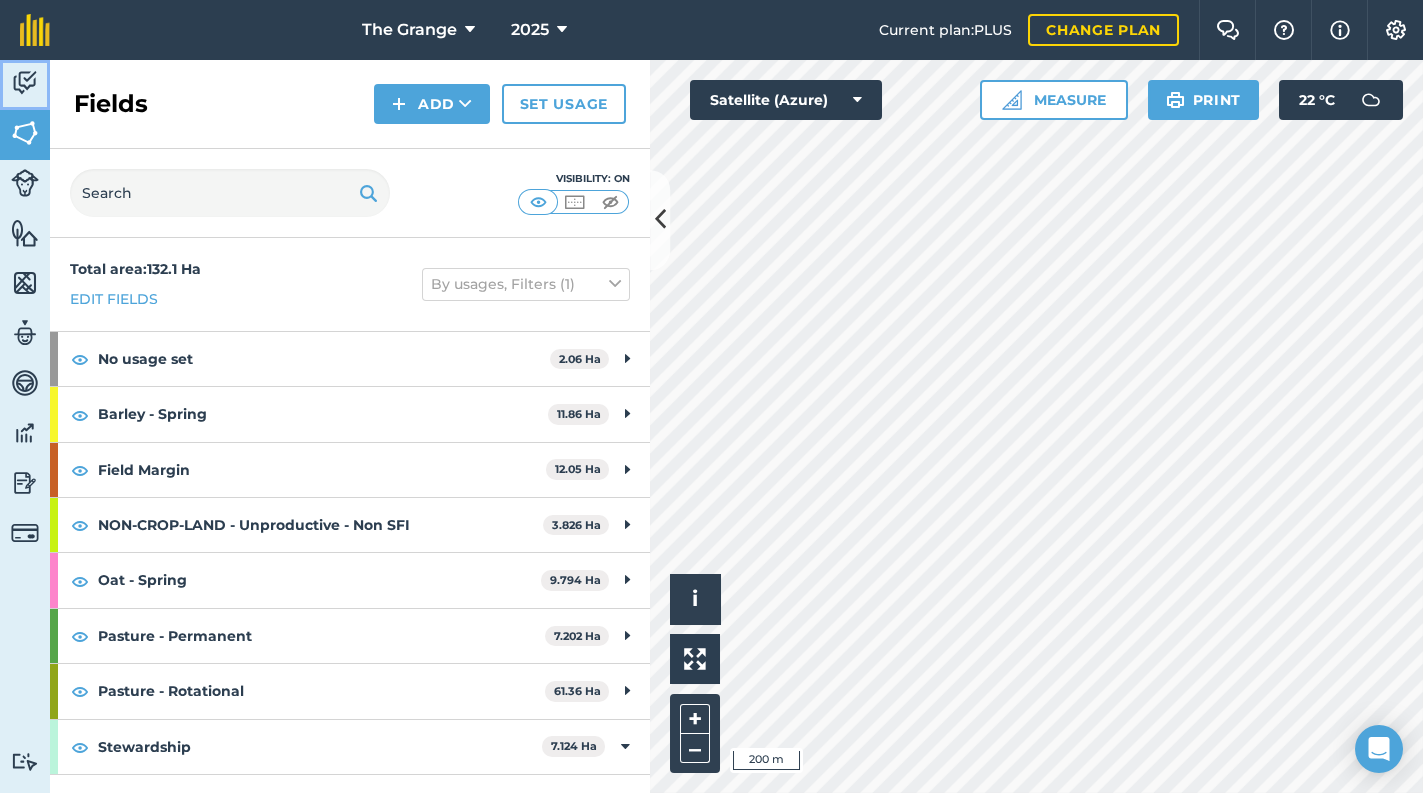 click on "Activity" at bounding box center (25, 85) 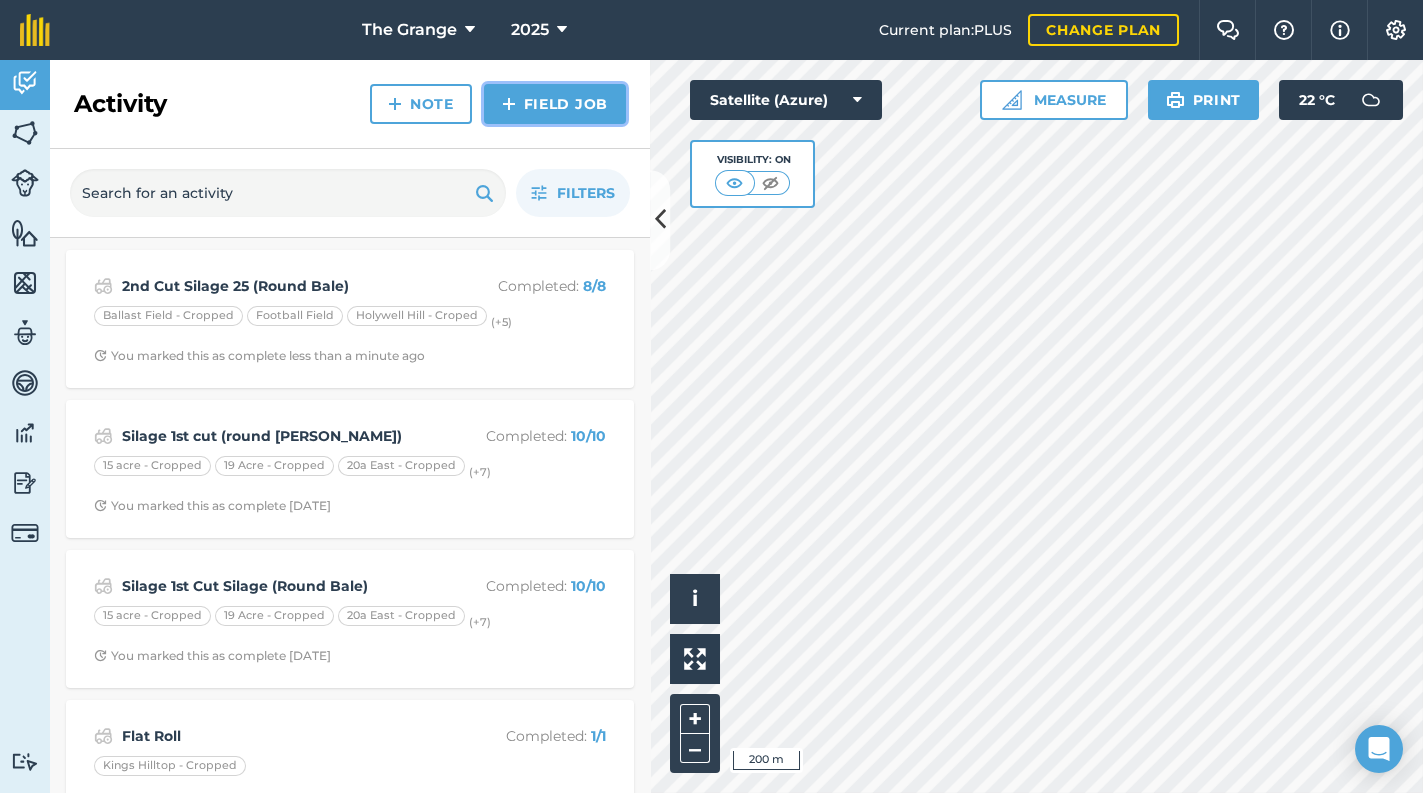 click on "Field Job" at bounding box center (555, 104) 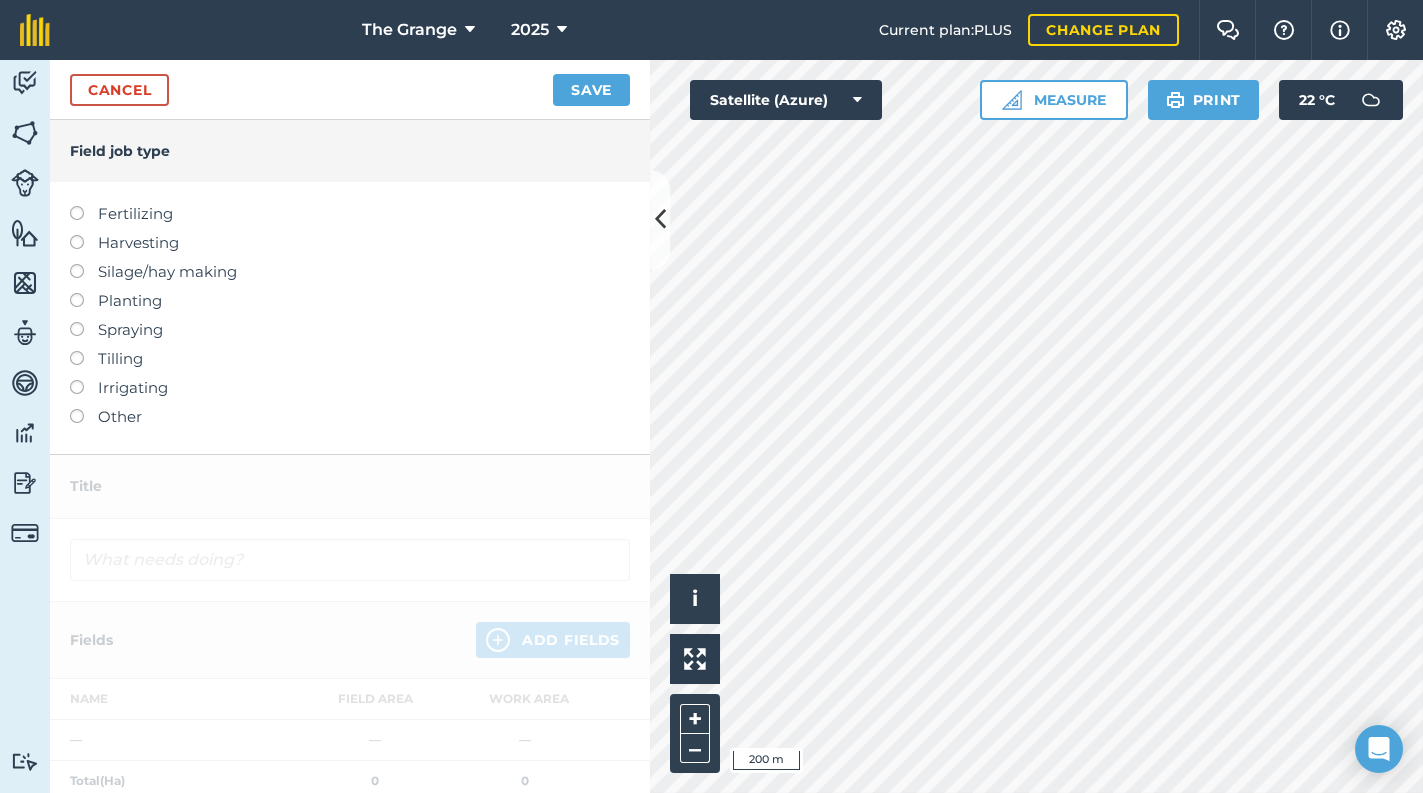 click on "Other" at bounding box center (350, 417) 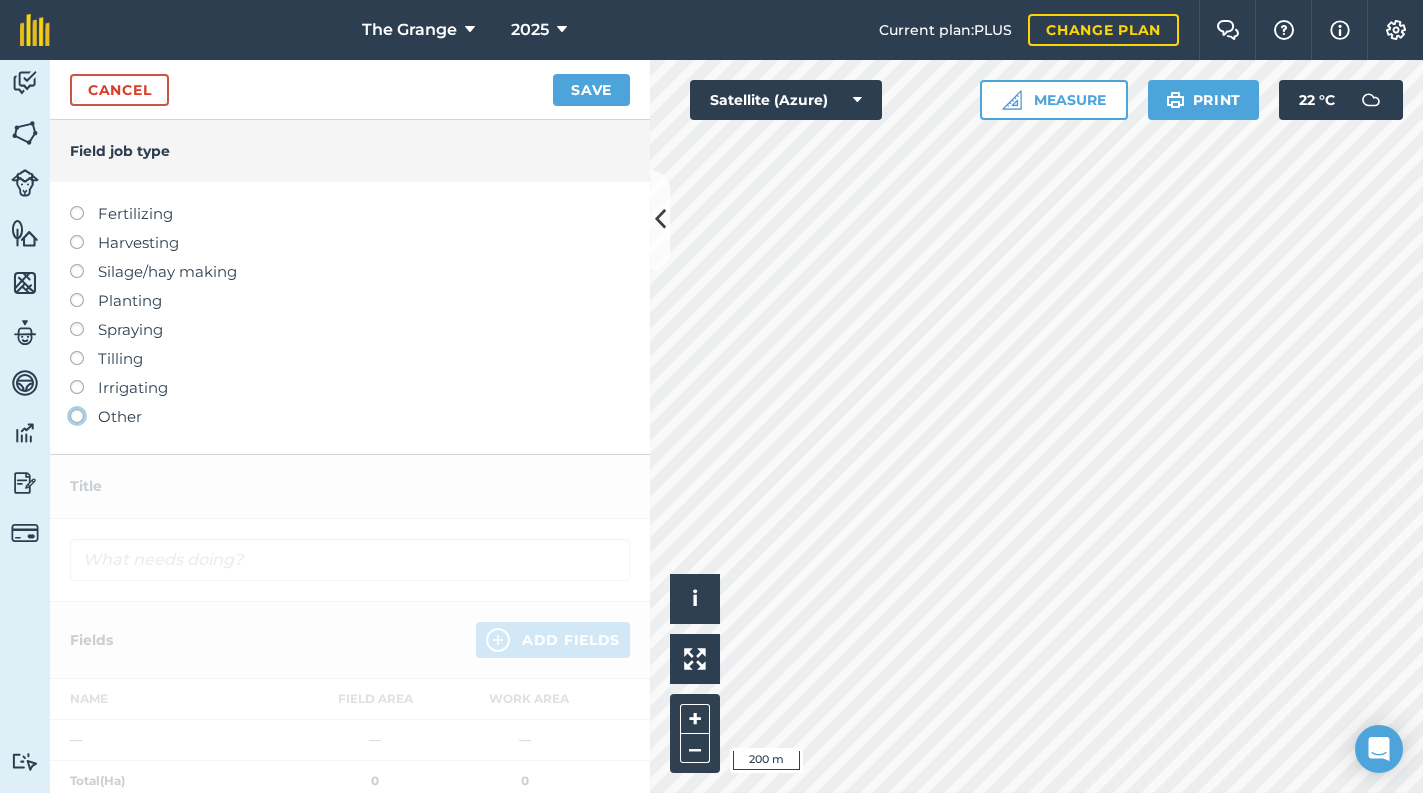 click on "Other" at bounding box center (-9943, 415) 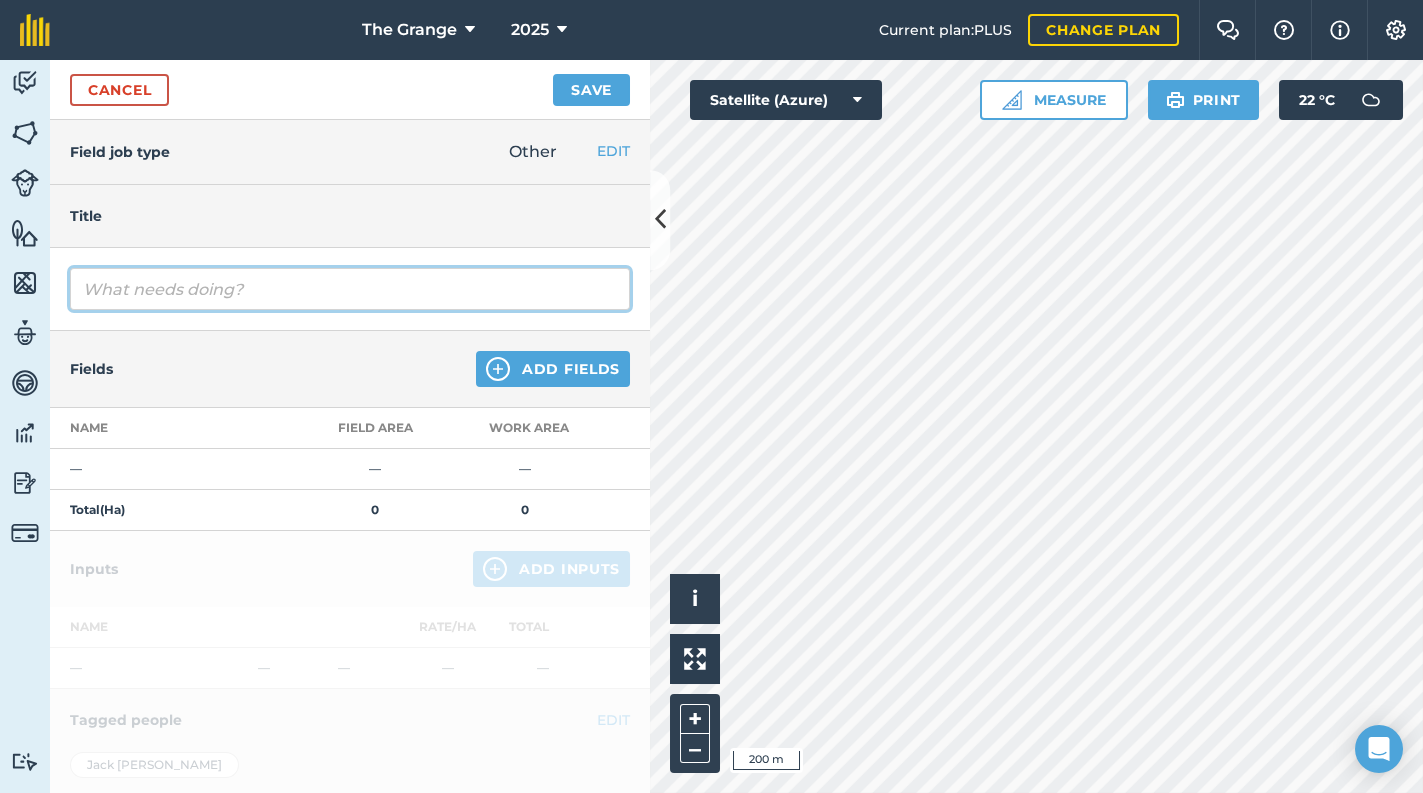 click at bounding box center (350, 289) 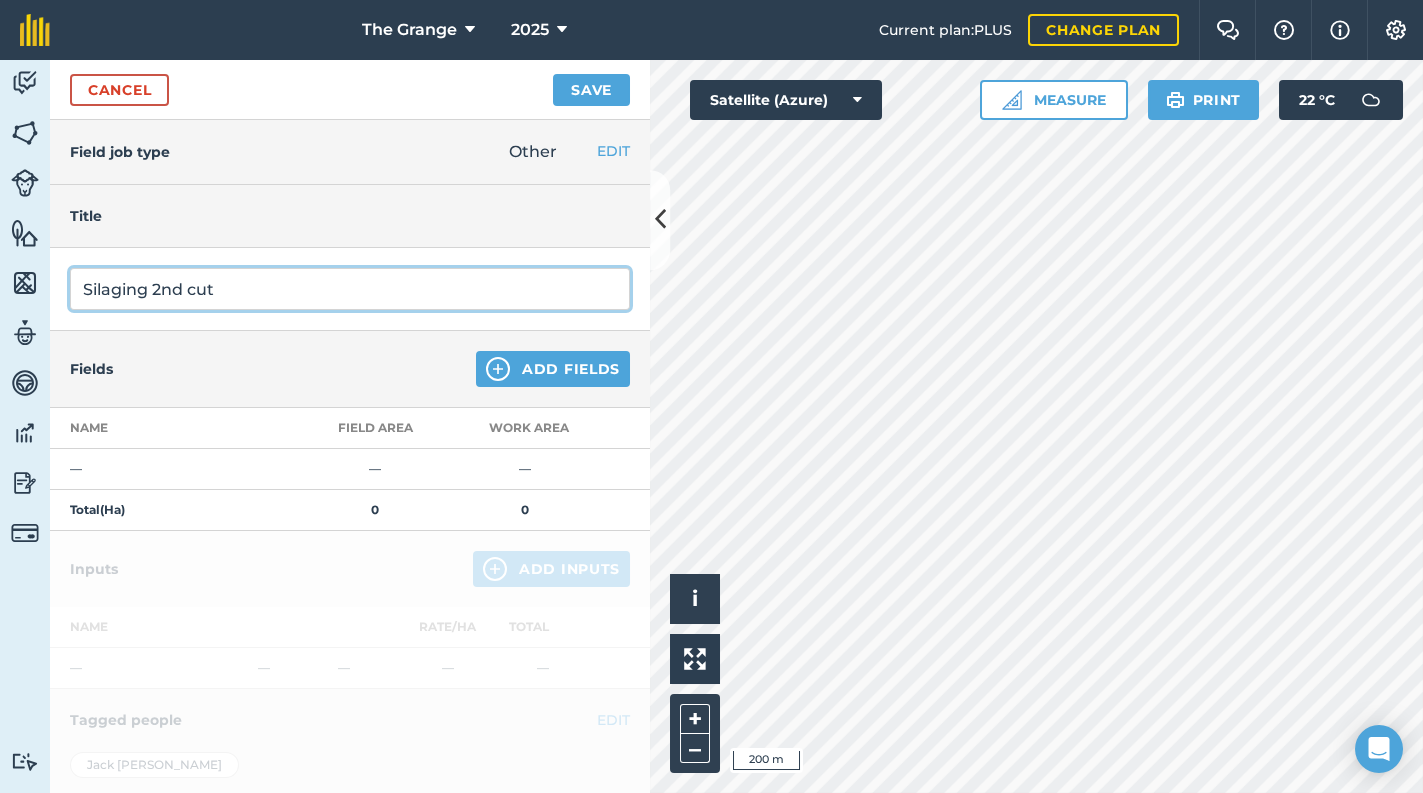 click on "Silaging 2nd cut" at bounding box center [350, 289] 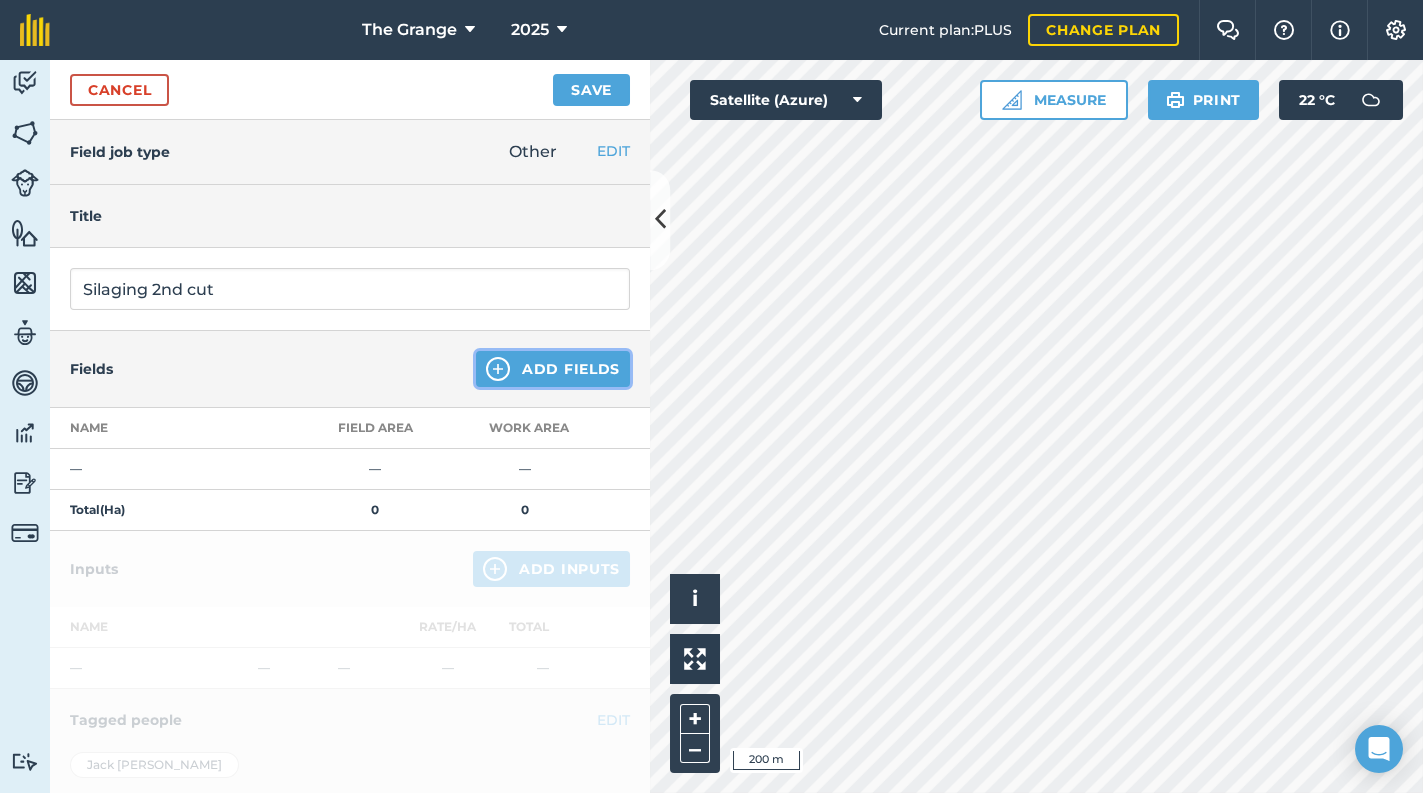 click on "Add Fields" at bounding box center (553, 369) 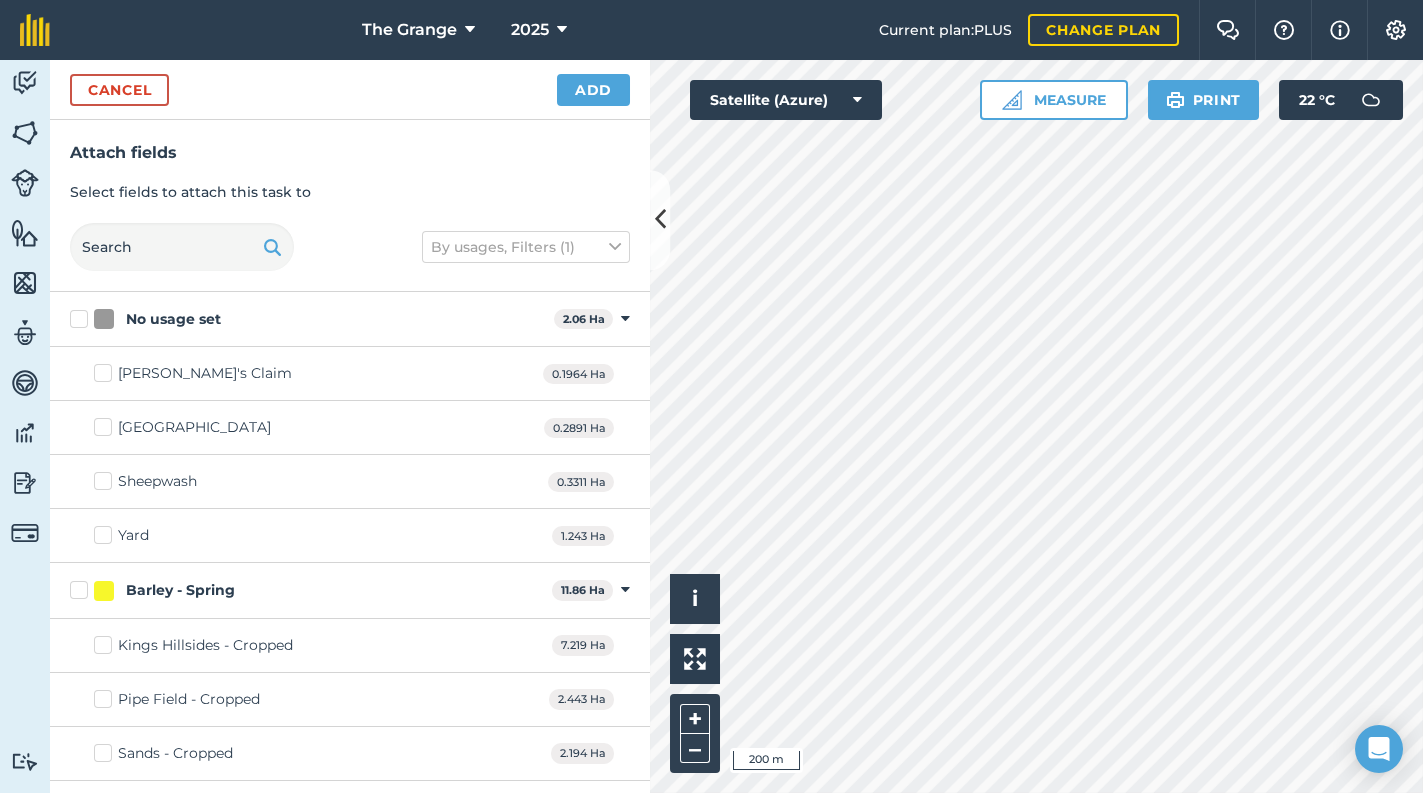 checkbox on "true" 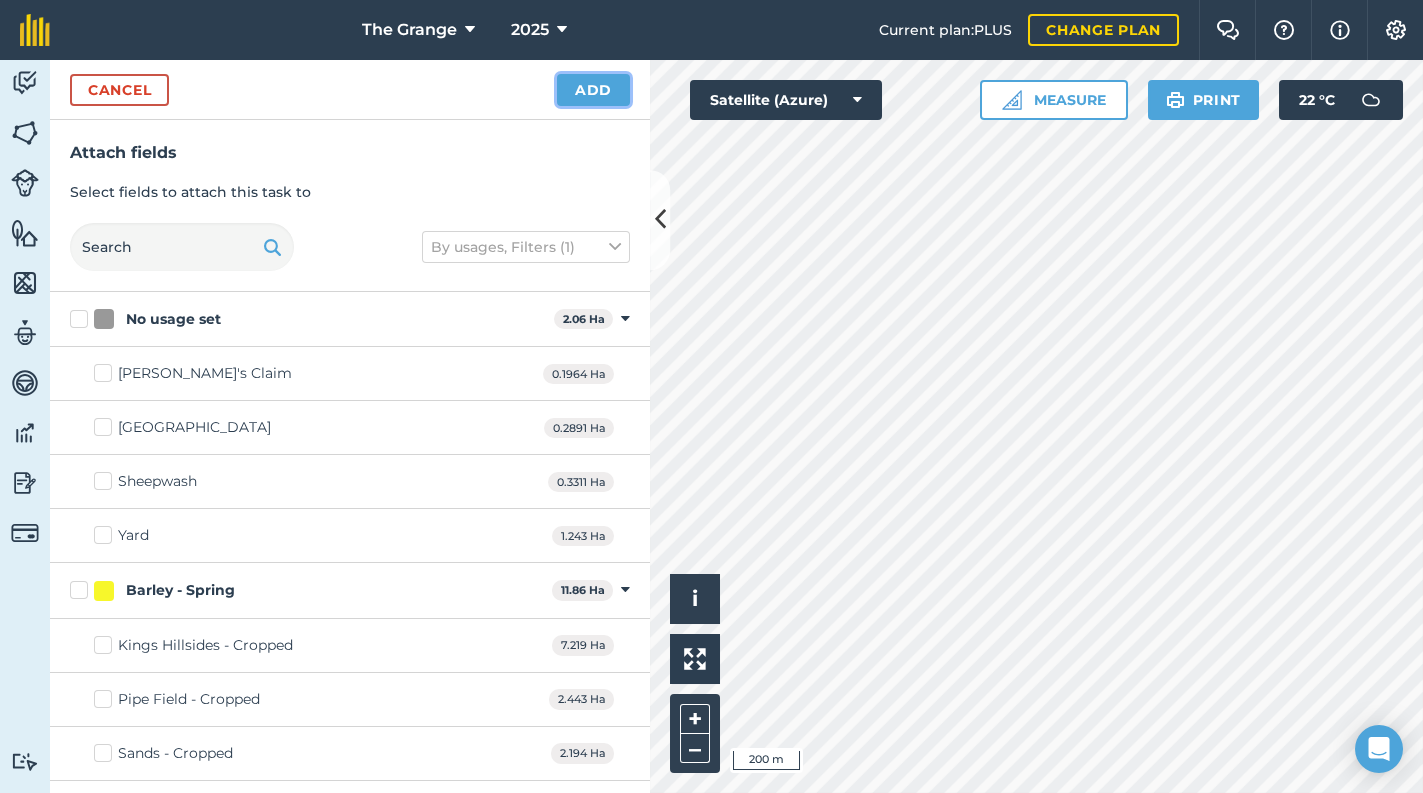 click on "Add" at bounding box center [593, 90] 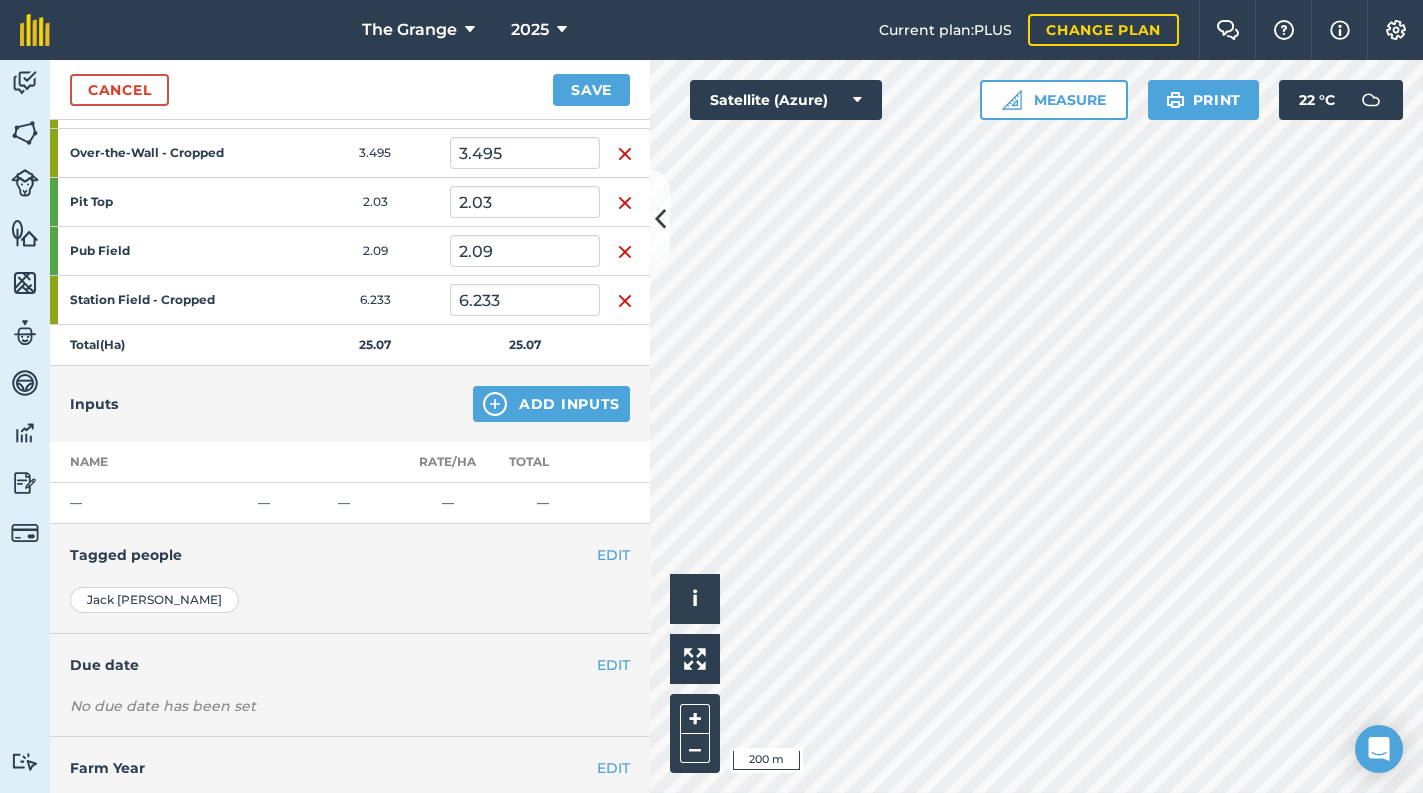 scroll, scrollTop: 560, scrollLeft: 0, axis: vertical 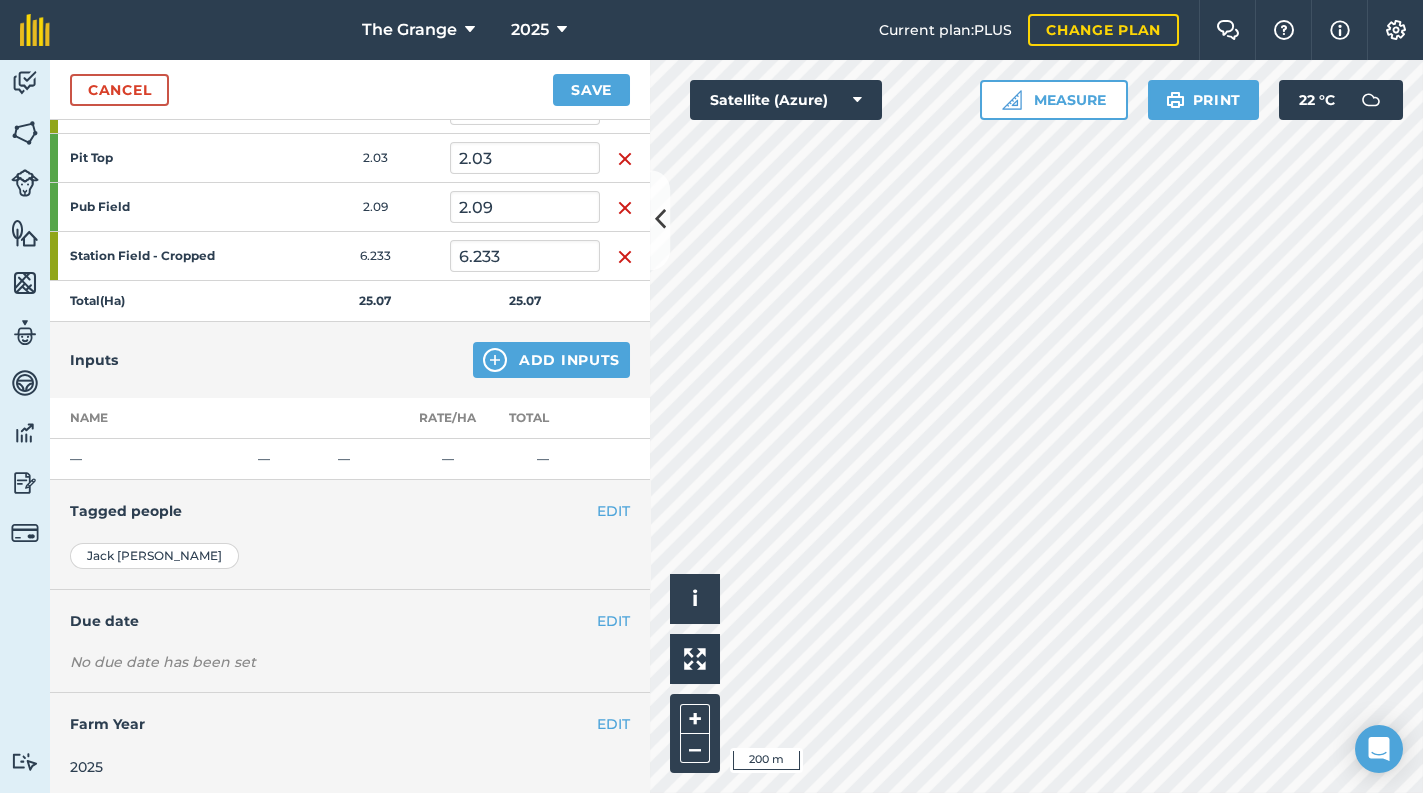 click on "Inputs   Add Inputs" at bounding box center [350, 360] 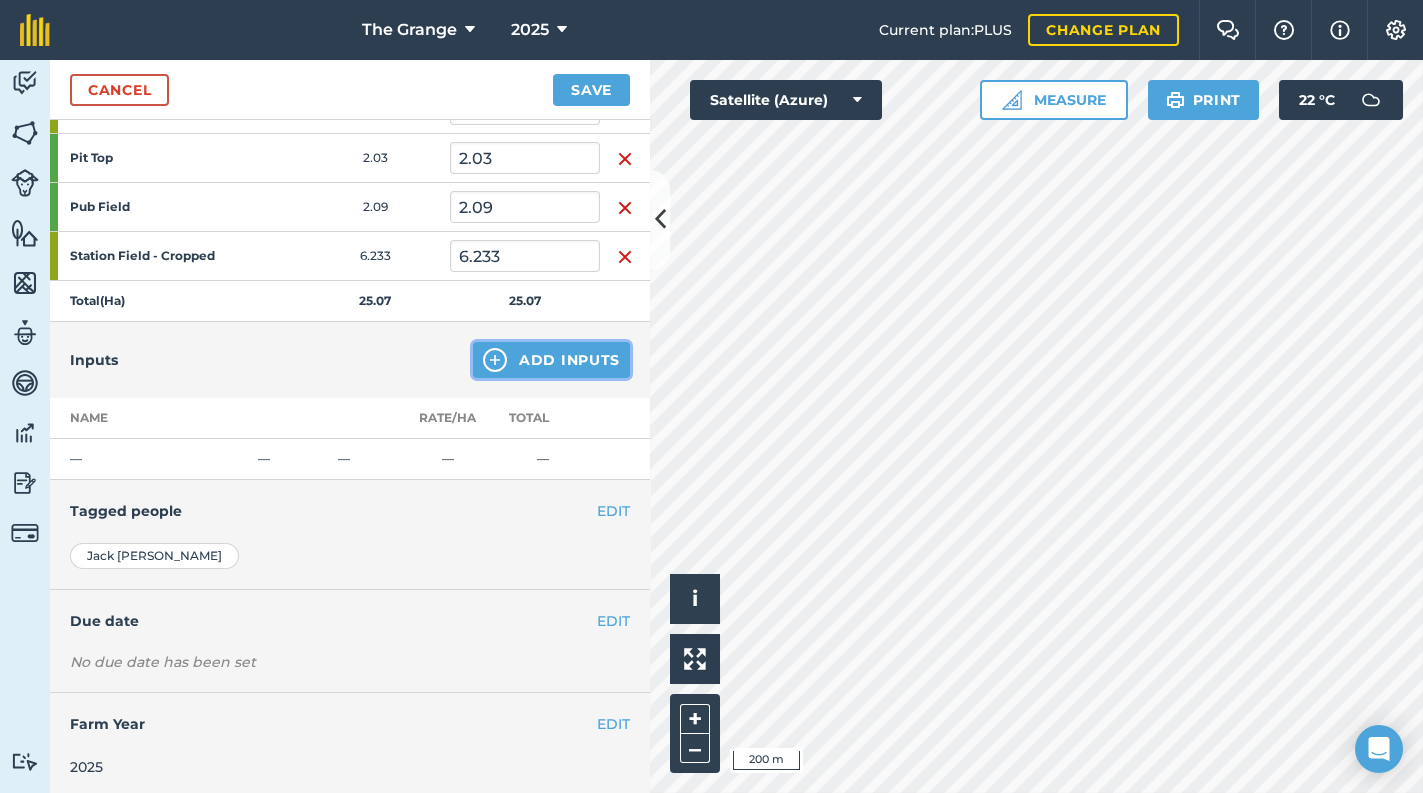 click on "Add Inputs" at bounding box center (551, 360) 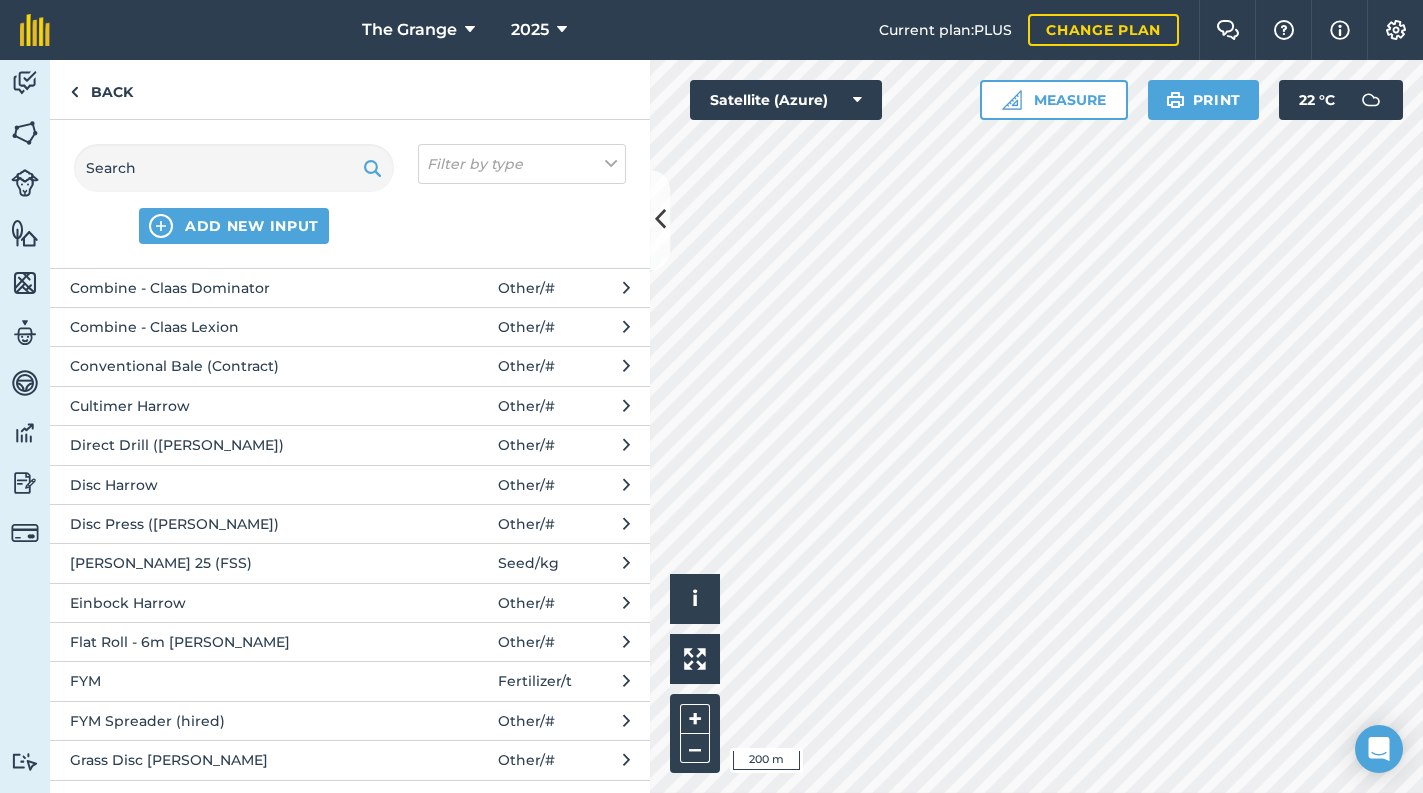 scroll, scrollTop: 340, scrollLeft: 0, axis: vertical 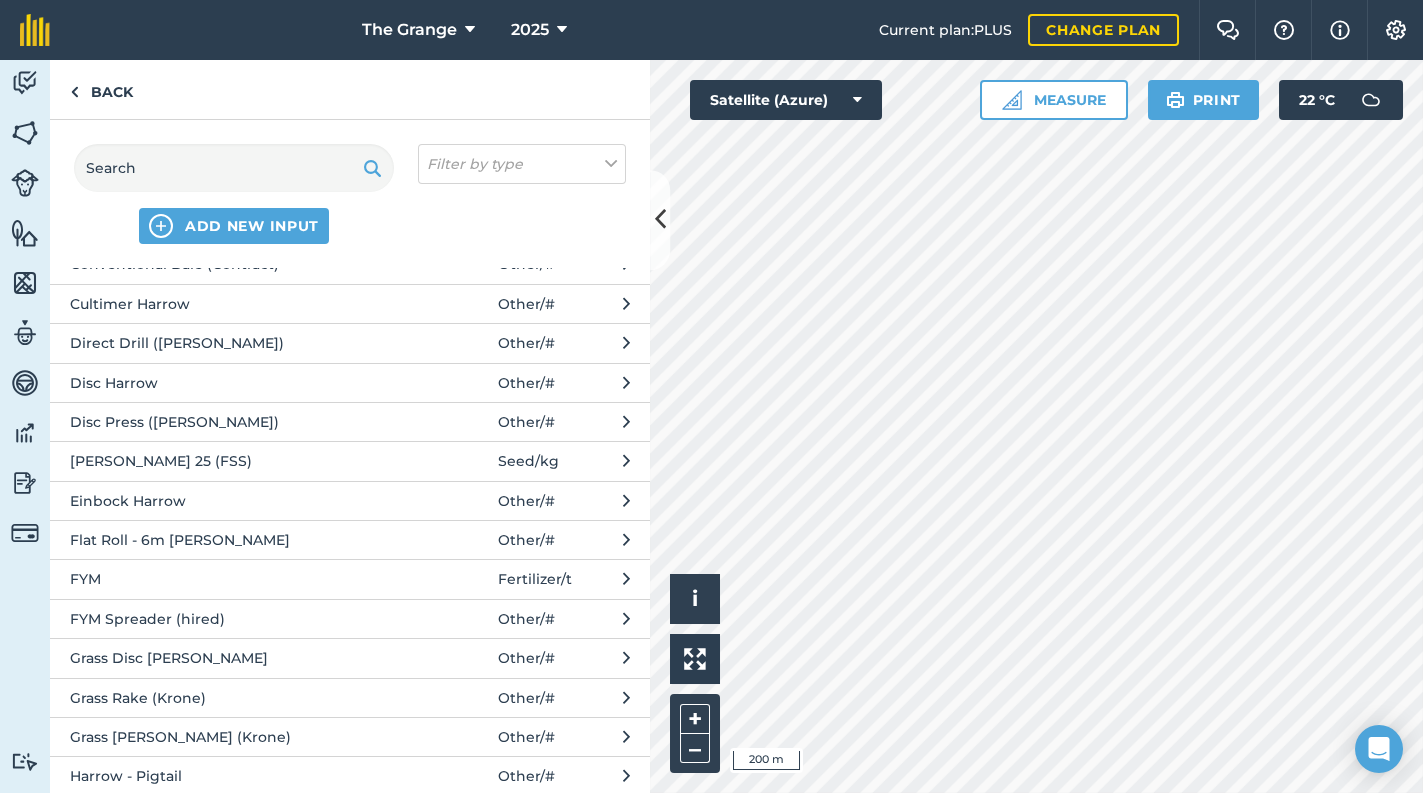 click on "Grass Disc [PERSON_NAME]" at bounding box center [233, 658] 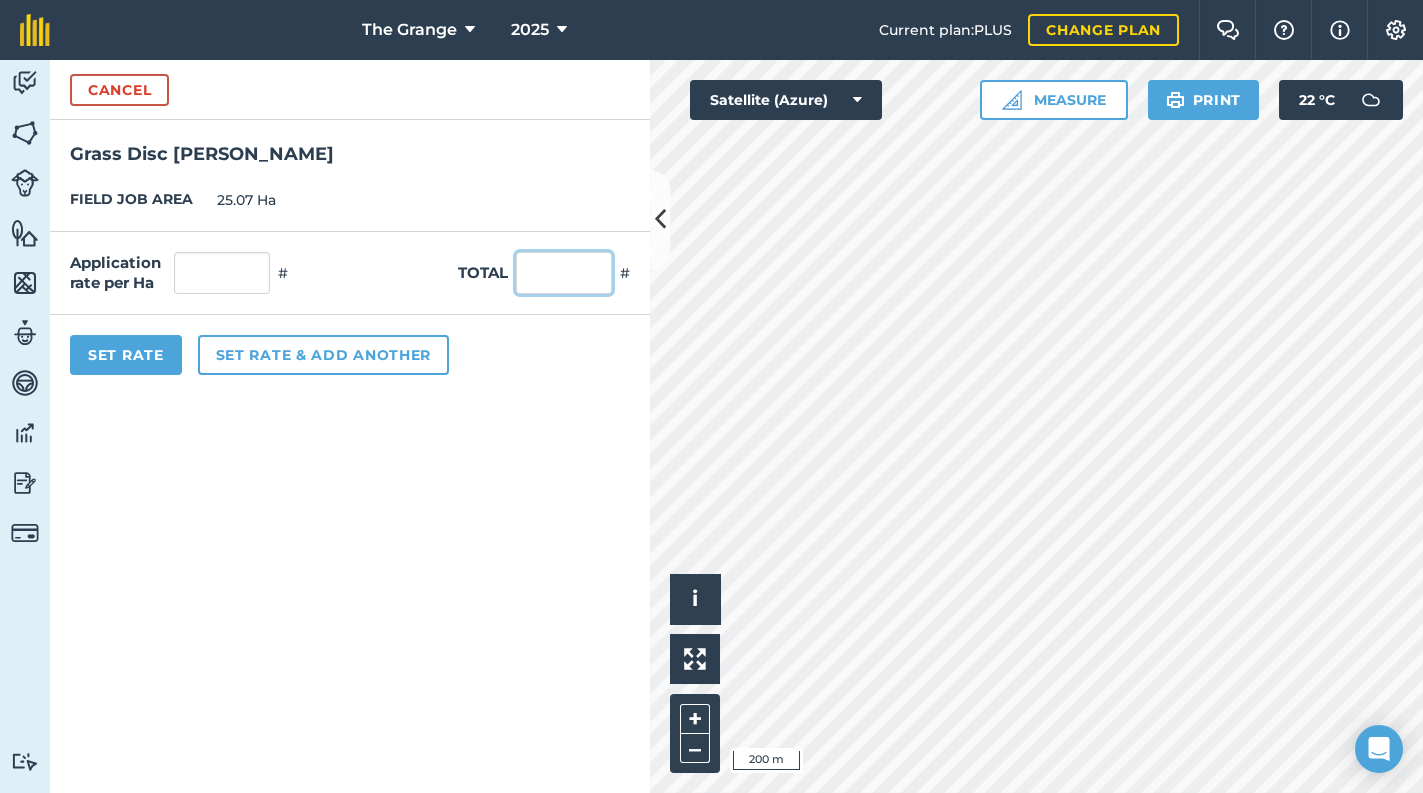 click at bounding box center [564, 273] 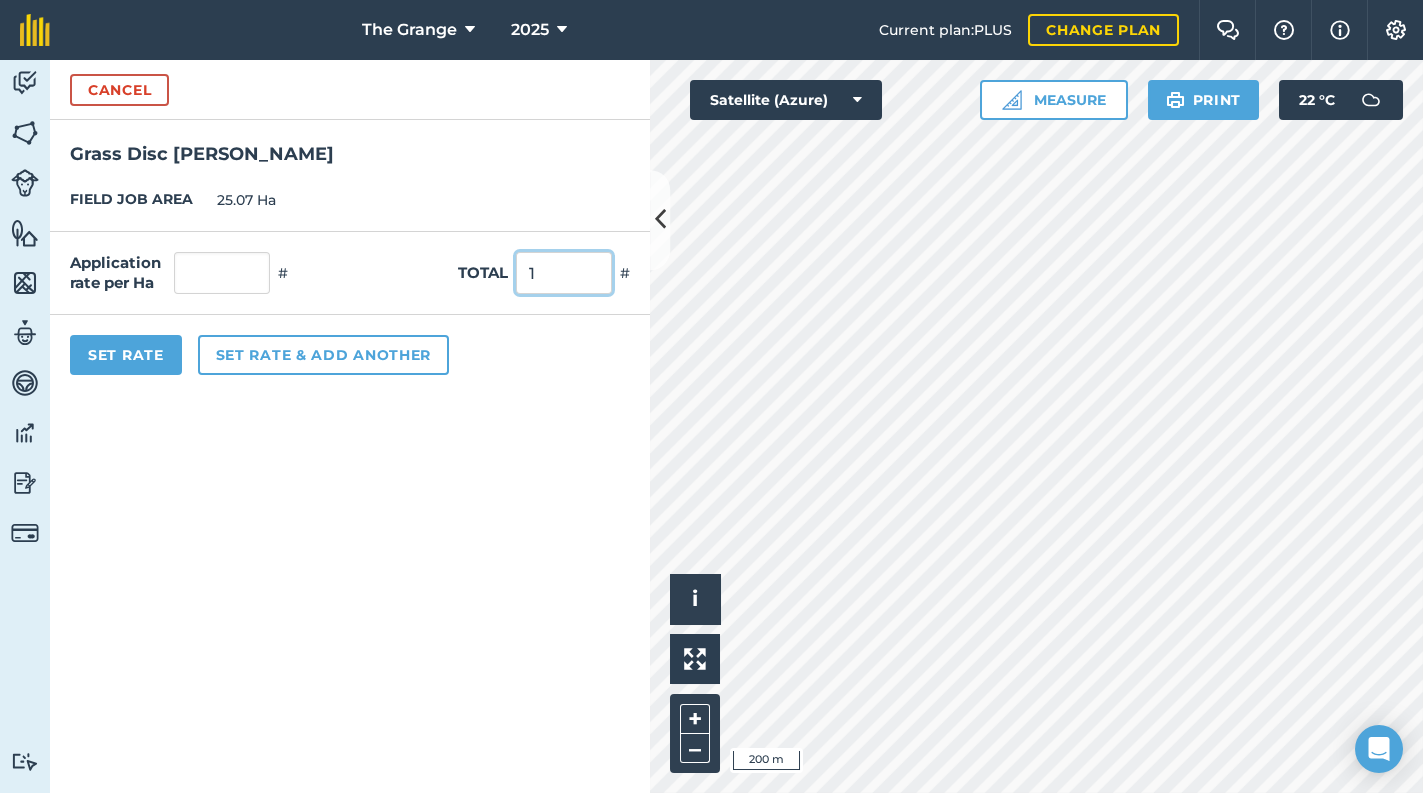 type on "1" 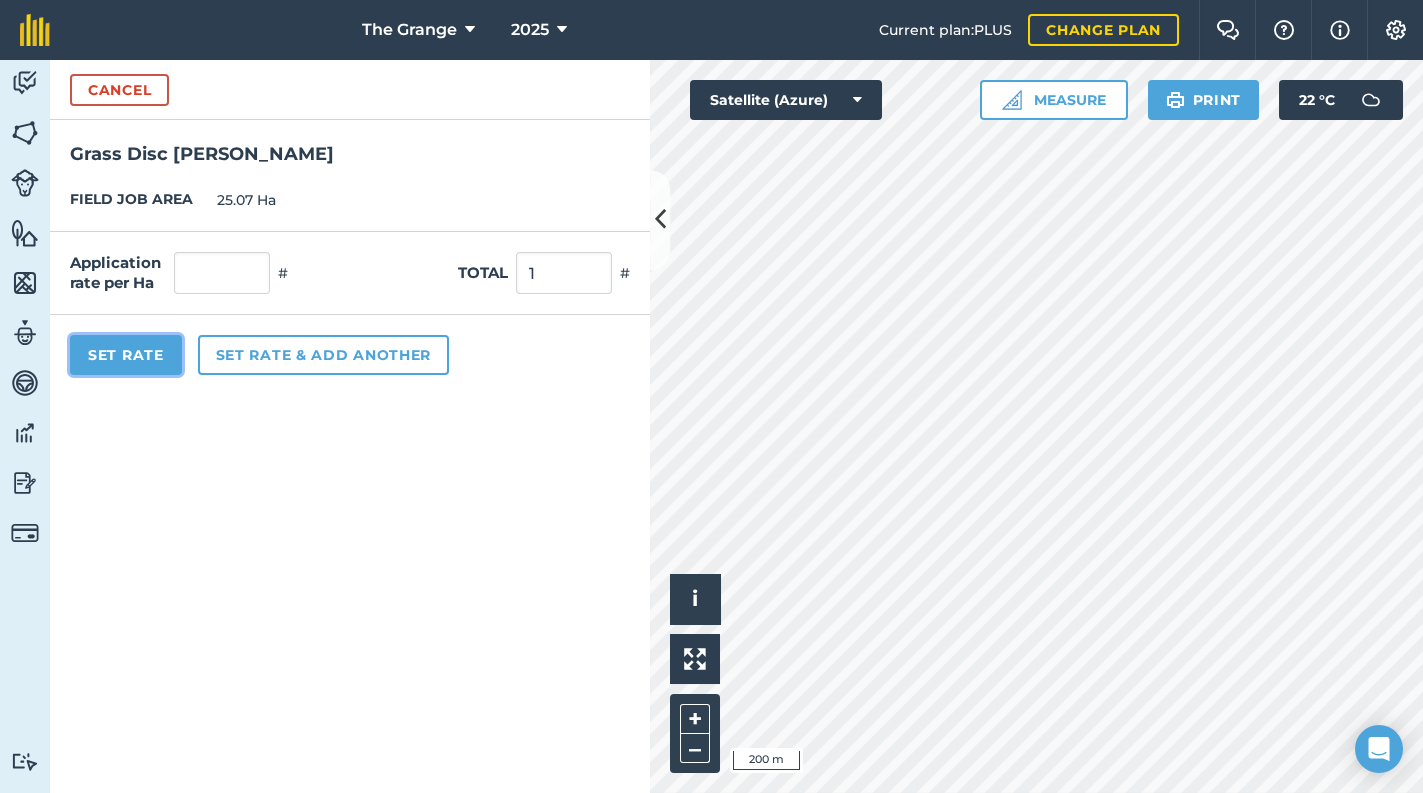 type on "0.04" 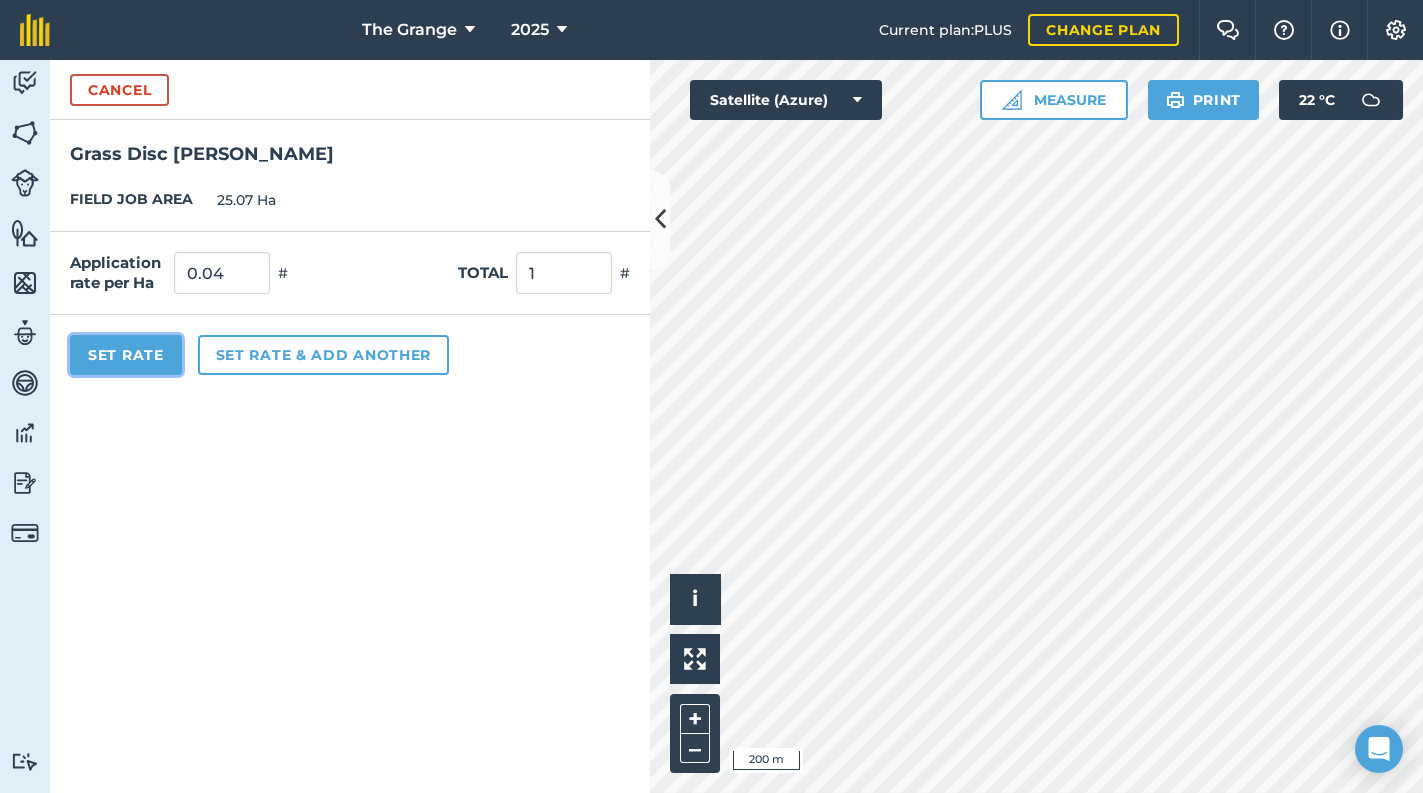 click on "Set Rate" at bounding box center (126, 355) 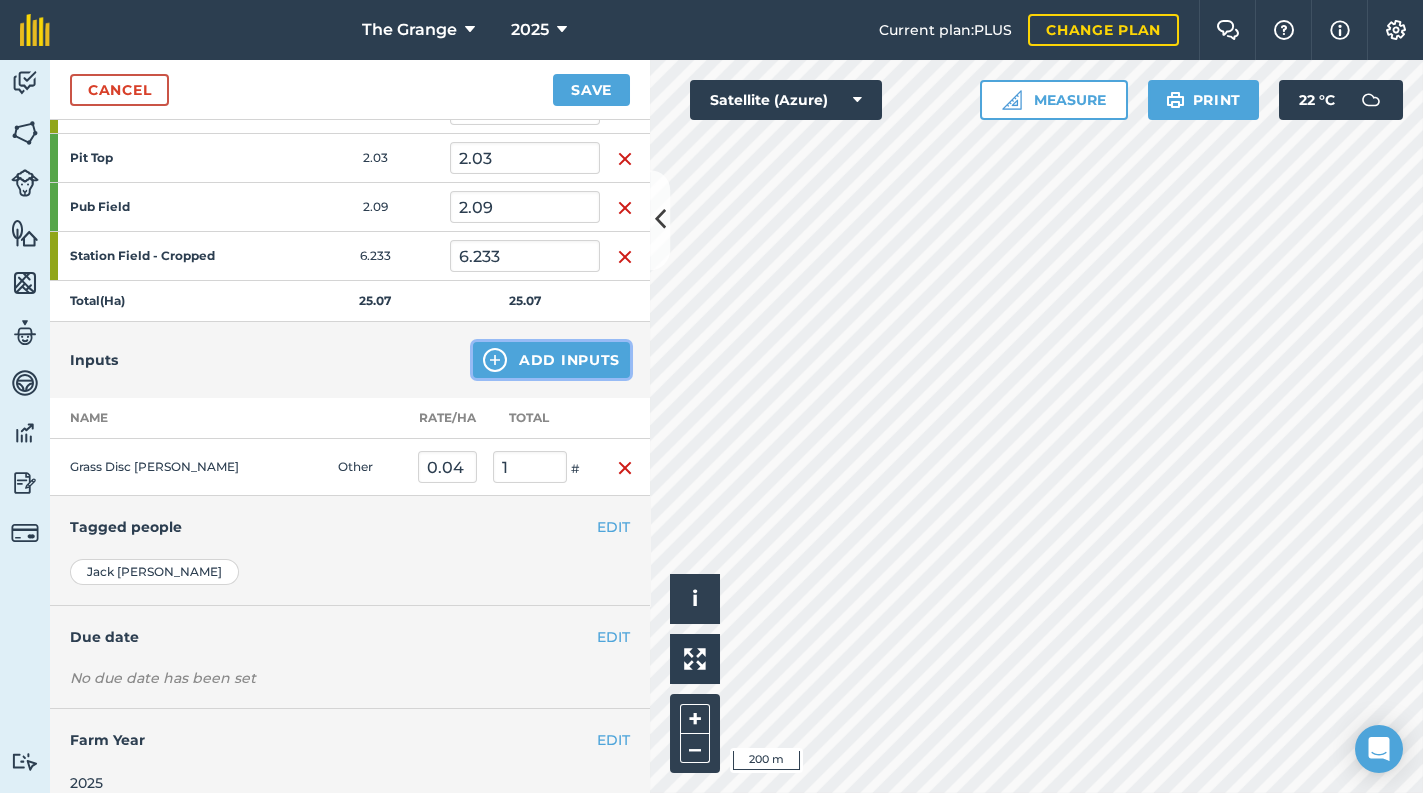 click on "Add Inputs" at bounding box center [551, 360] 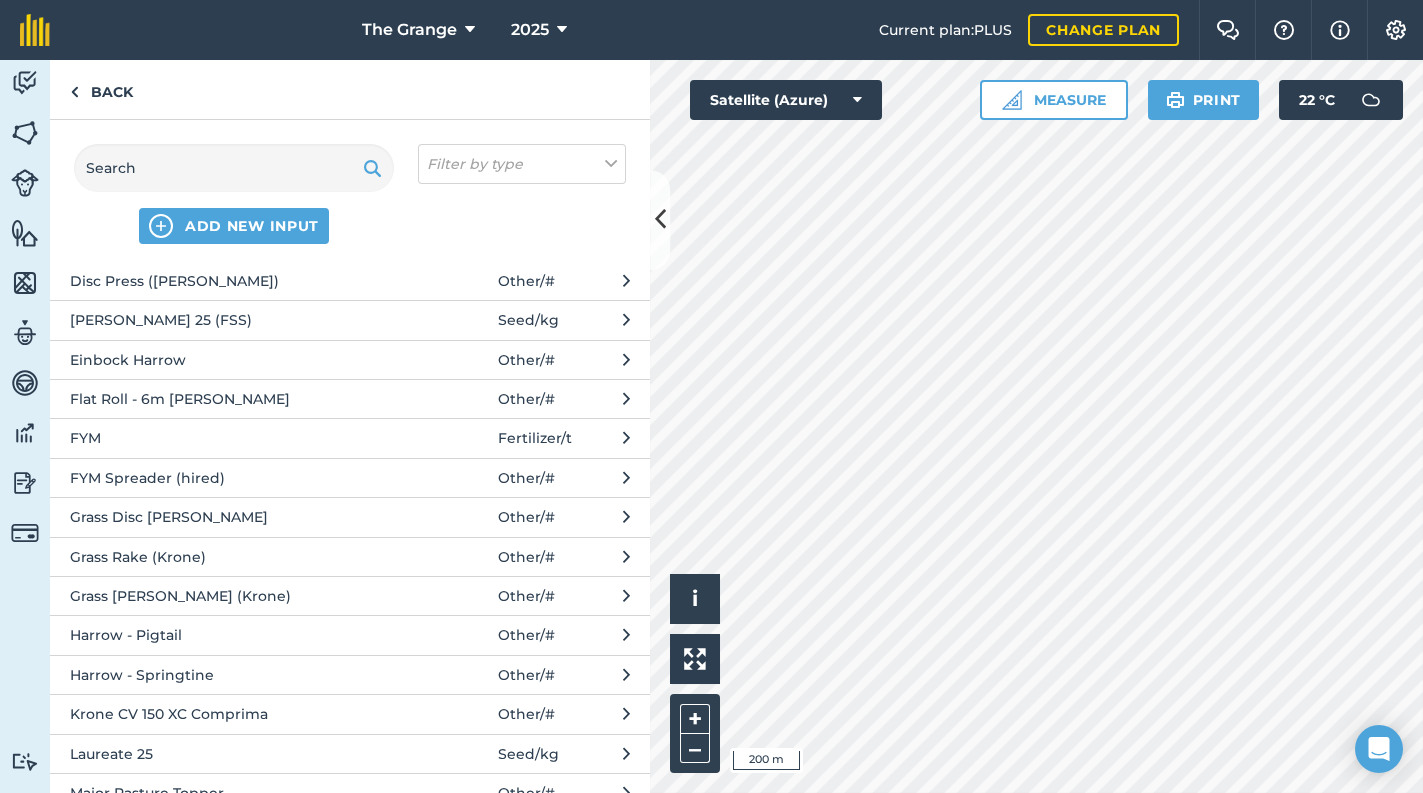 scroll, scrollTop: 510, scrollLeft: 0, axis: vertical 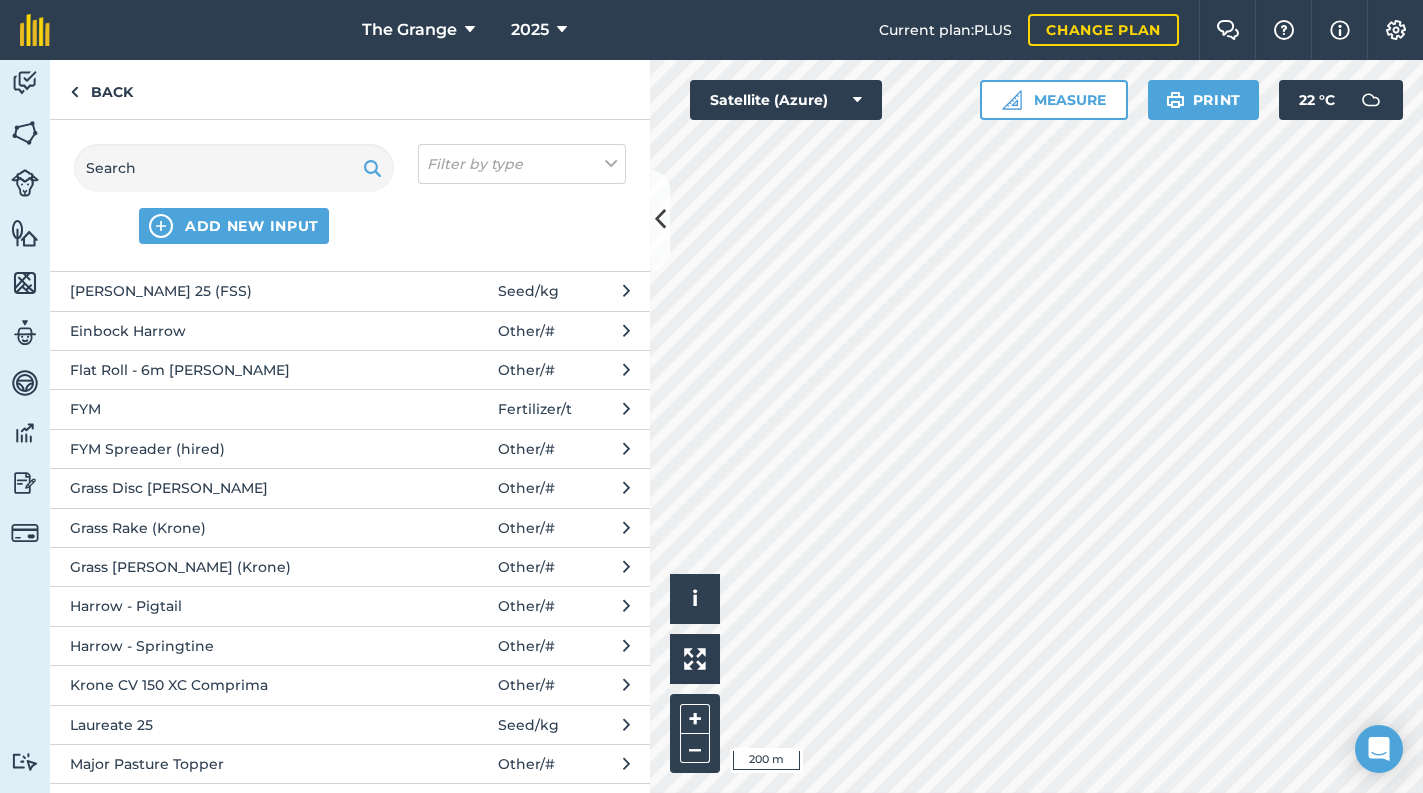 click on "Grass Rake (Krone)" at bounding box center [233, 528] 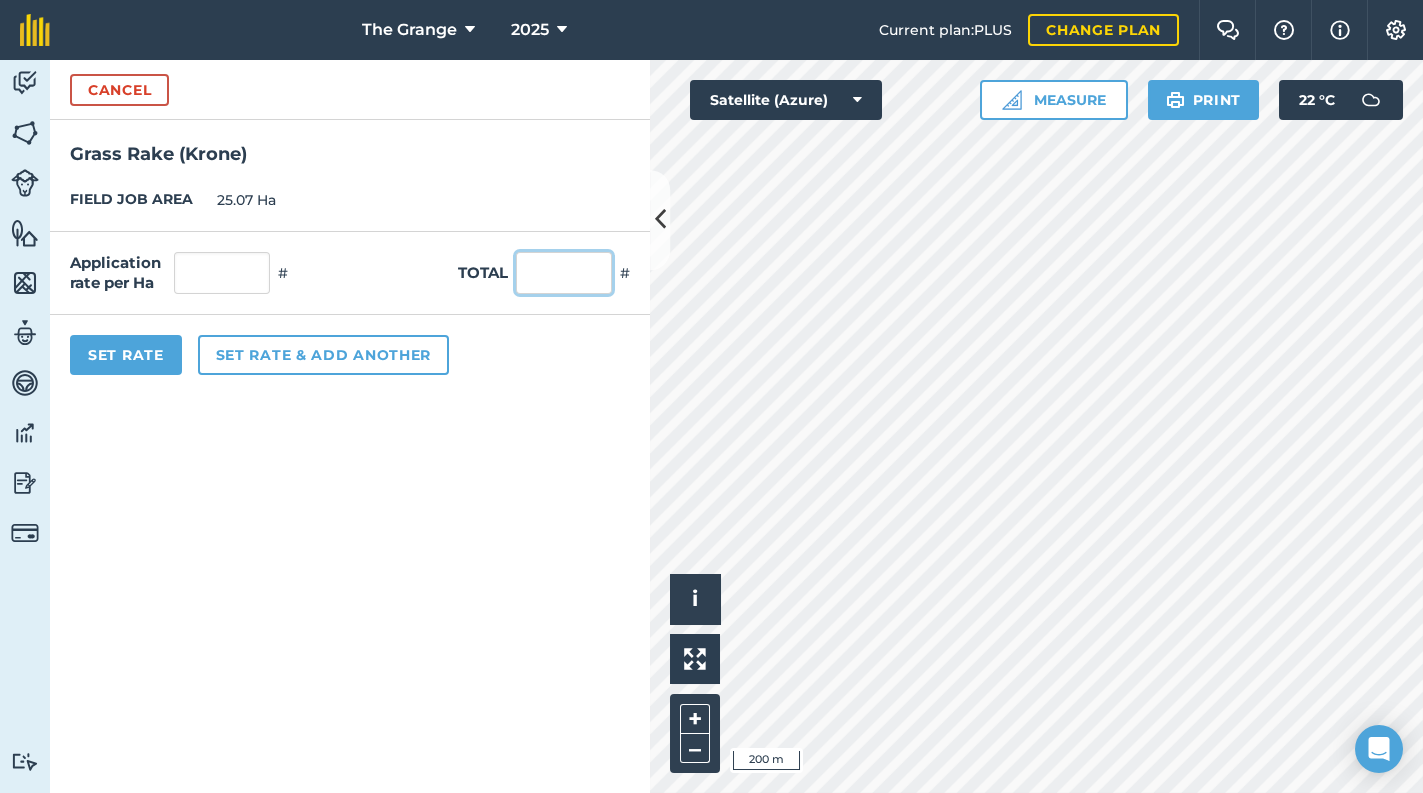 click at bounding box center (564, 273) 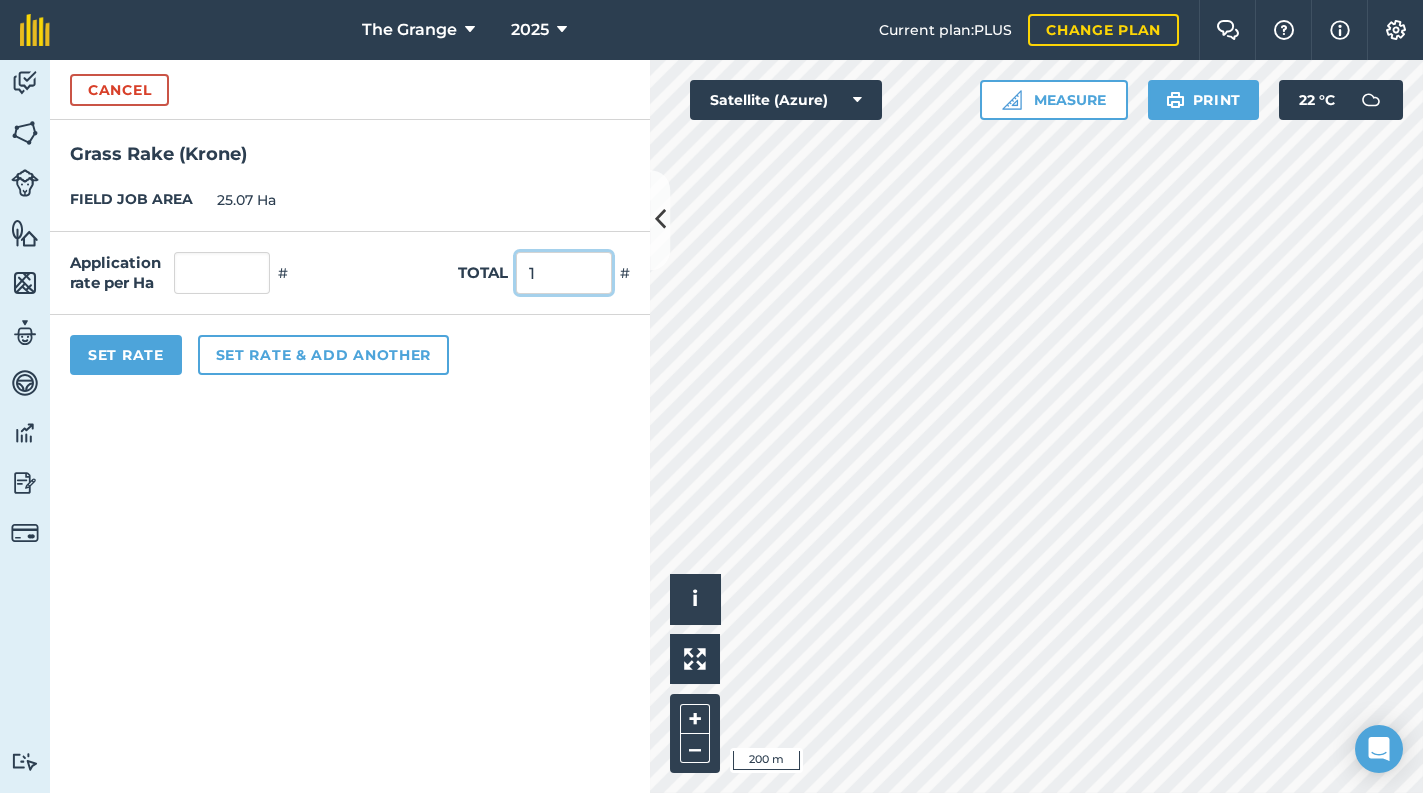 type on "1" 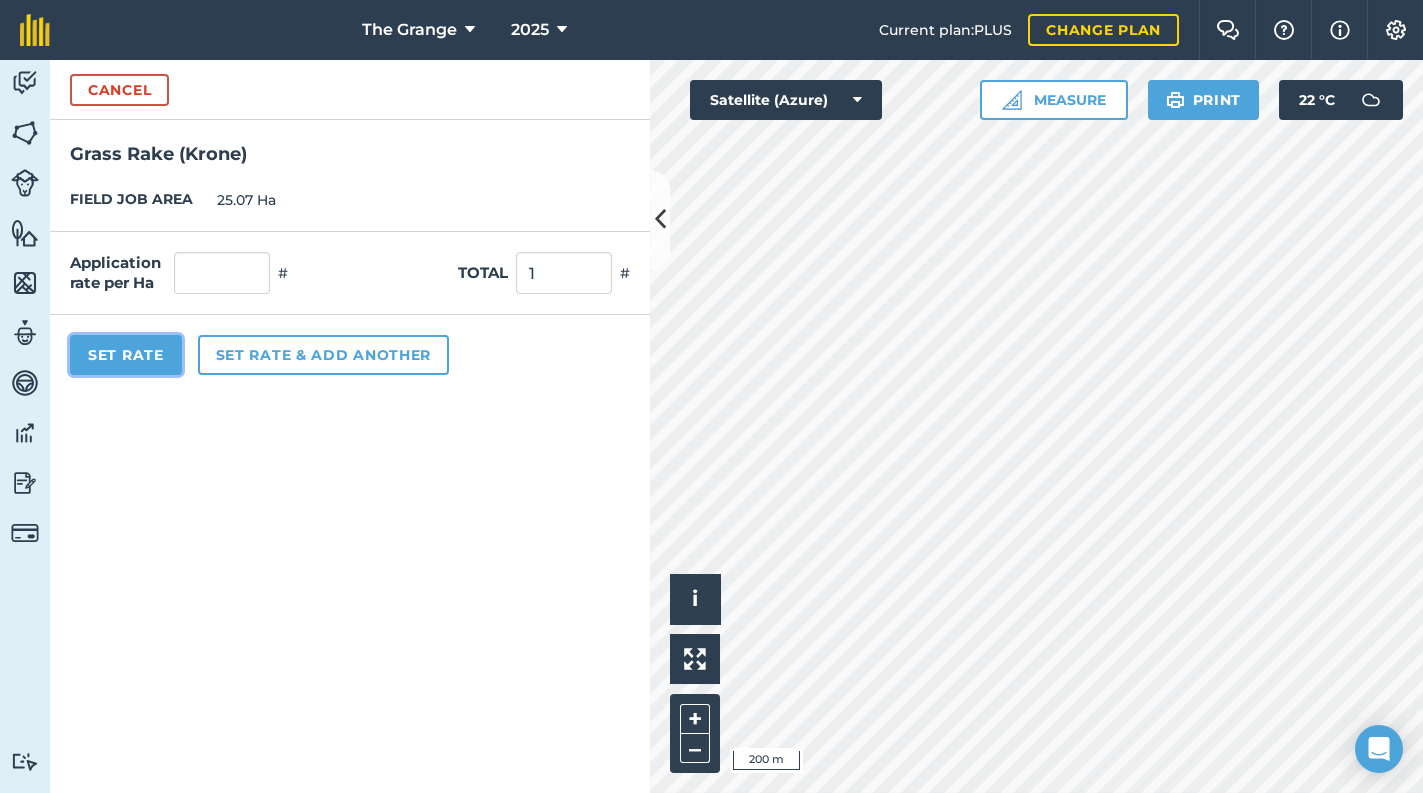 type on "0.04" 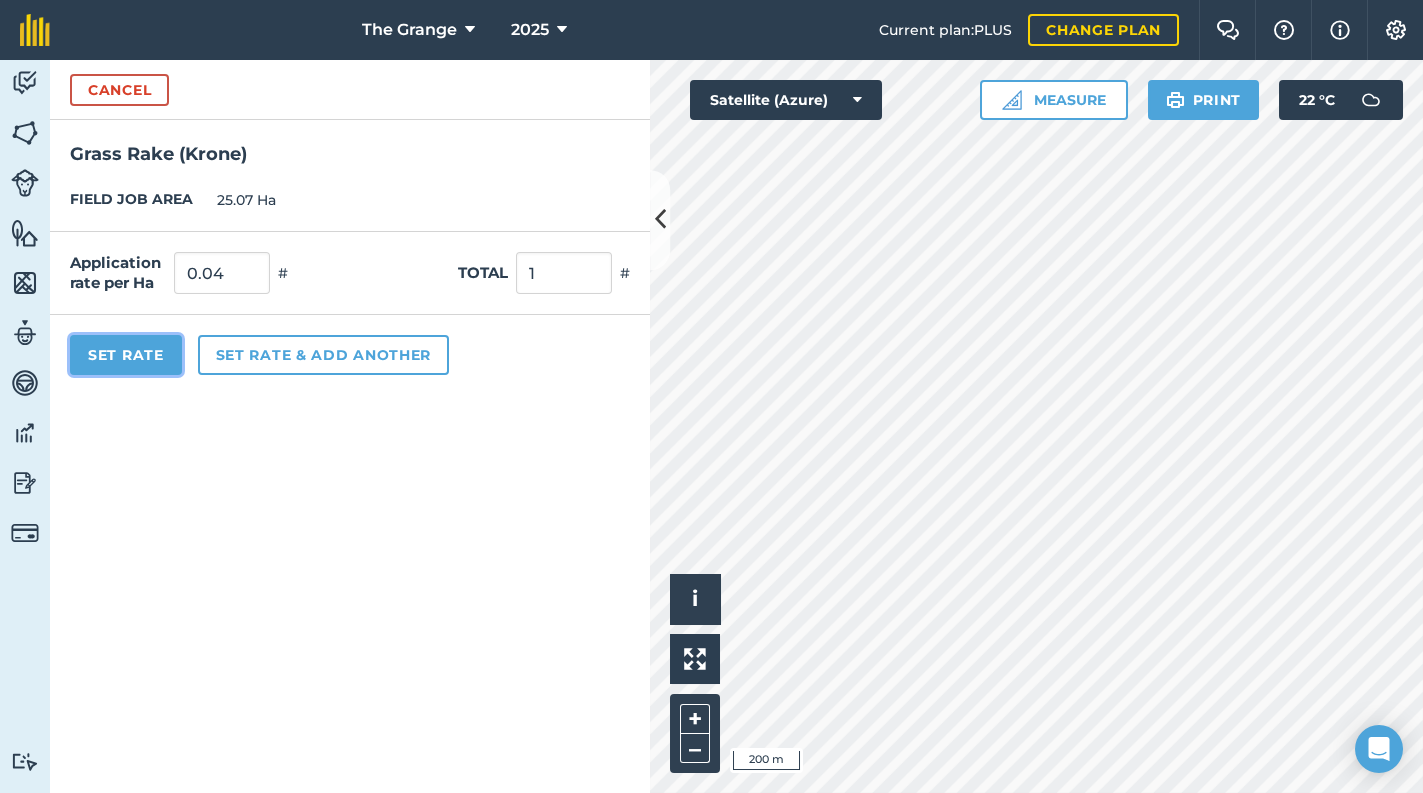 click on "Set Rate" at bounding box center (126, 355) 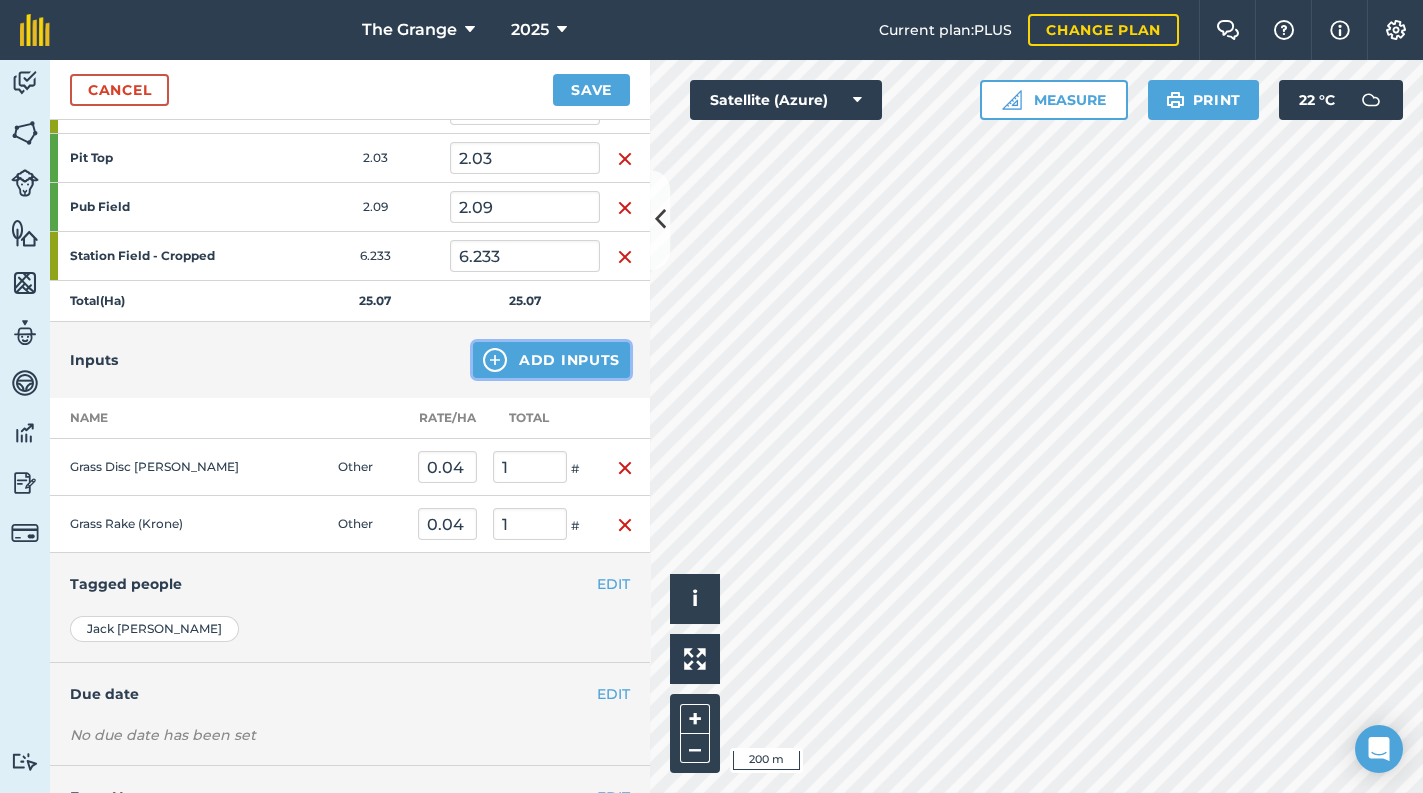 click on "Add Inputs" at bounding box center [551, 360] 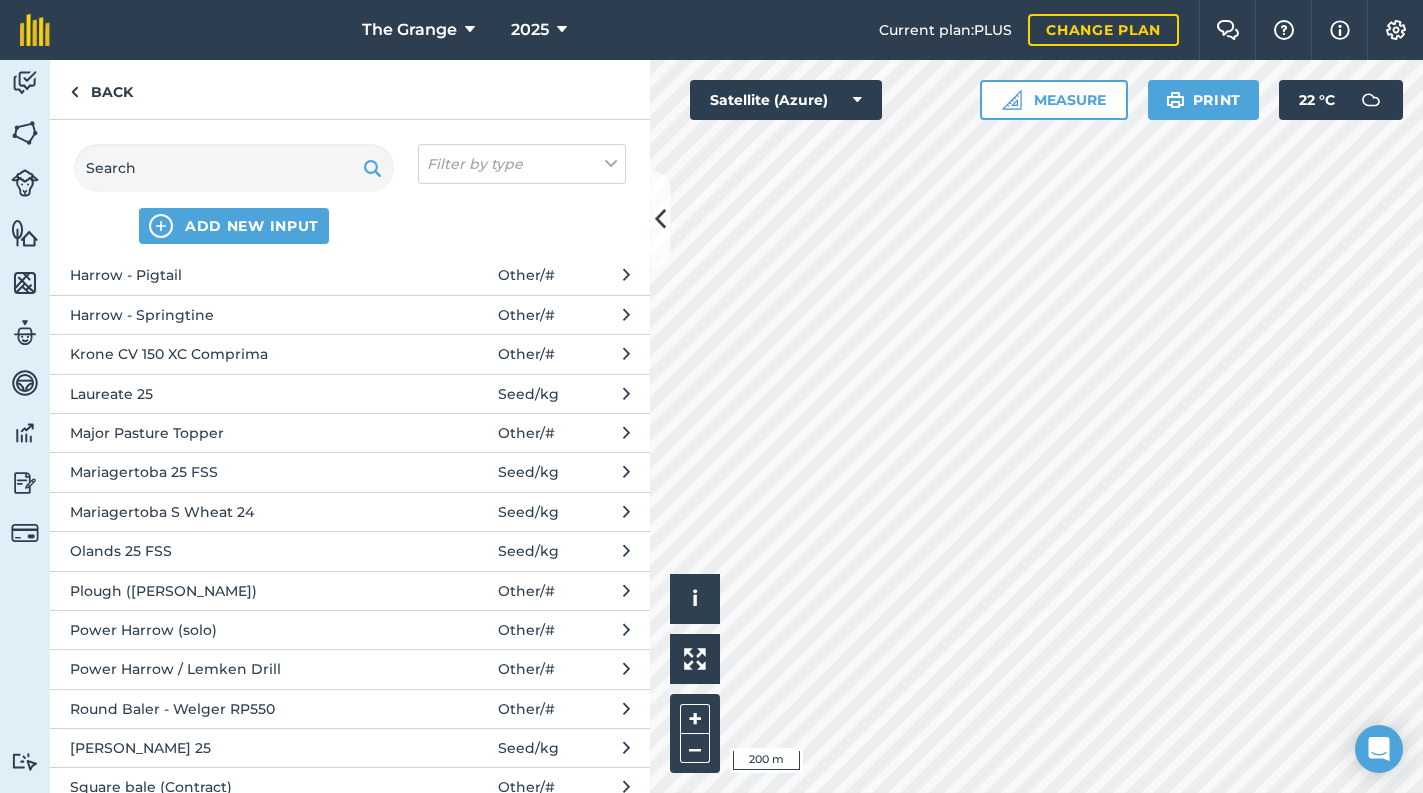 scroll, scrollTop: 851, scrollLeft: 0, axis: vertical 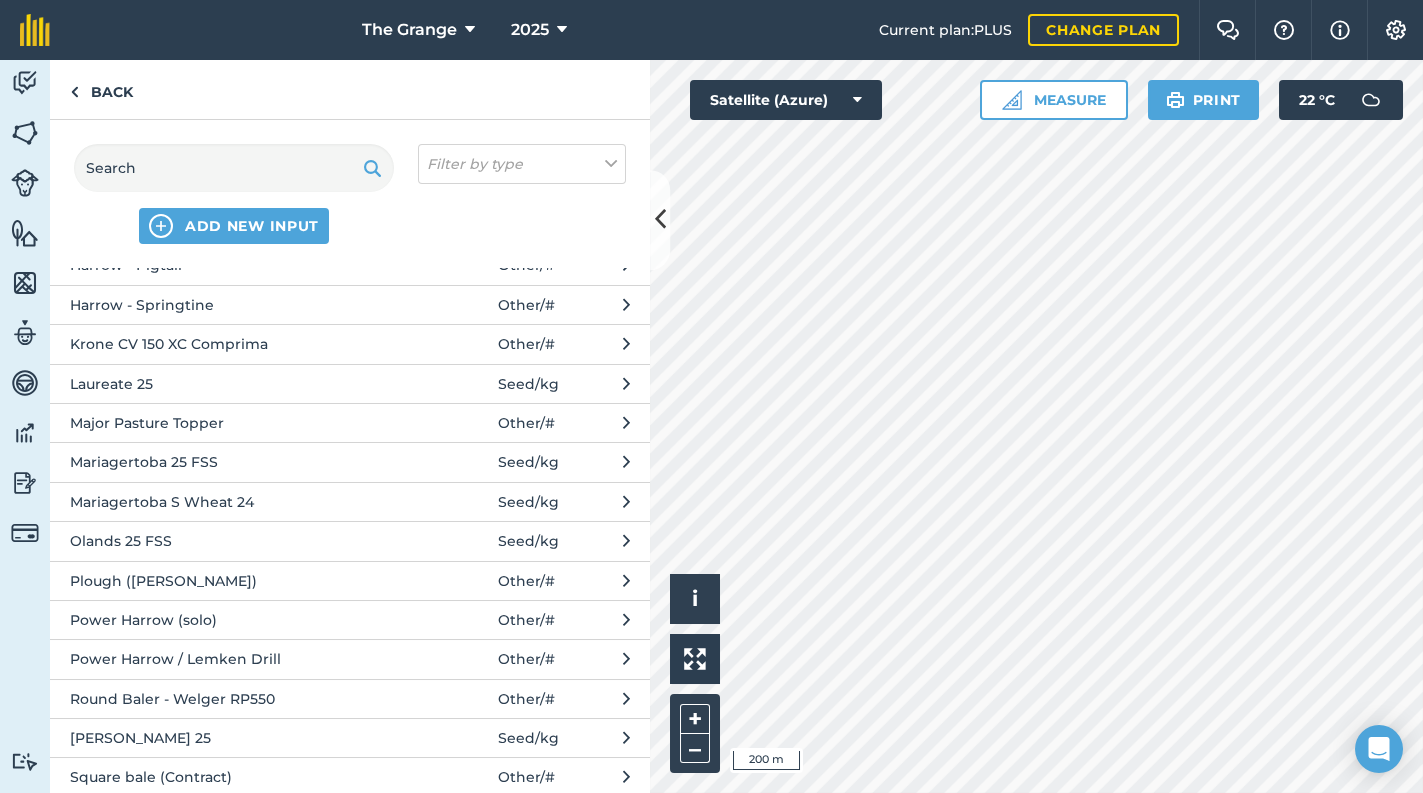 click on "Krone CV 150 XC Comprima" at bounding box center [233, 344] 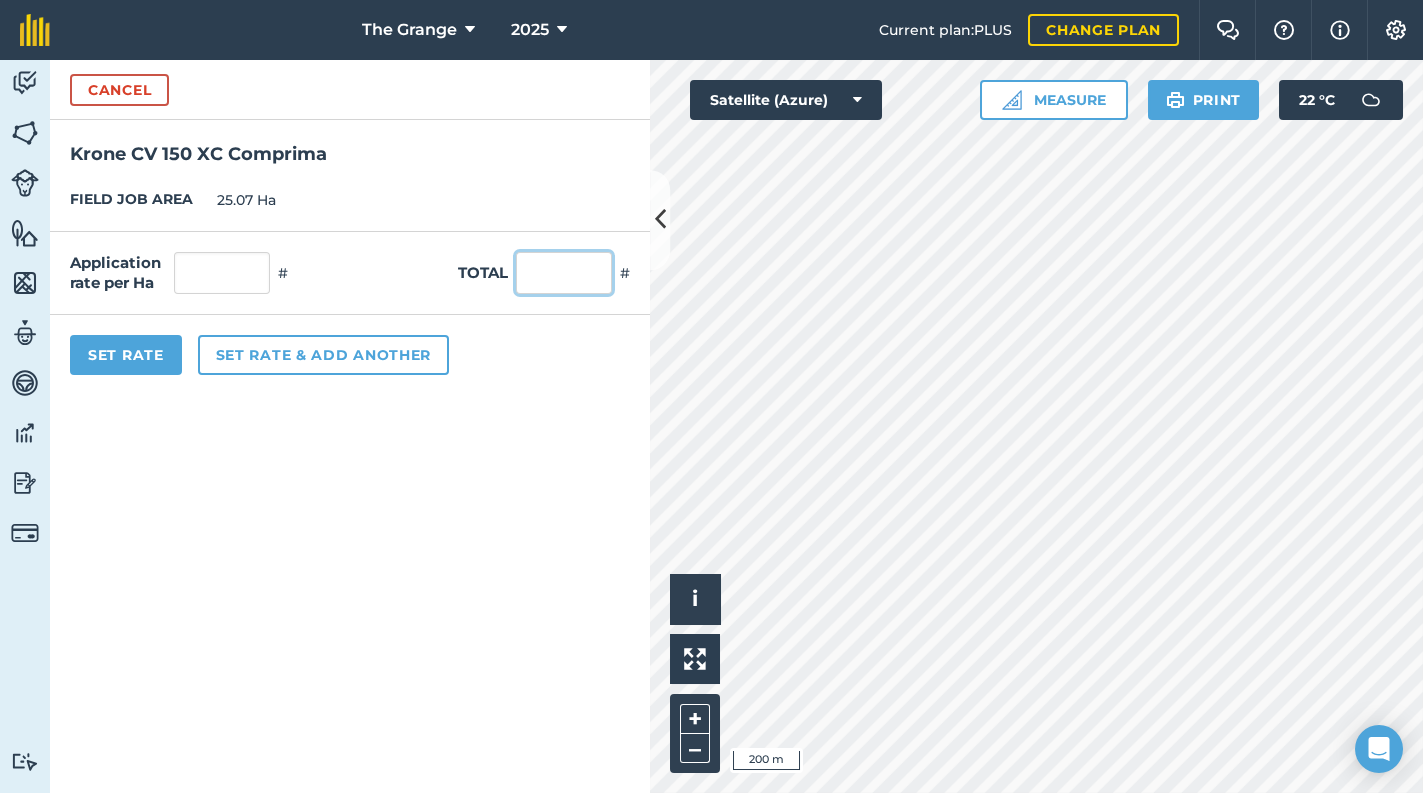 click at bounding box center [564, 273] 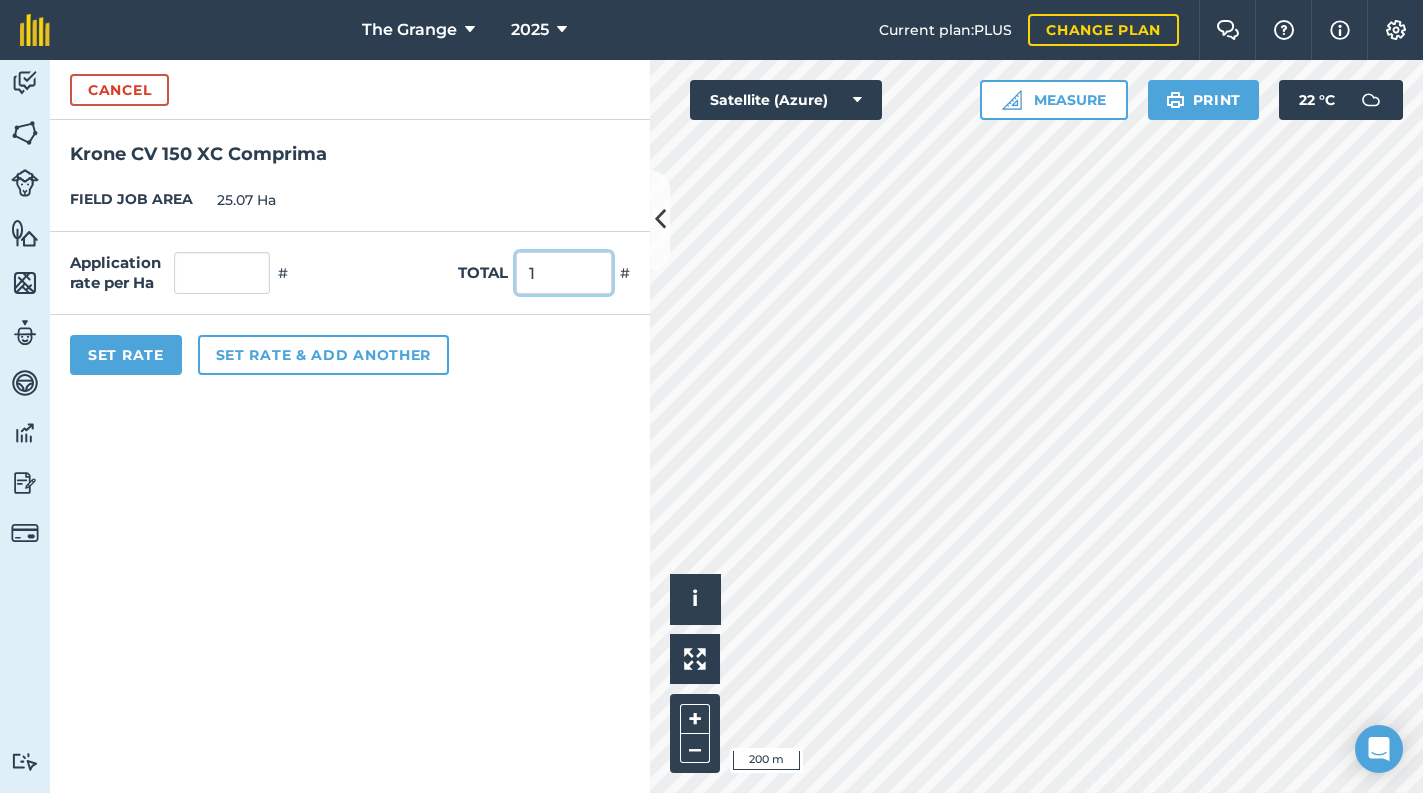 type on "1" 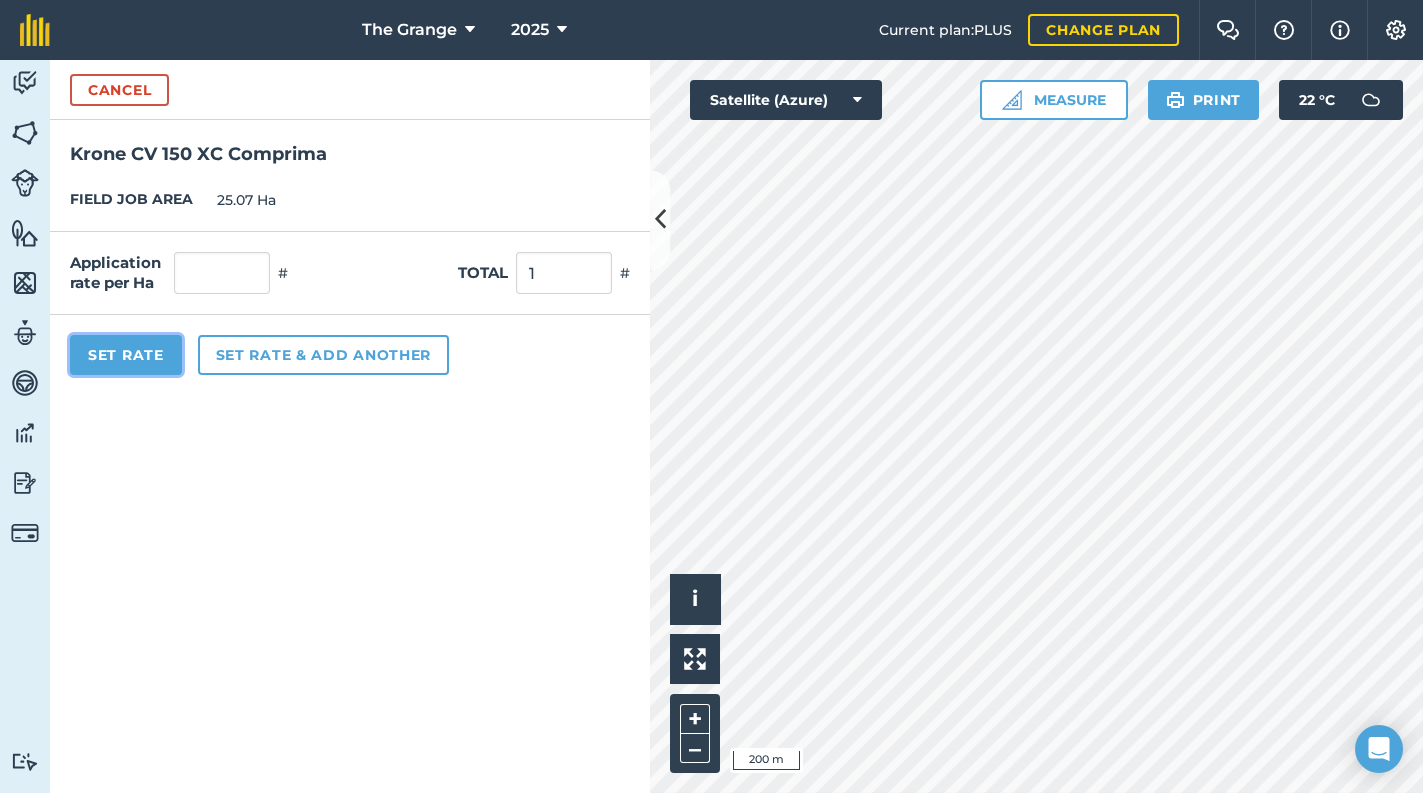 type on "0.04" 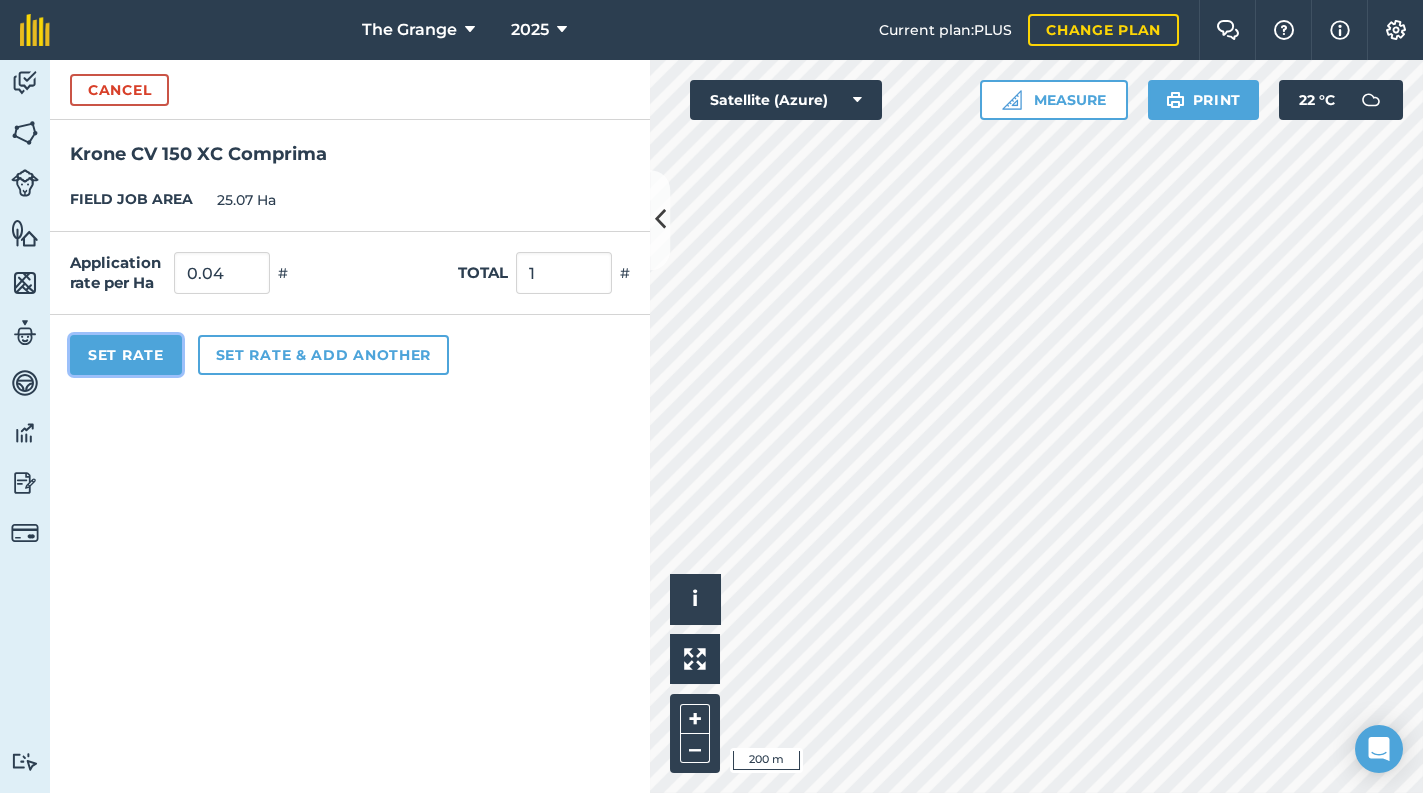 click on "Set Rate" at bounding box center [126, 355] 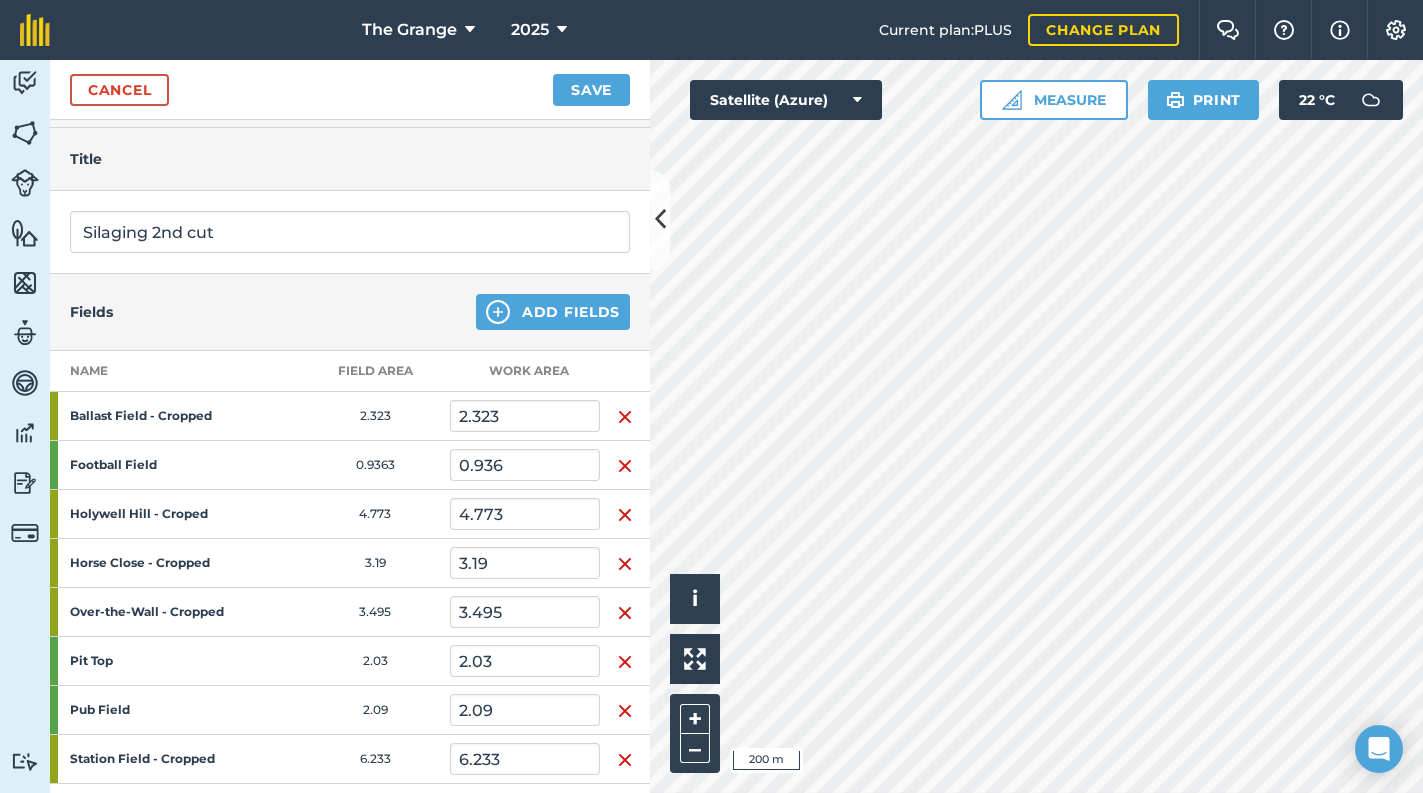 scroll, scrollTop: 50, scrollLeft: 0, axis: vertical 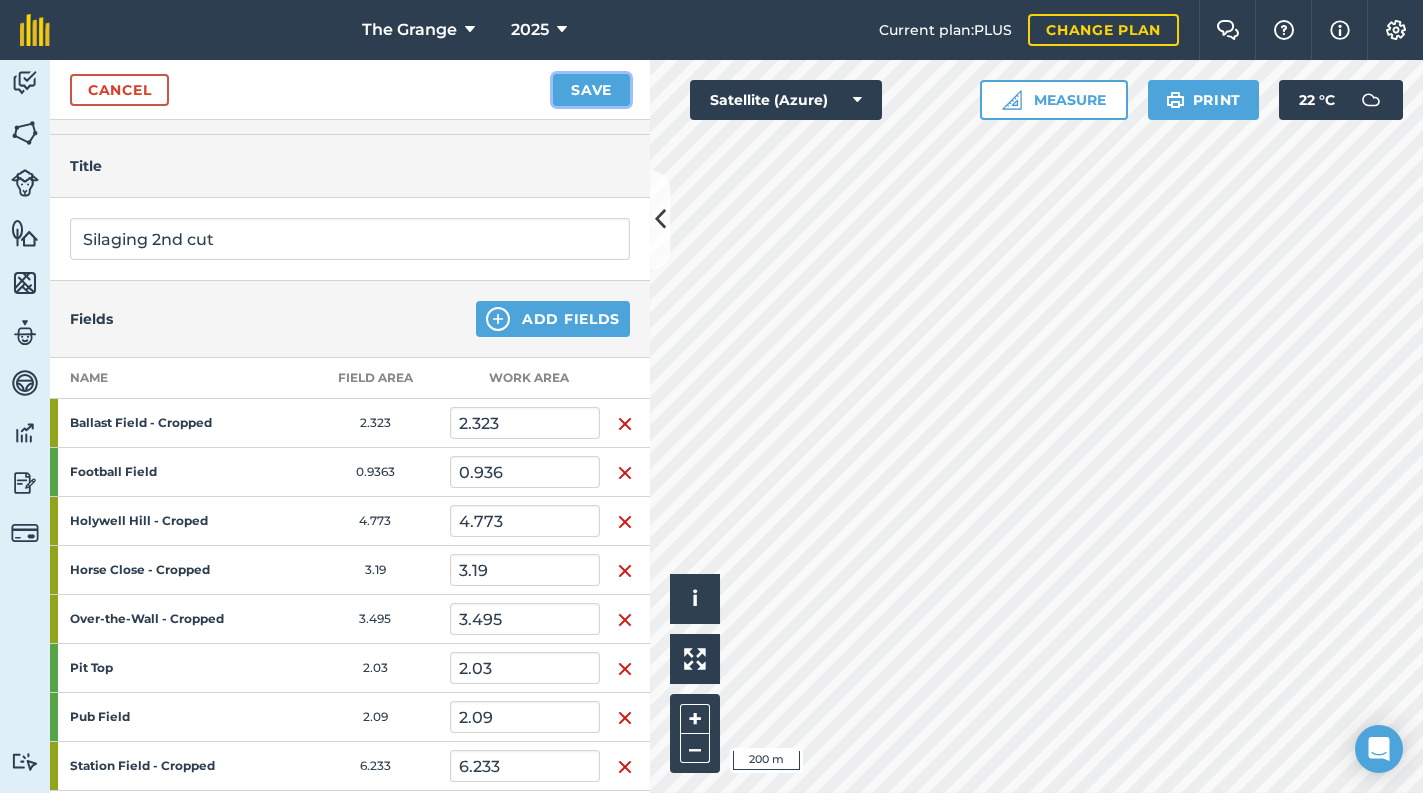 click on "Save" at bounding box center [591, 90] 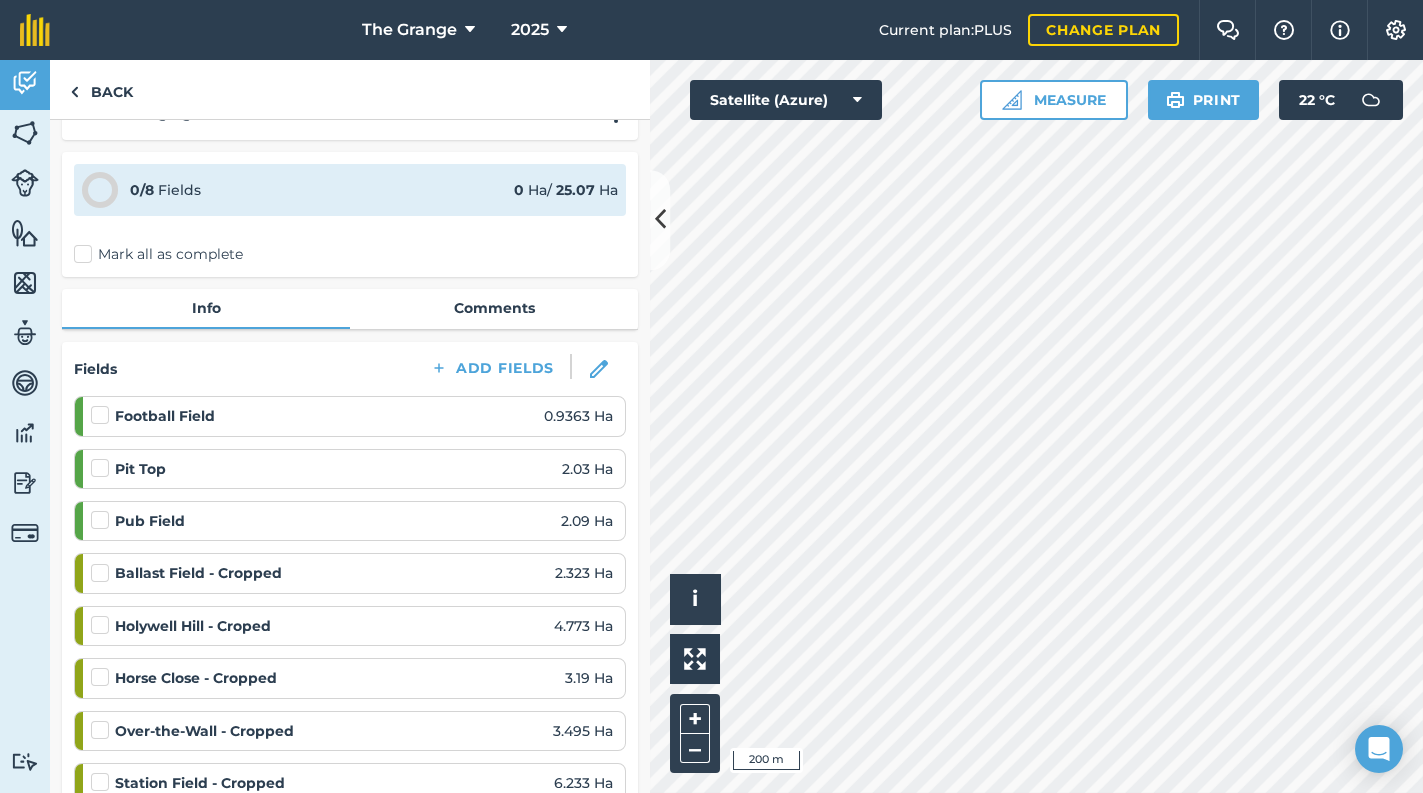 scroll, scrollTop: 85, scrollLeft: 0, axis: vertical 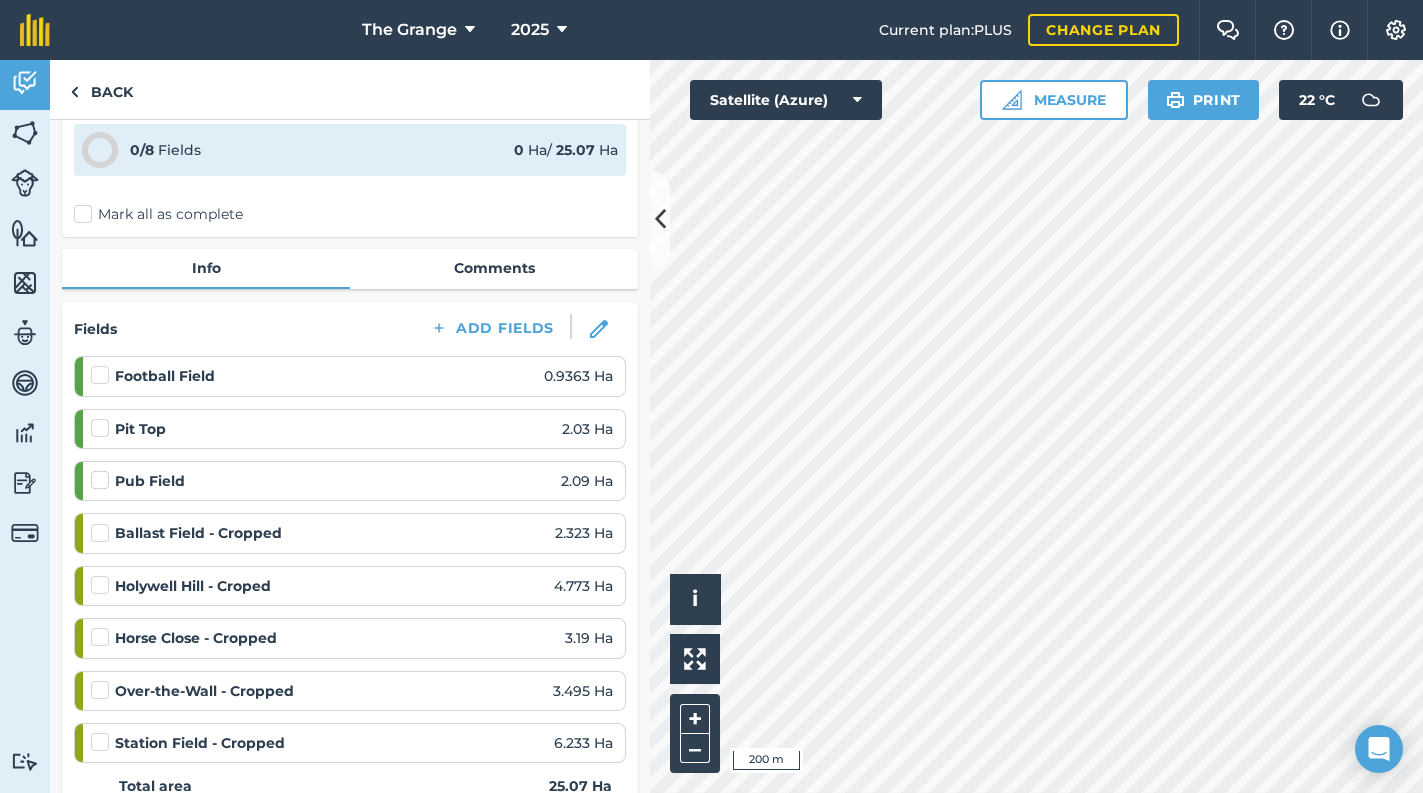 click on "Mark all as complete" at bounding box center [158, 214] 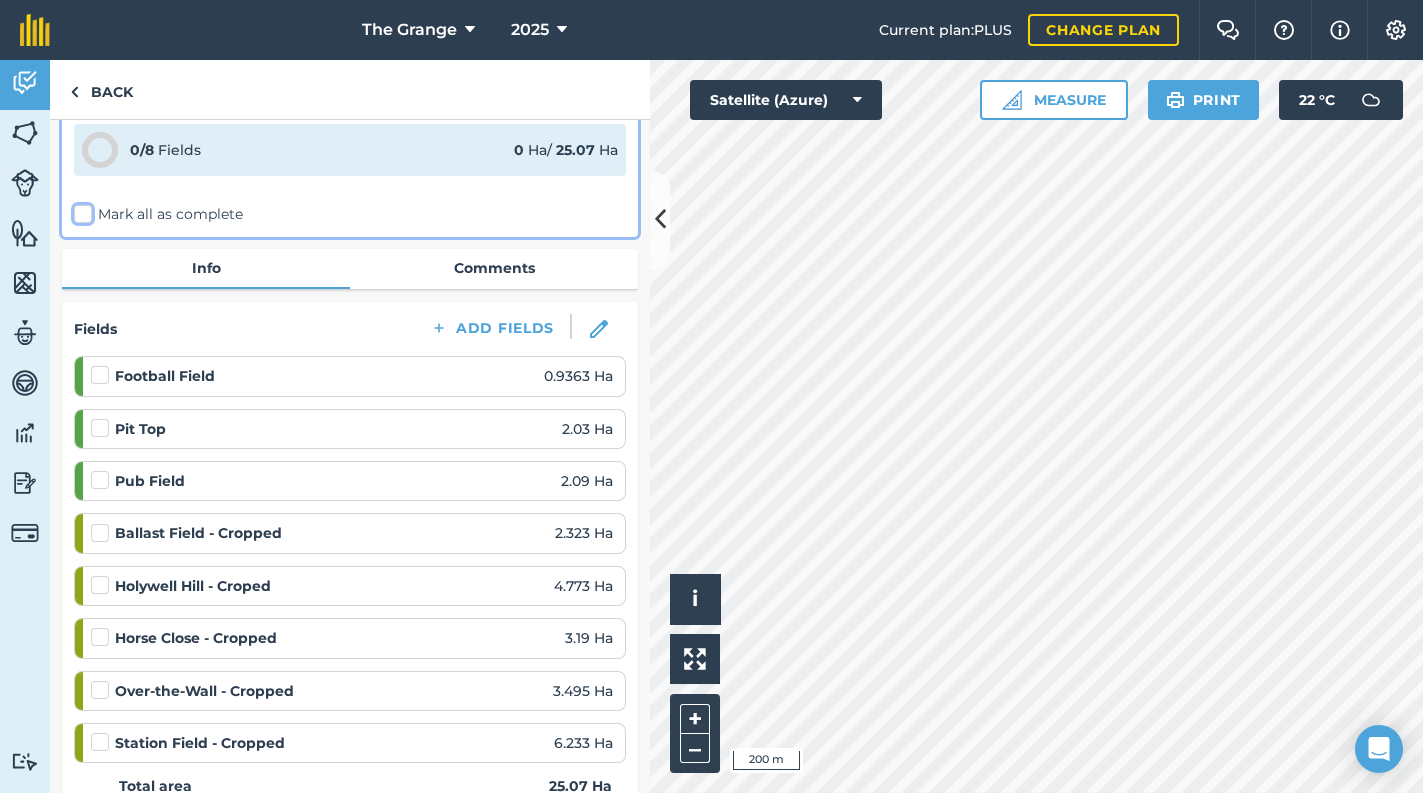 click on "Mark all as complete" at bounding box center [80, 295] 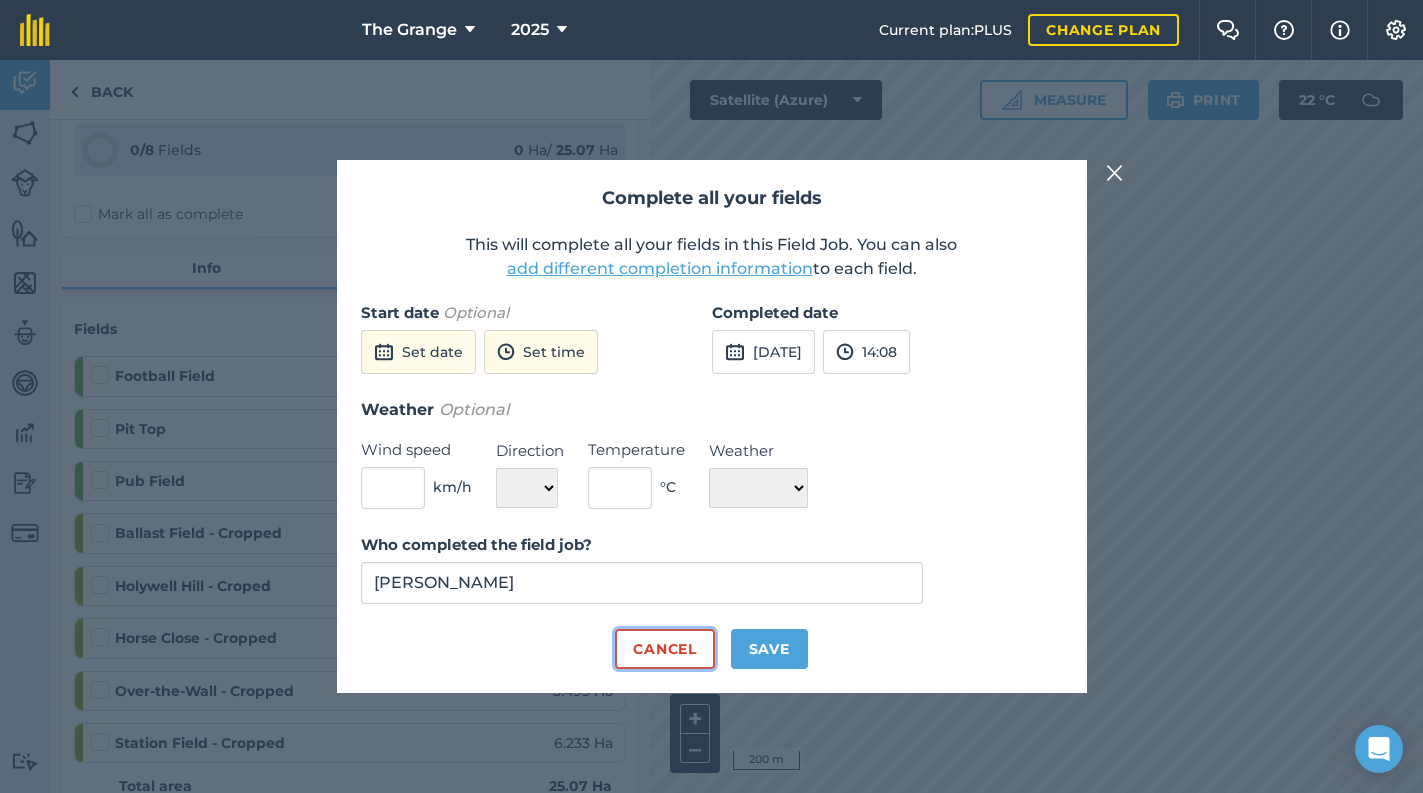click on "Cancel" at bounding box center [664, 649] 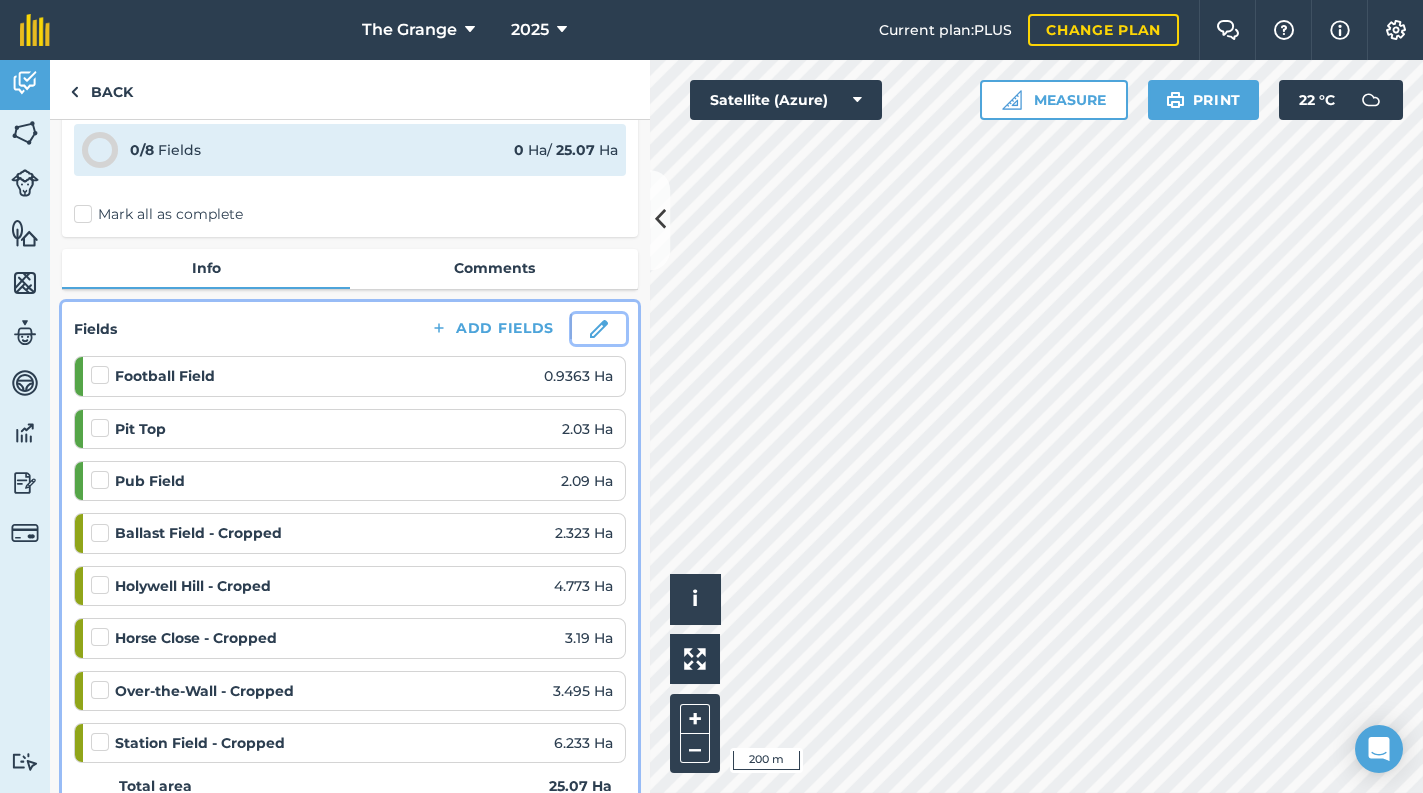 click at bounding box center (599, 329) 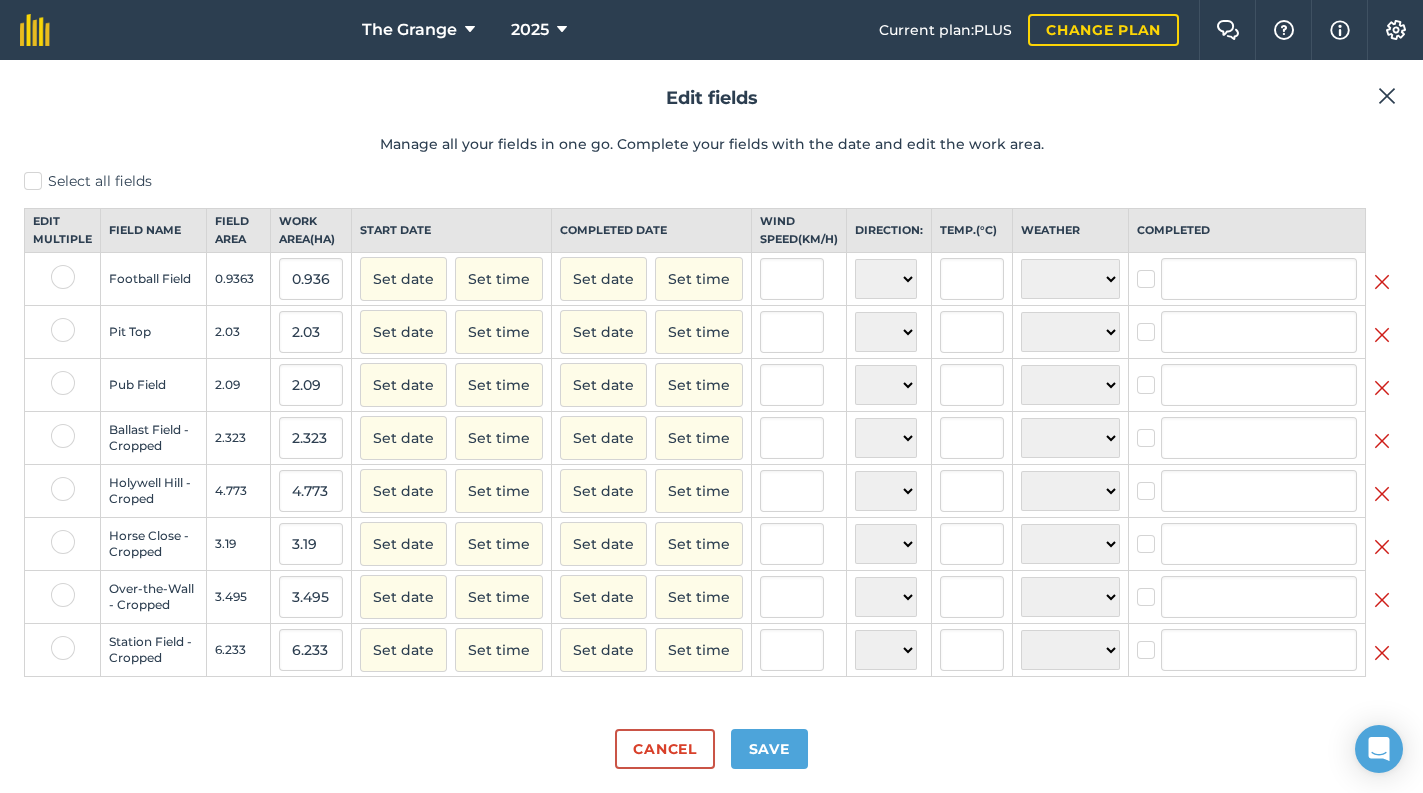 scroll, scrollTop: 0, scrollLeft: 0, axis: both 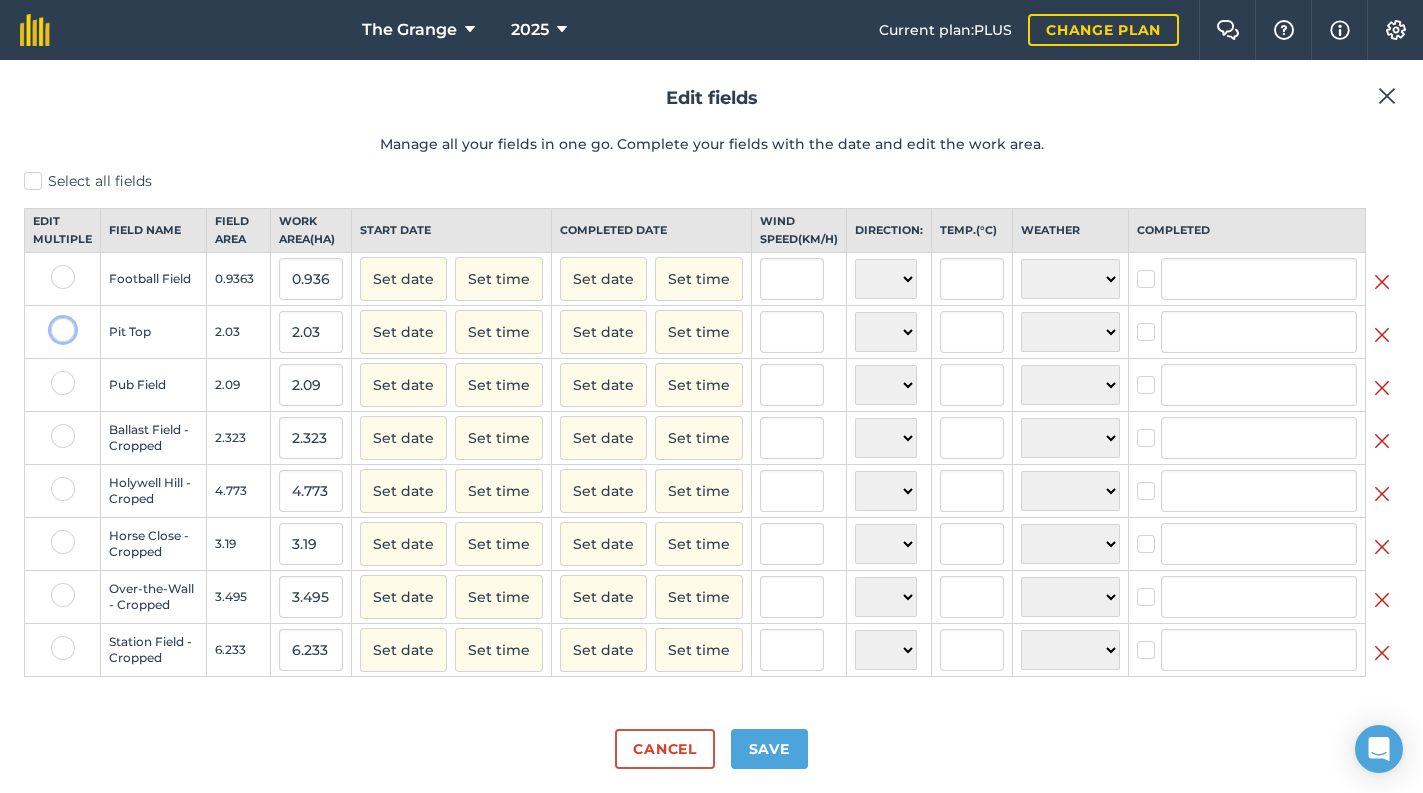 click at bounding box center [57, 324] 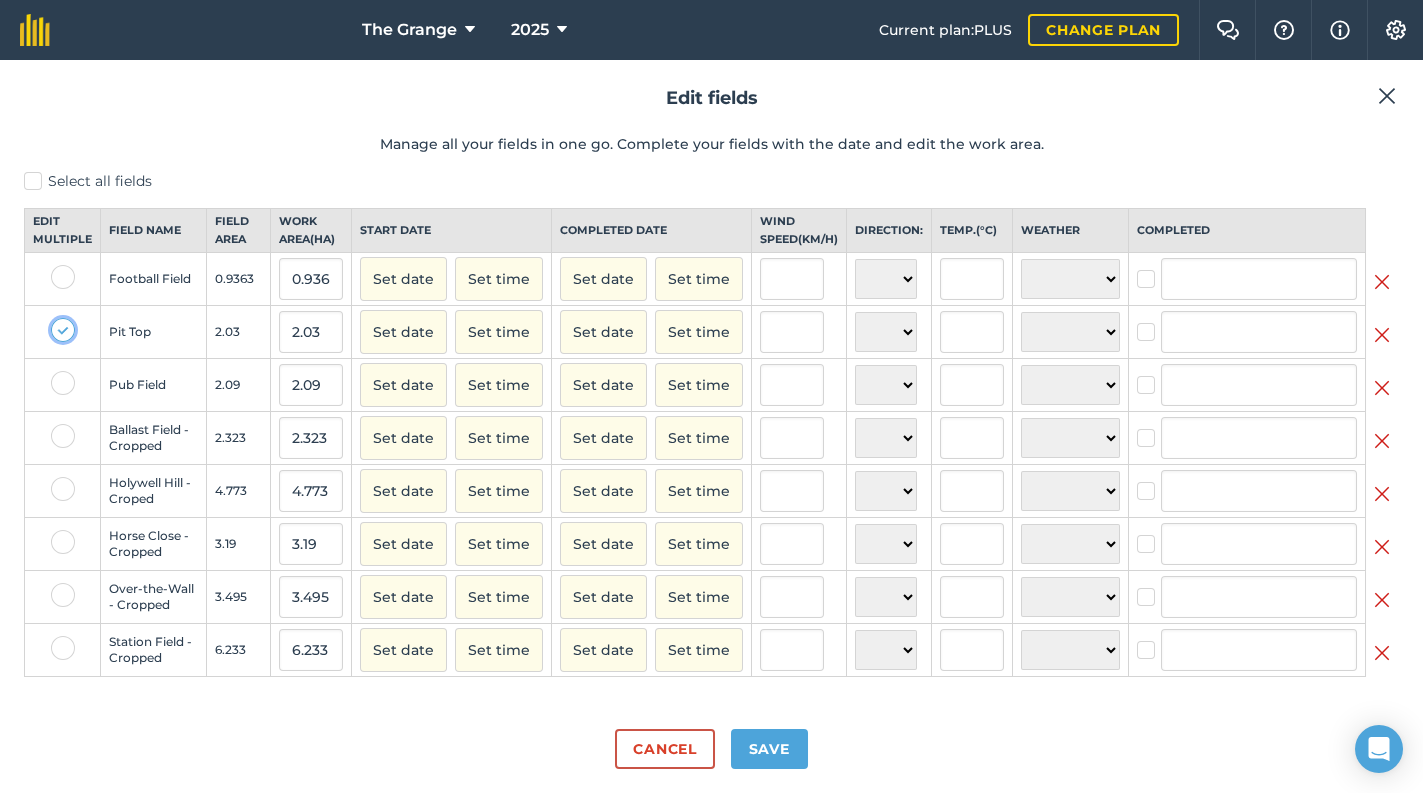 checkbox on "true" 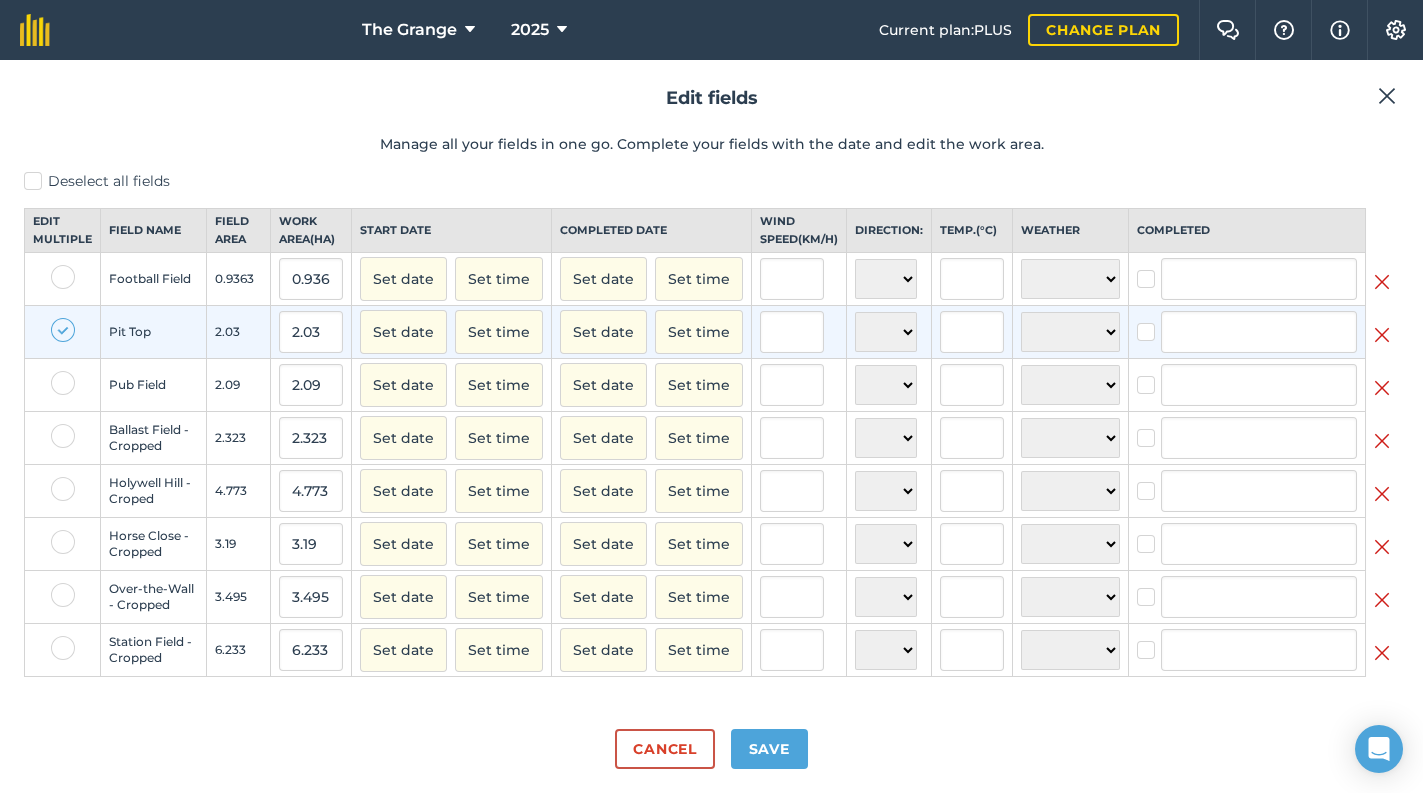 click at bounding box center [63, 385] 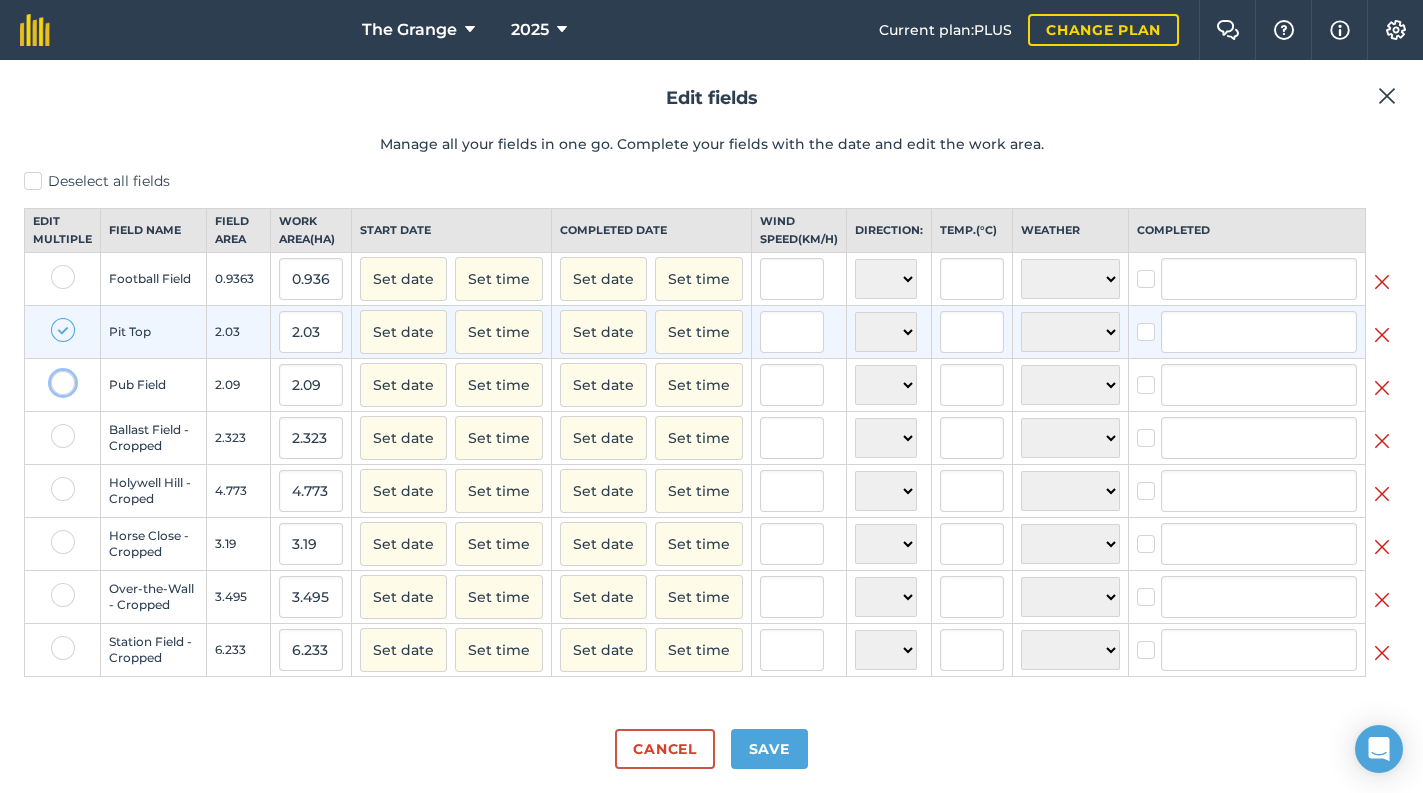 click at bounding box center [57, 377] 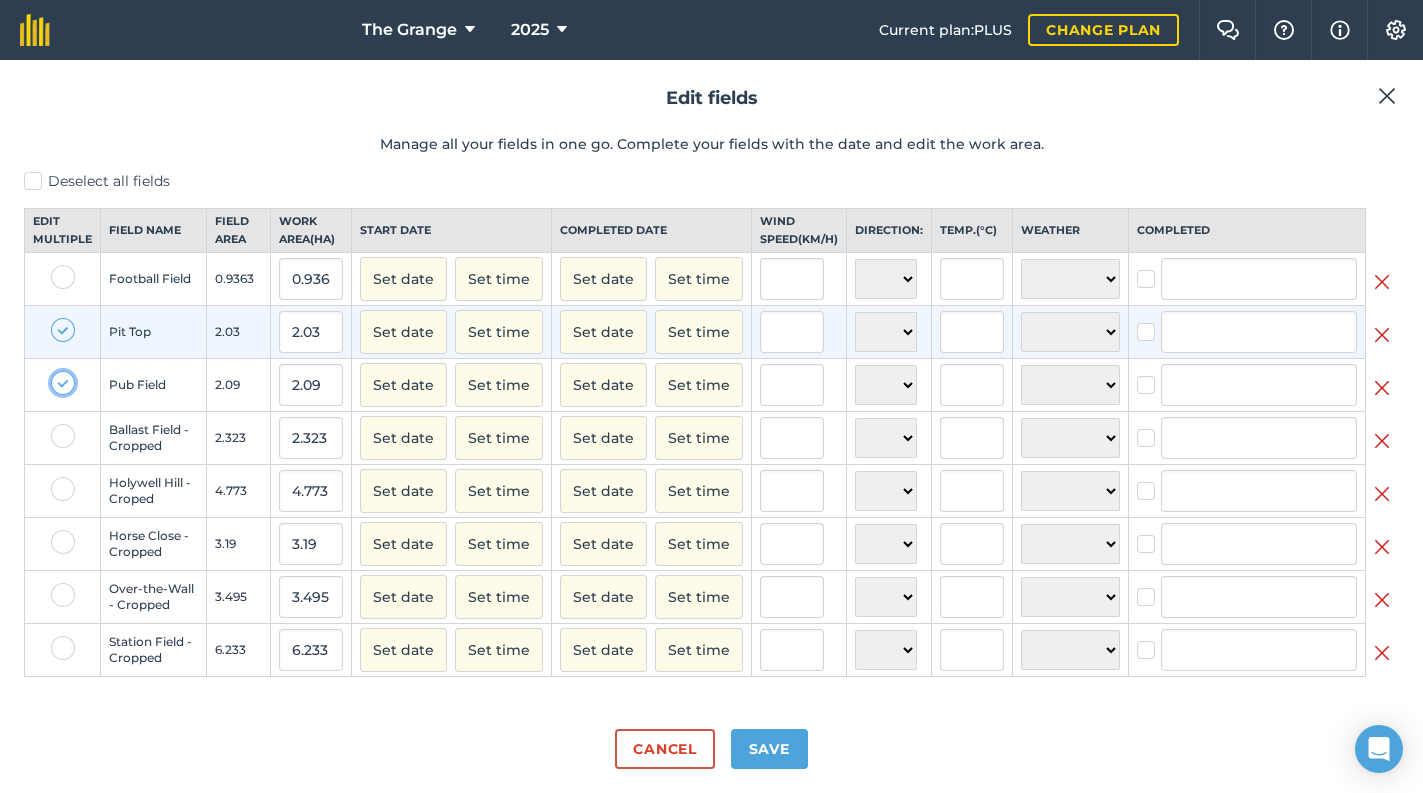 checkbox on "true" 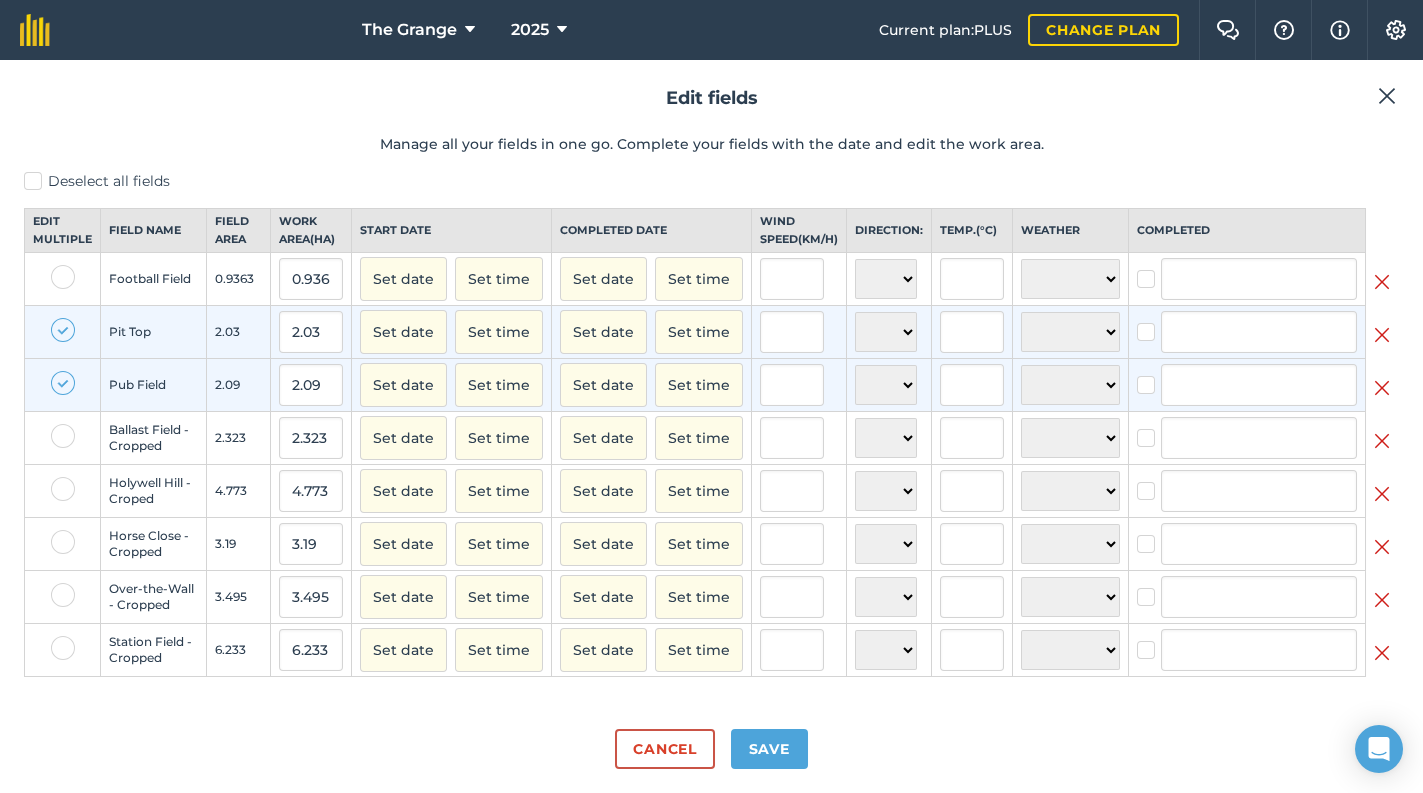 click at bounding box center (63, 279) 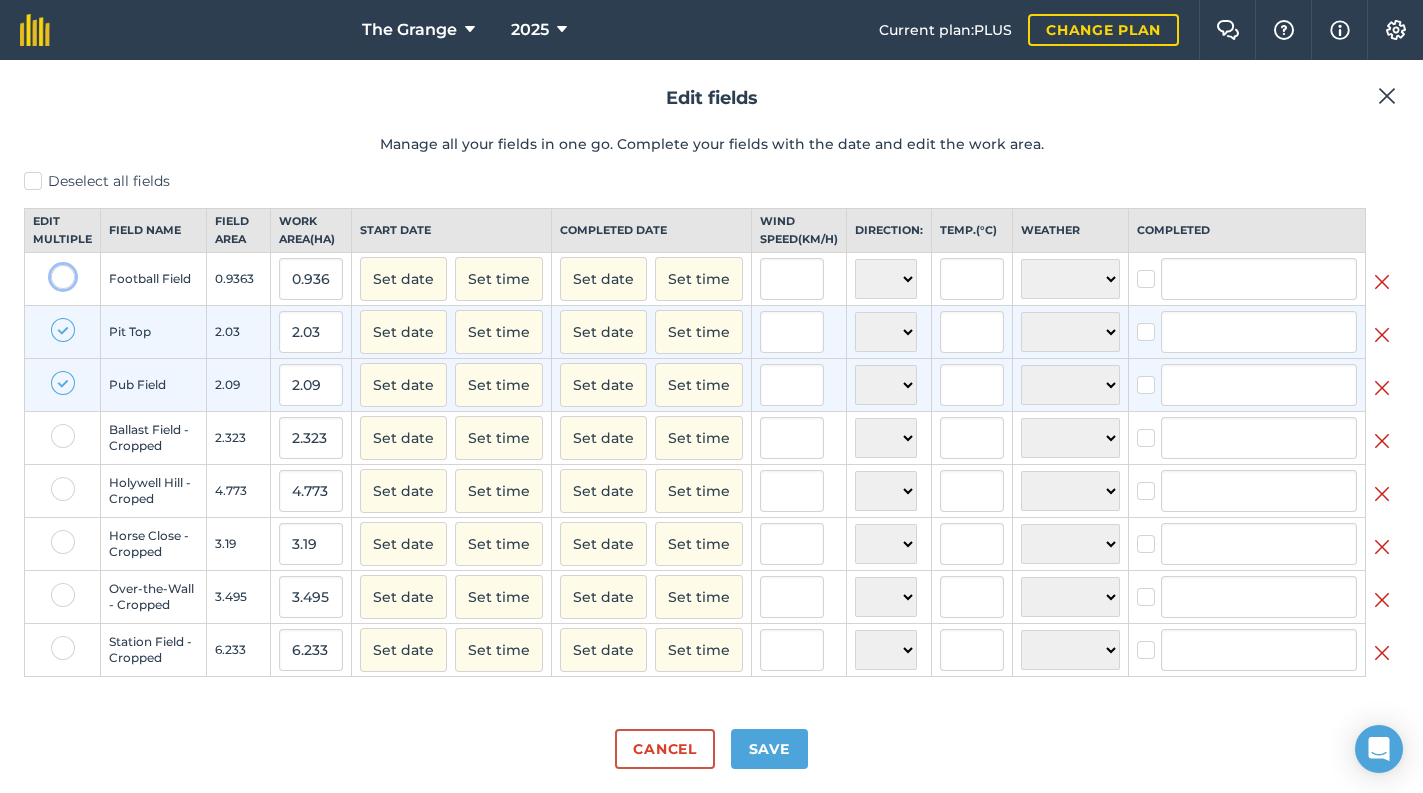 click at bounding box center [57, 271] 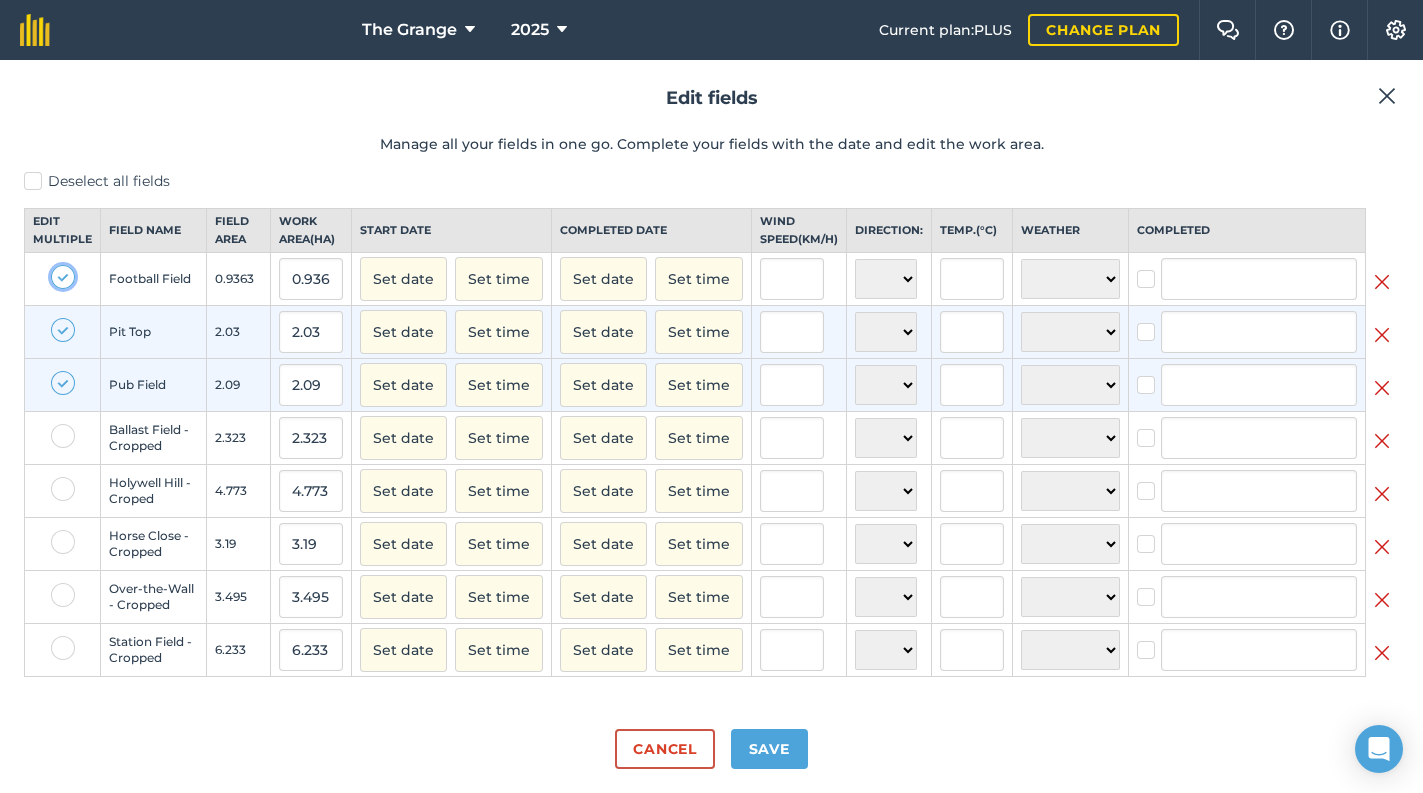 checkbox on "true" 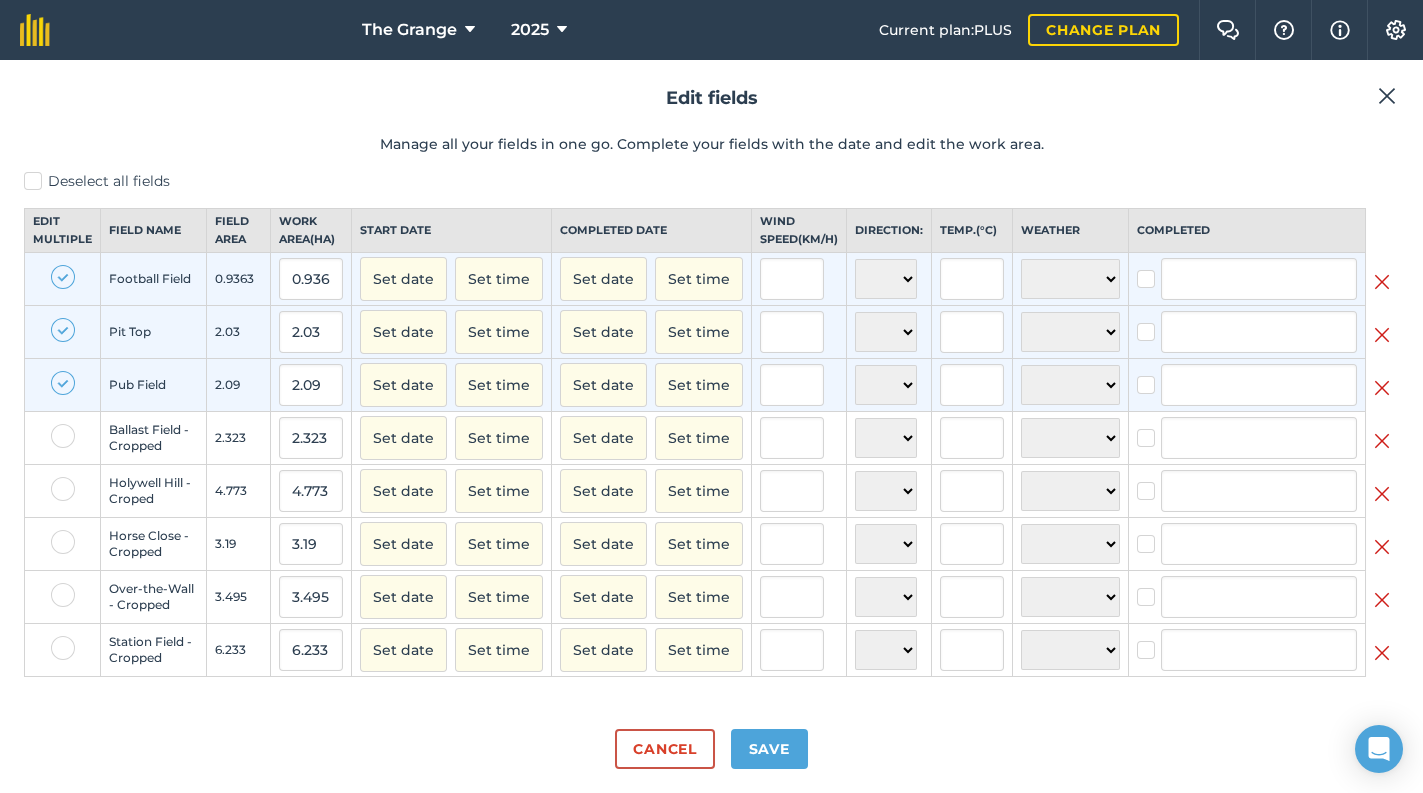 click at bounding box center (63, 648) 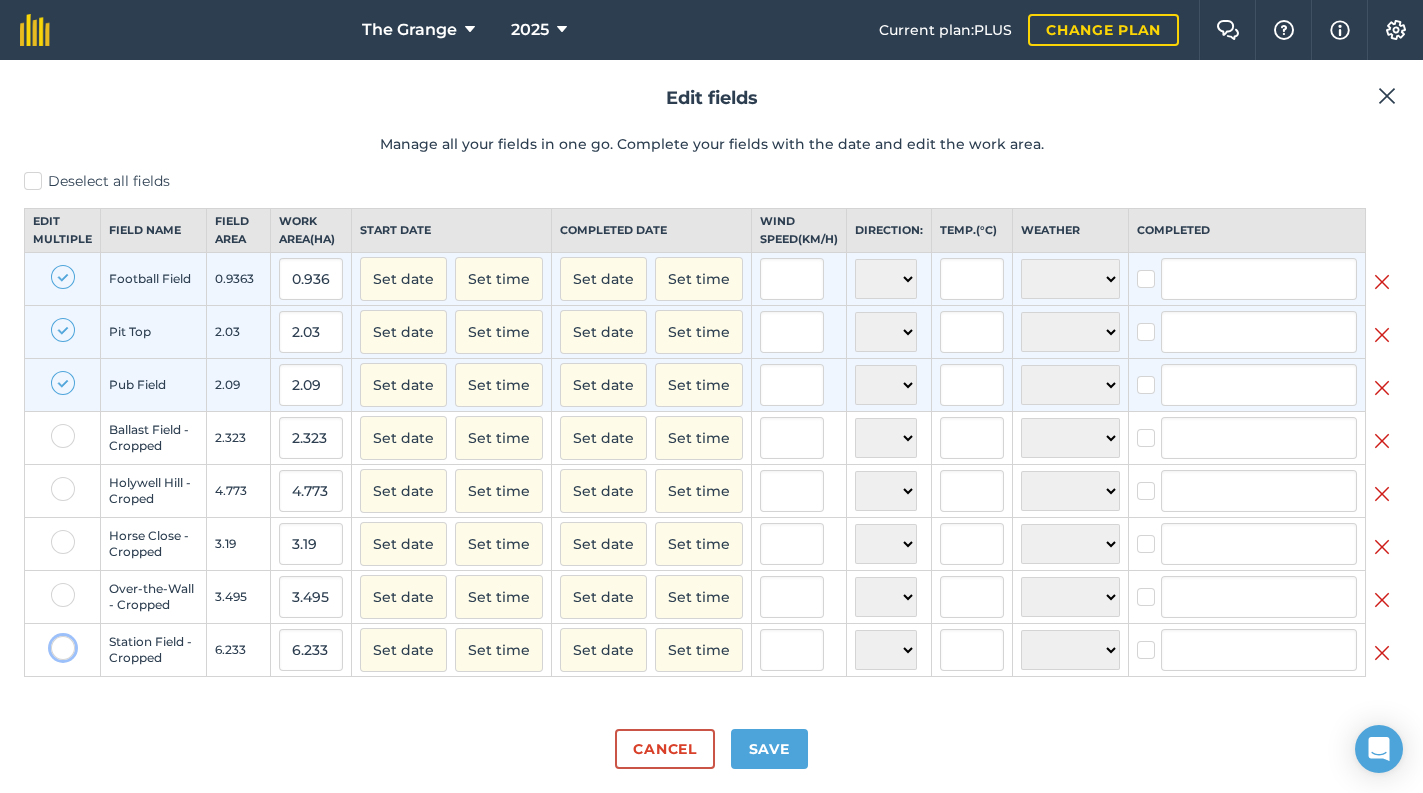 click at bounding box center [57, 642] 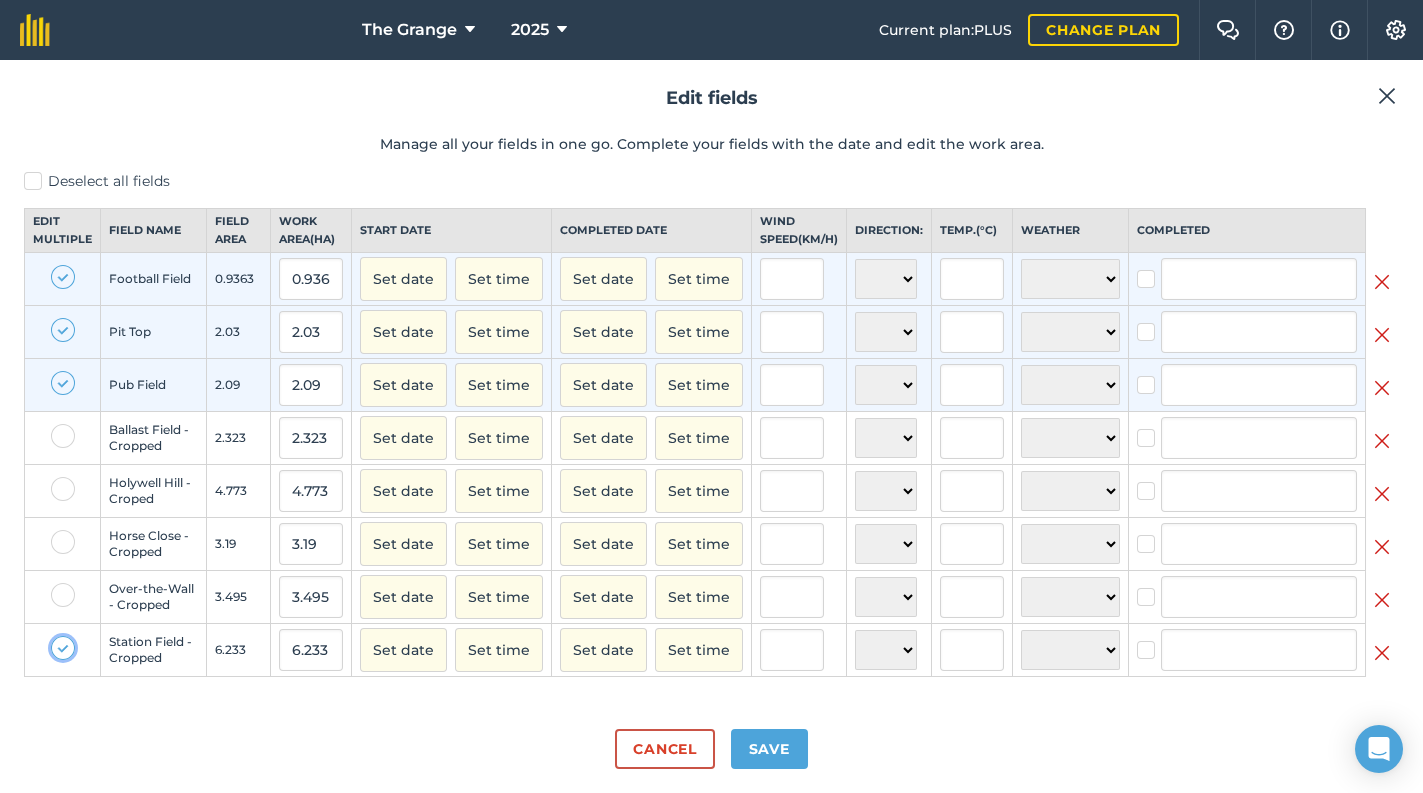 checkbox on "true" 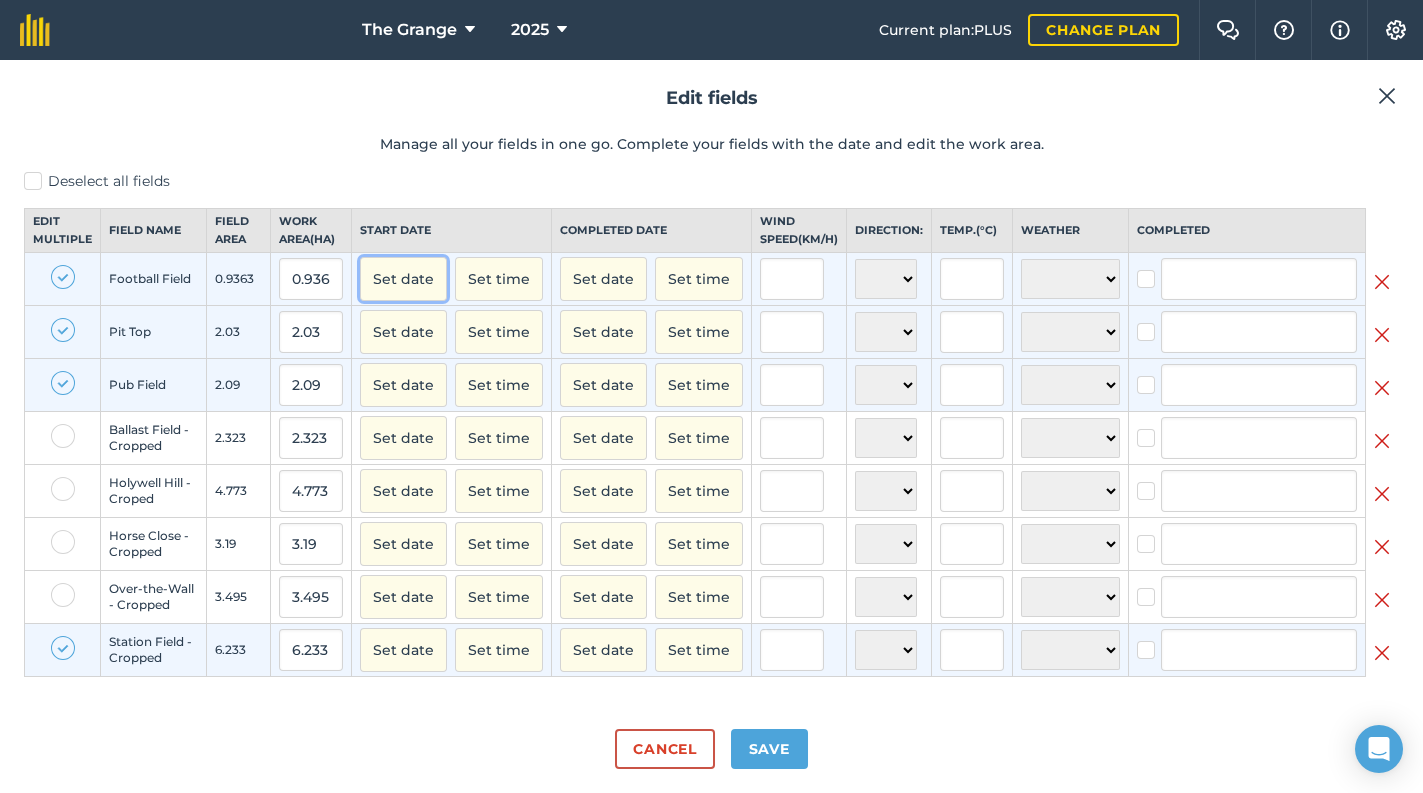 click on "Set date" at bounding box center [403, 279] 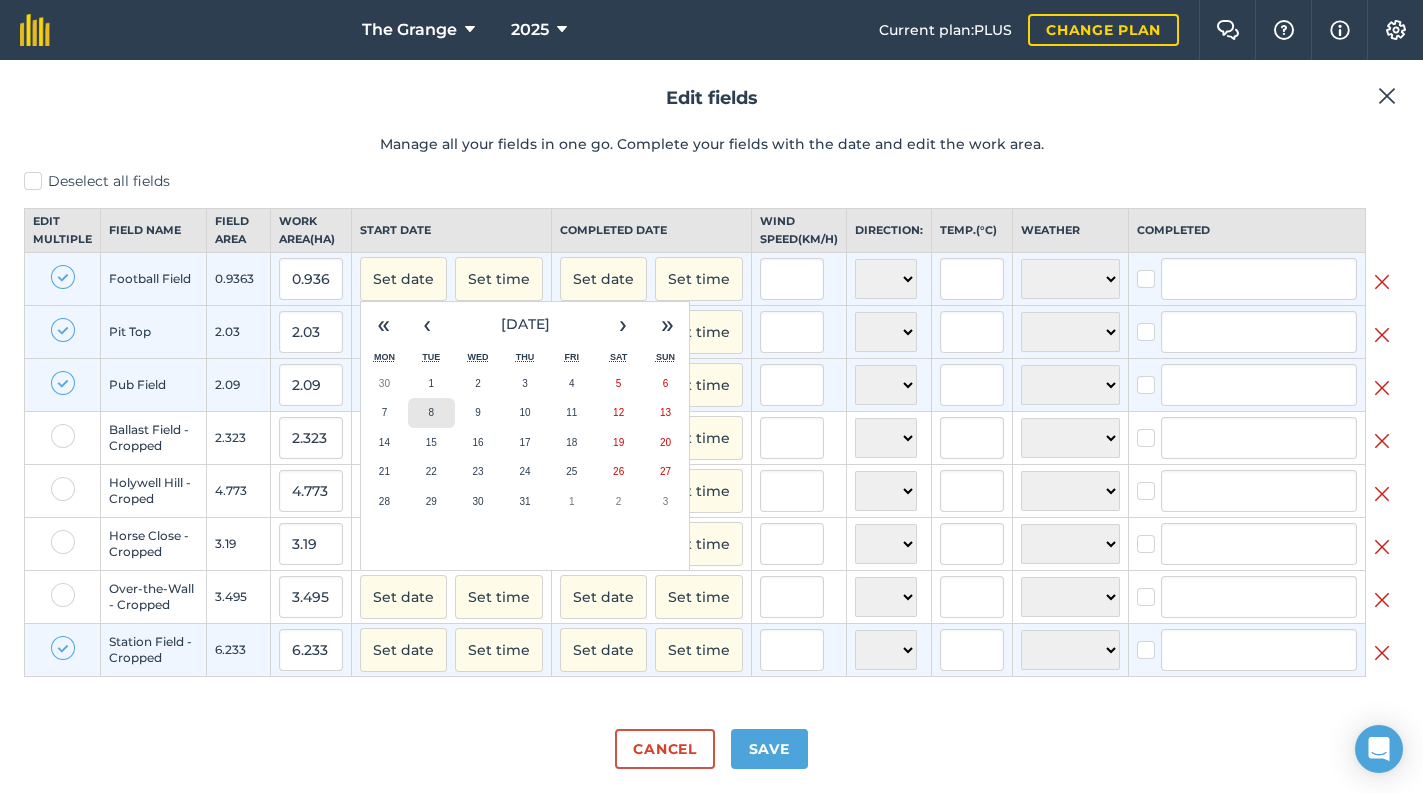 click on "8" at bounding box center (431, 412) 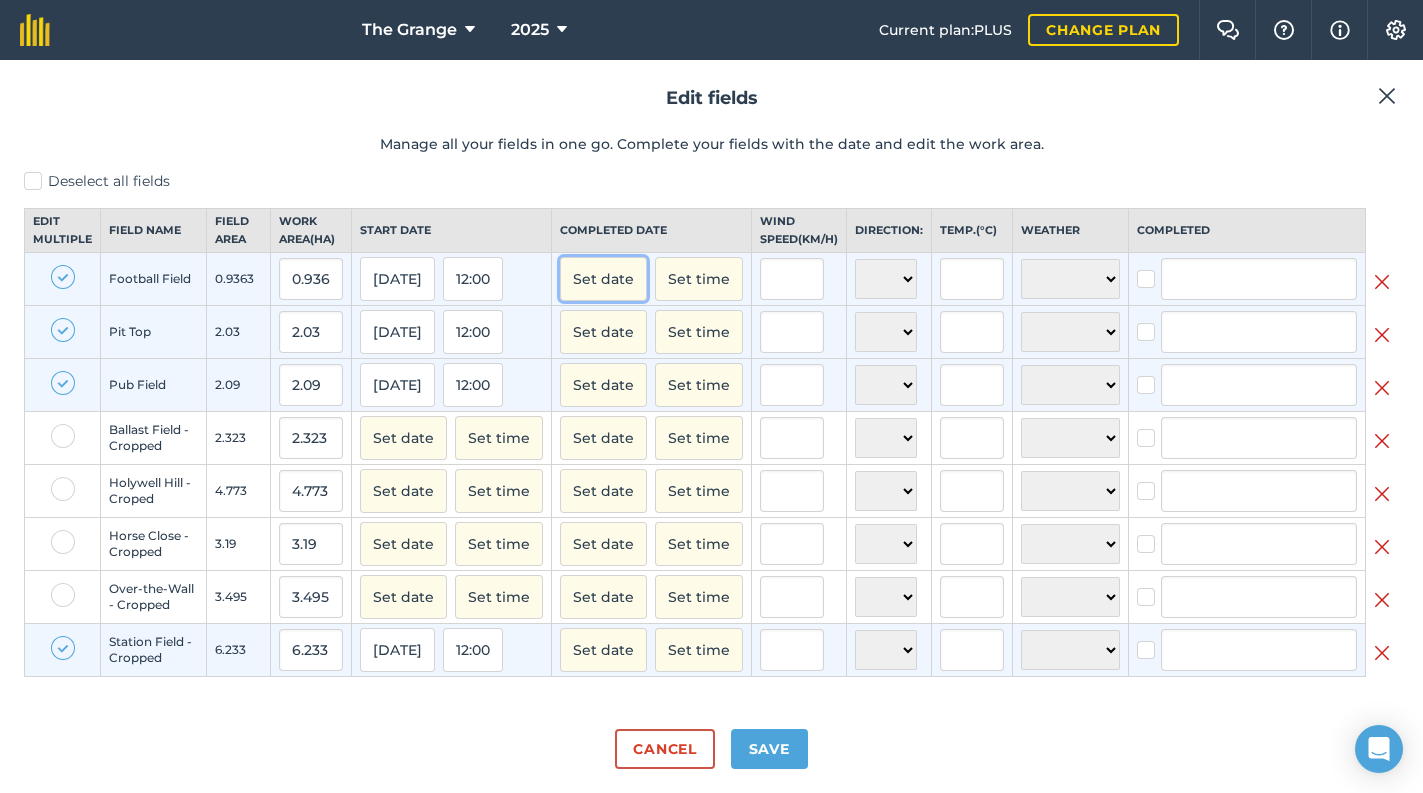 click on "Set date" at bounding box center [603, 279] 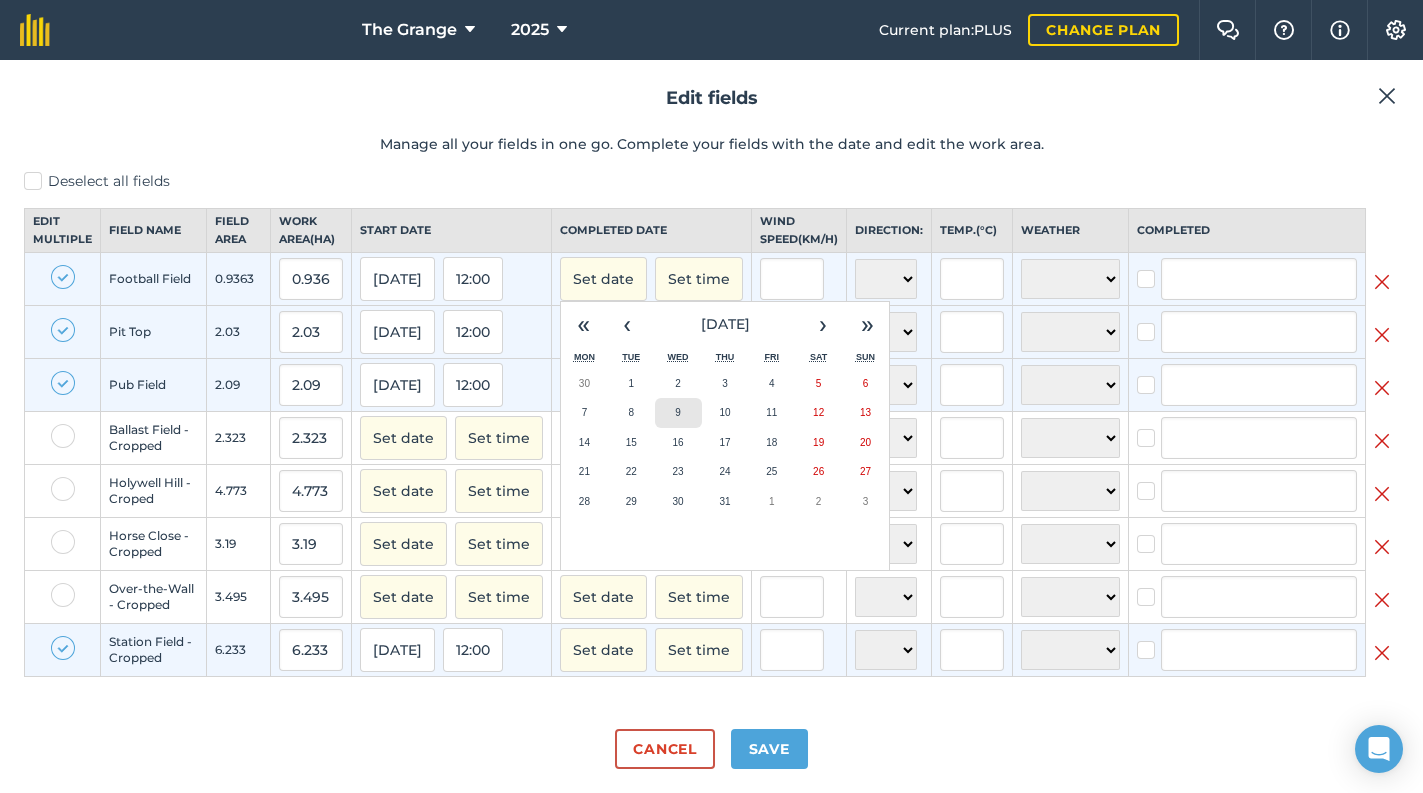 click on "9" at bounding box center [678, 413] 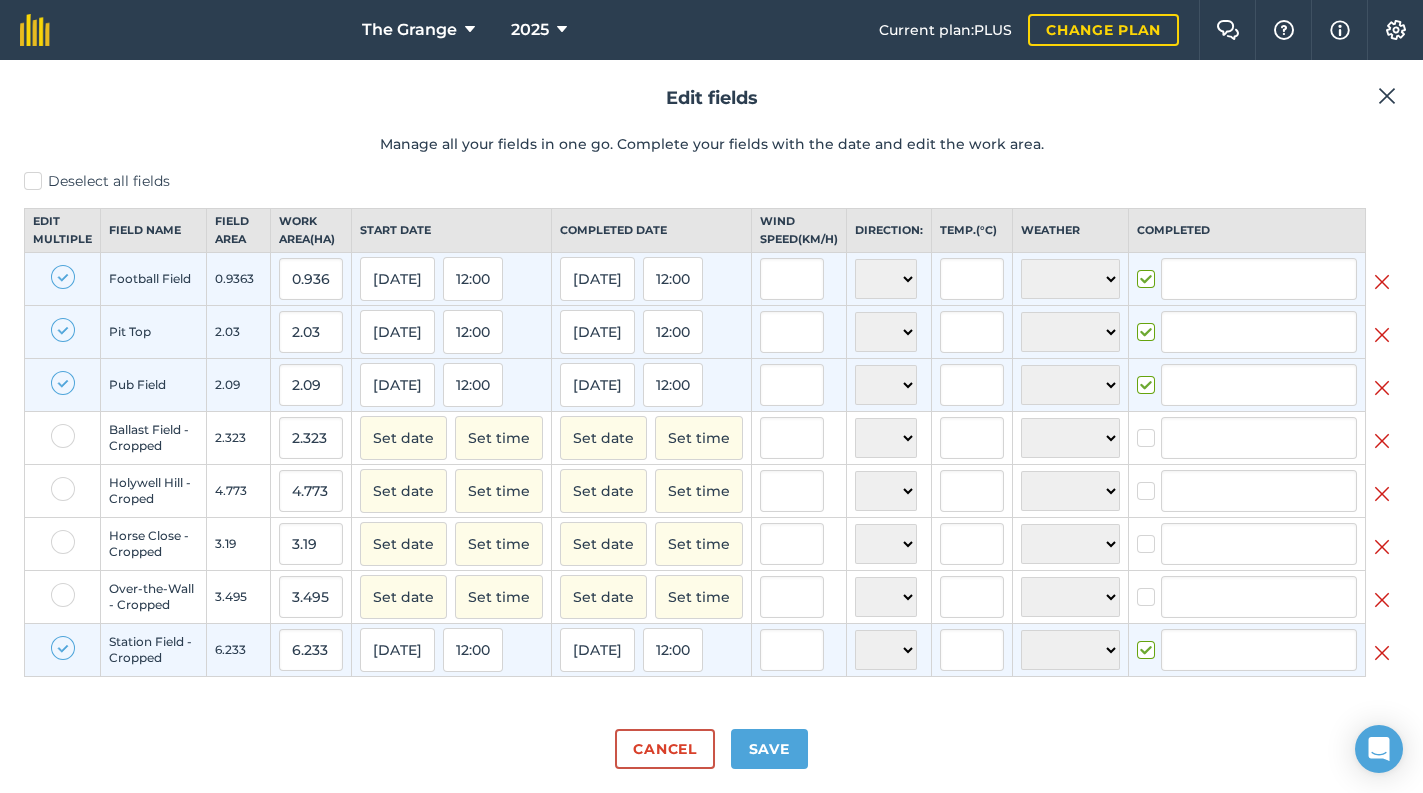 checkbox on "true" 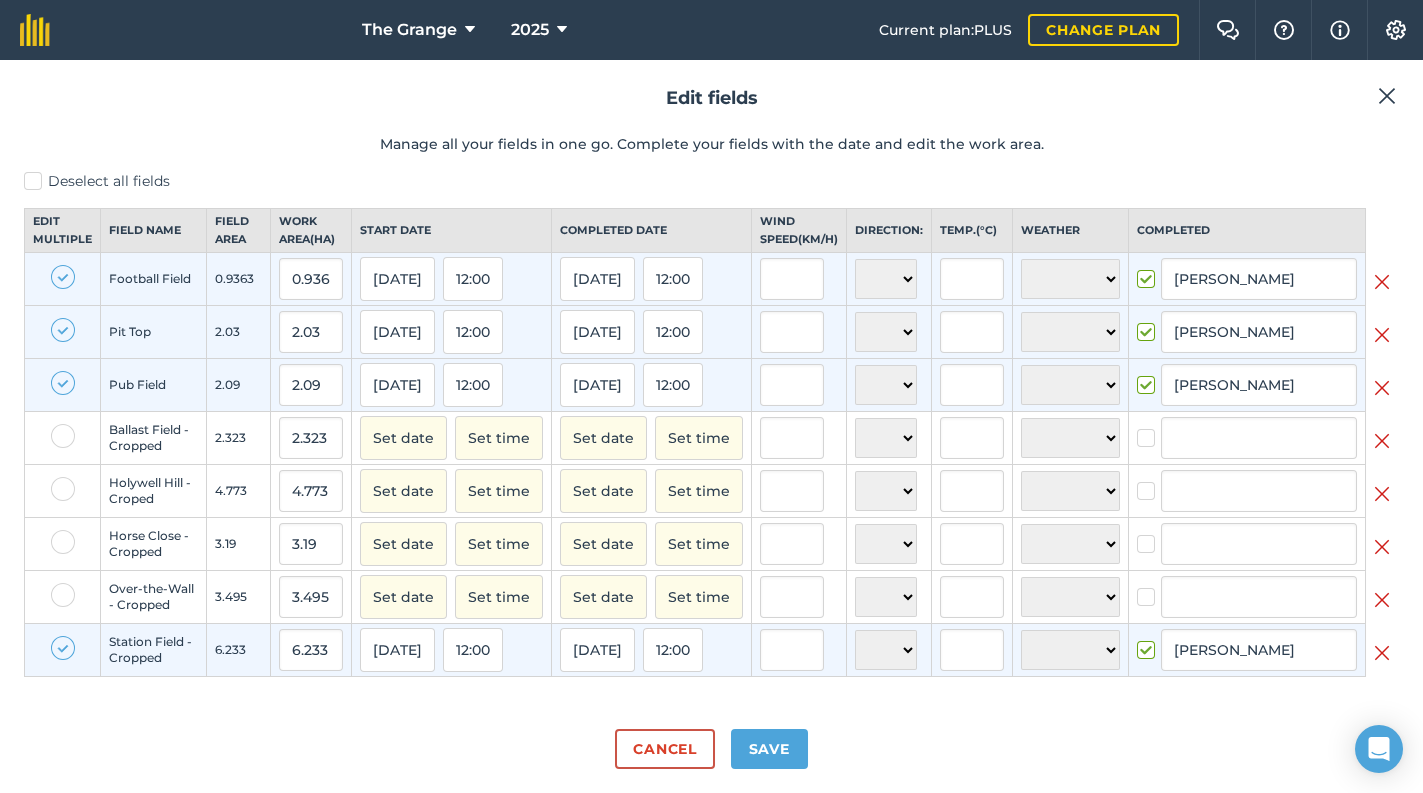 click on "Deselect all fields" at bounding box center [711, 181] 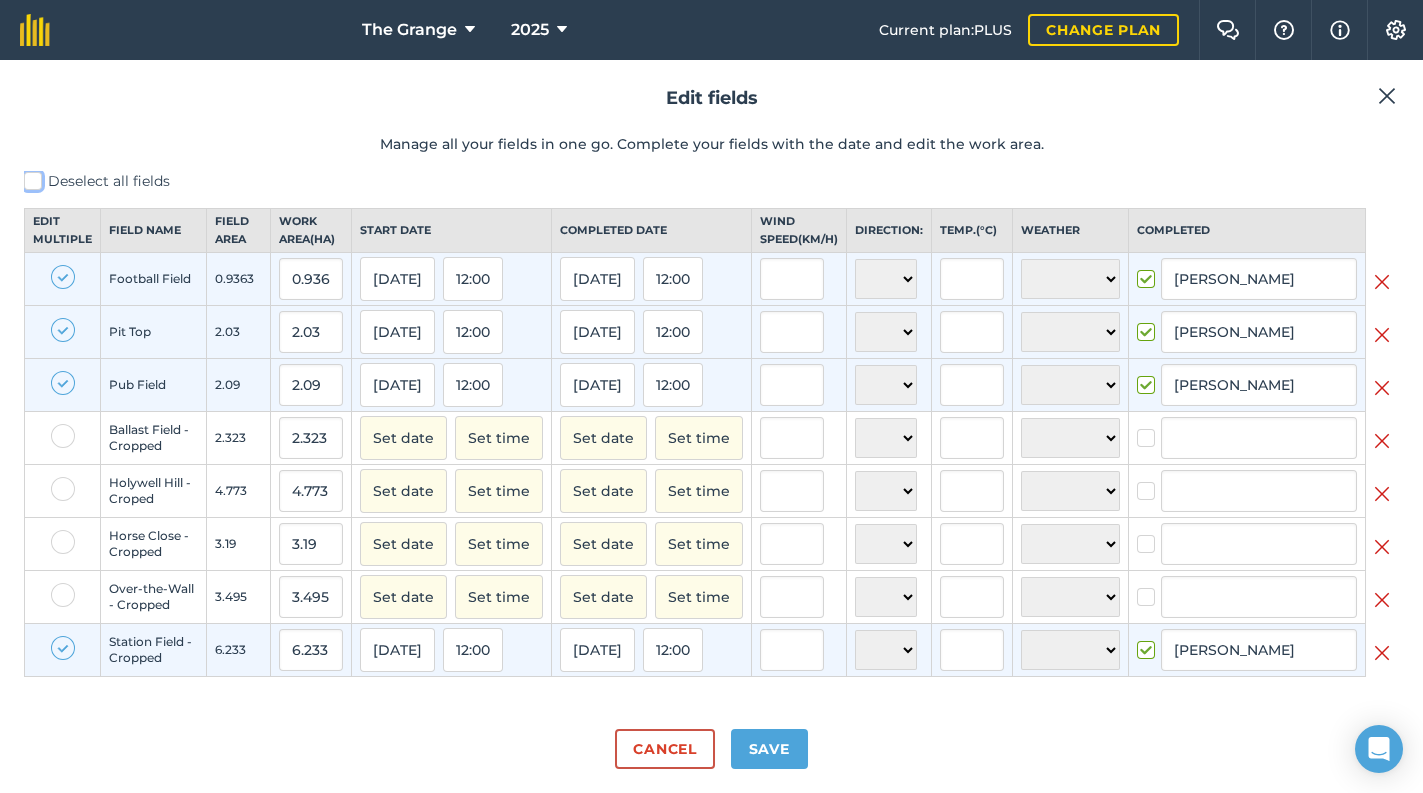 click on "Deselect all fields" at bounding box center (30, 177) 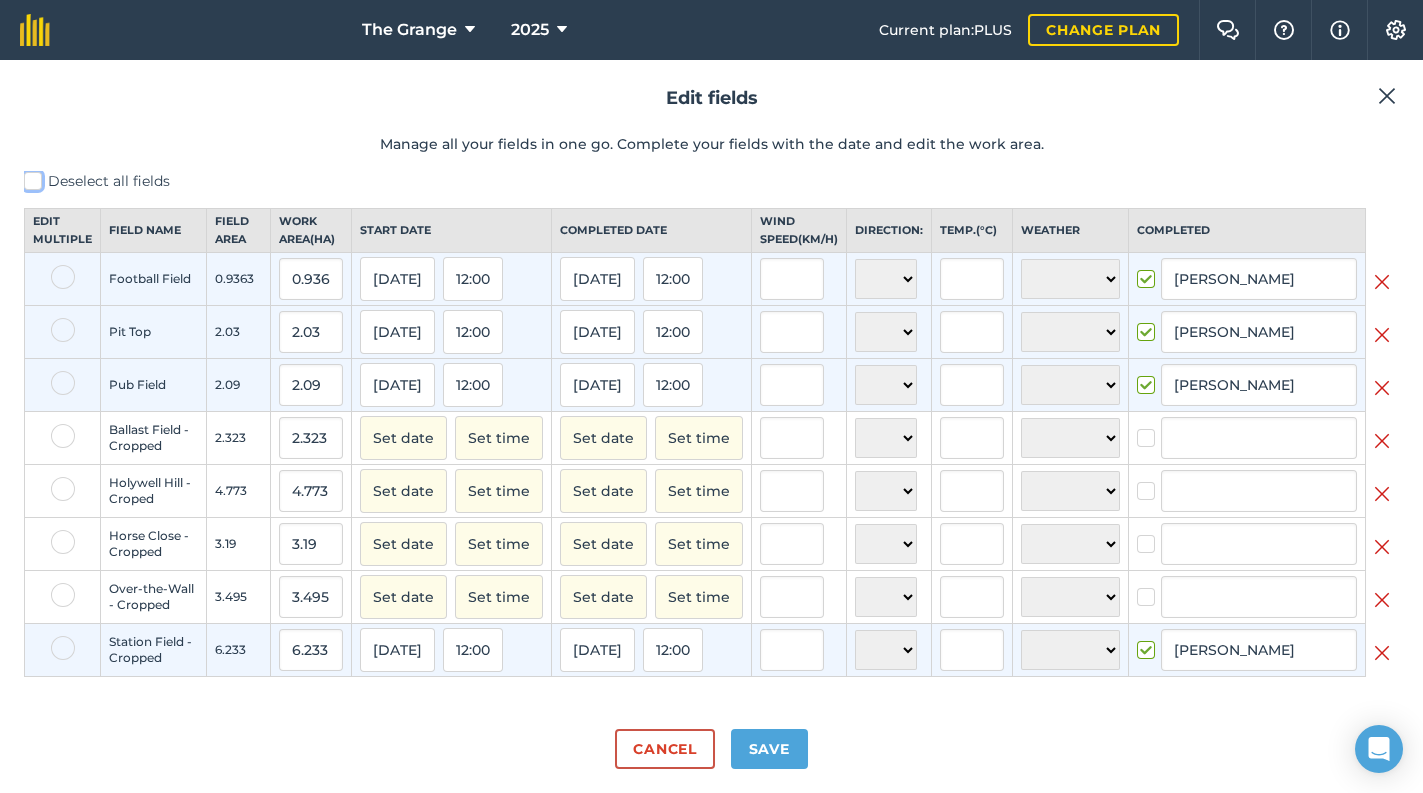 checkbox on "false" 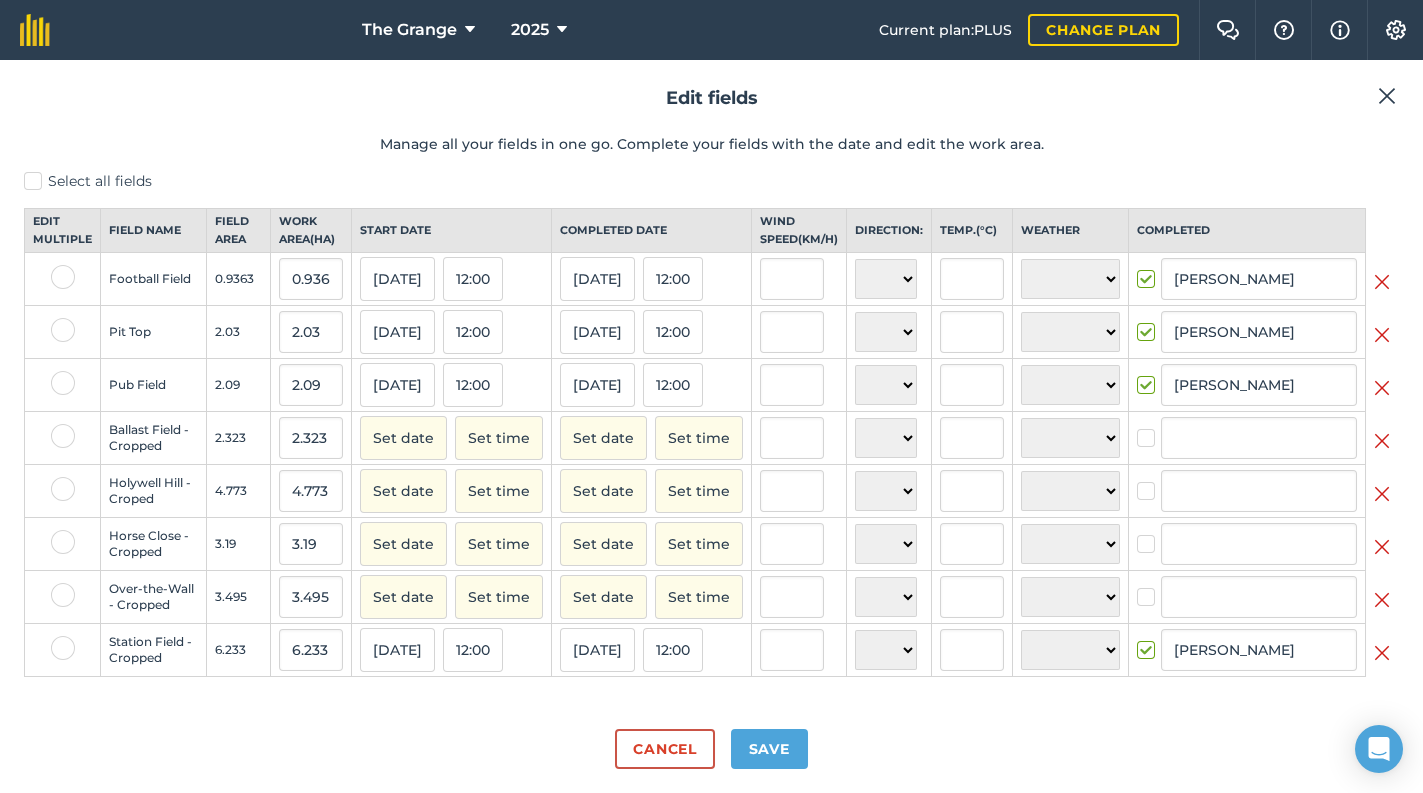 click at bounding box center (63, 436) 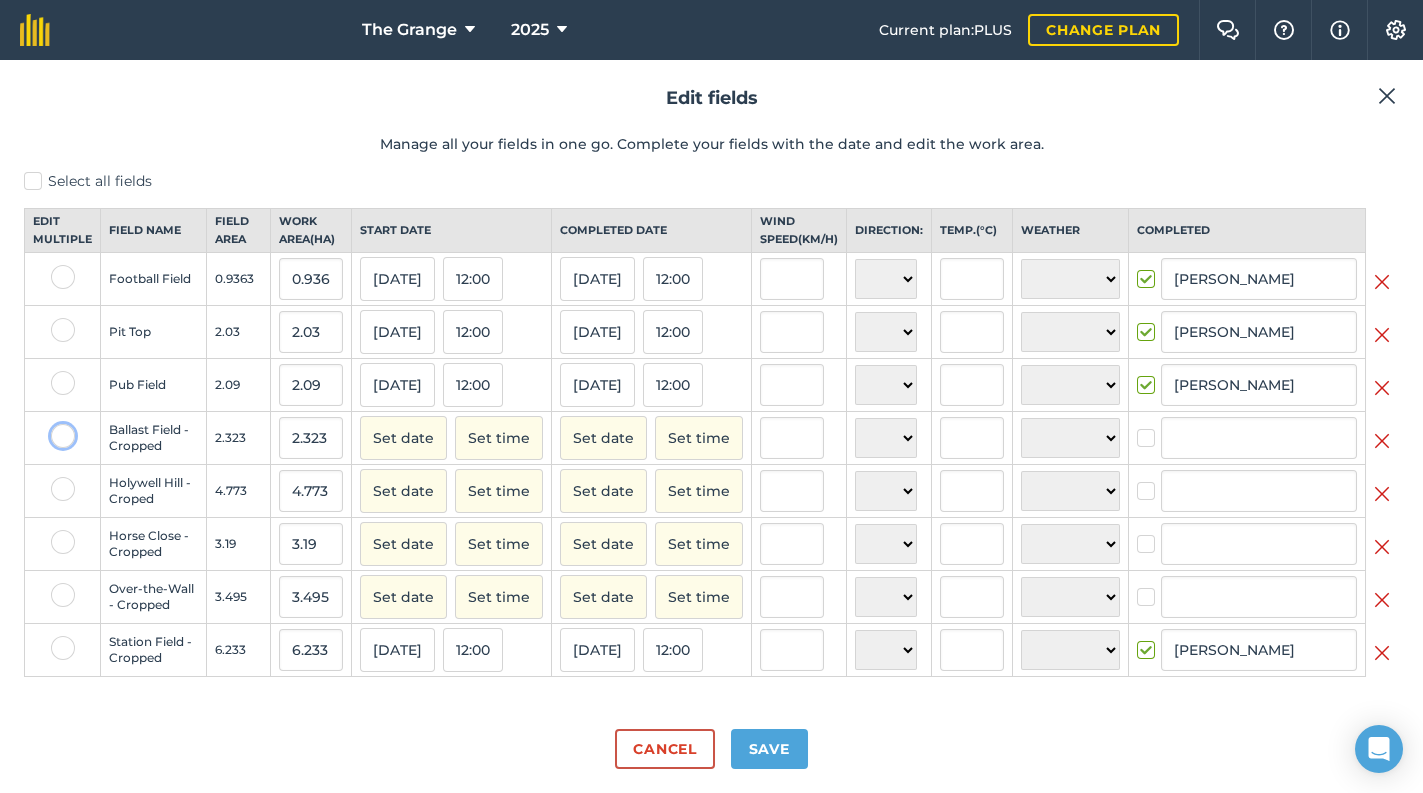 click at bounding box center [57, 430] 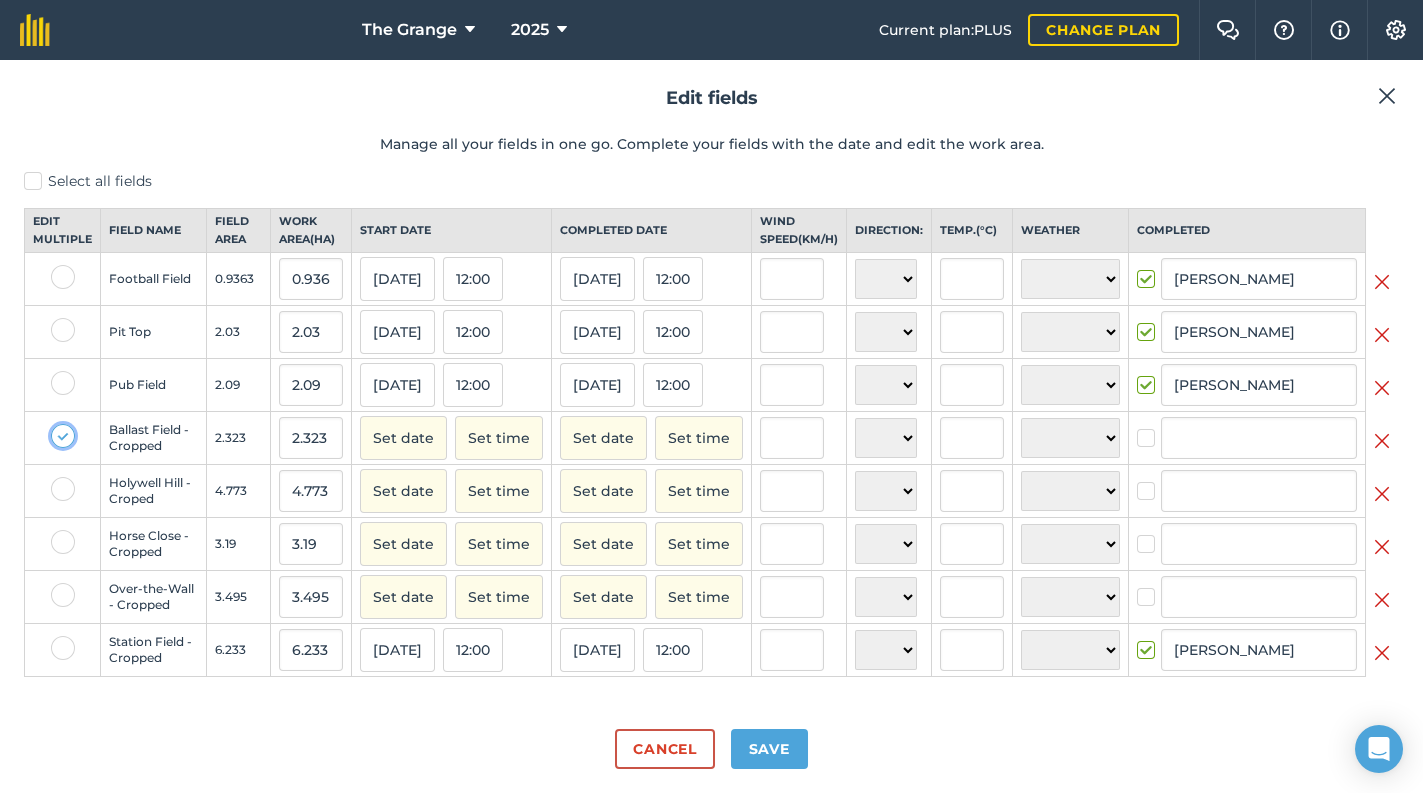 checkbox on "true" 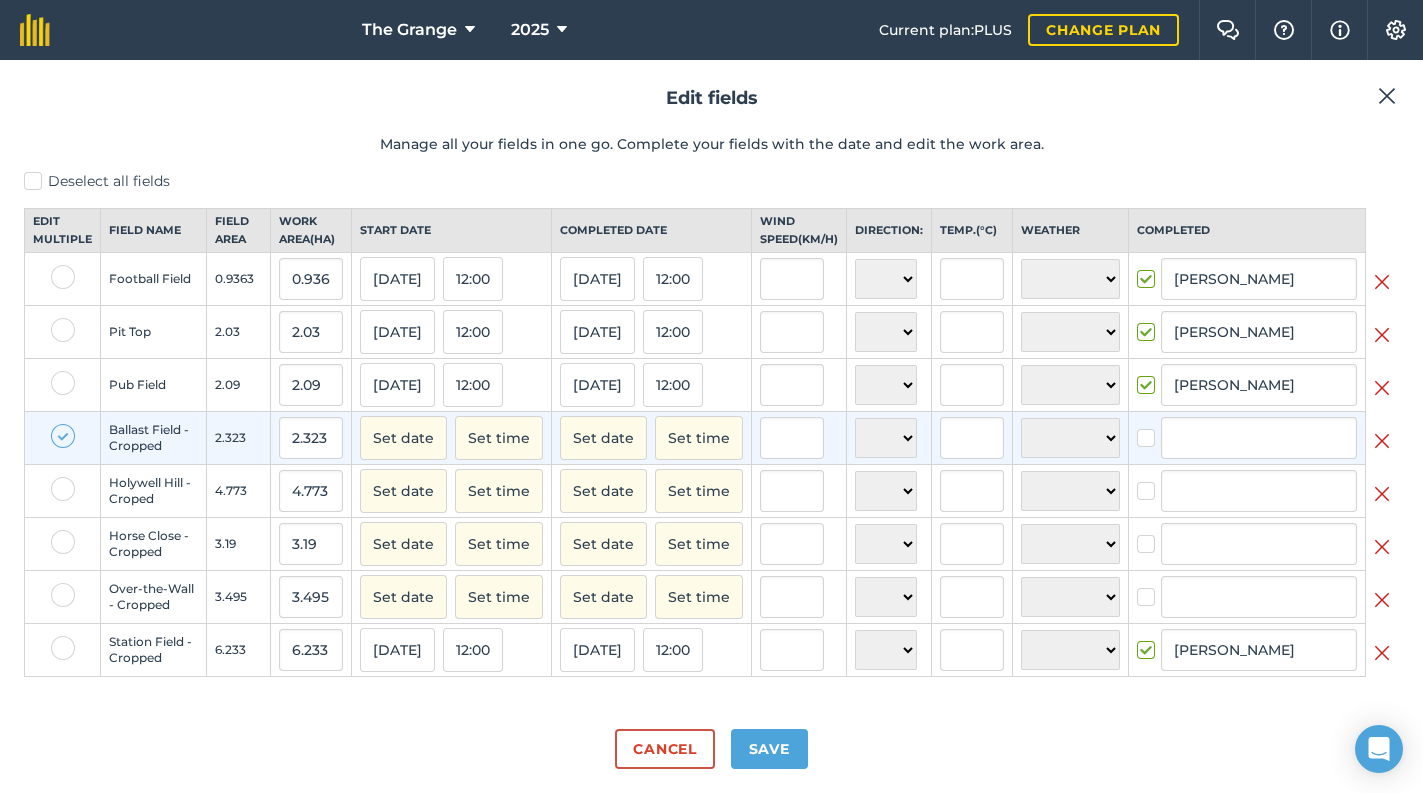 click at bounding box center (63, 489) 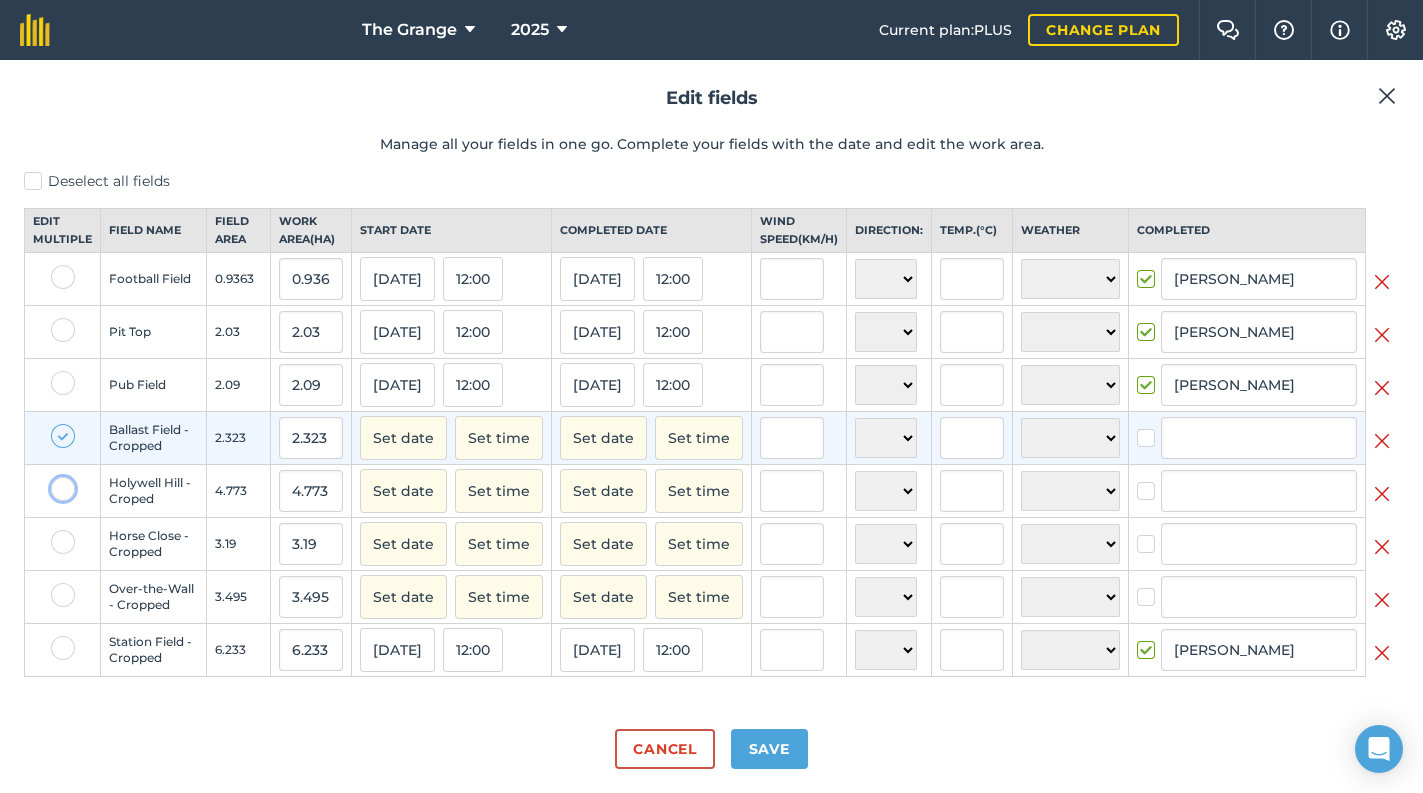 click at bounding box center [57, 483] 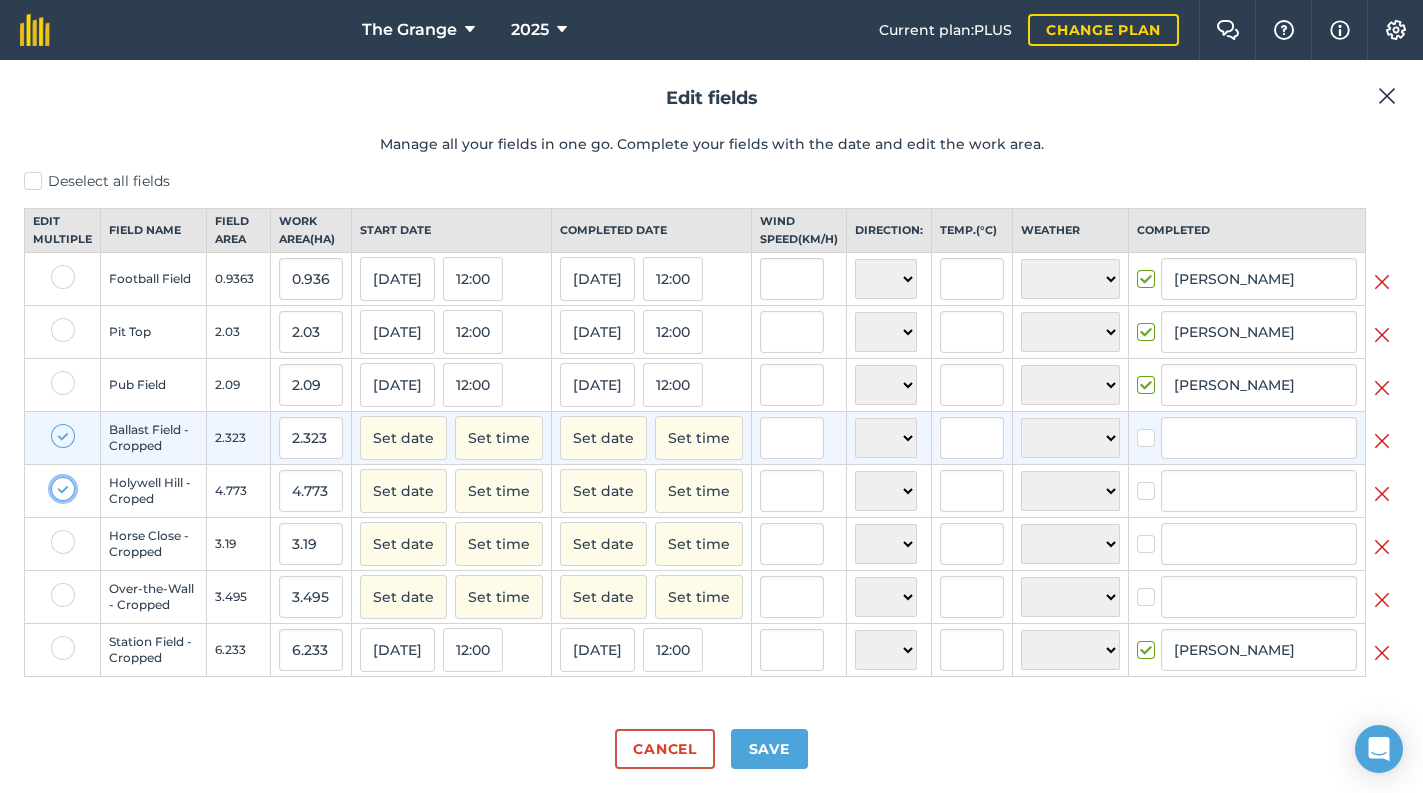 checkbox on "true" 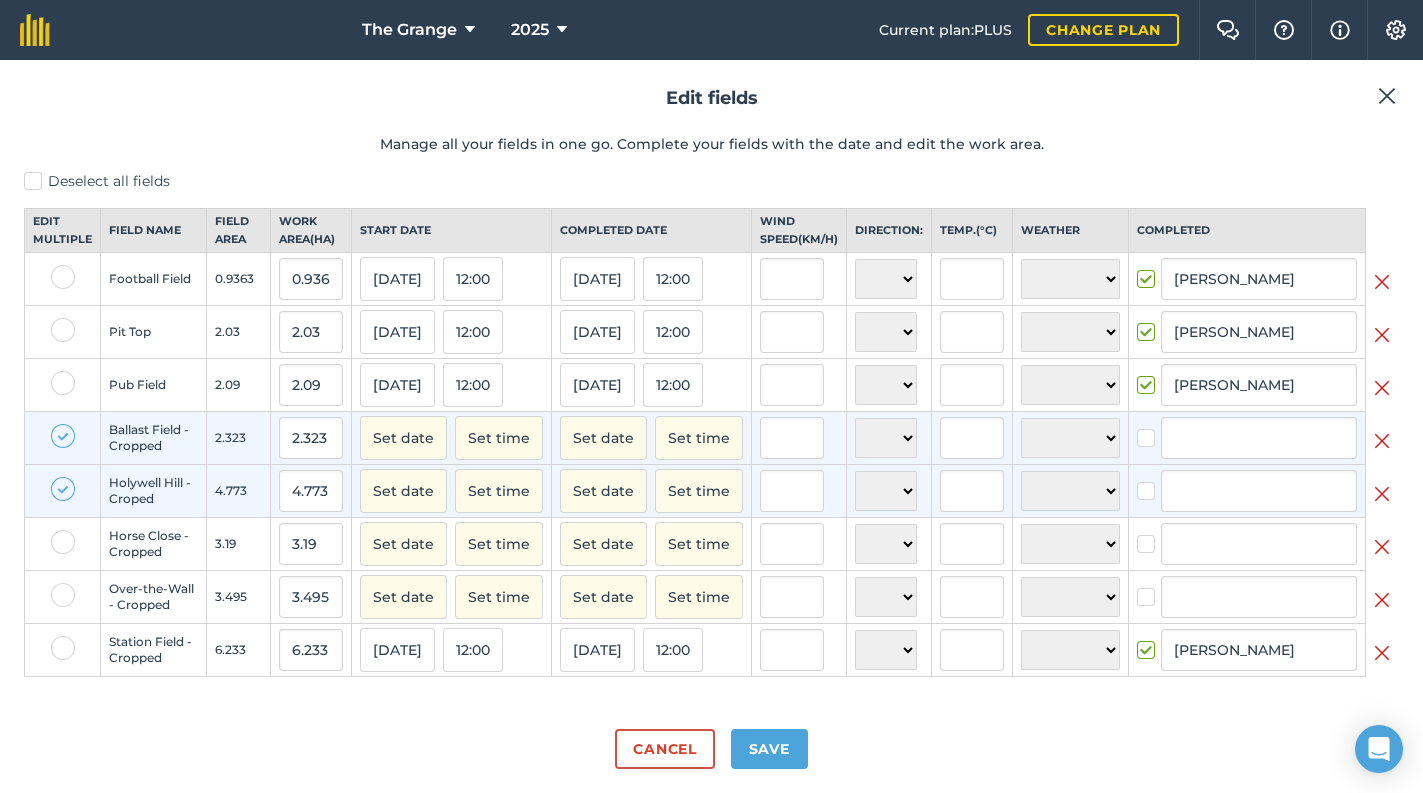 click at bounding box center (63, 542) 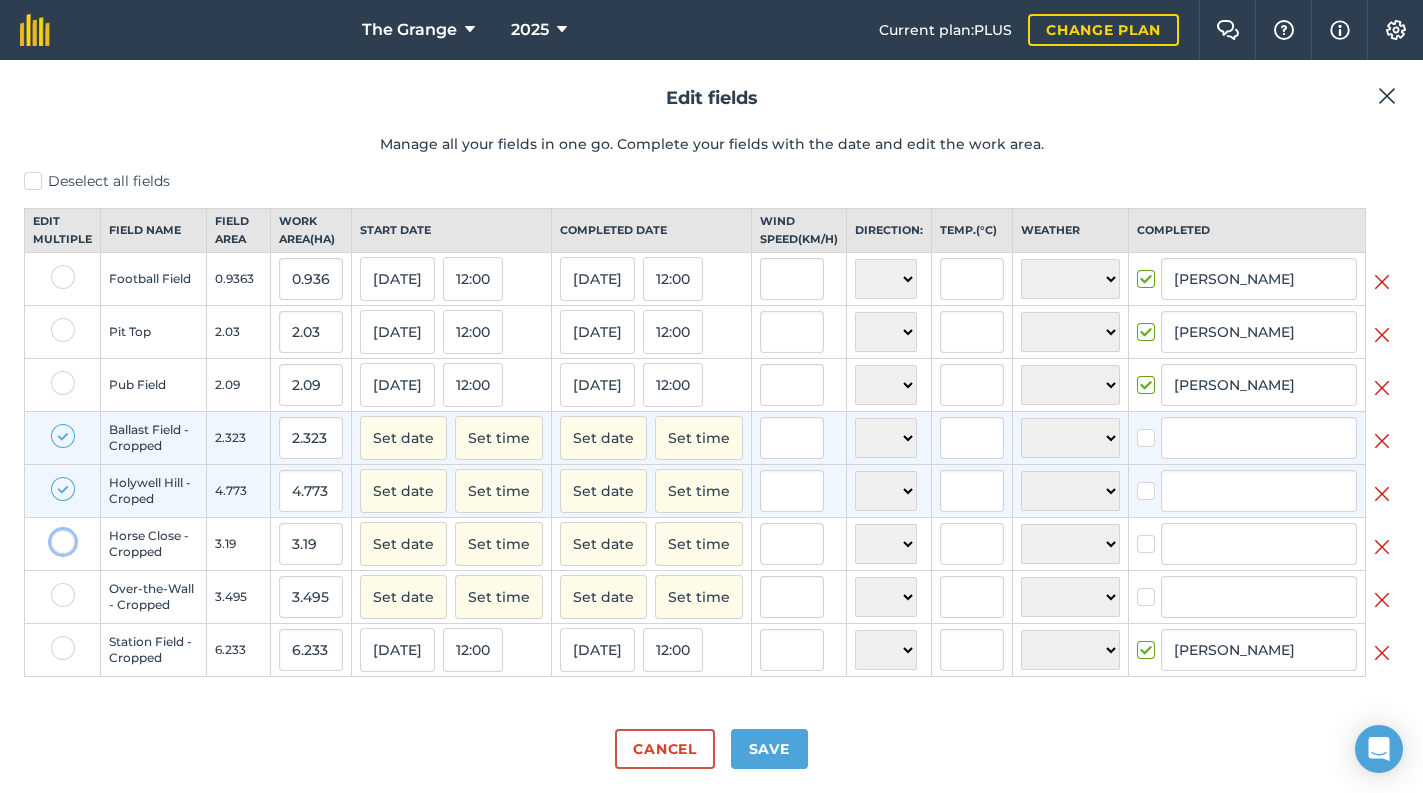 click at bounding box center [57, 536] 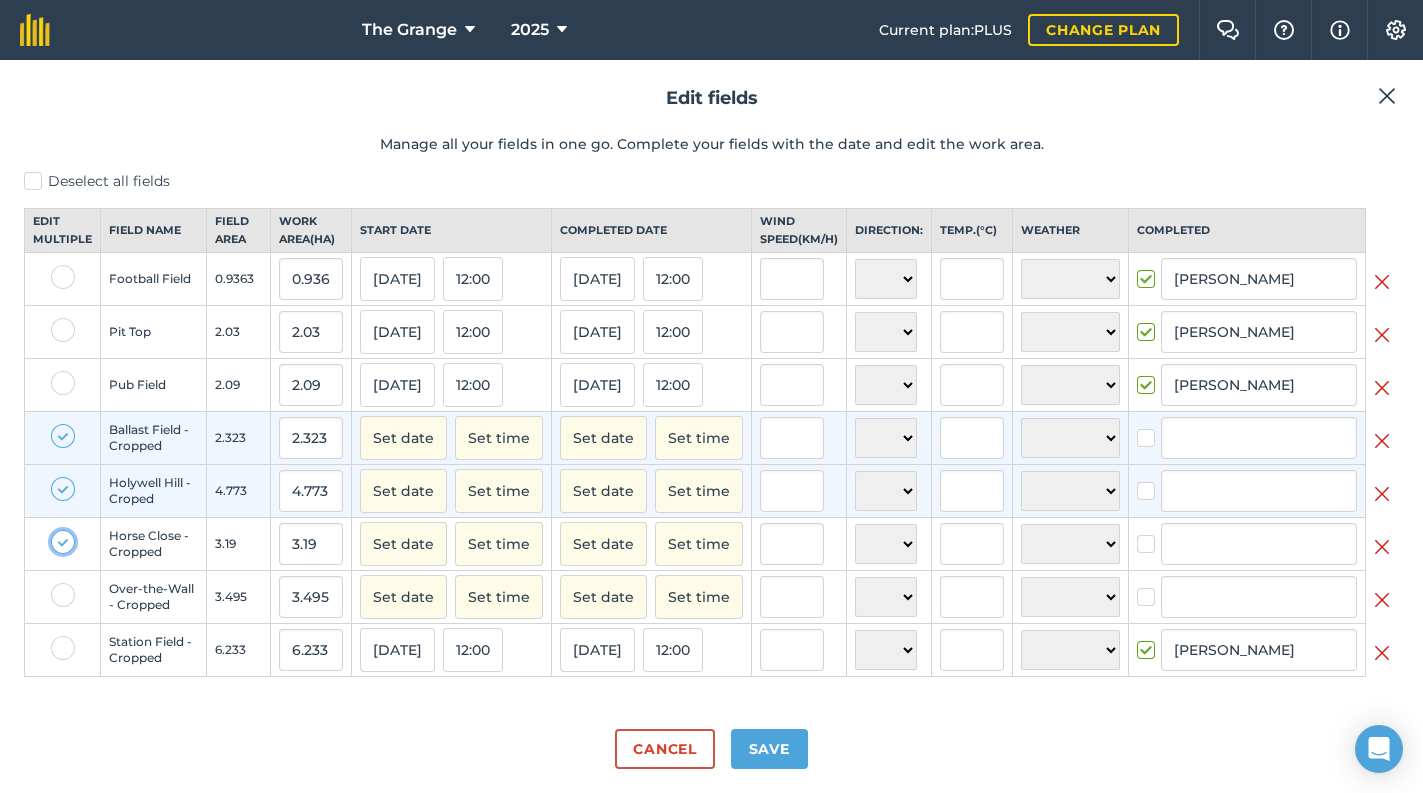checkbox on "true" 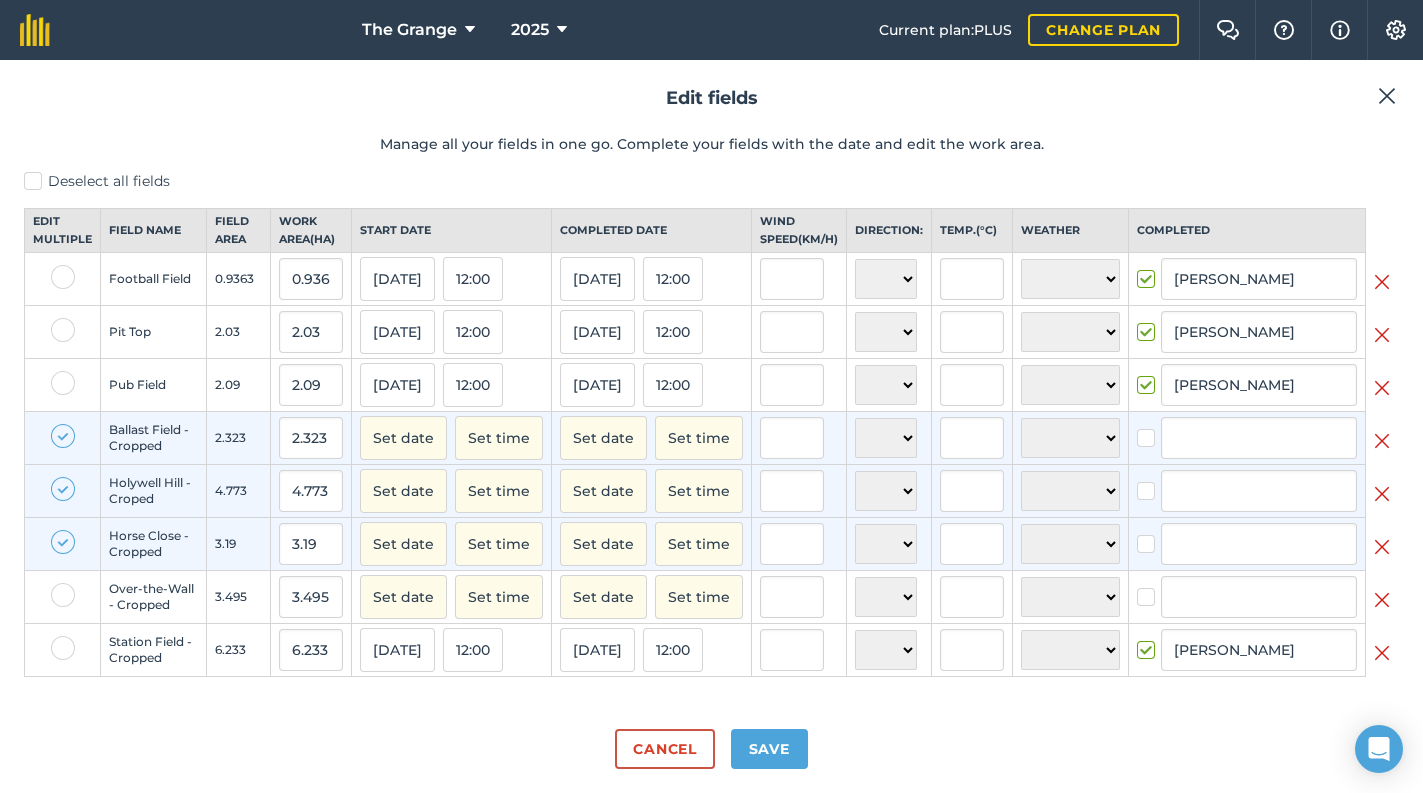 click at bounding box center [63, 595] 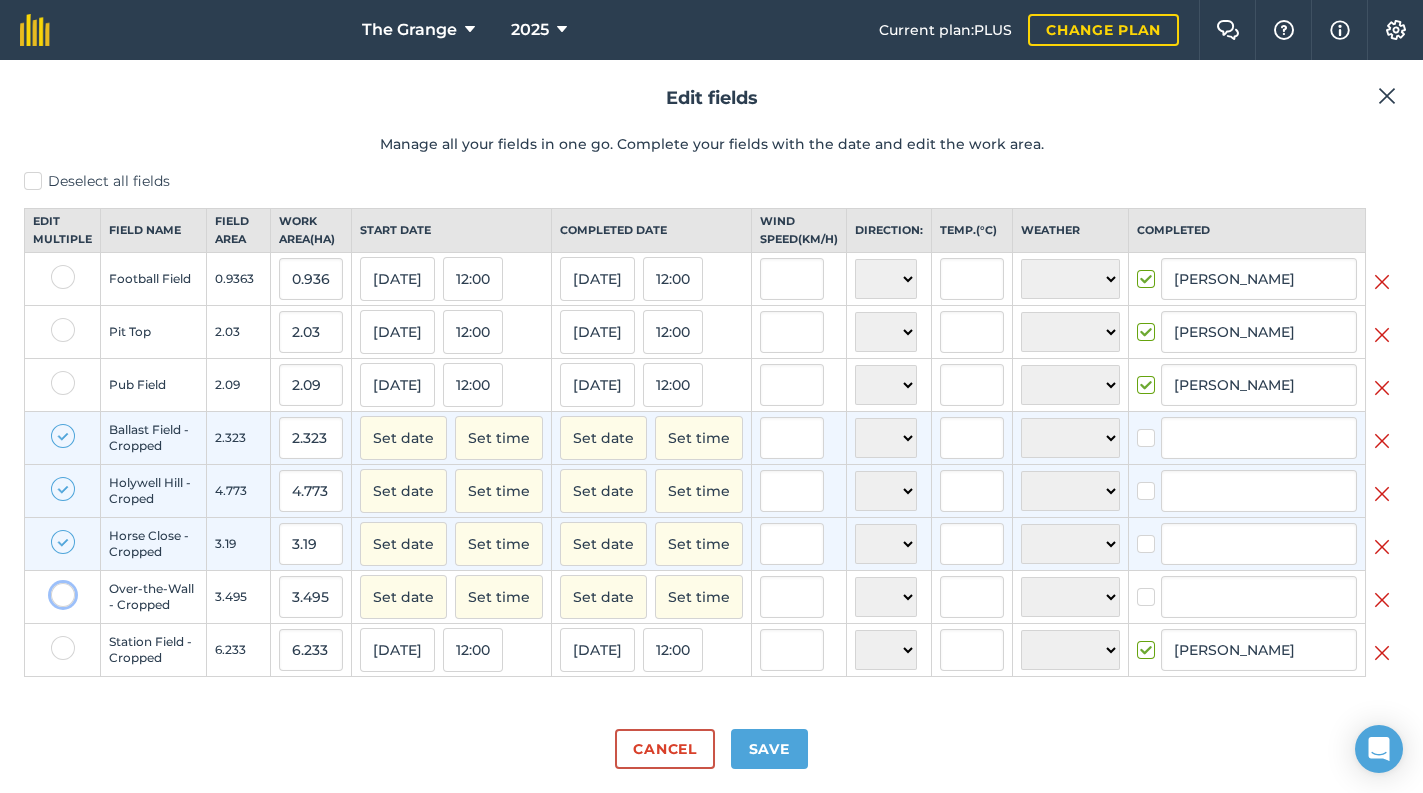 click at bounding box center (57, 589) 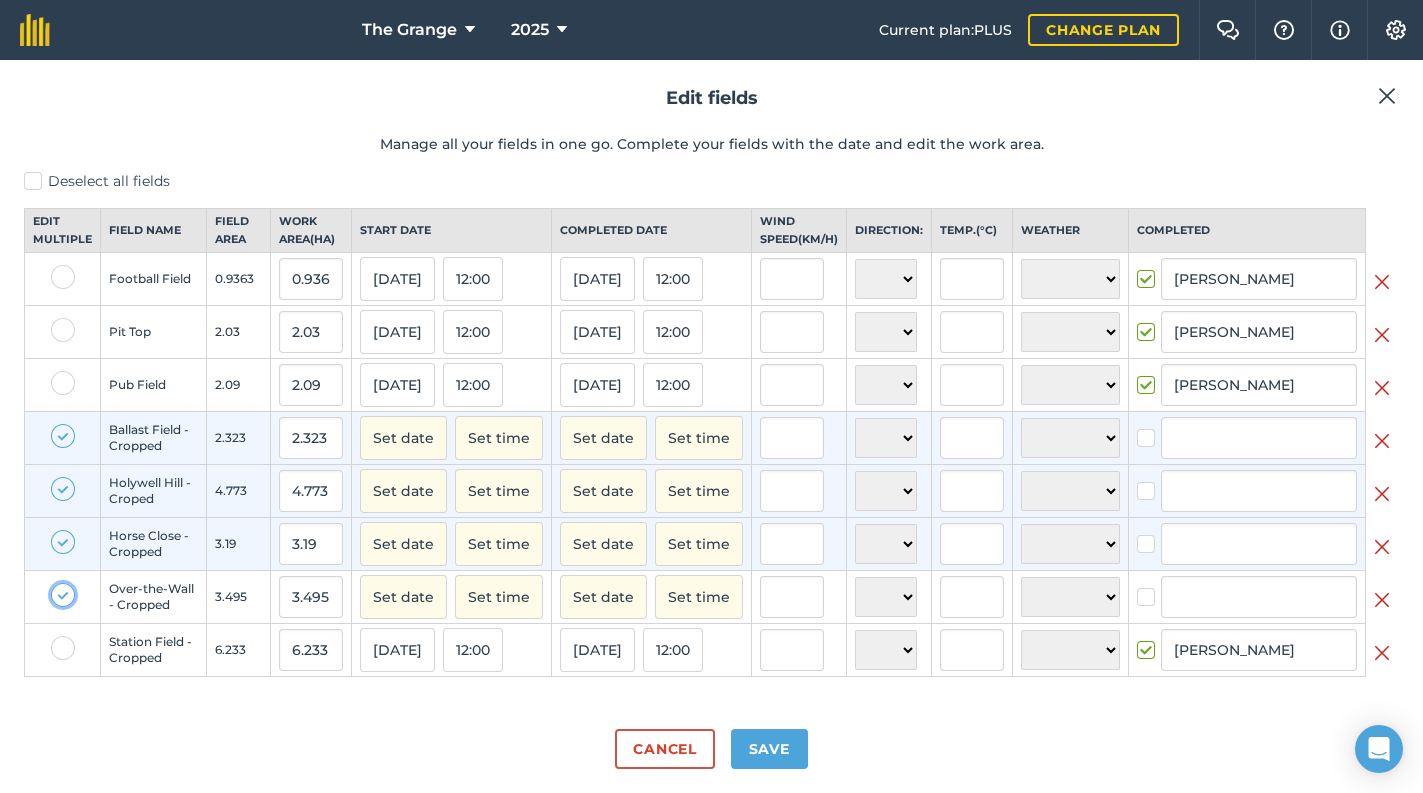 checkbox on "true" 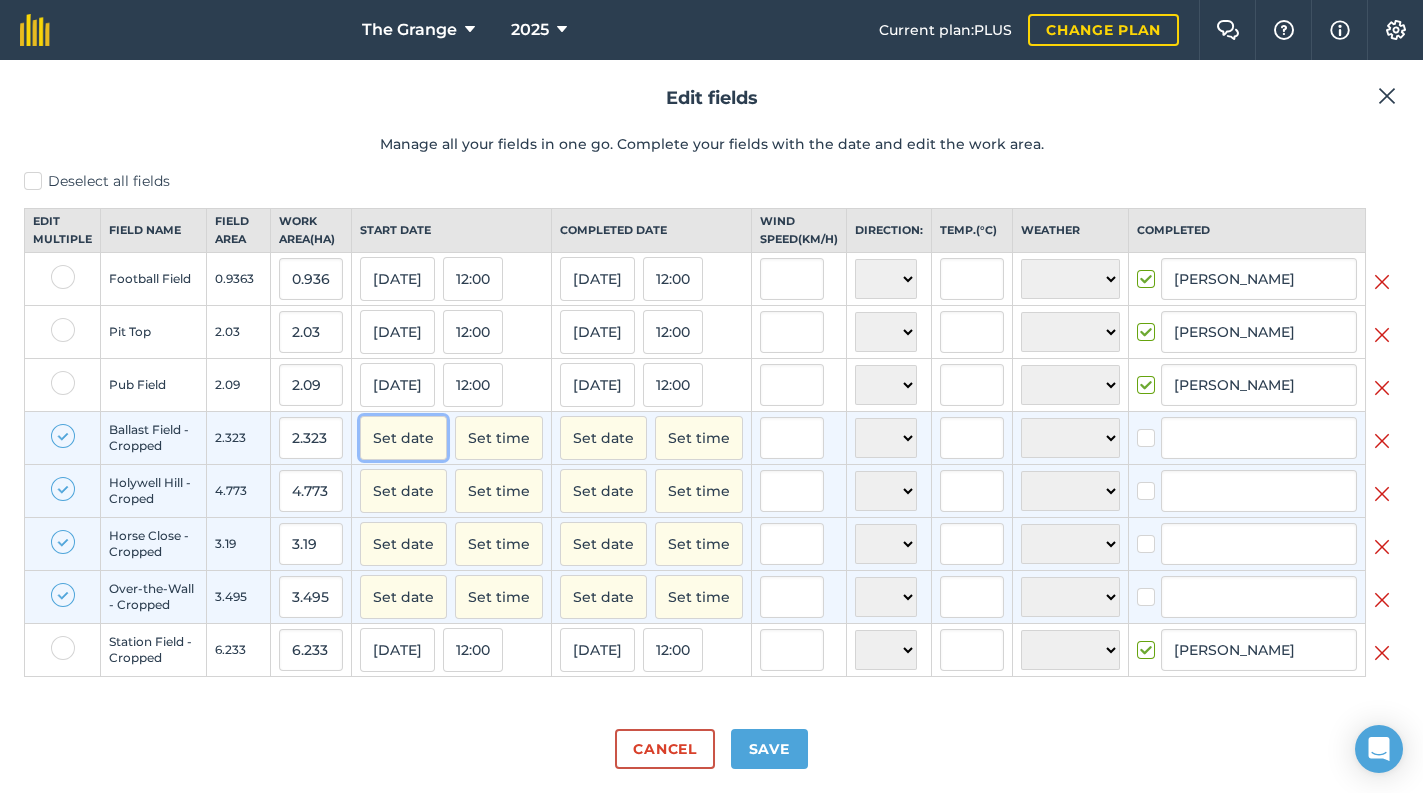 click on "Set date" at bounding box center [403, 438] 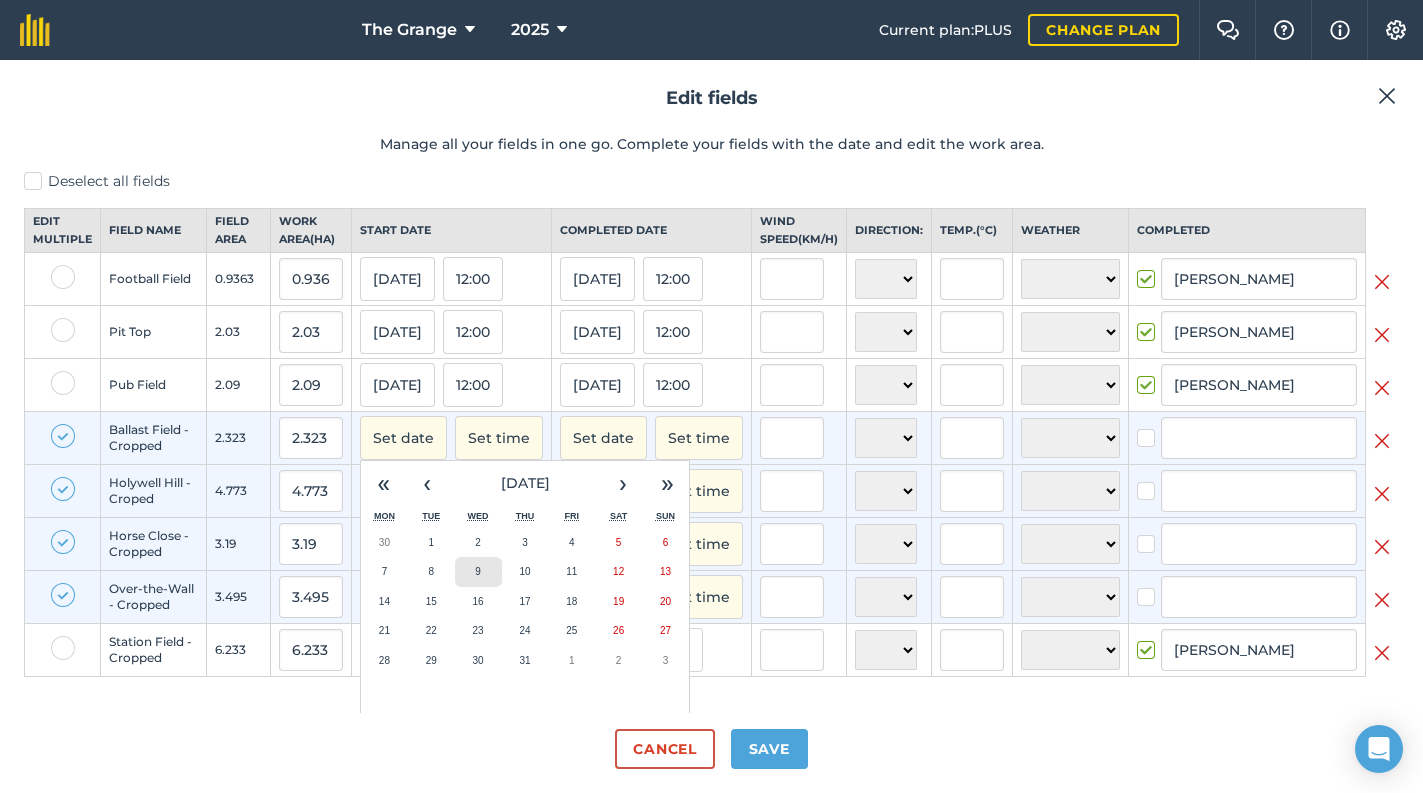 click on "9" at bounding box center [478, 572] 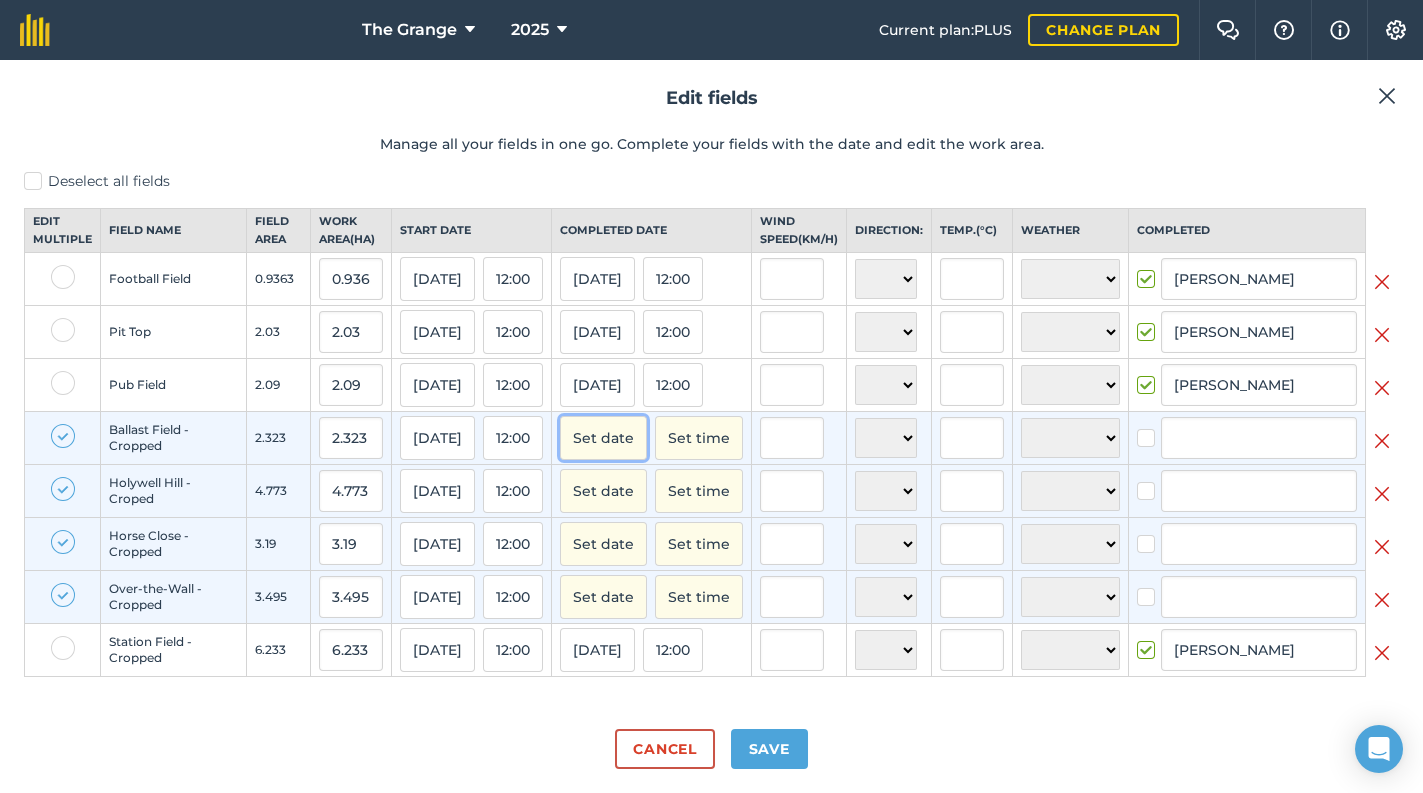 click on "Set date" at bounding box center (603, 438) 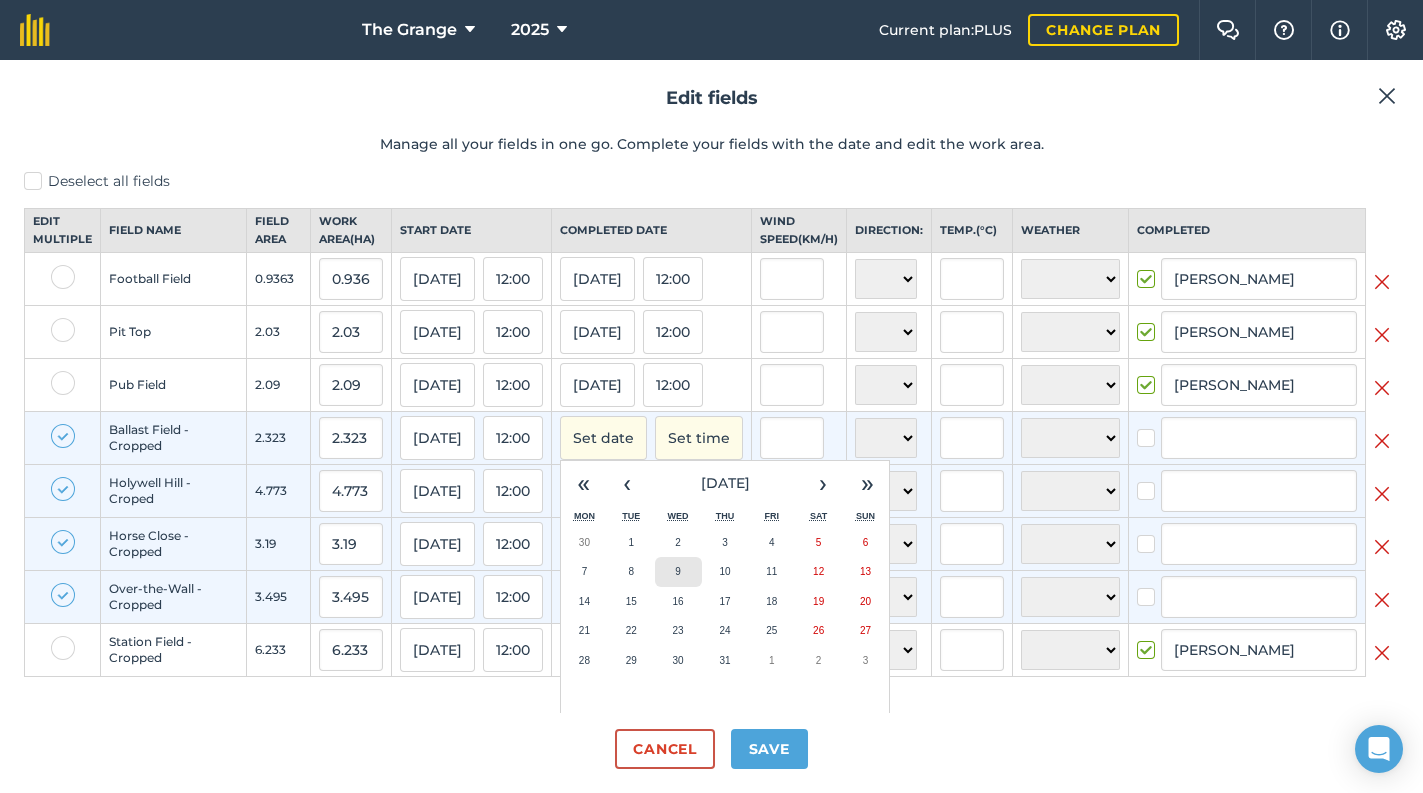 click on "9" at bounding box center (678, 572) 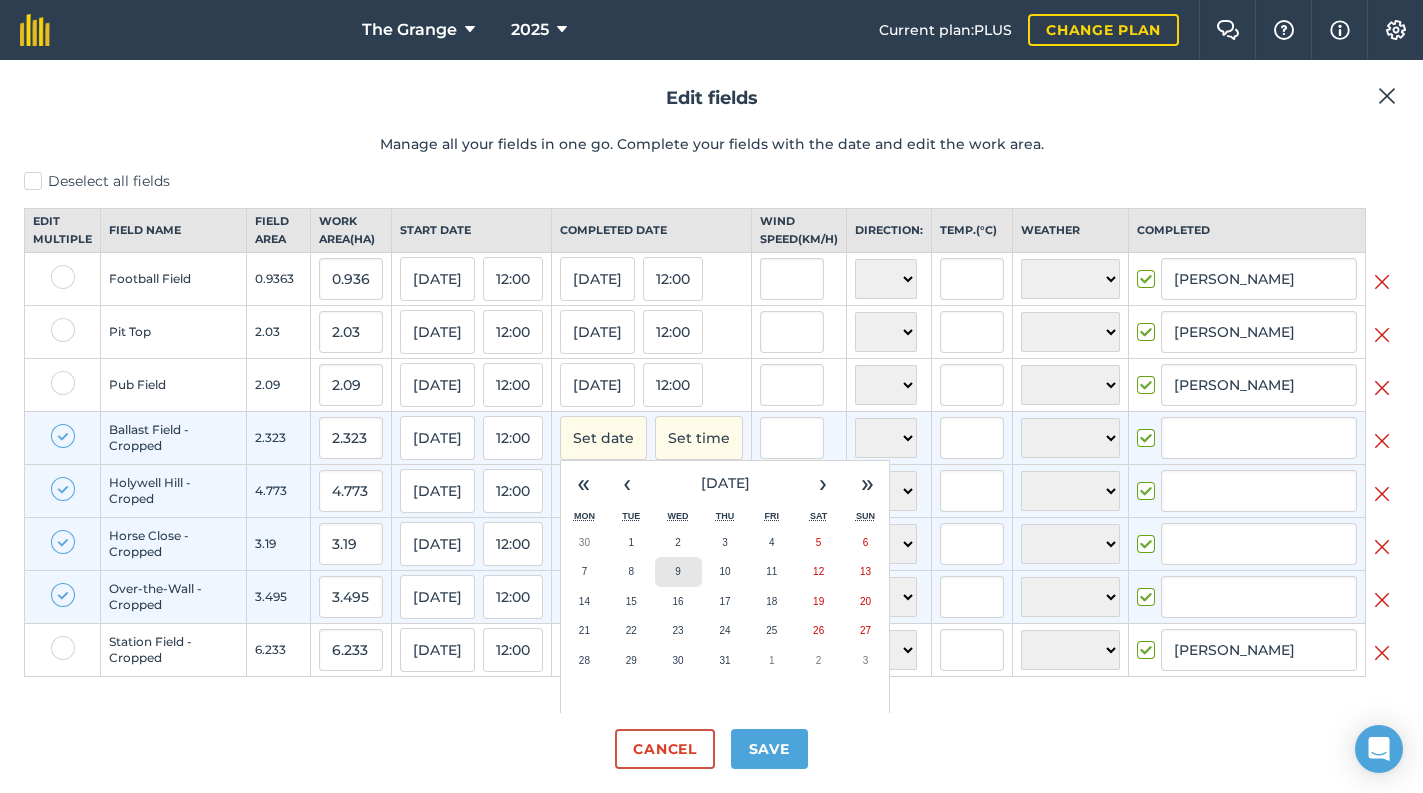 checkbox on "true" 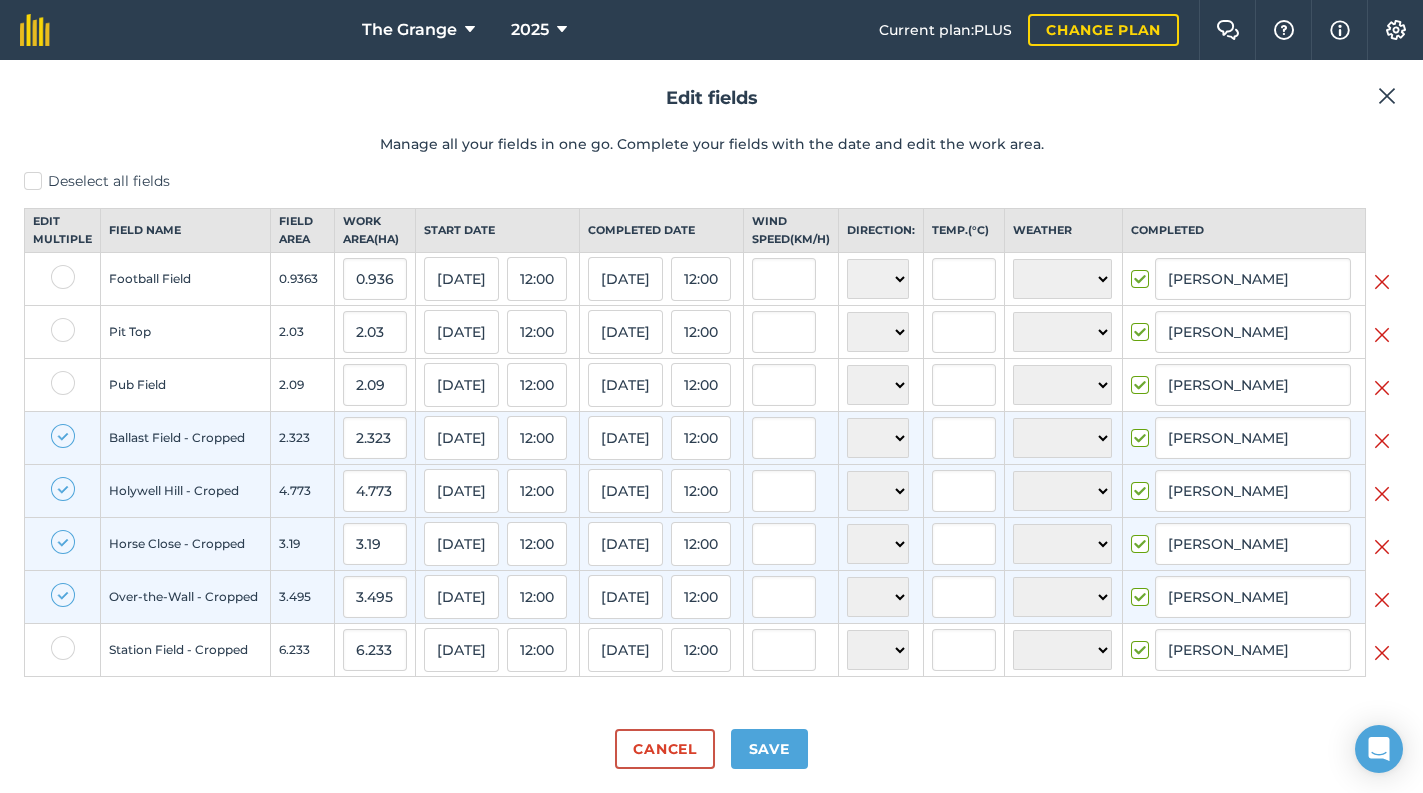 click on "Deselect all fields Edit multiple Field name Field Area Work area  ( Ha ) Start date Completed date Wind speed  ( km/h ) Direction: Temp.  ( ° C ) Weather Completed Football Field  0.9363 0.9363   [DATE]   12:00   [DATE]   12:00 N NE E SE S SW W NW ☀️  Sunny 🌧  Rainy ⛅️  Cloudy 🌨  Snow ❄️  Icy [PERSON_NAME] Pit Top 2.03 2.03   [DATE]   12:00   [DATE]   12:00 N NE E SE S SW W NW ☀️  Sunny 🌧  Rainy ⛅️  Cloudy 🌨  Snow ❄️  Icy [PERSON_NAME] Pub Field  2.09 2.09   [DATE]   12:00   [DATE]   12:00 N NE E SE S SW W NW ☀️  Sunny 🌧  Rainy ⛅️  Cloudy 🌨  Snow ❄️  Icy [PERSON_NAME] Ballast Field  - Cropped 2.323 2.323   [DATE]   12:00   [DATE]   12:00 N NE E SE S SW W NW ☀️  Sunny 🌧  Rainy ⛅️  Cloudy 🌨  Snow ❄️  Icy [PERSON_NAME] Holywell Hill - Croped 4.773 4.773   [DATE]   12:00   [DATE]   12:00 N NE E SE S SW W NW ☀️  Sunny 🌧  Rainy ⛅️  Cloudy 🌨  Snow ❄️  Icy [PERSON_NAME] Horse Close  - Cropped 3.19 3.19   [DATE]" at bounding box center [711, 442] 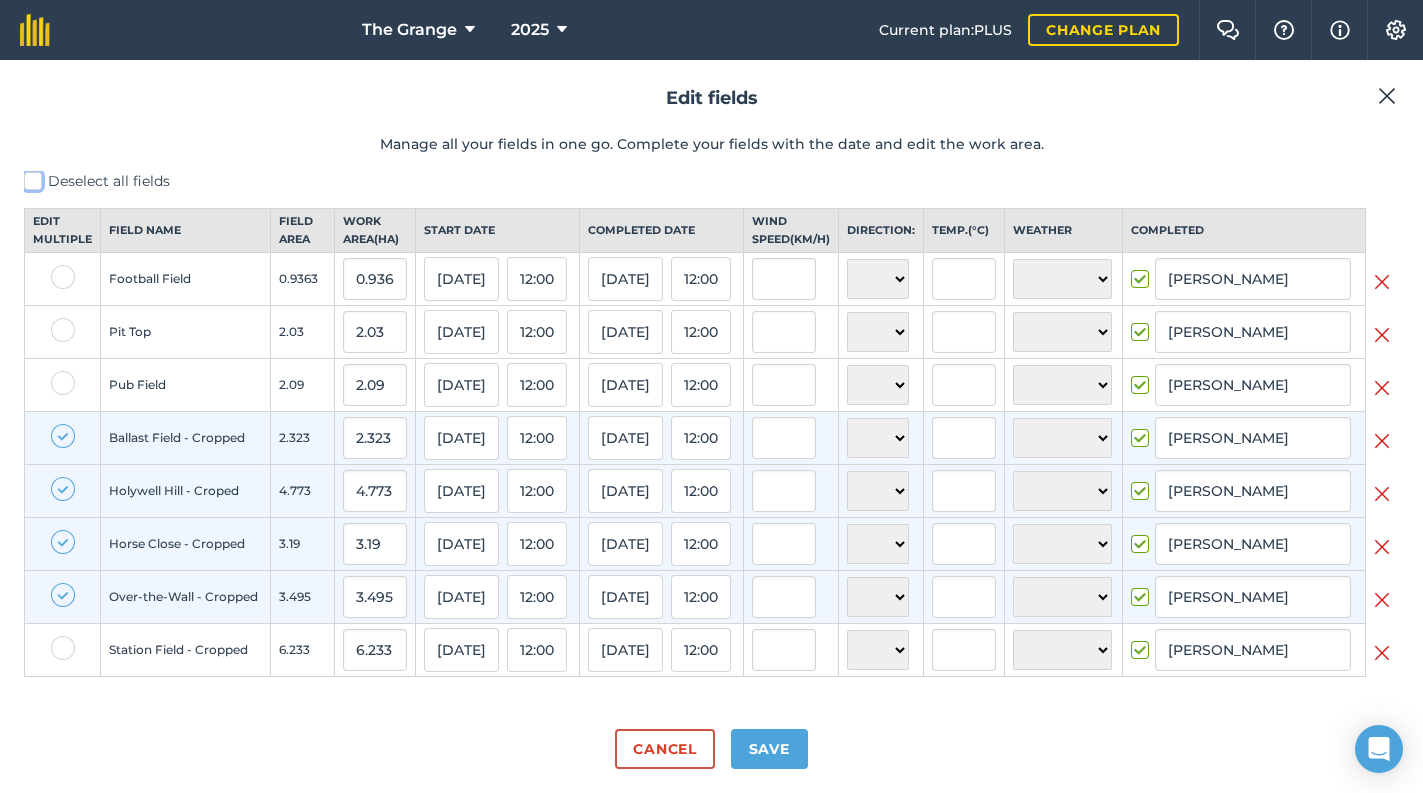 click on "Deselect all fields" at bounding box center [30, 177] 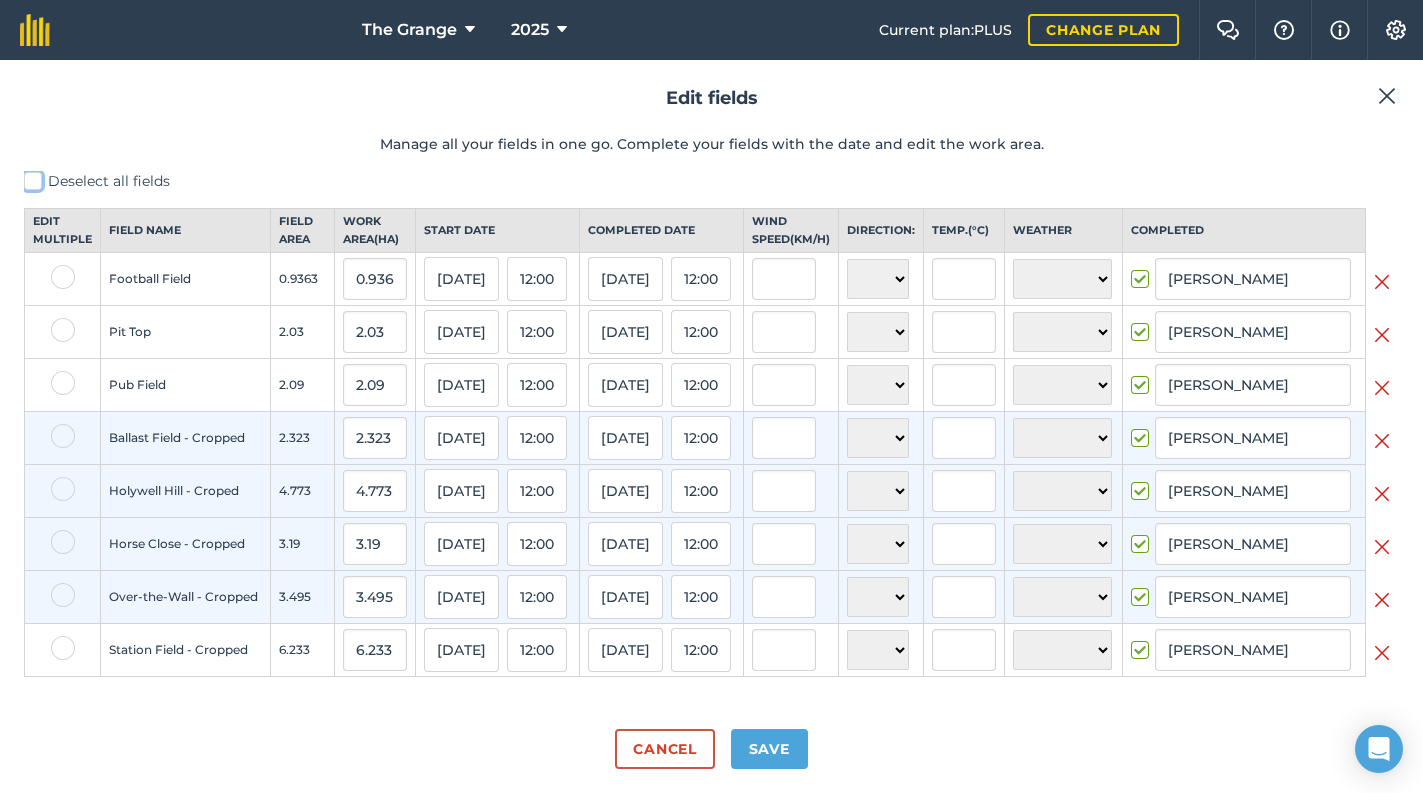 checkbox on "false" 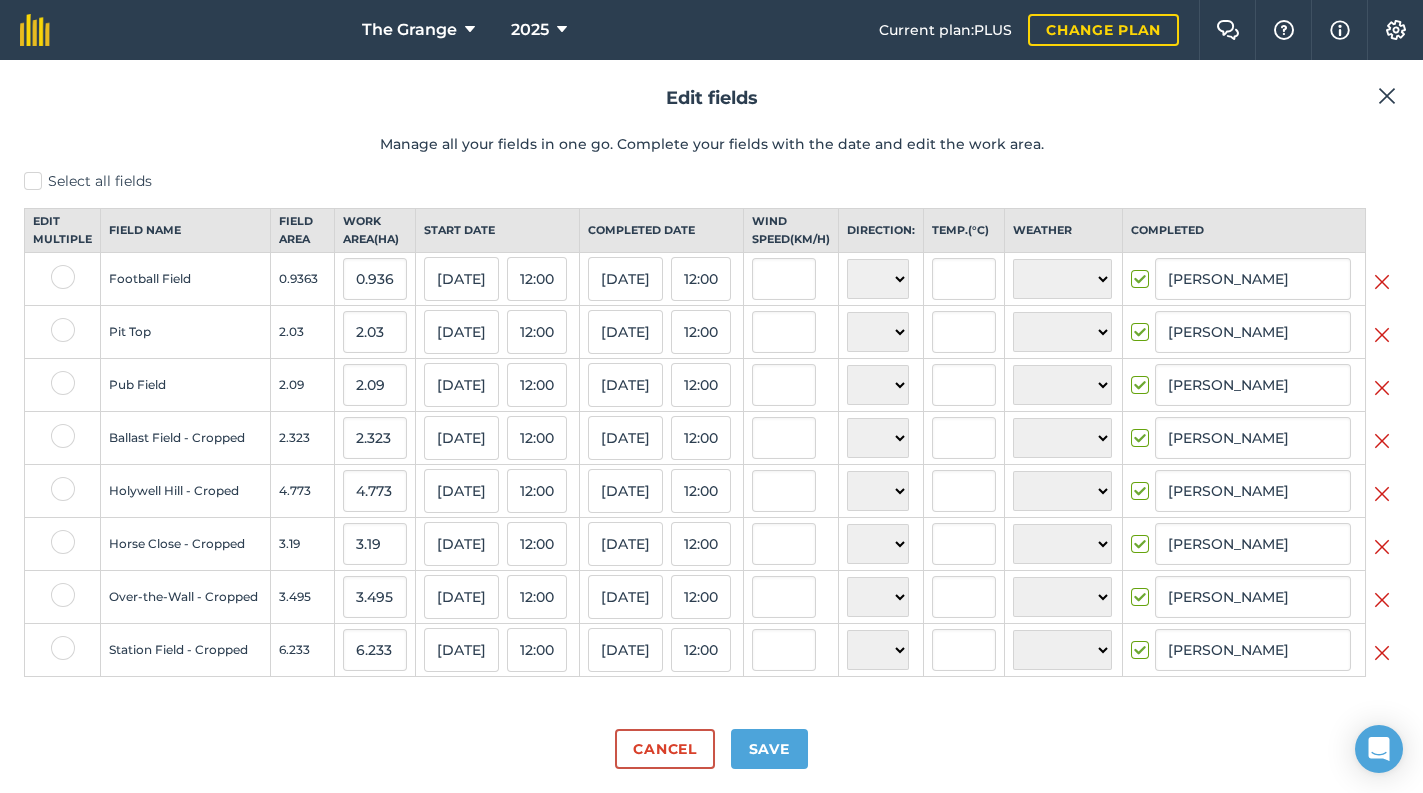 click on "Select all fields" at bounding box center [711, 181] 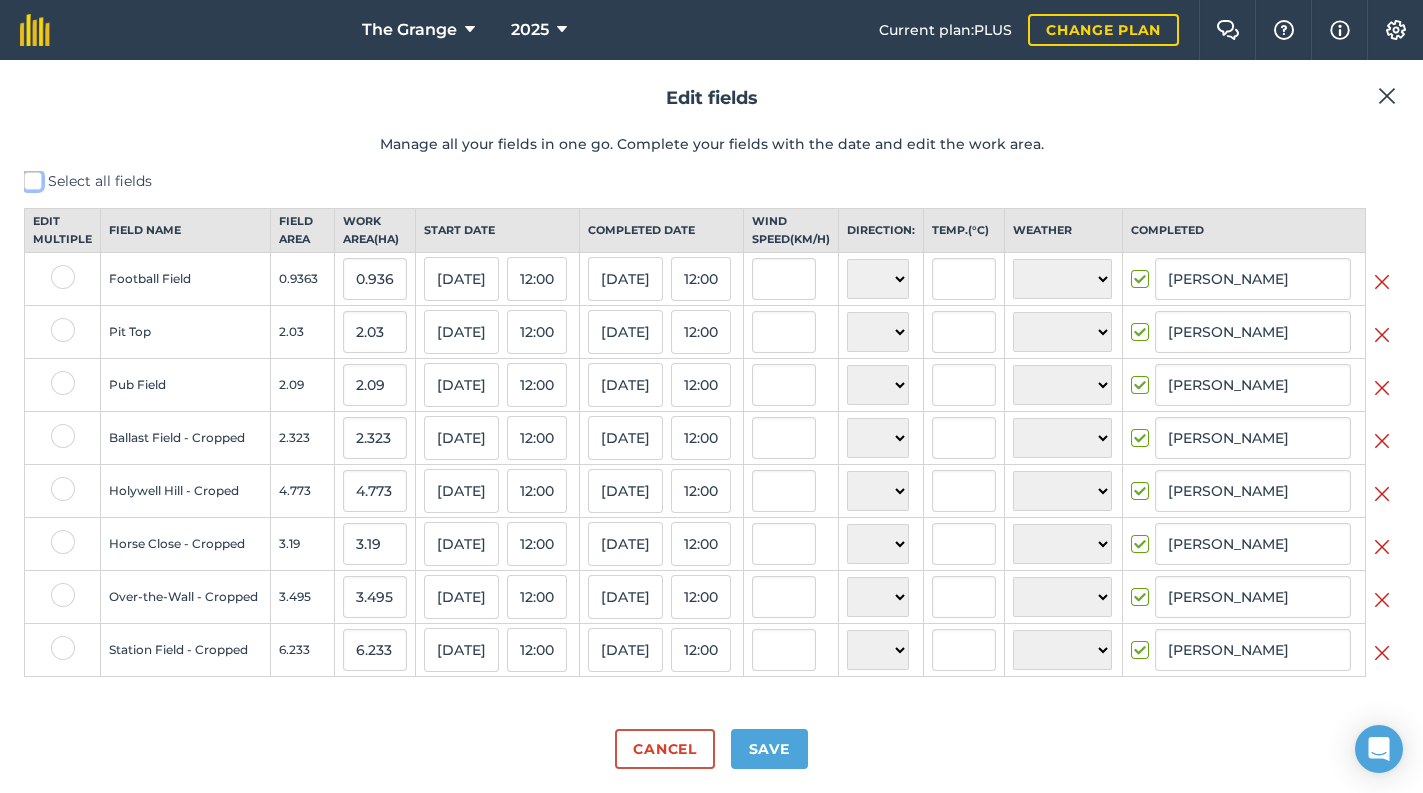 click on "Select all fields" at bounding box center [30, 177] 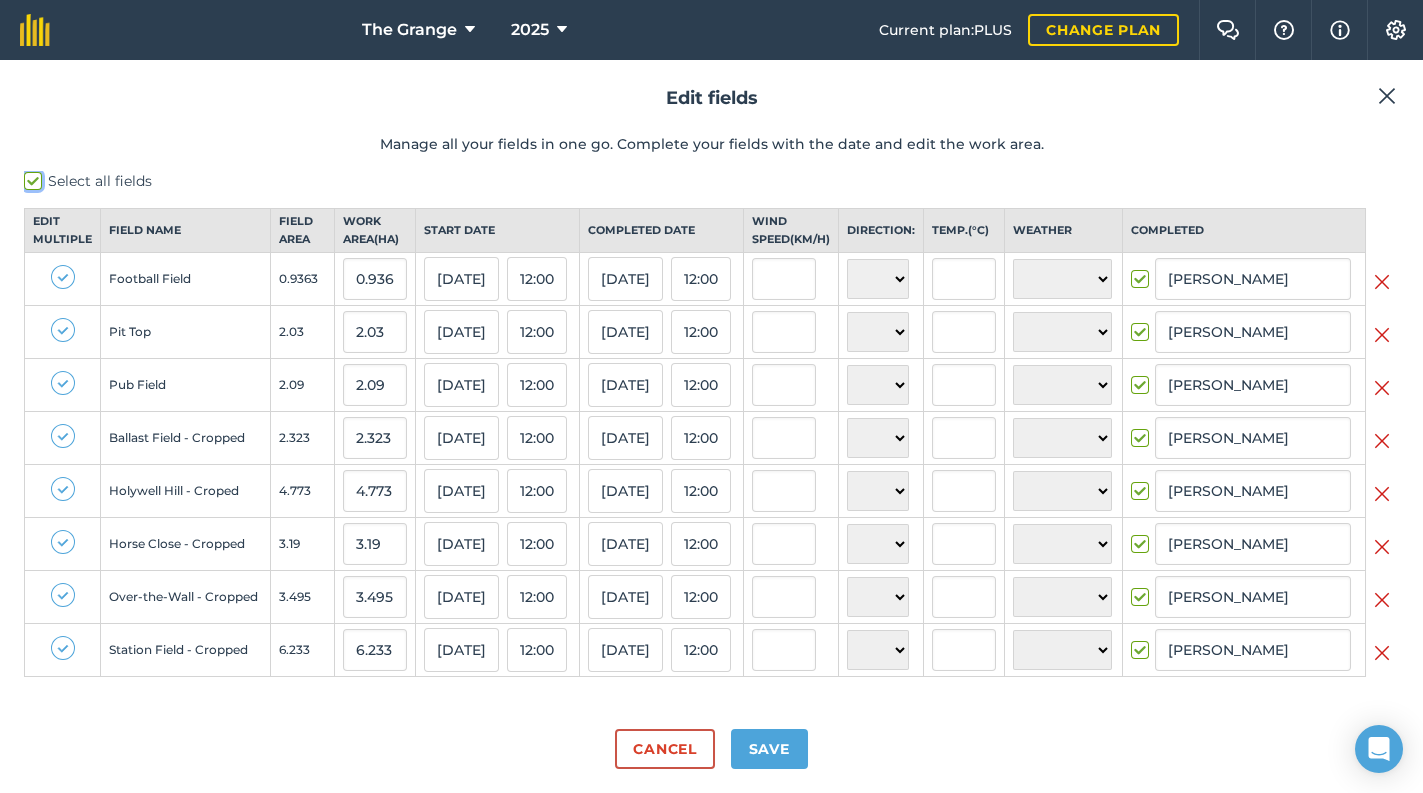 checkbox on "true" 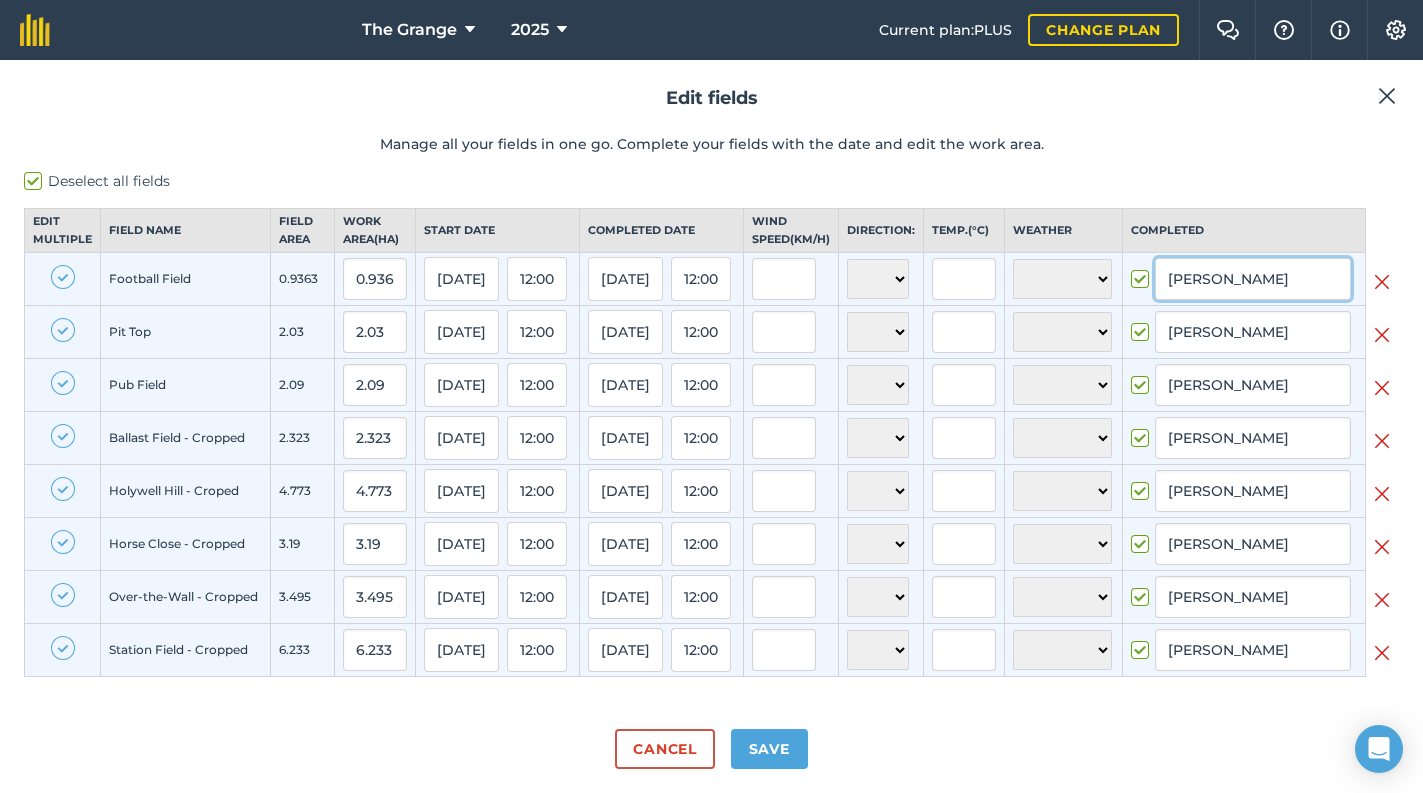click on "[PERSON_NAME]" at bounding box center [1253, 279] 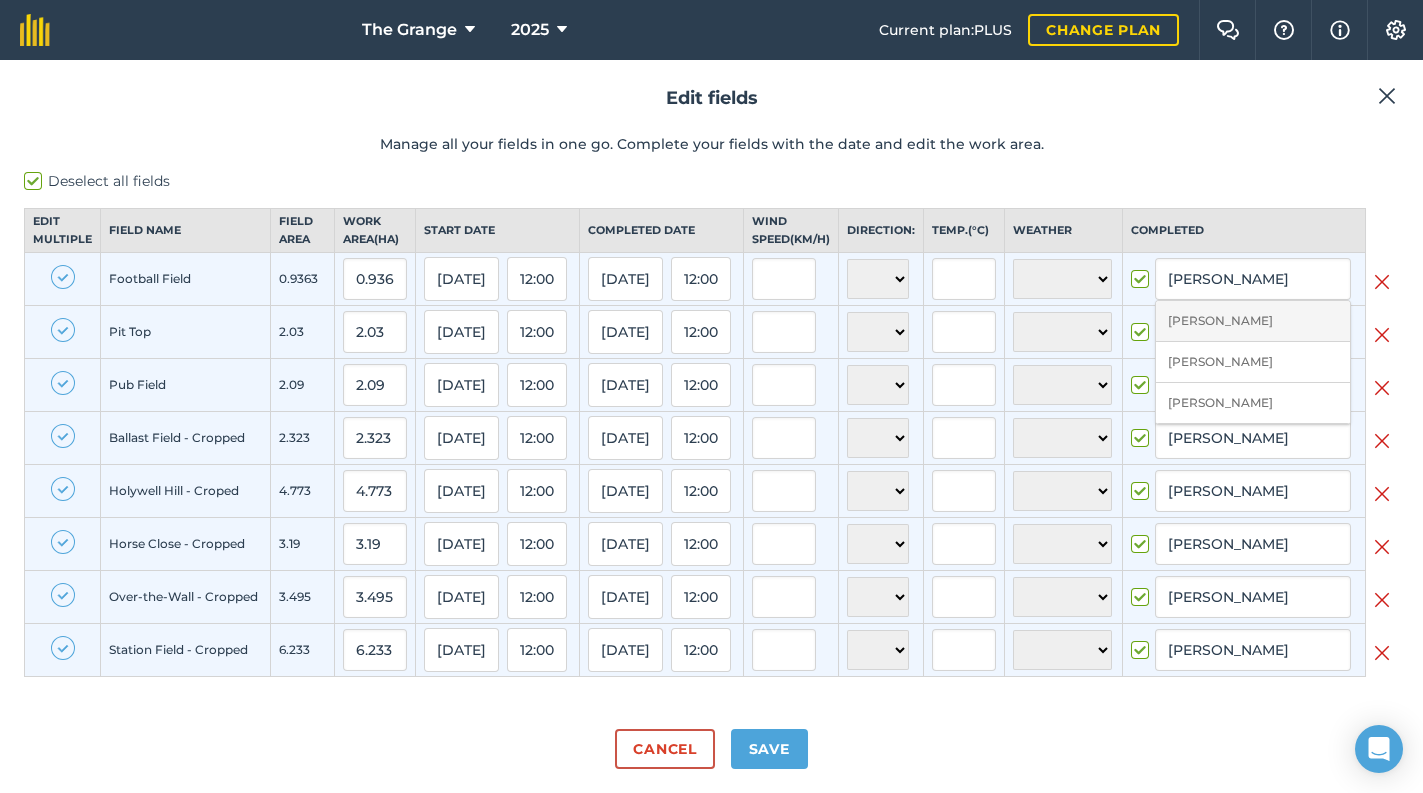 click on "[PERSON_NAME]" at bounding box center [1253, 321] 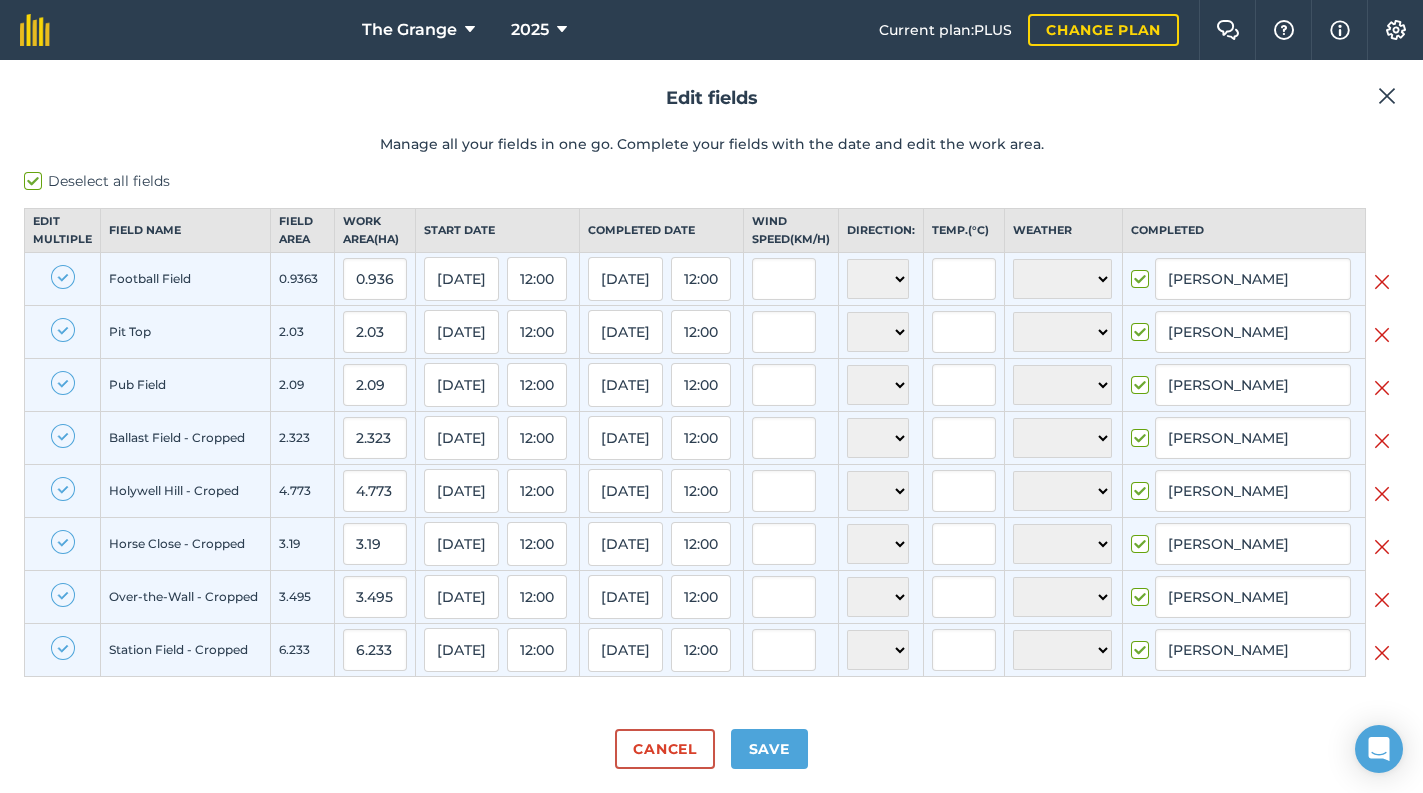 click on "Edit fields Manage all your fields in one go. Complete your fields with the date and edit the work area." at bounding box center (711, 127) 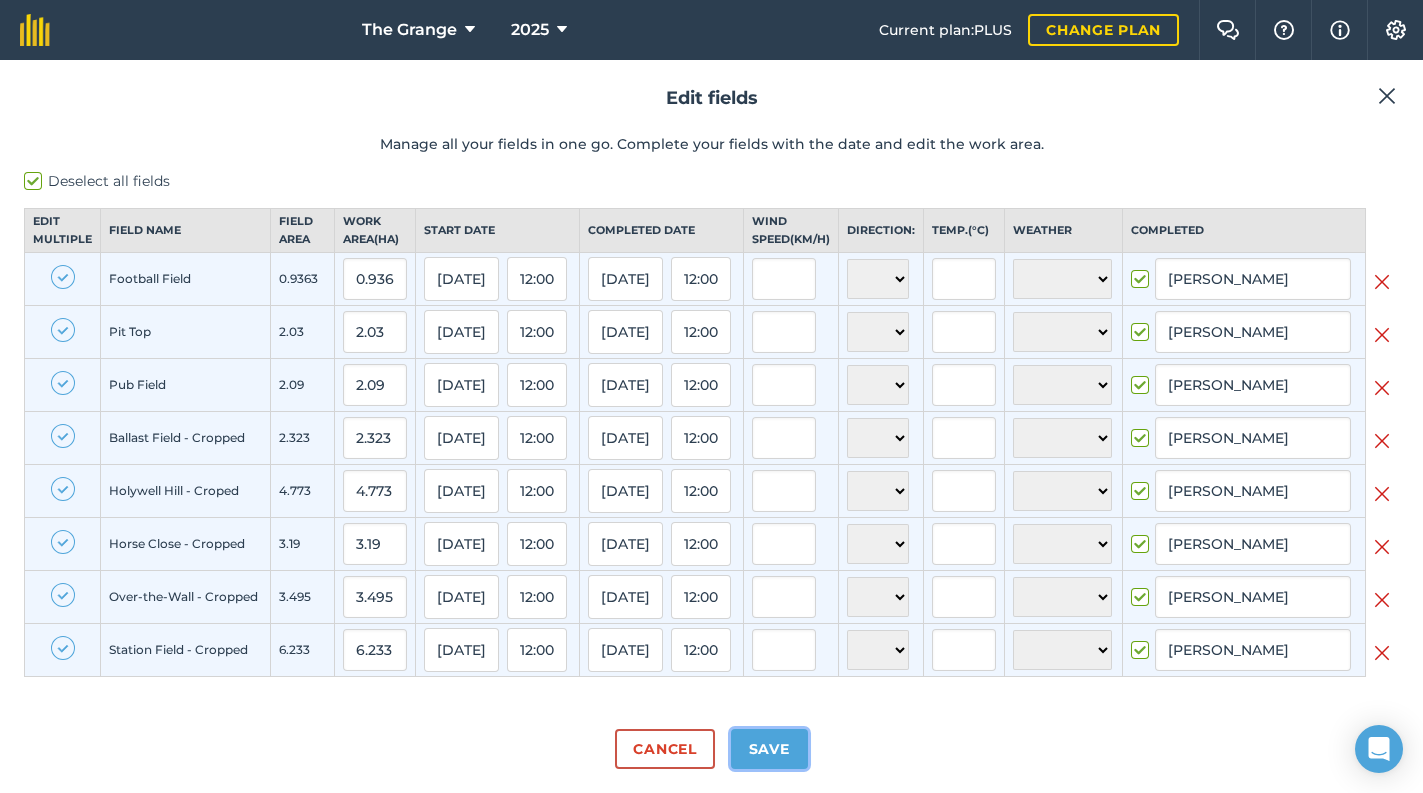 click on "Save" at bounding box center (769, 749) 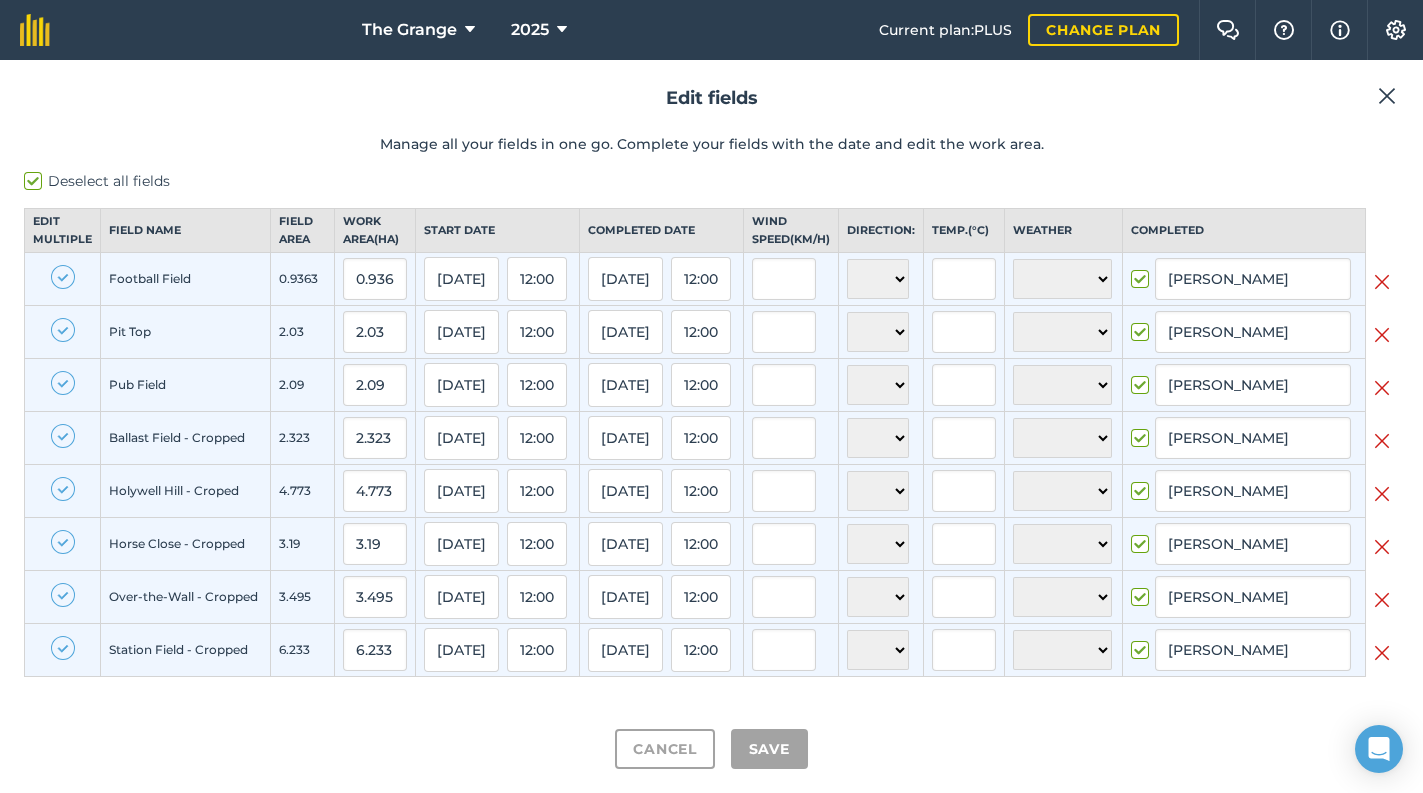 checkbox on "true" 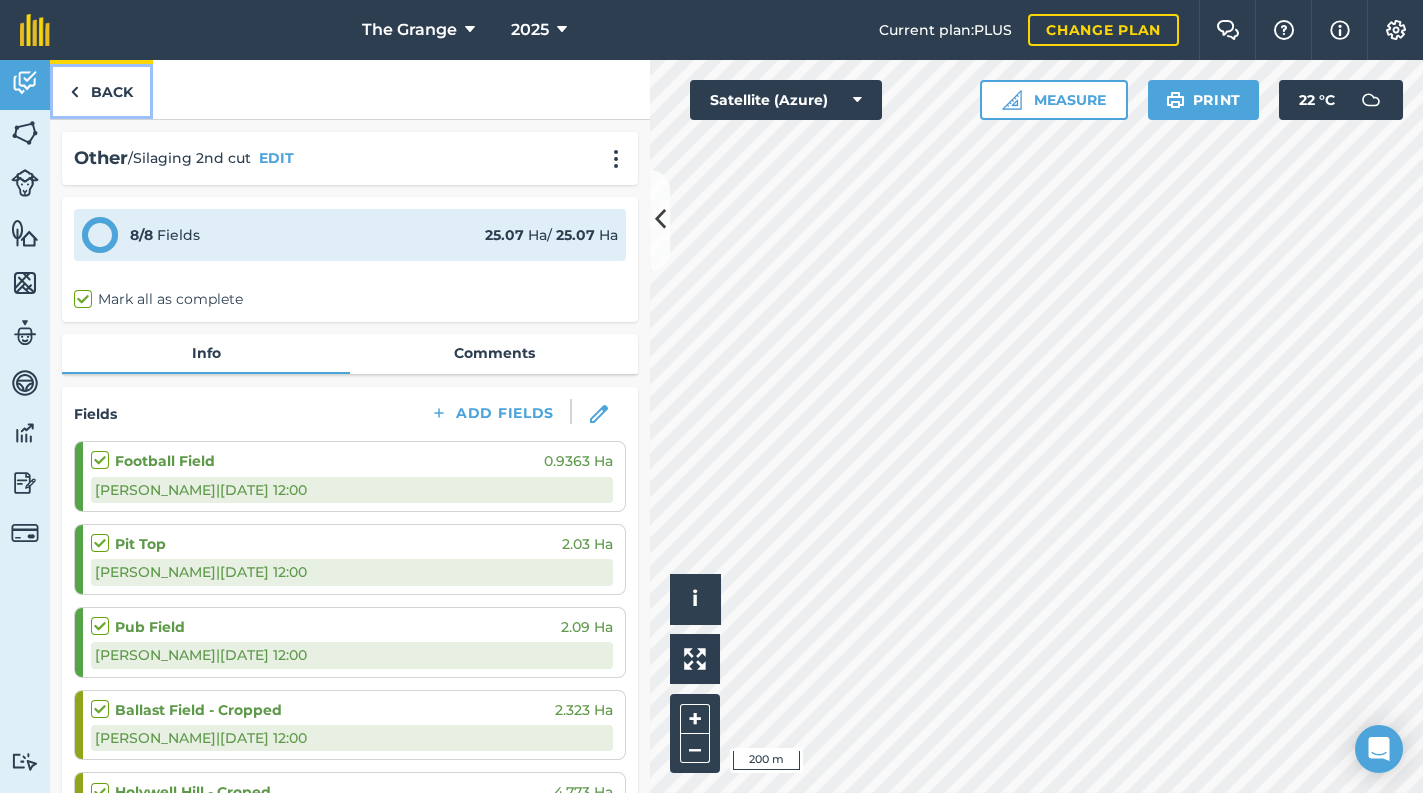 click on "Back" at bounding box center (101, 89) 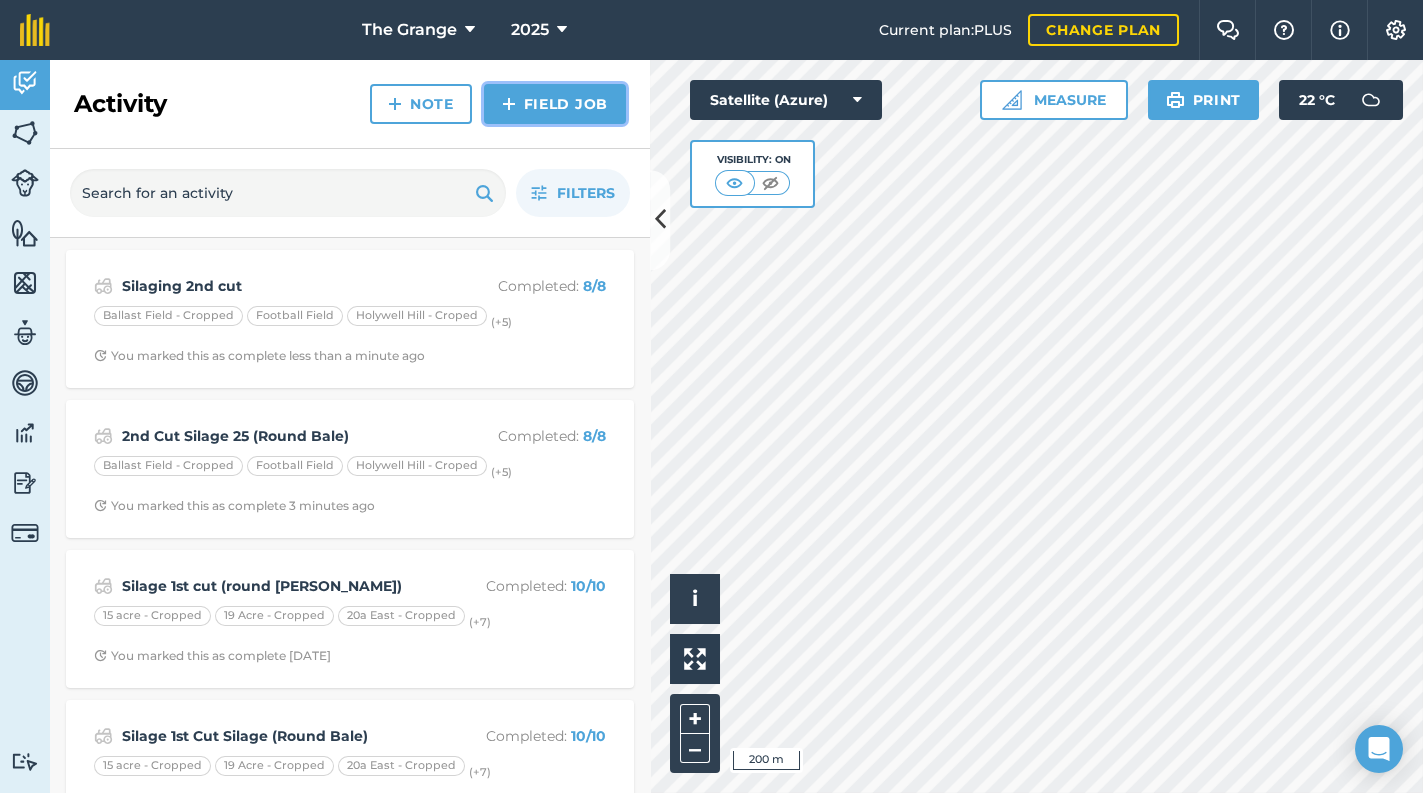 click at bounding box center [509, 104] 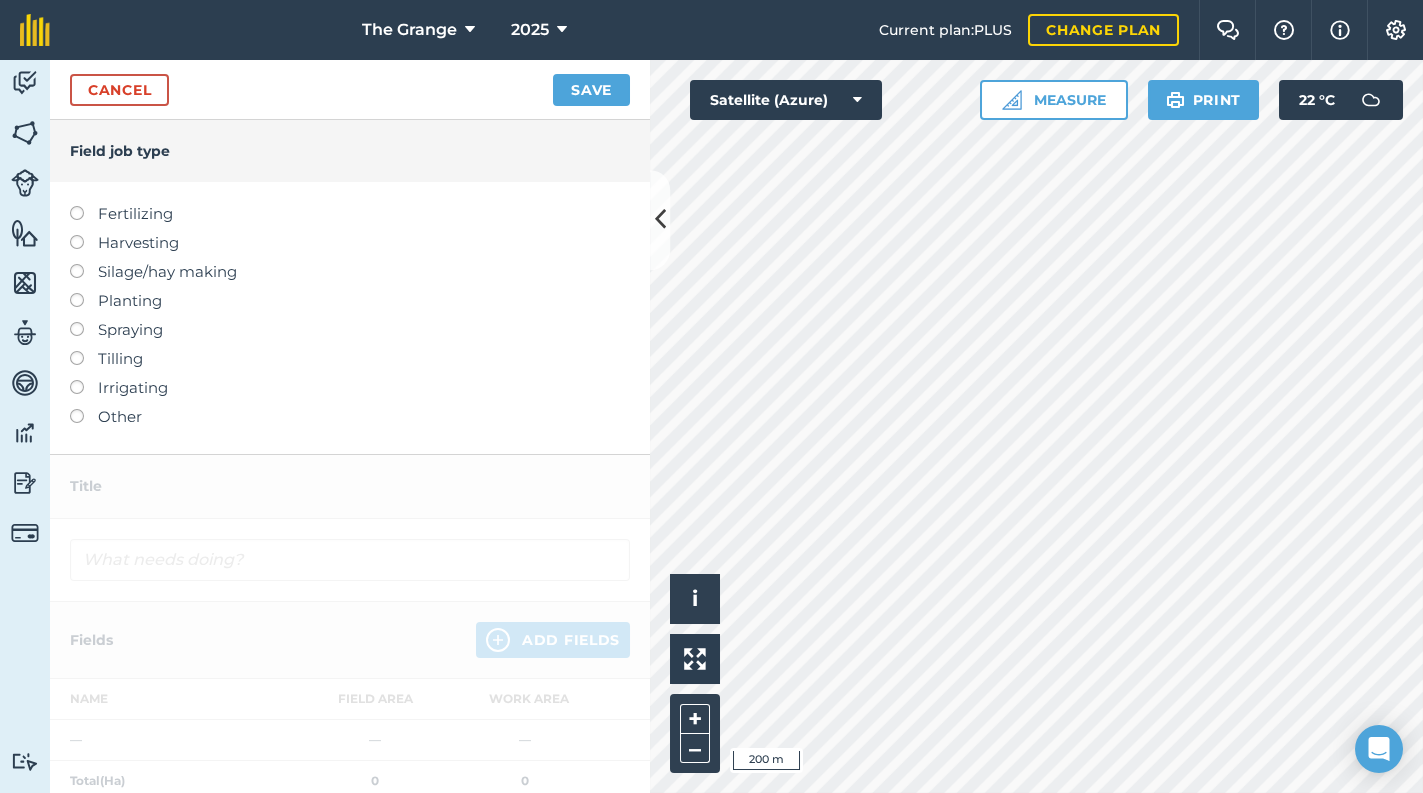 click on "Harvesting" at bounding box center (350, 243) 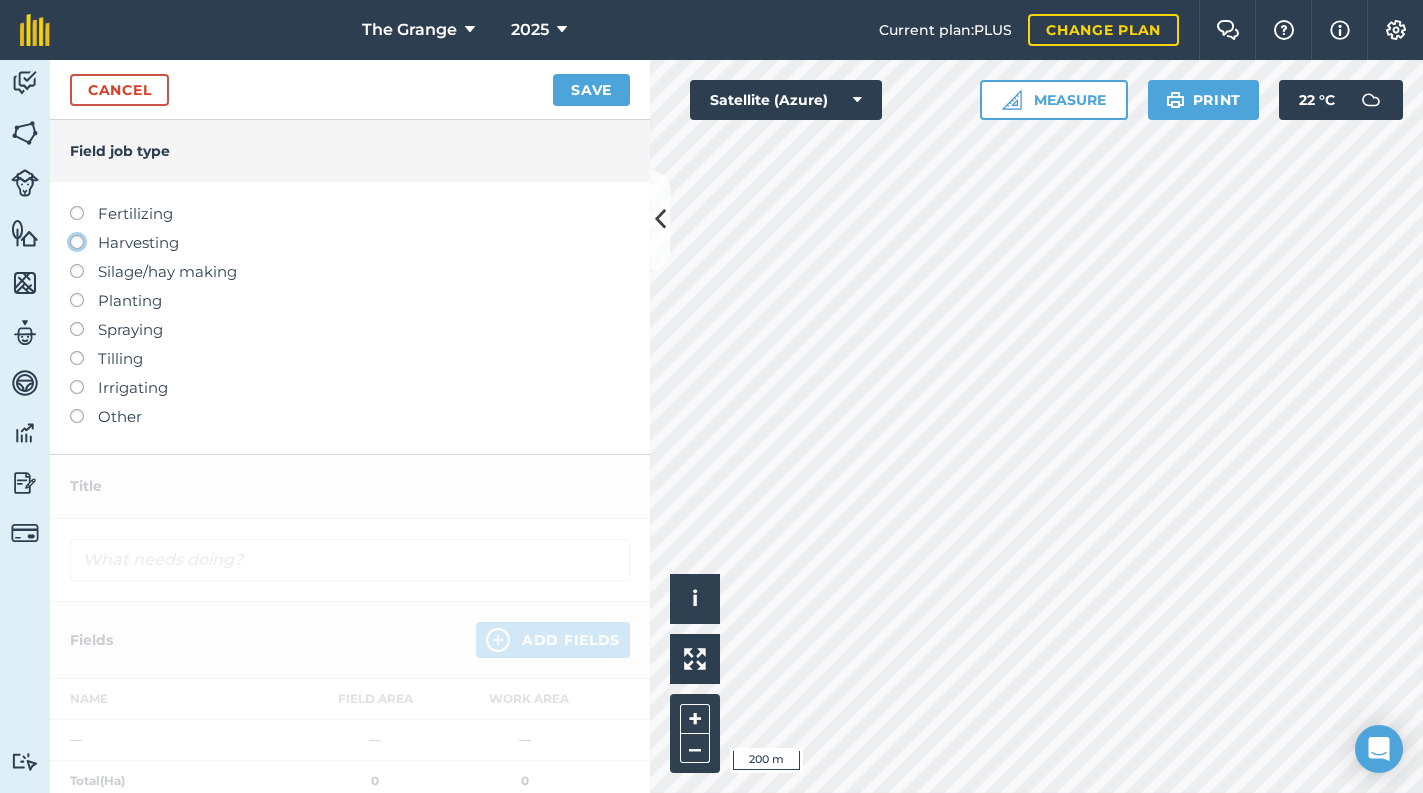 click on "Harvesting" at bounding box center (-9943, 241) 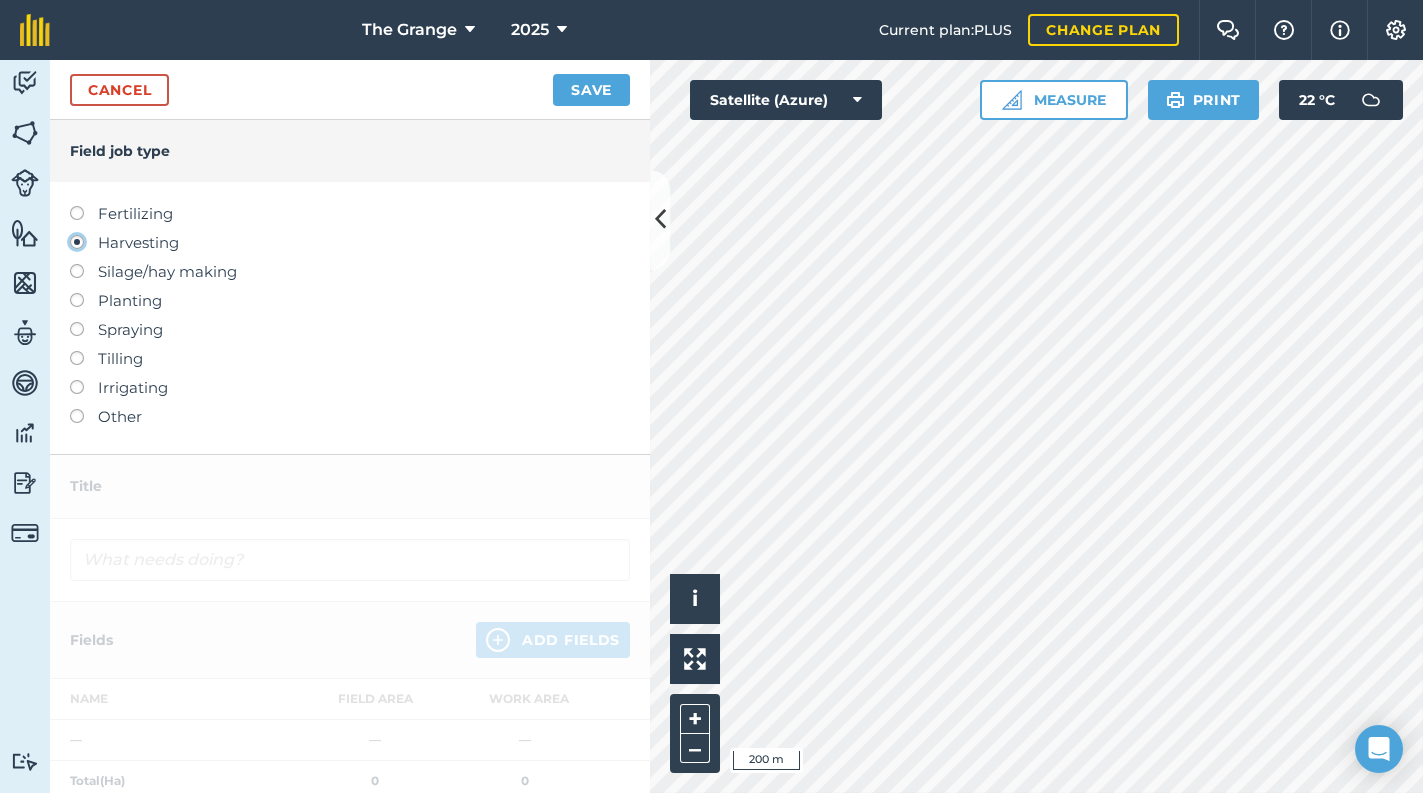 type on "Harvesting" 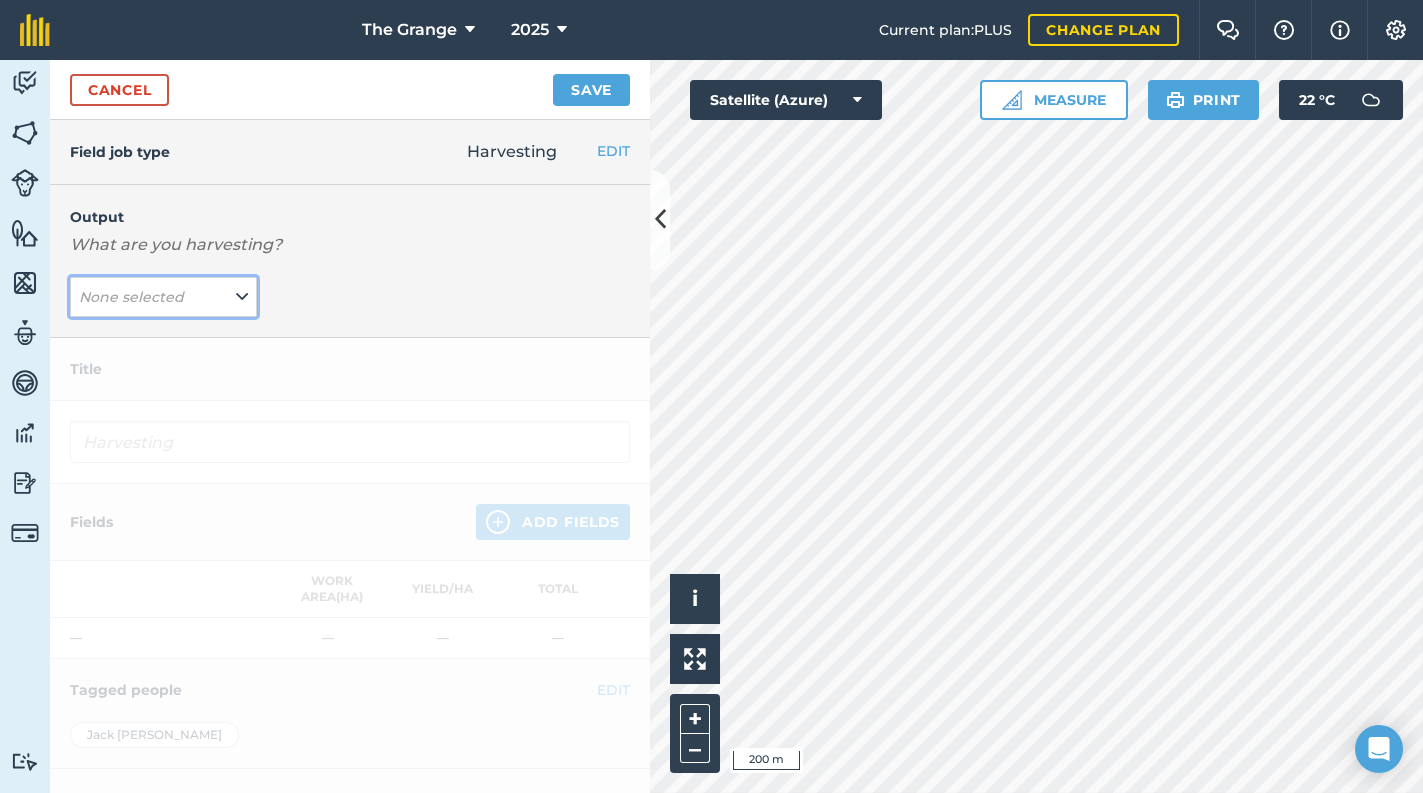 click on "None selected" at bounding box center [133, 297] 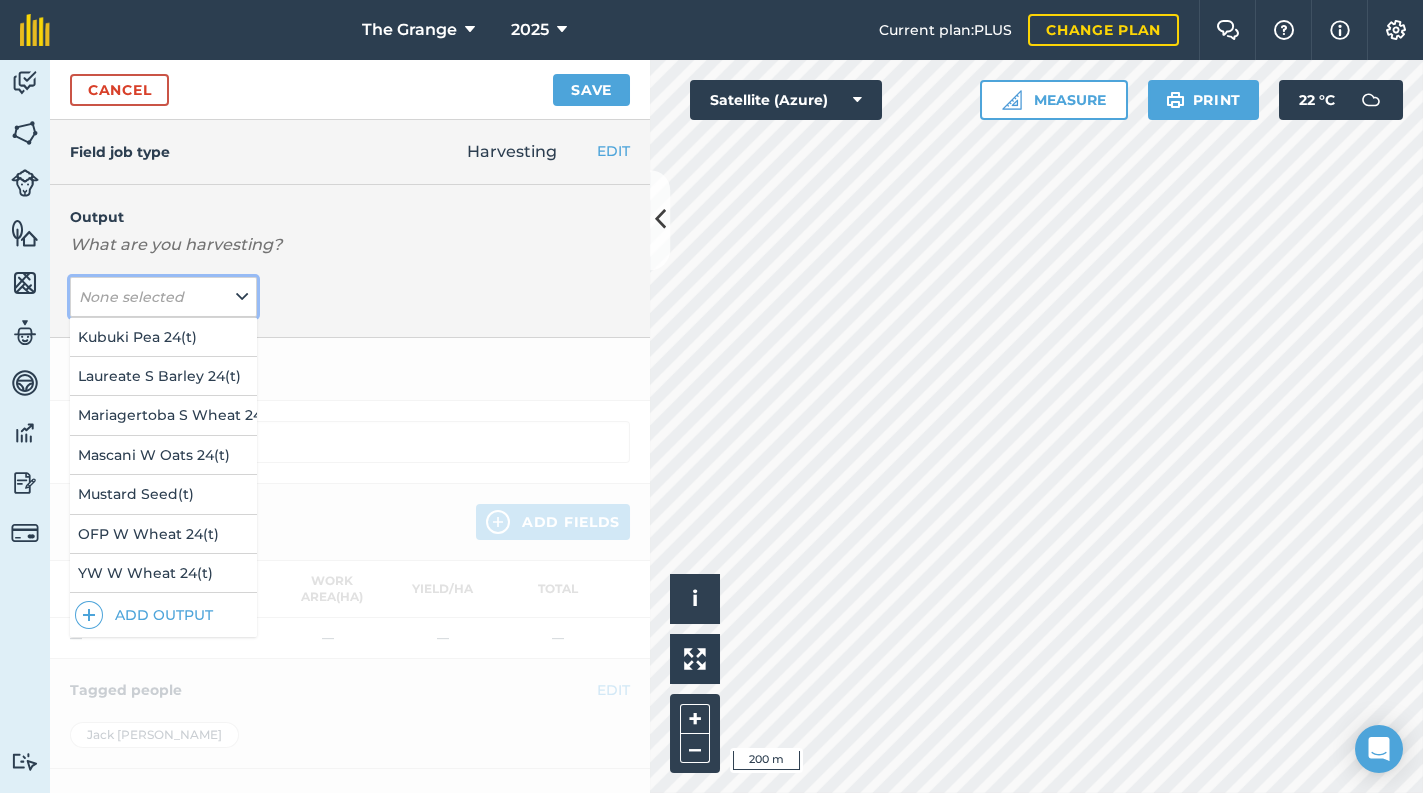 scroll, scrollTop: 168, scrollLeft: 0, axis: vertical 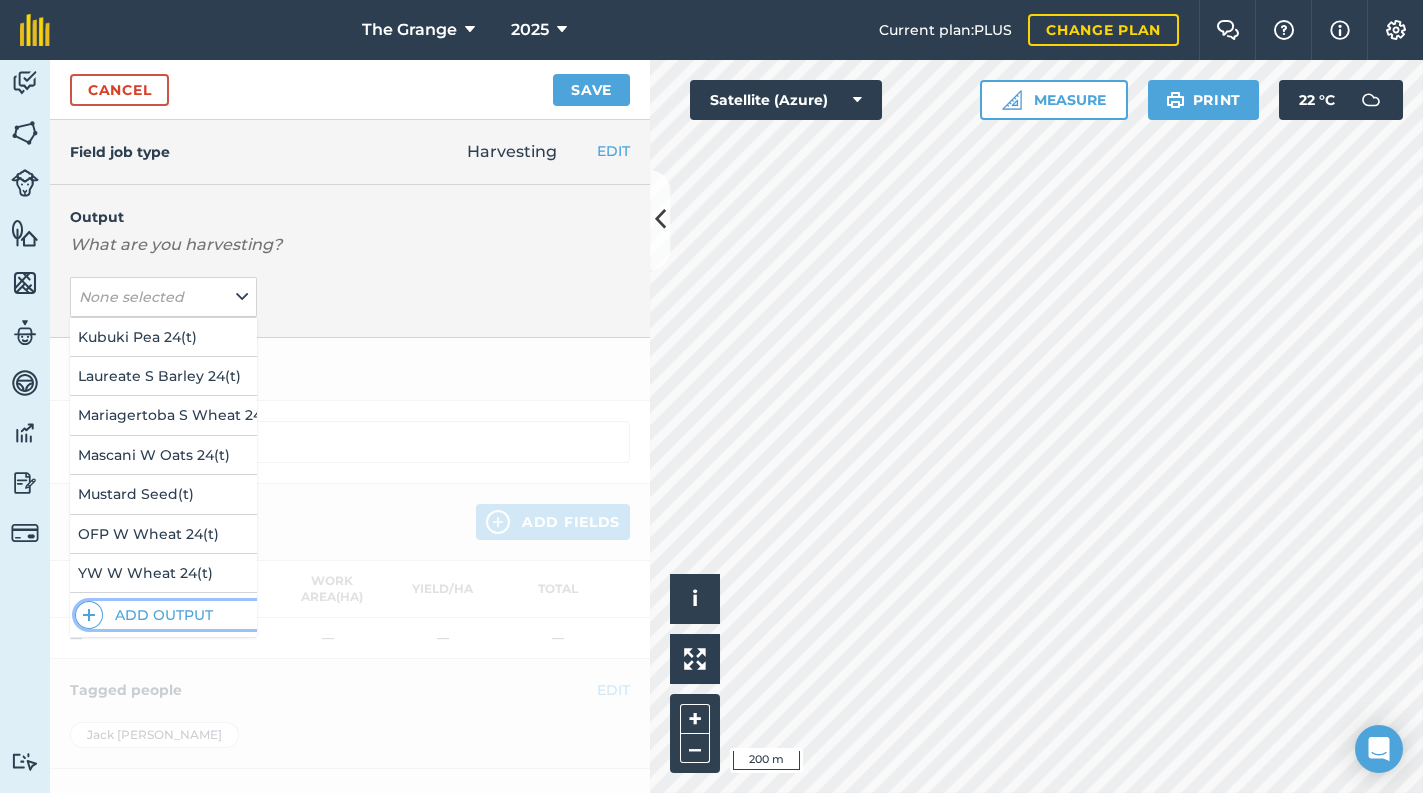 click on "Add Output" at bounding box center (166, 615) 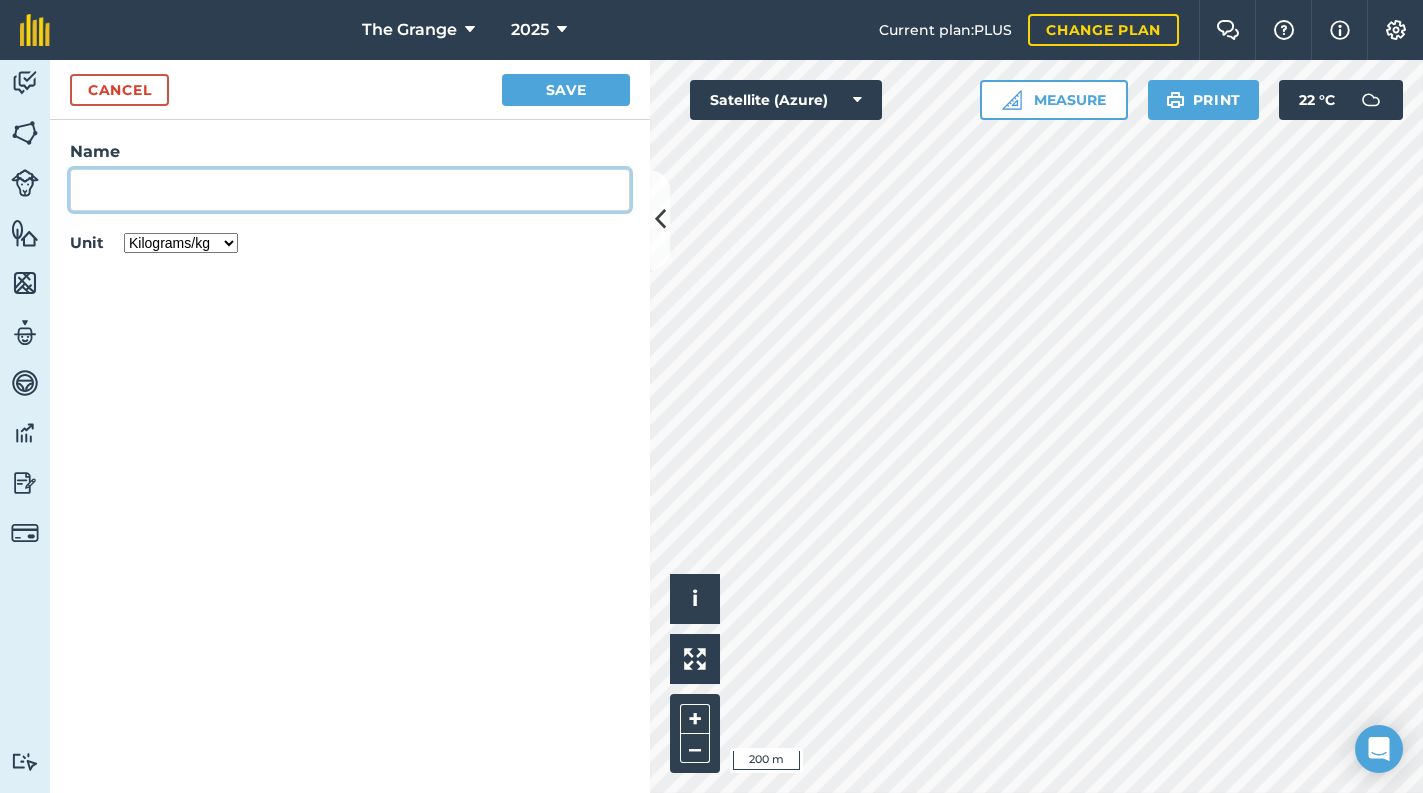 click on "Name" at bounding box center [350, 190] 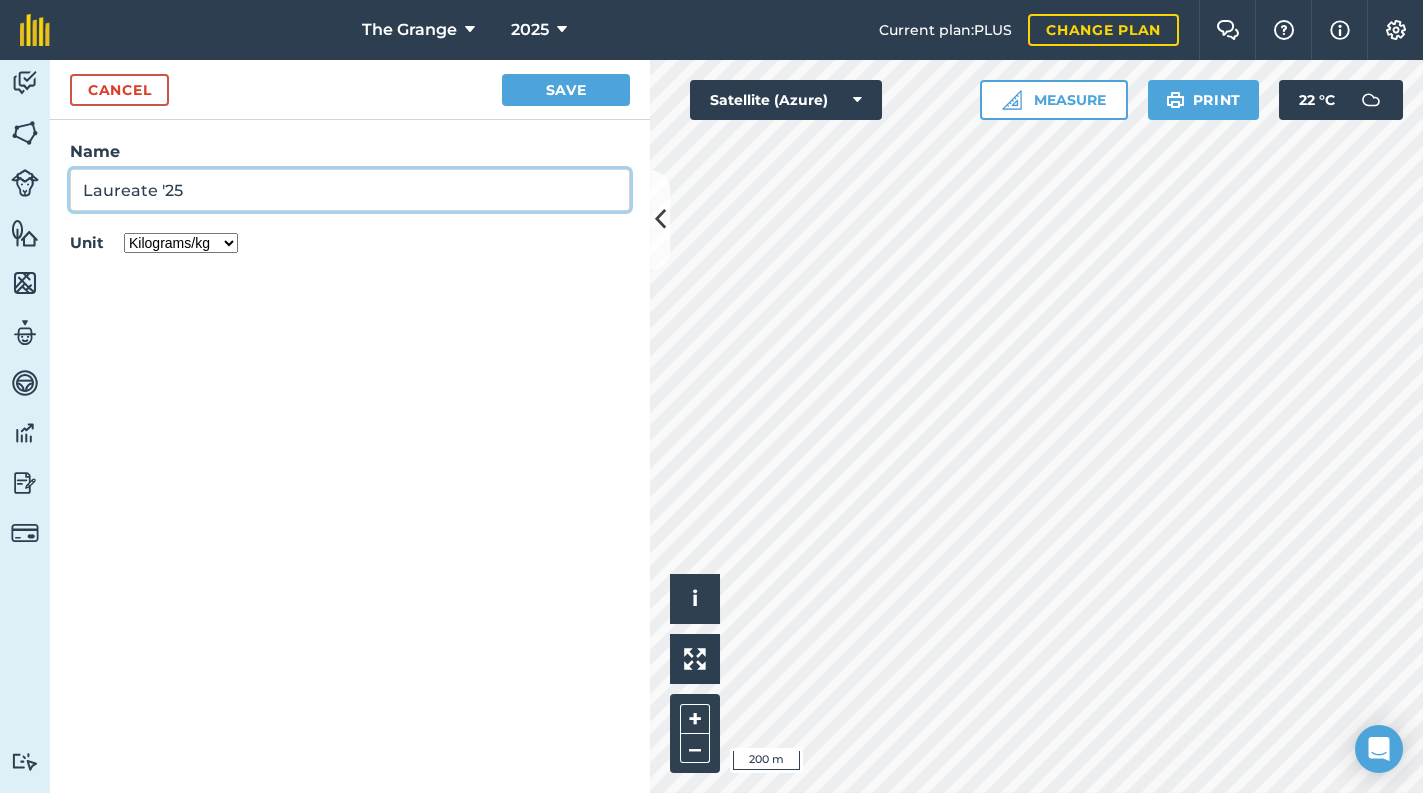 type on "Laureate '25" 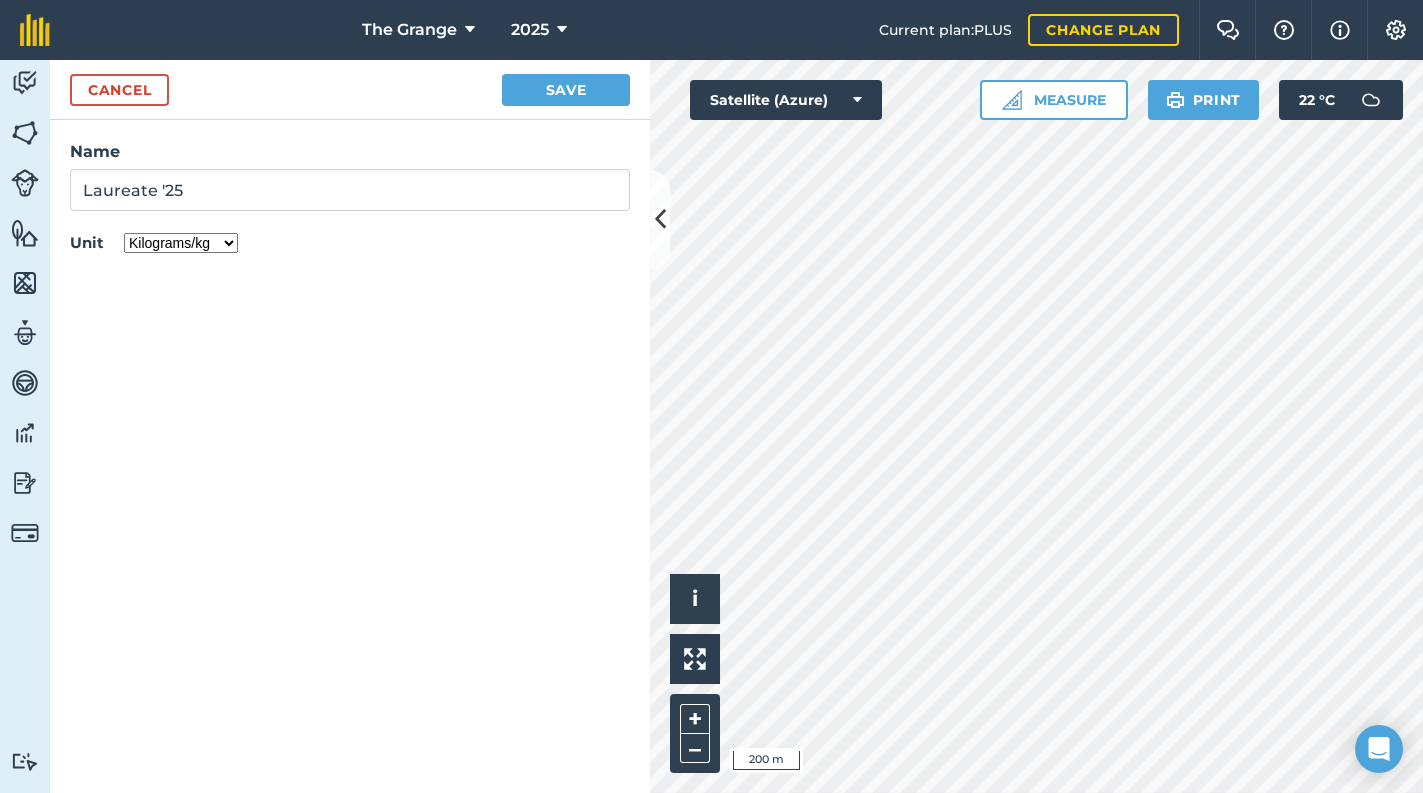 click on "Kilograms/kg Metric tonnes/t Litres/L Pounds/lb Imperial tons/t Gallons/gal Bushel/bu Count" at bounding box center (181, 243) 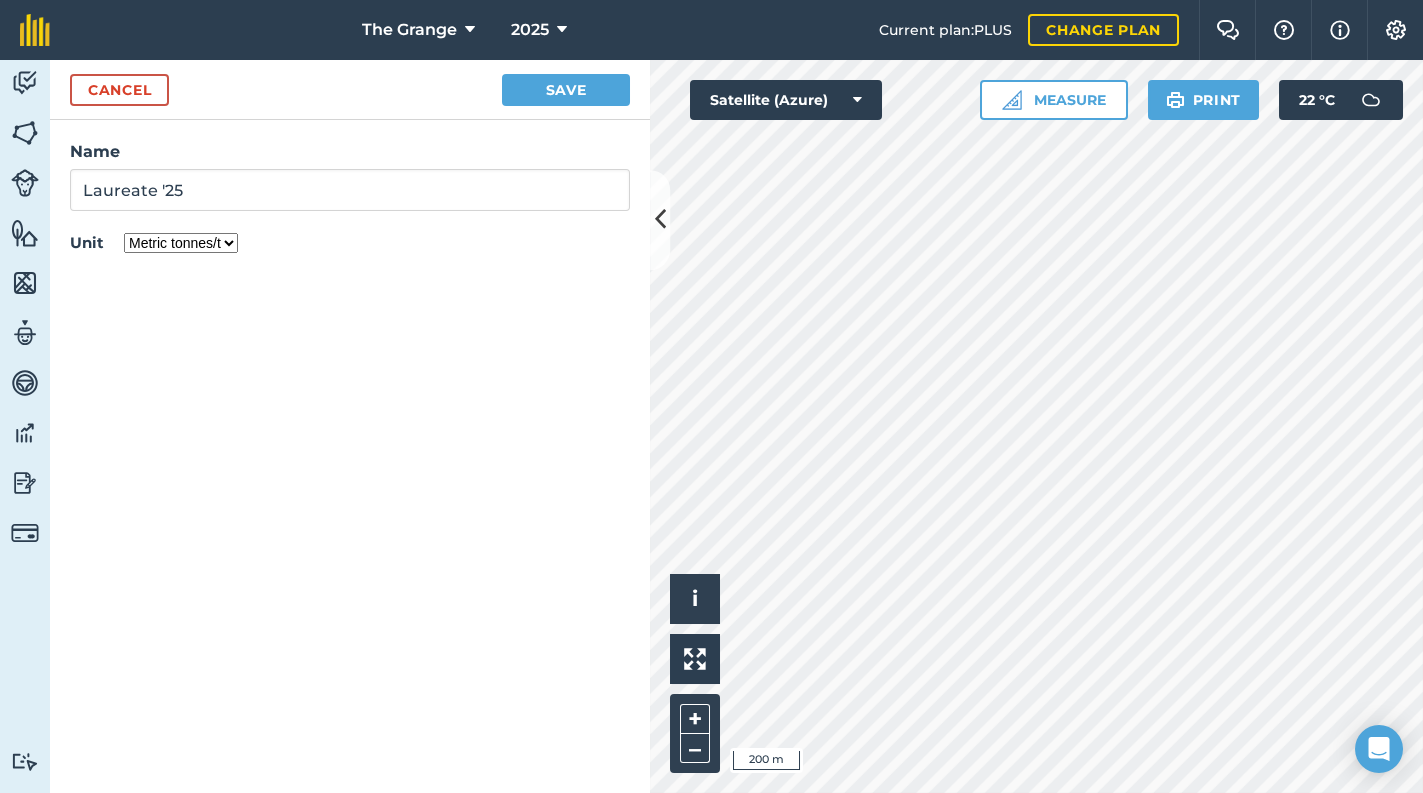 click on "Kilograms/kg Metric tonnes/t Litres/L Pounds/lb Imperial tons/t Gallons/gal Bushel/bu Count" at bounding box center (181, 243) 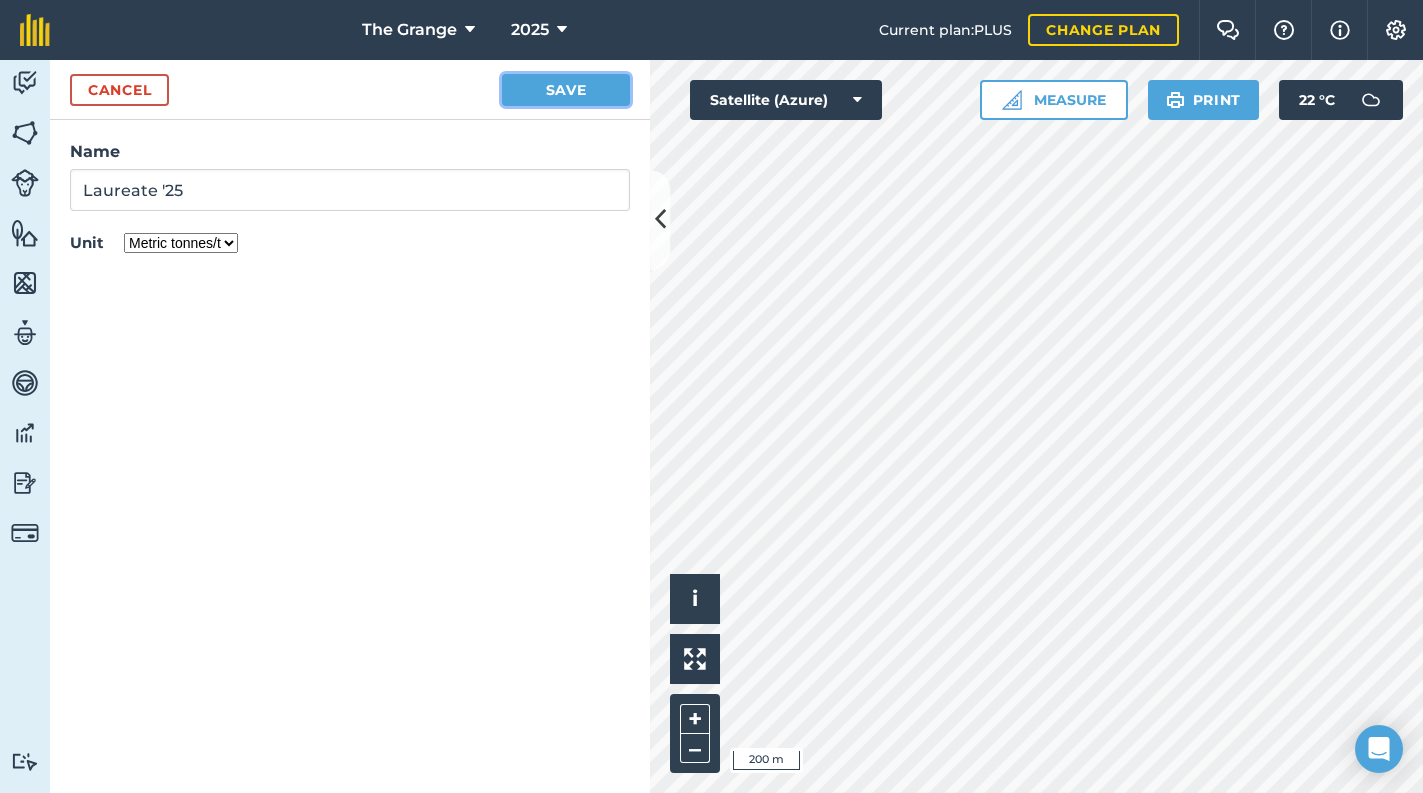 click on "Save" at bounding box center (566, 90) 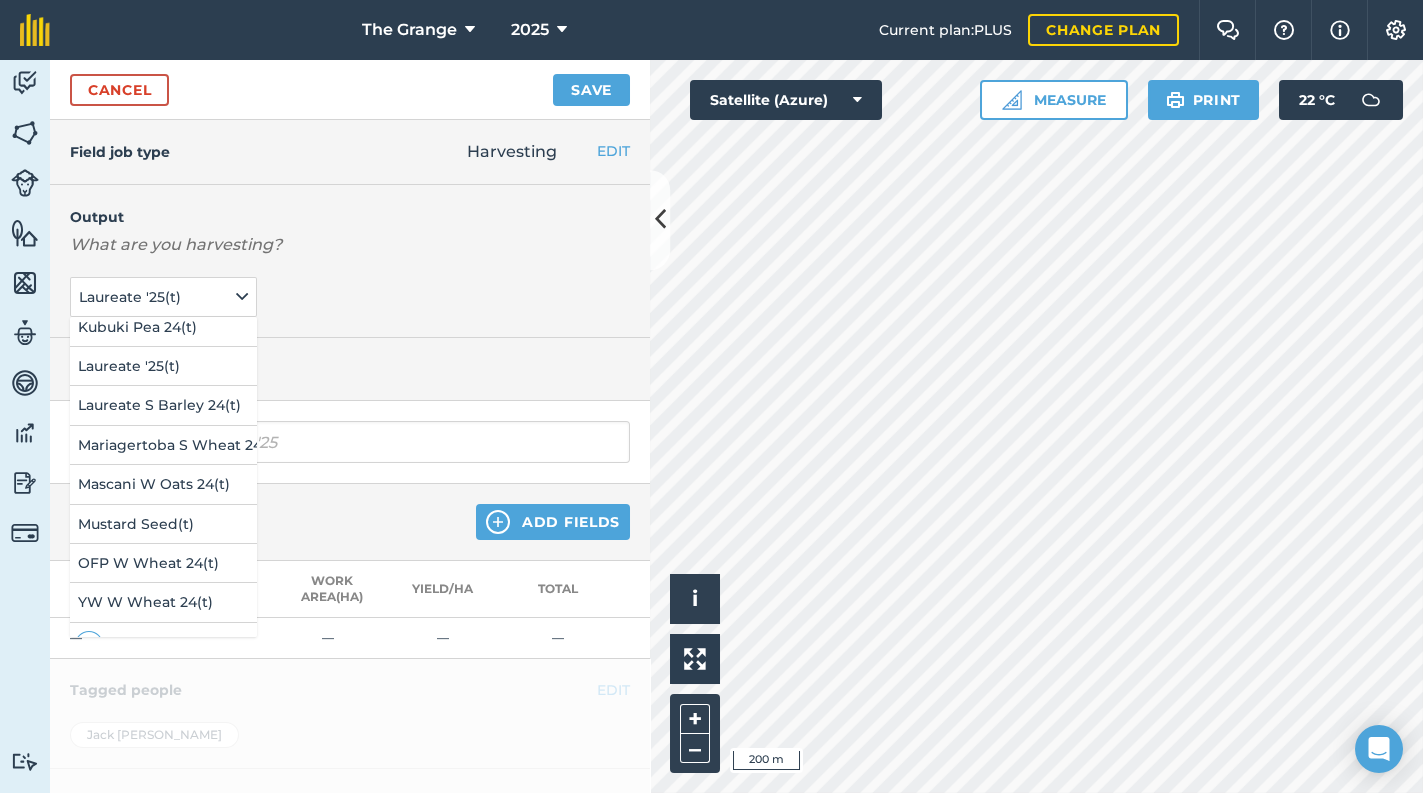click on "What are you harvesting?" at bounding box center (350, 245) 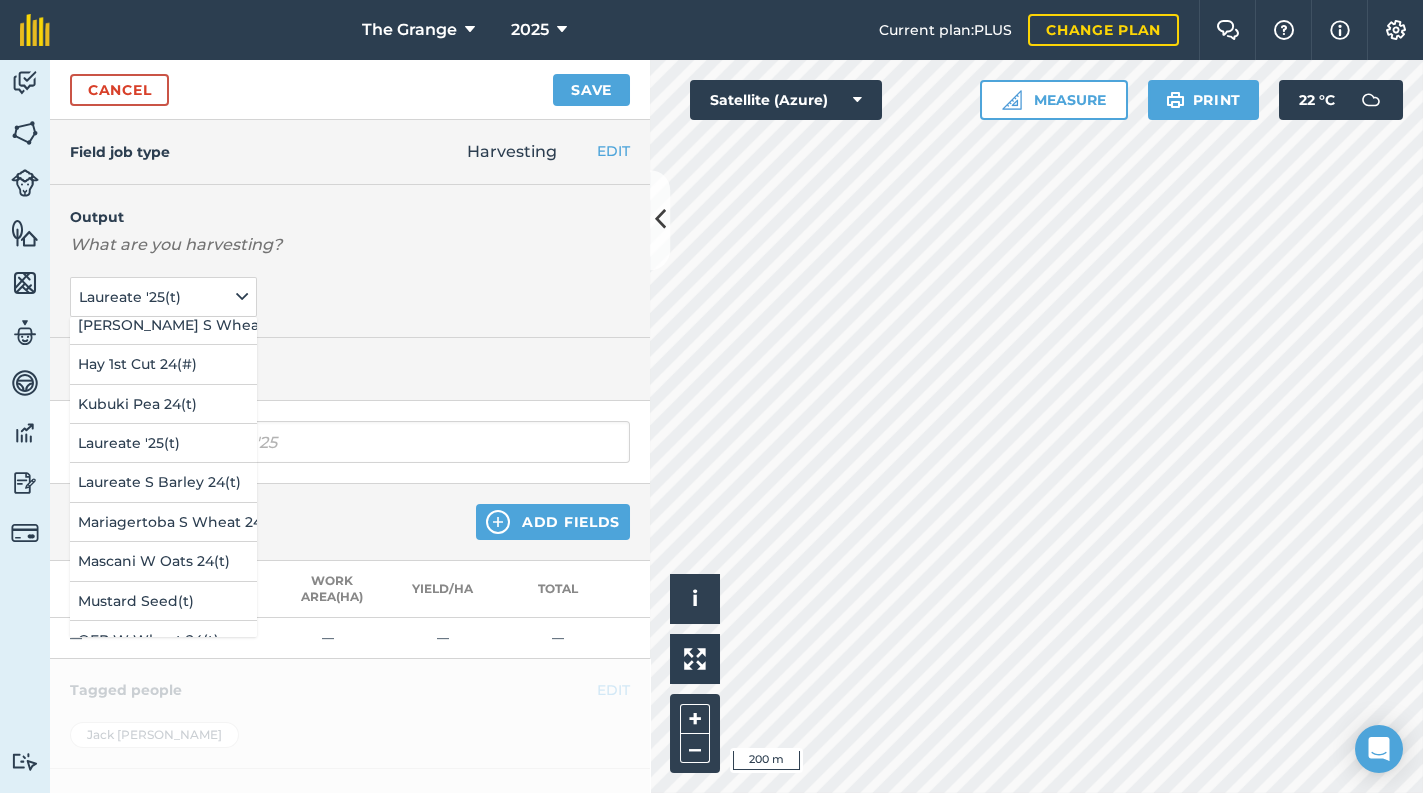 scroll, scrollTop: 0, scrollLeft: 0, axis: both 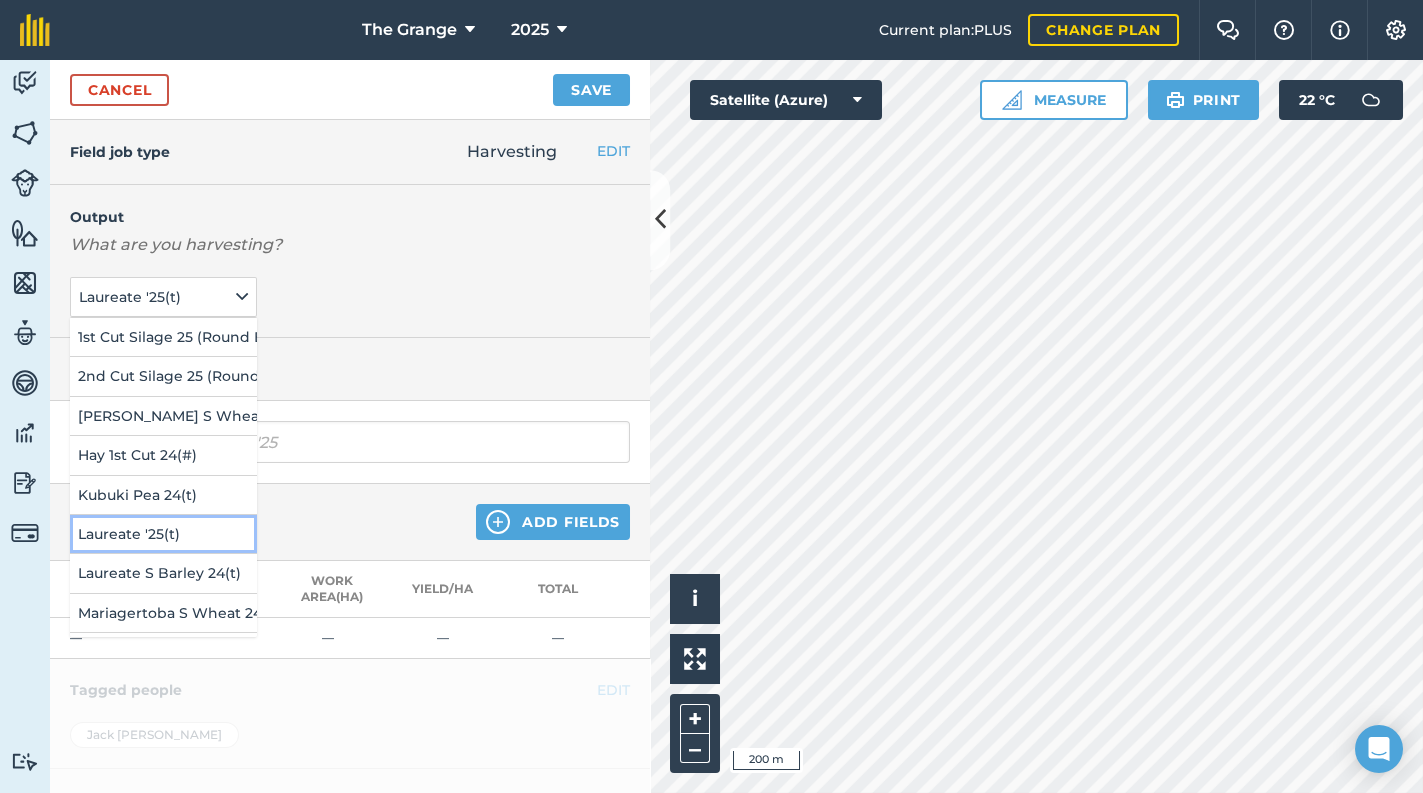 click on "Laureate '25  ( t )" at bounding box center (163, 534) 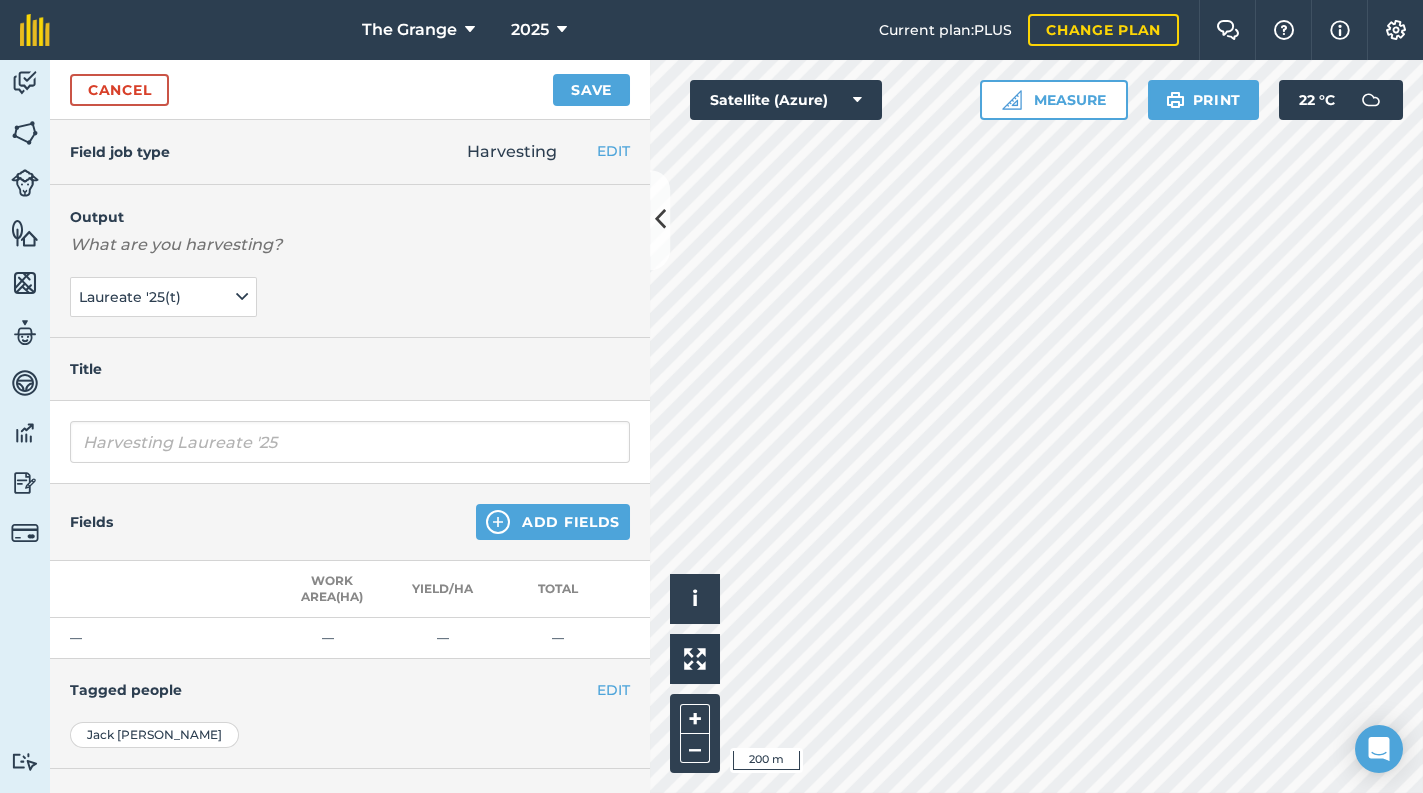click on "Output What are you harvesting? Laureate '25  ( t )" at bounding box center (350, 261) 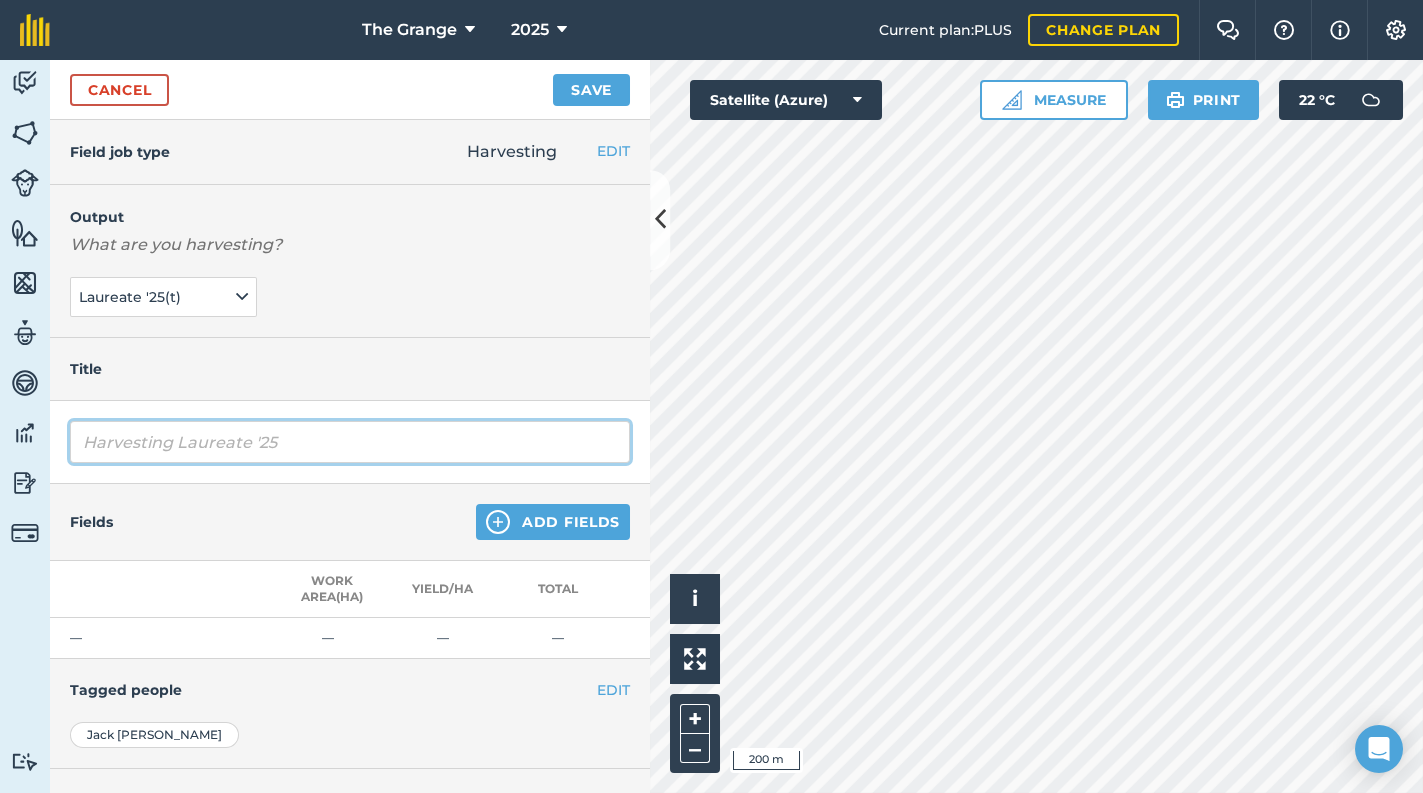 click on "Harvesting Laureate '25" at bounding box center [350, 442] 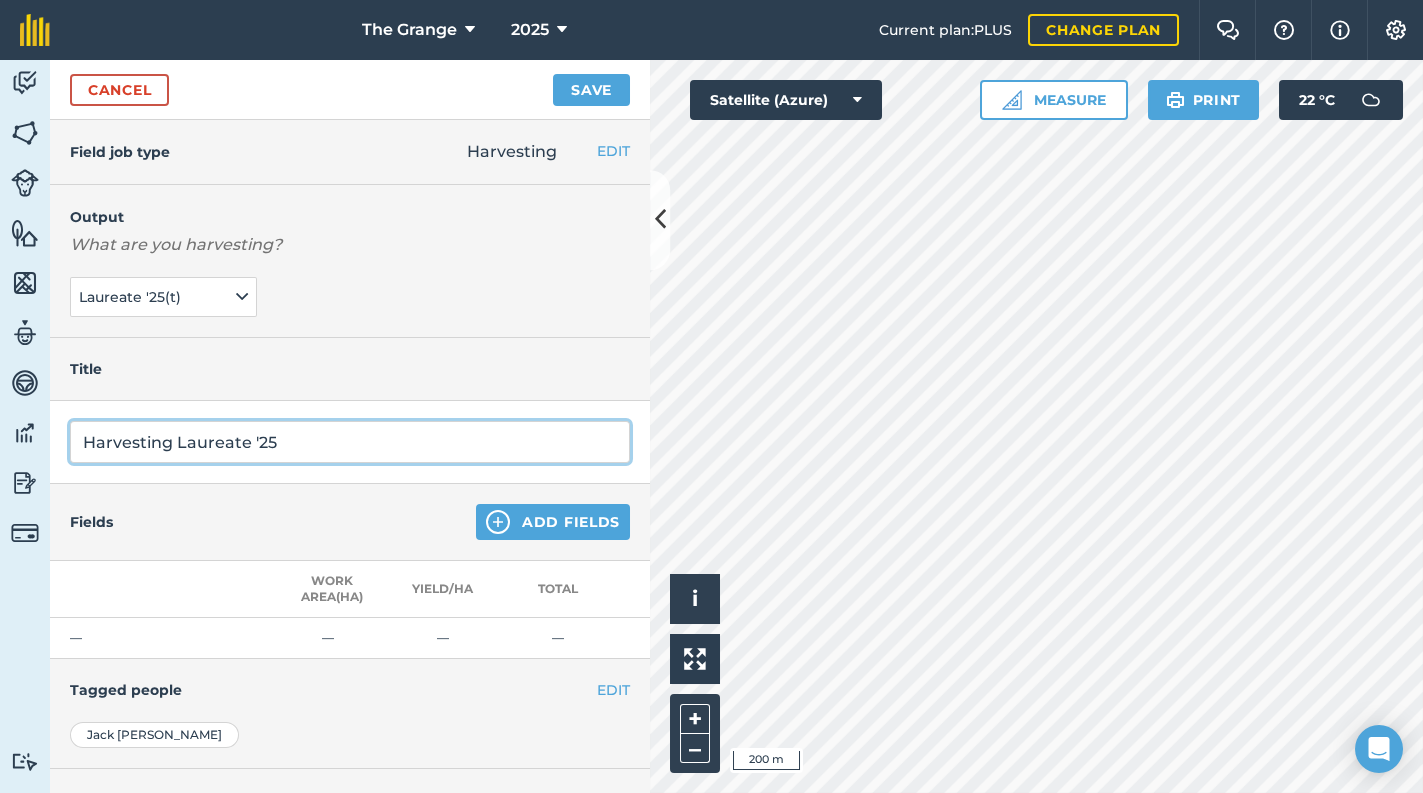 type on "Harvesting Laureate '25" 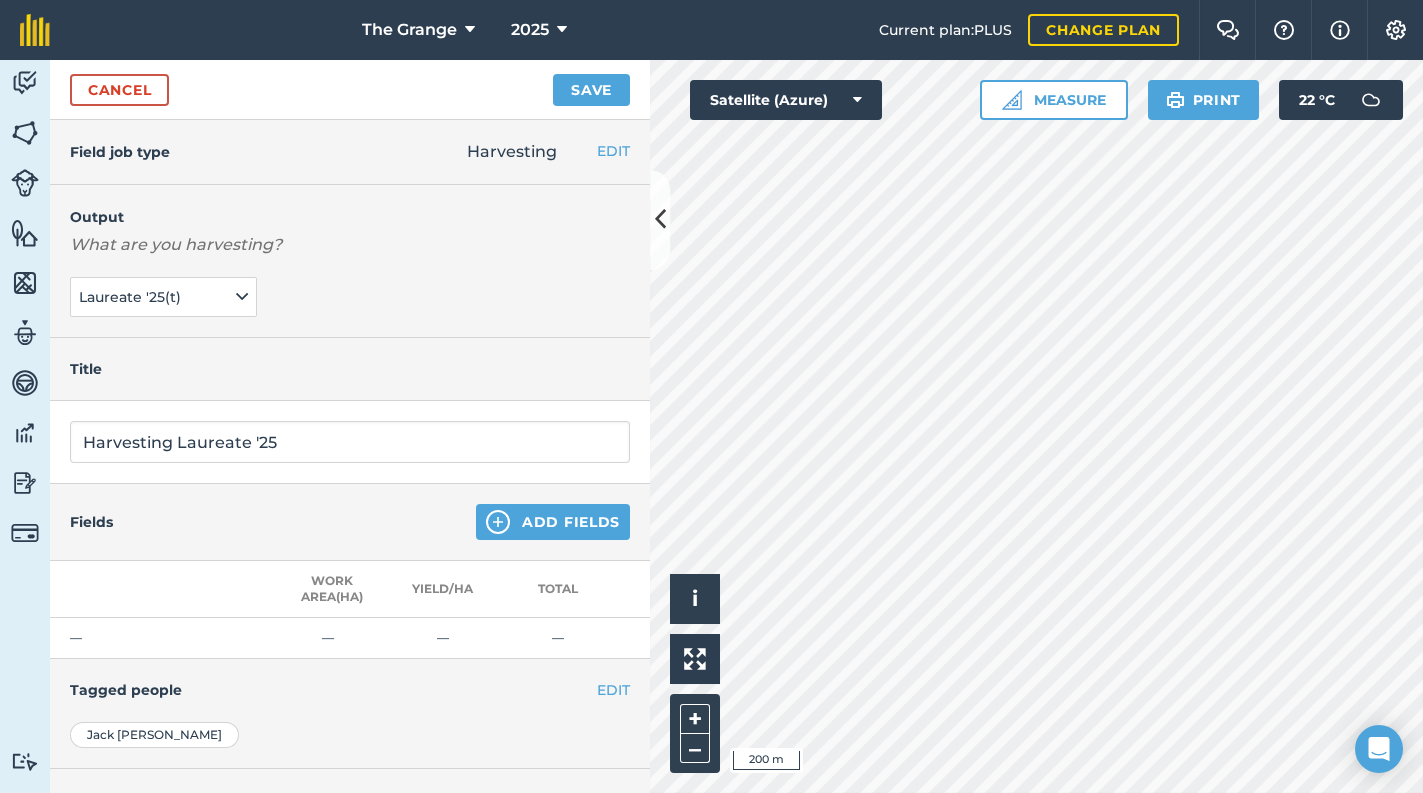 click on "Output What are you harvesting? Laureate '25  ( t )" at bounding box center (350, 261) 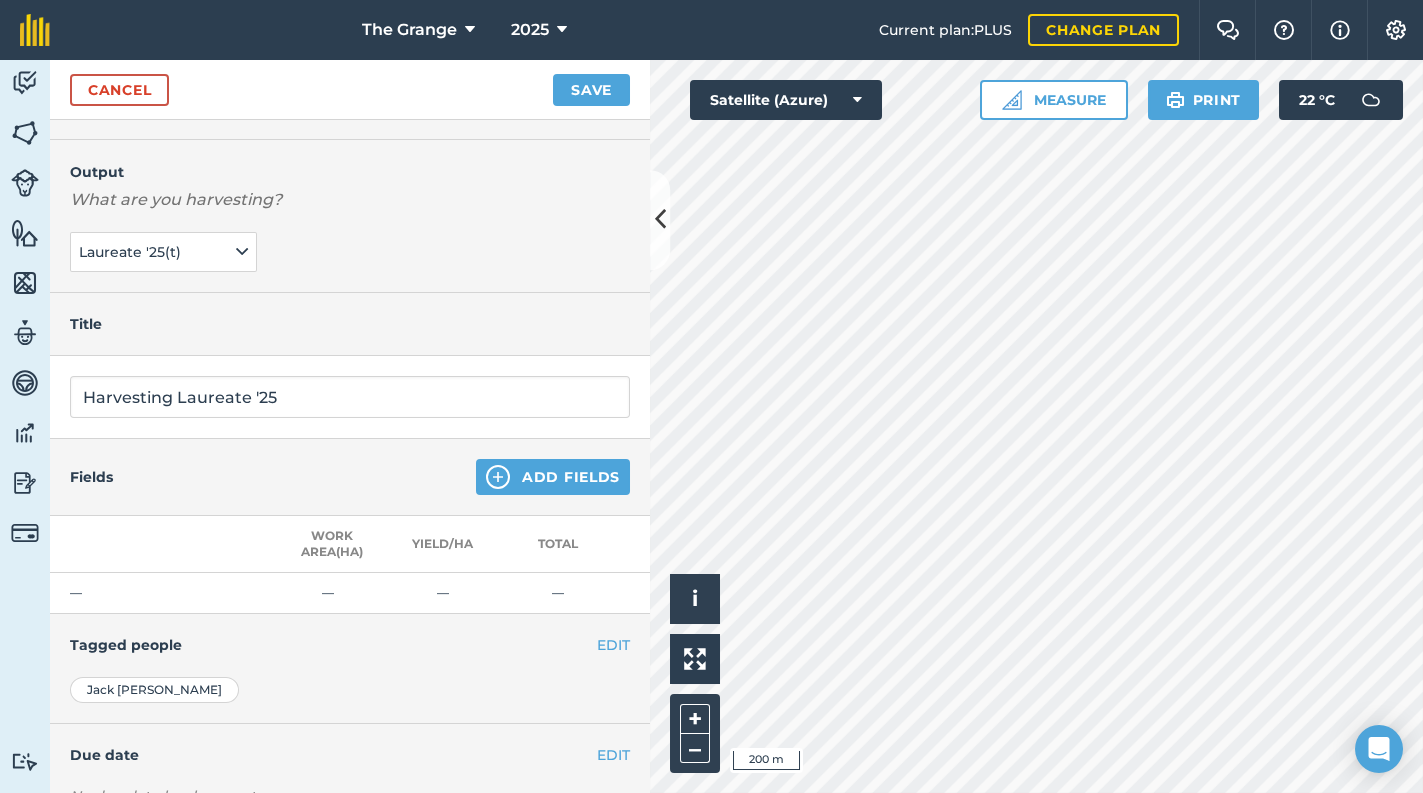 scroll, scrollTop: 85, scrollLeft: 0, axis: vertical 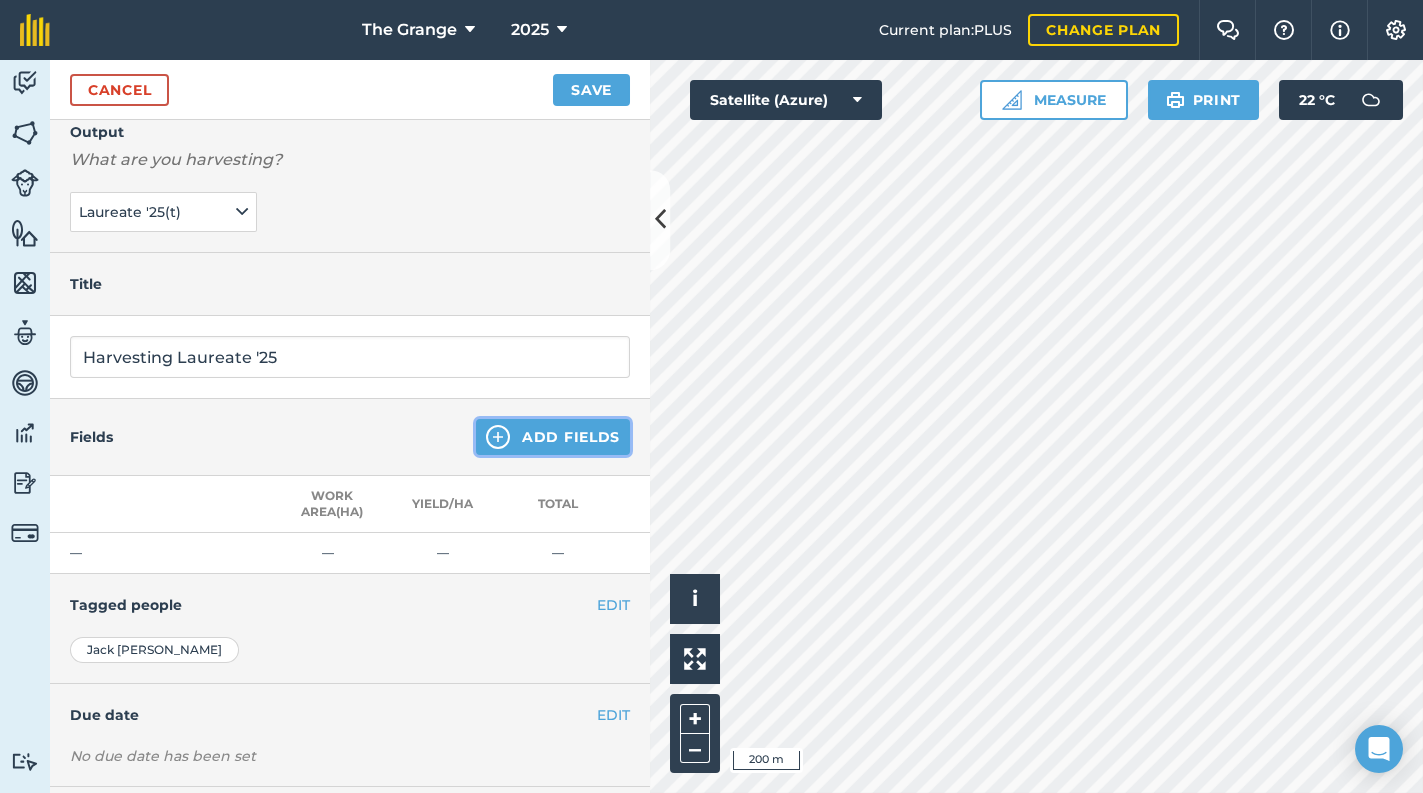 click on "Add Fields" at bounding box center (553, 437) 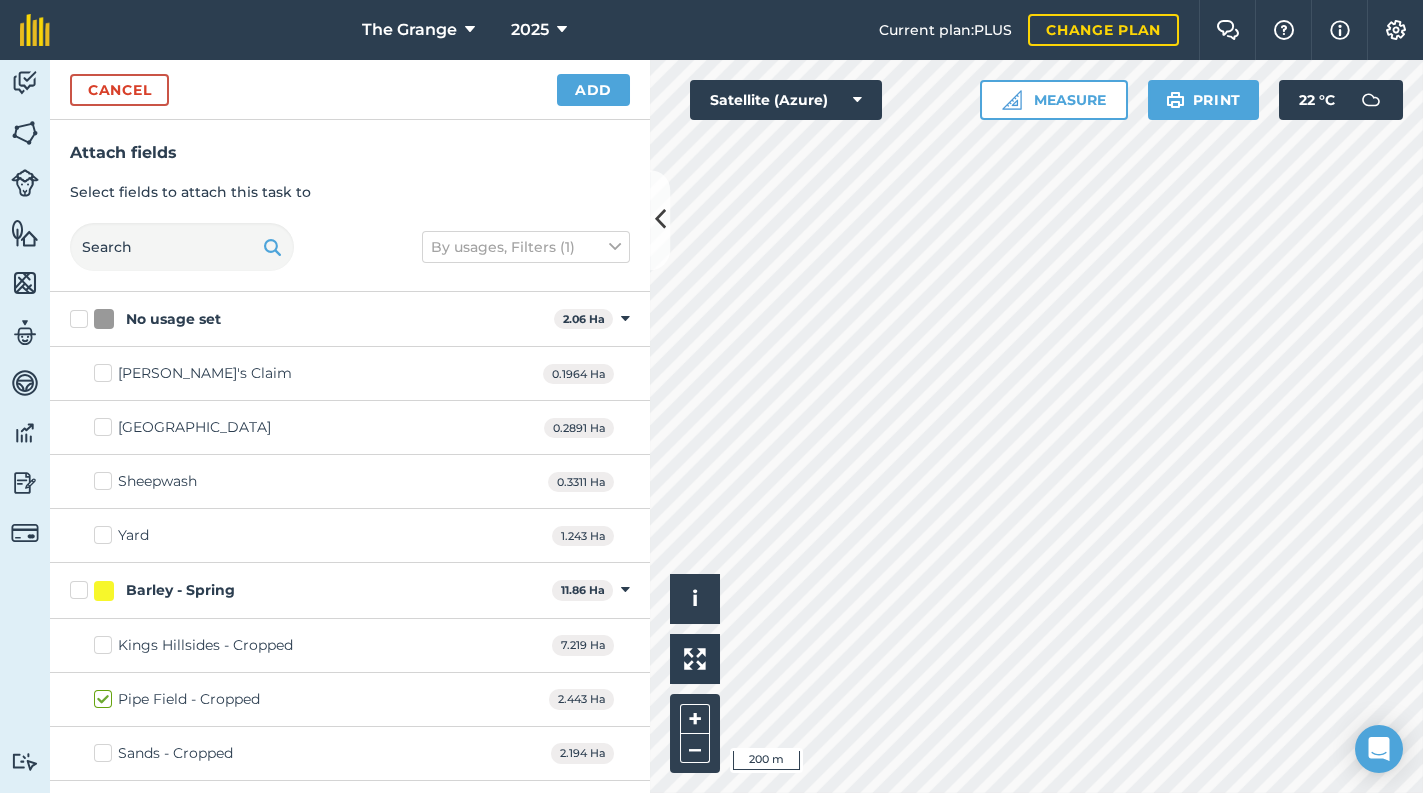 checkbox on "true" 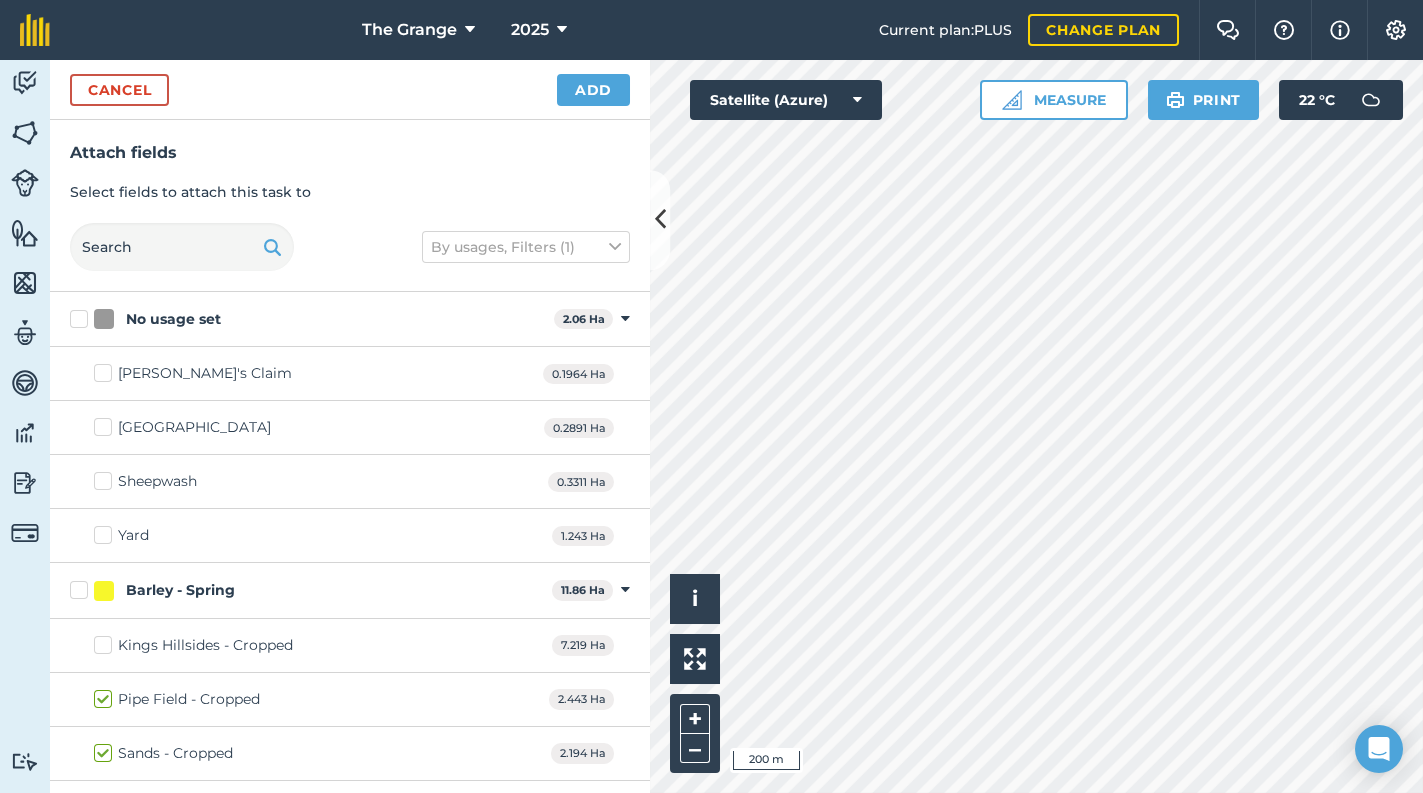checkbox on "true" 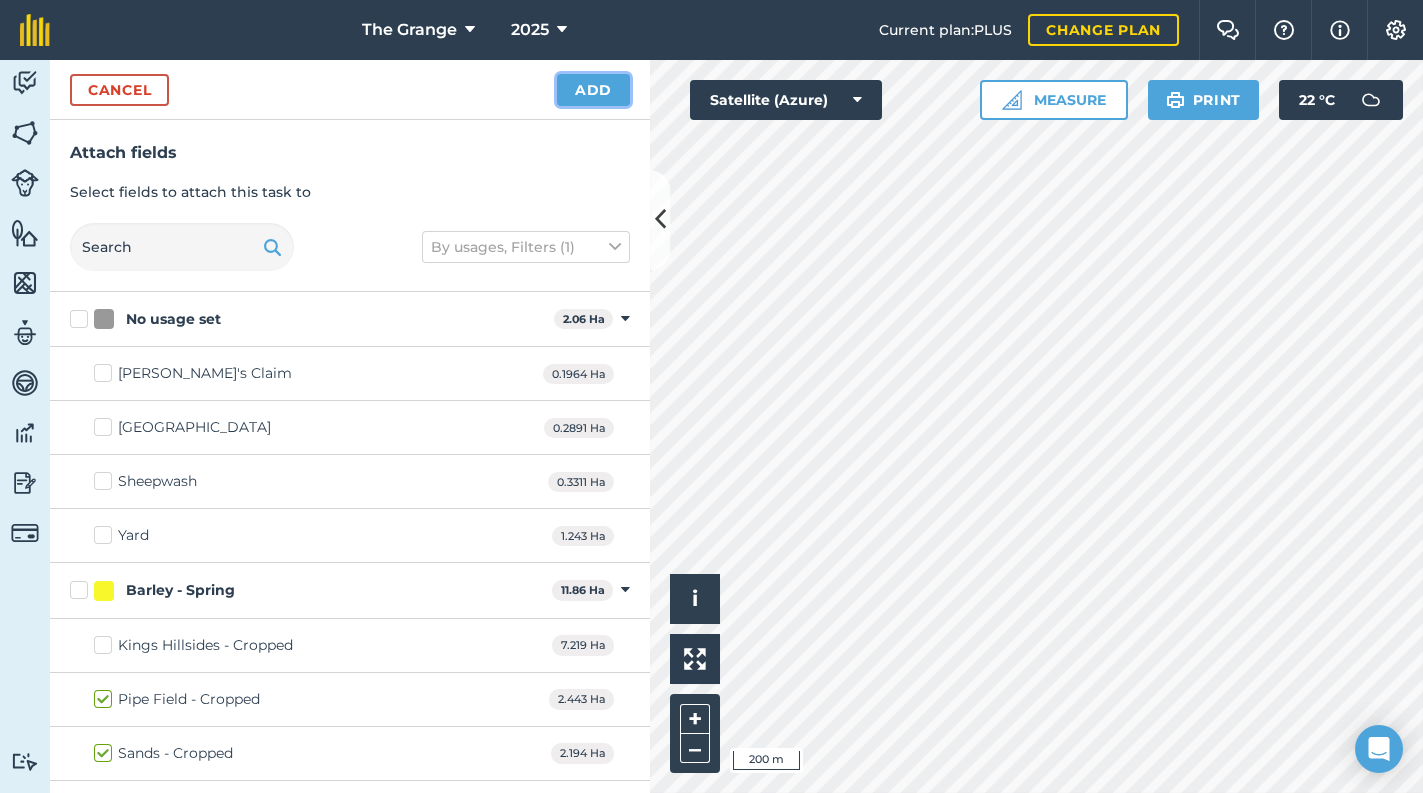 click on "Add" at bounding box center [593, 90] 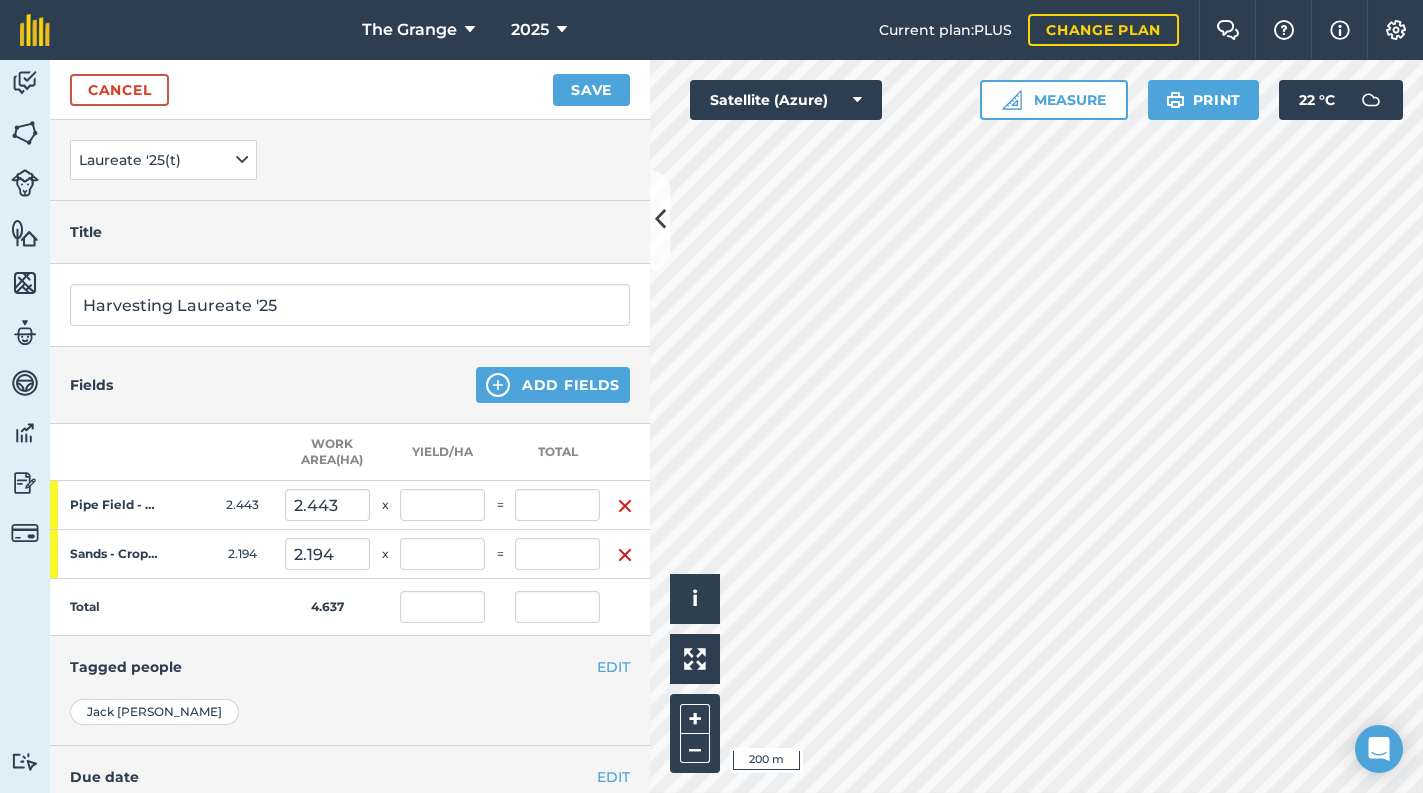 scroll, scrollTop: 170, scrollLeft: 0, axis: vertical 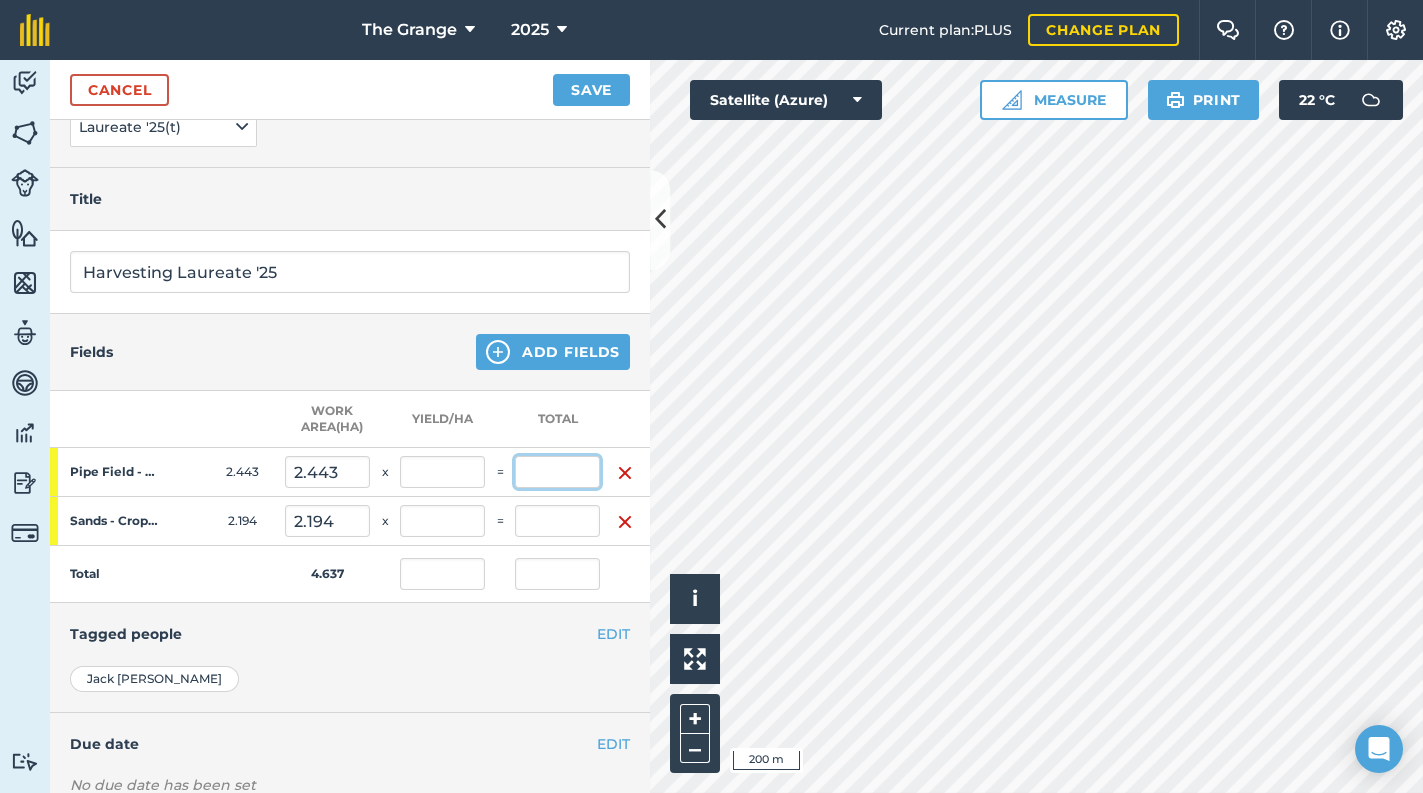 click at bounding box center (557, 472) 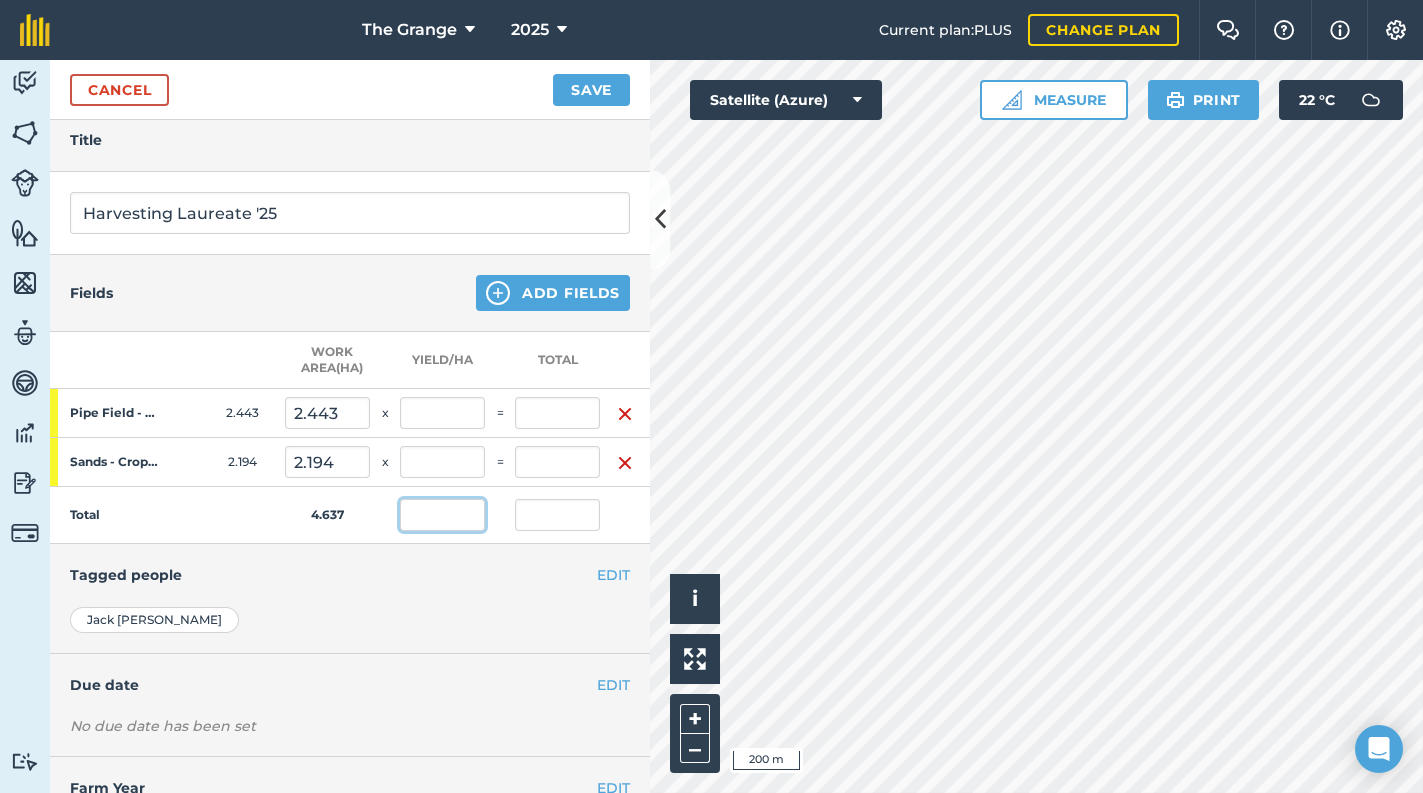 click at bounding box center (442, 515) 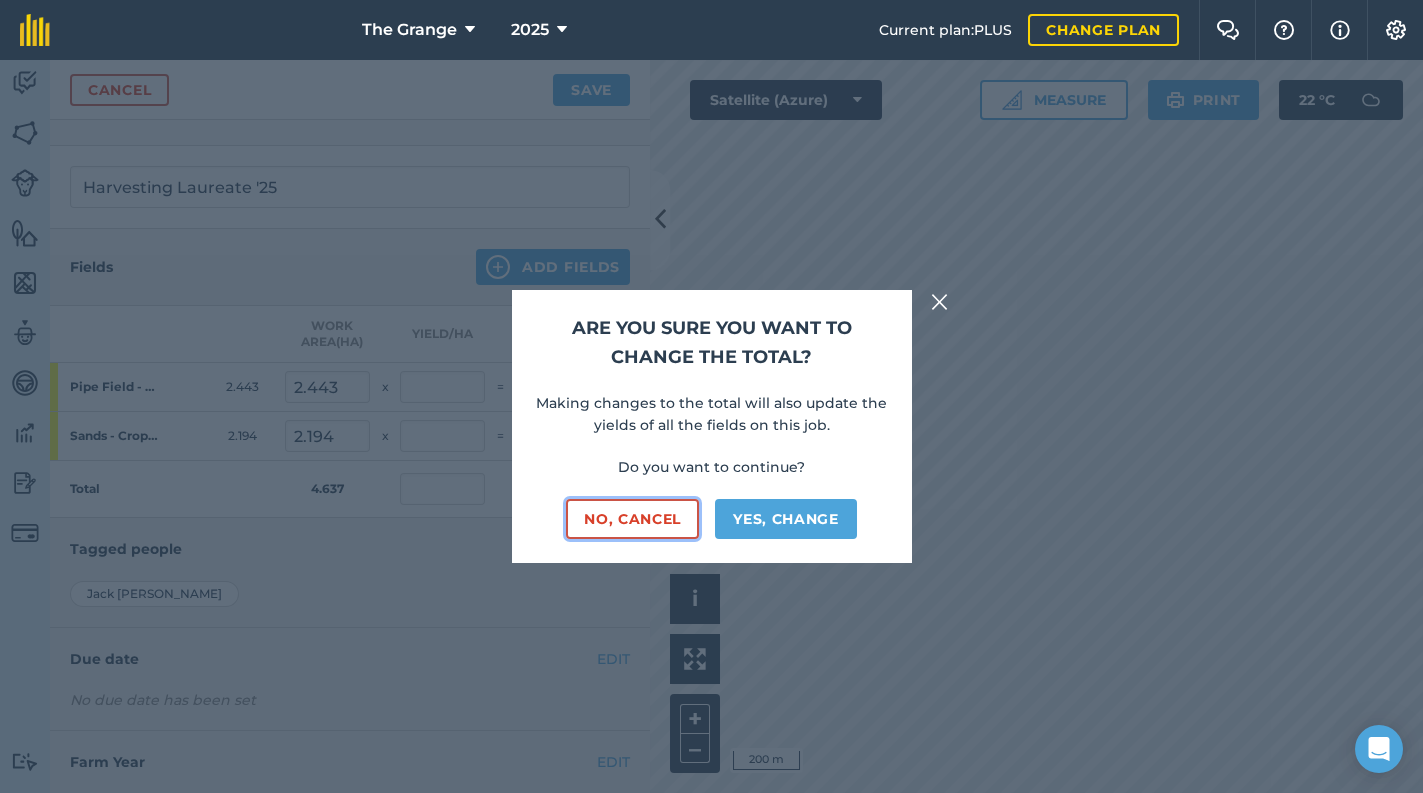 click on "No, cancel" at bounding box center (632, 519) 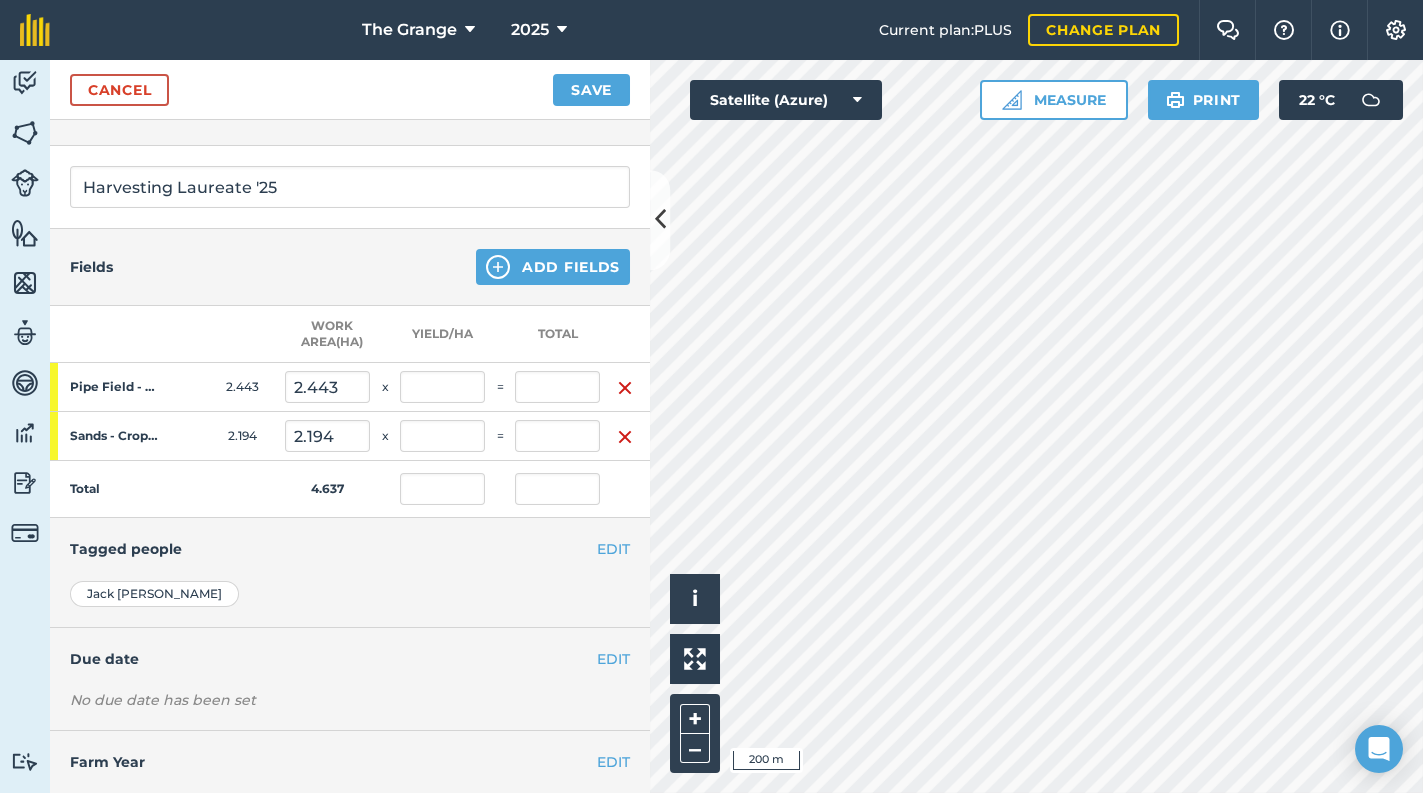 click on "EDIT Tagged people" at bounding box center [350, 549] 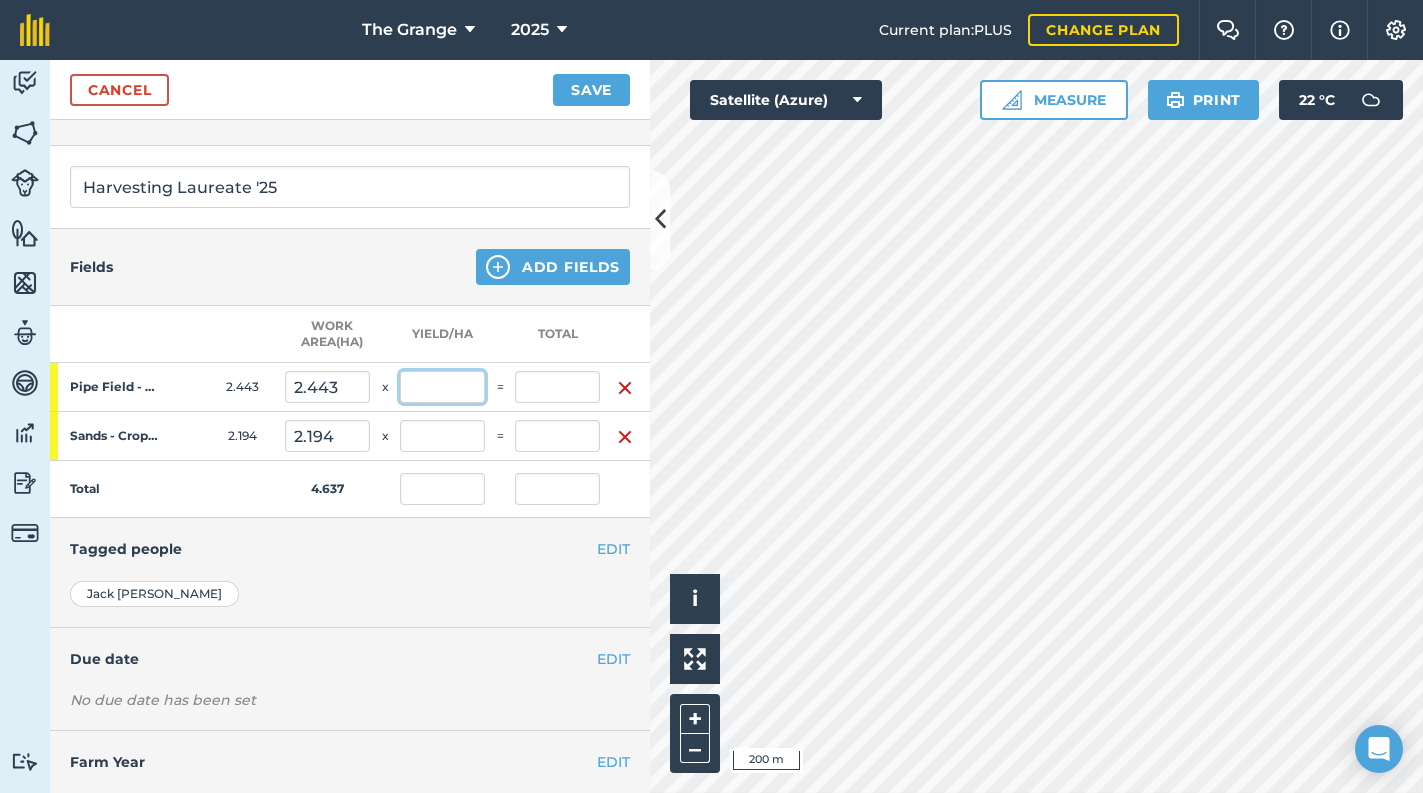 click at bounding box center (442, 387) 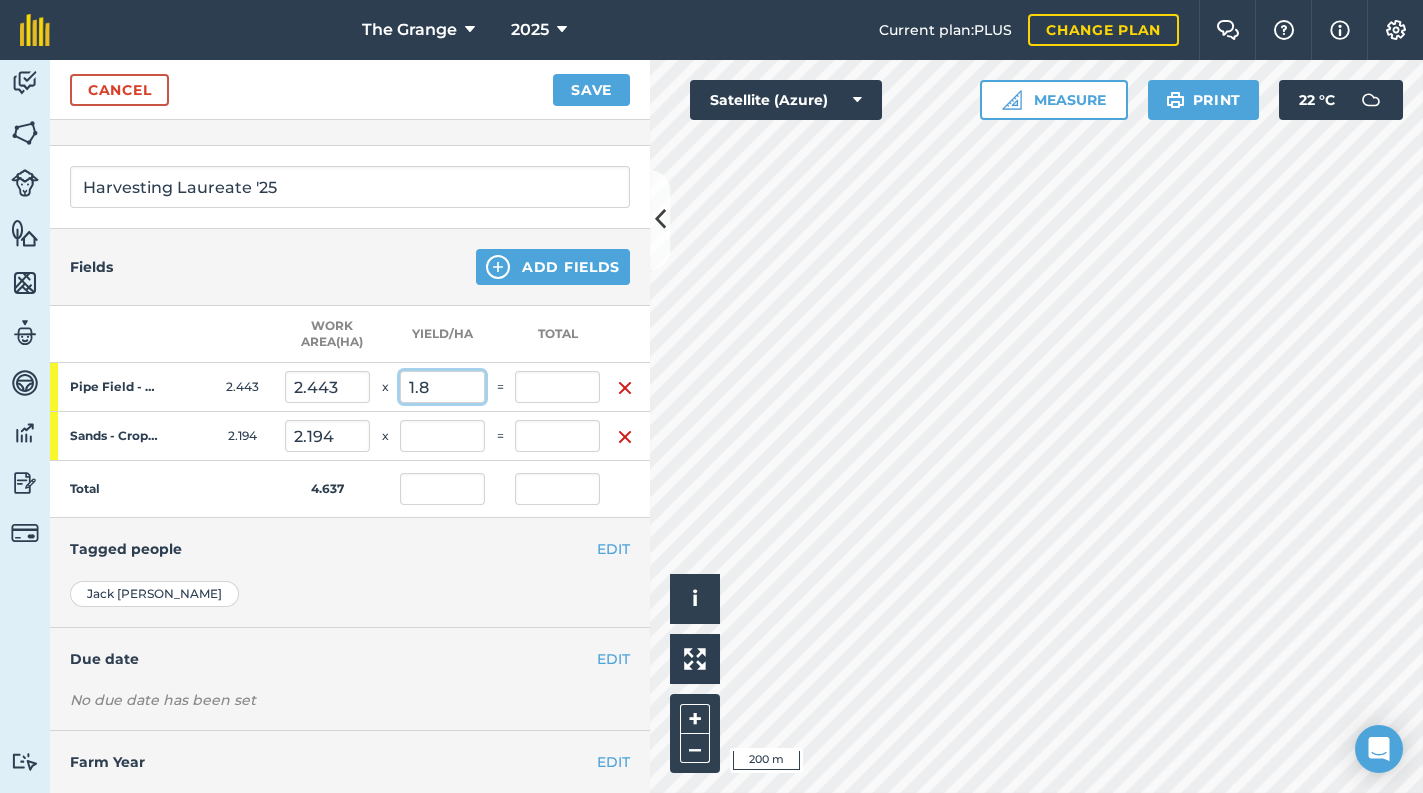 type on "1.8" 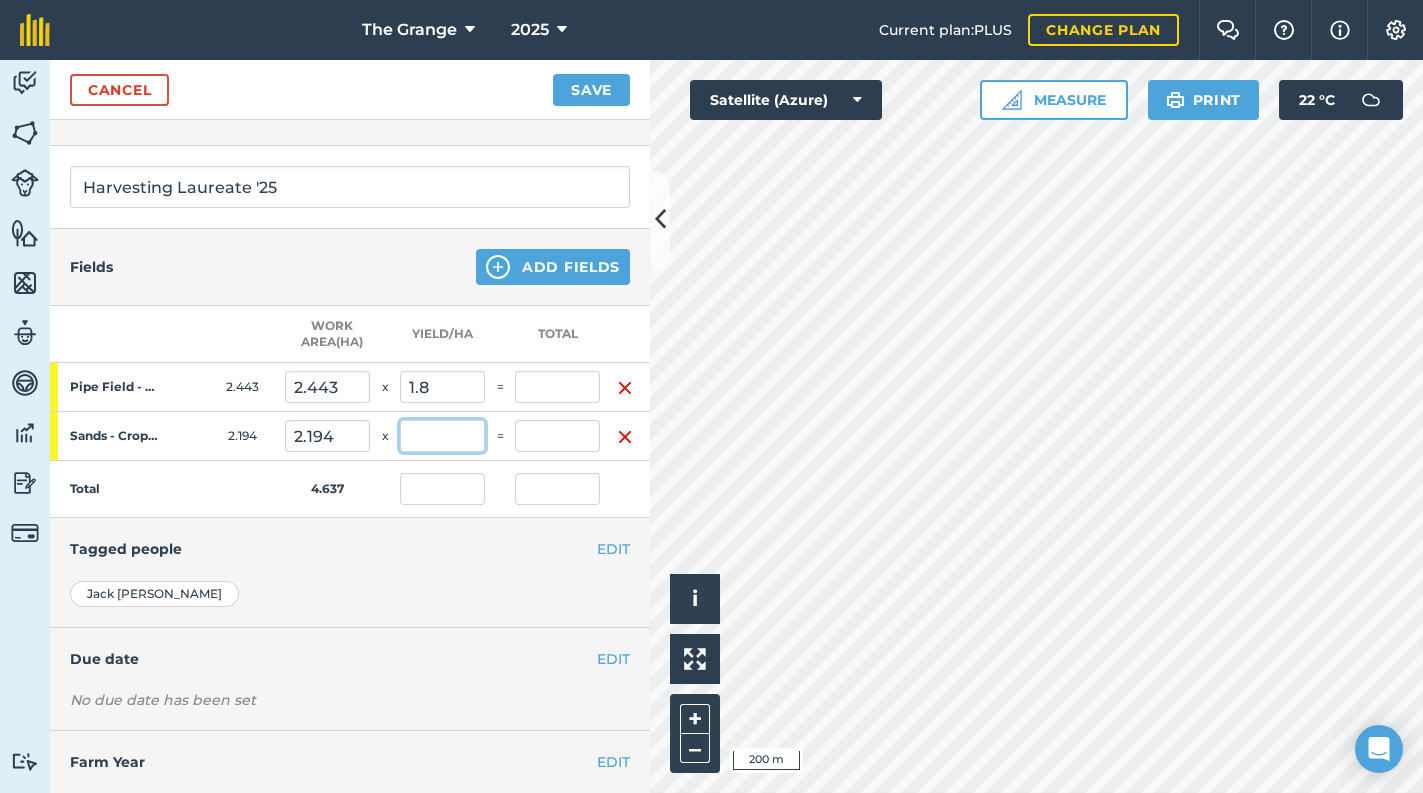 type on "4.397" 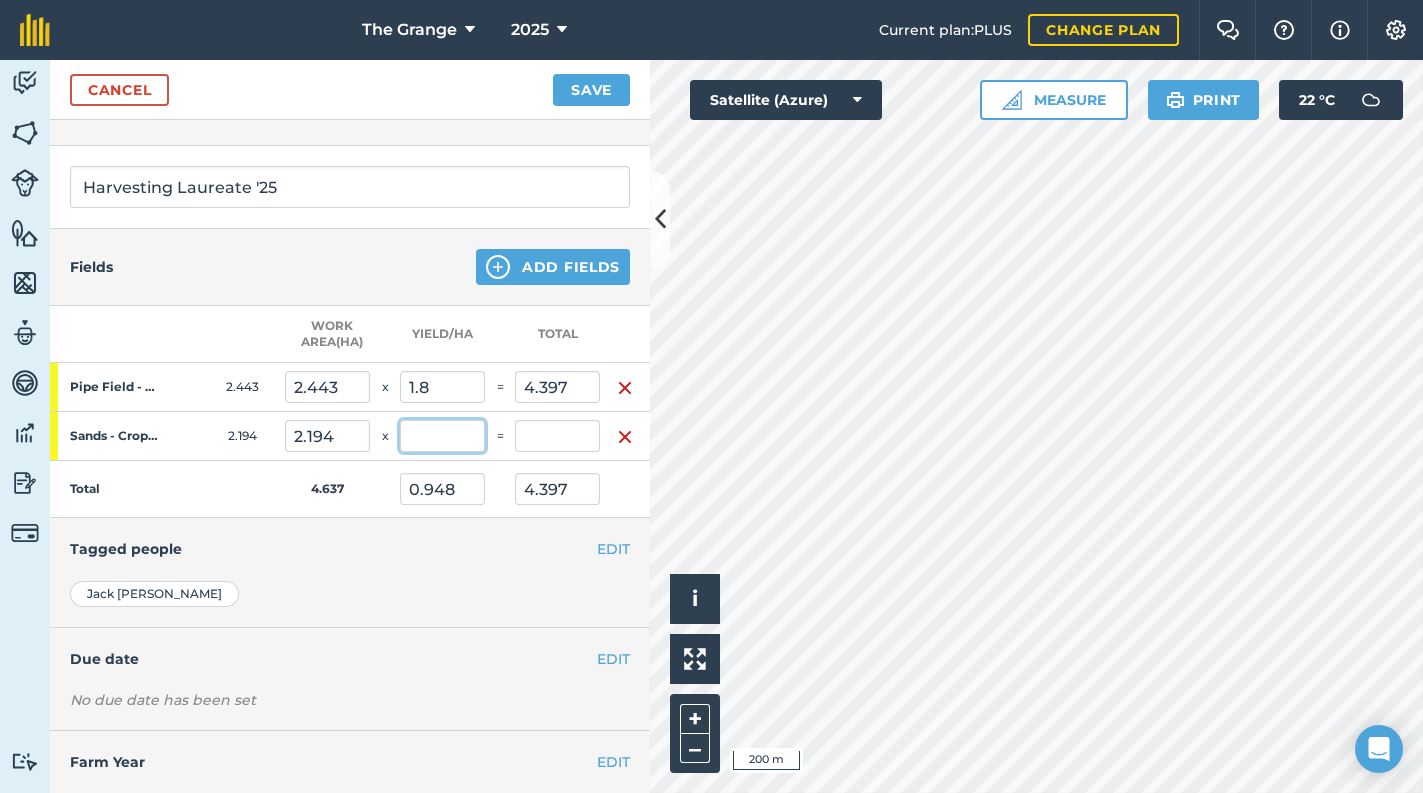 click at bounding box center (442, 436) 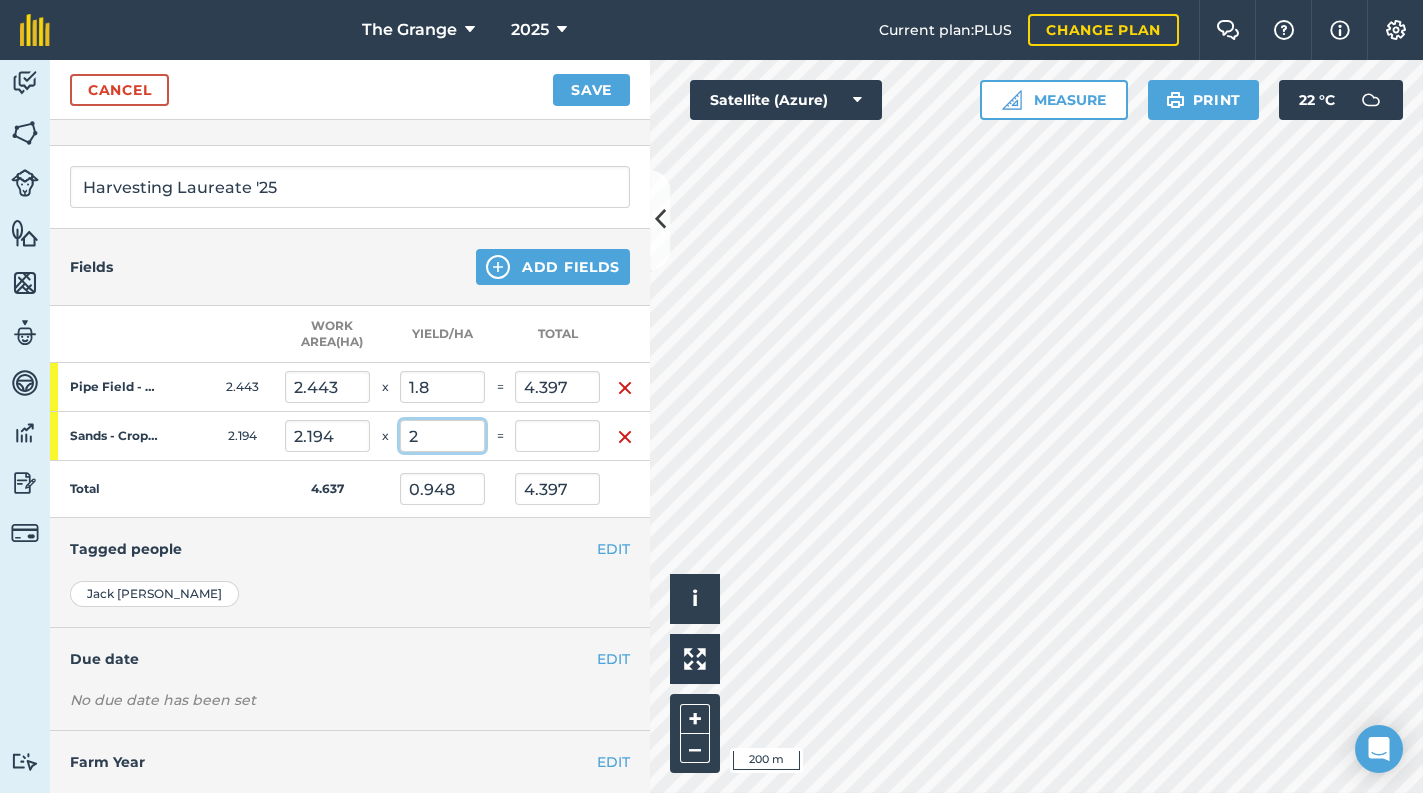 type on "2" 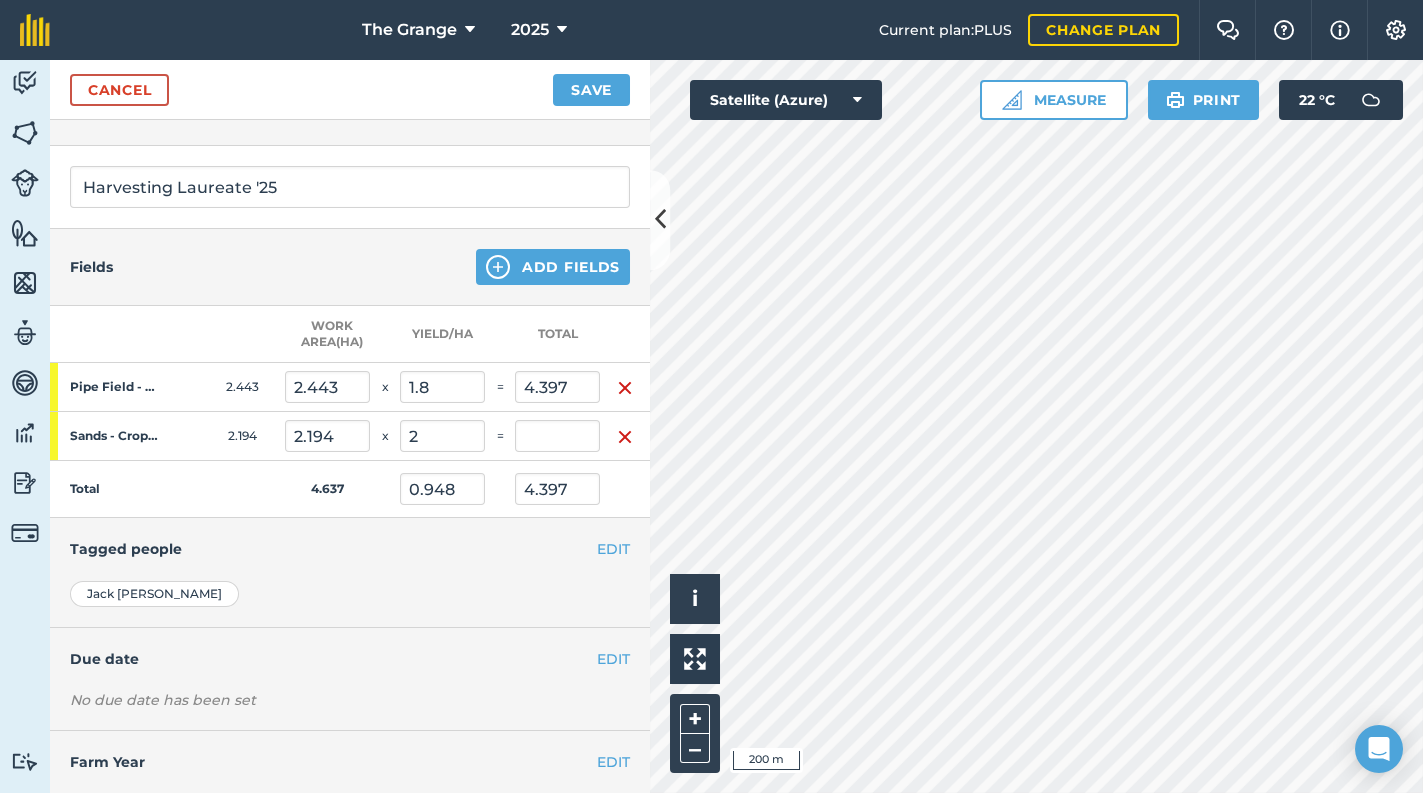 type on "1.895" 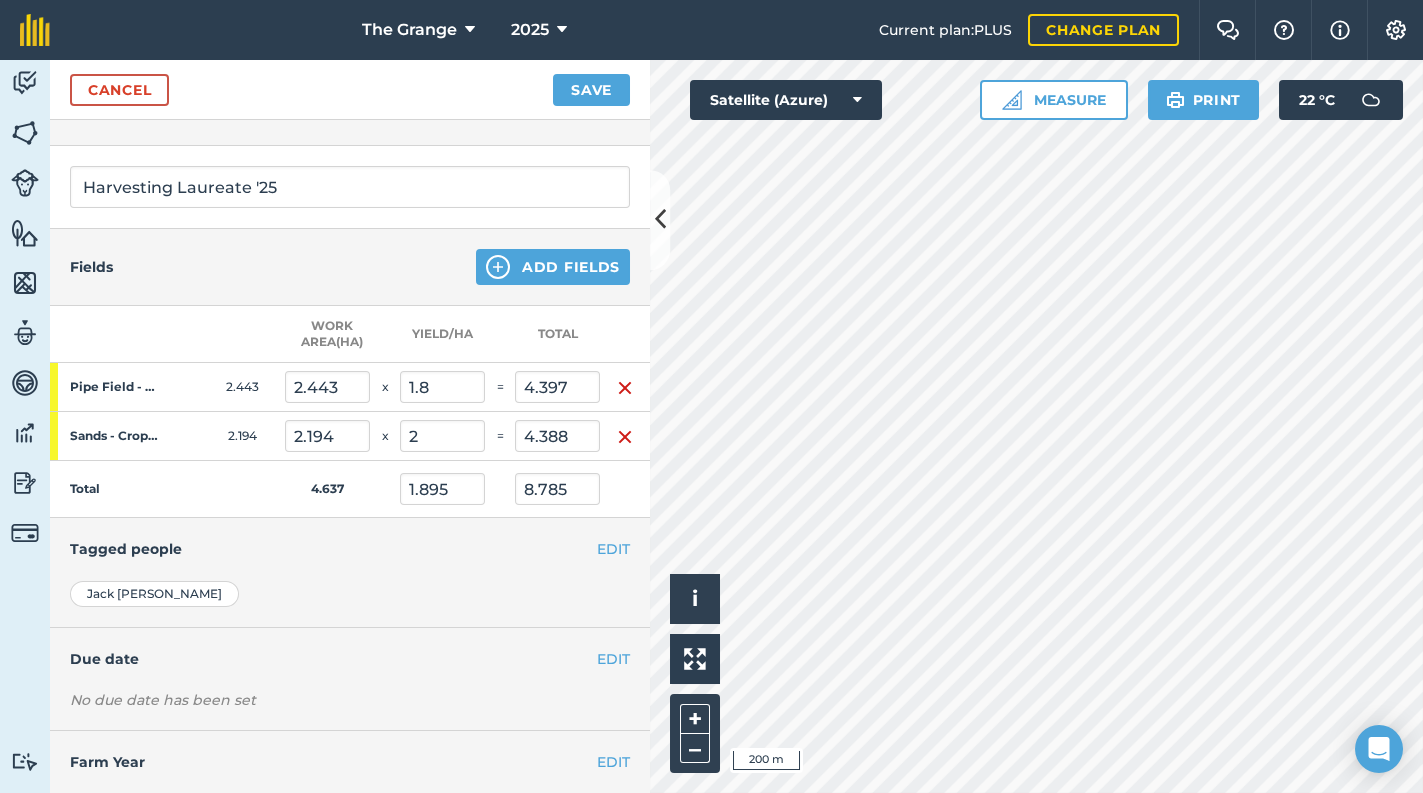 click on "[PERSON_NAME] [PERSON_NAME] [PERSON_NAME] [PERSON_NAME]" at bounding box center [350, 604] 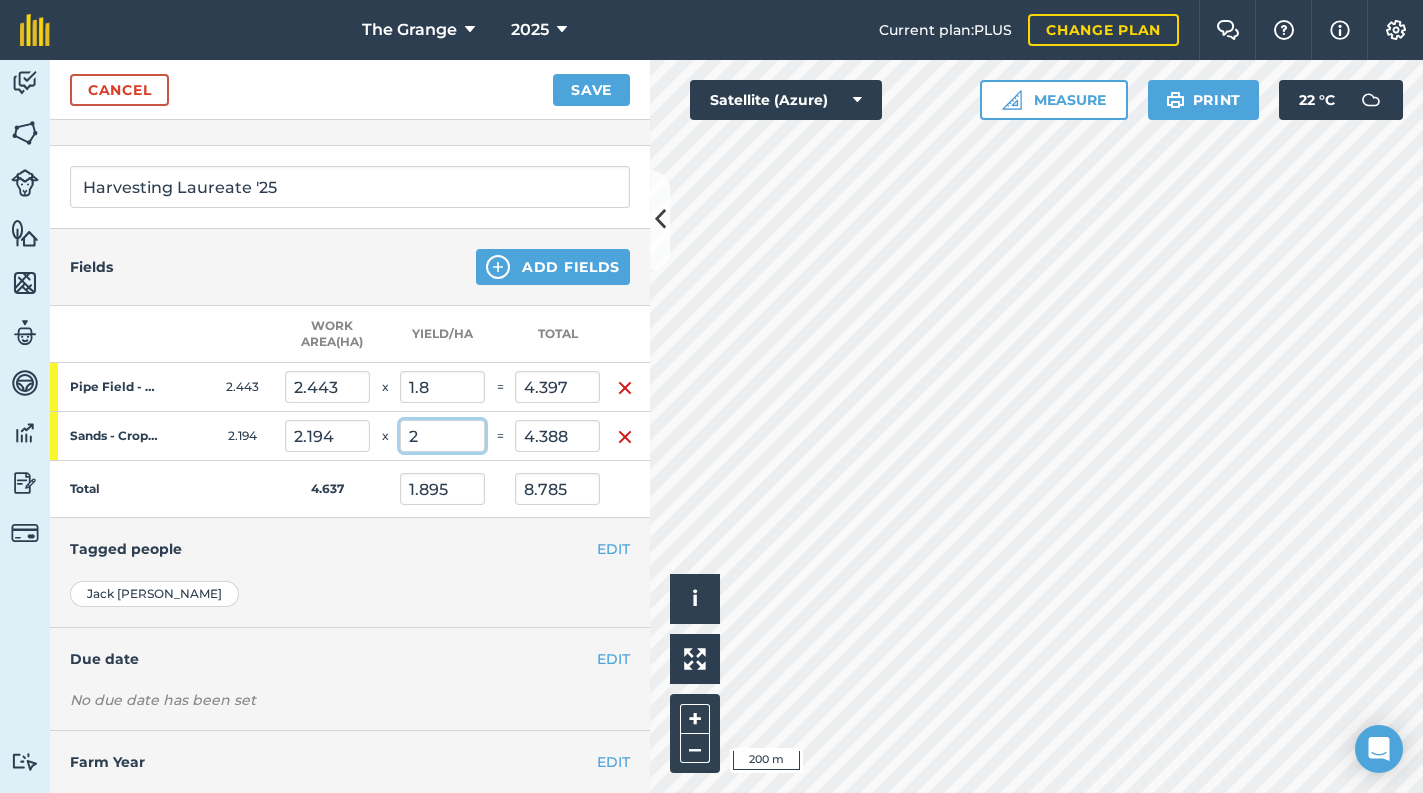 drag, startPoint x: 438, startPoint y: 433, endPoint x: 366, endPoint y: 437, distance: 72.11102 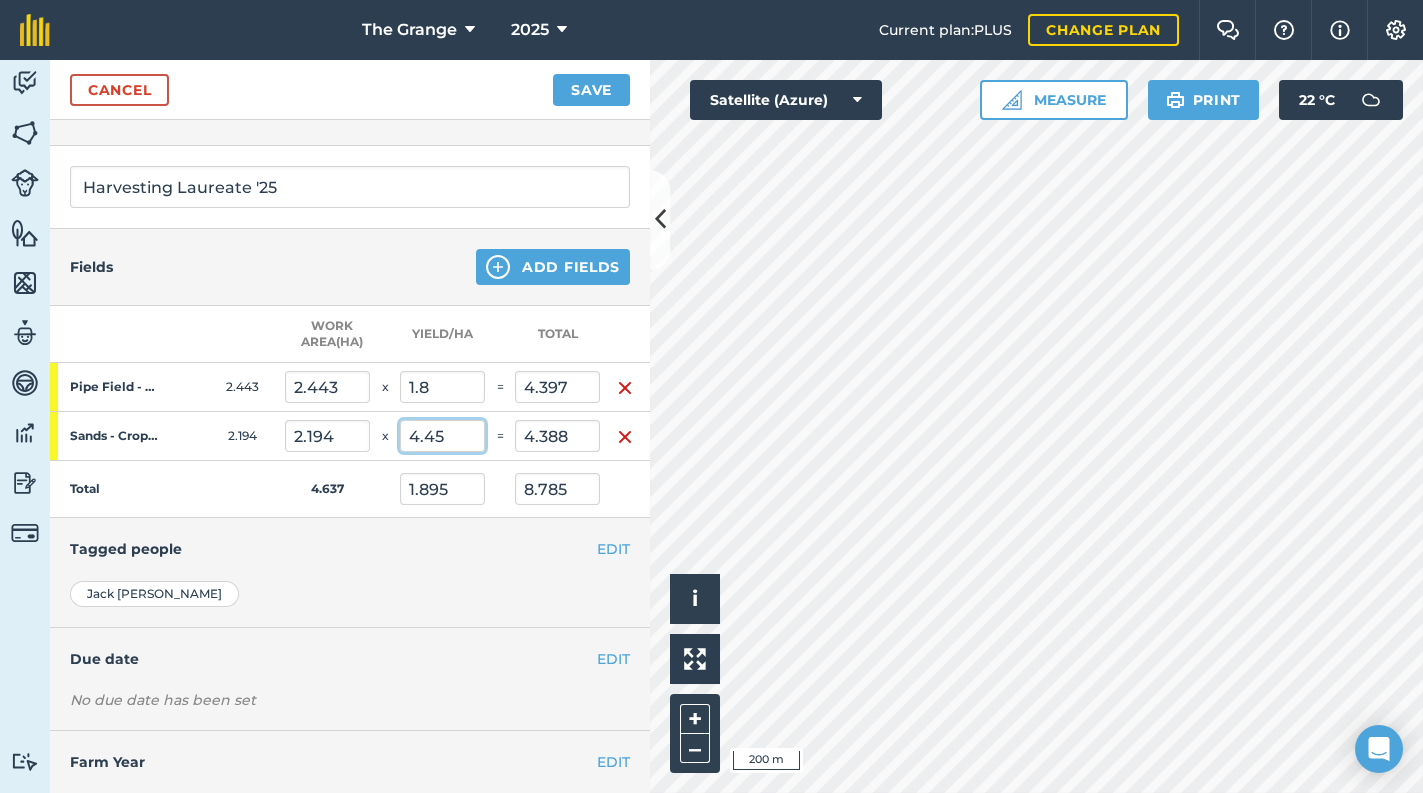 type on "4.45" 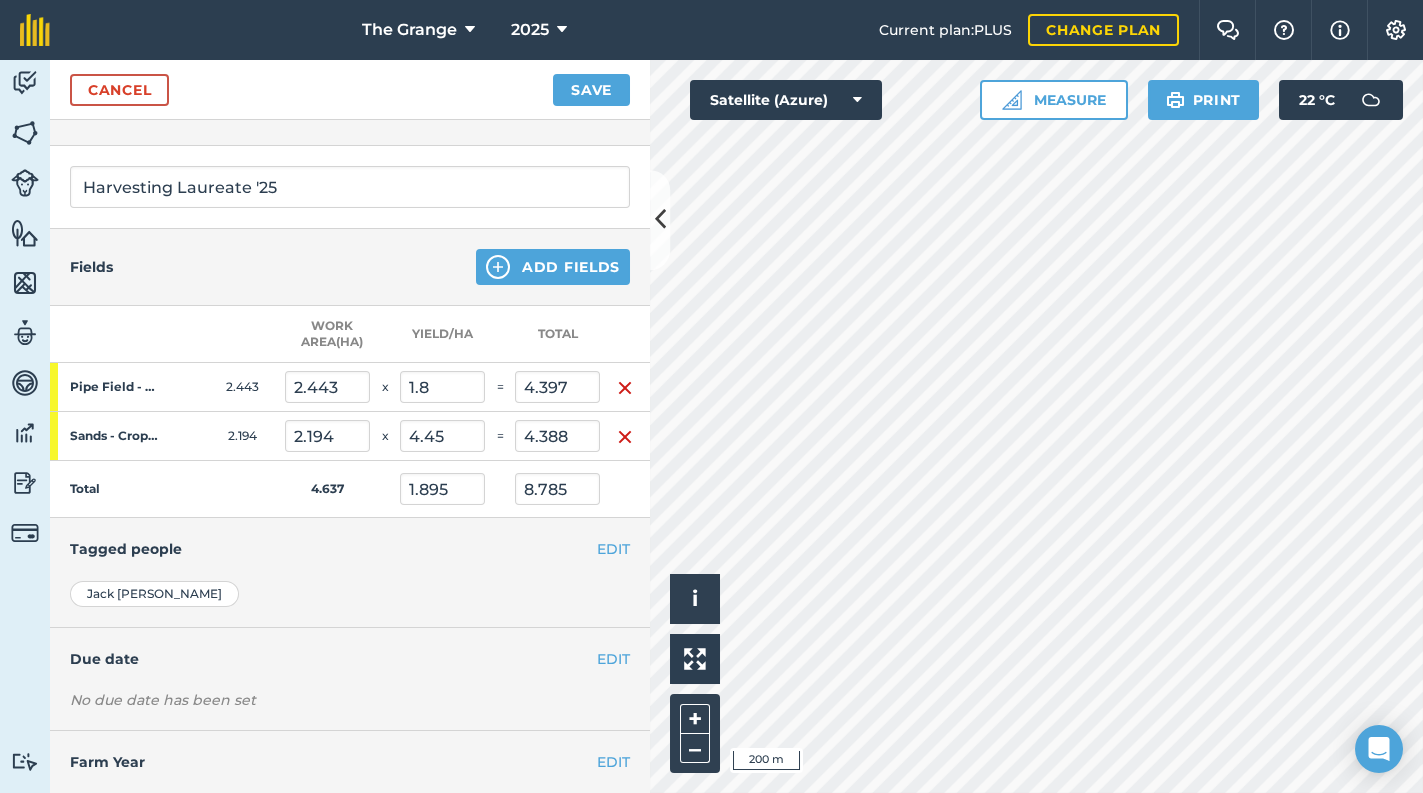 click on "EDIT Due date" at bounding box center (350, 659) 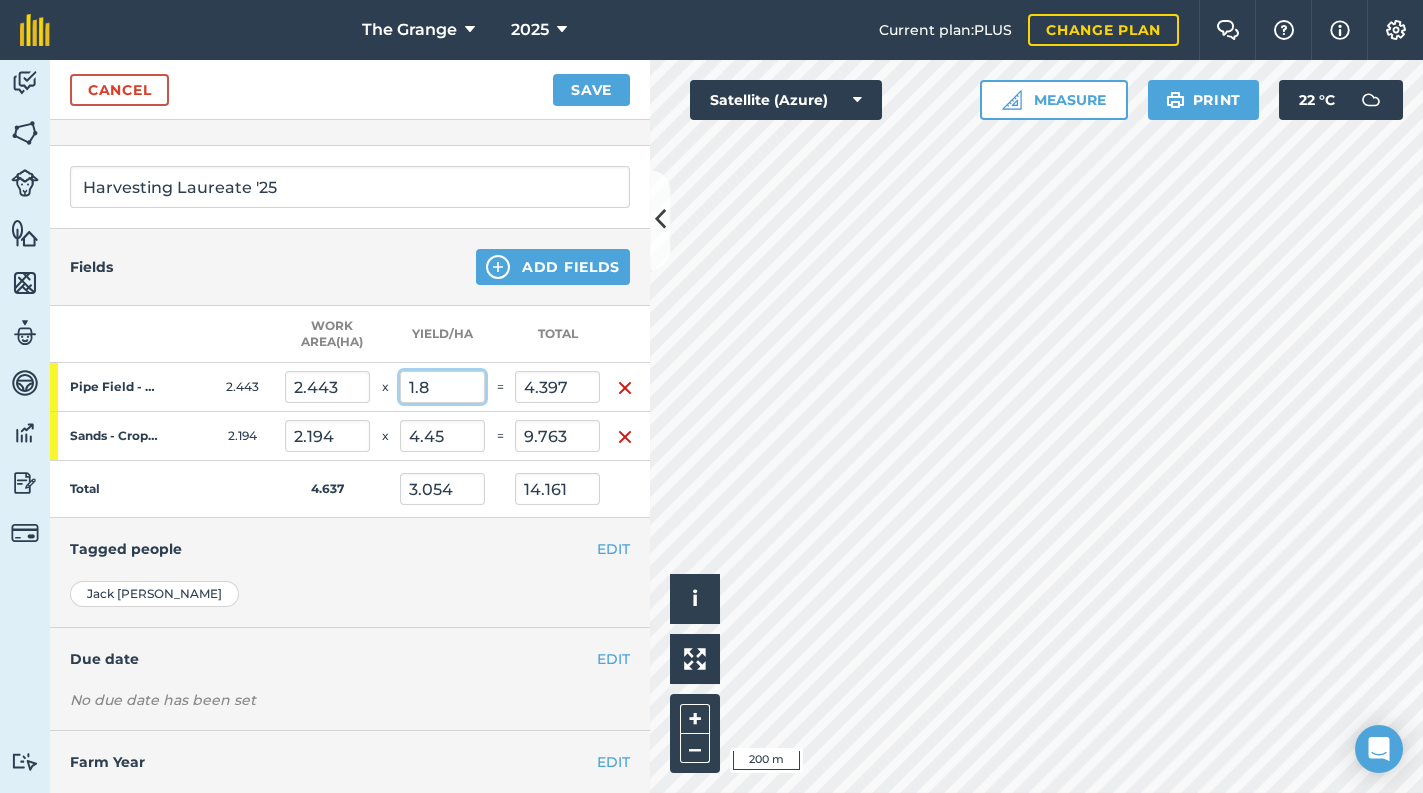 click on "1.8" at bounding box center (442, 387) 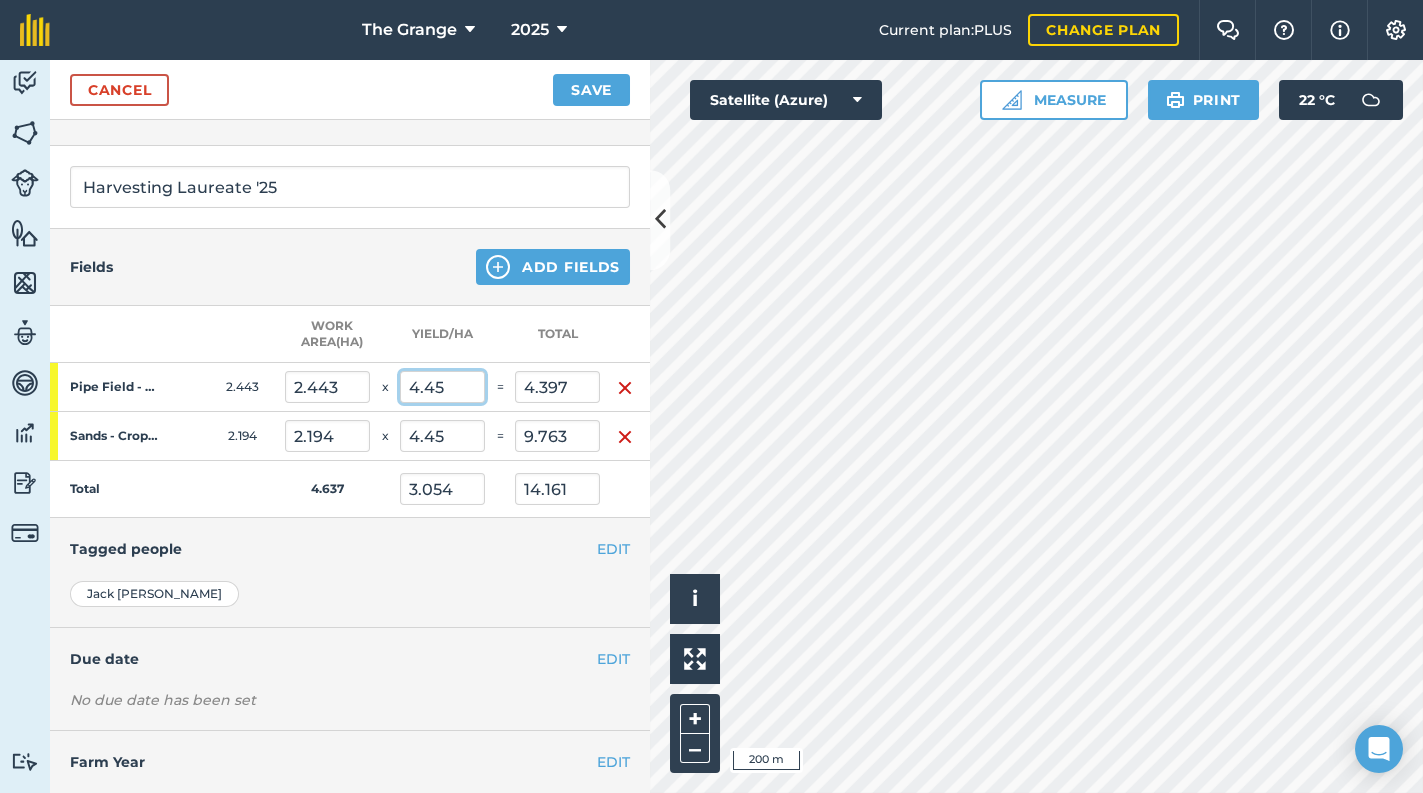 type on "4.45" 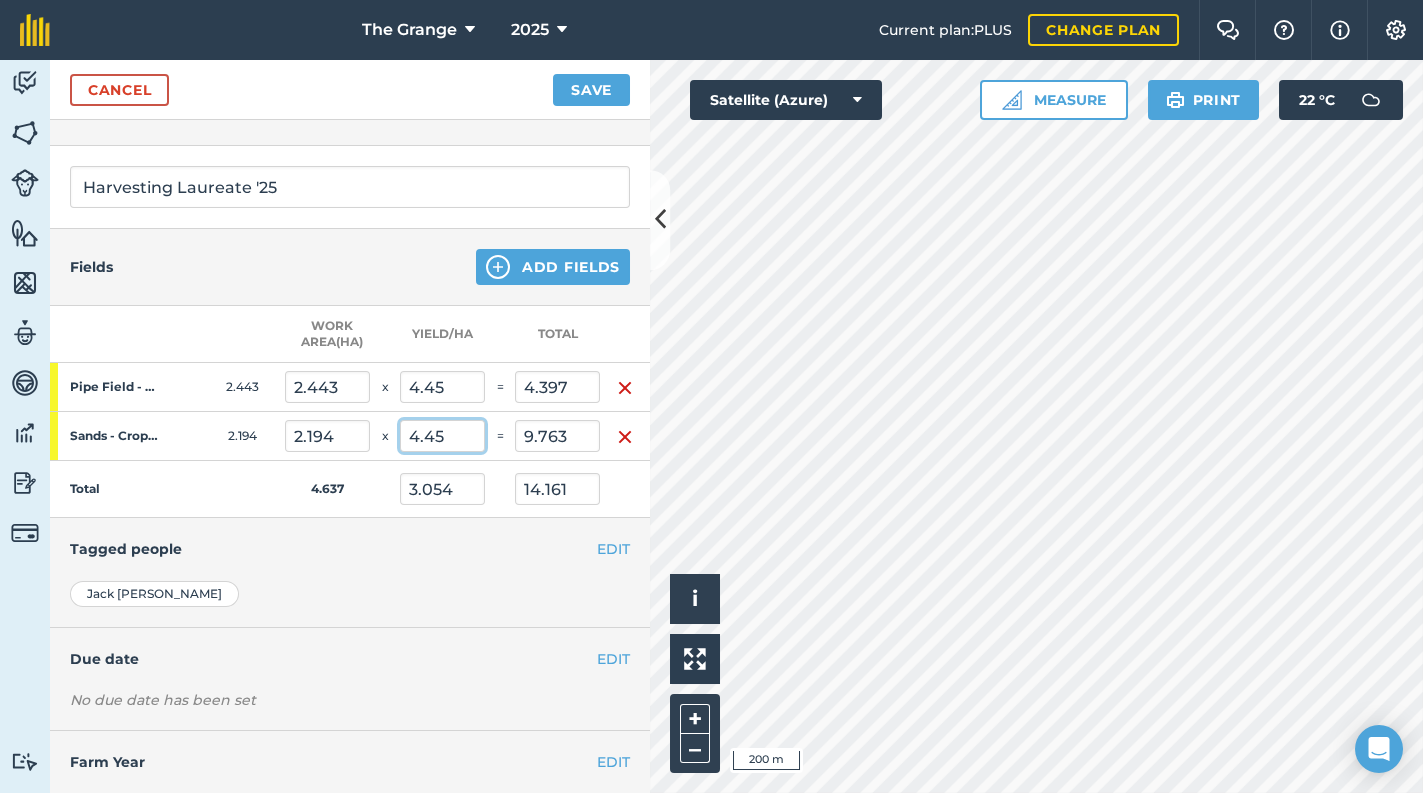 type on "10.871" 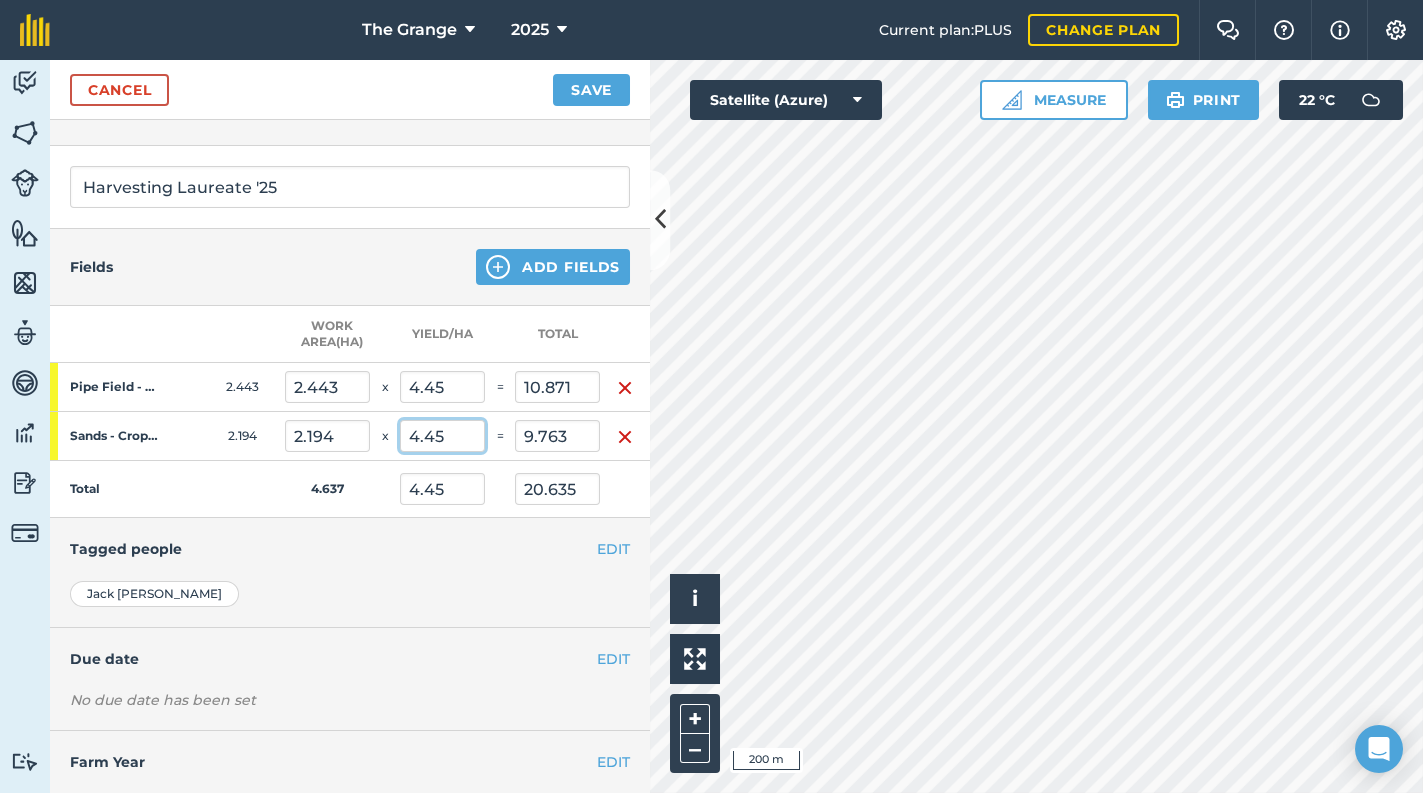drag, startPoint x: 440, startPoint y: 428, endPoint x: 464, endPoint y: 425, distance: 24.186773 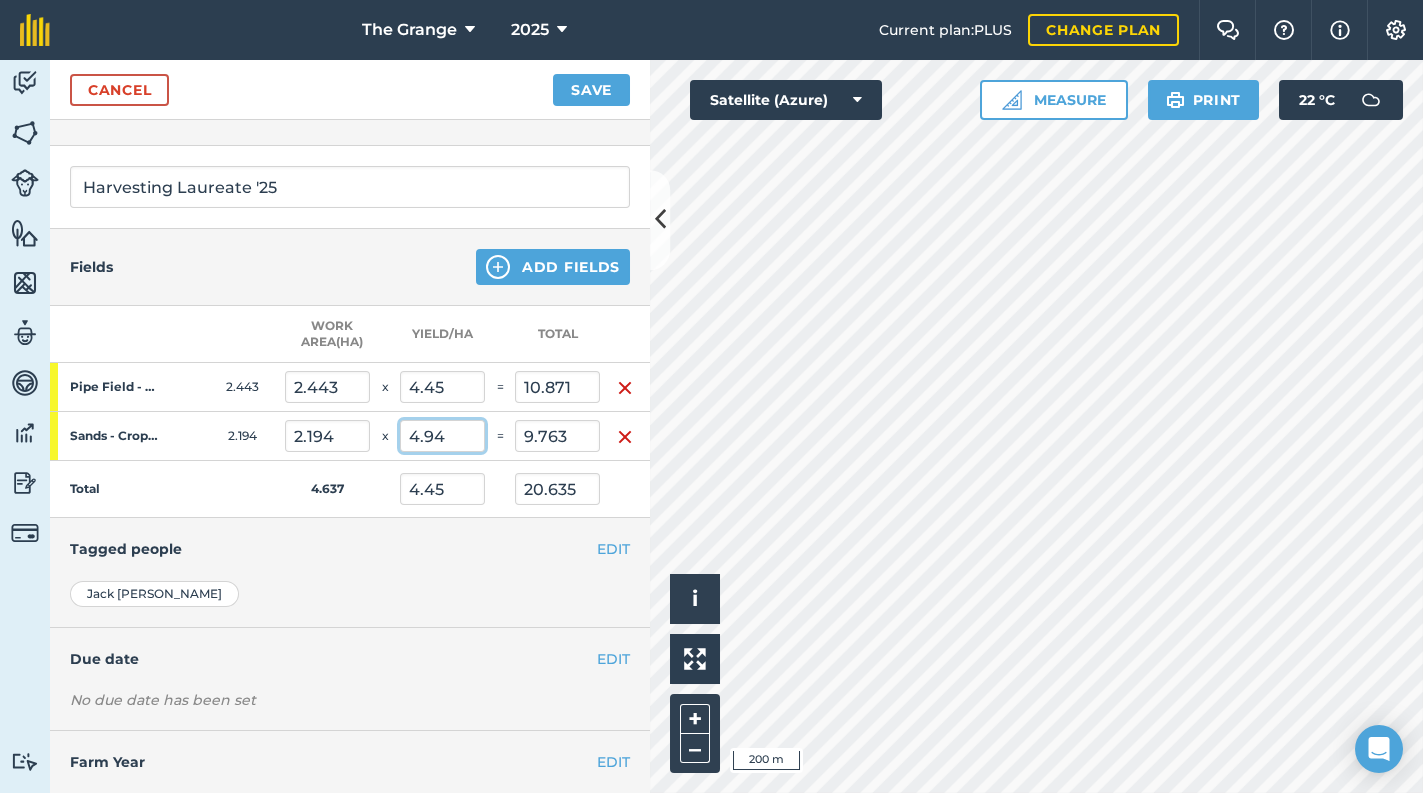 type on "4.94" 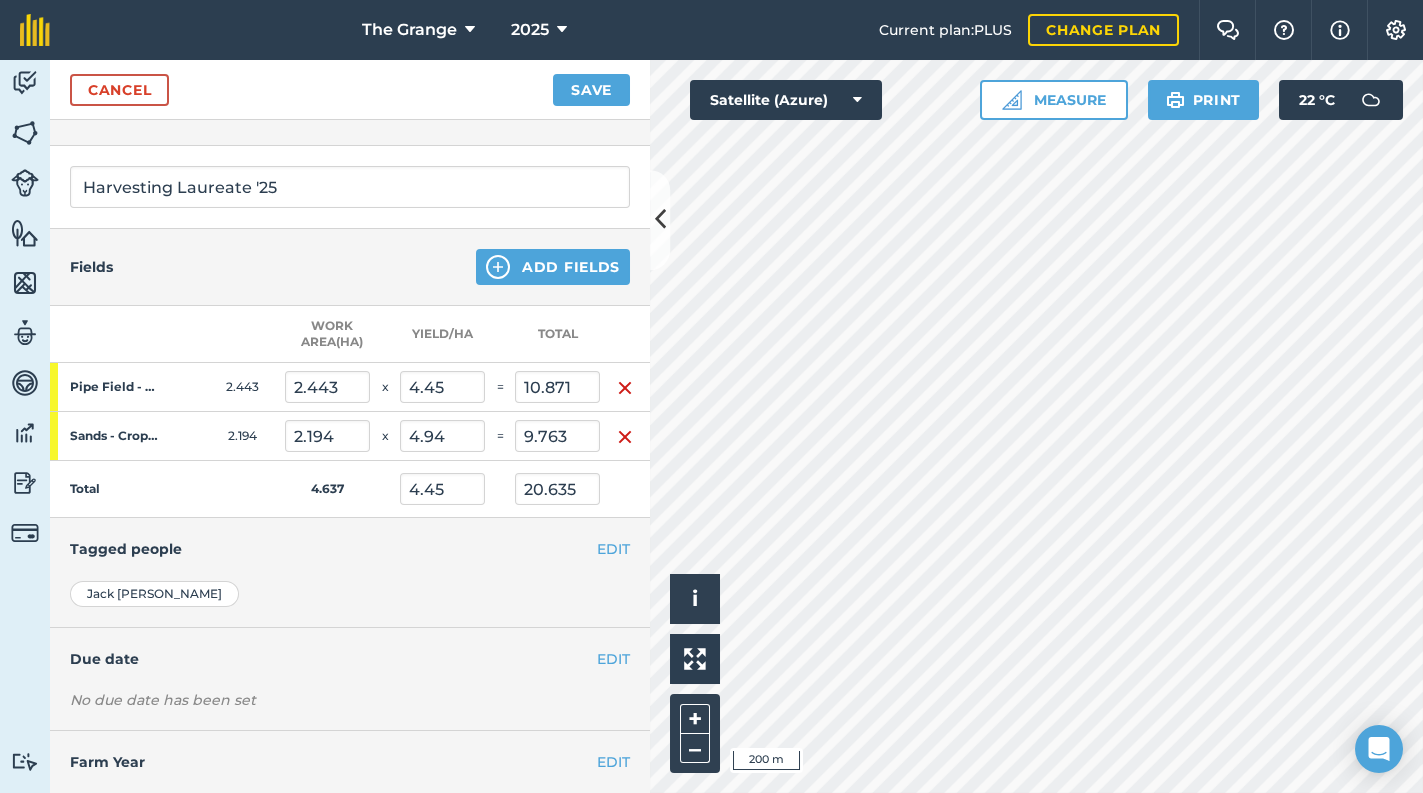 type on "4.682" 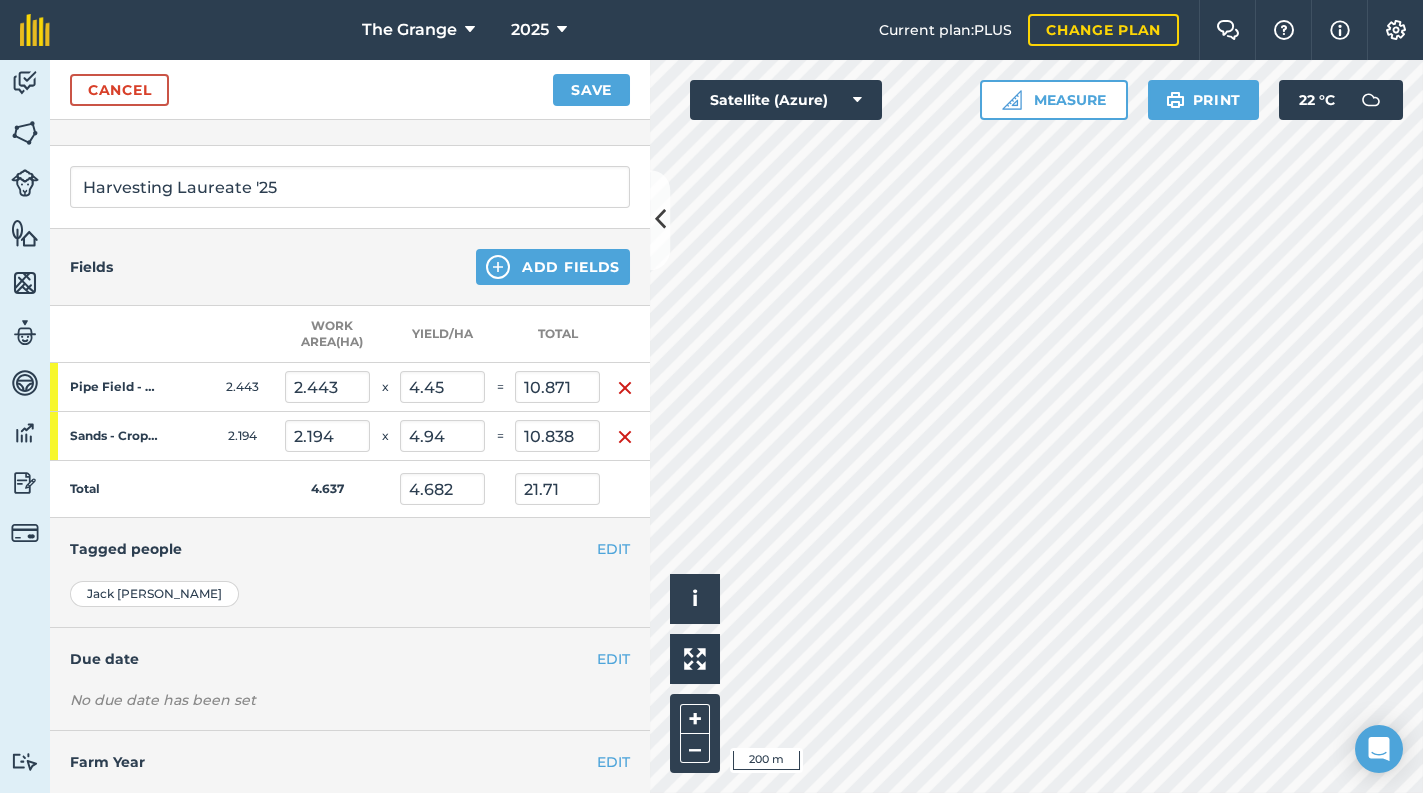 click on "EDIT Tagged people" at bounding box center (350, 549) 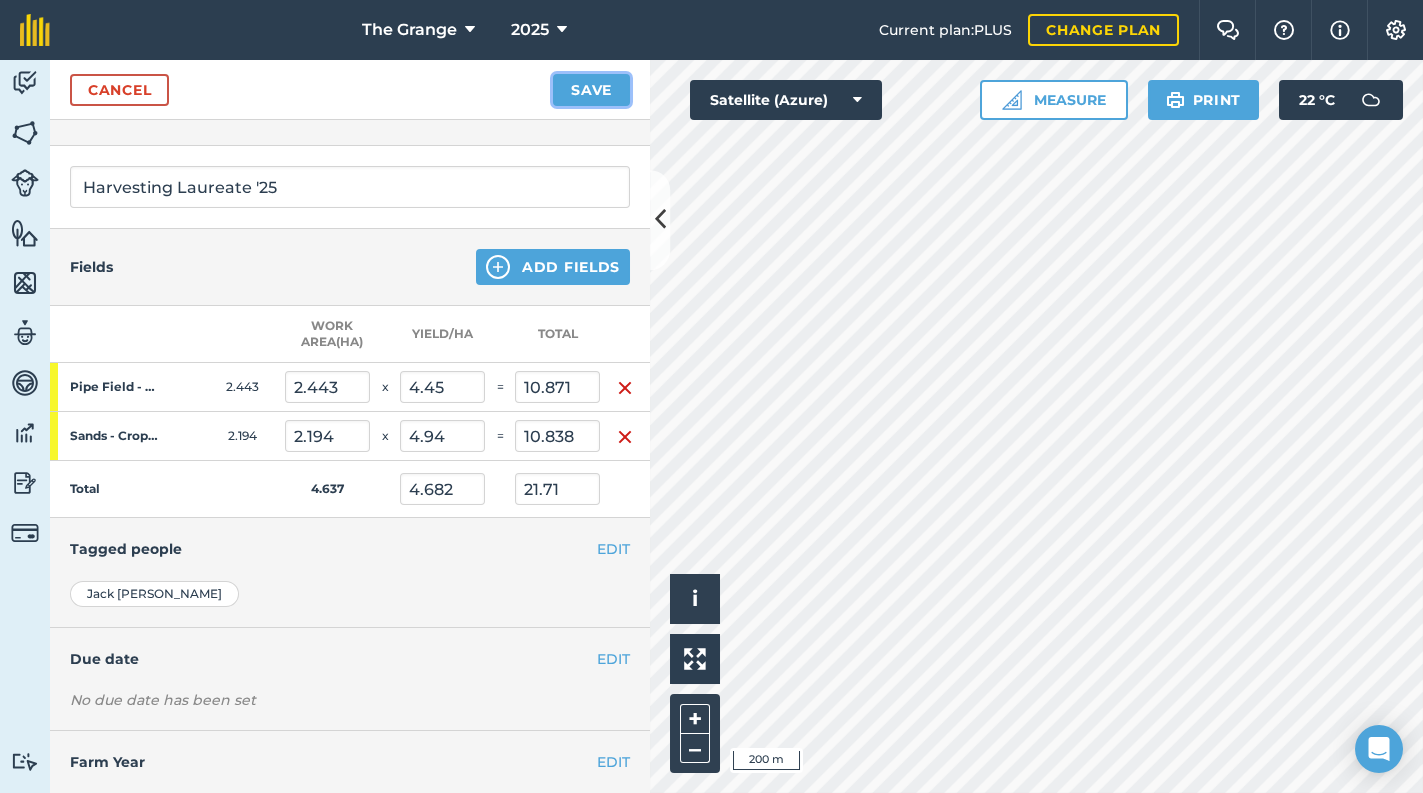 click on "Save" at bounding box center (591, 90) 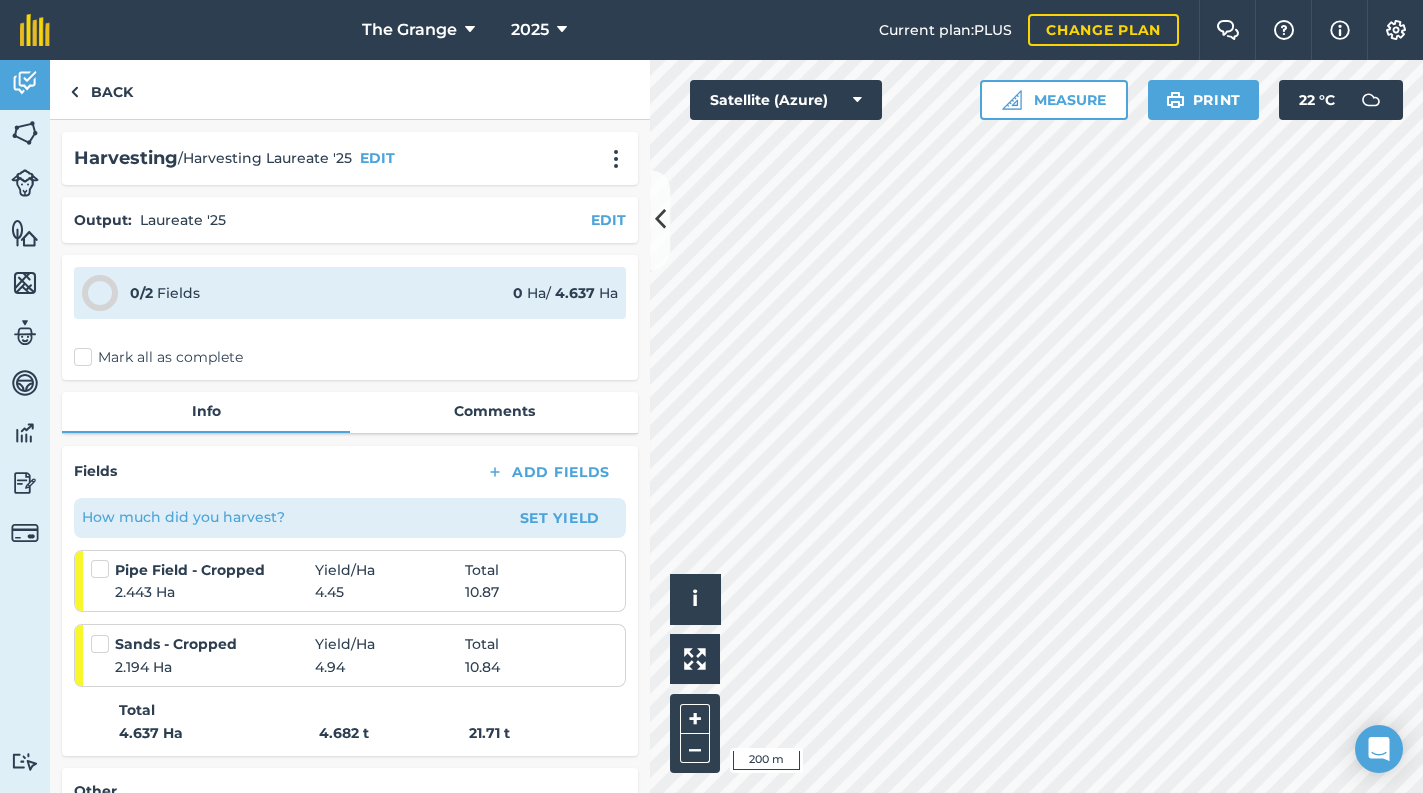 click on "Mark all as complete" at bounding box center [158, 357] 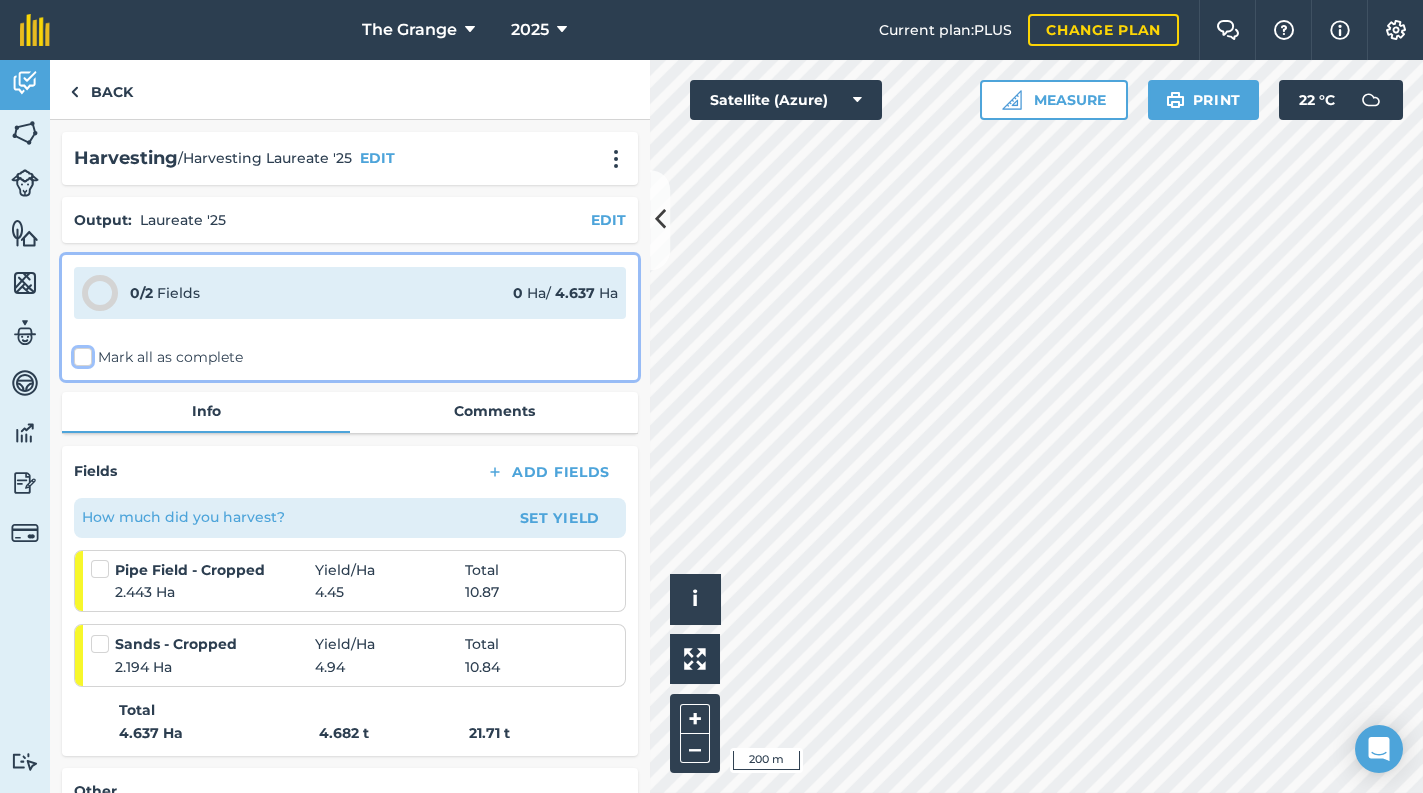 click on "Mark all as complete" at bounding box center [80, 353] 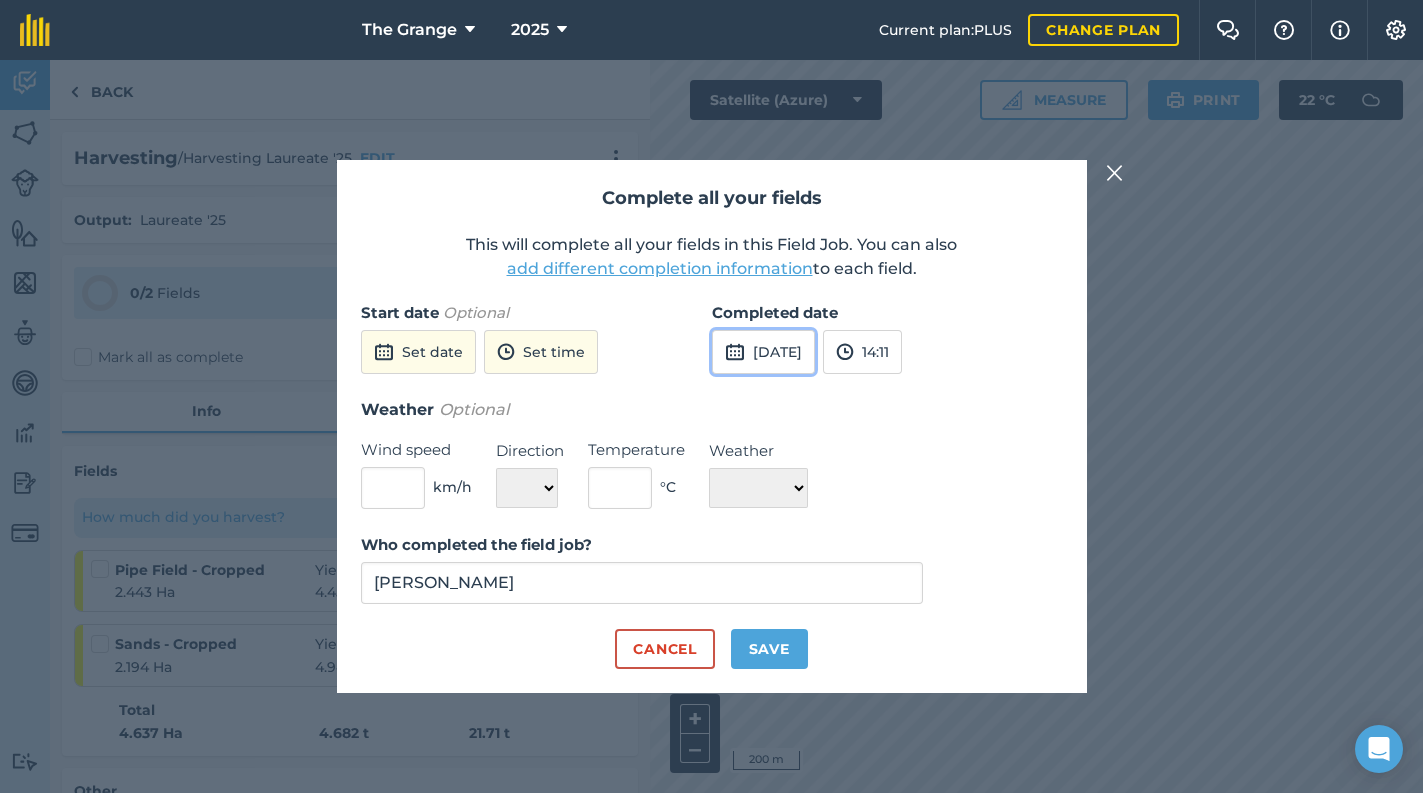 click on "[DATE]" at bounding box center [763, 352] 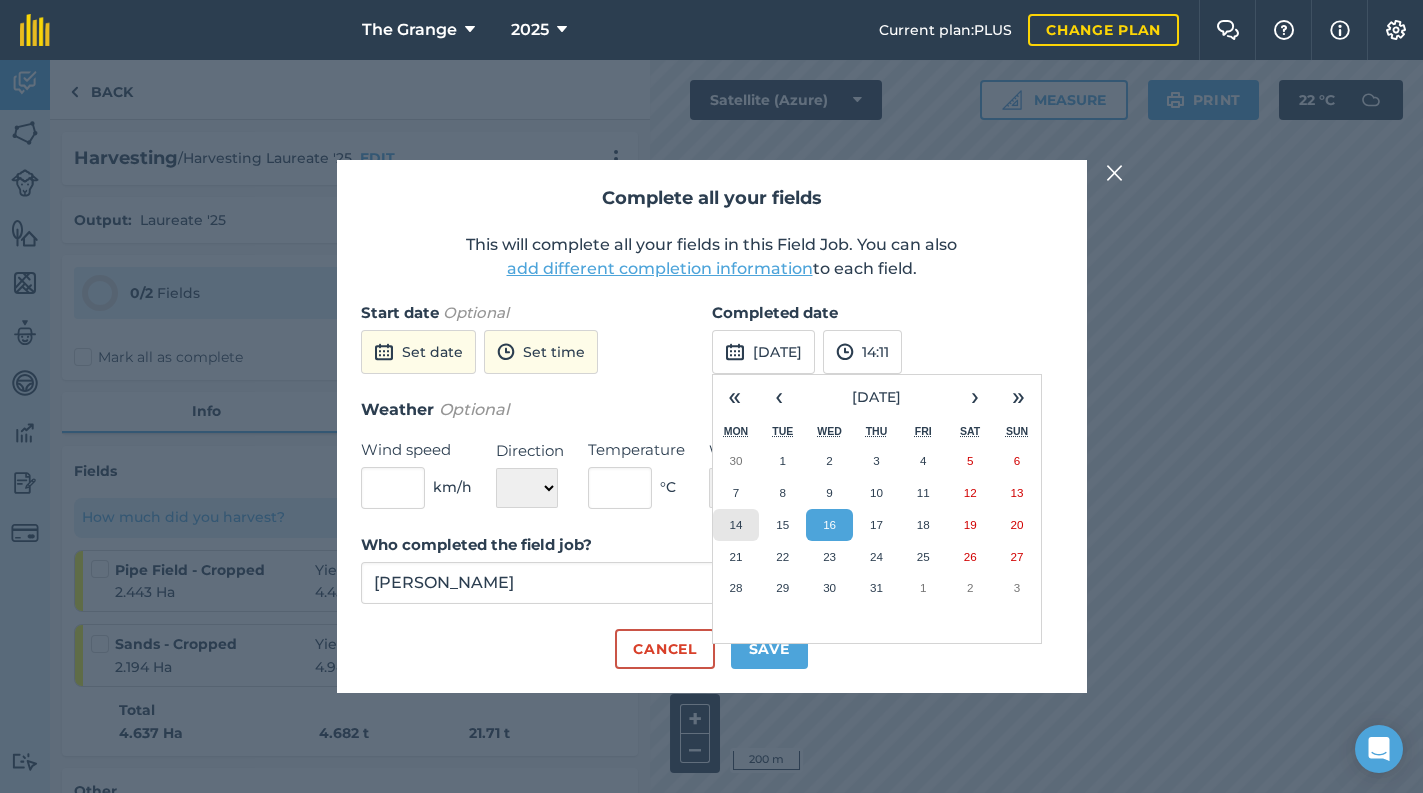 click on "14" at bounding box center [736, 525] 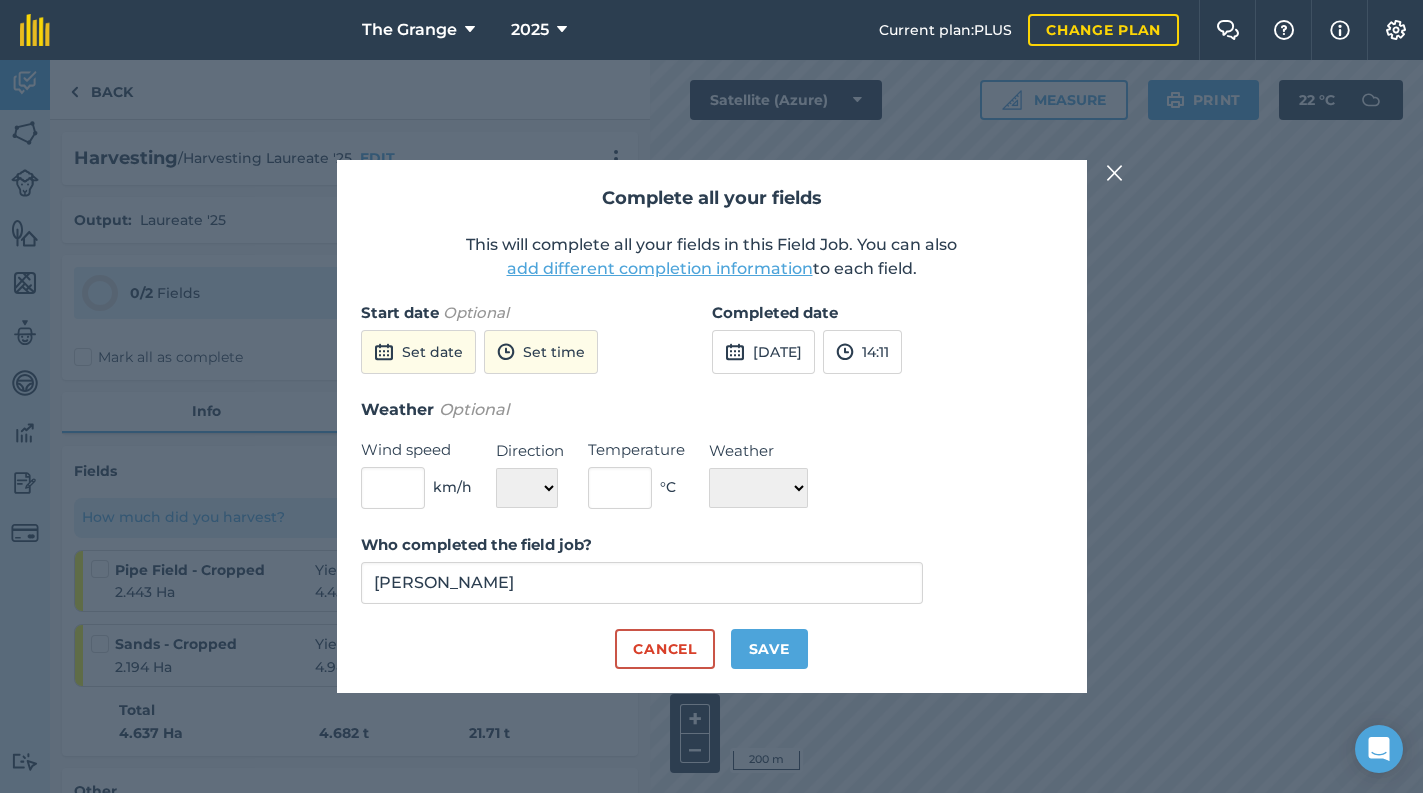 click on "Who completed the field job? [PERSON_NAME]" at bounding box center (712, 581) 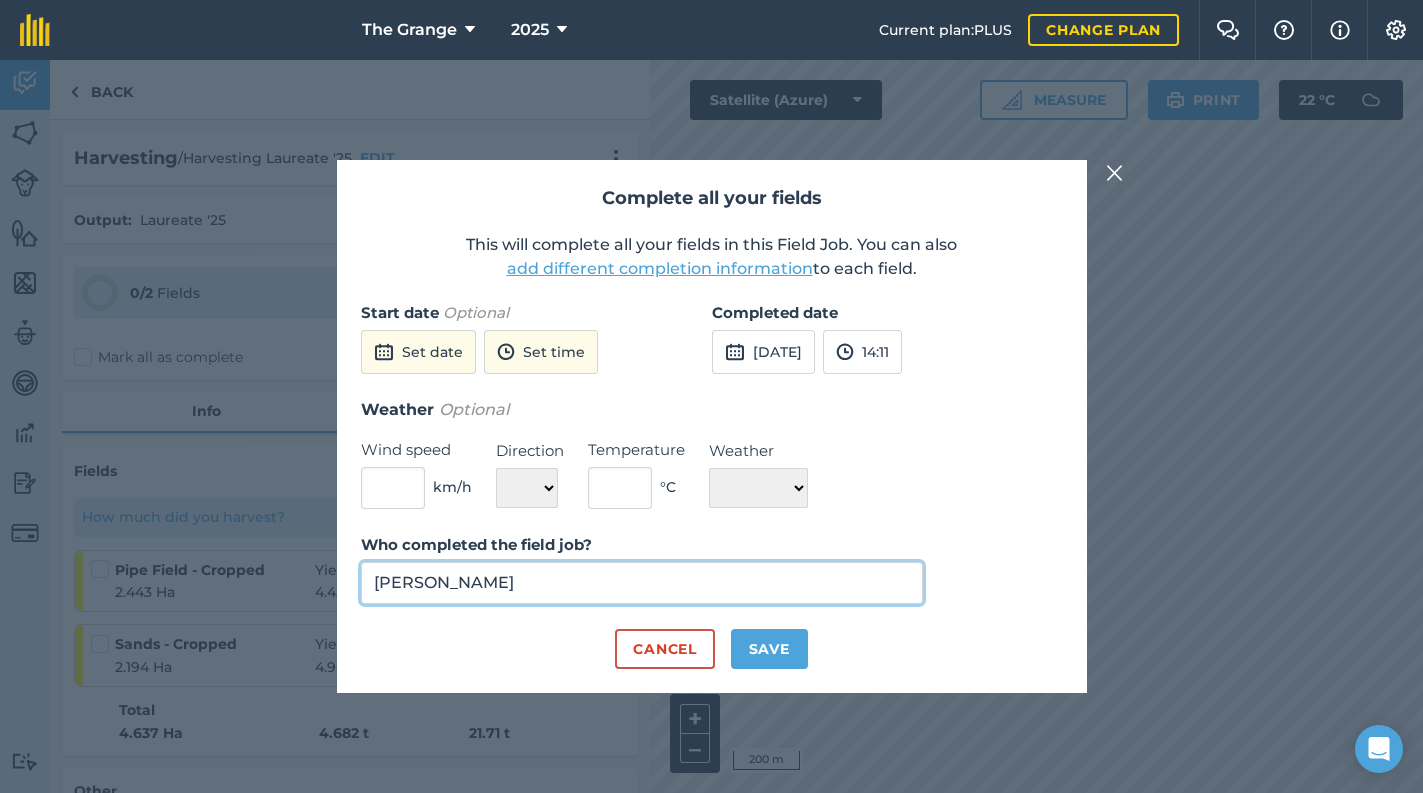 click on "[PERSON_NAME]" at bounding box center [642, 583] 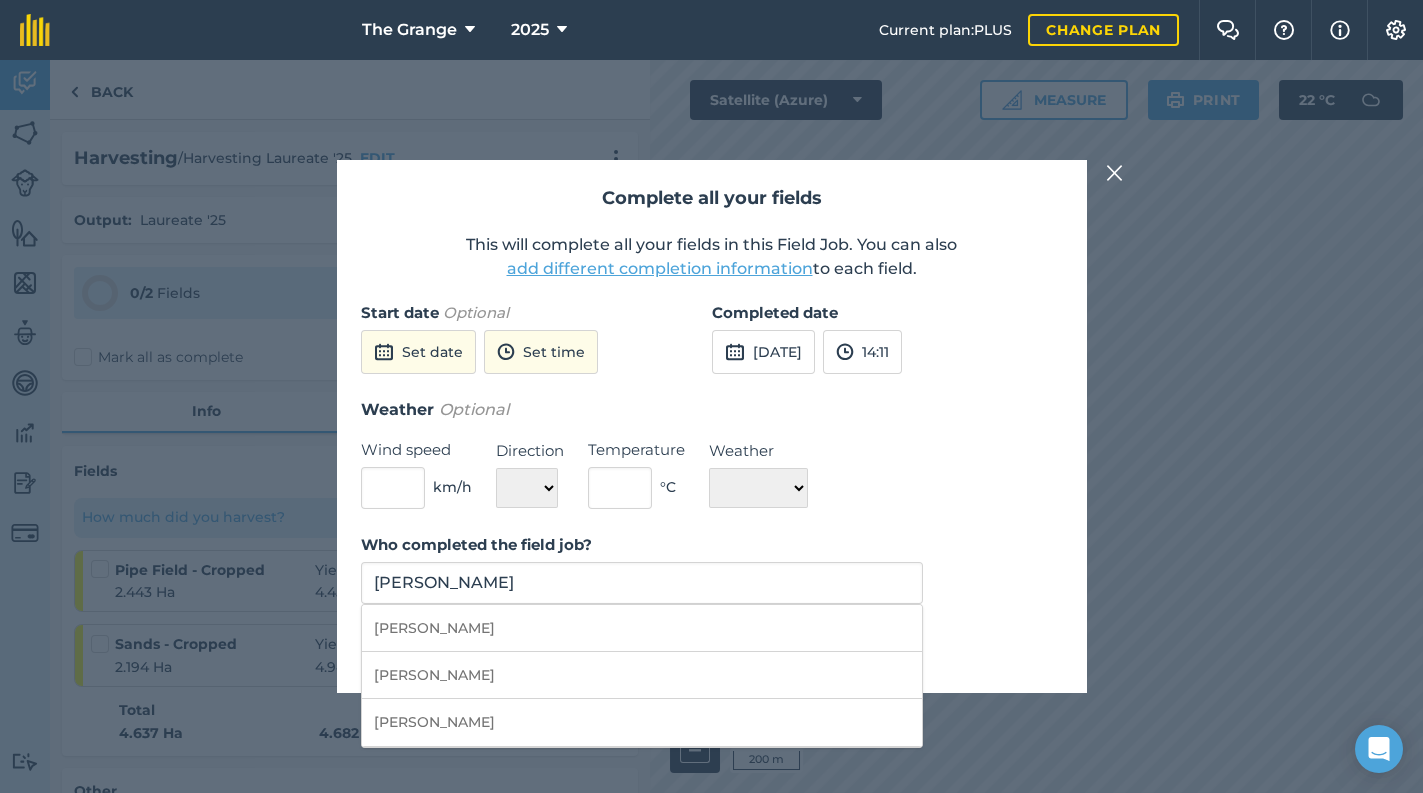 drag, startPoint x: 747, startPoint y: 631, endPoint x: 731, endPoint y: 645, distance: 21.260292 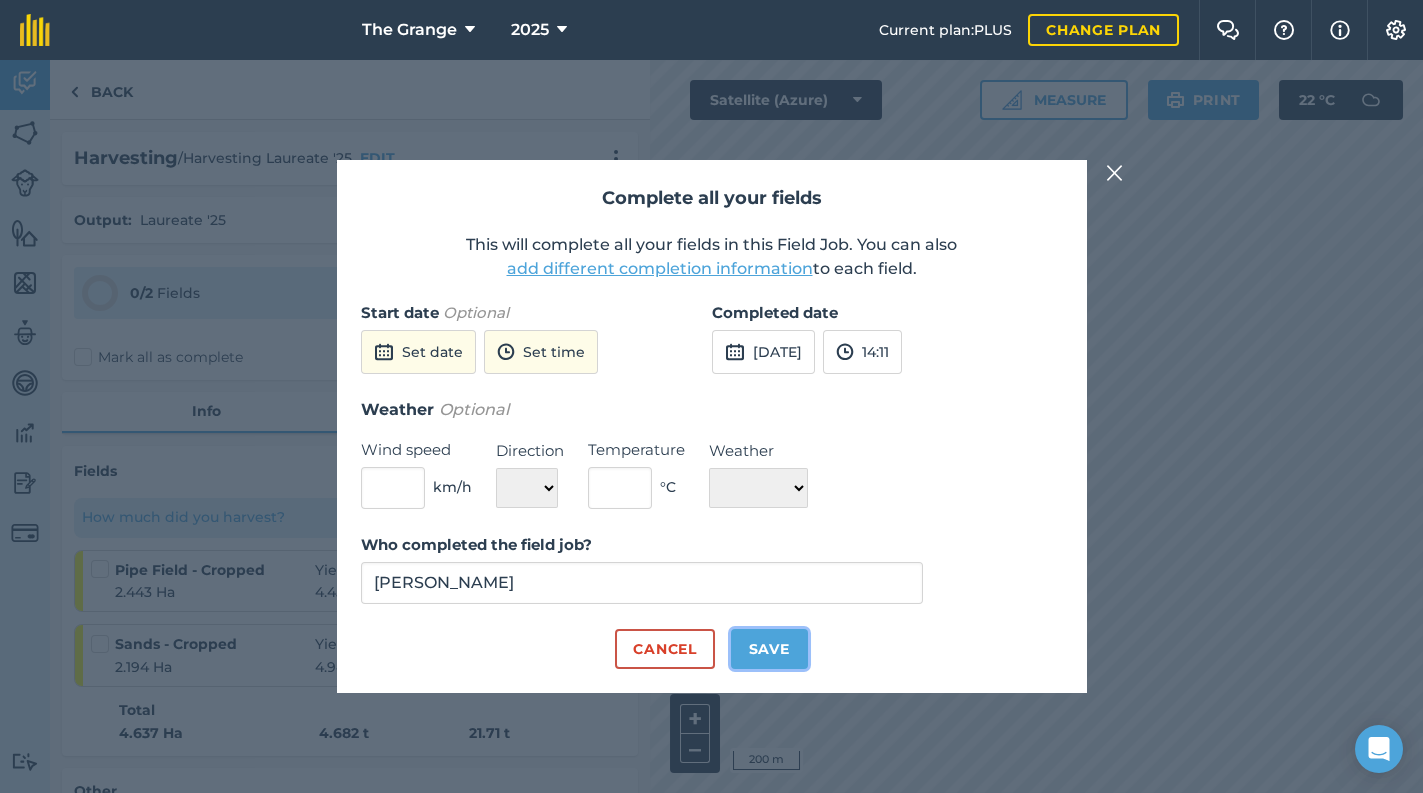 click on "Save" at bounding box center [769, 649] 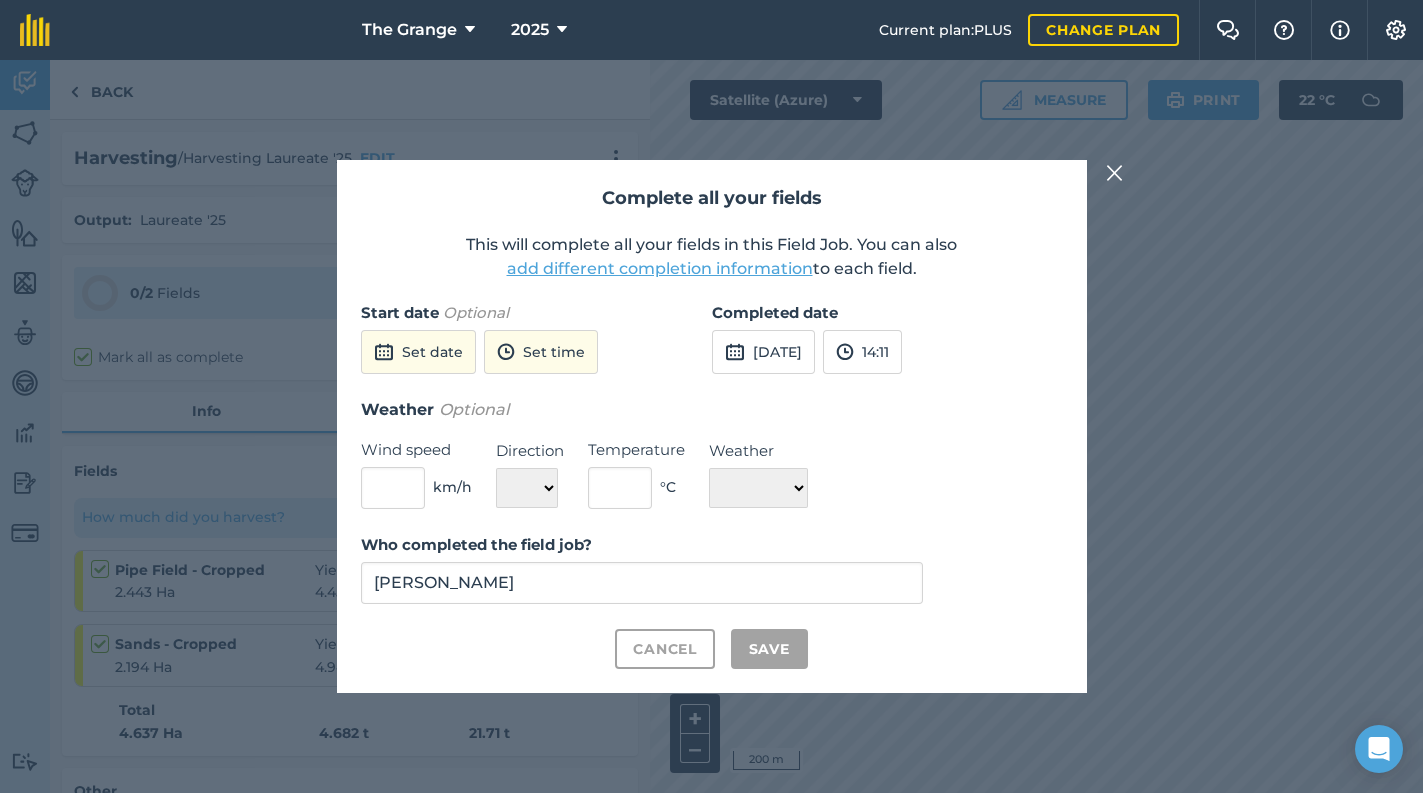 checkbox on "true" 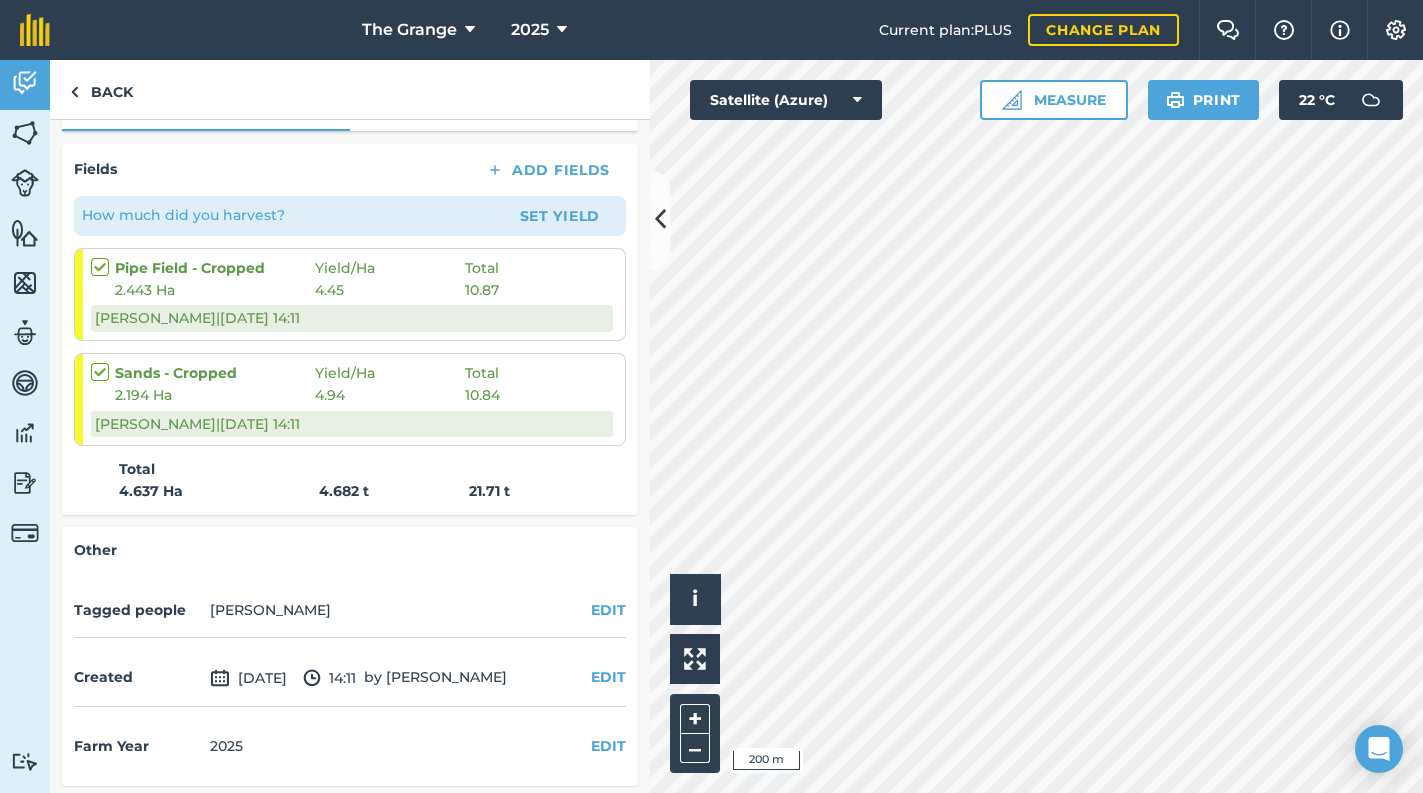 scroll, scrollTop: 304, scrollLeft: 0, axis: vertical 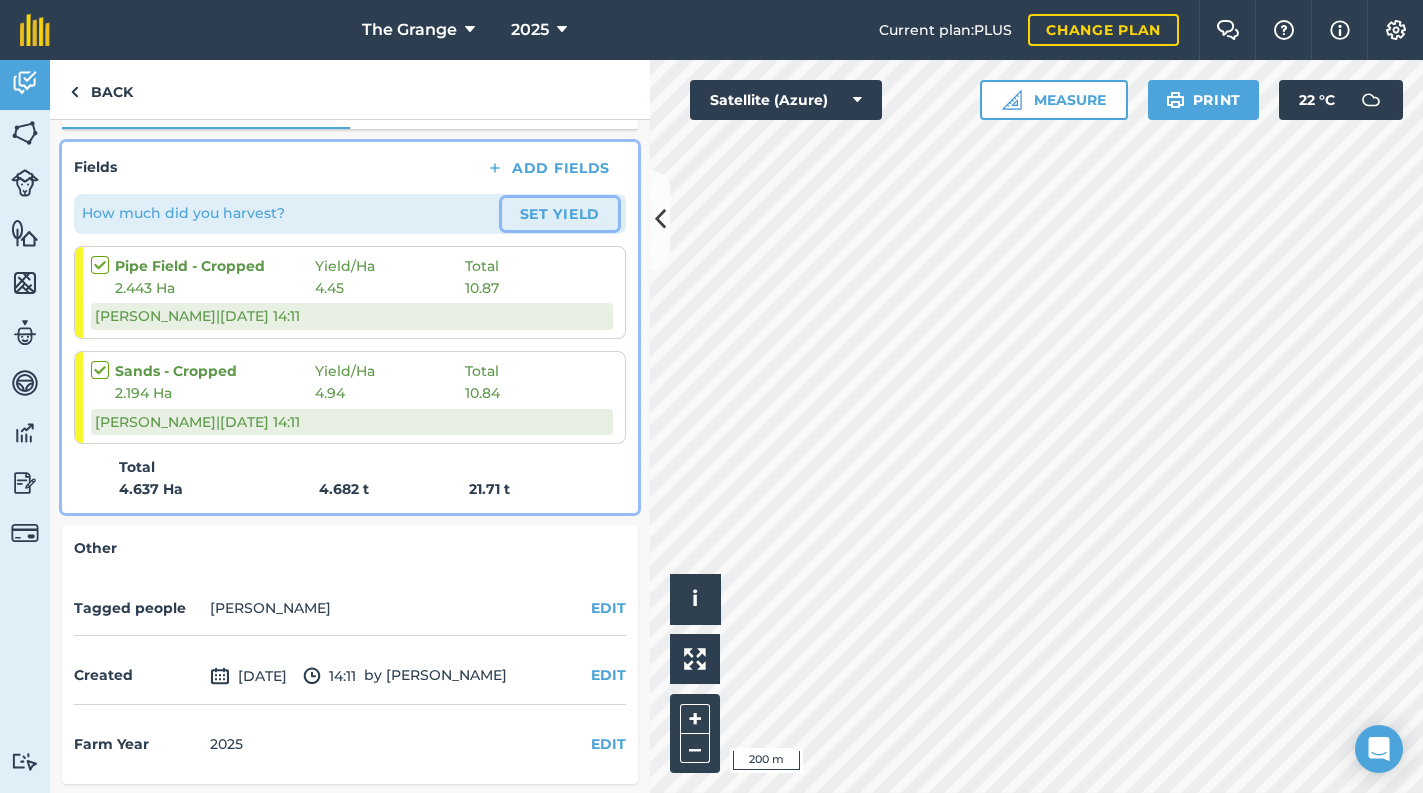 click on "Set Yield" at bounding box center [560, 214] 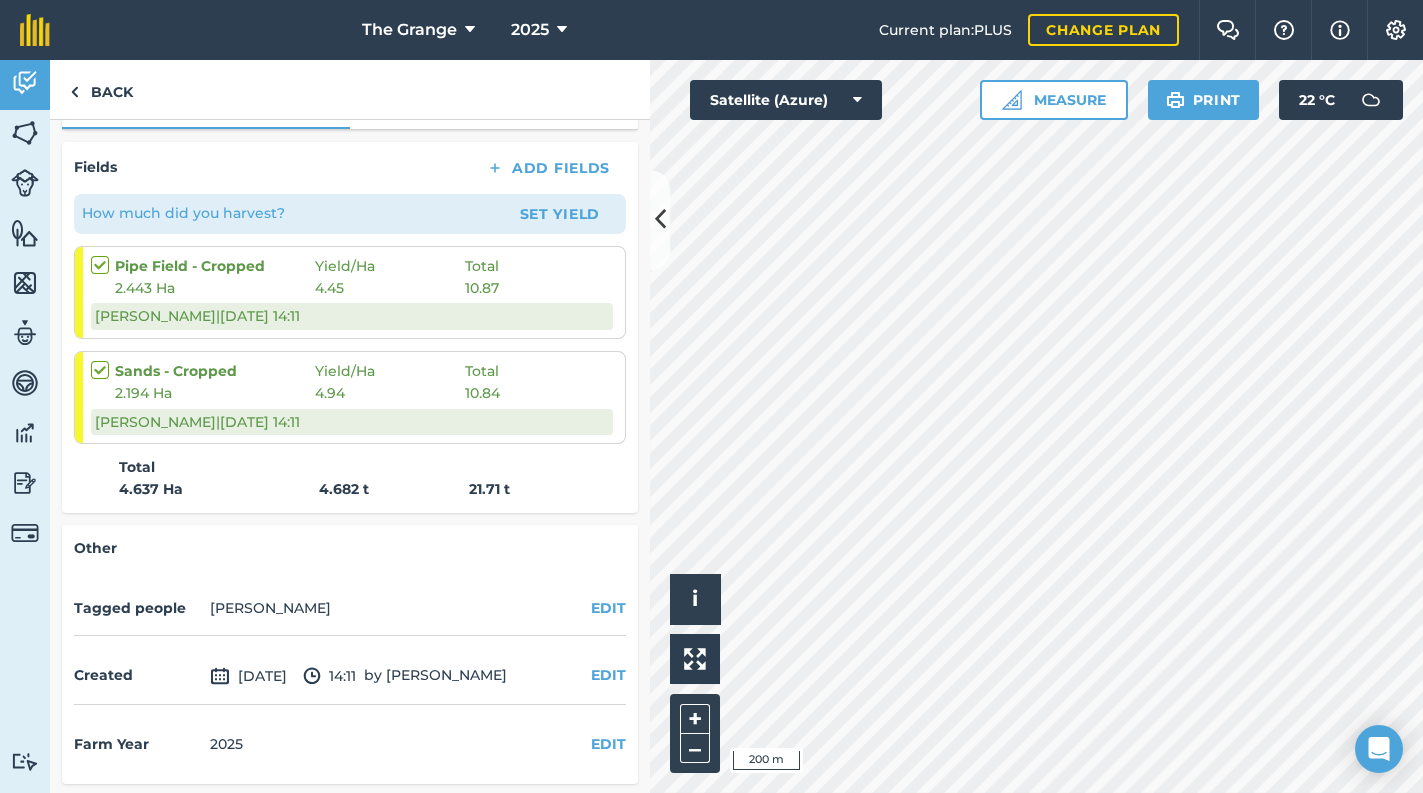 scroll, scrollTop: 0, scrollLeft: 0, axis: both 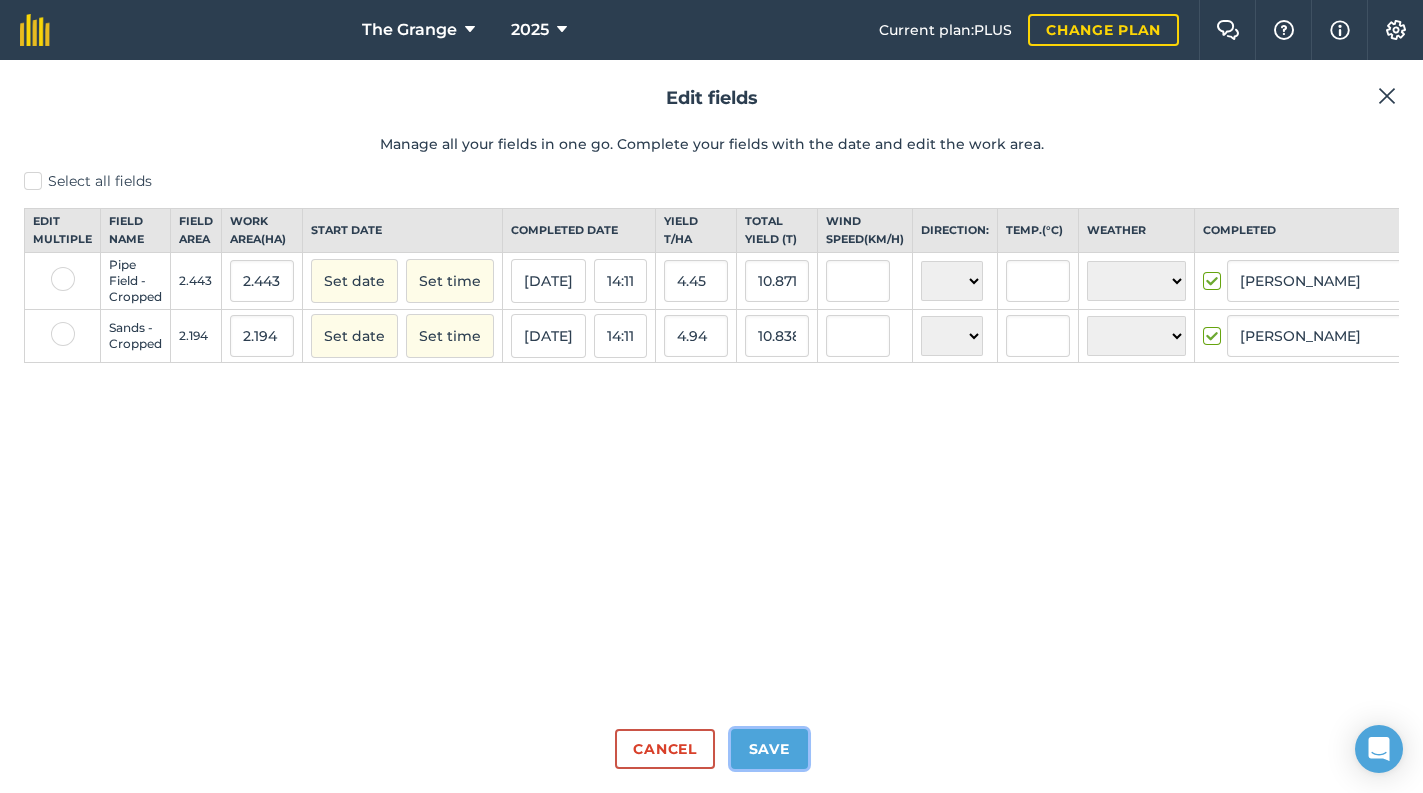 click on "Save" at bounding box center [769, 749] 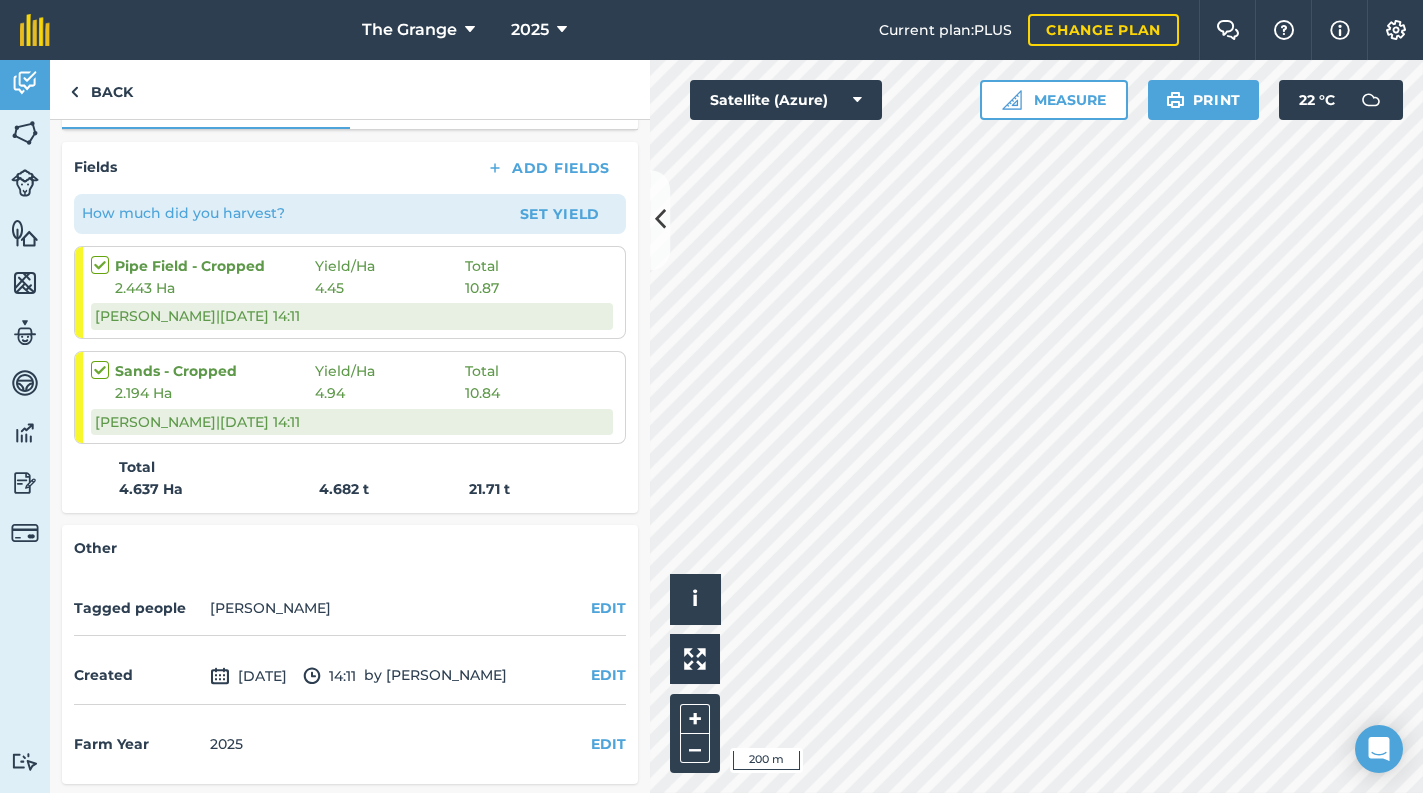 scroll, scrollTop: 0, scrollLeft: 0, axis: both 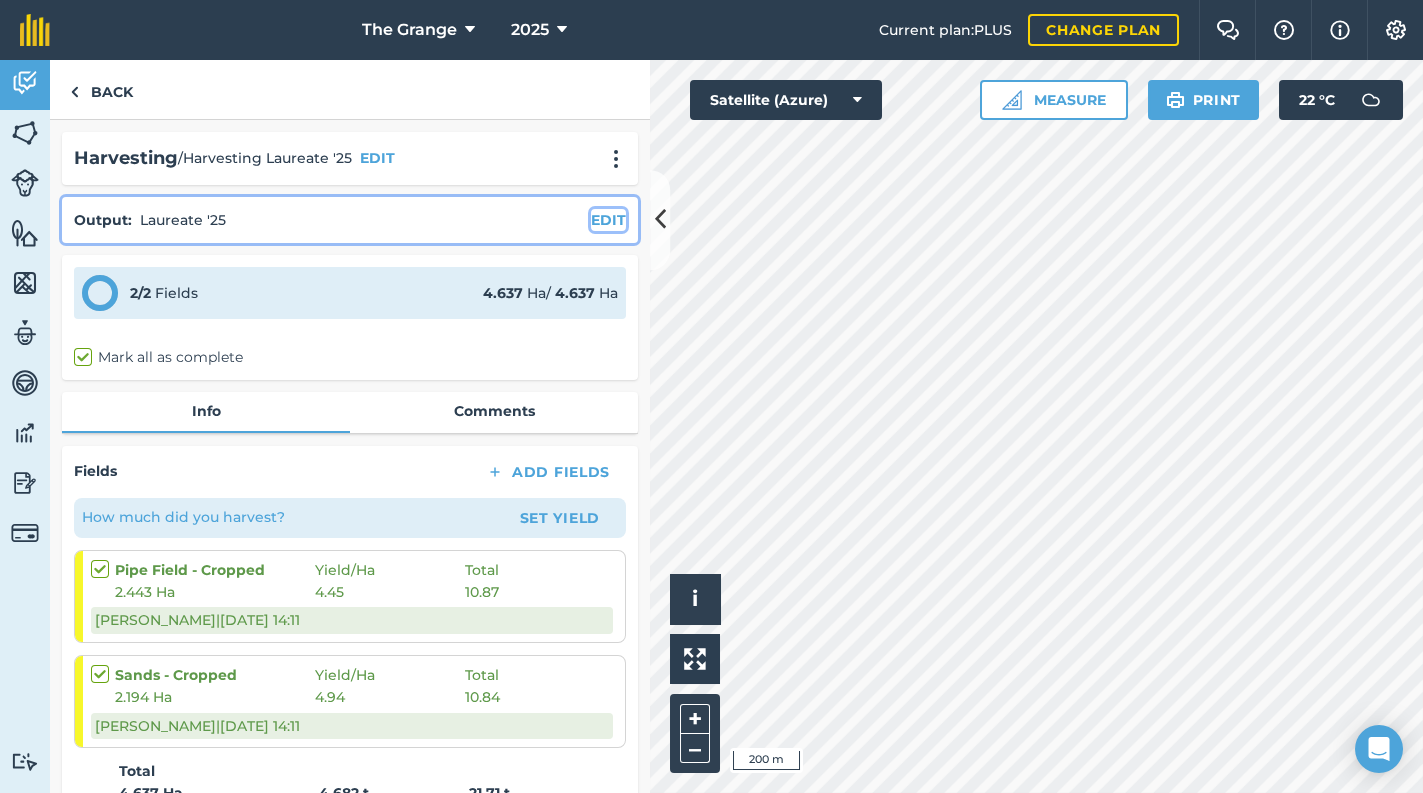 click on "EDIT" at bounding box center [608, 220] 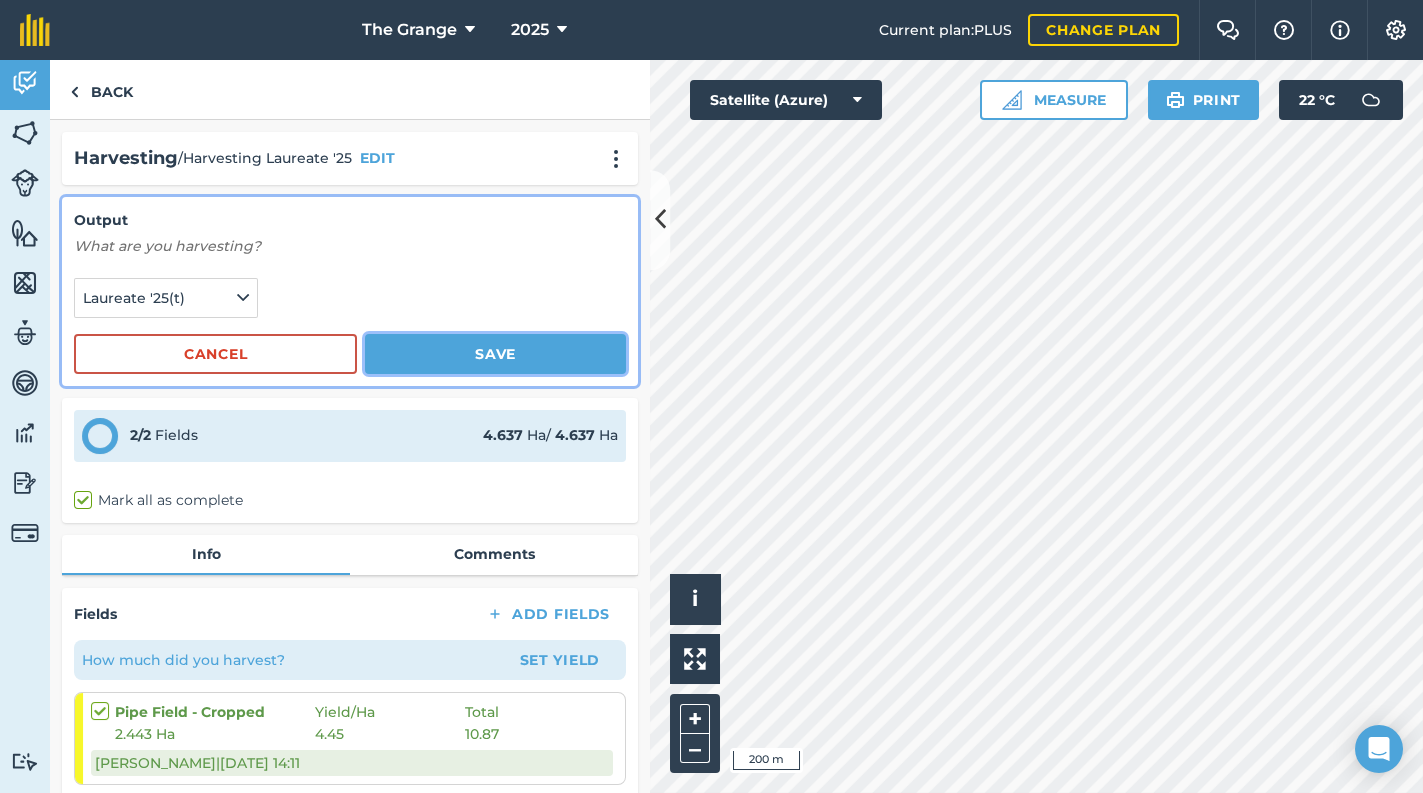 click on "Save" at bounding box center [495, 354] 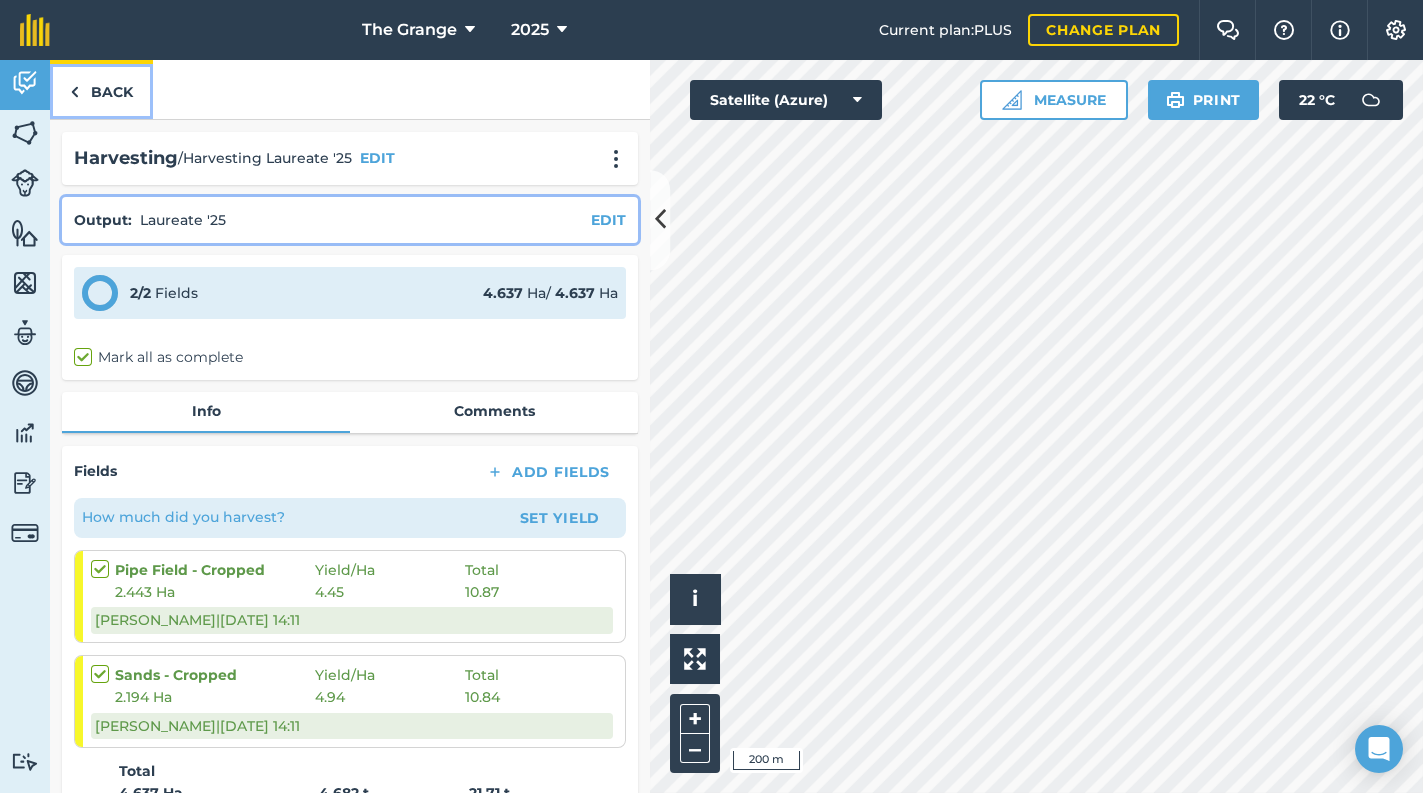 click on "Back" at bounding box center [101, 89] 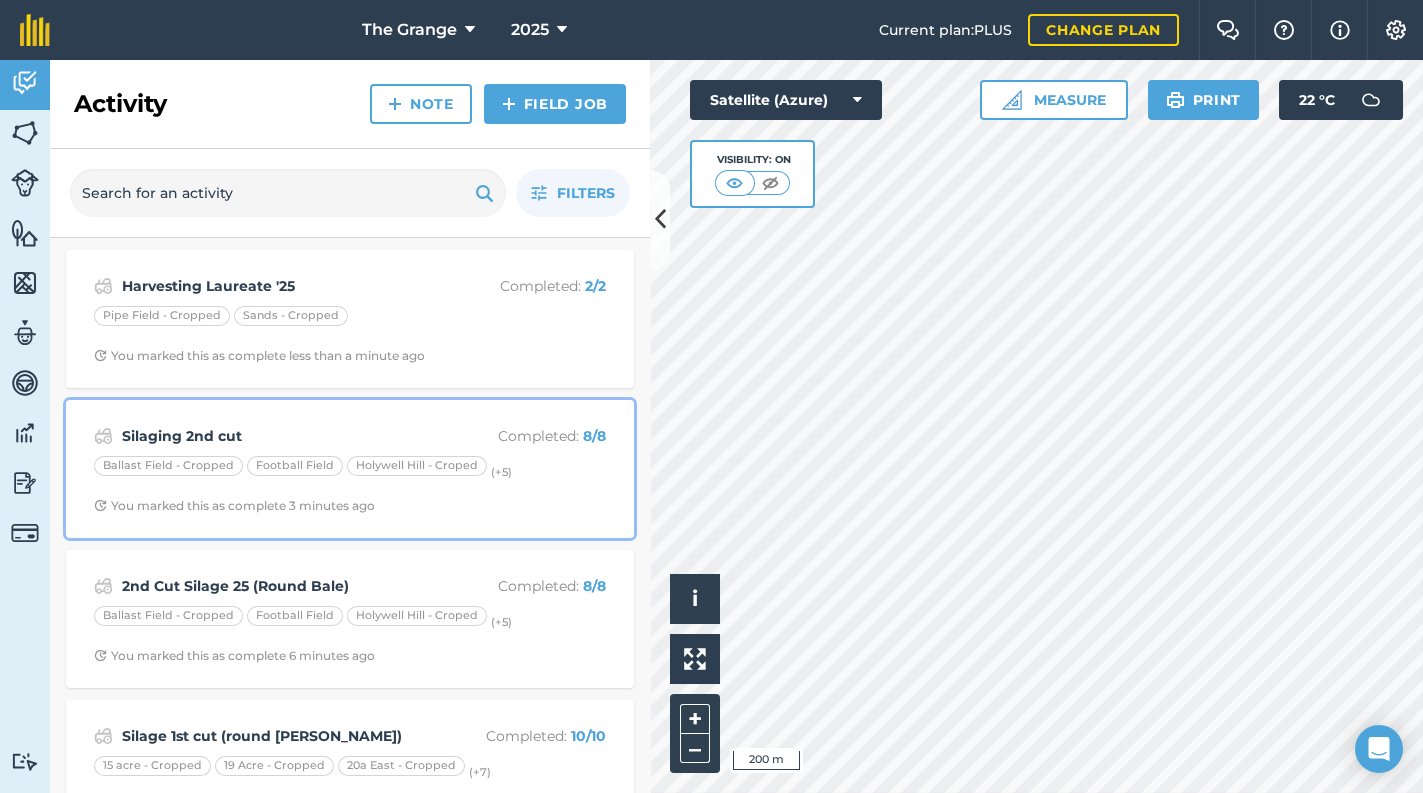 click on "Silaging 2nd cut Completed :   8 / 8" at bounding box center [350, 436] 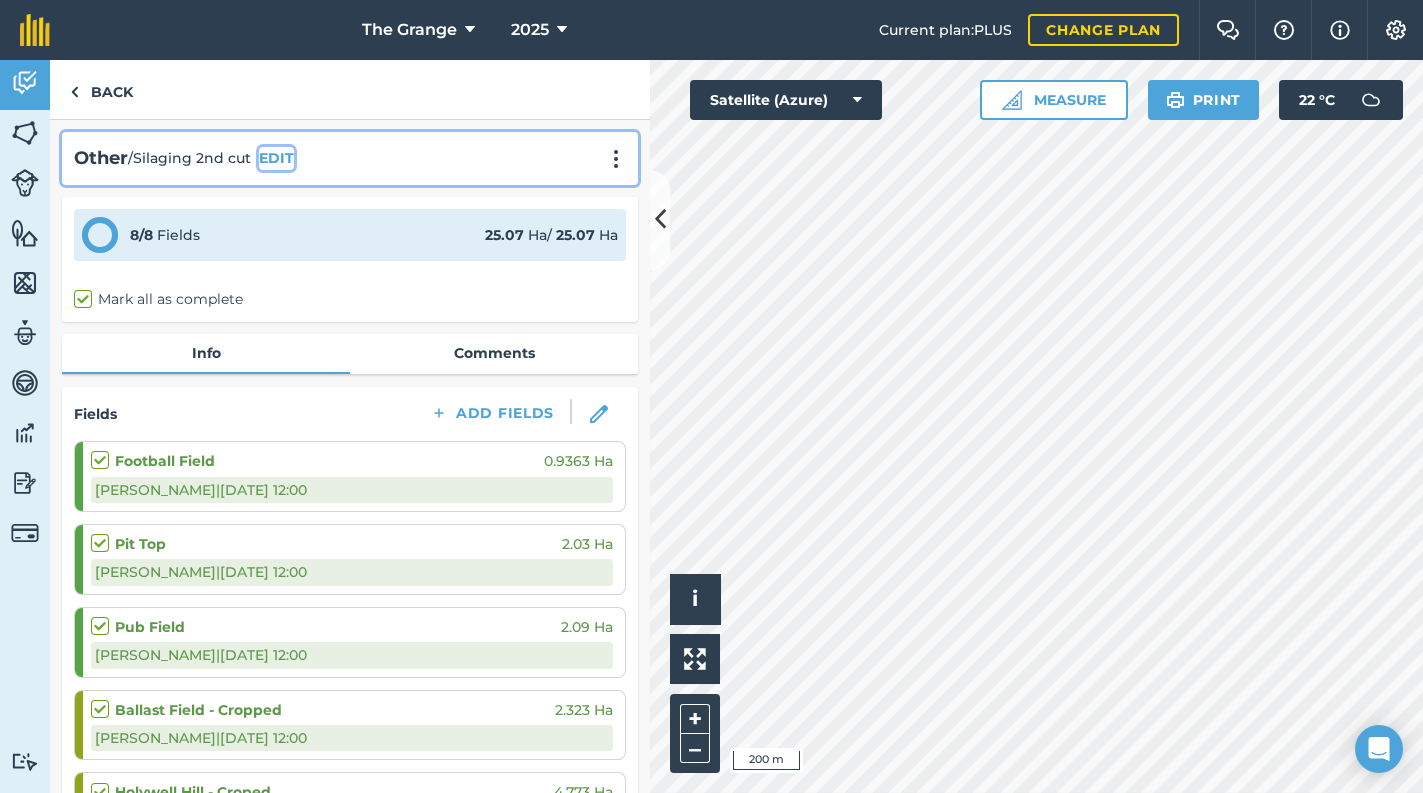 click on "EDIT" at bounding box center [276, 158] 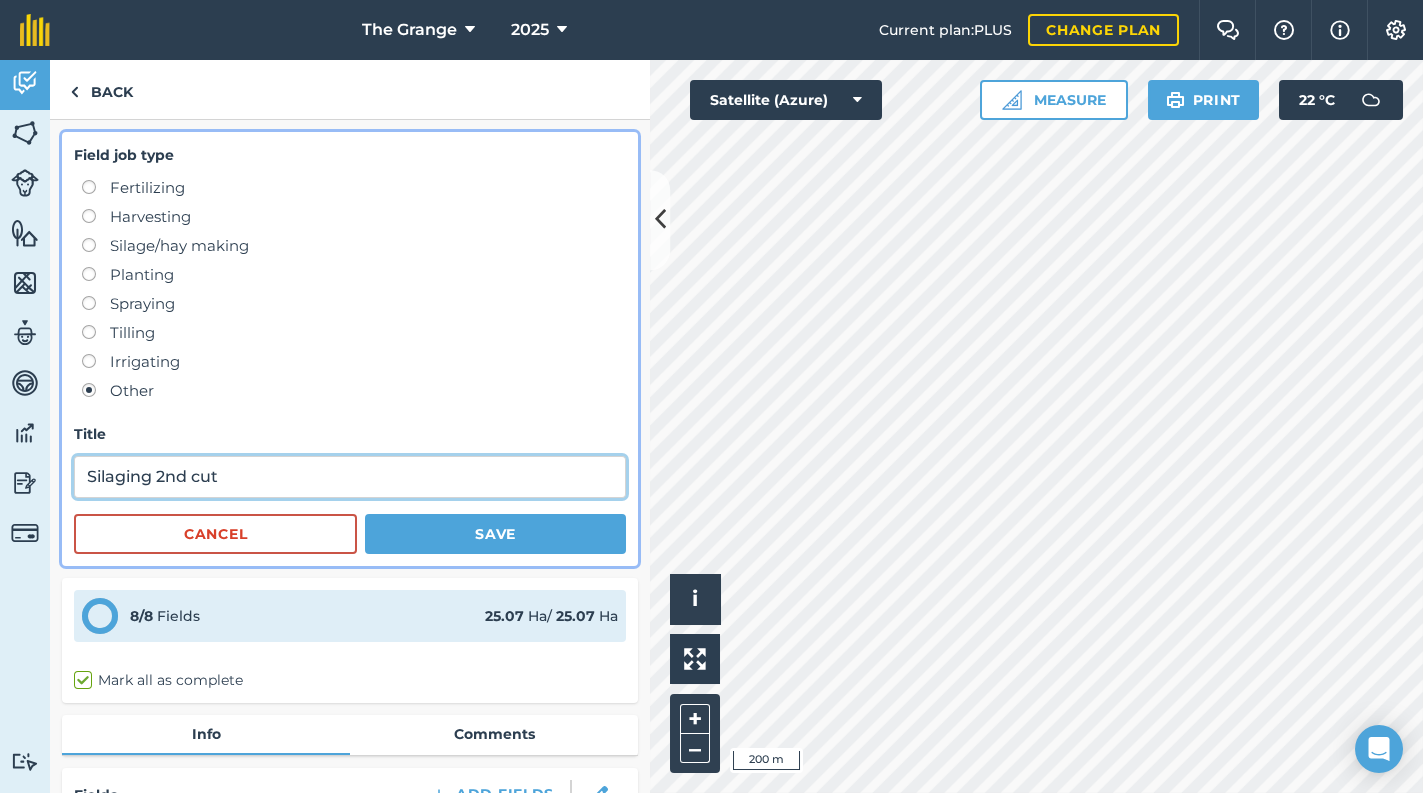 drag, startPoint x: 159, startPoint y: 474, endPoint x: -4, endPoint y: 478, distance: 163.04907 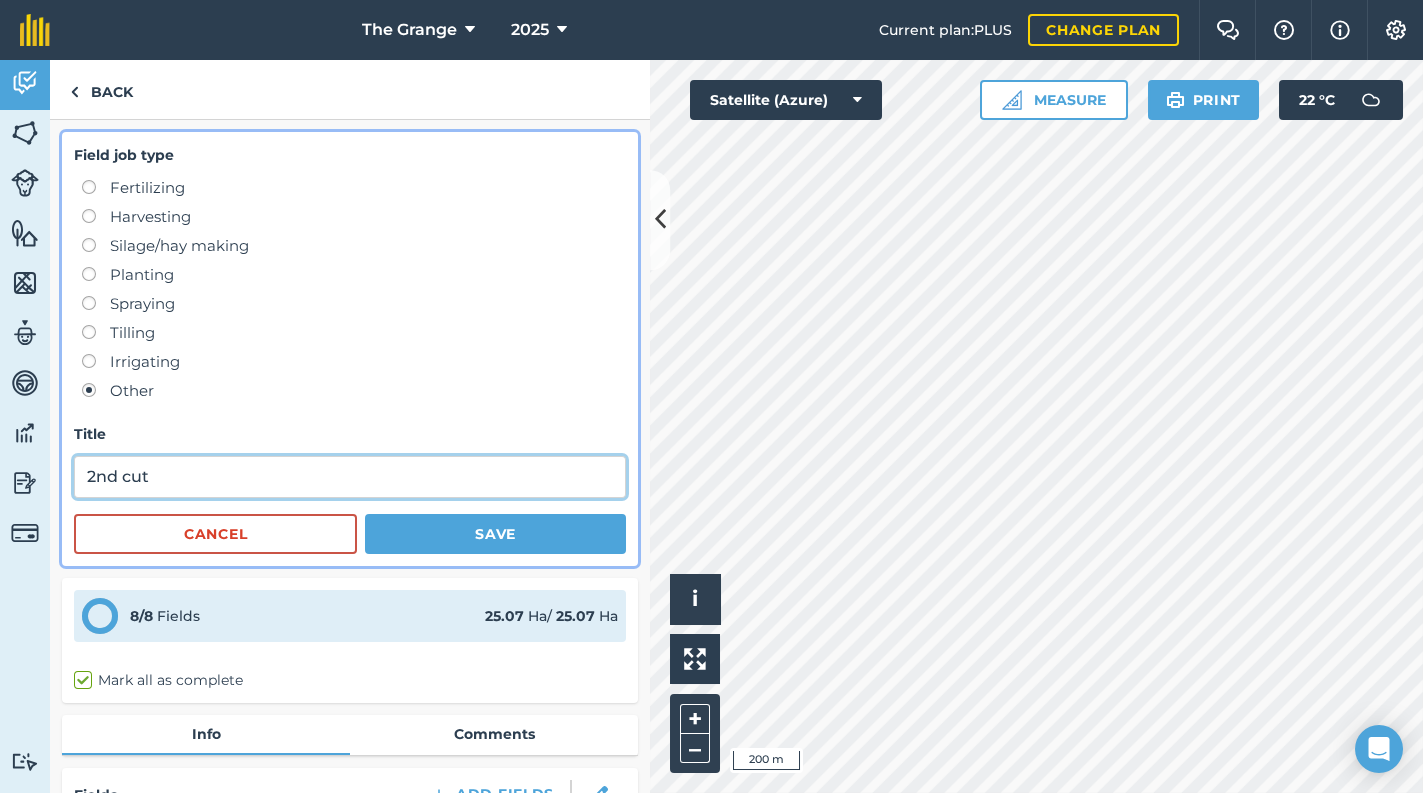 click on "2nd cut" at bounding box center [350, 477] 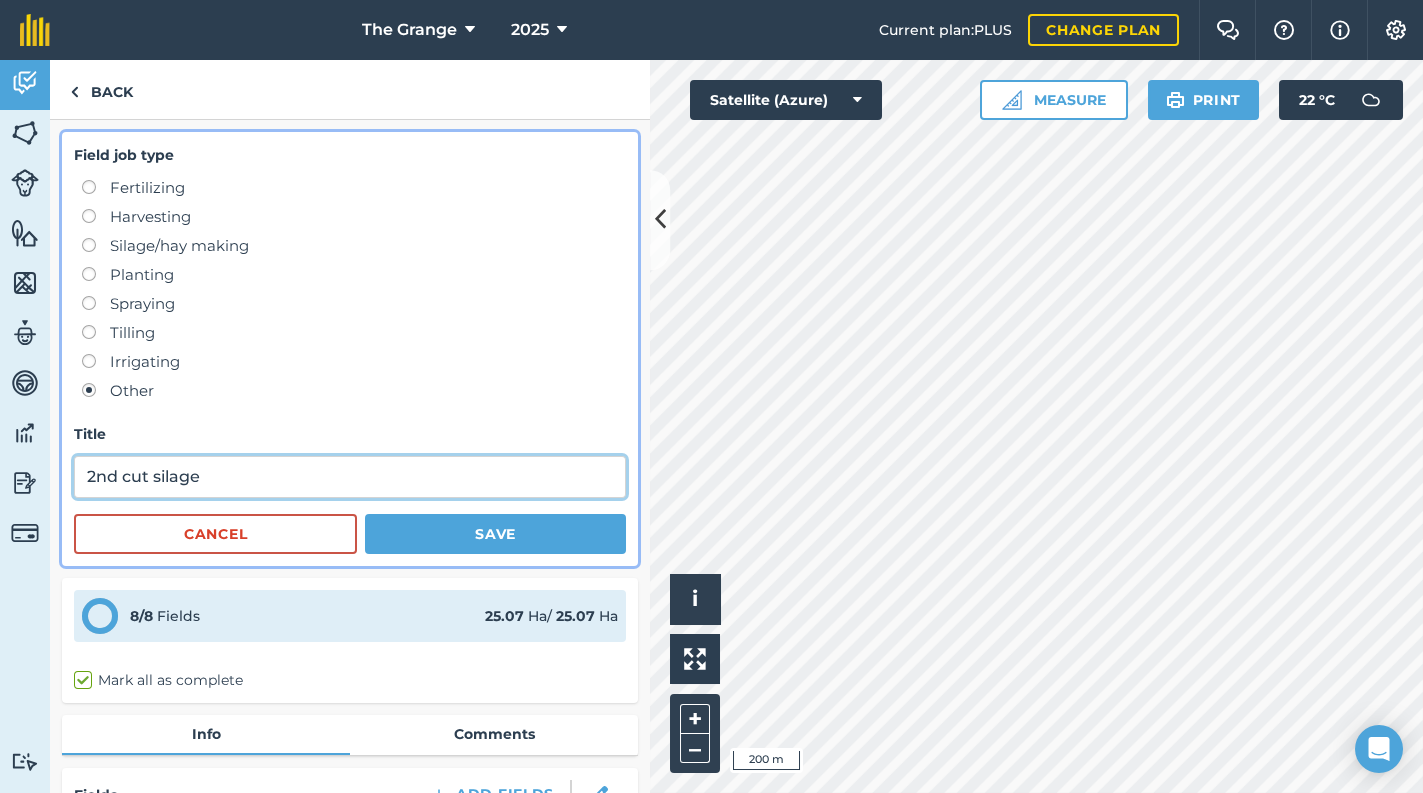 type on "2nd cut silage" 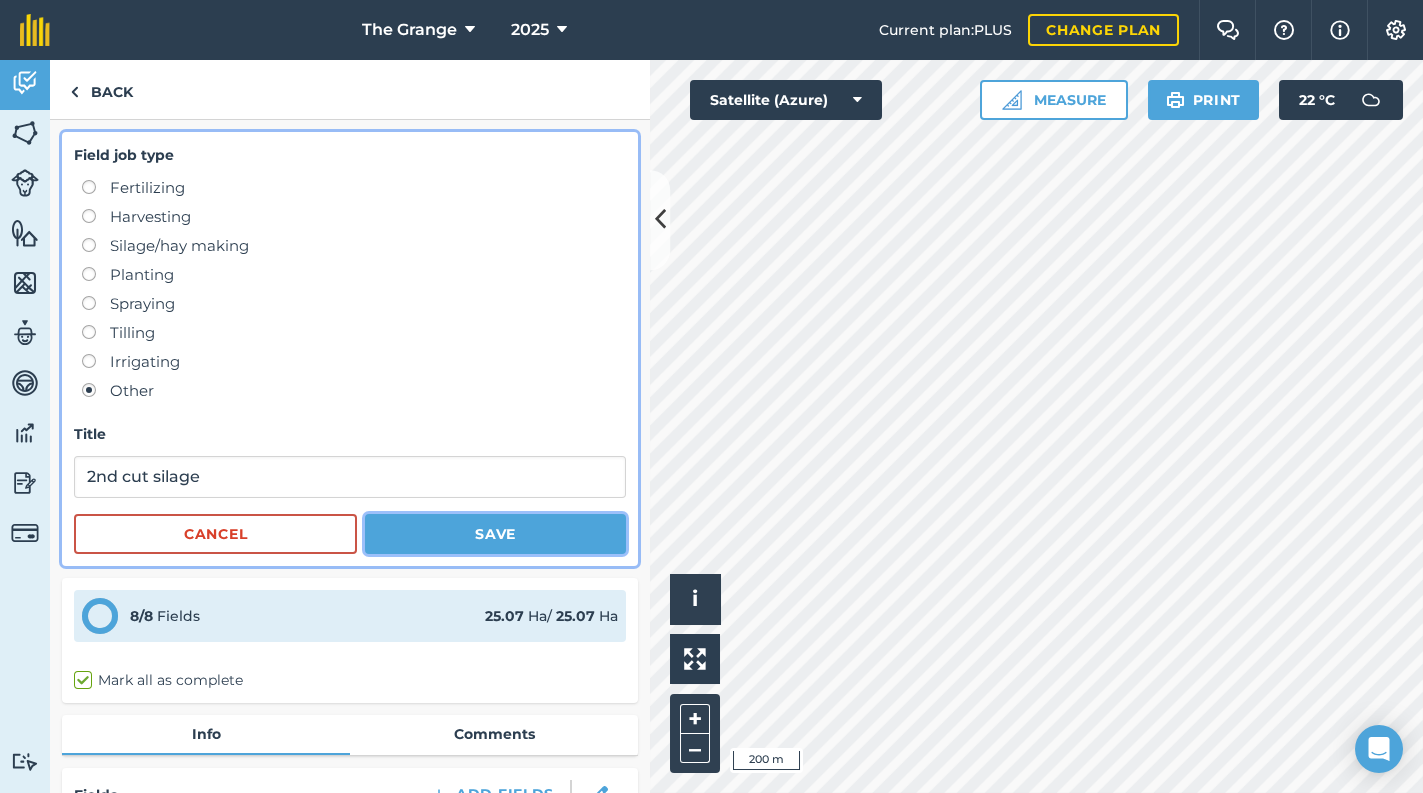click on "Save" at bounding box center [495, 534] 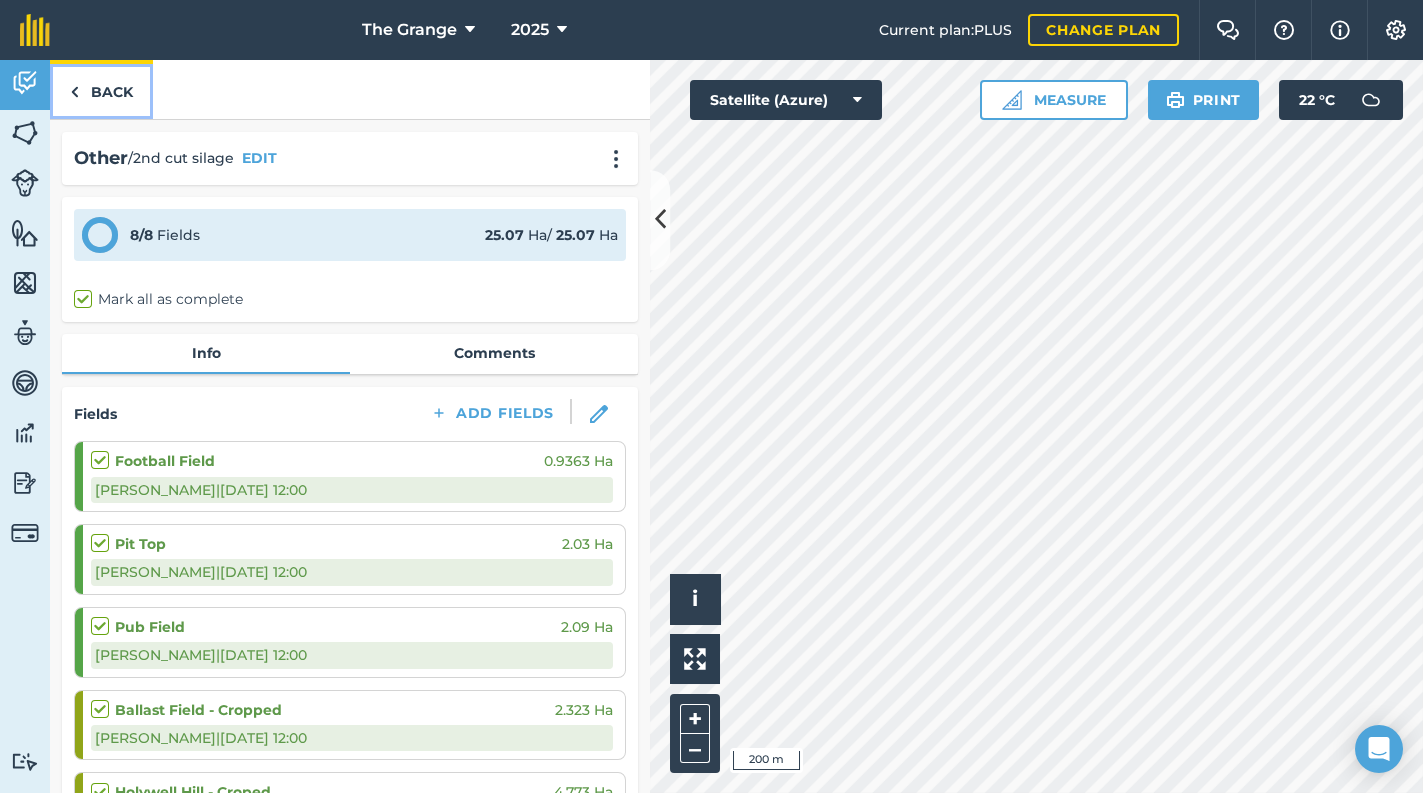 click on "Back" at bounding box center [101, 89] 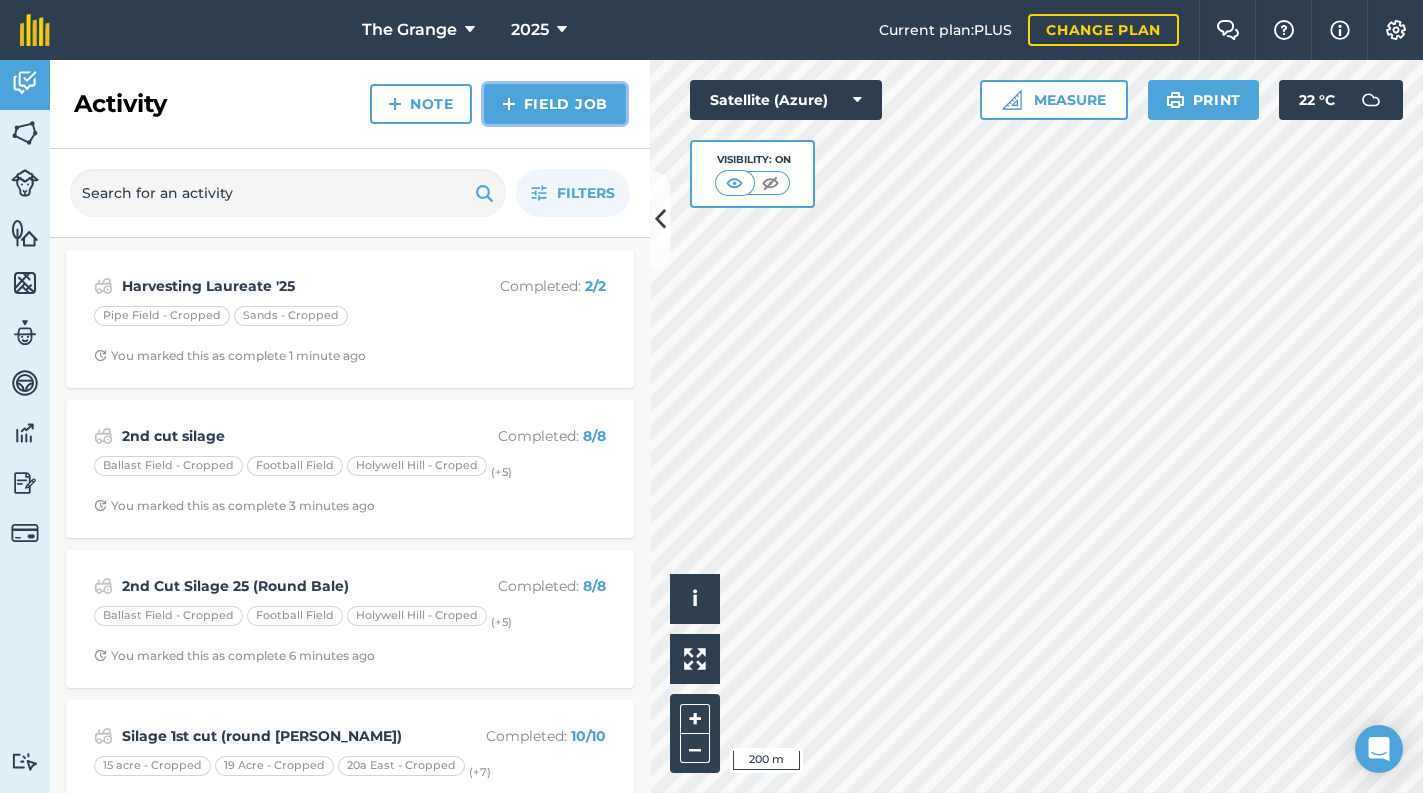 click on "Field Job" at bounding box center (555, 104) 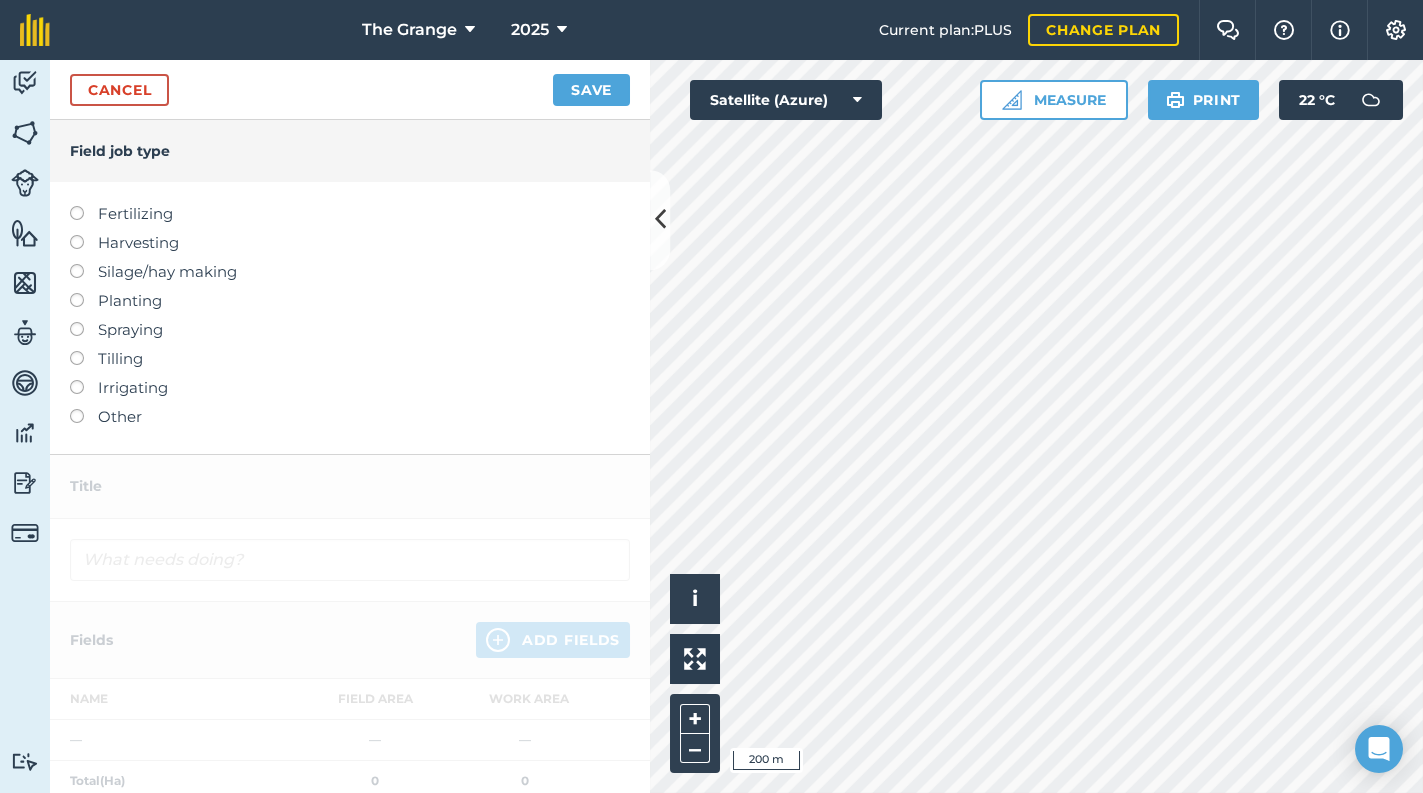 click on "Other" at bounding box center (350, 417) 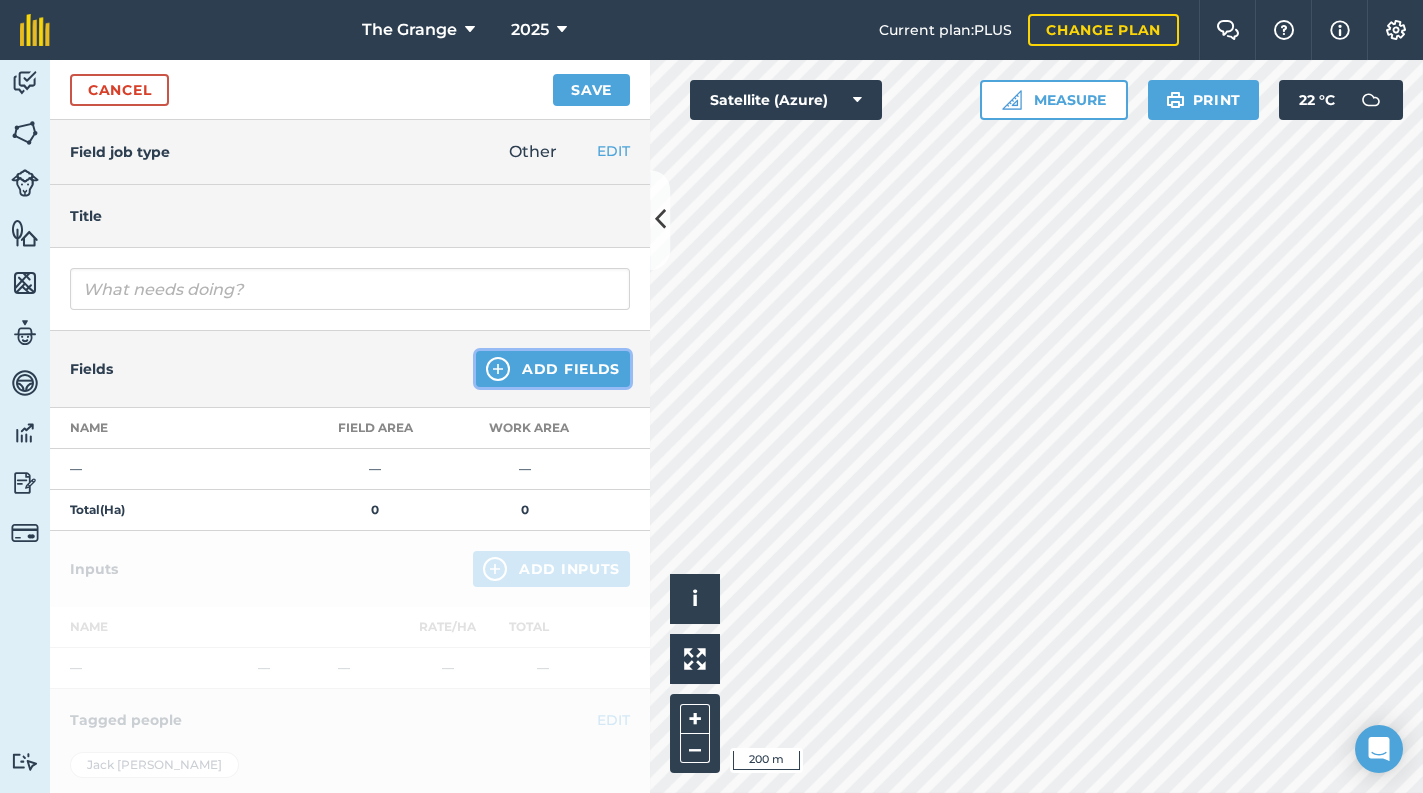 click on "Add Fields" at bounding box center (553, 369) 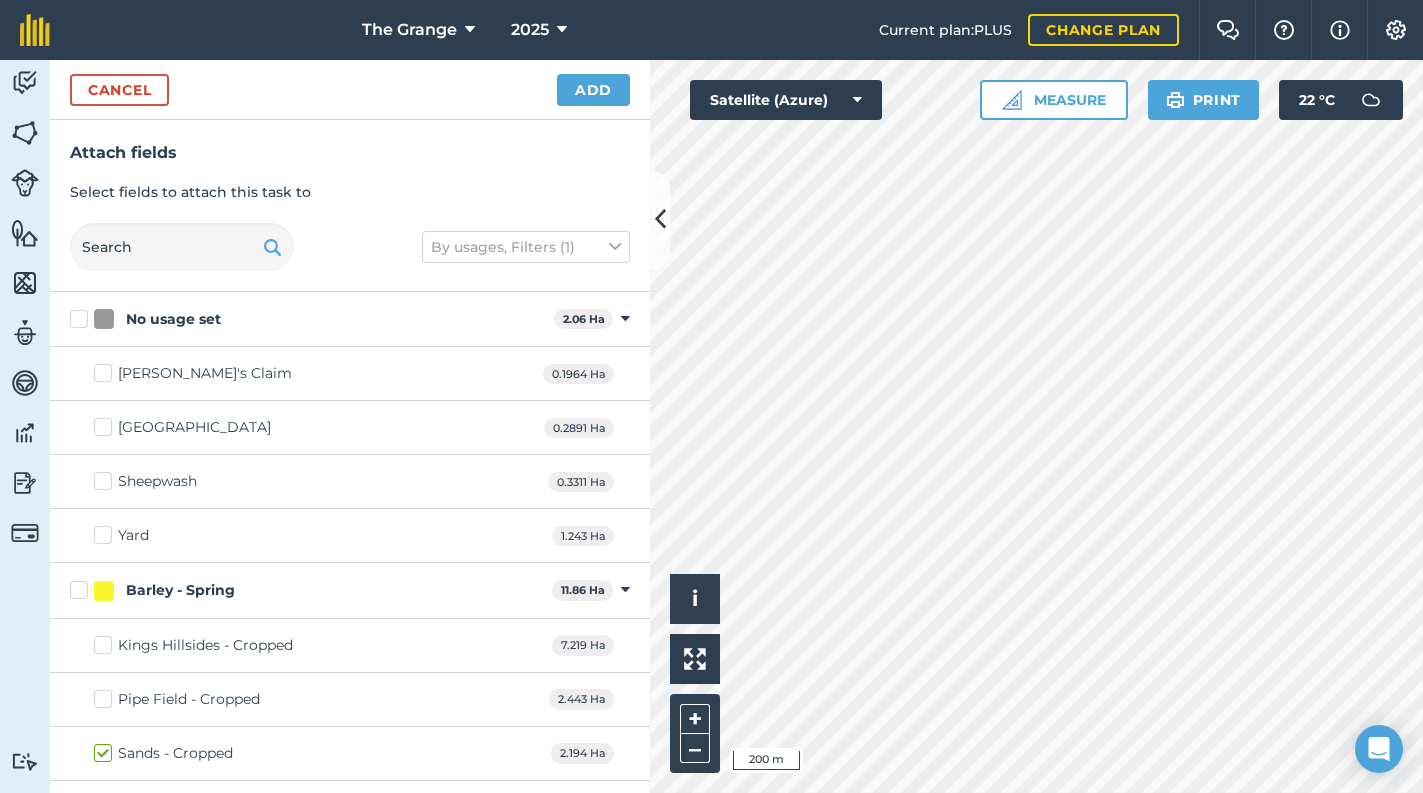 checkbox on "true" 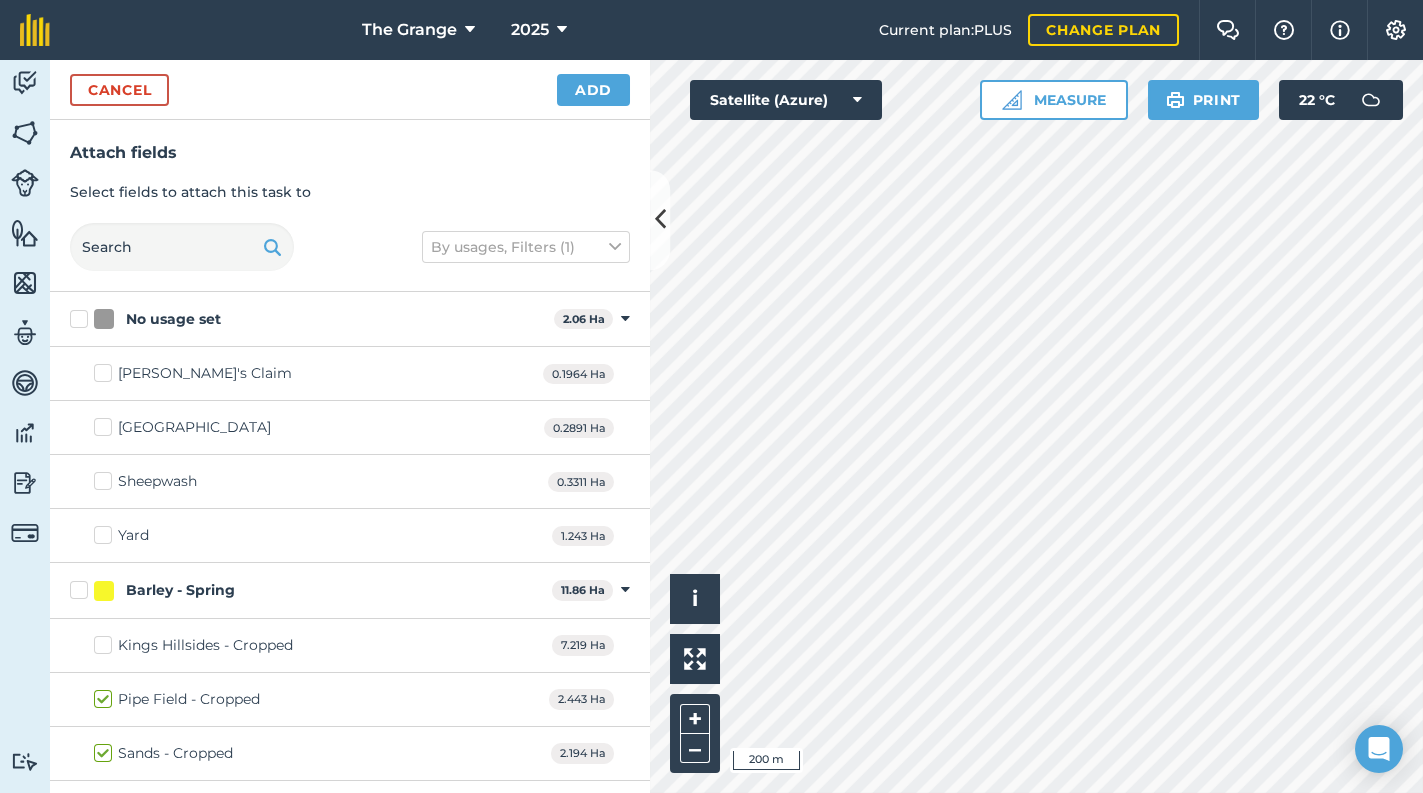 checkbox on "true" 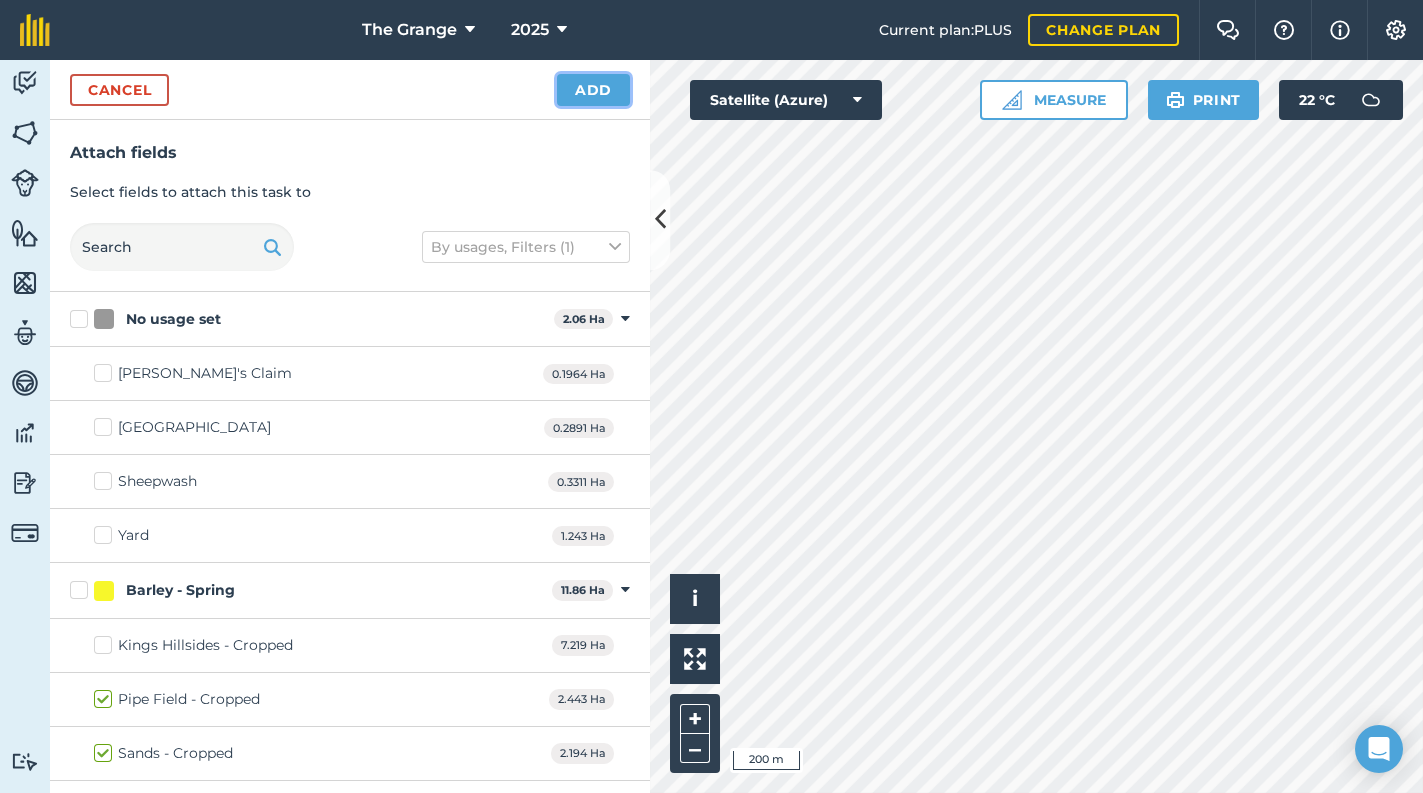 click on "Add" at bounding box center [593, 90] 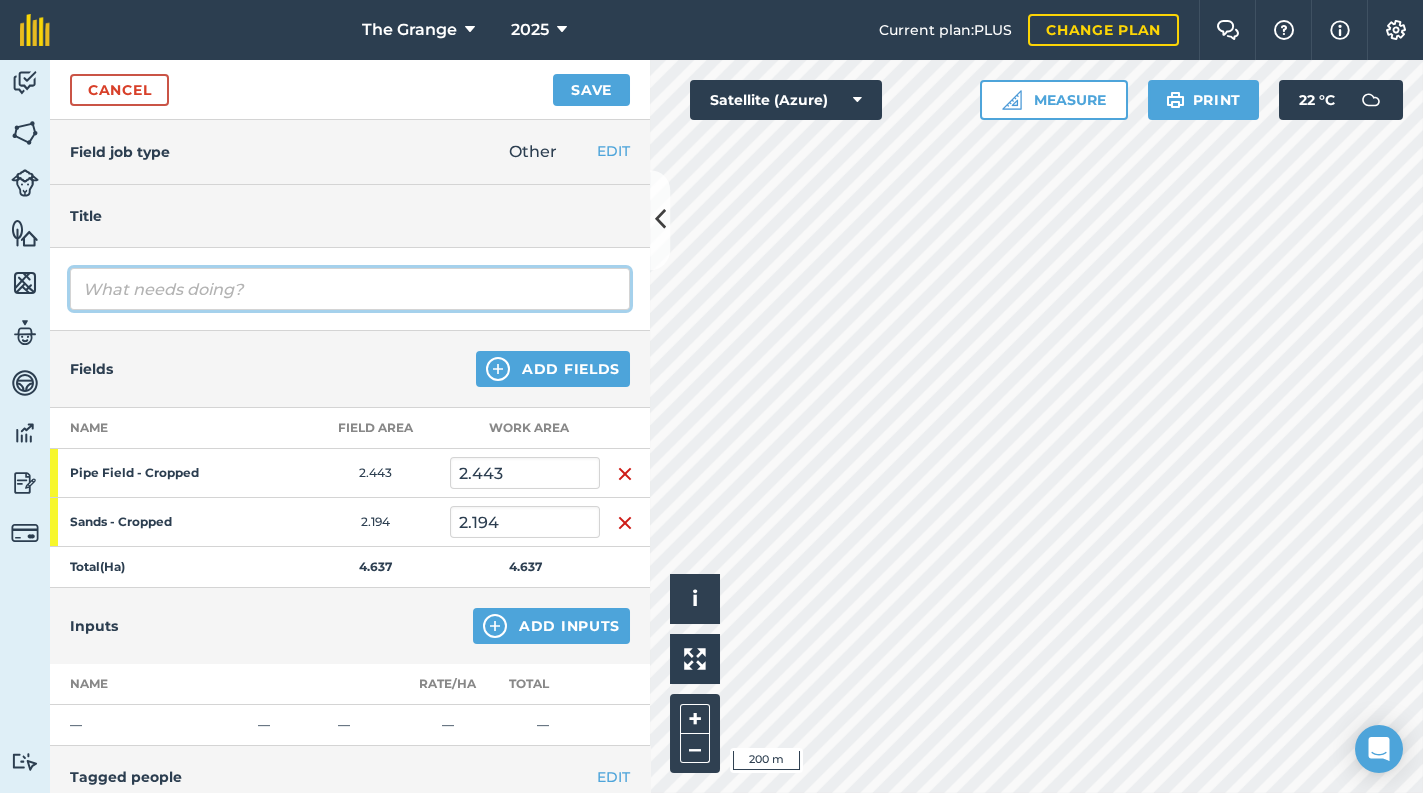 click at bounding box center [350, 289] 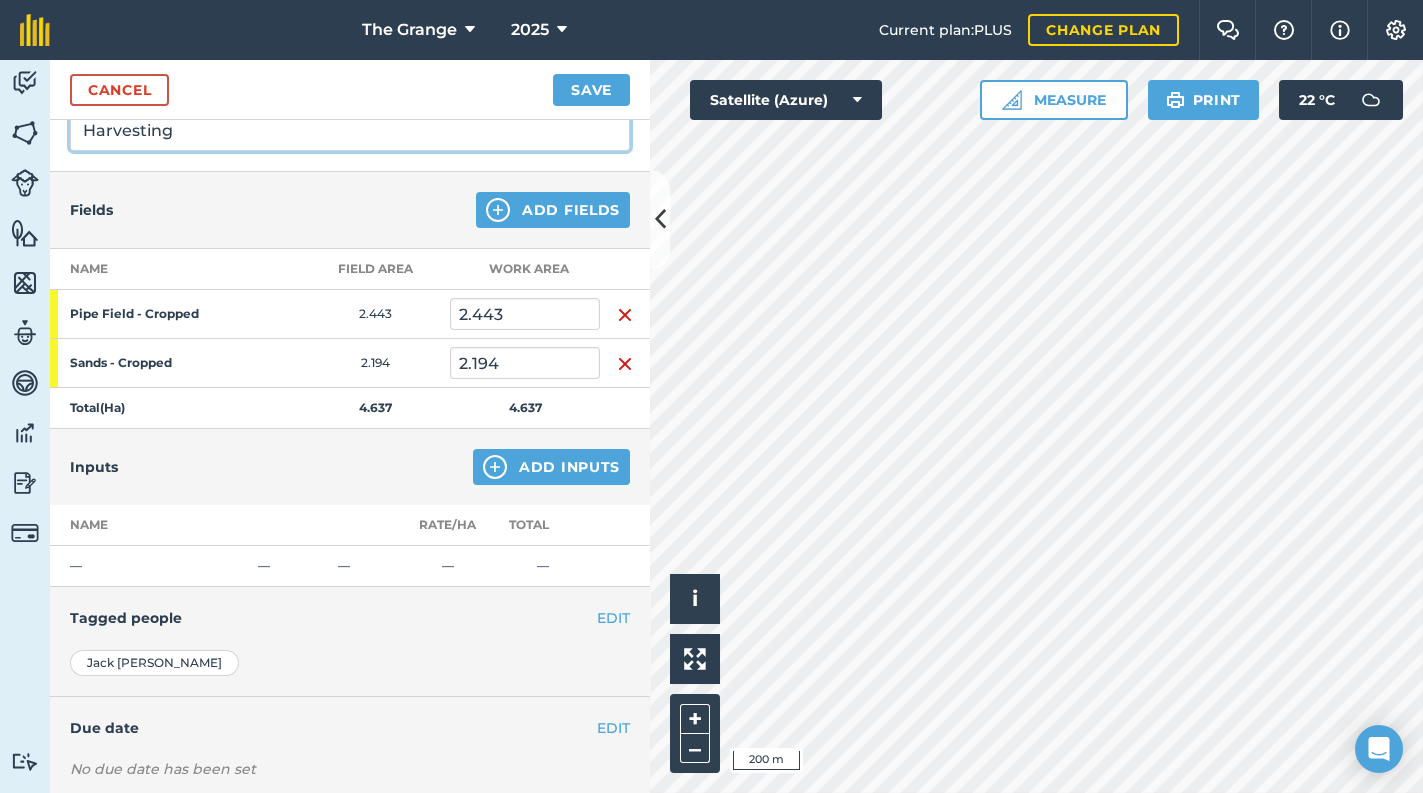 scroll, scrollTop: 170, scrollLeft: 0, axis: vertical 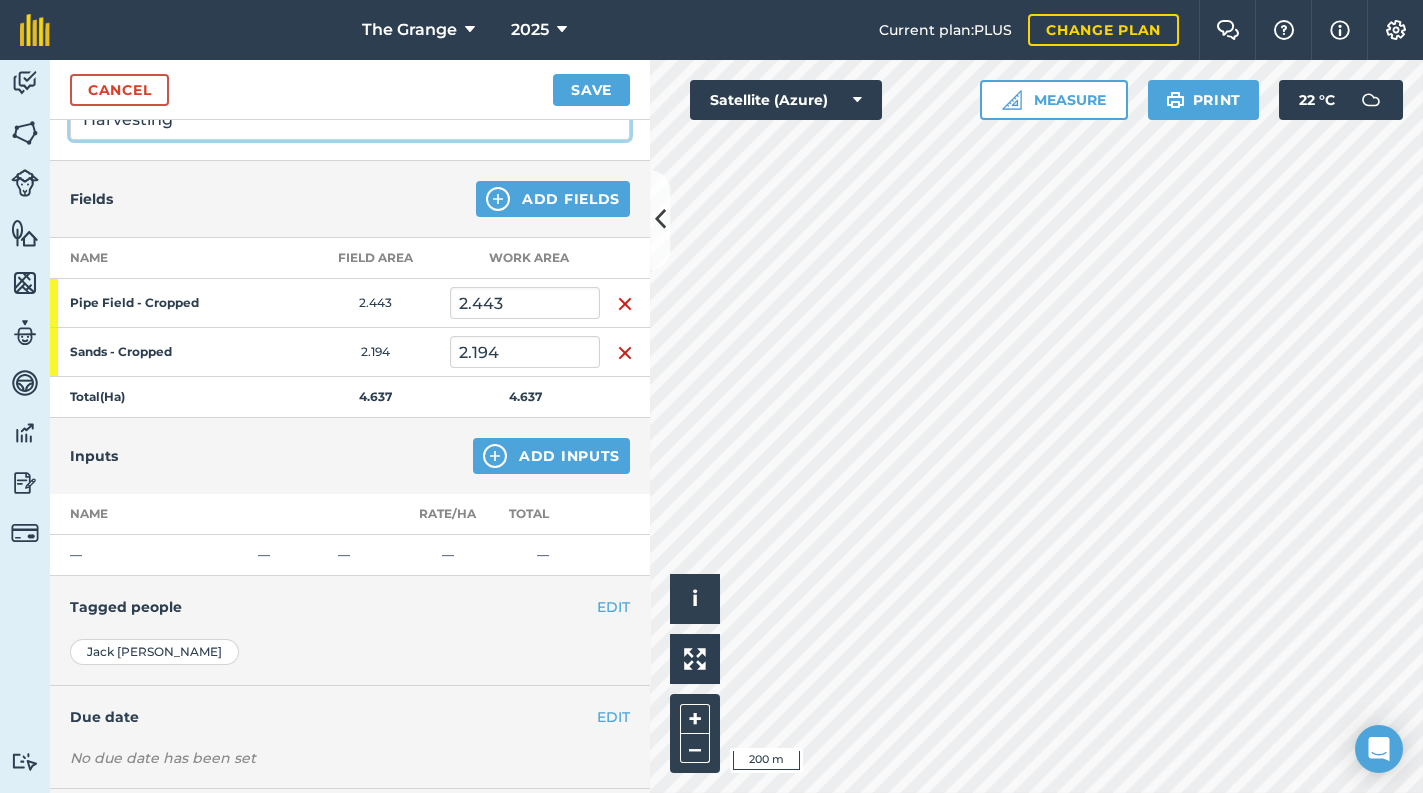 type on "Harvesting" 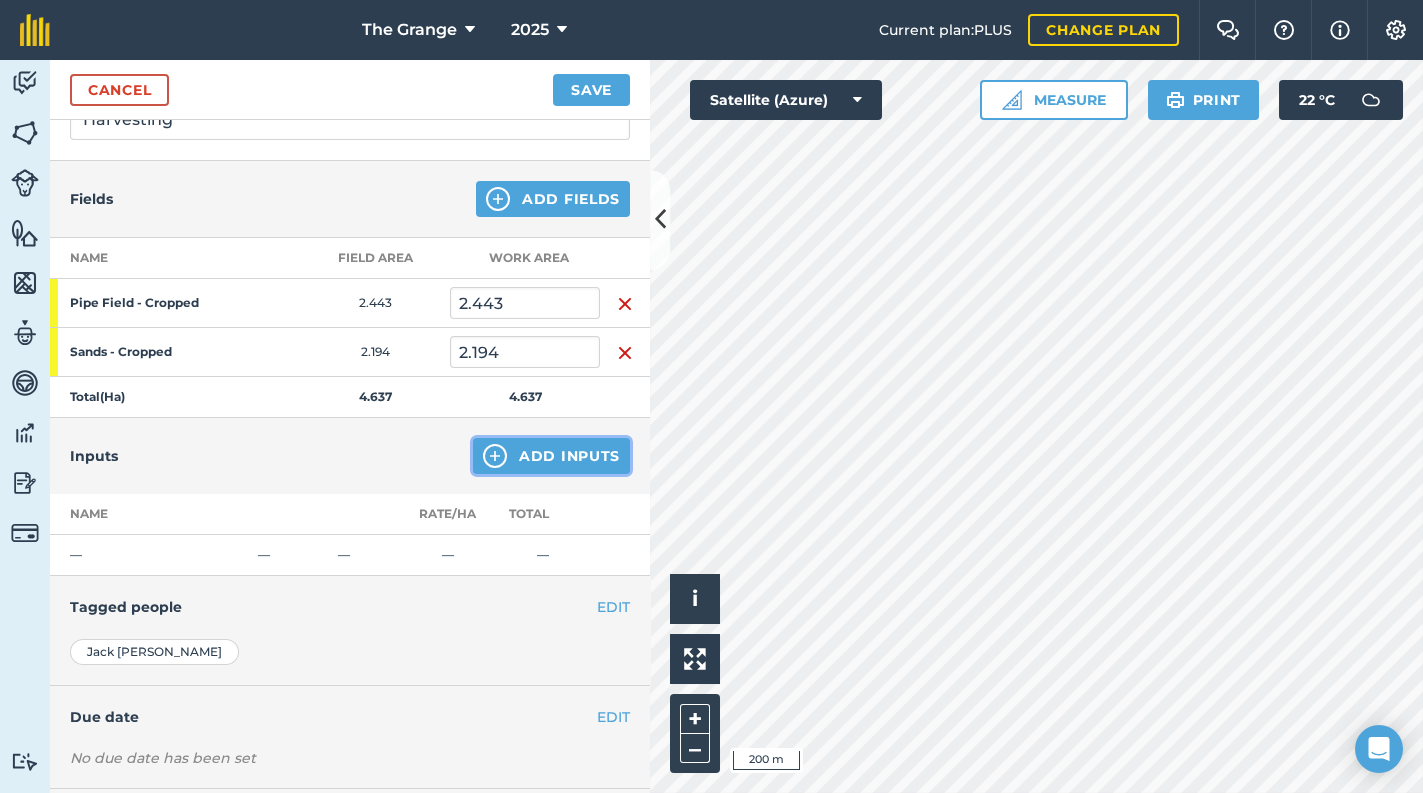 click on "Add Inputs" at bounding box center (551, 456) 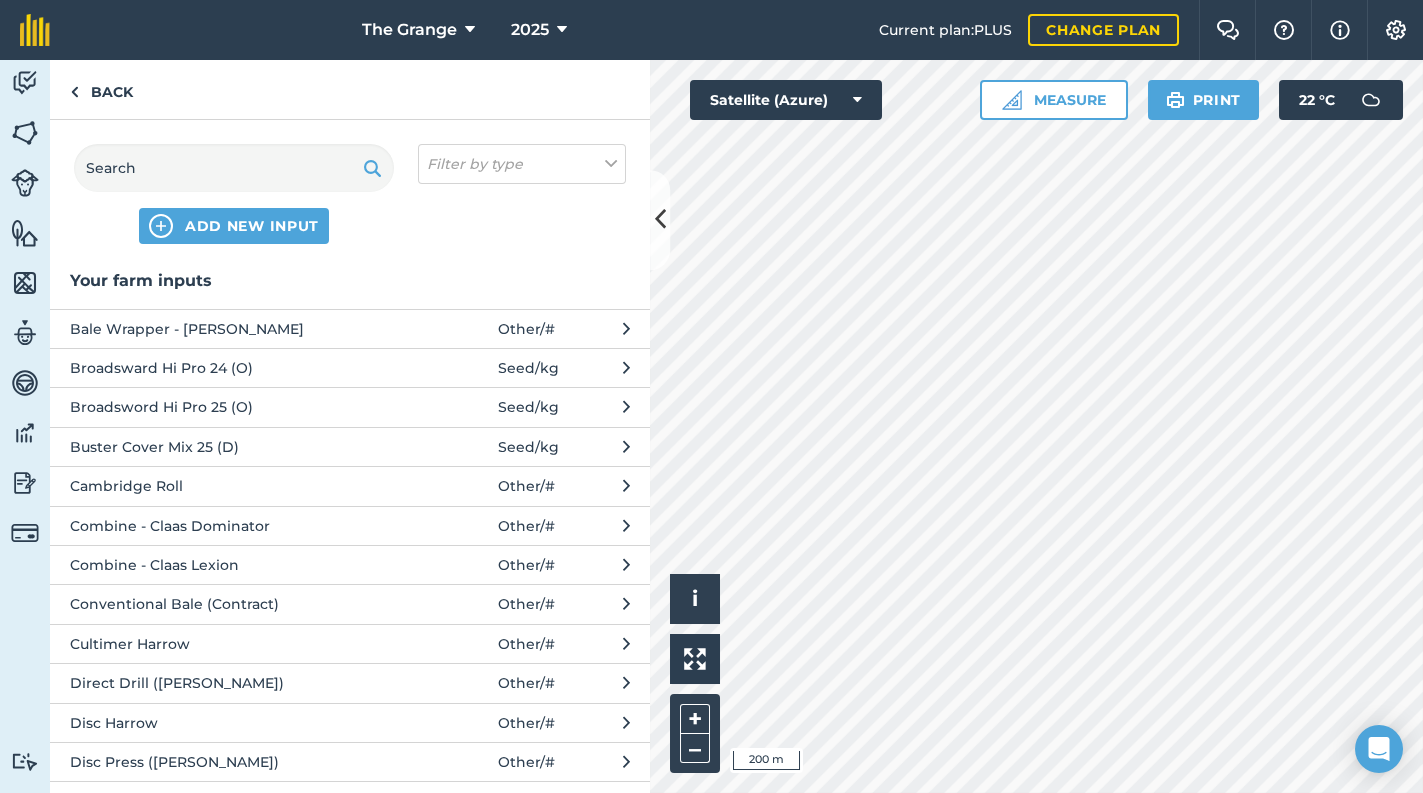 click on "Combine - Claas Lexion" at bounding box center (233, 565) 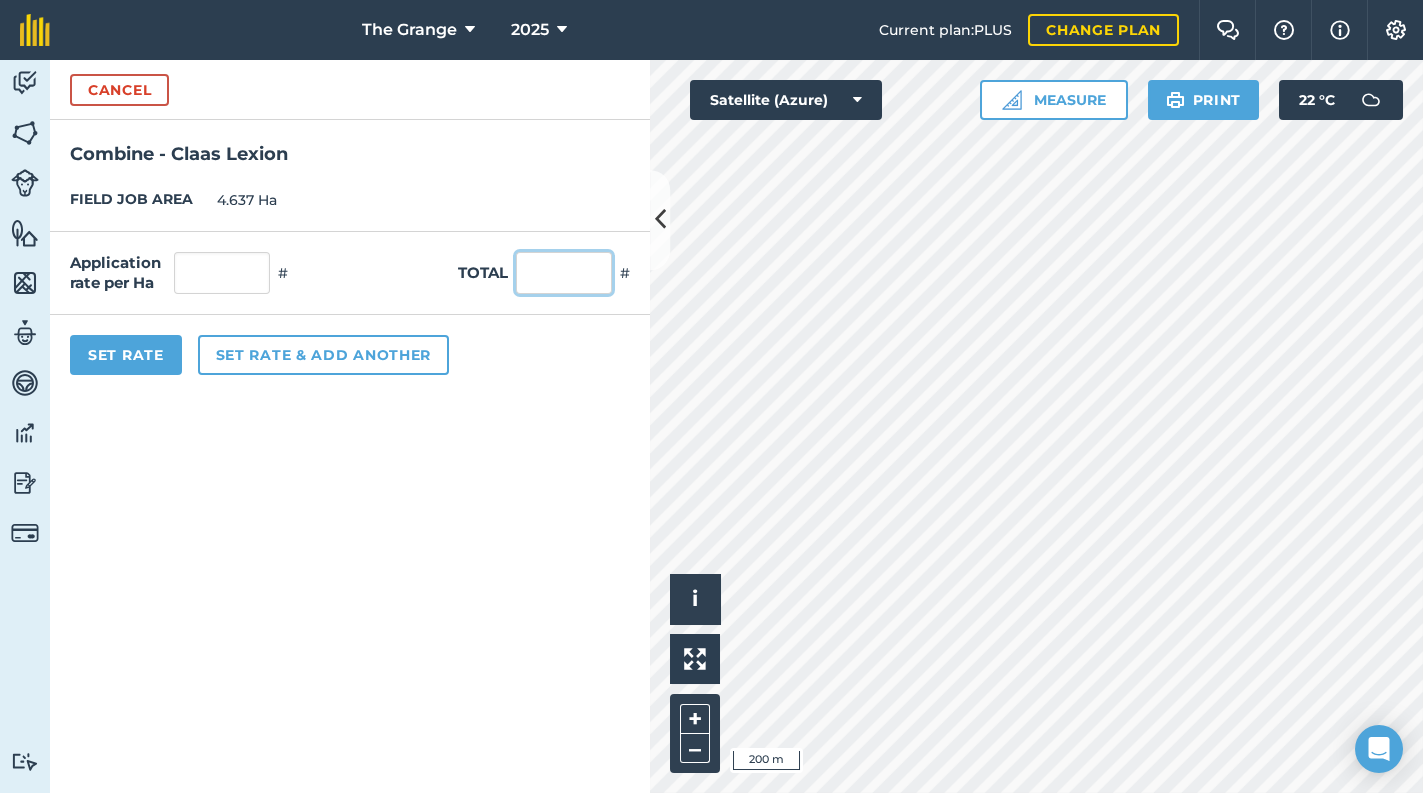 click at bounding box center (564, 273) 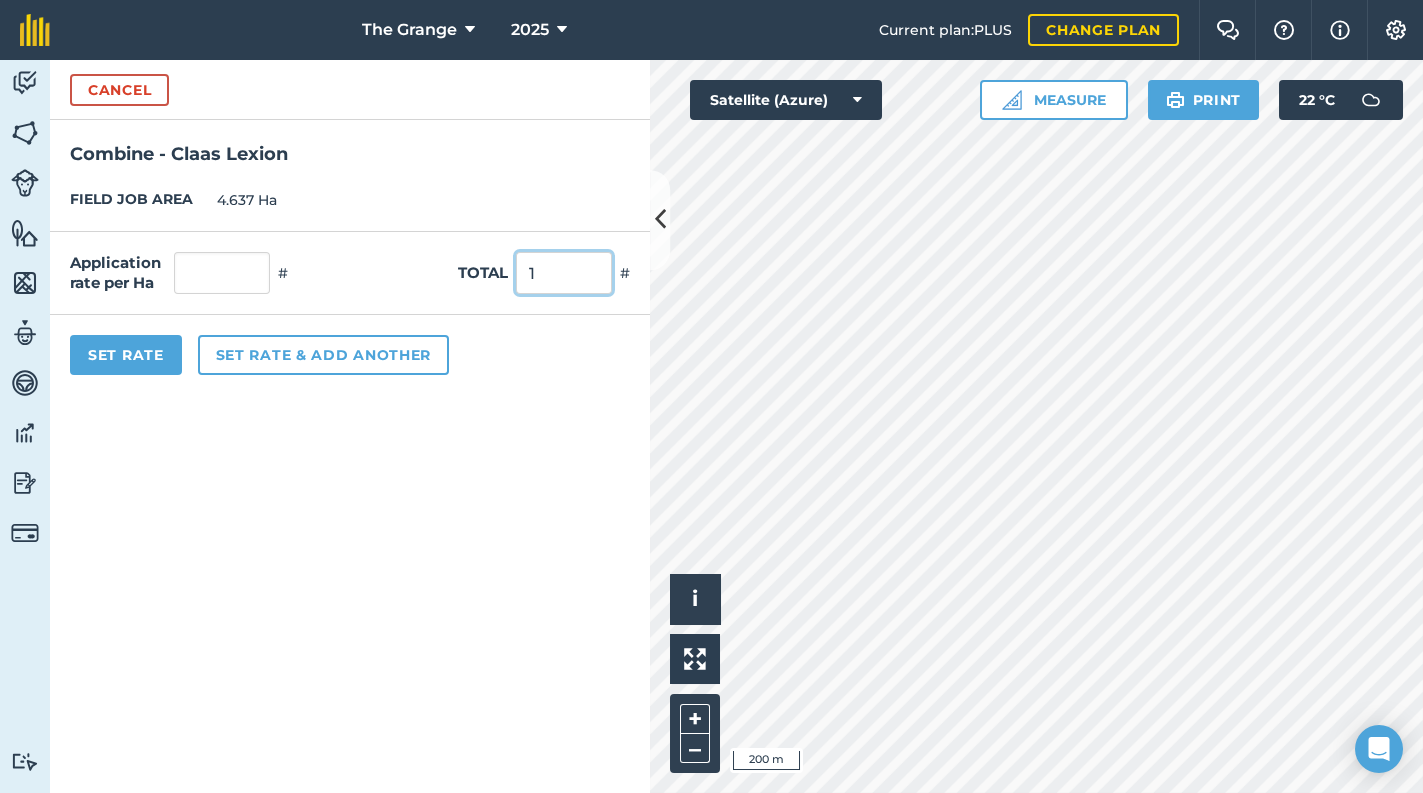 type on "1" 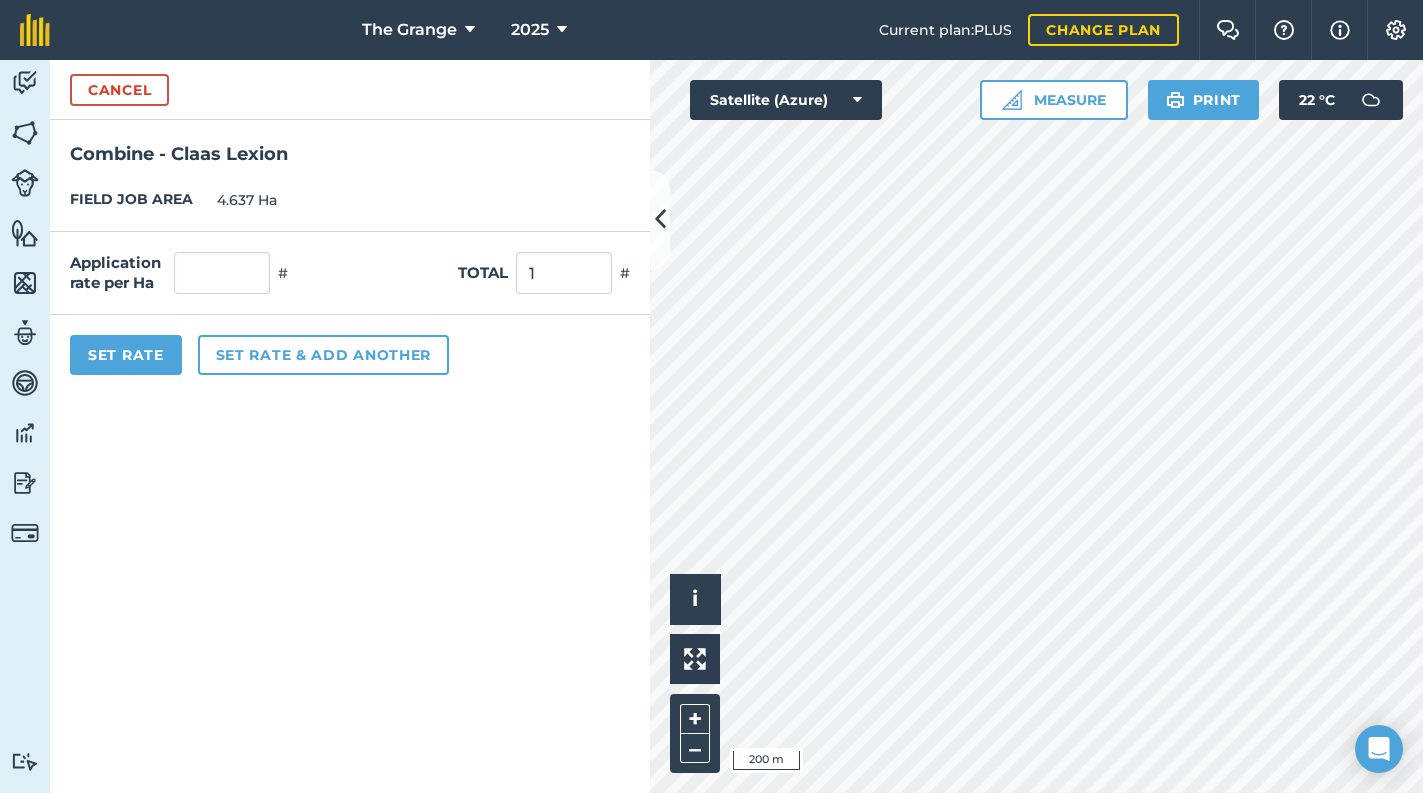 type on "0.216" 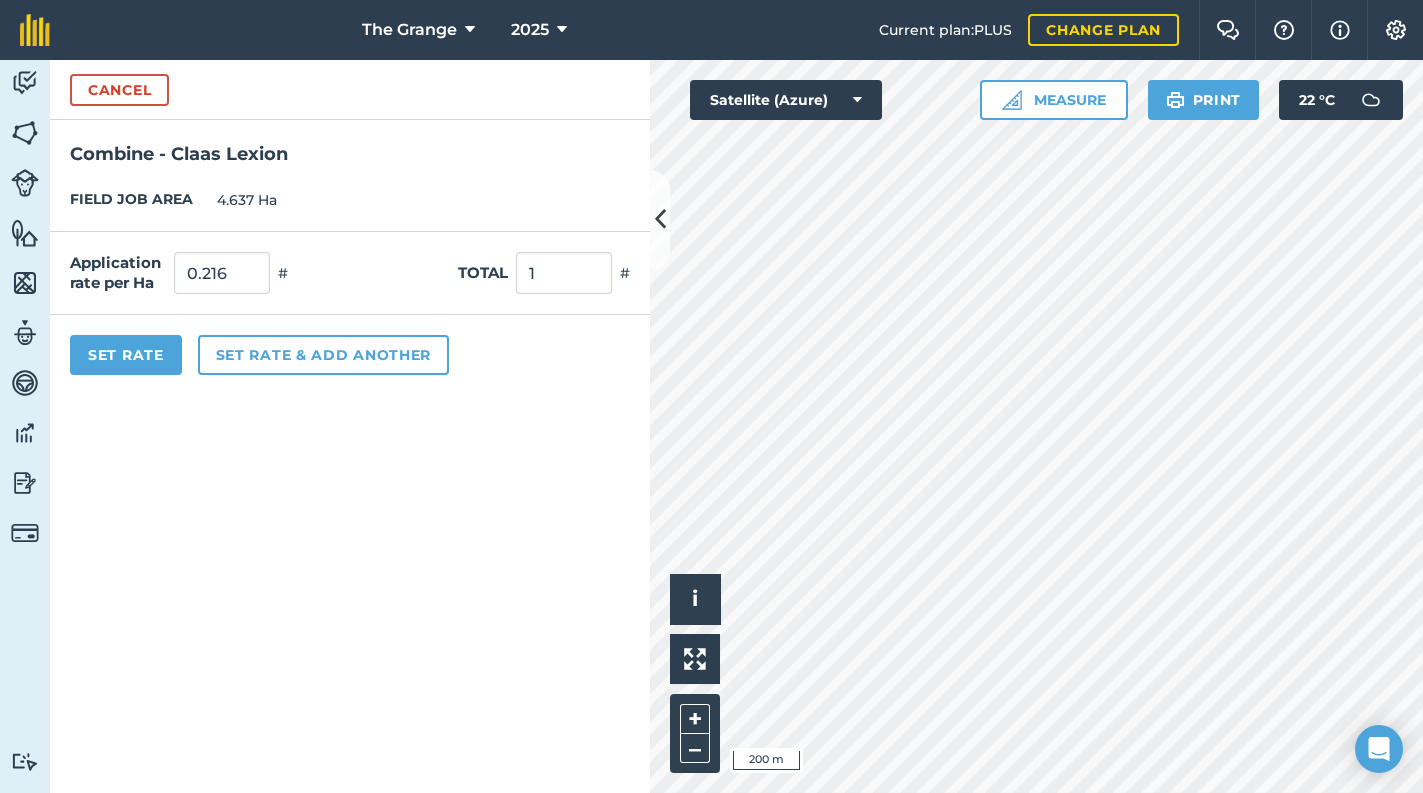 click on "Cancel Combine - Claas Lexion     FIELD JOB AREA 4.637   Ha Application rate per   Ha 0.216 # Total 1 # Set Rate Set rate & add another" at bounding box center (350, 426) 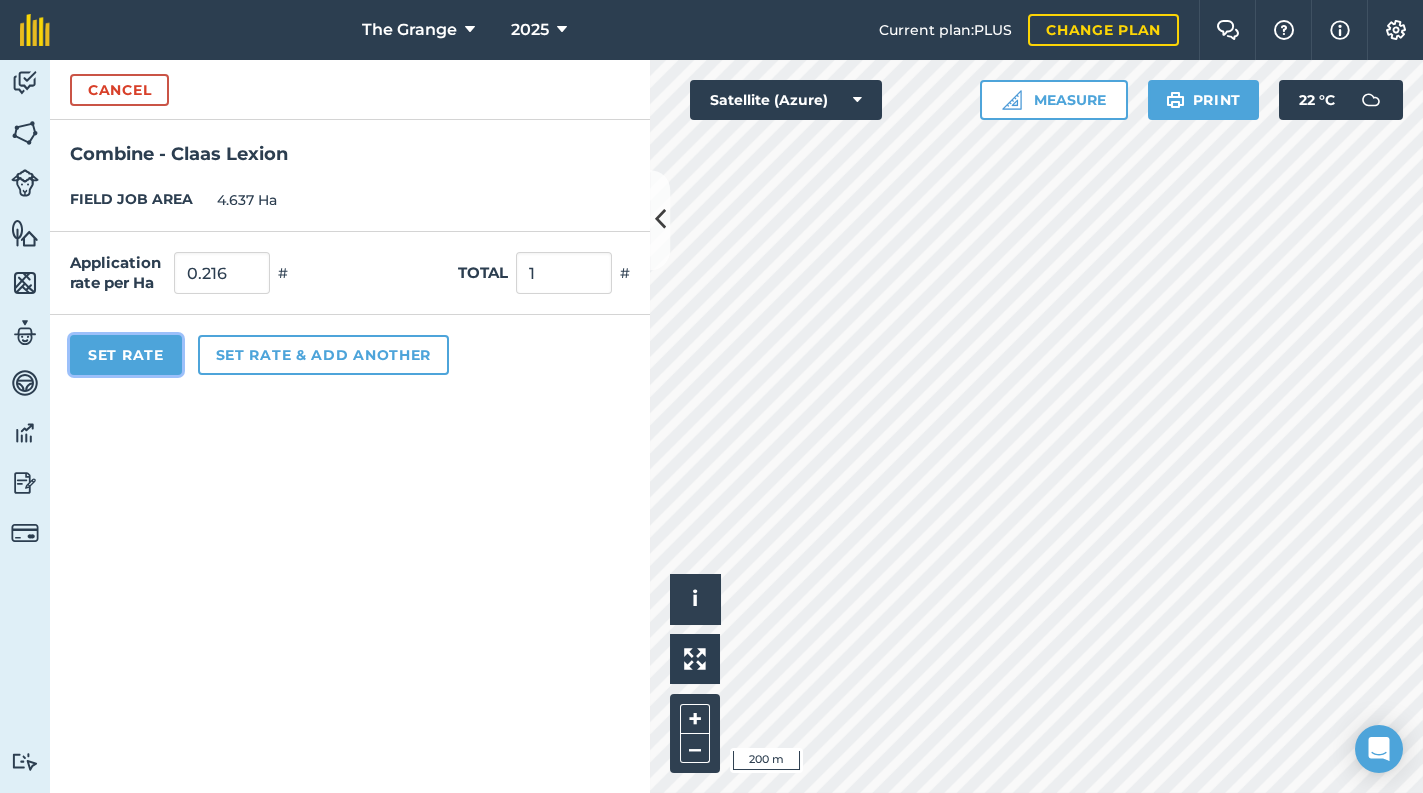 click on "Set Rate" at bounding box center (126, 355) 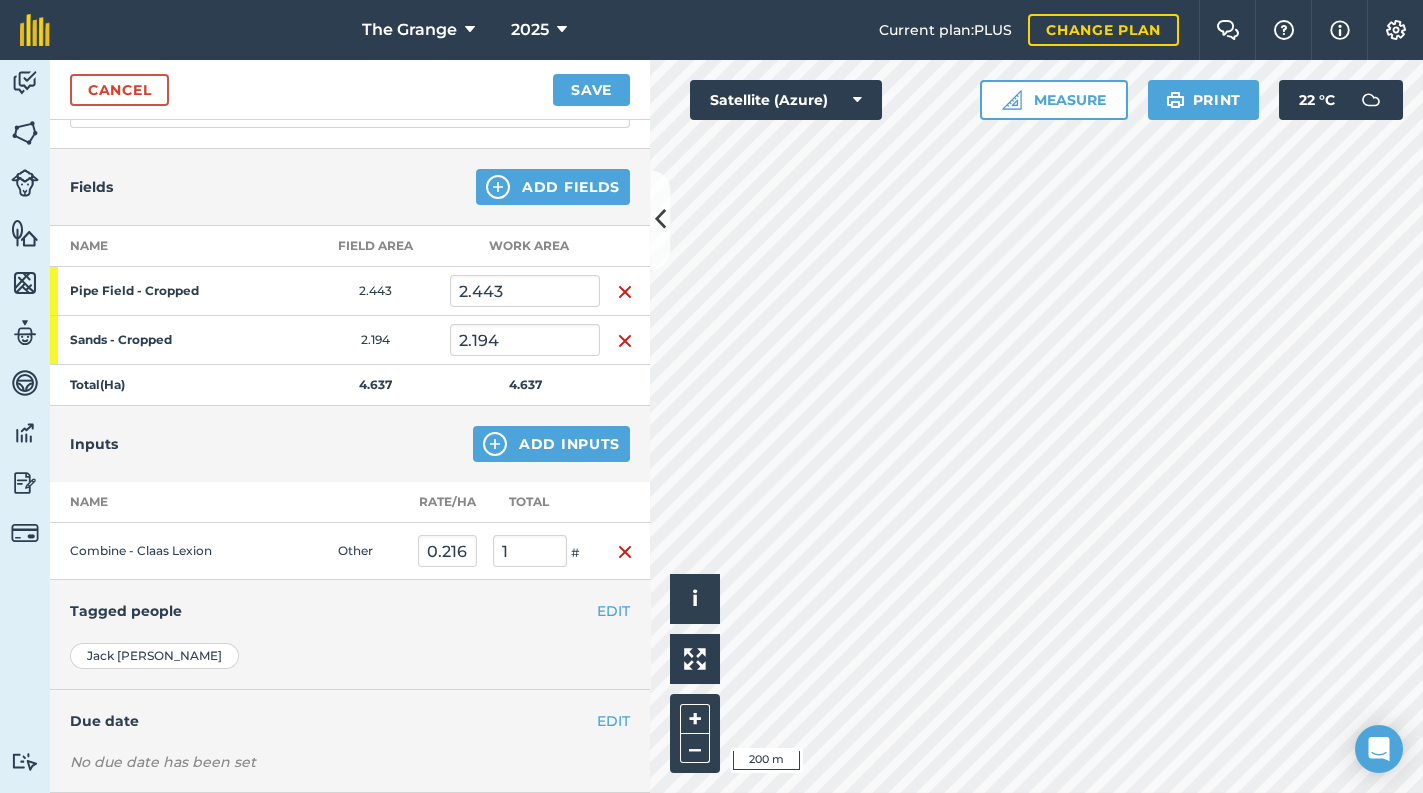 scroll, scrollTop: 0, scrollLeft: 0, axis: both 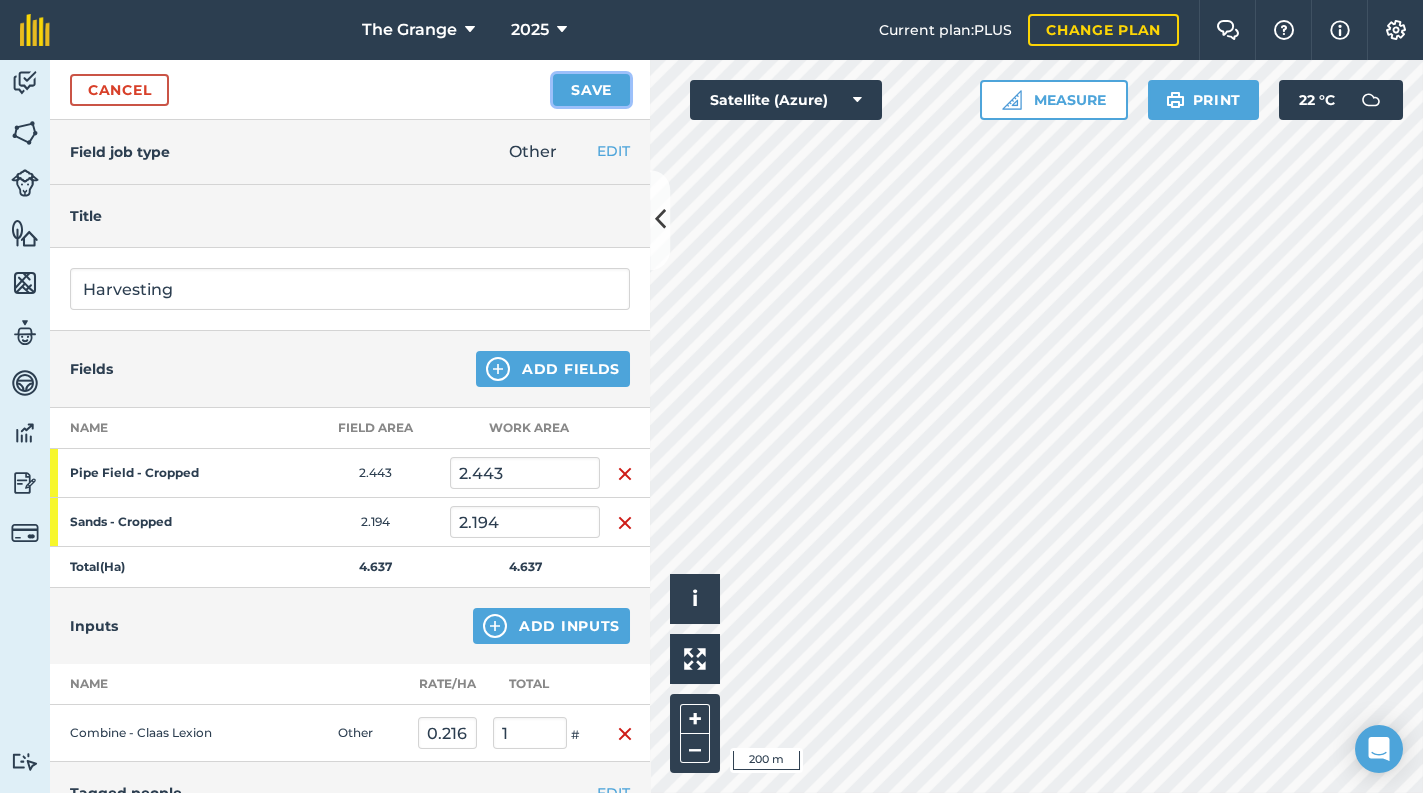 click on "Save" at bounding box center (591, 90) 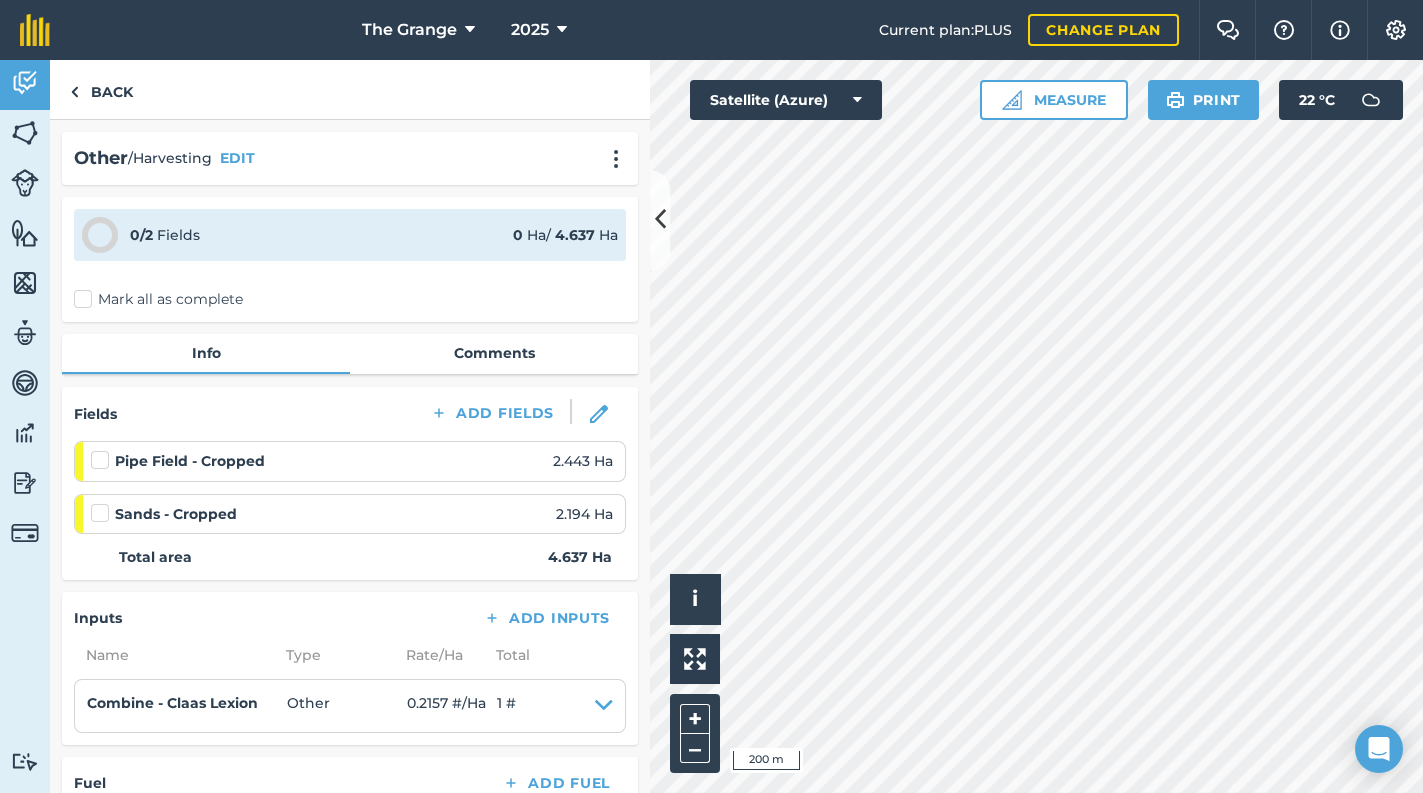 click on "Mark all as complete" at bounding box center (158, 299) 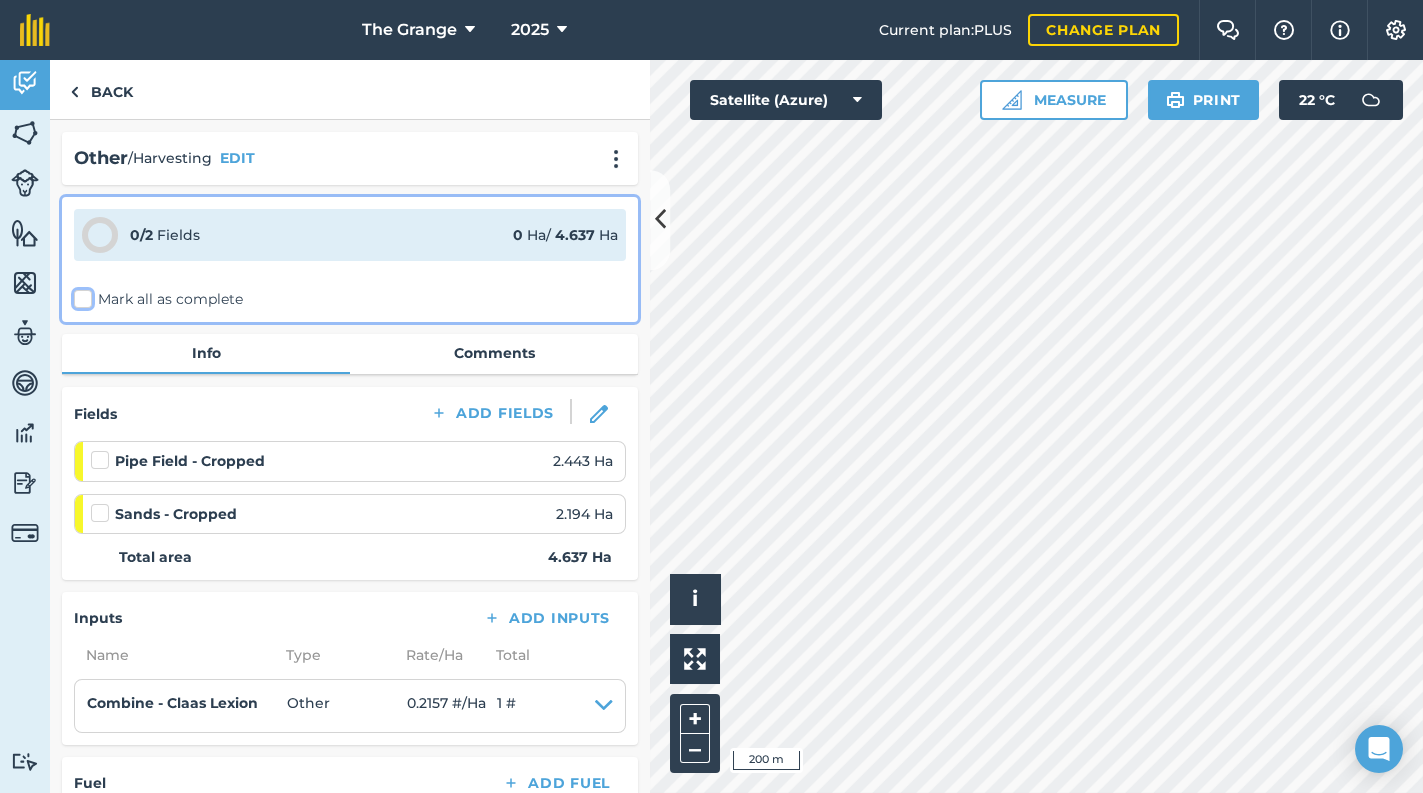 click on "Mark all as complete" at bounding box center (80, 295) 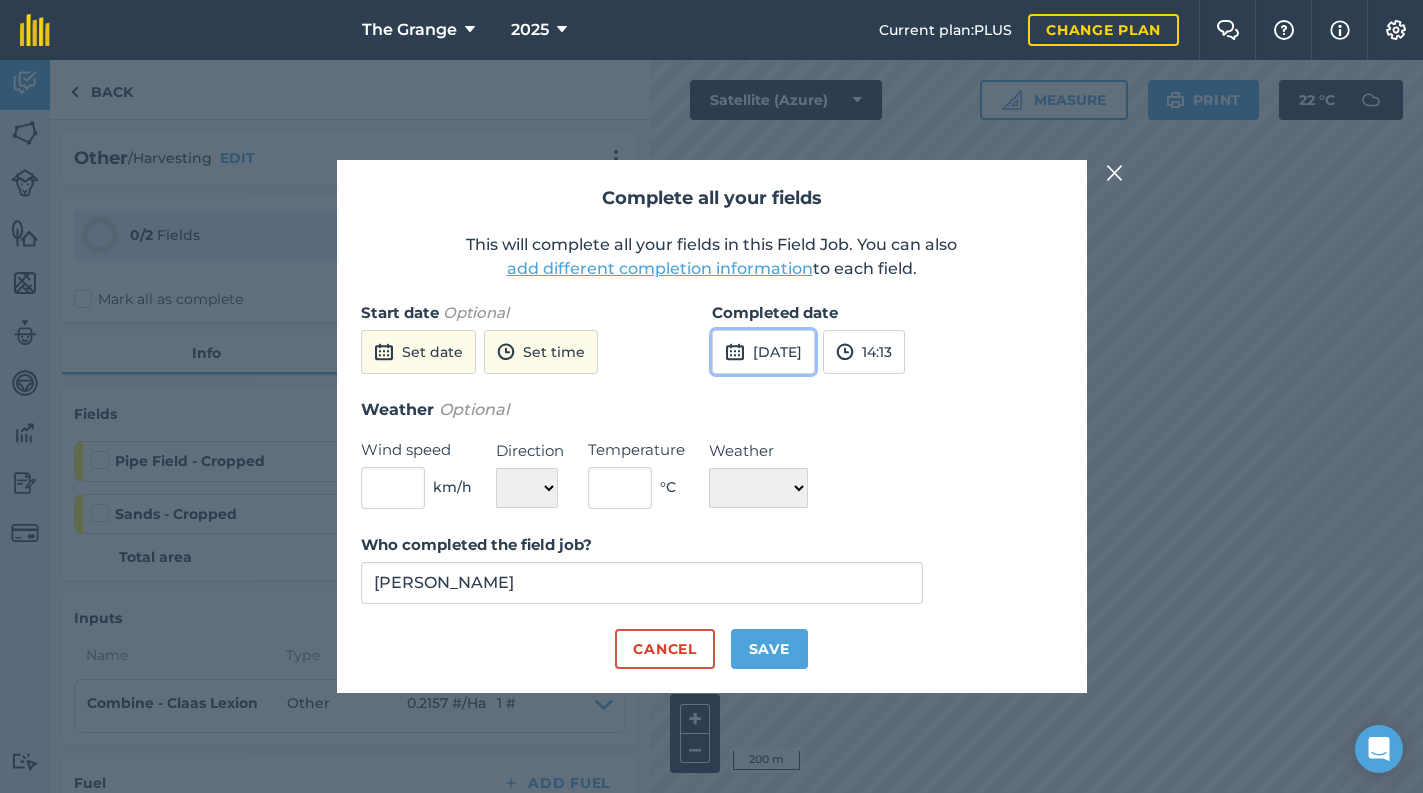 click on "[DATE]" at bounding box center (763, 352) 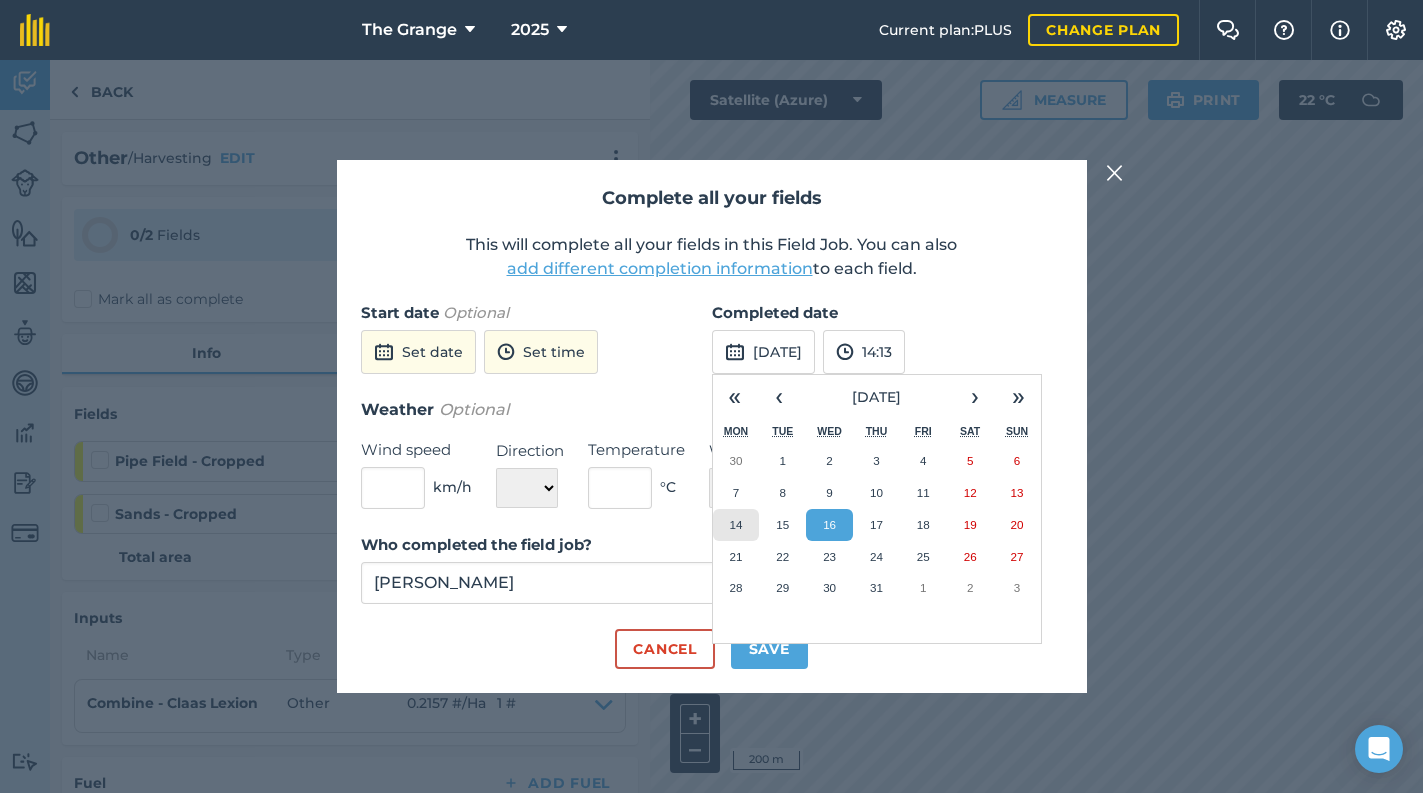 click on "14" at bounding box center [735, 524] 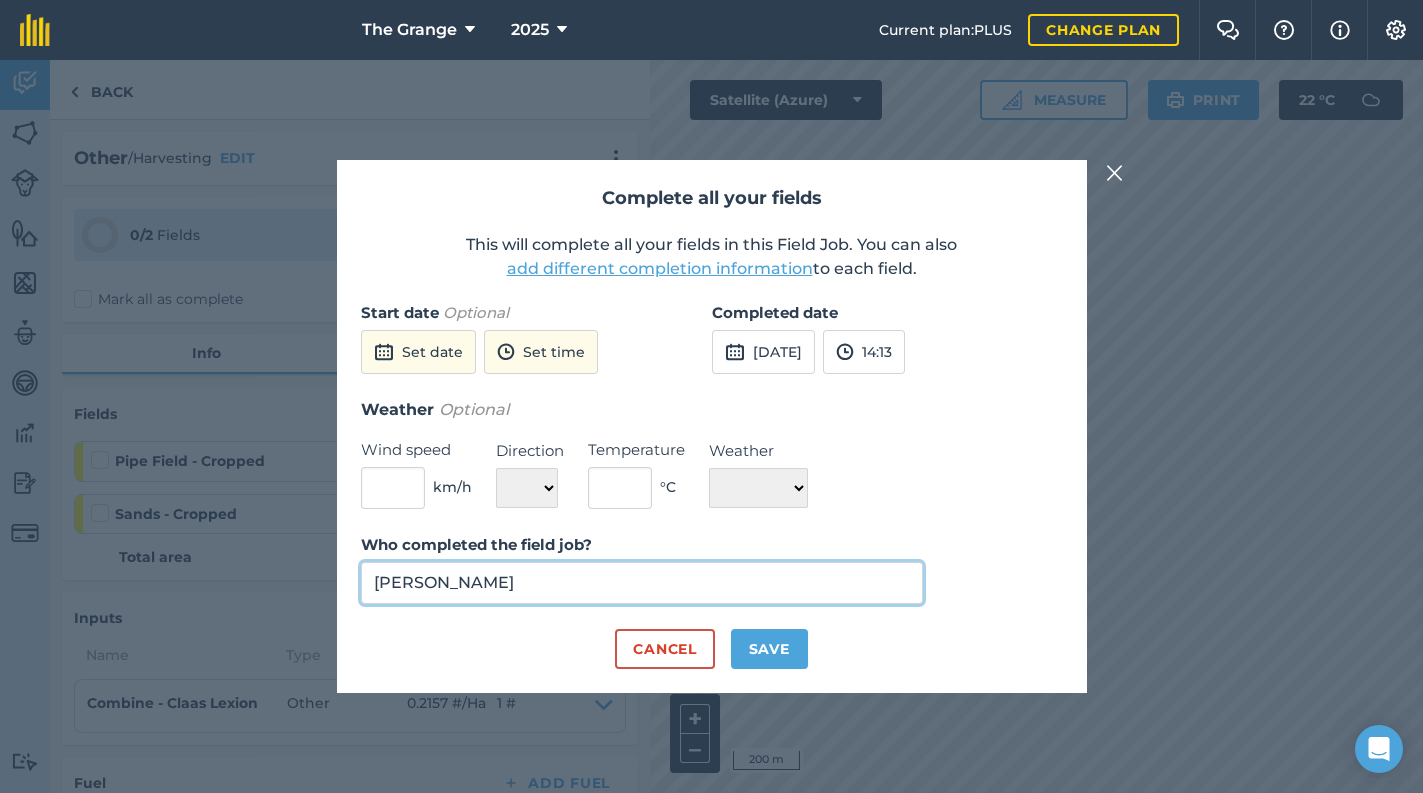 click on "[PERSON_NAME]" at bounding box center [642, 583] 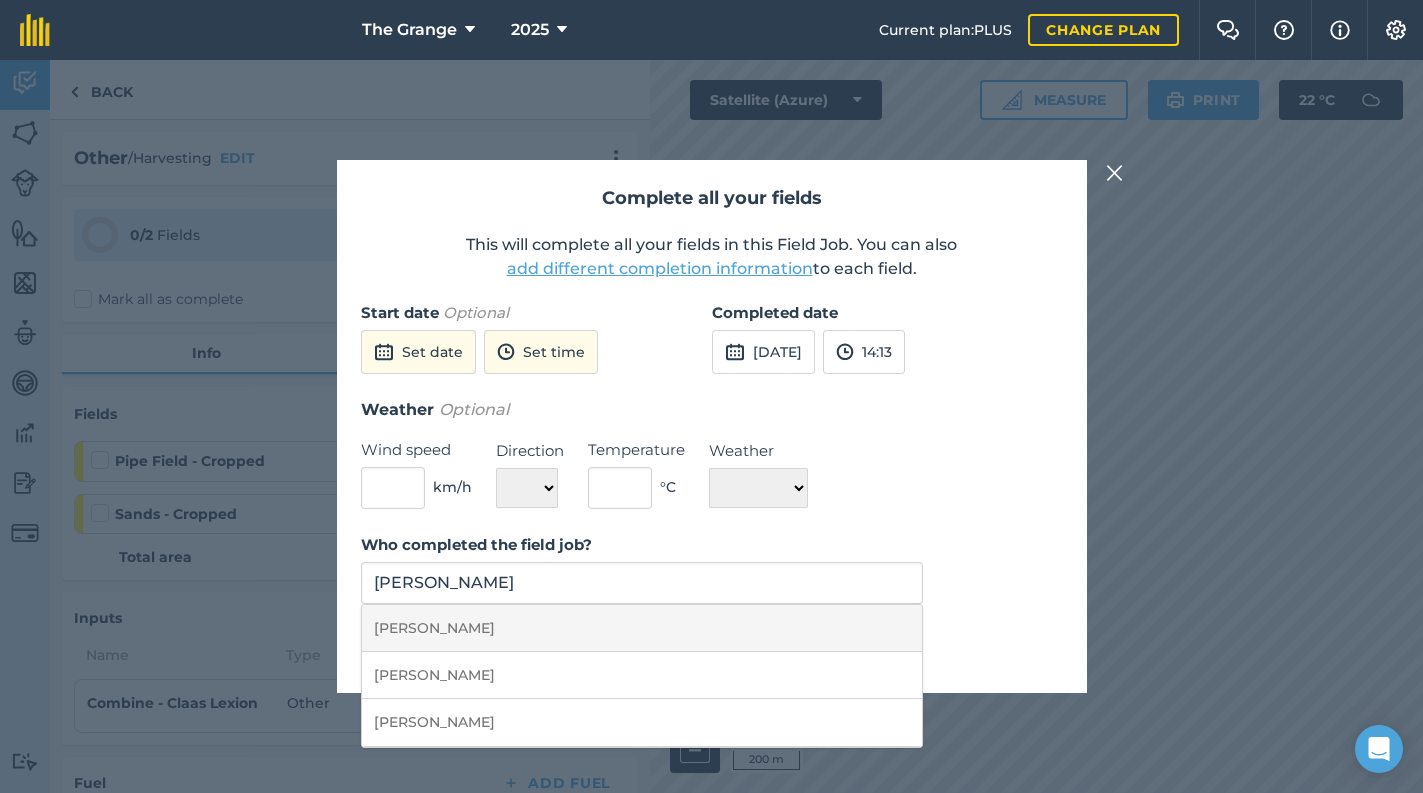 click on "[PERSON_NAME]" at bounding box center [642, 628] 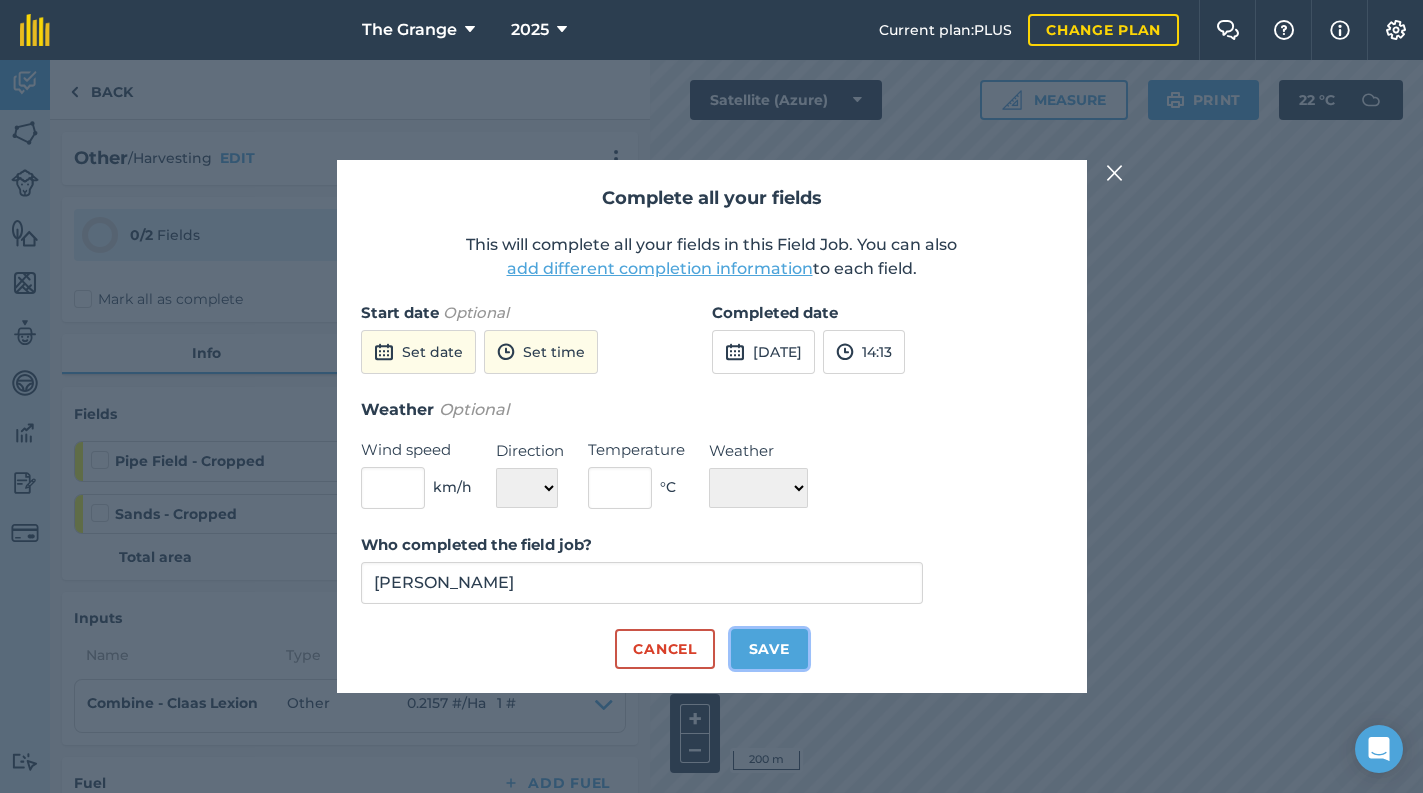 drag, startPoint x: 749, startPoint y: 649, endPoint x: 685, endPoint y: 655, distance: 64.28063 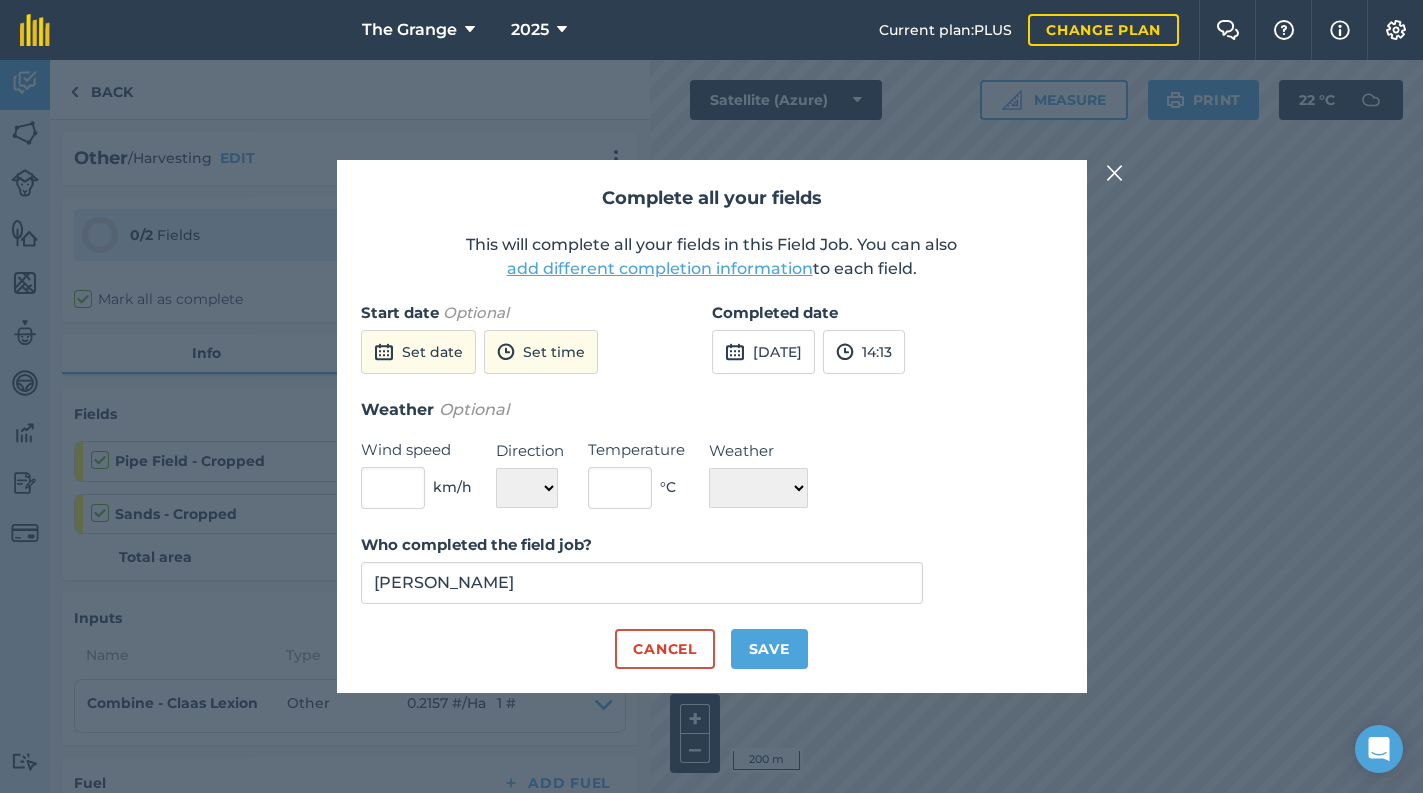 checkbox on "true" 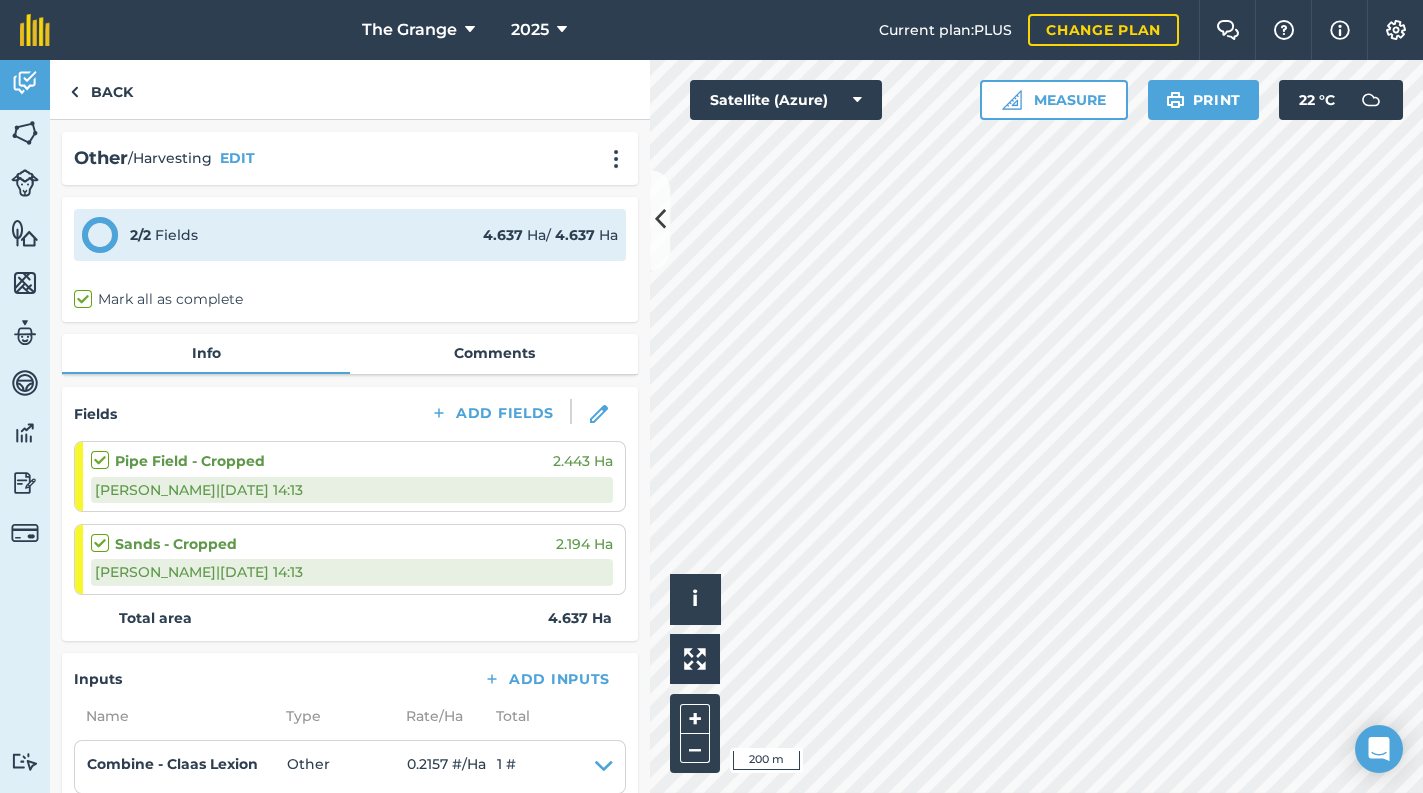 click on "Total area 4.637   Ha" at bounding box center (350, 618) 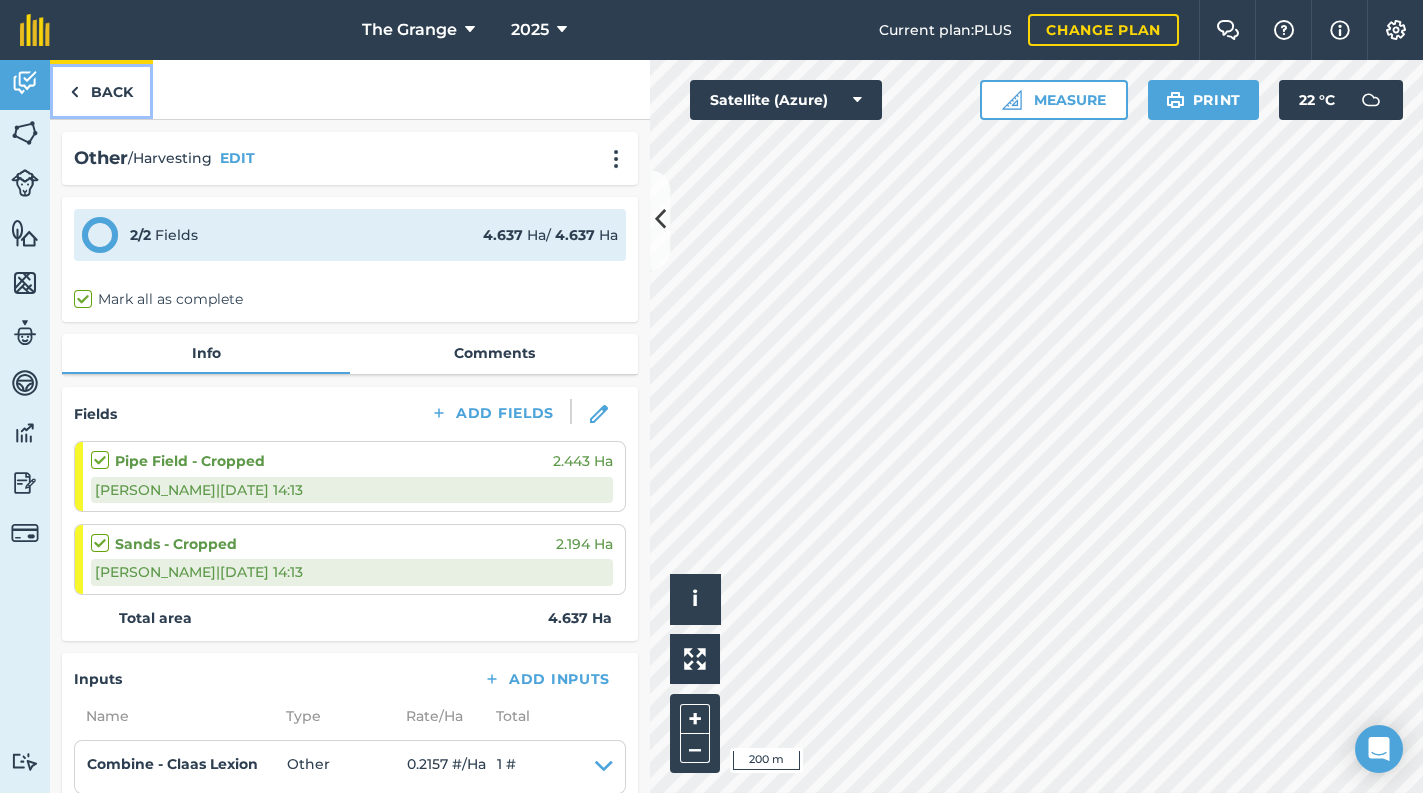 click on "Back" at bounding box center [101, 89] 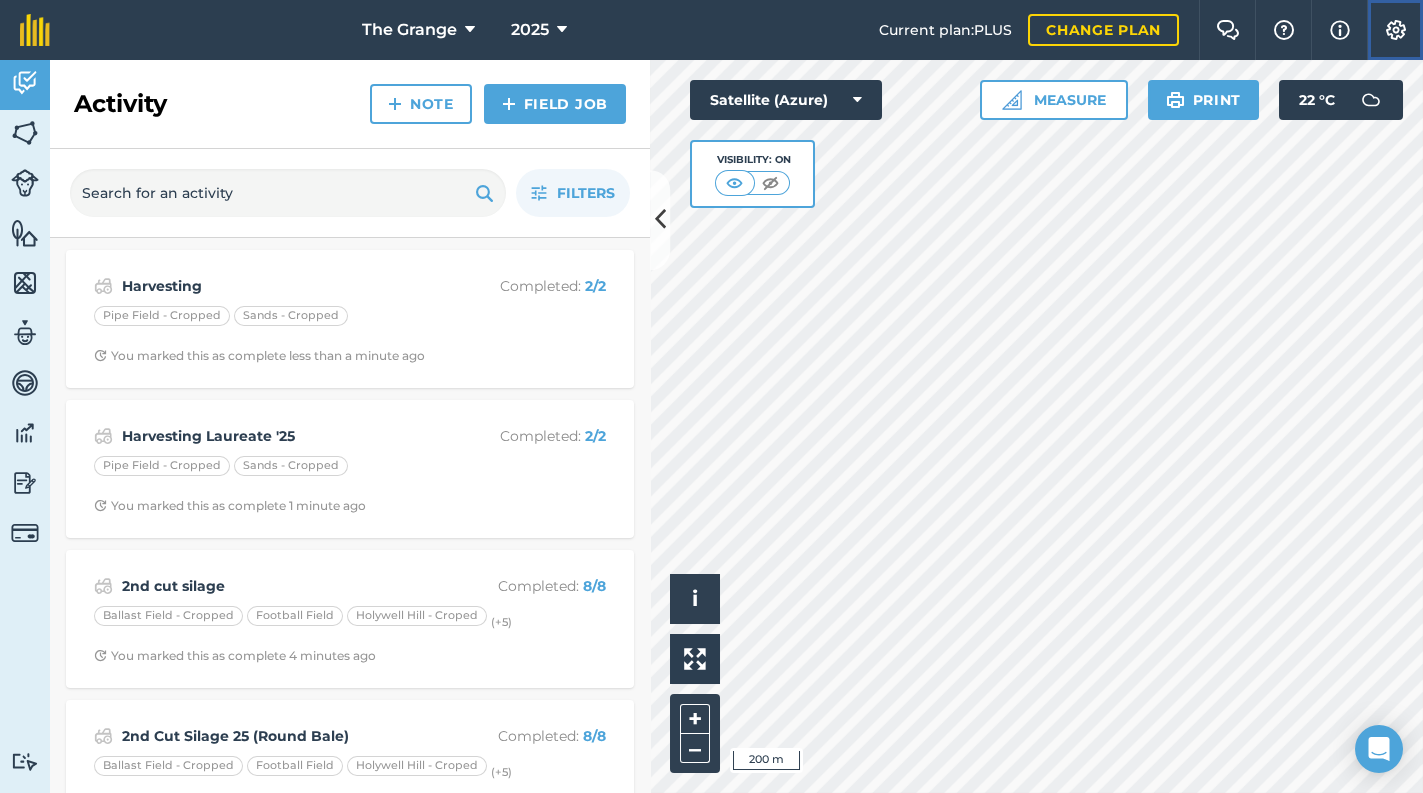 click on "Settings" at bounding box center [1395, 30] 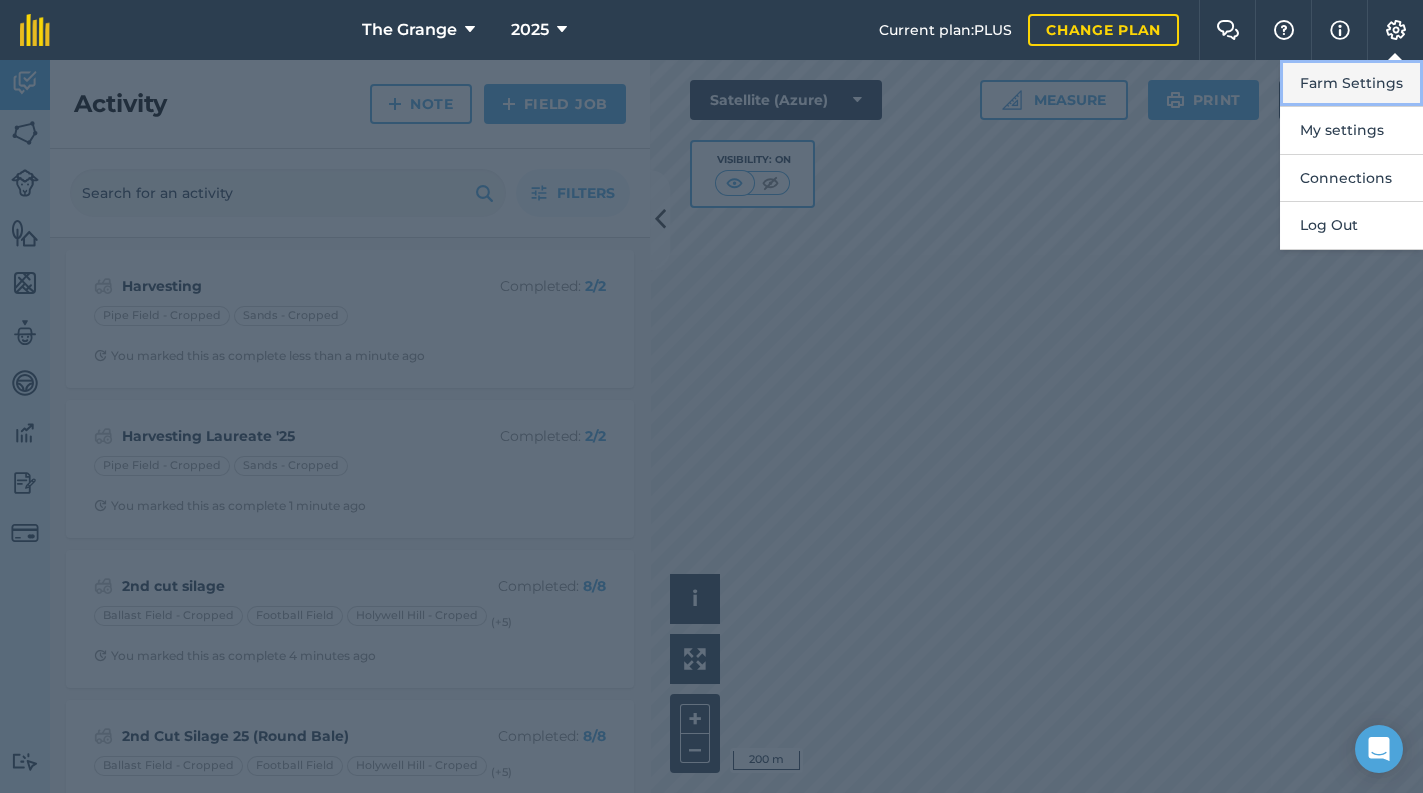 click on "Farm Settings" at bounding box center [1351, 83] 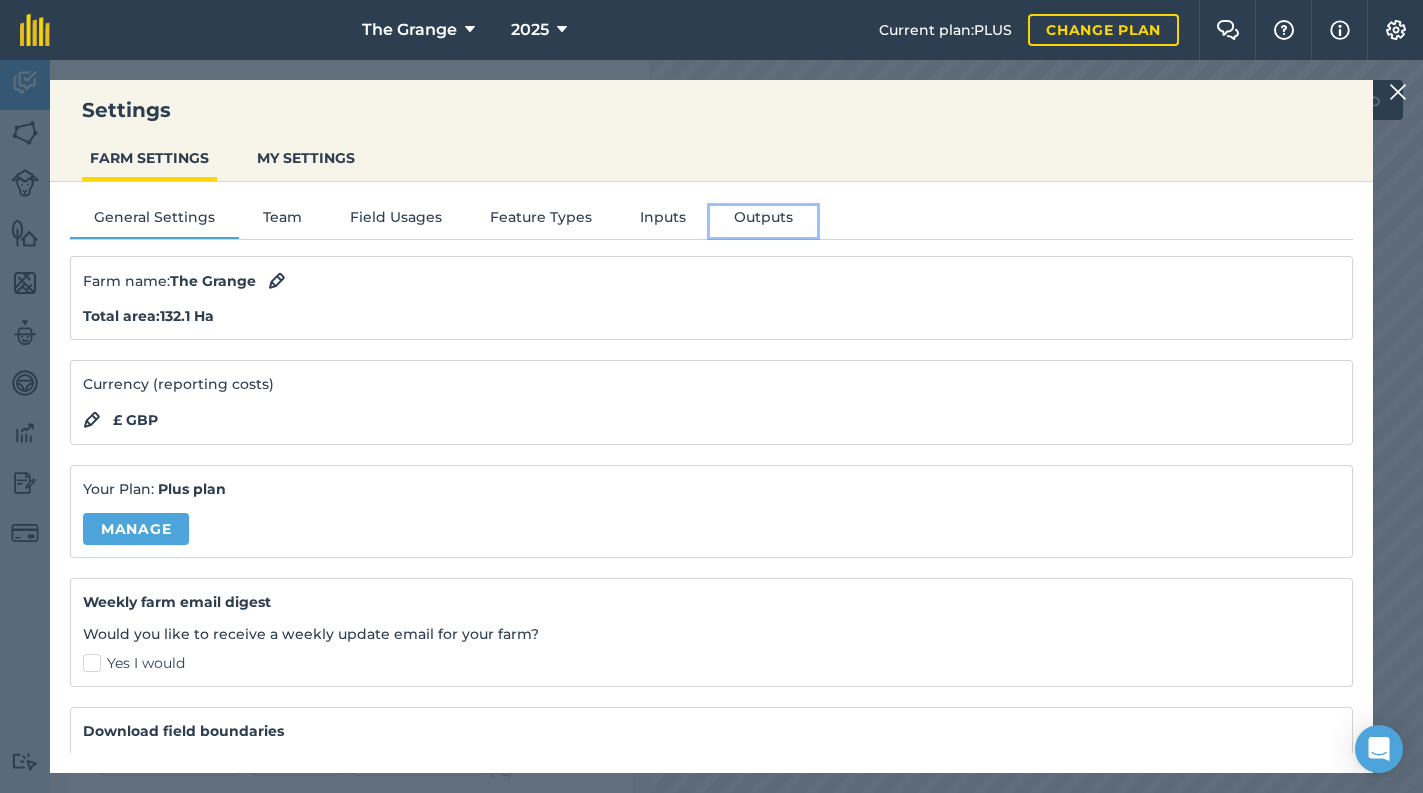 click on "Outputs" at bounding box center [763, 221] 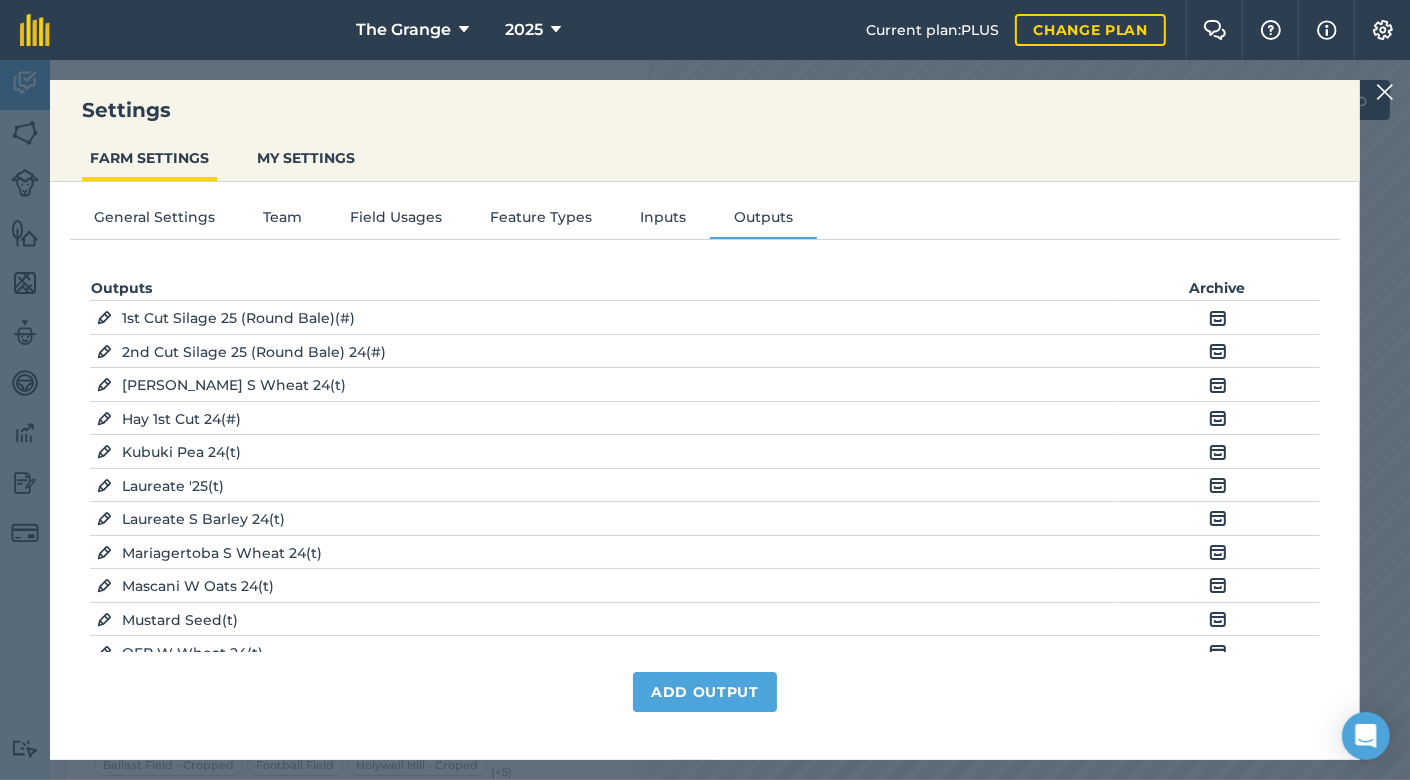 click on "EDIT" at bounding box center [104, 351] 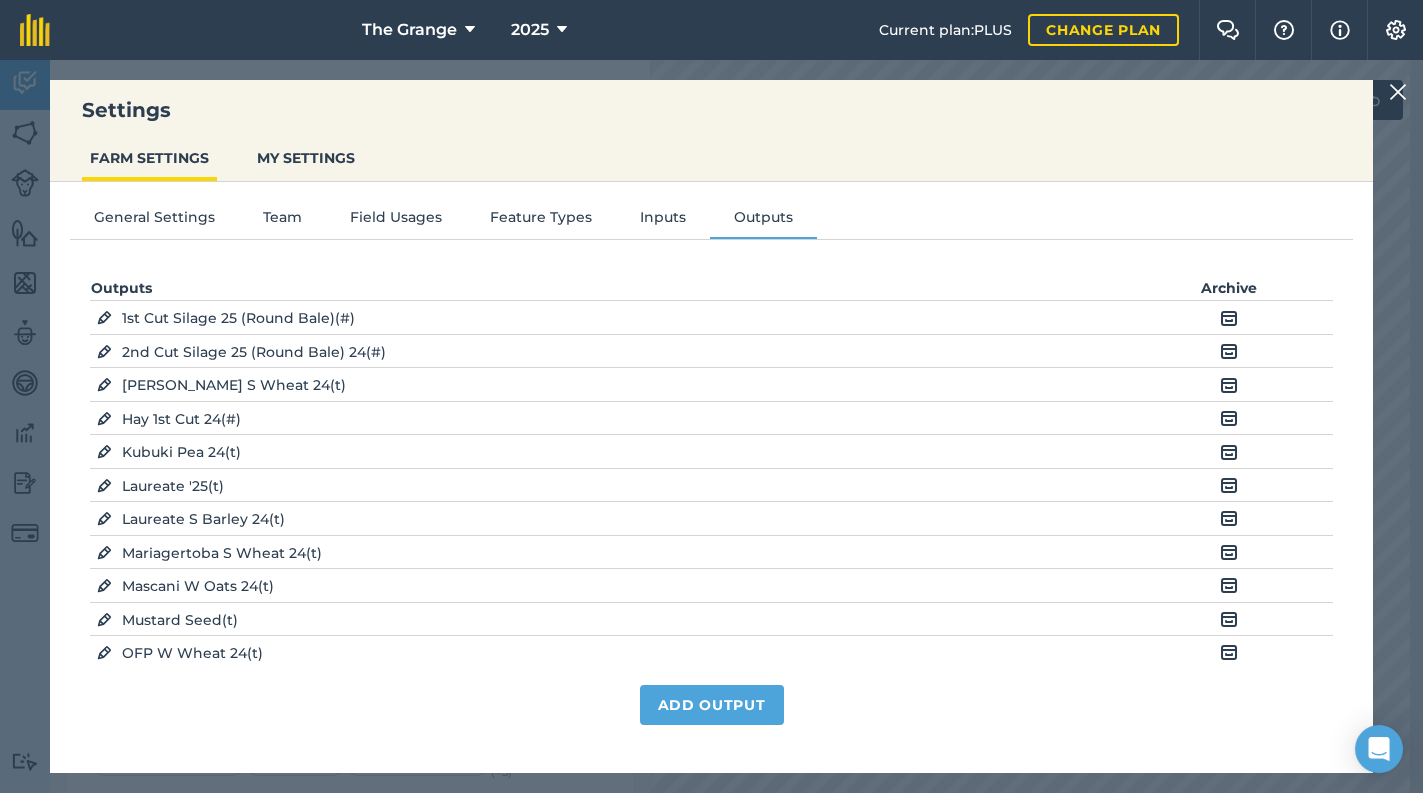 select on "COUNT" 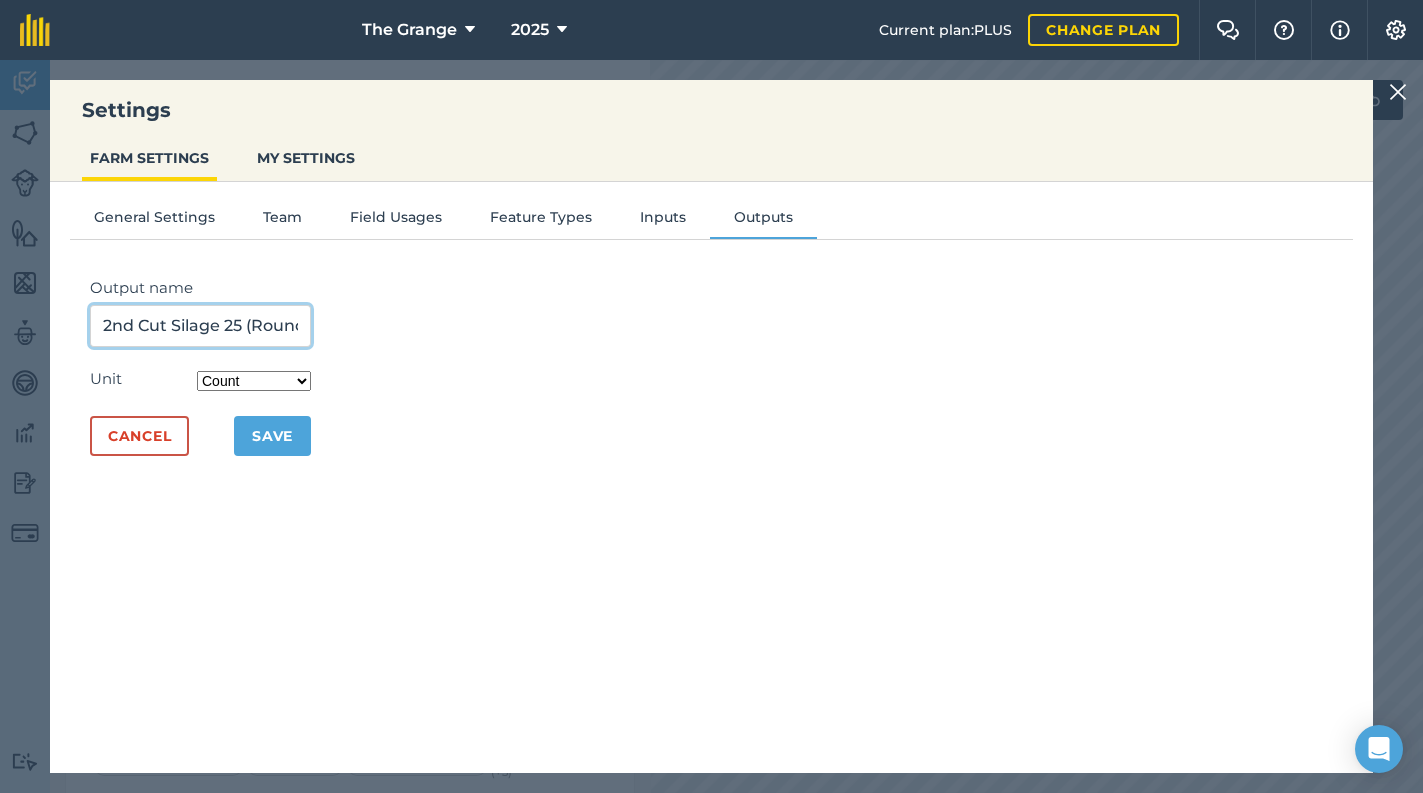 click on "2nd Cut Silage 25 (Round Bale) 24" at bounding box center [200, 326] 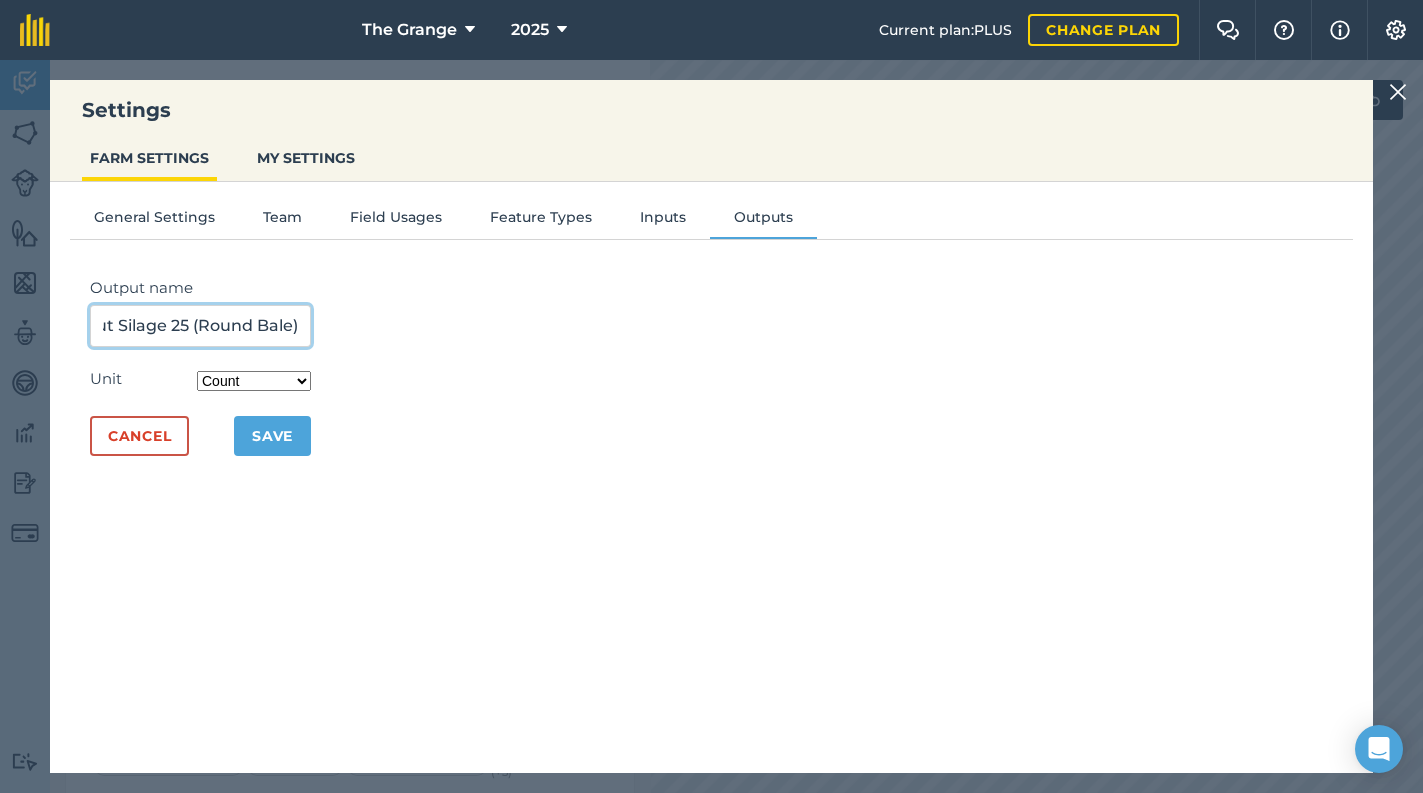 scroll, scrollTop: 0, scrollLeft: 51, axis: horizontal 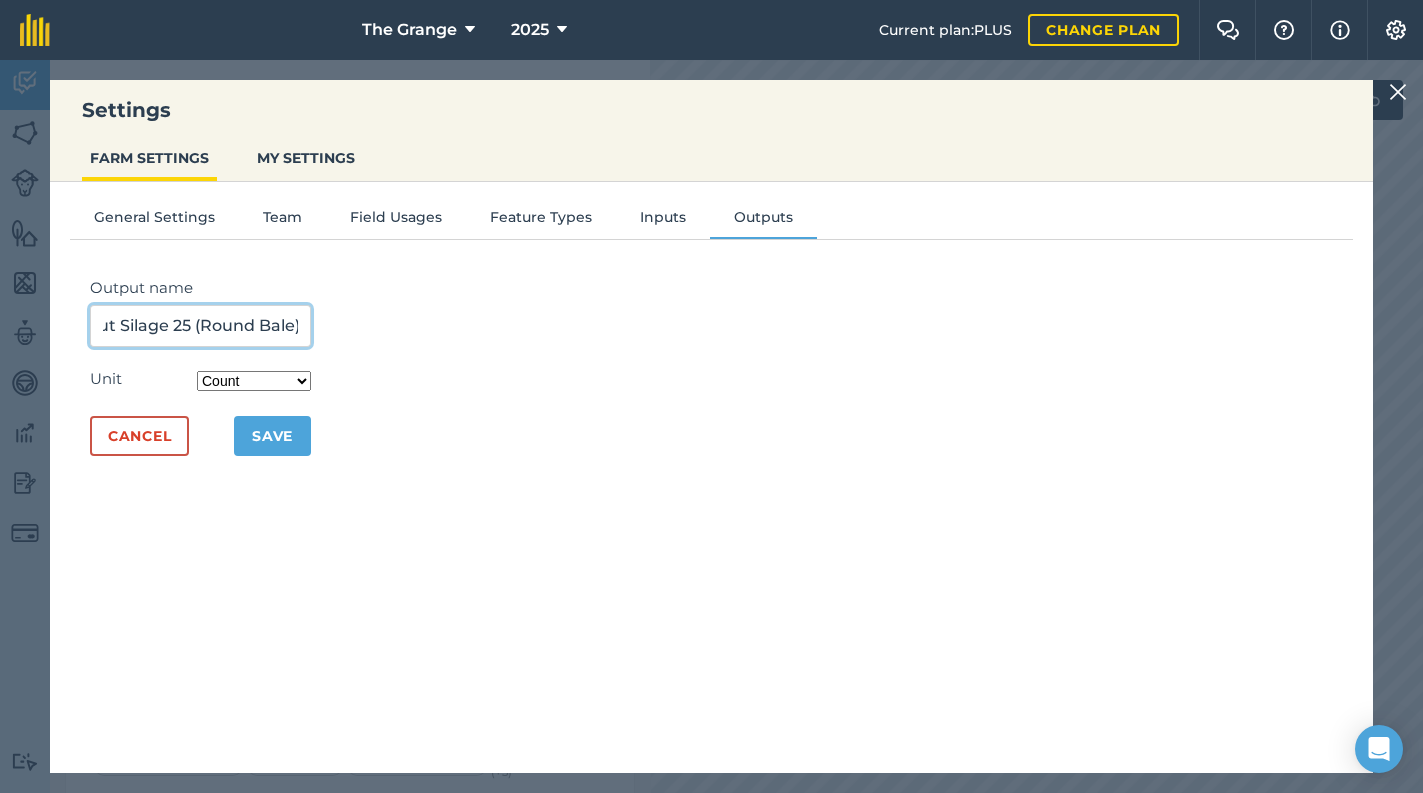 type on "2nd Cut Silage 25 (Round Bale)" 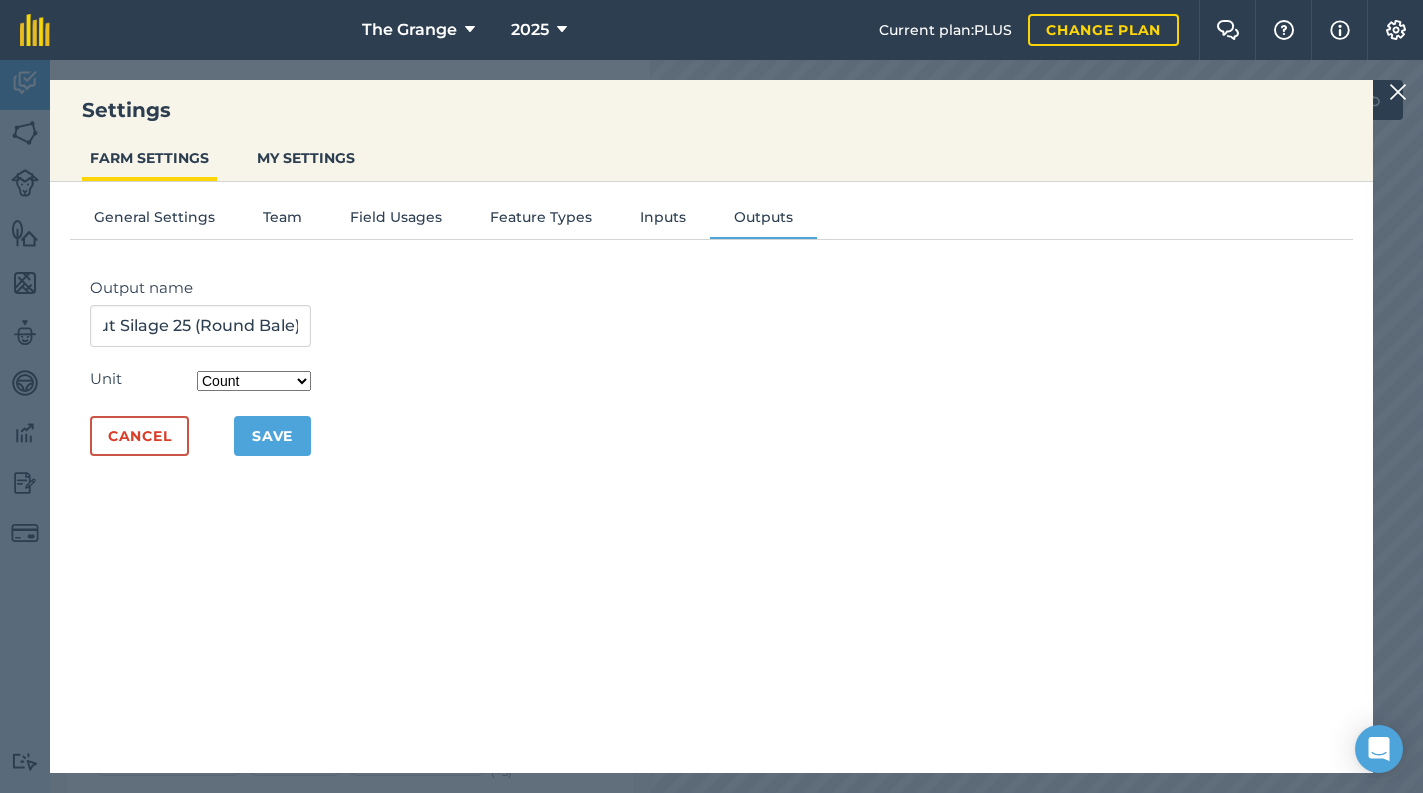 click on "Output name 2nd Cut Silage 25 (Round Bale) Unit Kilograms/kg Metric tonnes/t Litres/L Pounds/lb Imperial tons/t Gallons/gal Bushel/bu Count Cancel Save" at bounding box center (200, 500) 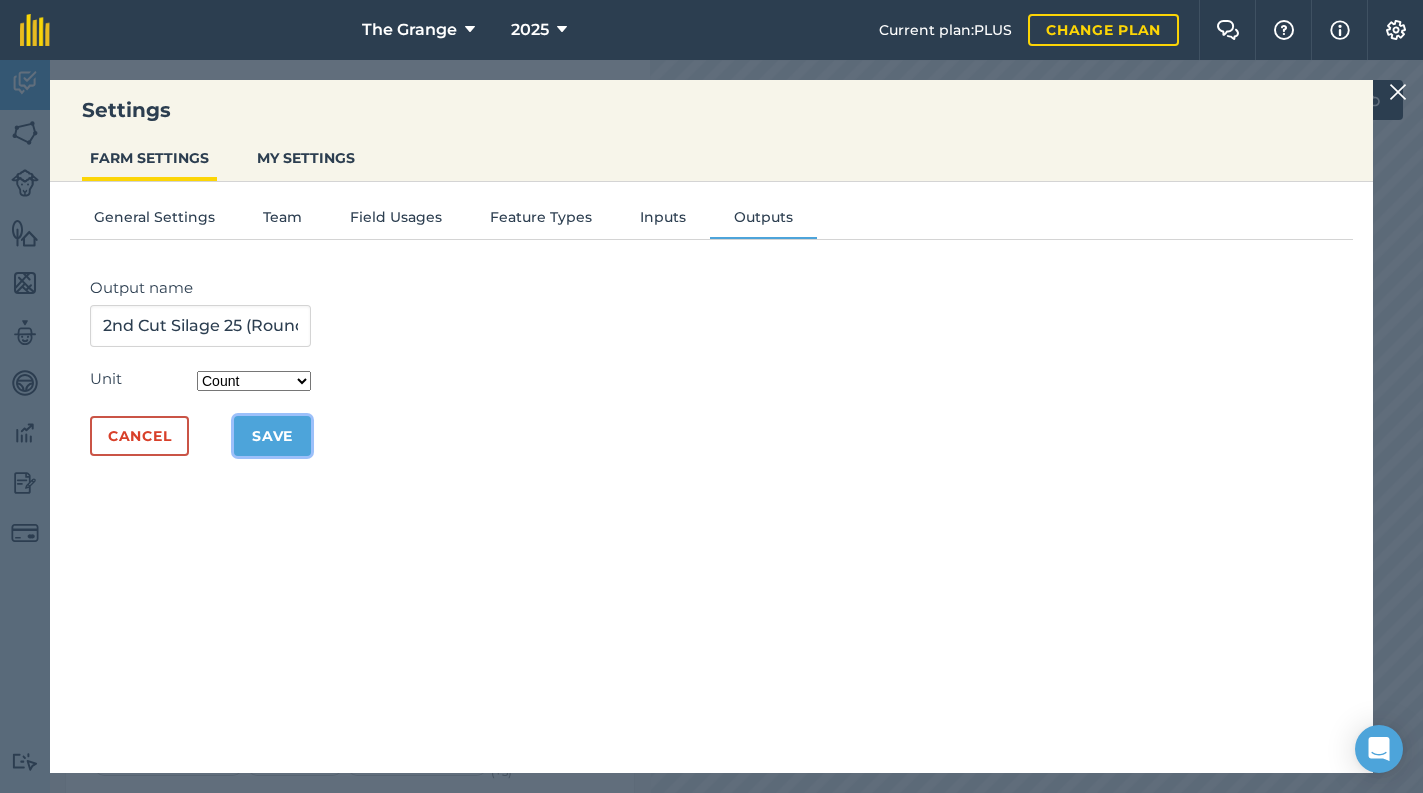 click on "Save" at bounding box center [272, 436] 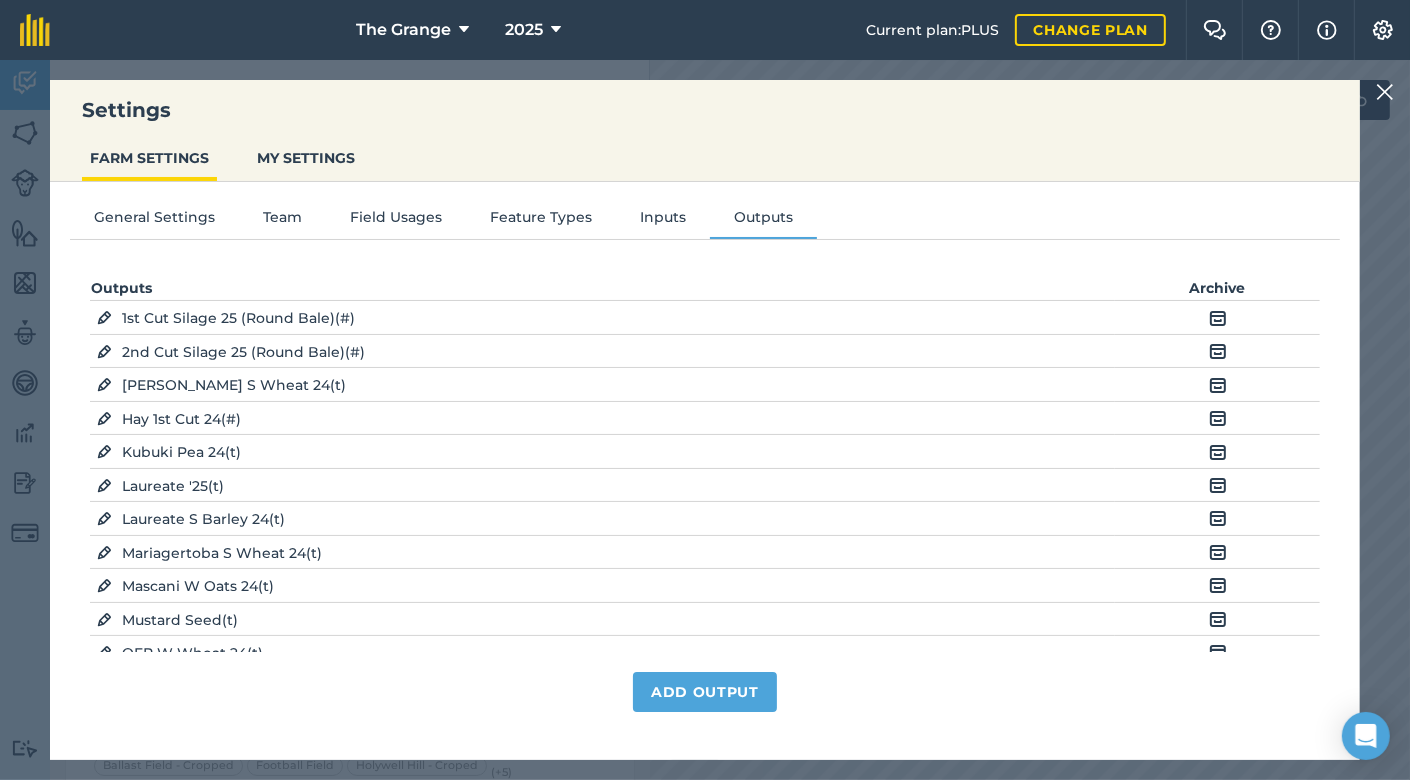 click at bounding box center [1218, 385] 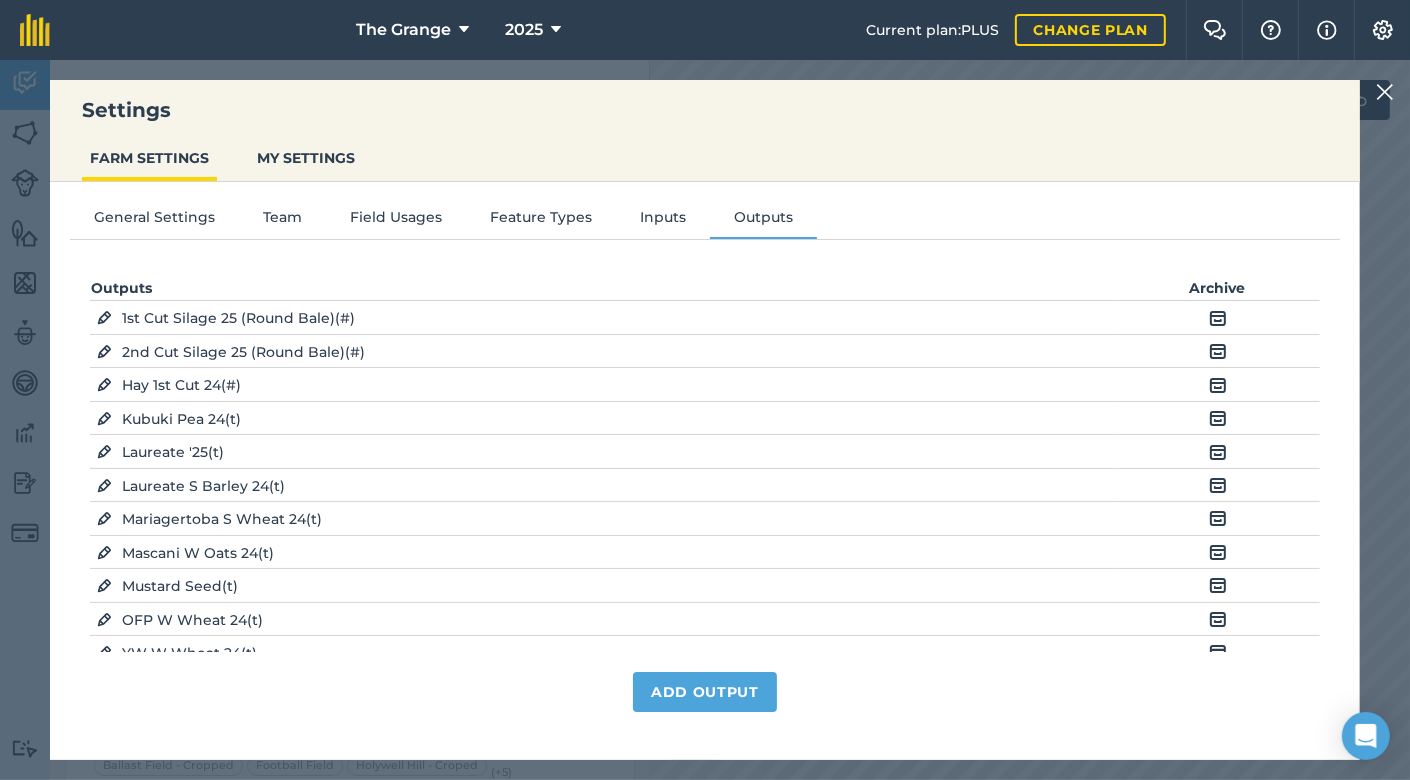 click at bounding box center [1218, 385] 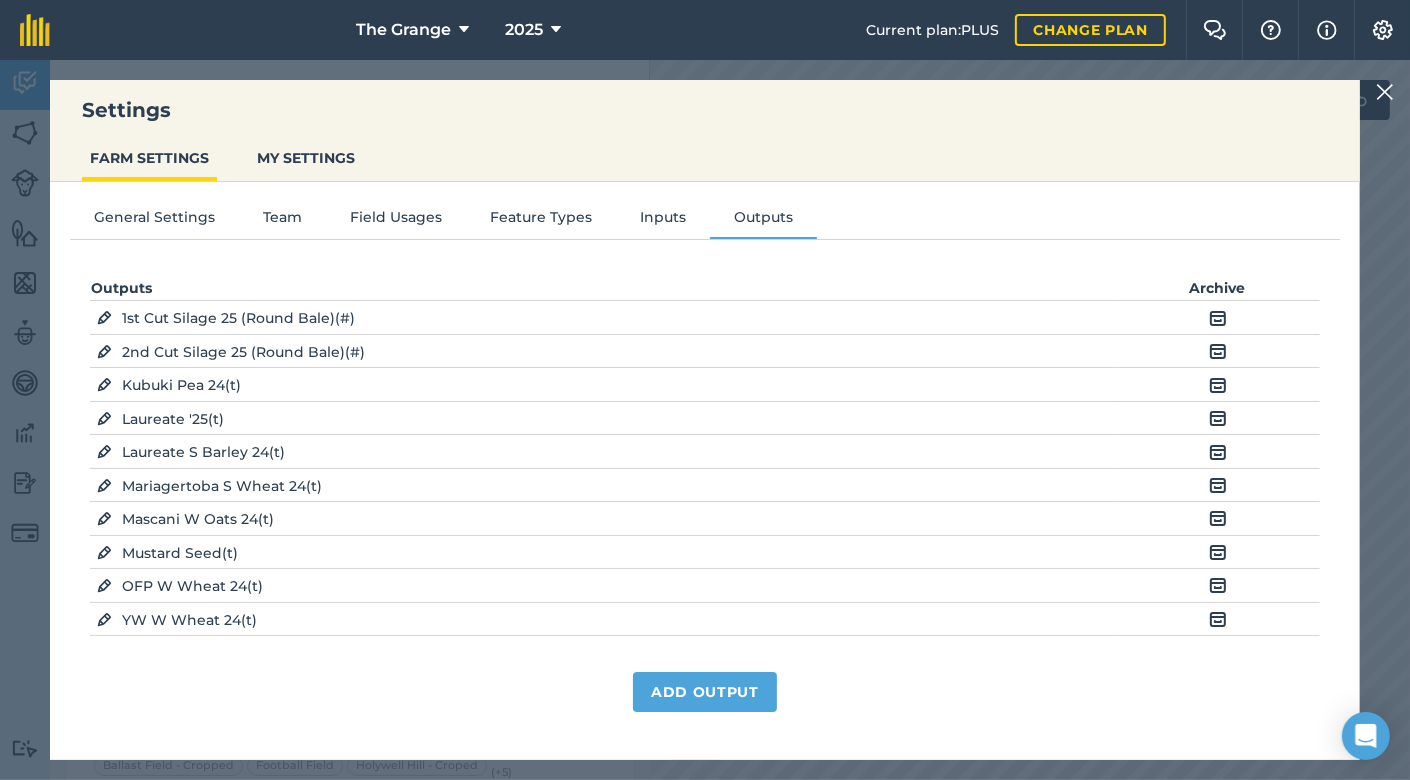 click at bounding box center [1218, 385] 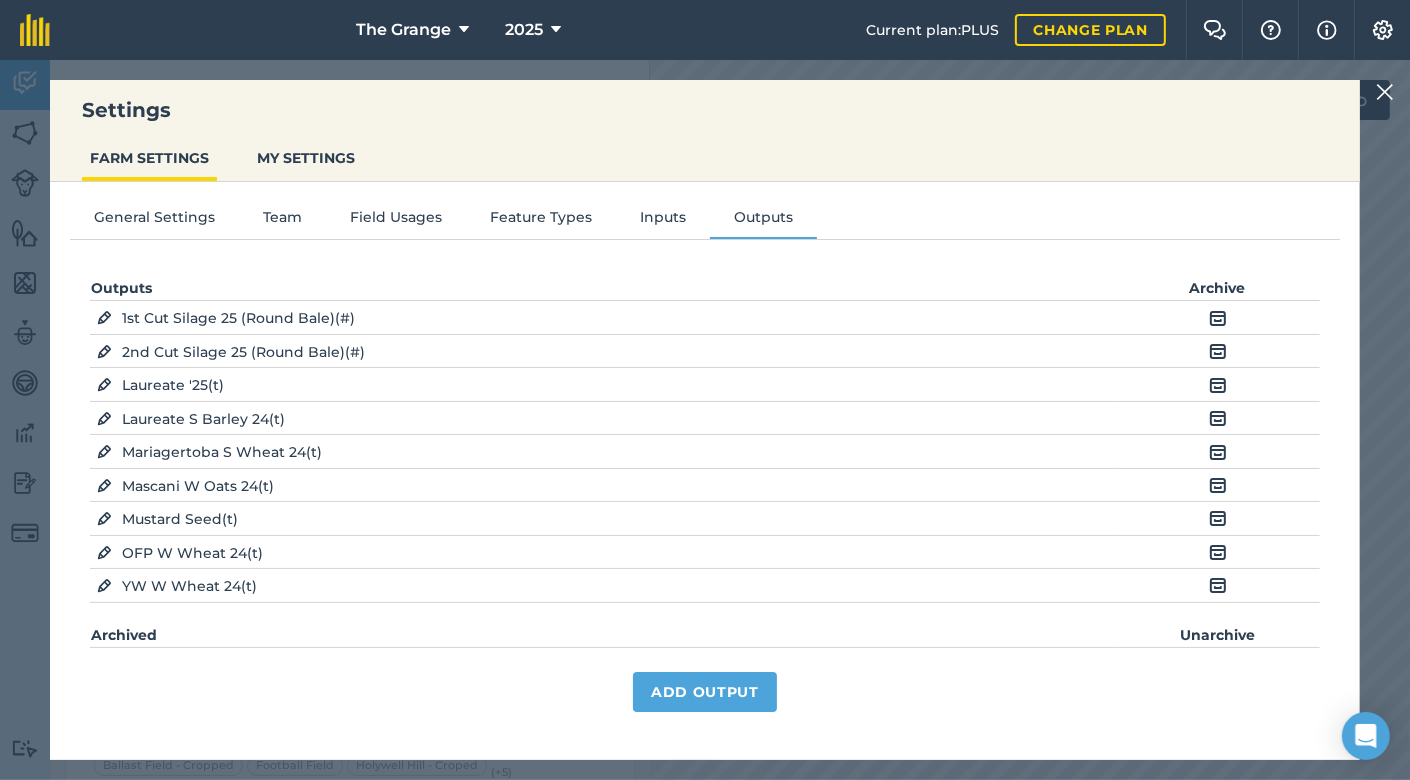 click at bounding box center (1218, 418) 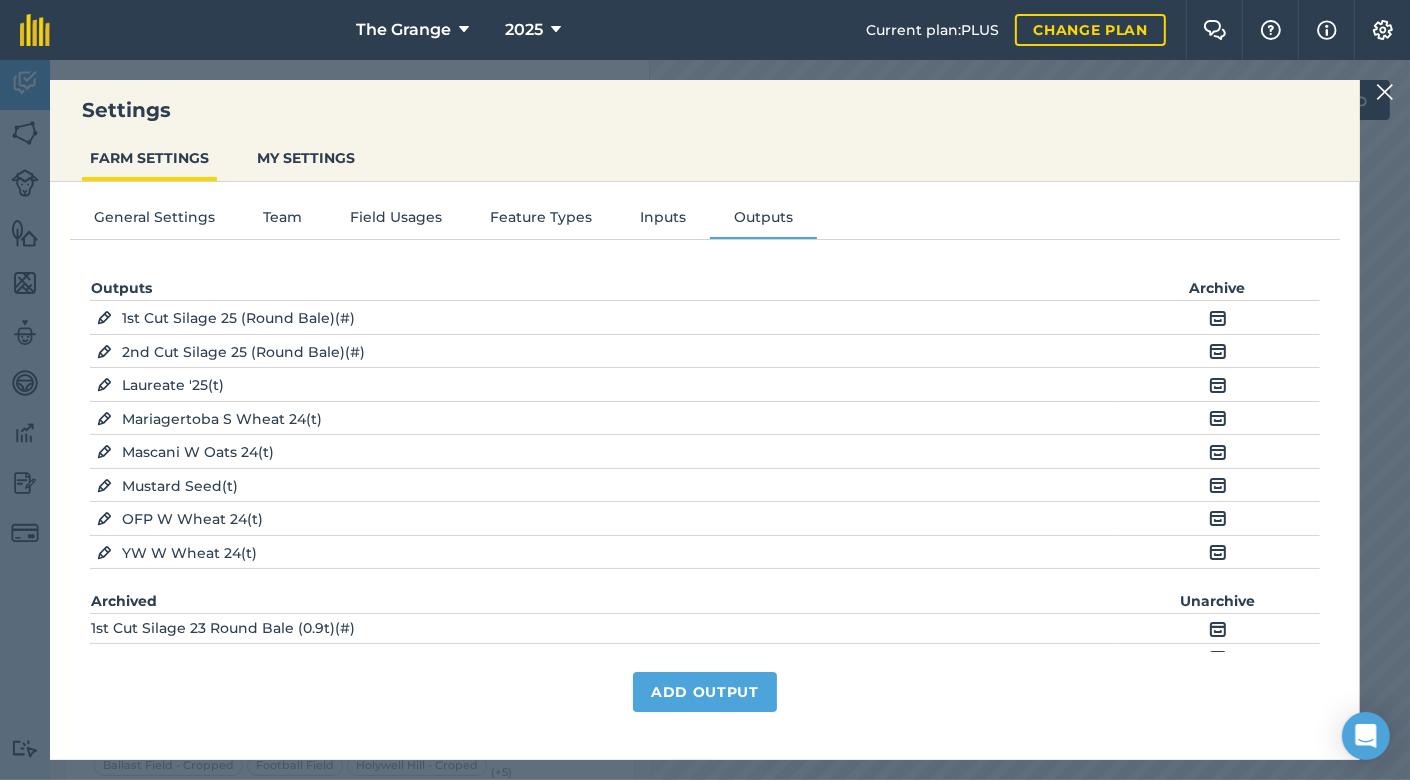 click at bounding box center [1218, 418] 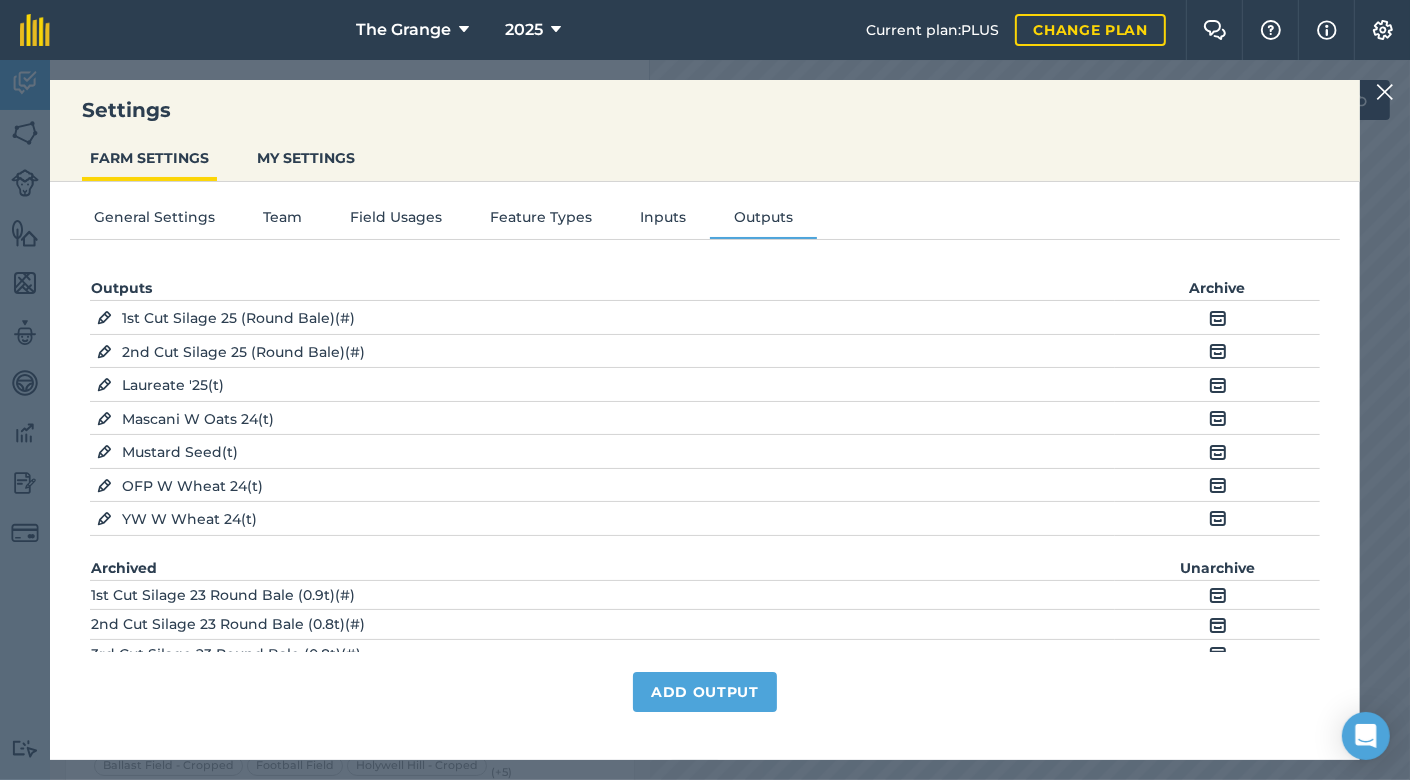 click at bounding box center [1218, 418] 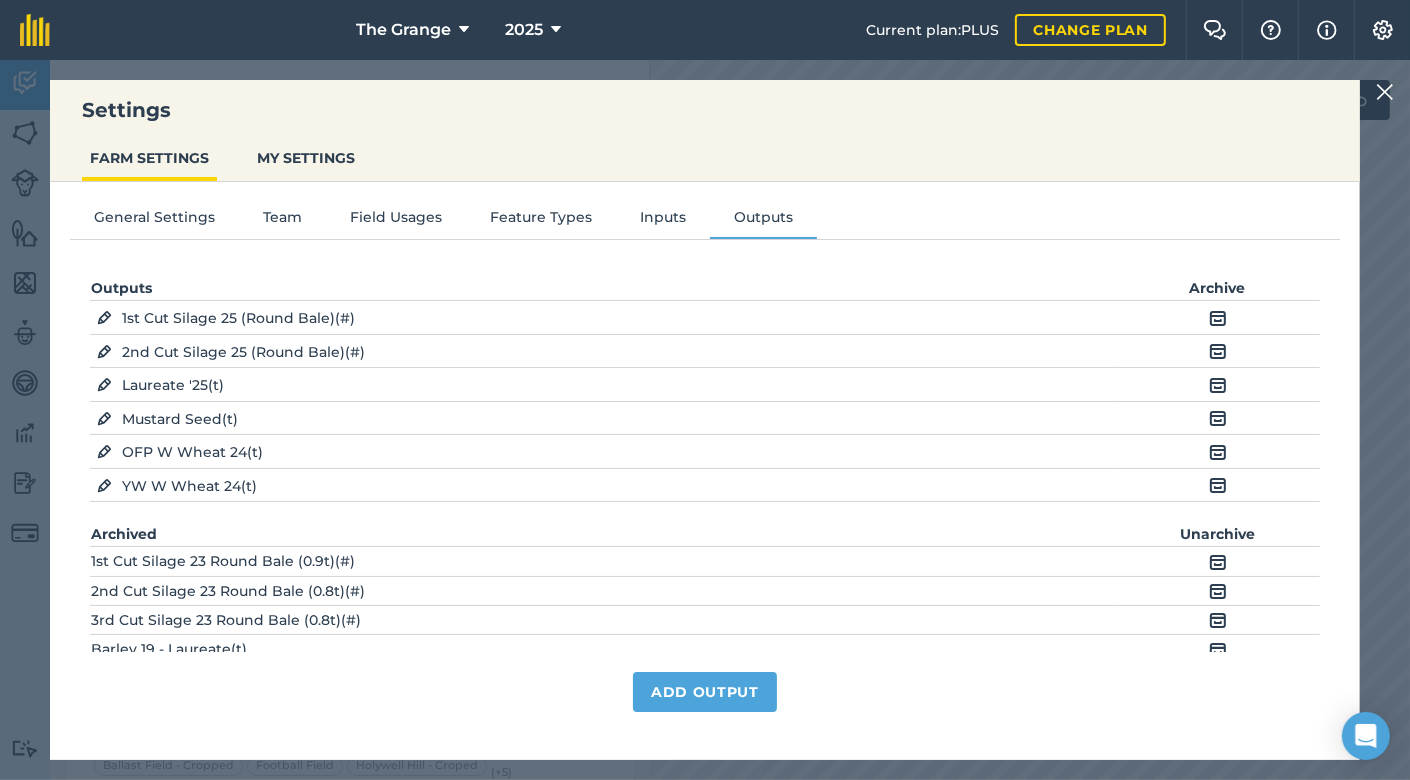 click at bounding box center (1218, 418) 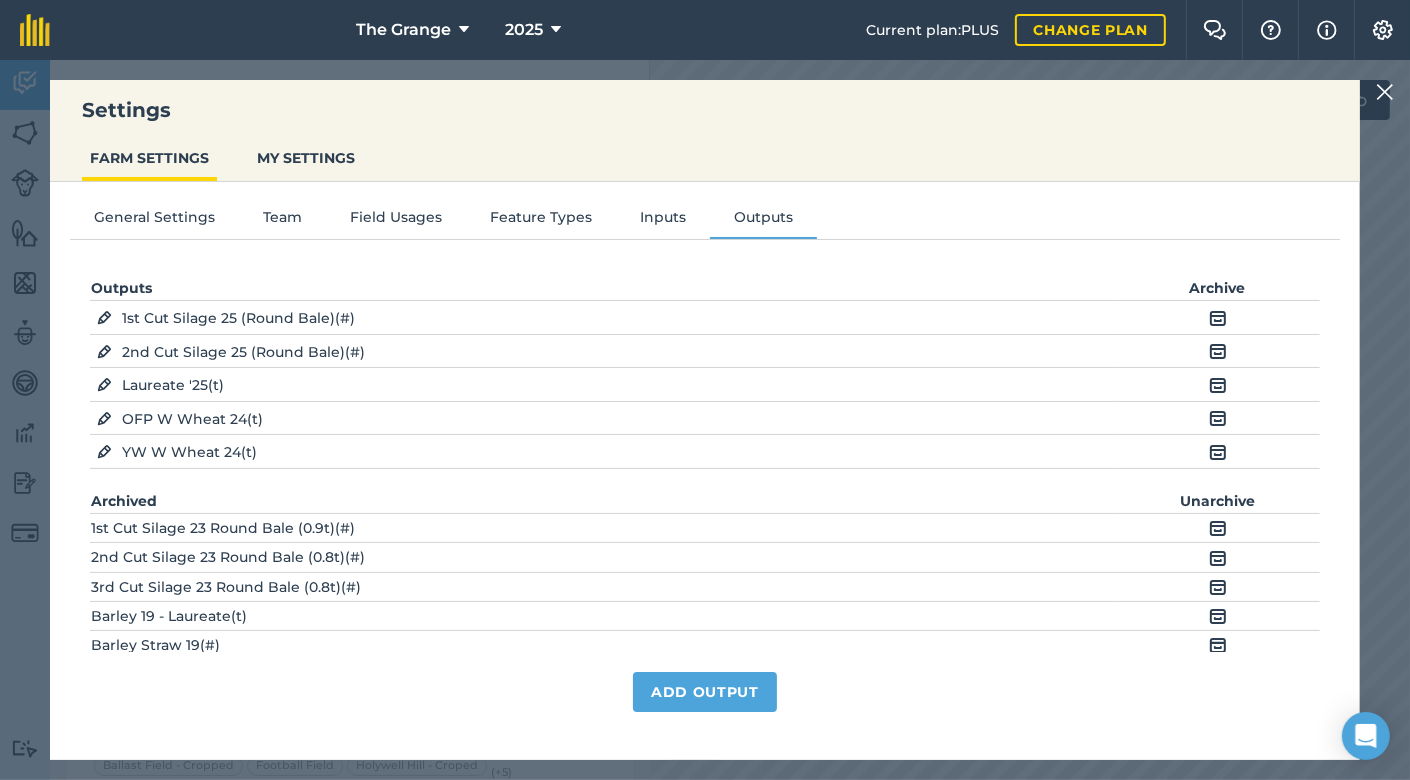 click at bounding box center [1218, 418] 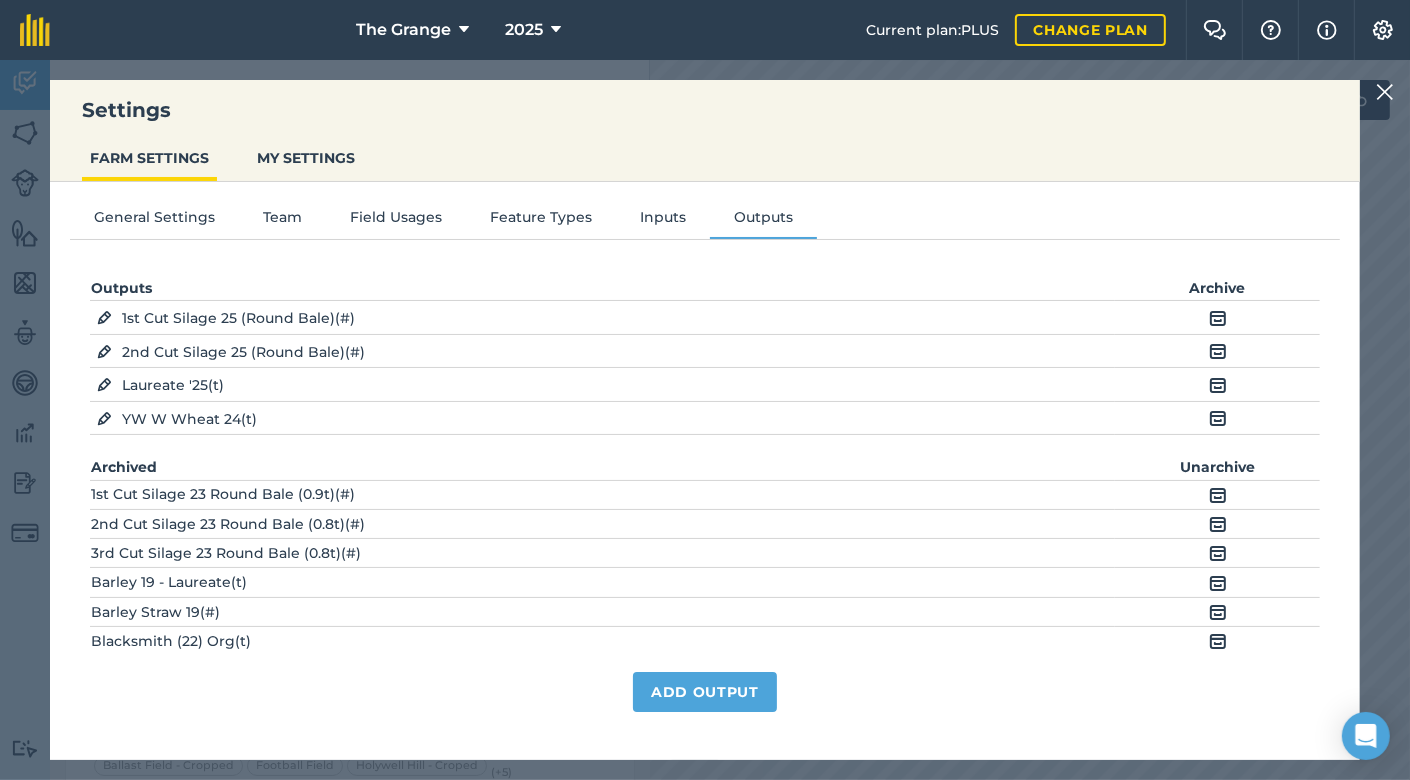 click at bounding box center [1218, 418] 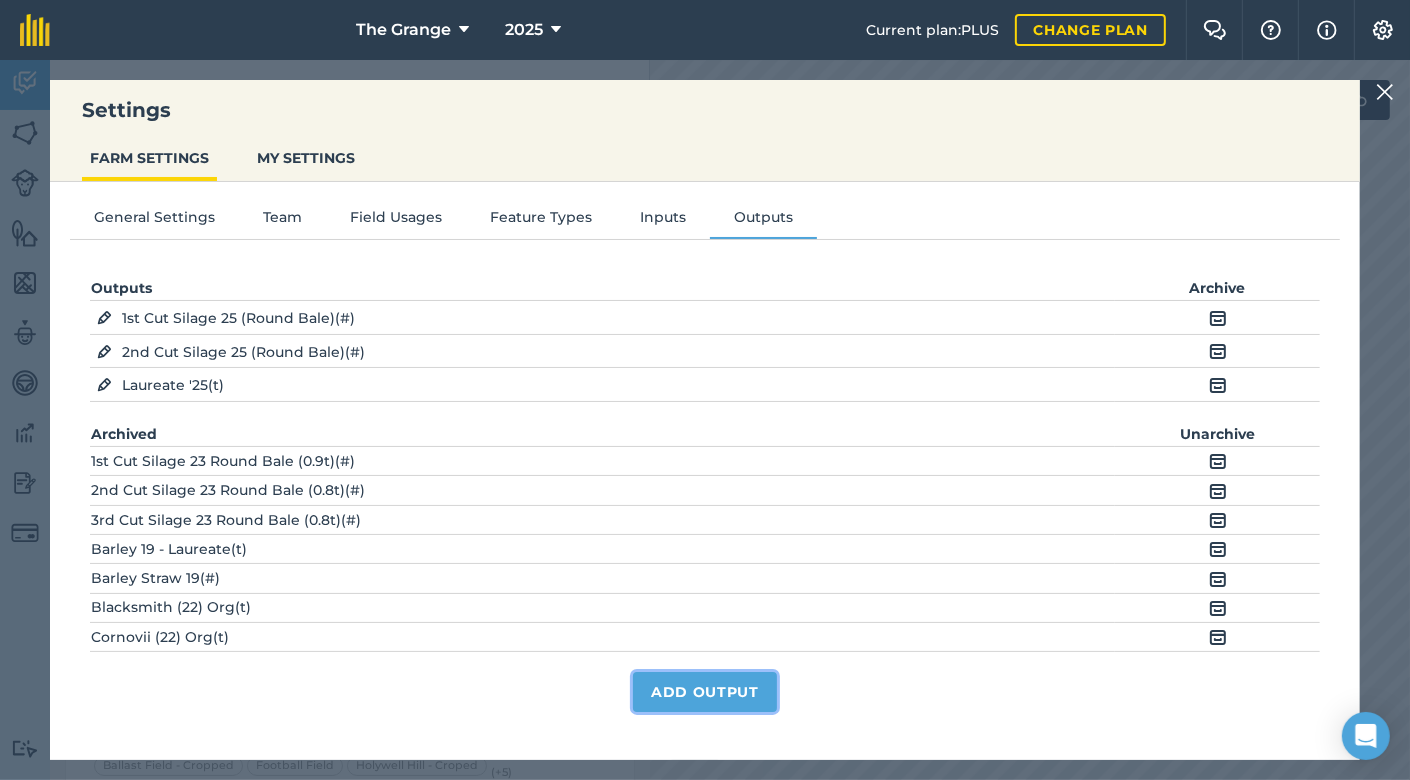 click on "Add Output" at bounding box center (705, 692) 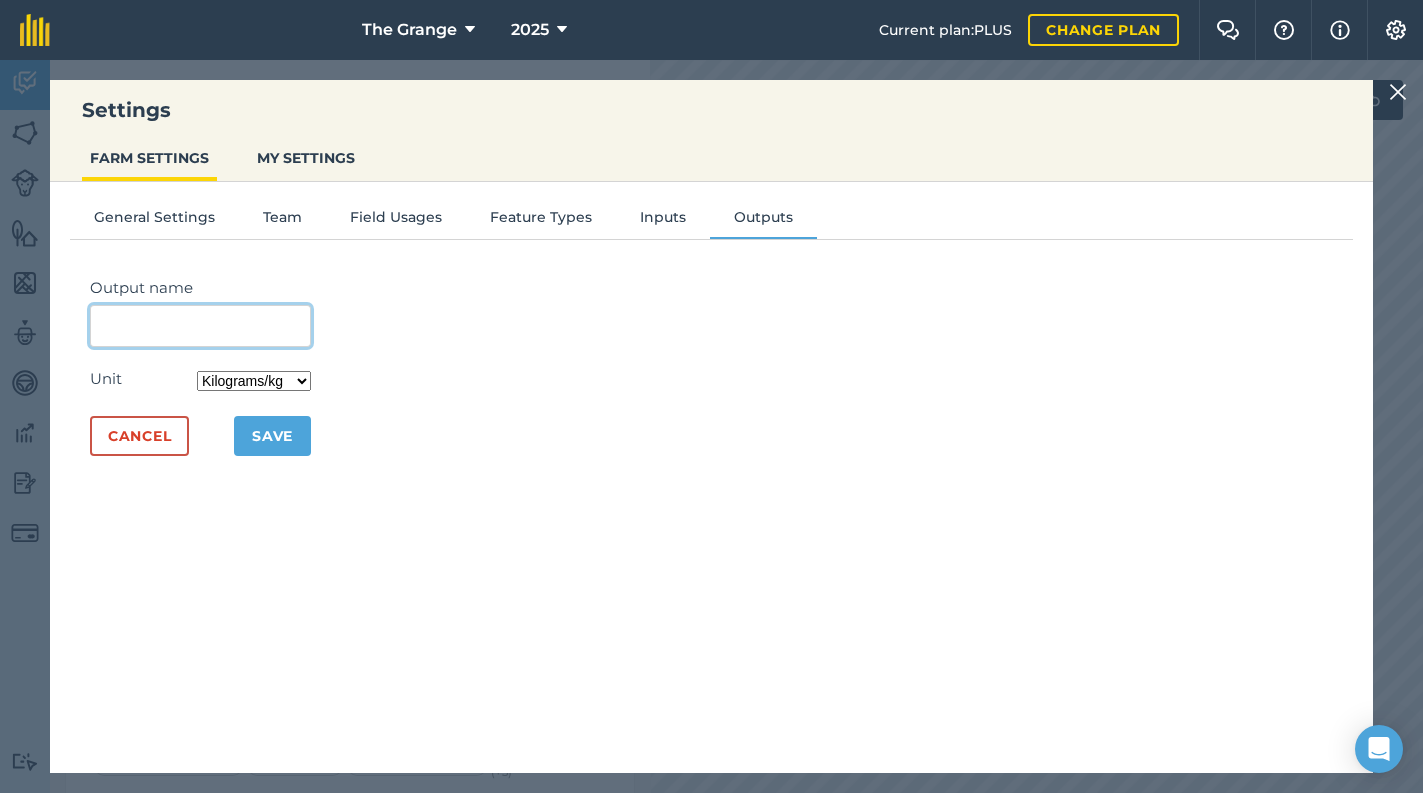 click on "Output name" at bounding box center (200, 326) 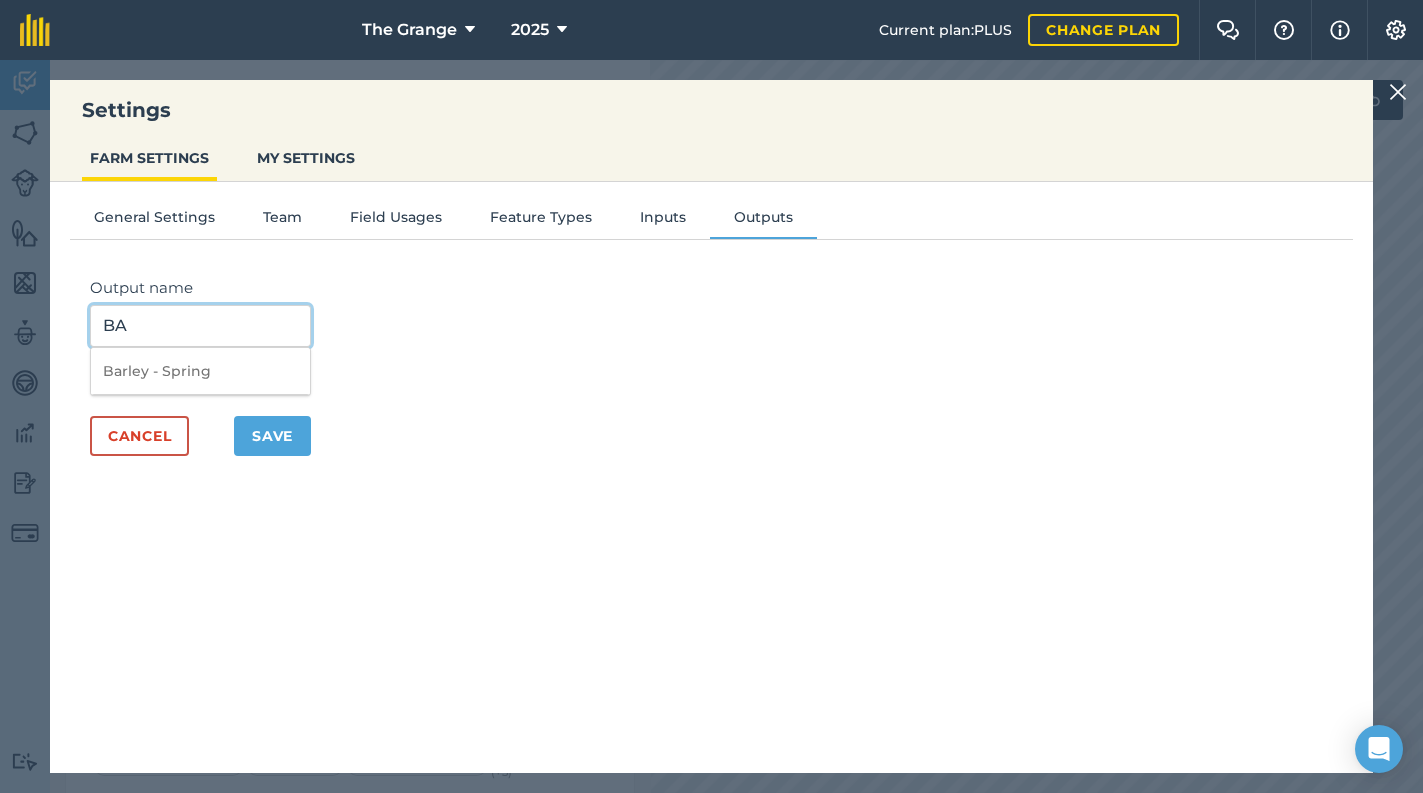 type on "B" 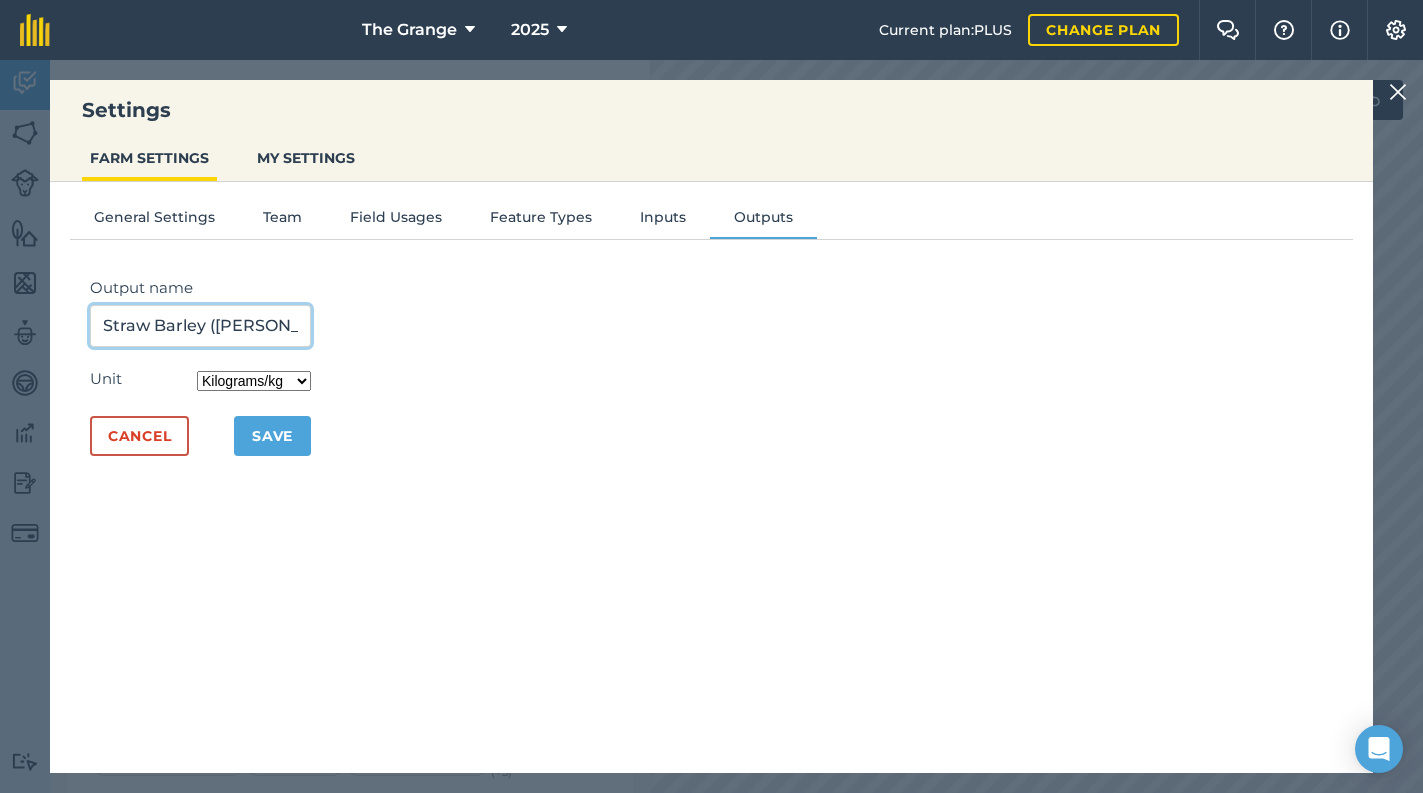 click on "Straw Barley ([PERSON_NAME])" at bounding box center (200, 326) 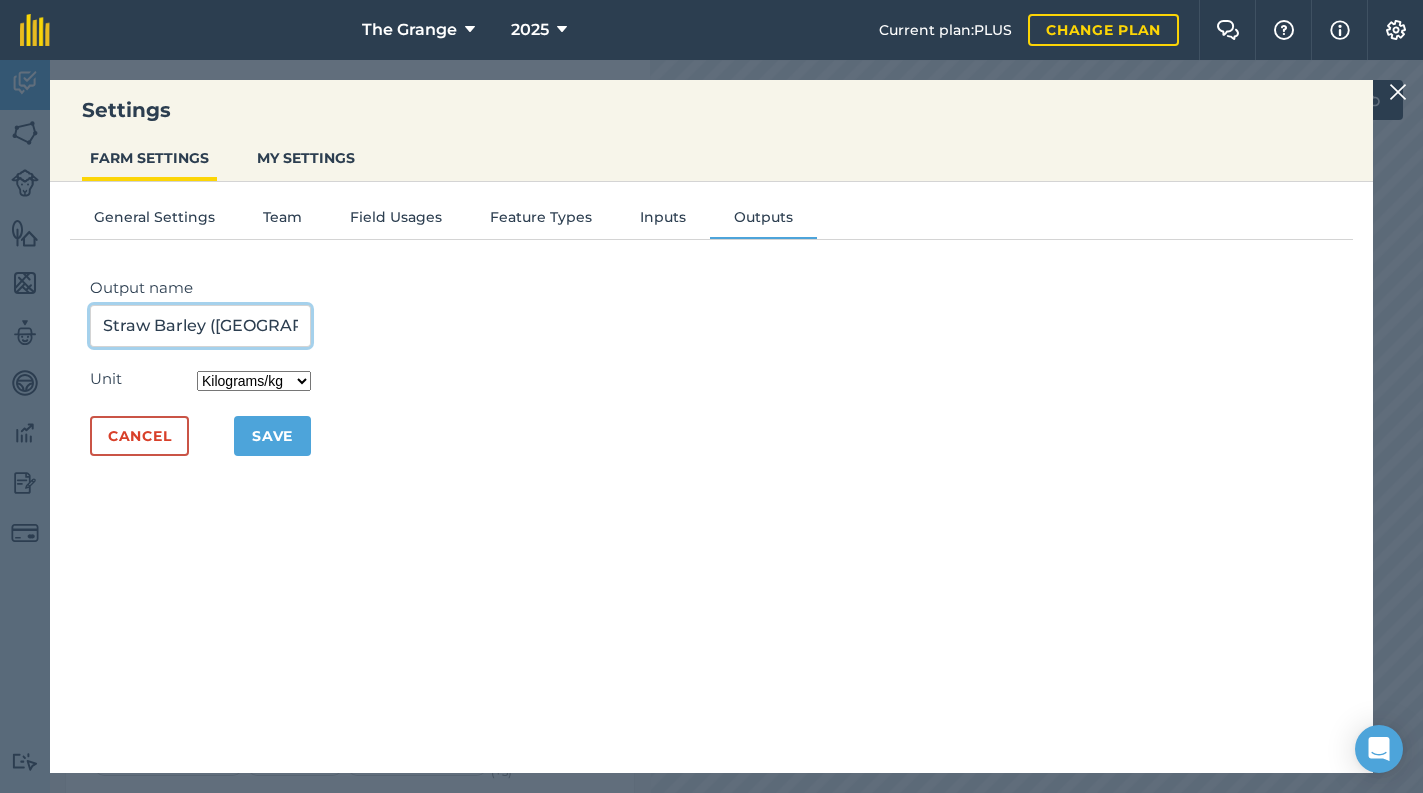 type on "Straw Barley ([GEOGRAPHIC_DATA])" 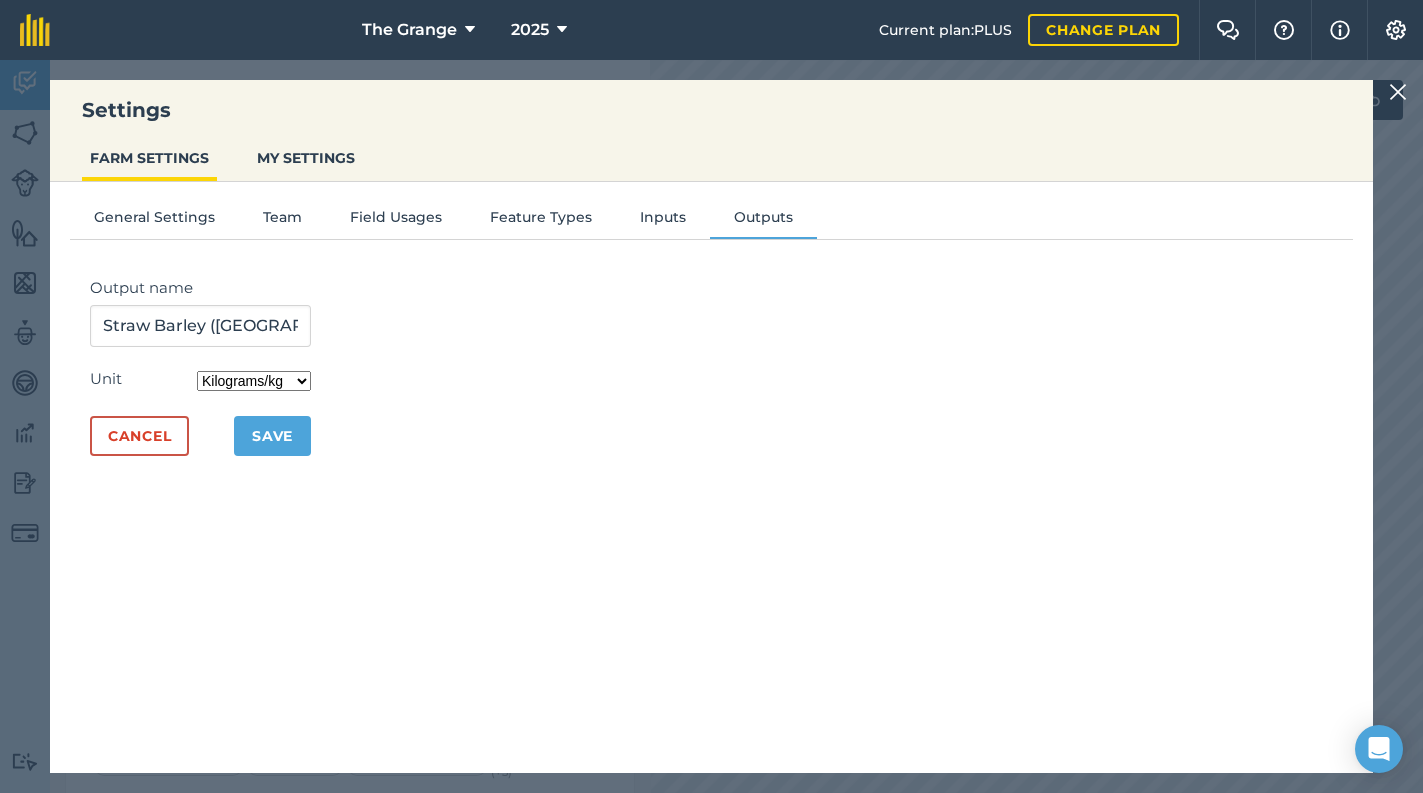 click on "Kilograms/kg Metric tonnes/t Litres/L Pounds/lb Imperial tons/t Gallons/gal Bushel/bu Count" at bounding box center (254, 381) 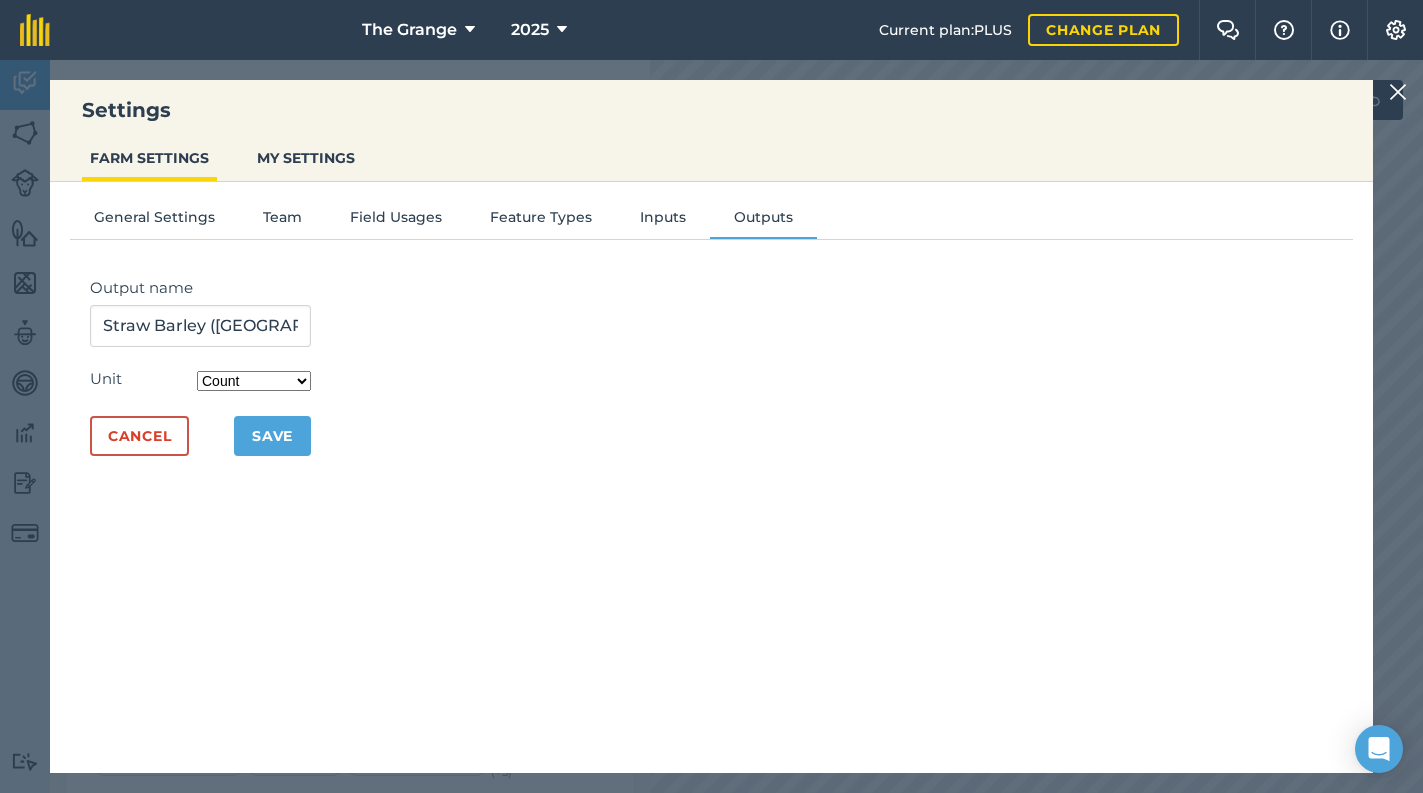 click on "Kilograms/kg Metric tonnes/t Litres/L Pounds/lb Imperial tons/t Gallons/gal Bushel/bu Count" at bounding box center [254, 381] 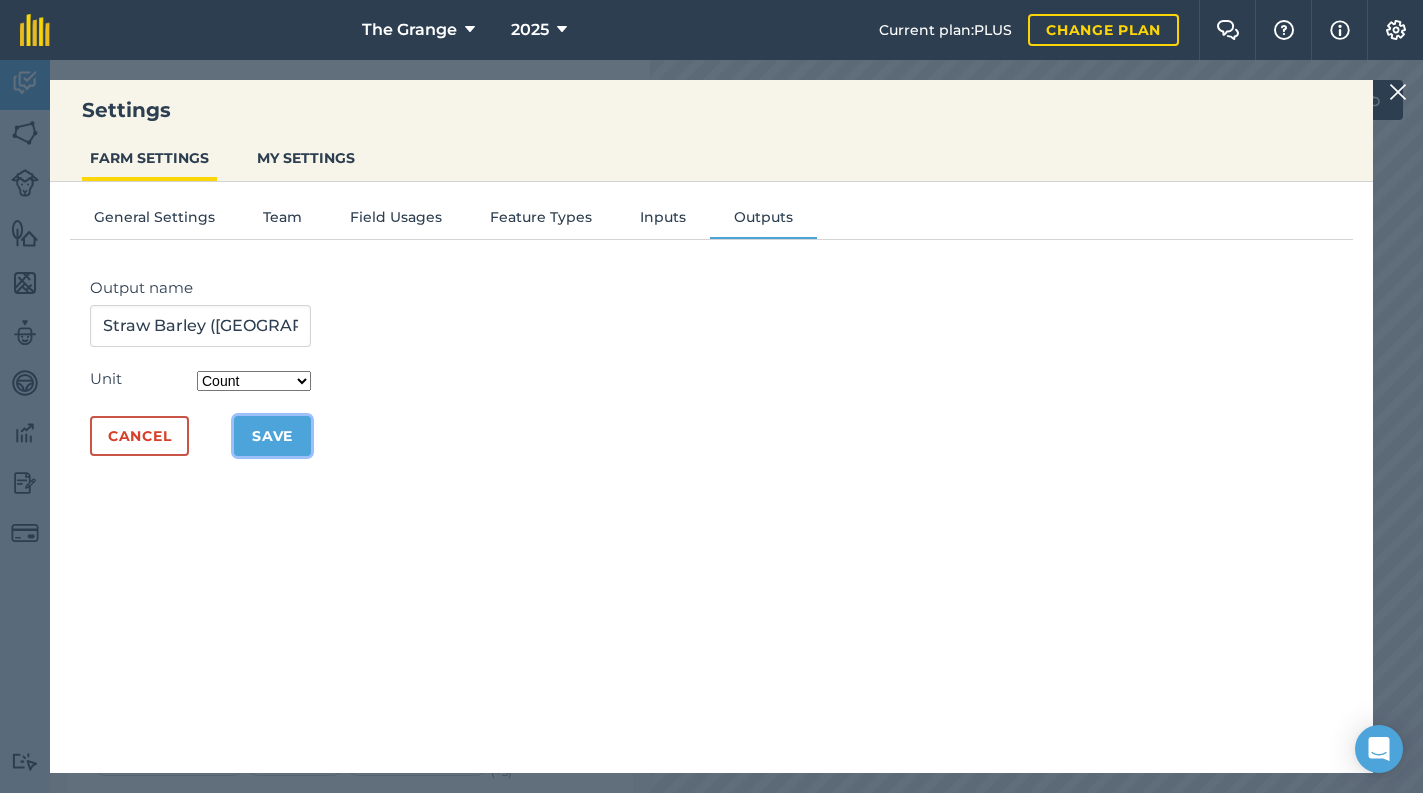 click on "Save" at bounding box center (272, 436) 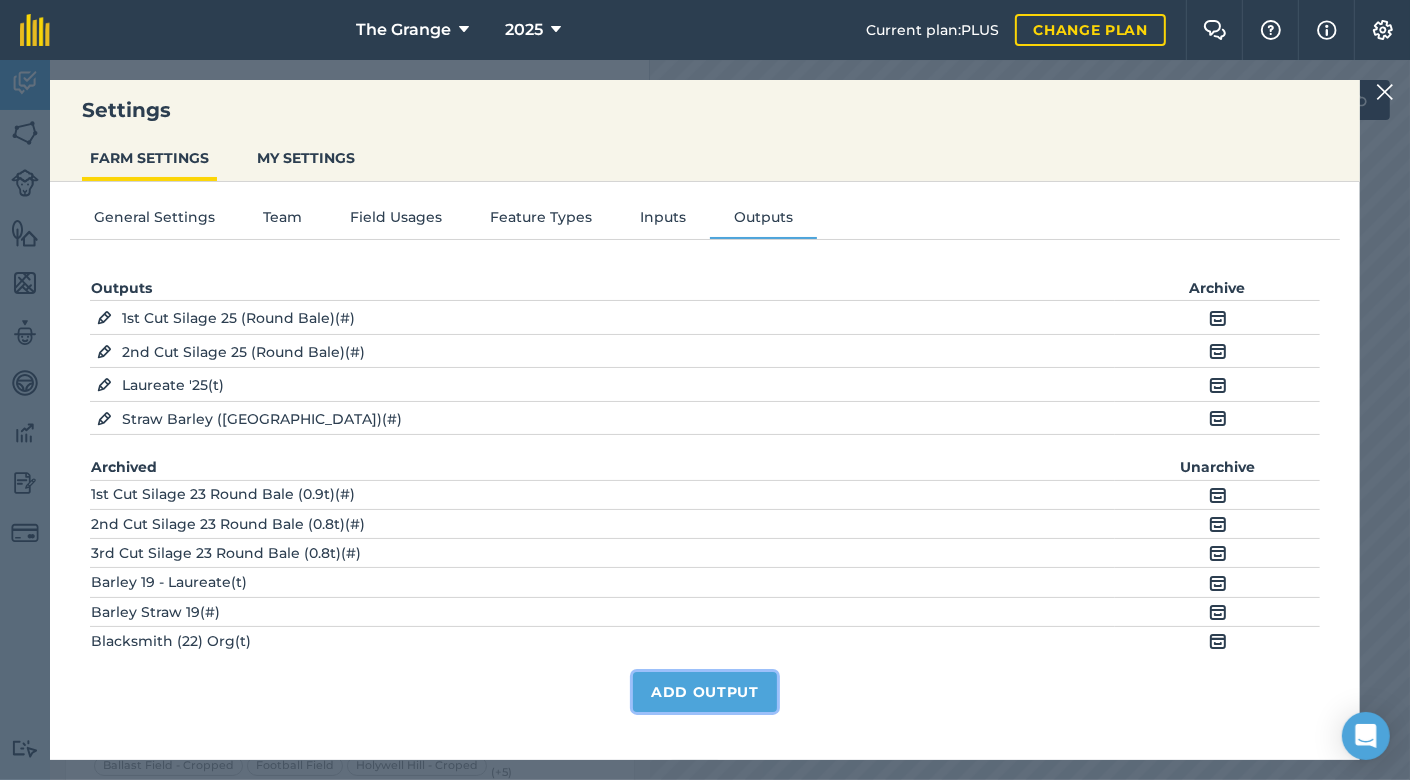 click on "Add Output" at bounding box center [705, 692] 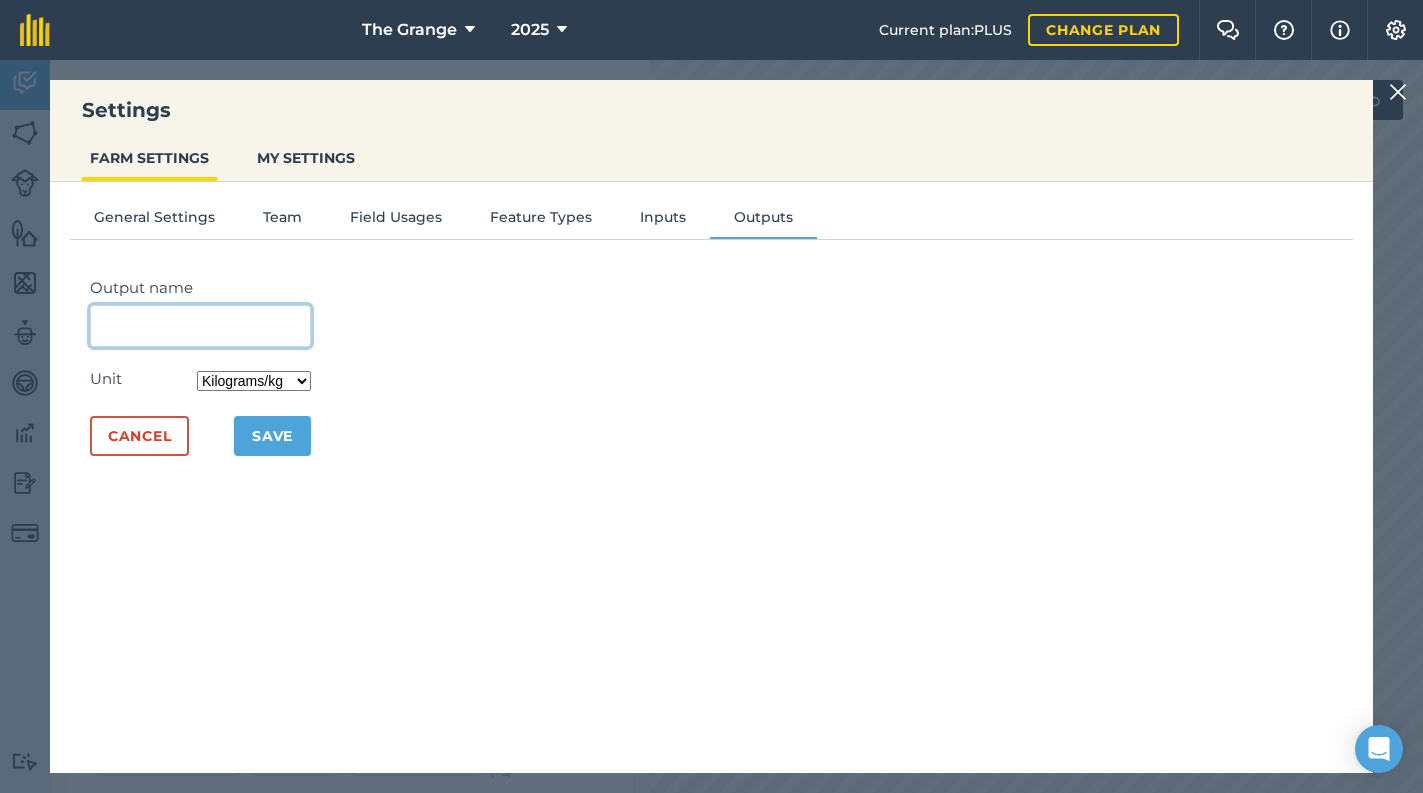 click on "Output name" at bounding box center [200, 326] 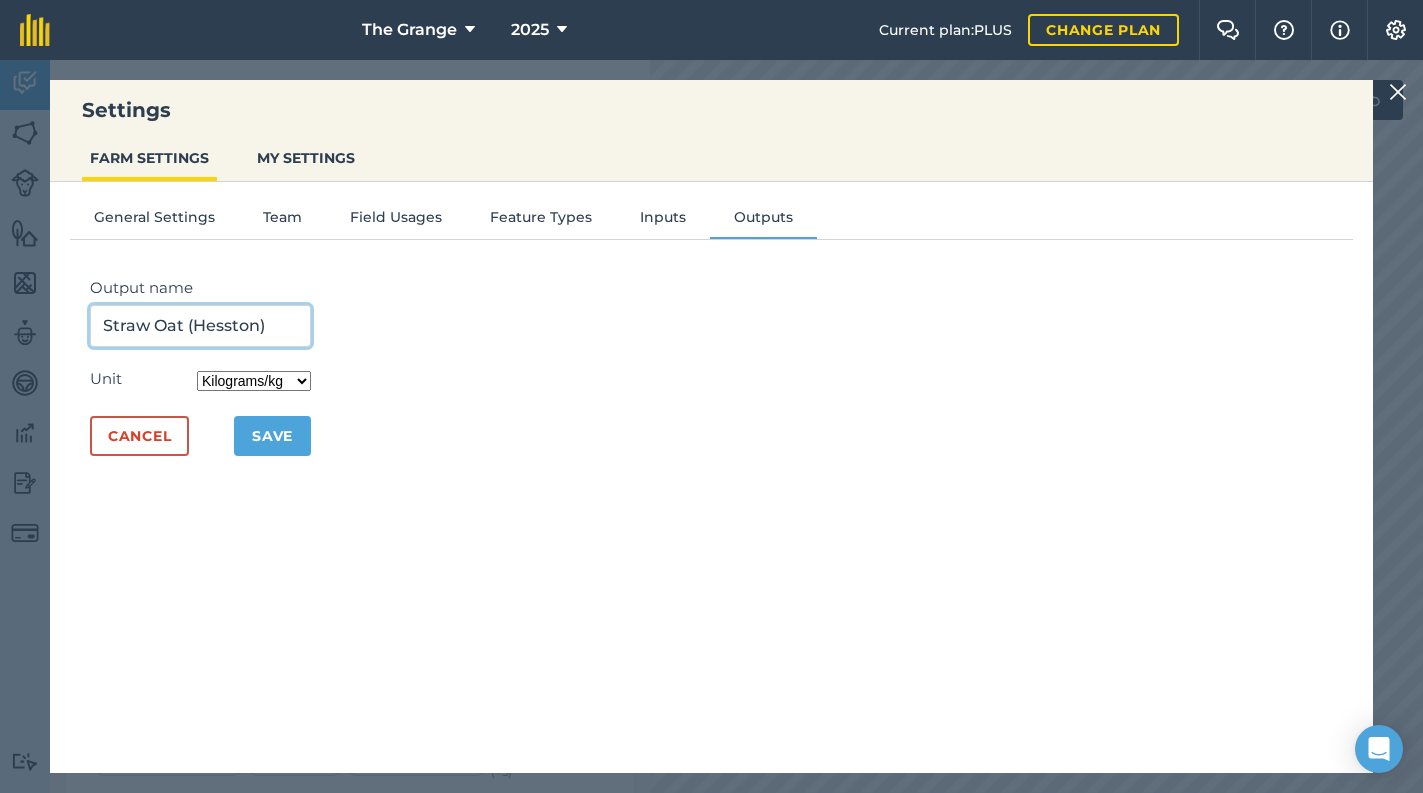 type on "Straw Oat (Hesston)" 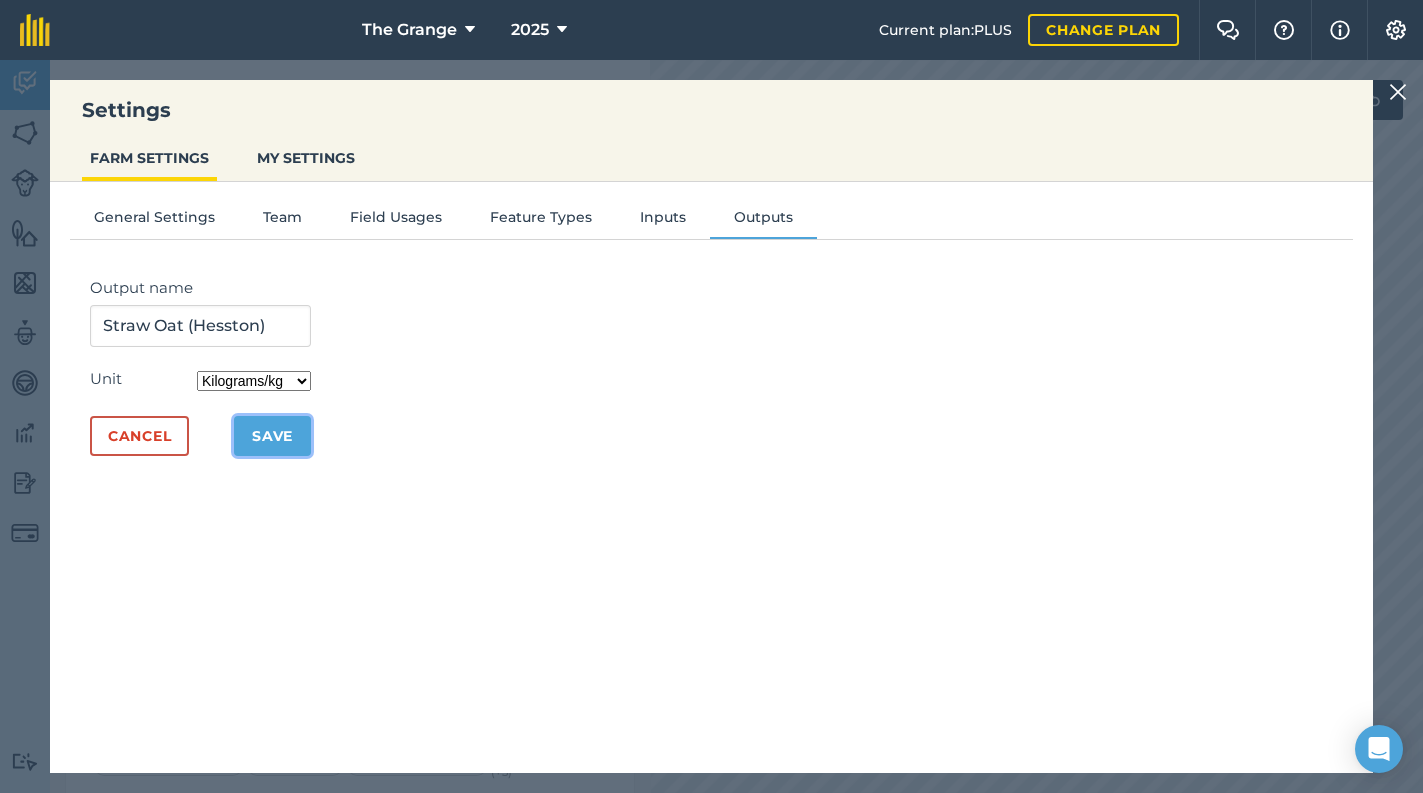 click on "Save" at bounding box center [272, 436] 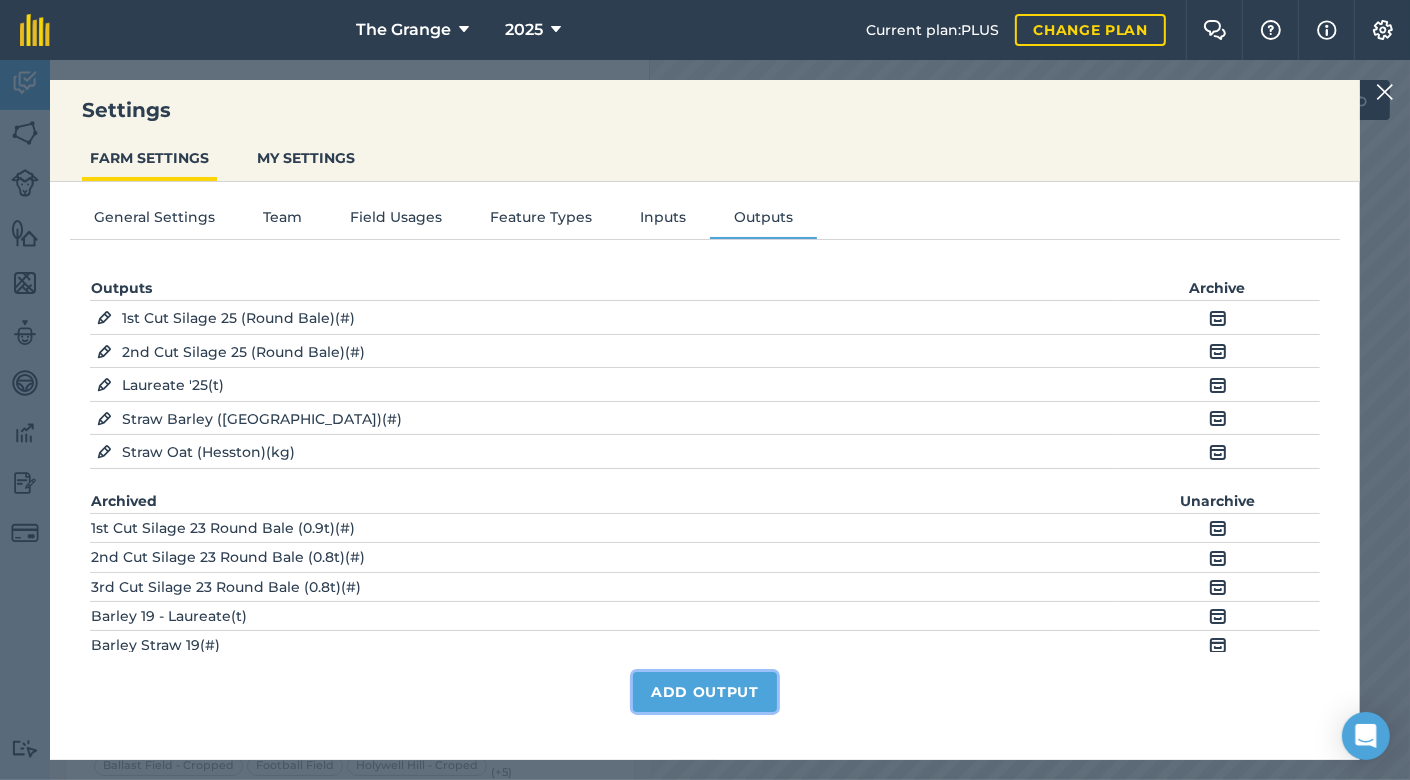 click on "Add Output" at bounding box center (705, 692) 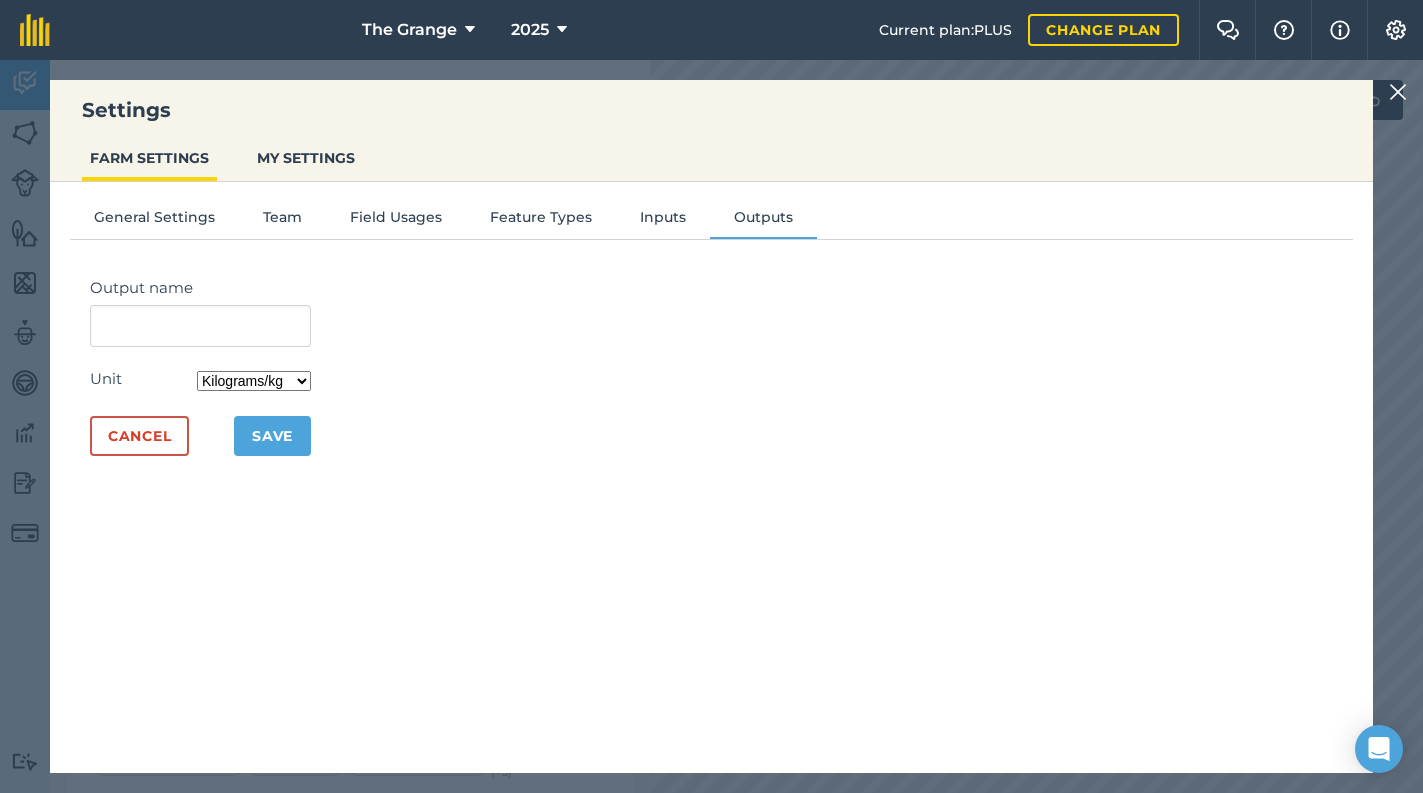 click on "Kilograms/kg Metric tonnes/t Litres/L Pounds/lb Imperial tons/t Gallons/gal Bushel/bu Count" at bounding box center (254, 381) 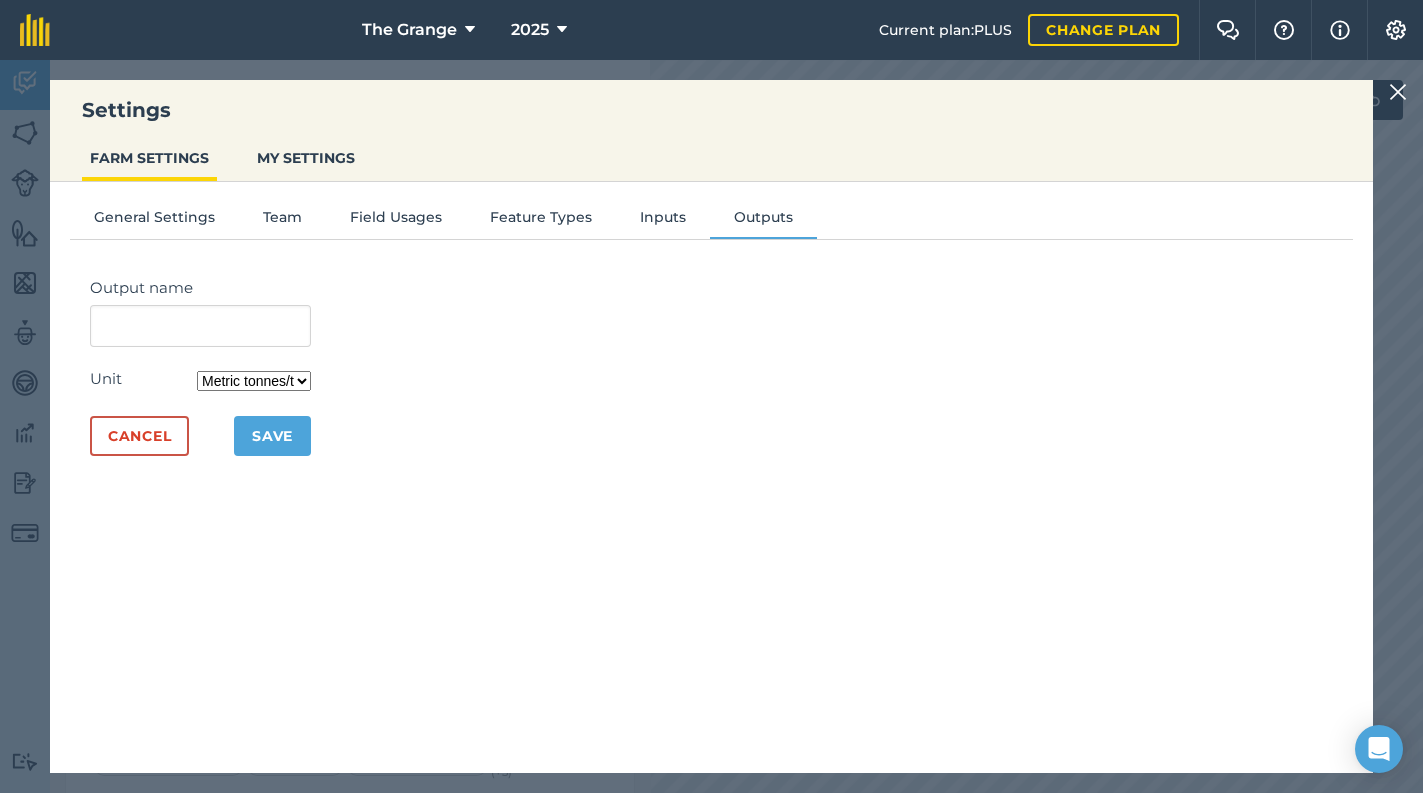 click on "Kilograms/kg Metric tonnes/t Litres/L Pounds/lb Imperial tons/t Gallons/gal Bushel/bu Count" at bounding box center [254, 381] 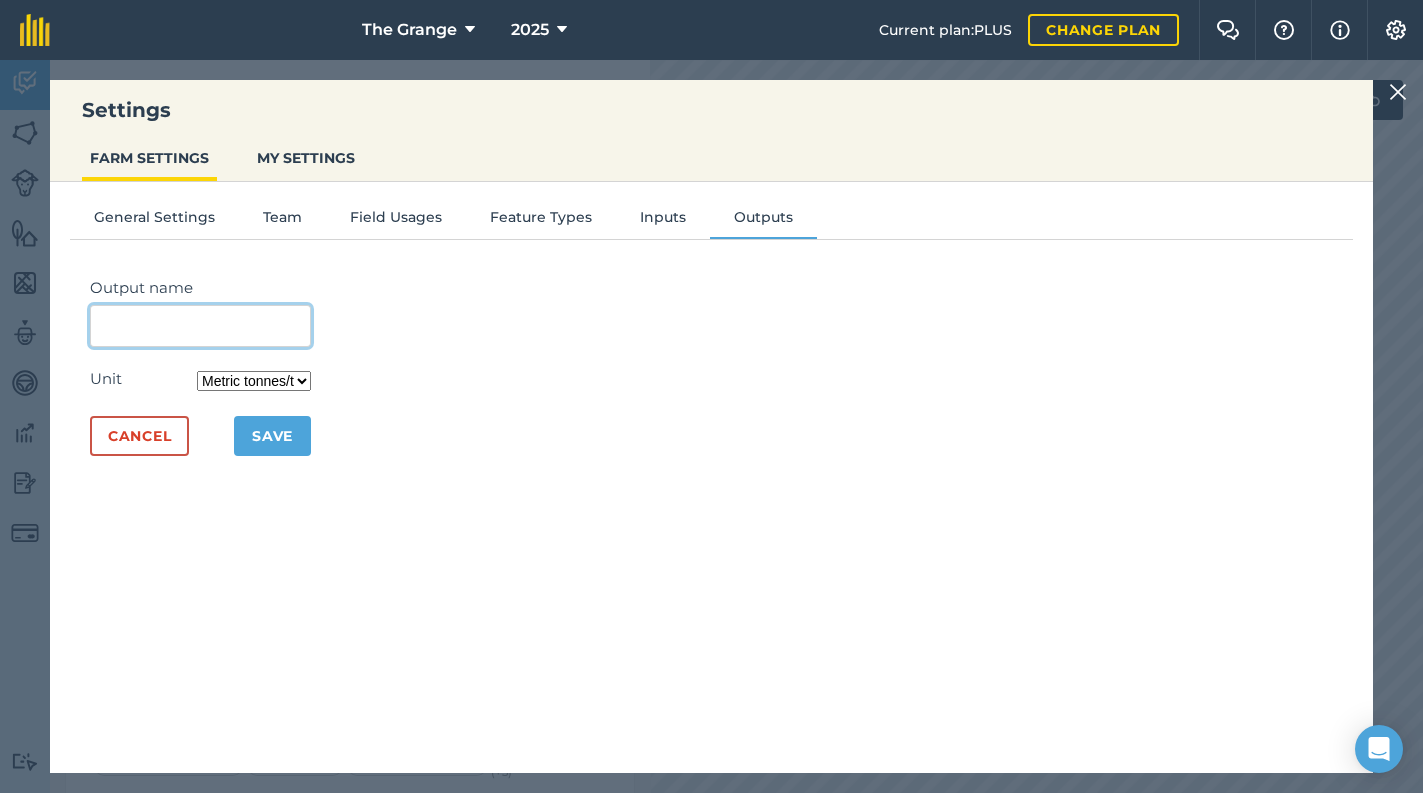 click on "Output name" at bounding box center [200, 326] 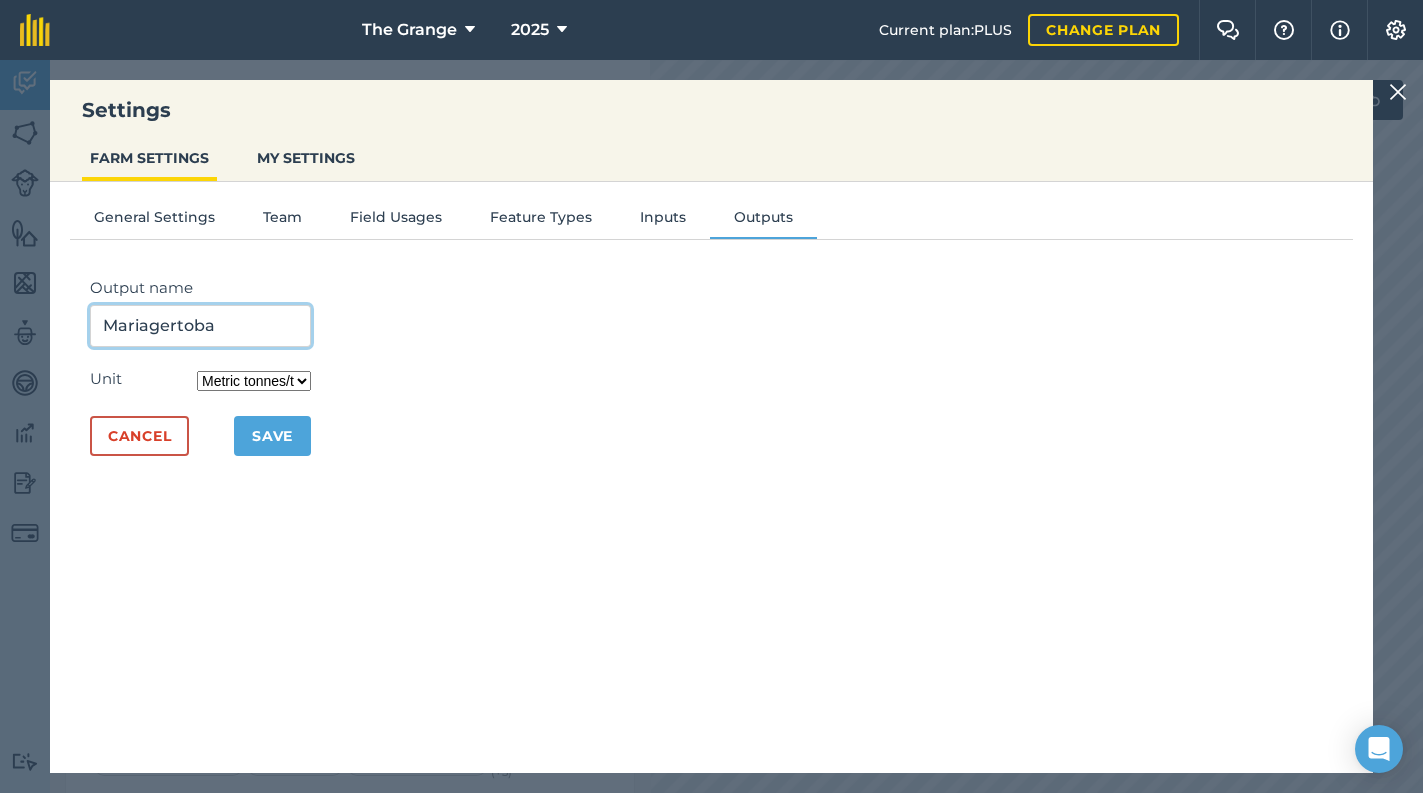 click on "Mariagertoba" at bounding box center (200, 326) 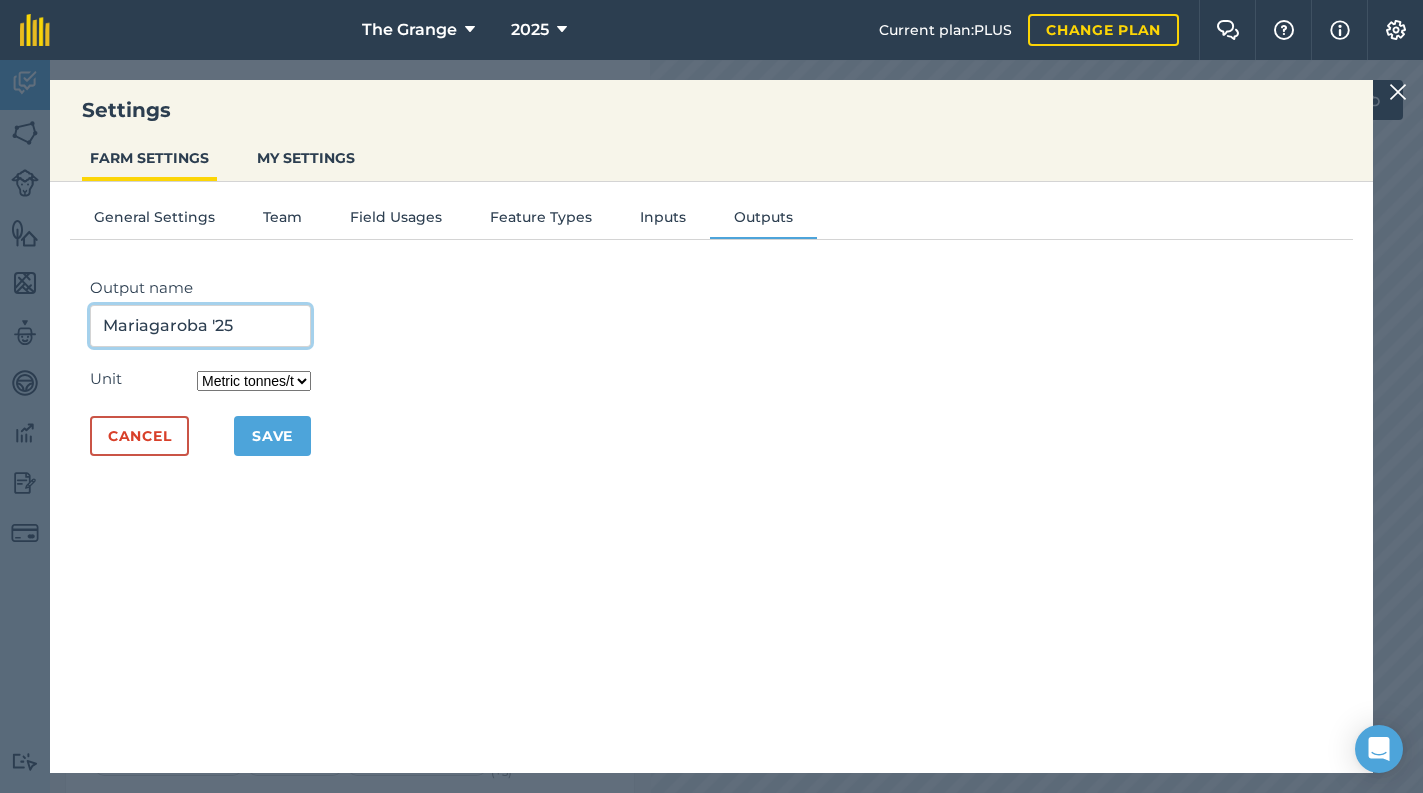 type on "Mariagaroba '25" 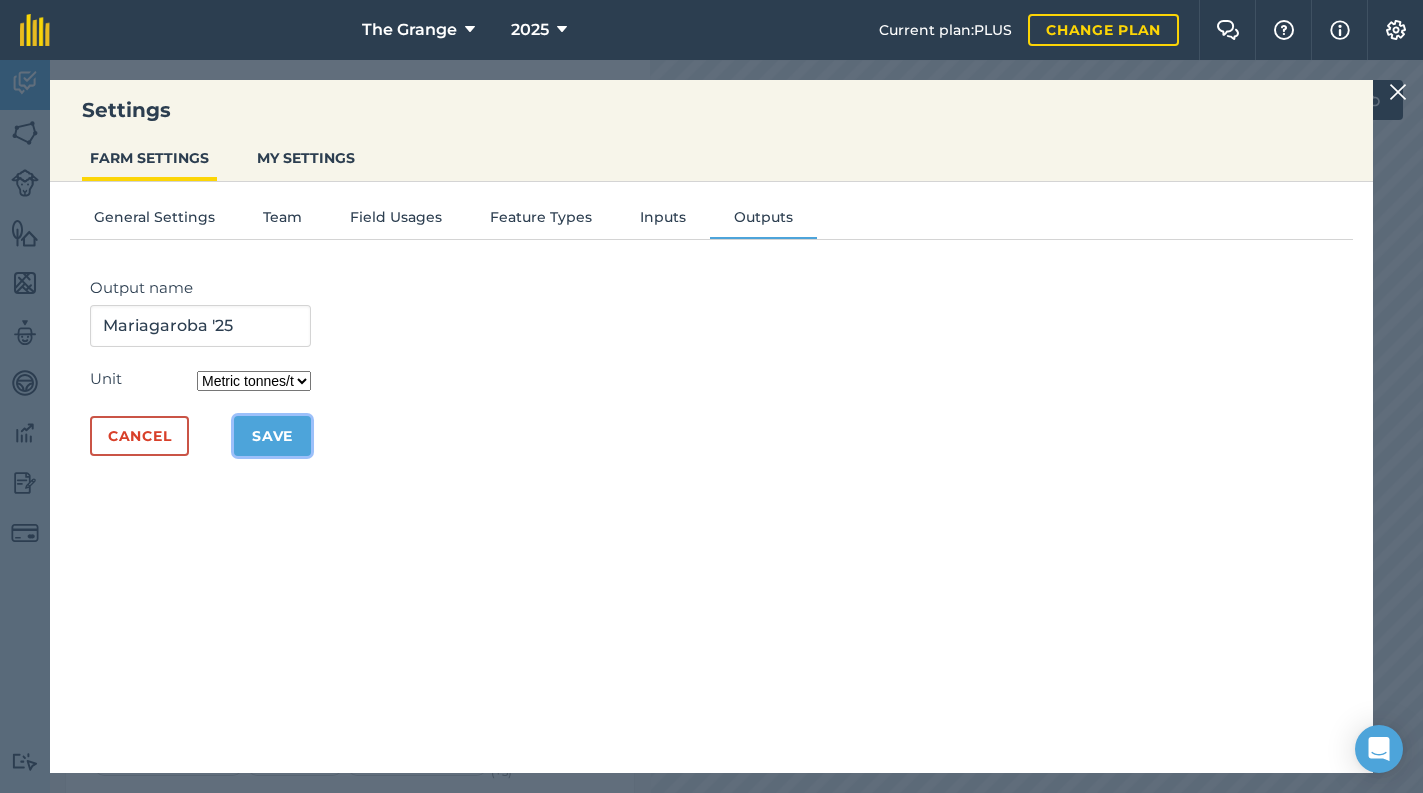 click on "Save" at bounding box center (272, 436) 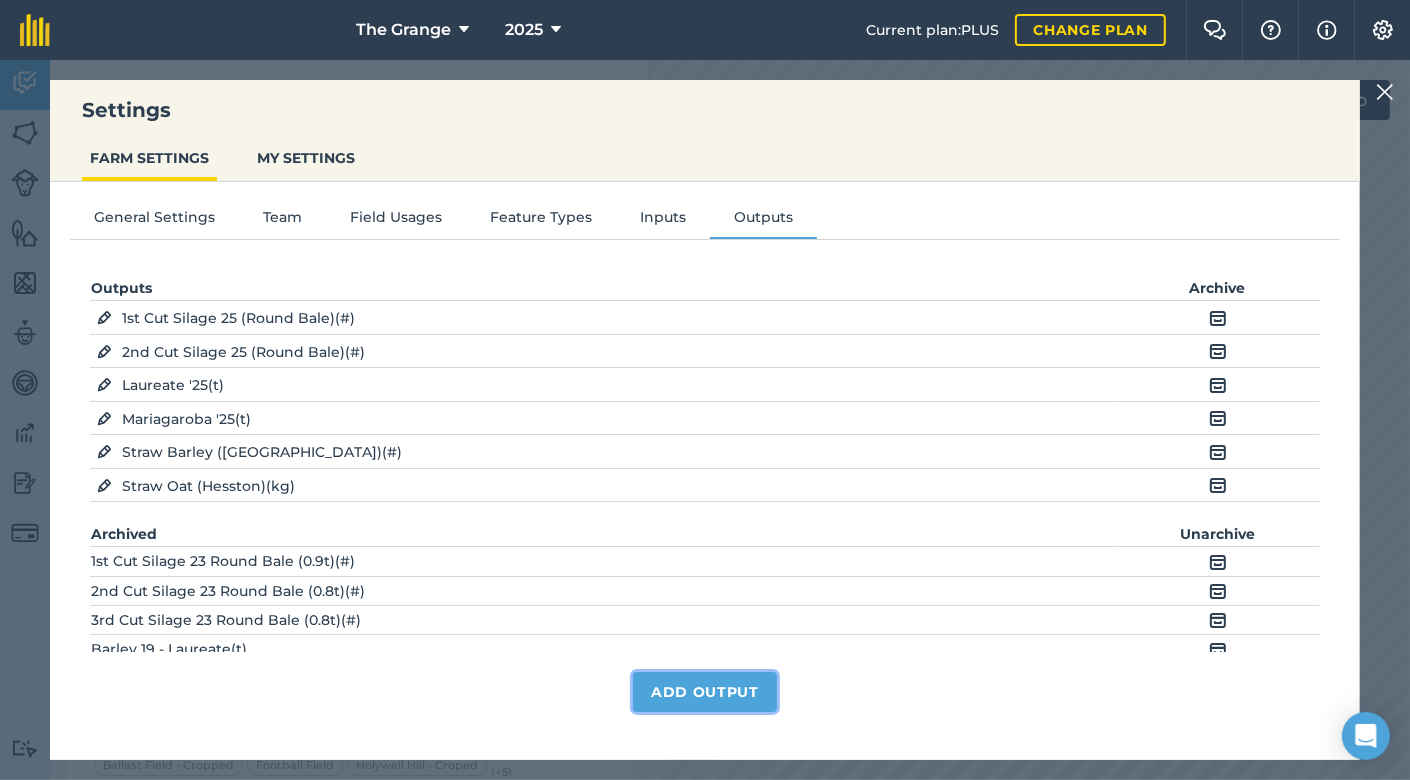 click on "Add Output" at bounding box center [705, 692] 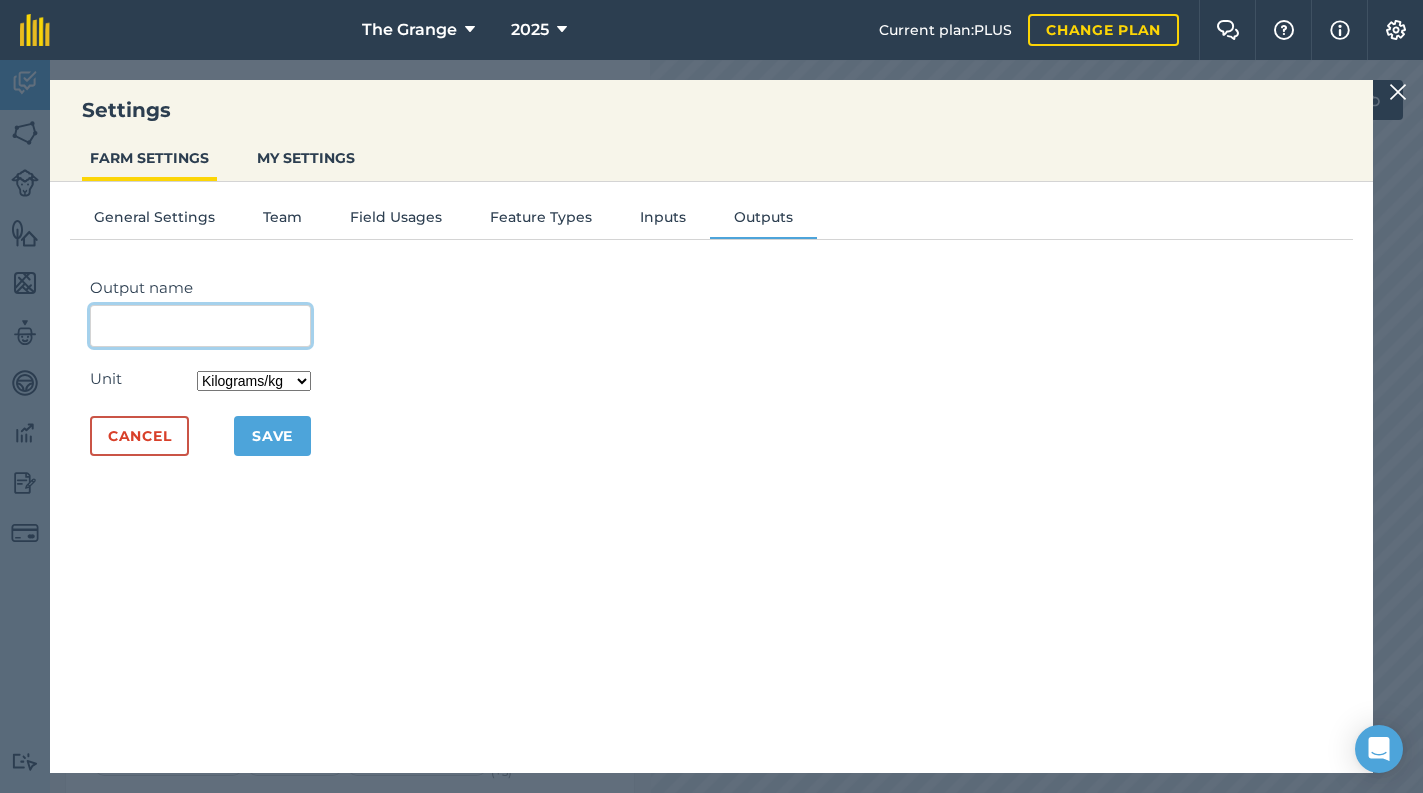 click on "Output name" at bounding box center (200, 326) 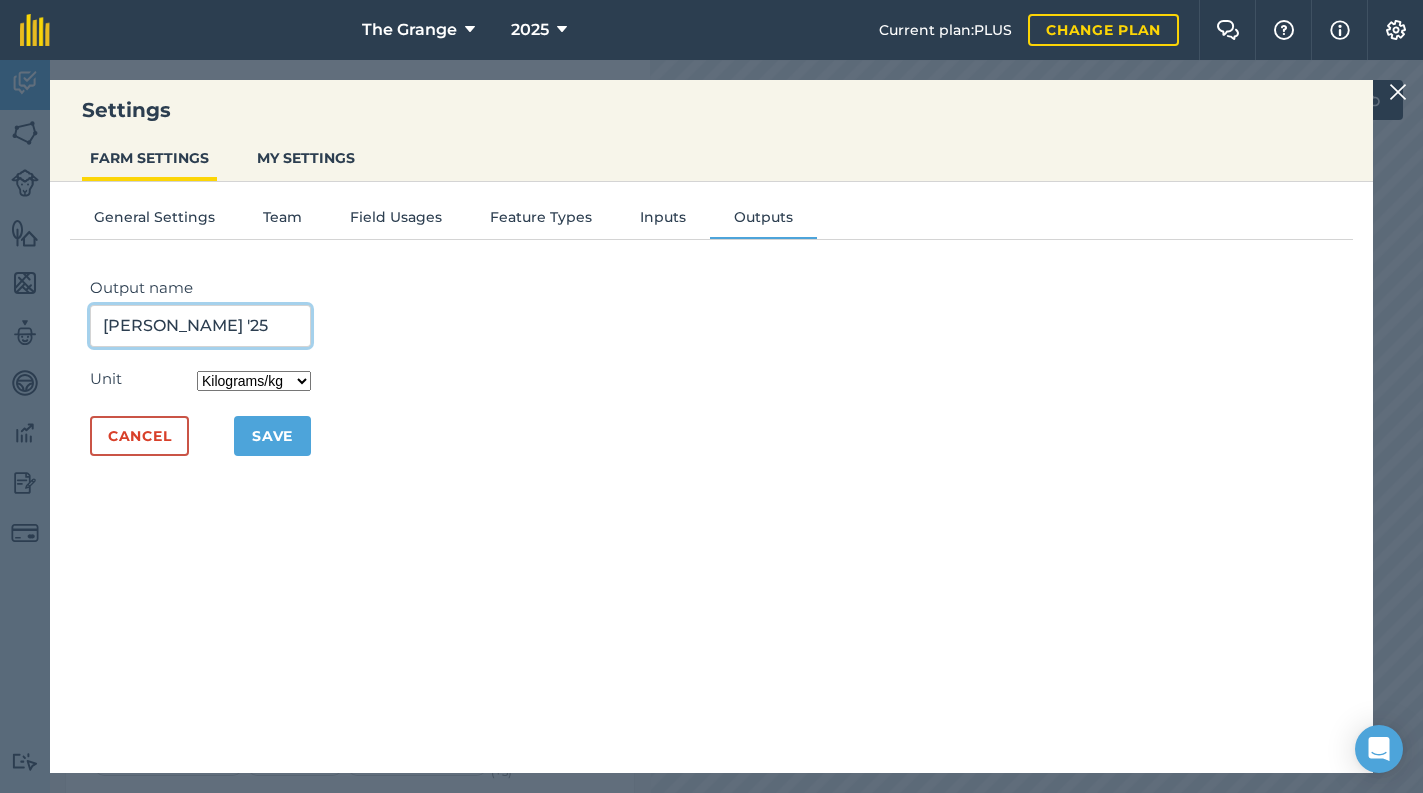 type on "[PERSON_NAME] '25" 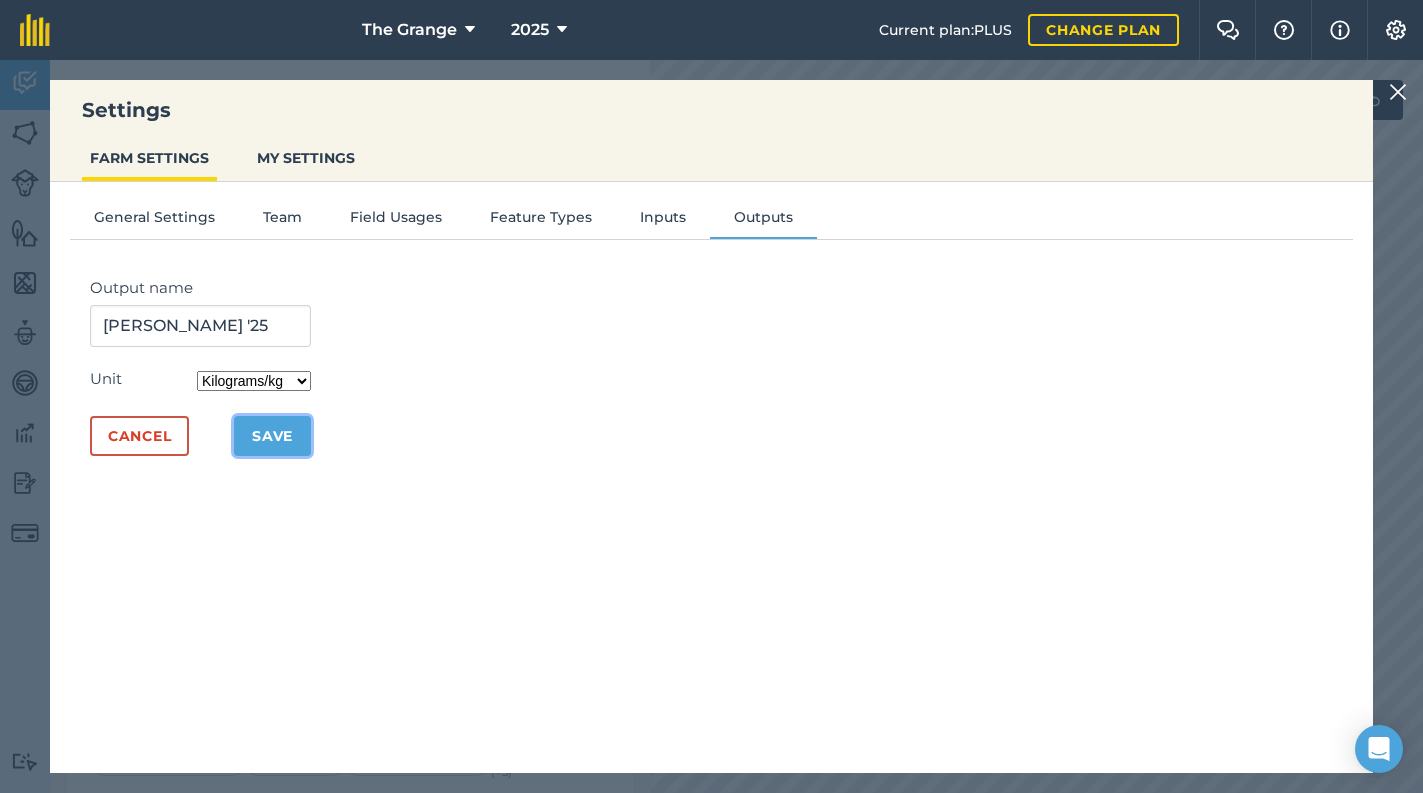 click on "Save" at bounding box center [272, 436] 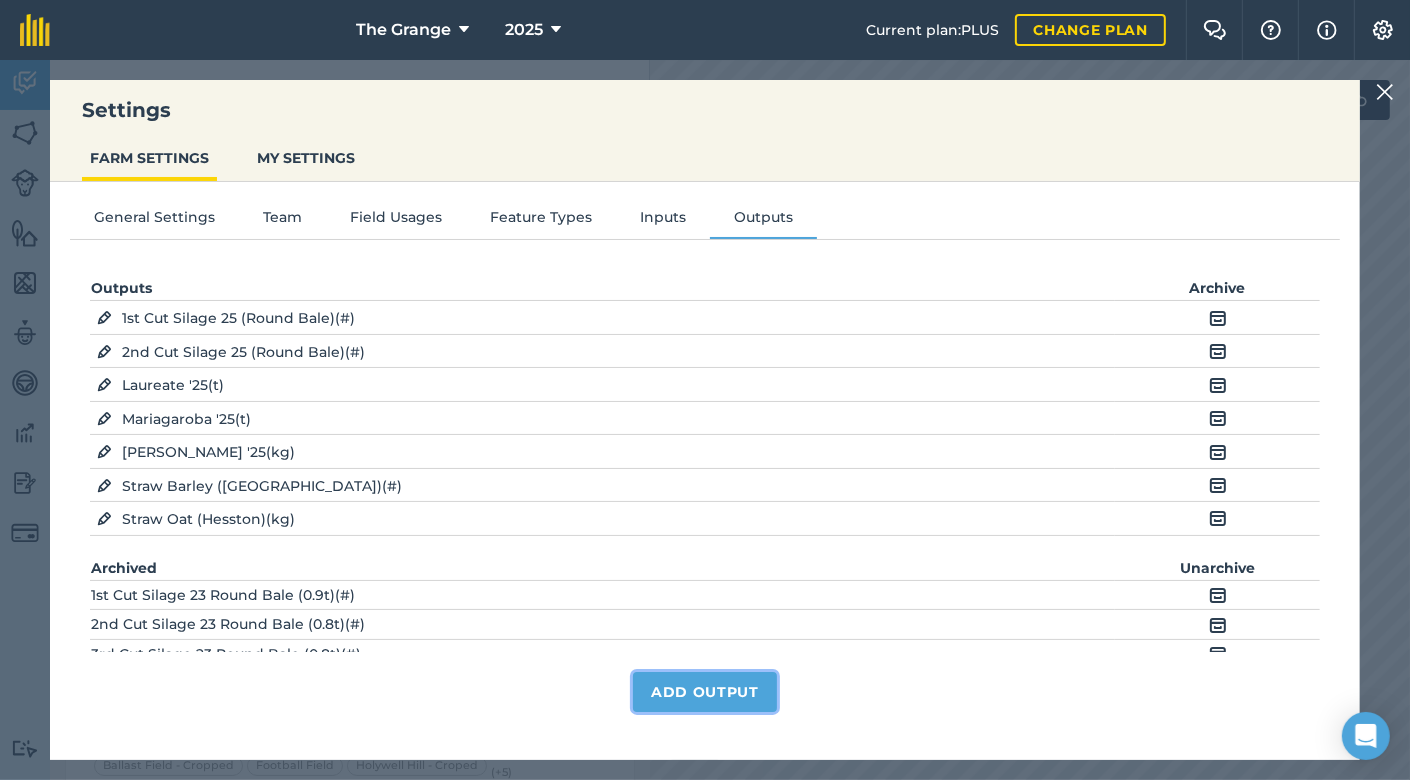 click on "Add Output" at bounding box center [705, 692] 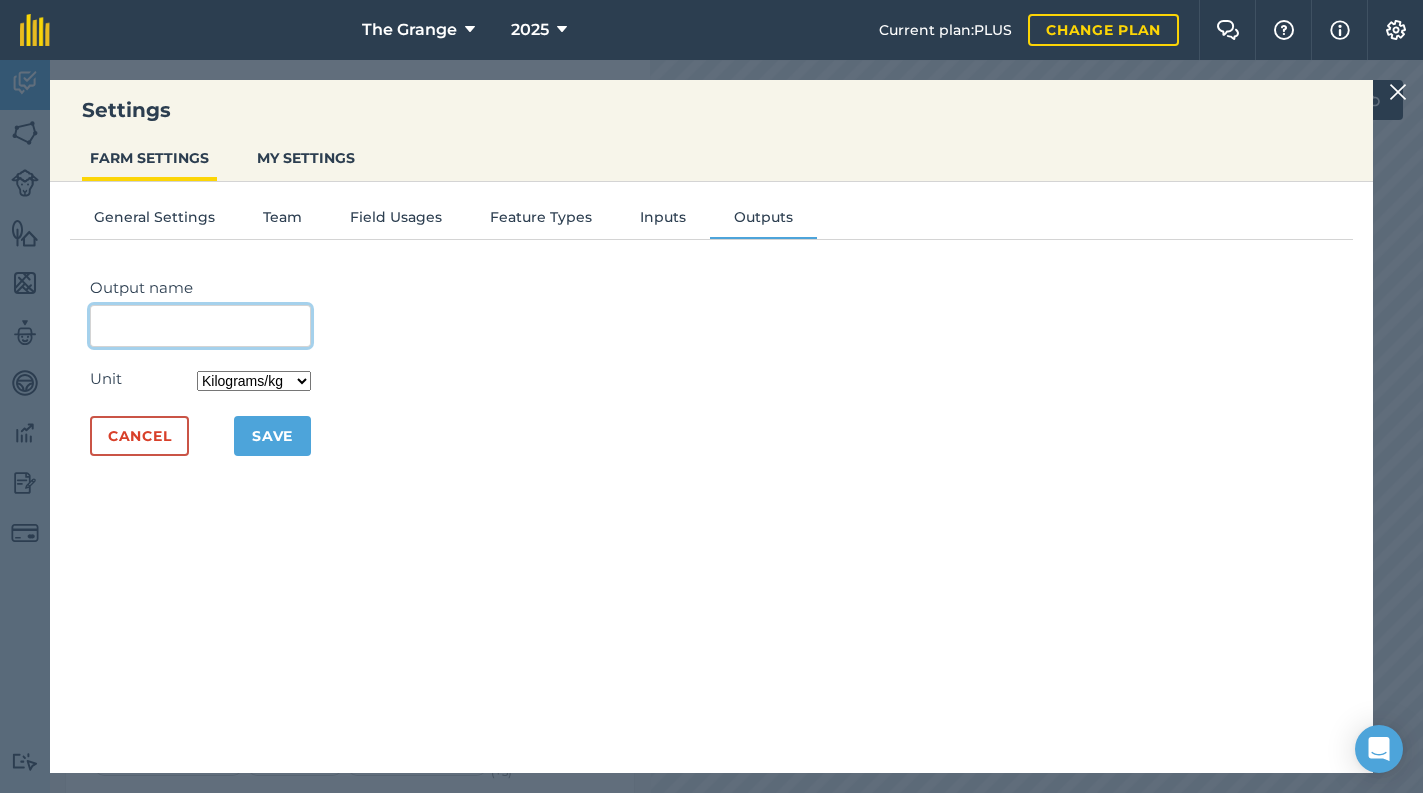click on "Output name" at bounding box center (200, 326) 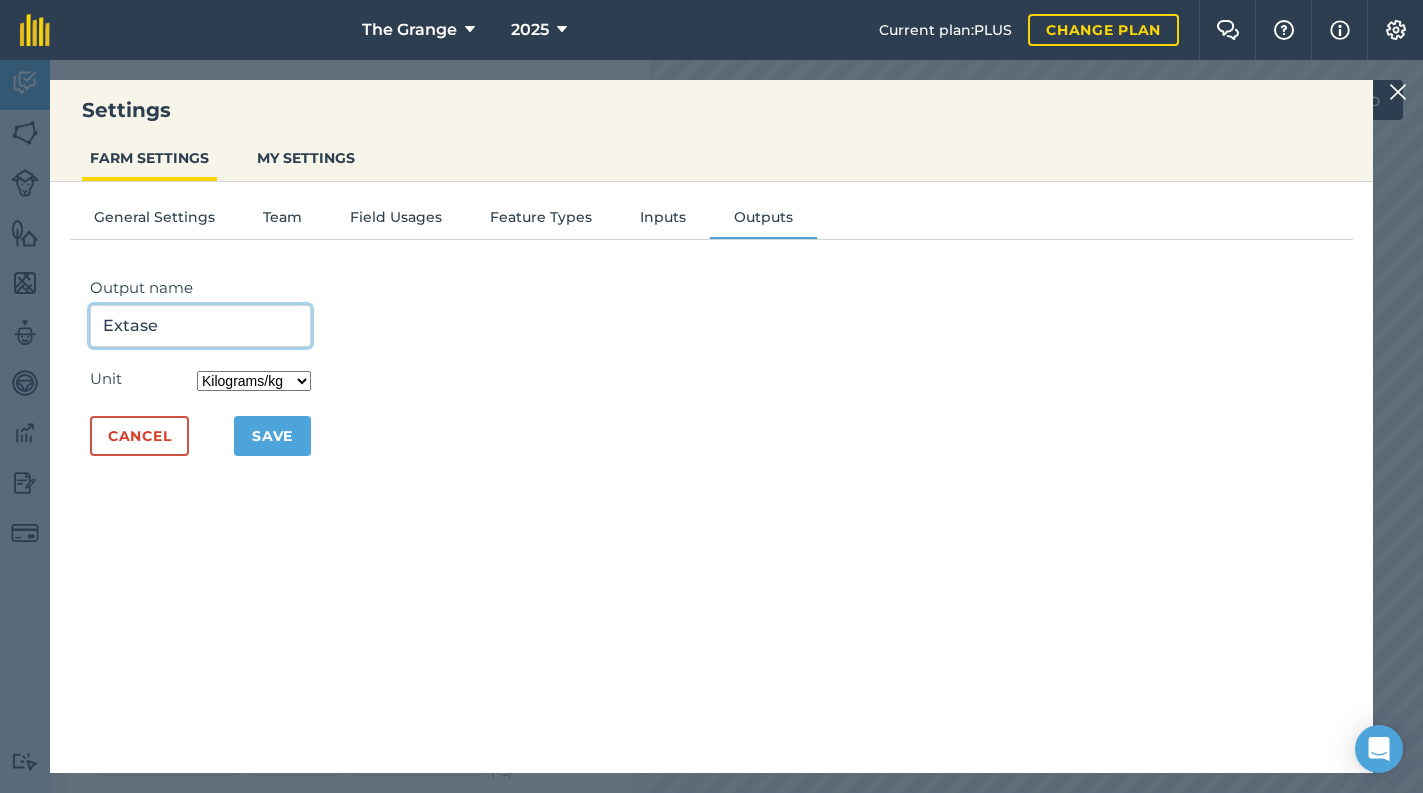 drag, startPoint x: 123, startPoint y: 325, endPoint x: 188, endPoint y: 308, distance: 67.18631 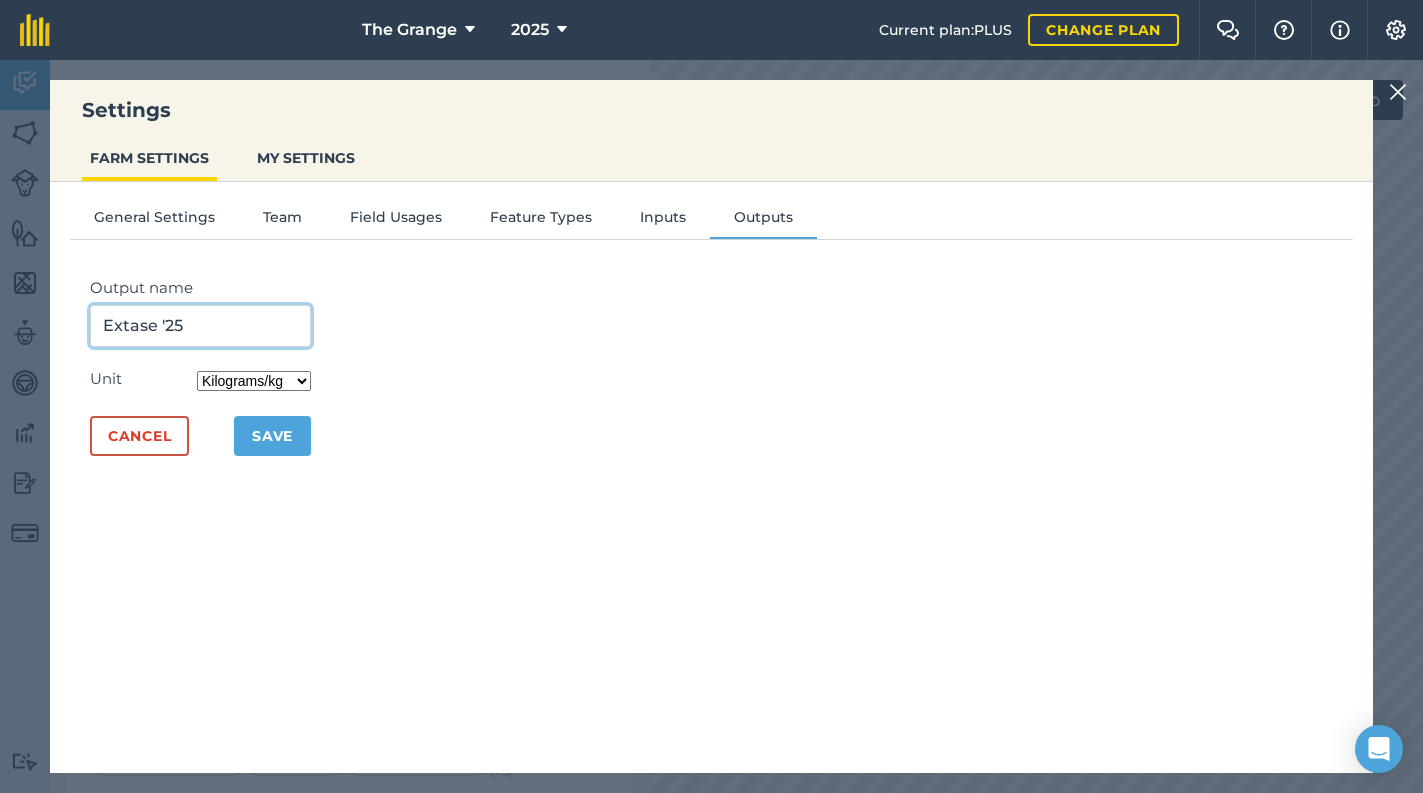 type on "Extase '25" 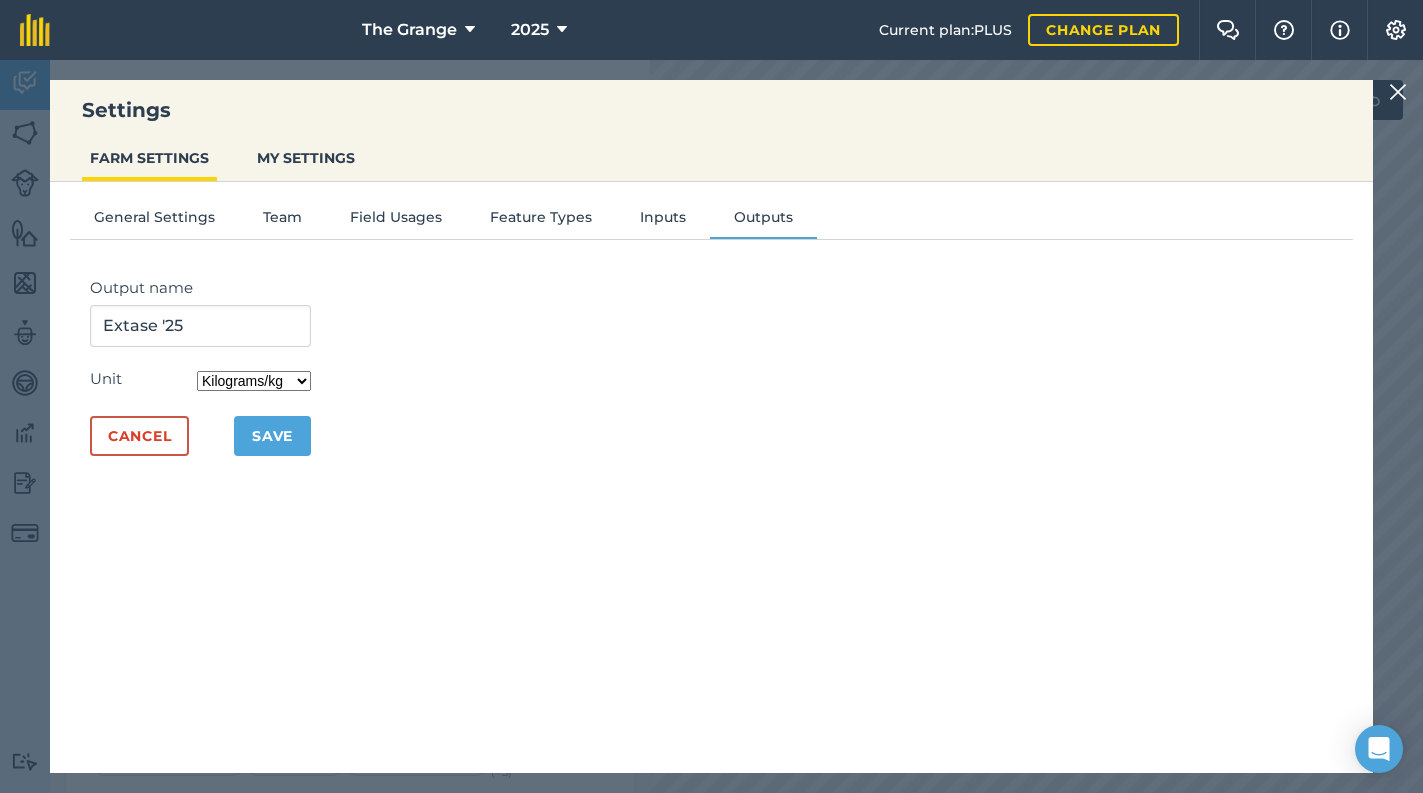 click on "Kilograms/kg Metric tonnes/t Litres/L Pounds/lb Imperial tons/t Gallons/gal Bushel/bu Count" at bounding box center (254, 381) 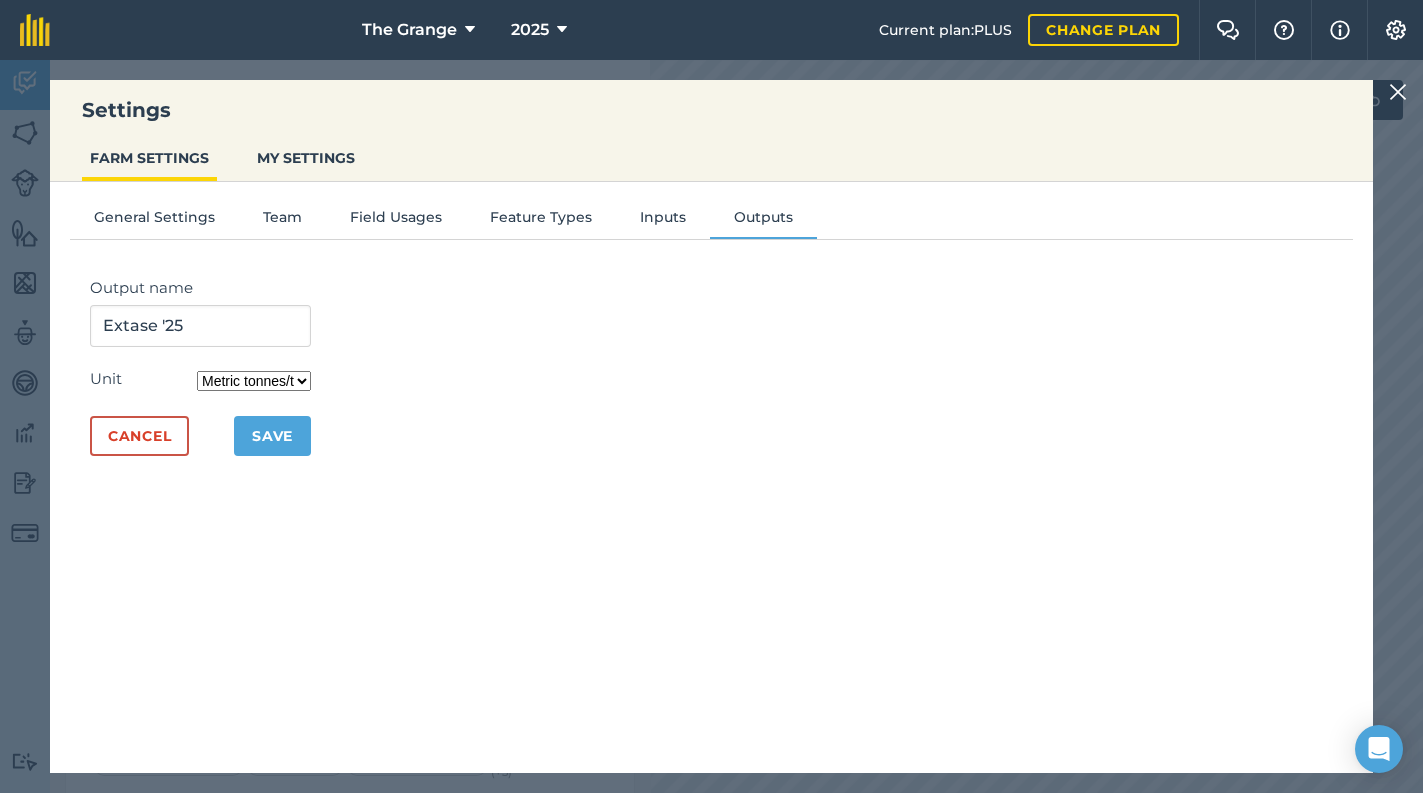 click on "Kilograms/kg Metric tonnes/t Litres/L Pounds/lb Imperial tons/t Gallons/gal Bushel/bu Count" at bounding box center (254, 381) 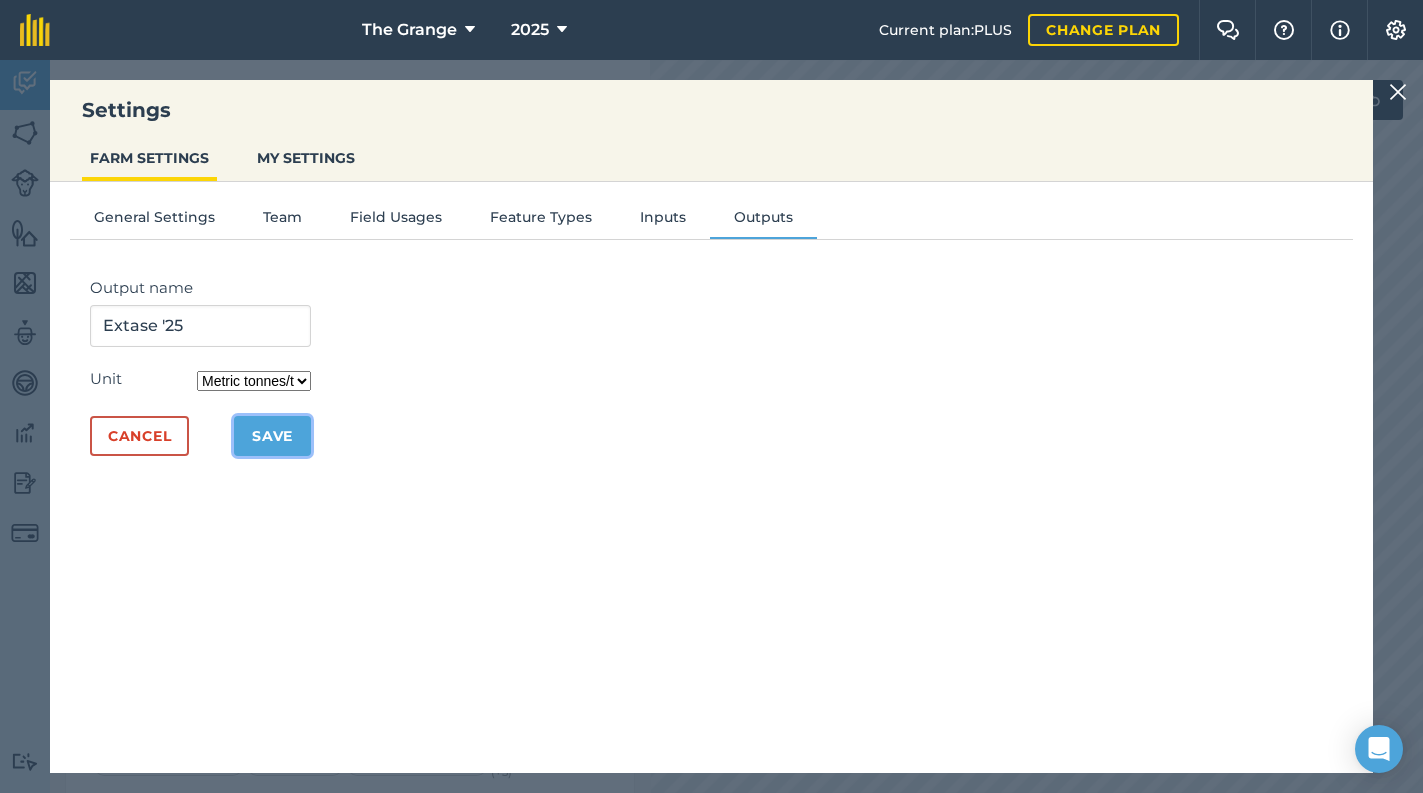 click on "Save" at bounding box center (272, 436) 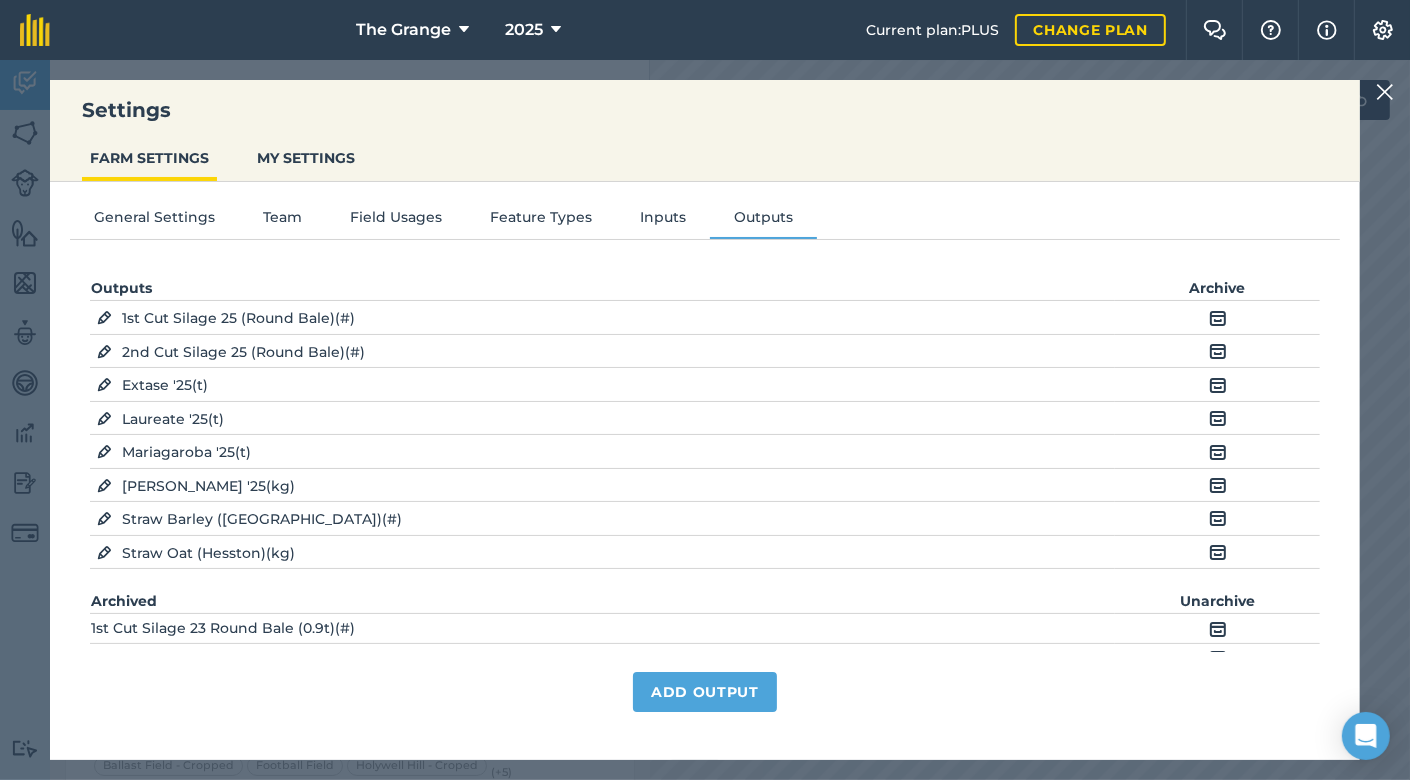 click at bounding box center [104, 486] 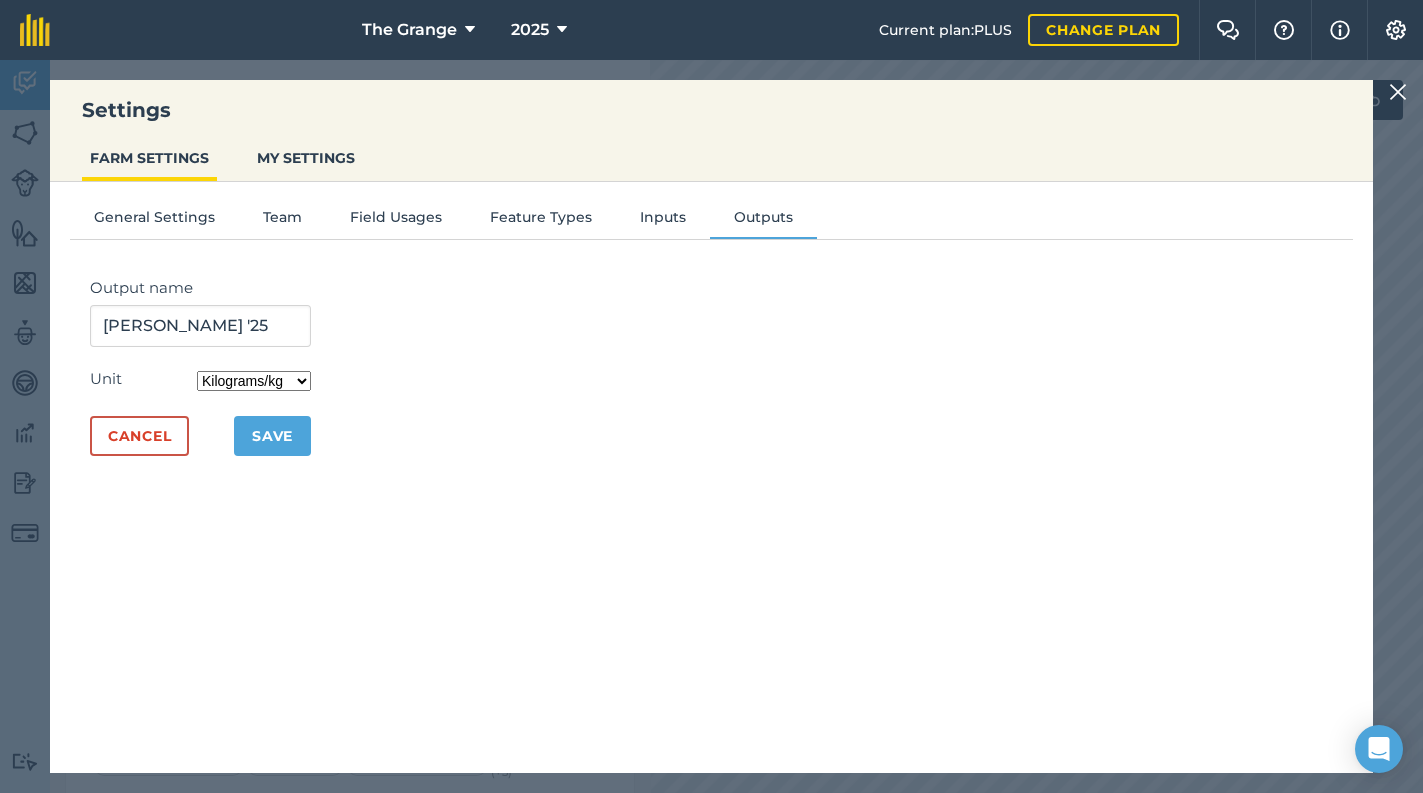 click on "Kilograms/kg Metric tonnes/t Litres/L Pounds/lb Imperial tons/t Gallons/gal Bushel/bu Count" at bounding box center [254, 381] 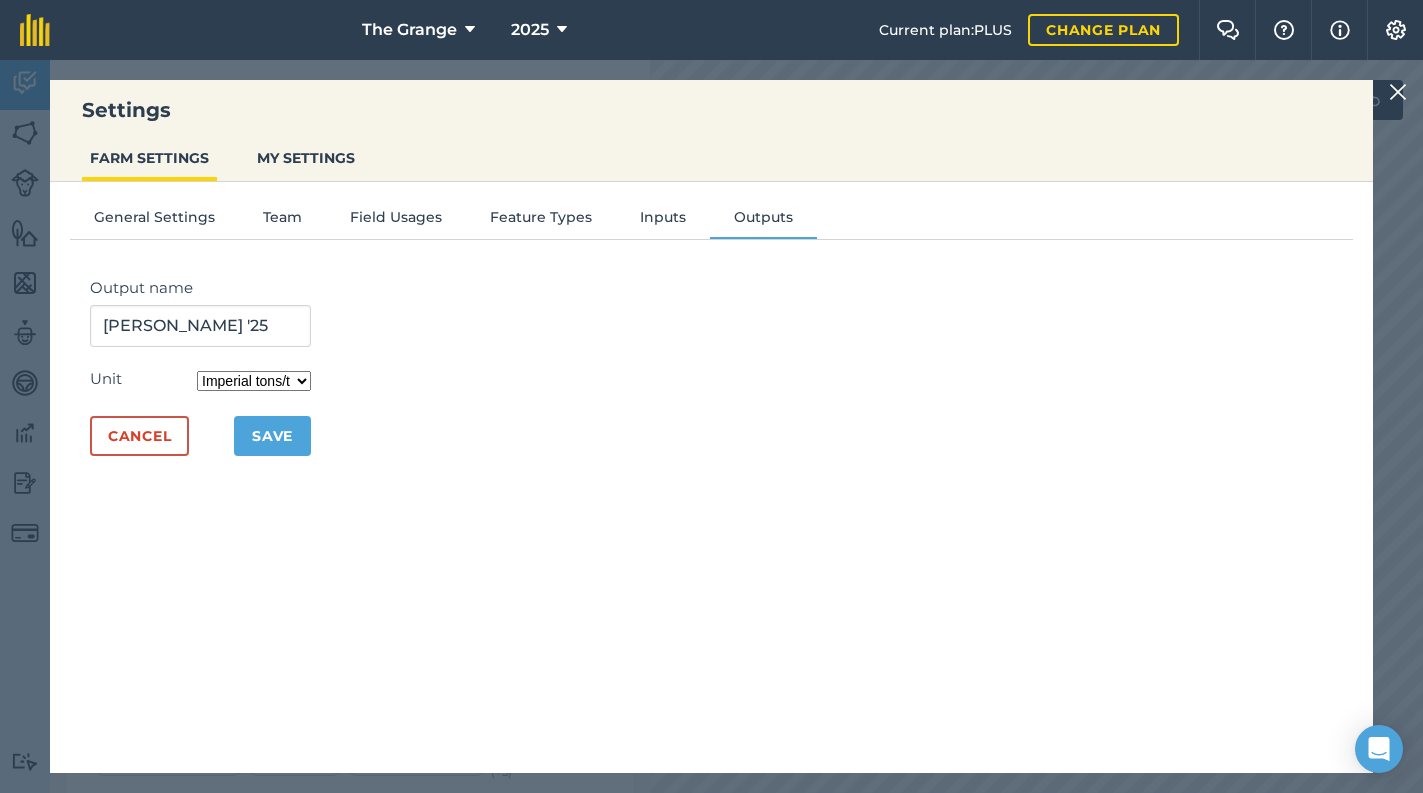click on "Kilograms/kg Metric tonnes/t Litres/L Pounds/lb Imperial tons/t Gallons/gal Bushel/bu Count" at bounding box center [254, 381] 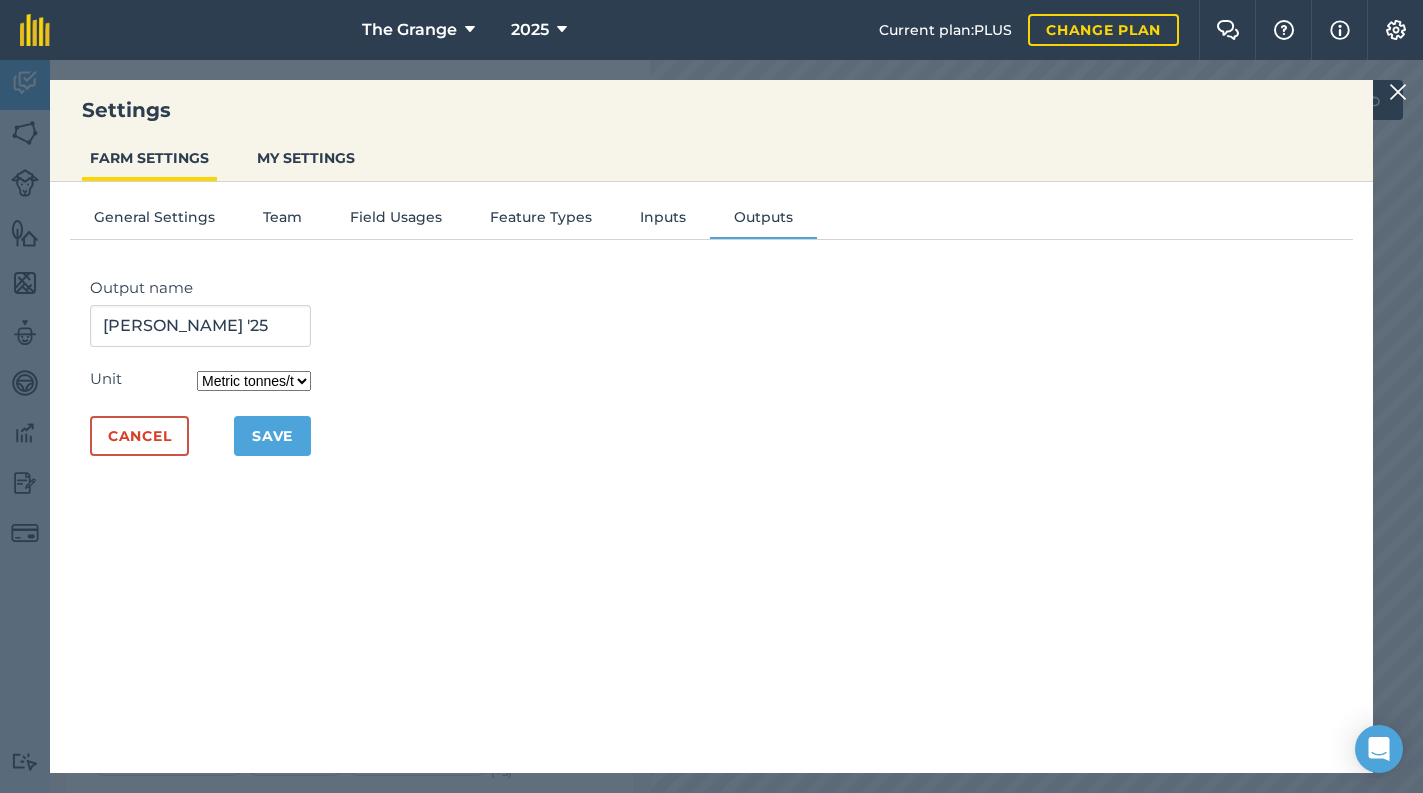 click on "Kilograms/kg Metric tonnes/t Litres/L Pounds/lb Imperial tons/t Gallons/gal Bushel/bu Count" at bounding box center [254, 381] 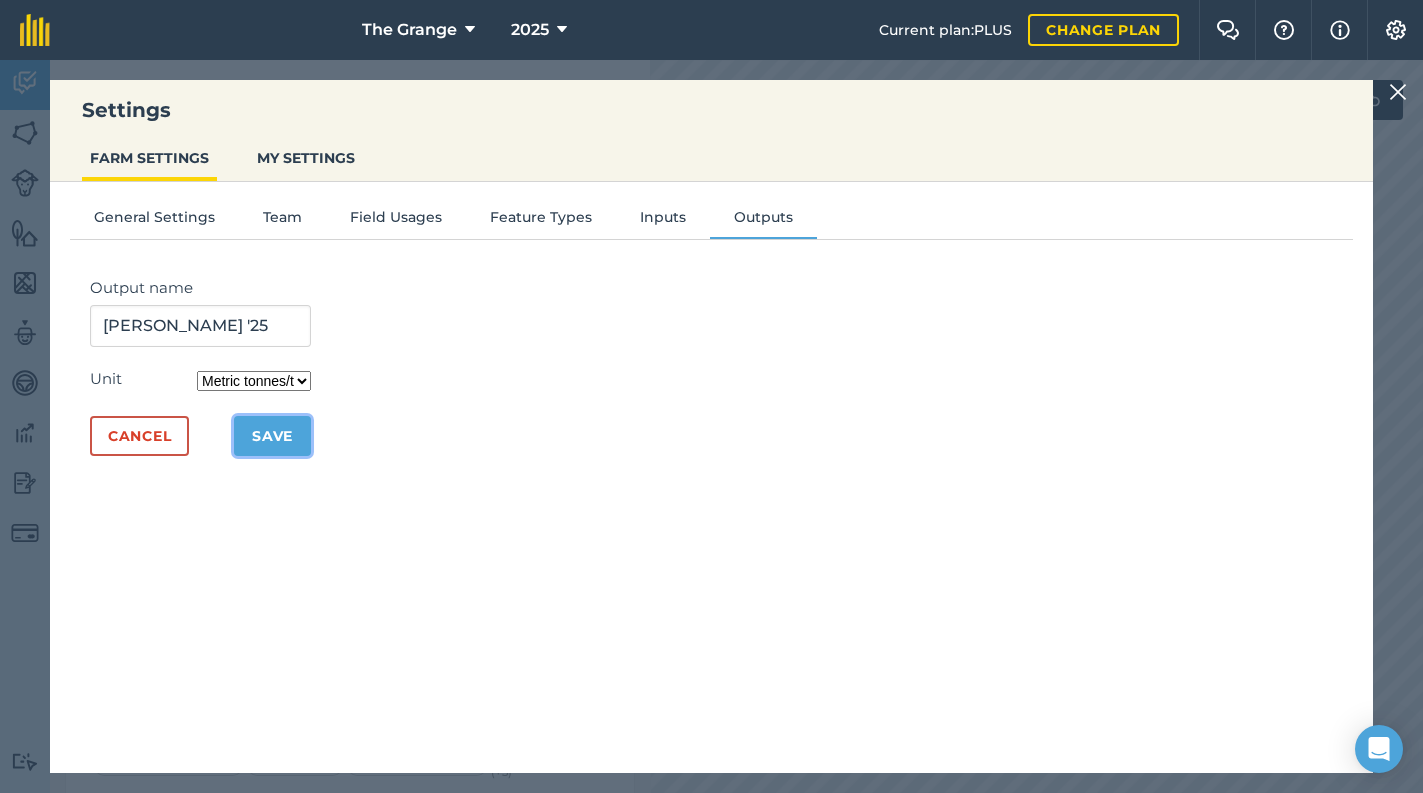 click on "Save" at bounding box center [272, 436] 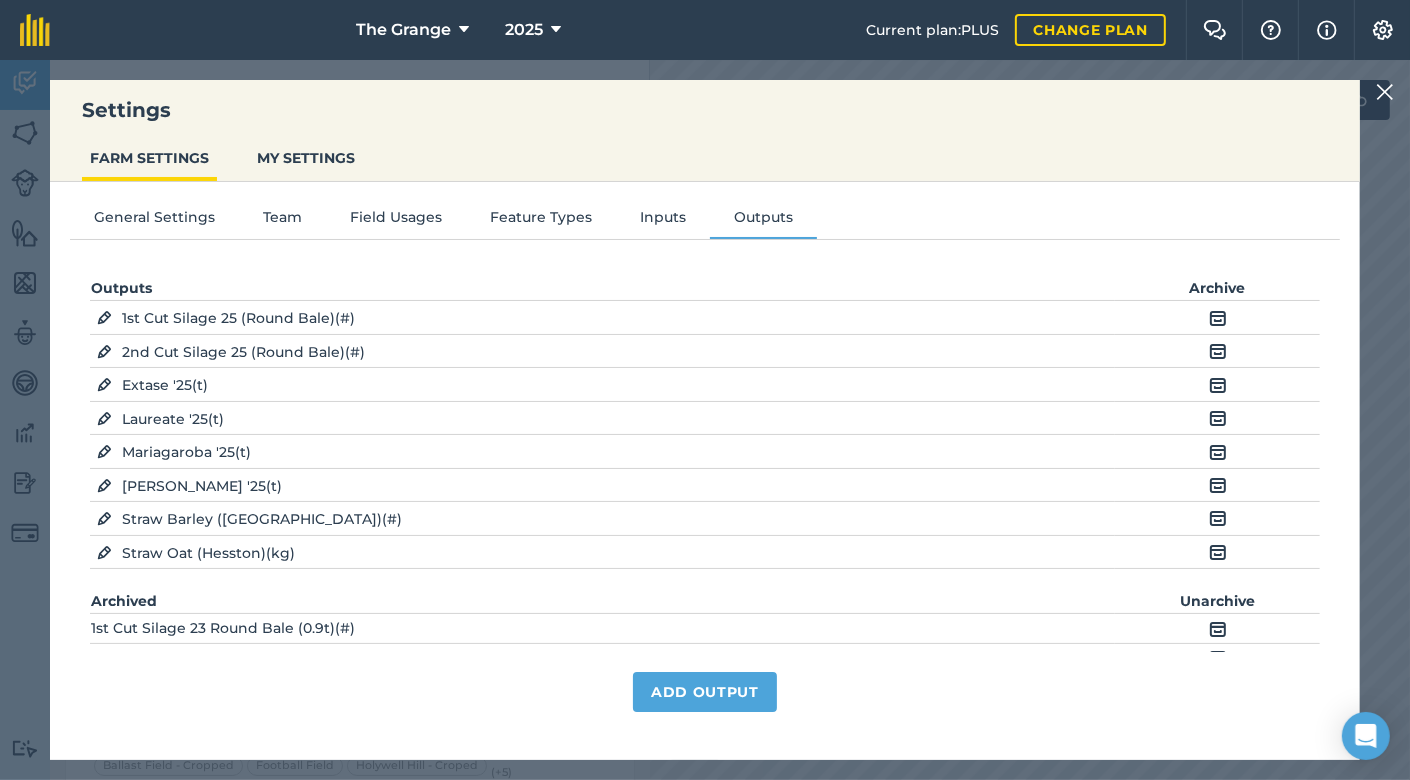 click on "EDIT" at bounding box center [104, 552] 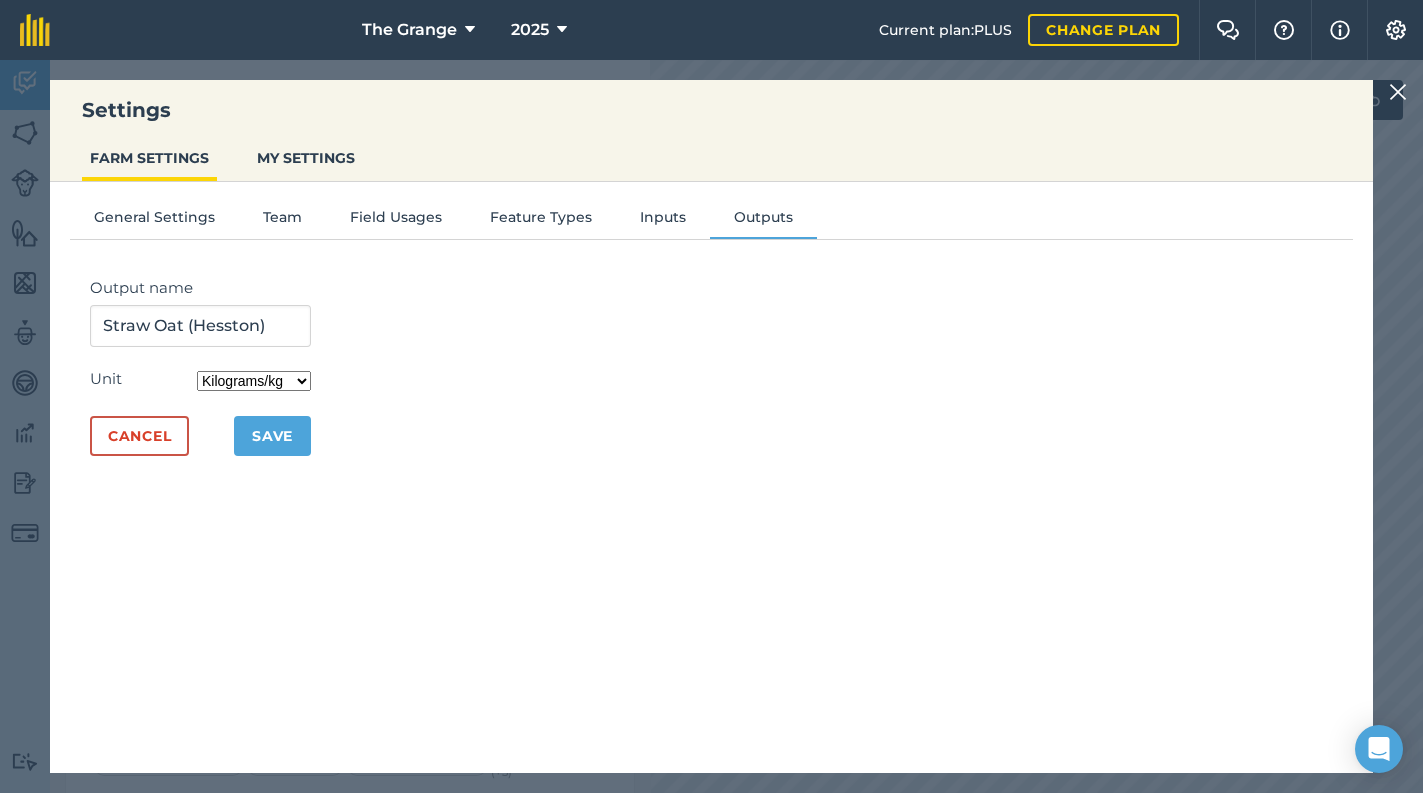 click on "Kilograms/kg Metric tonnes/t Litres/L Pounds/lb Imperial tons/t Gallons/gal Bushel/bu Count" at bounding box center (254, 381) 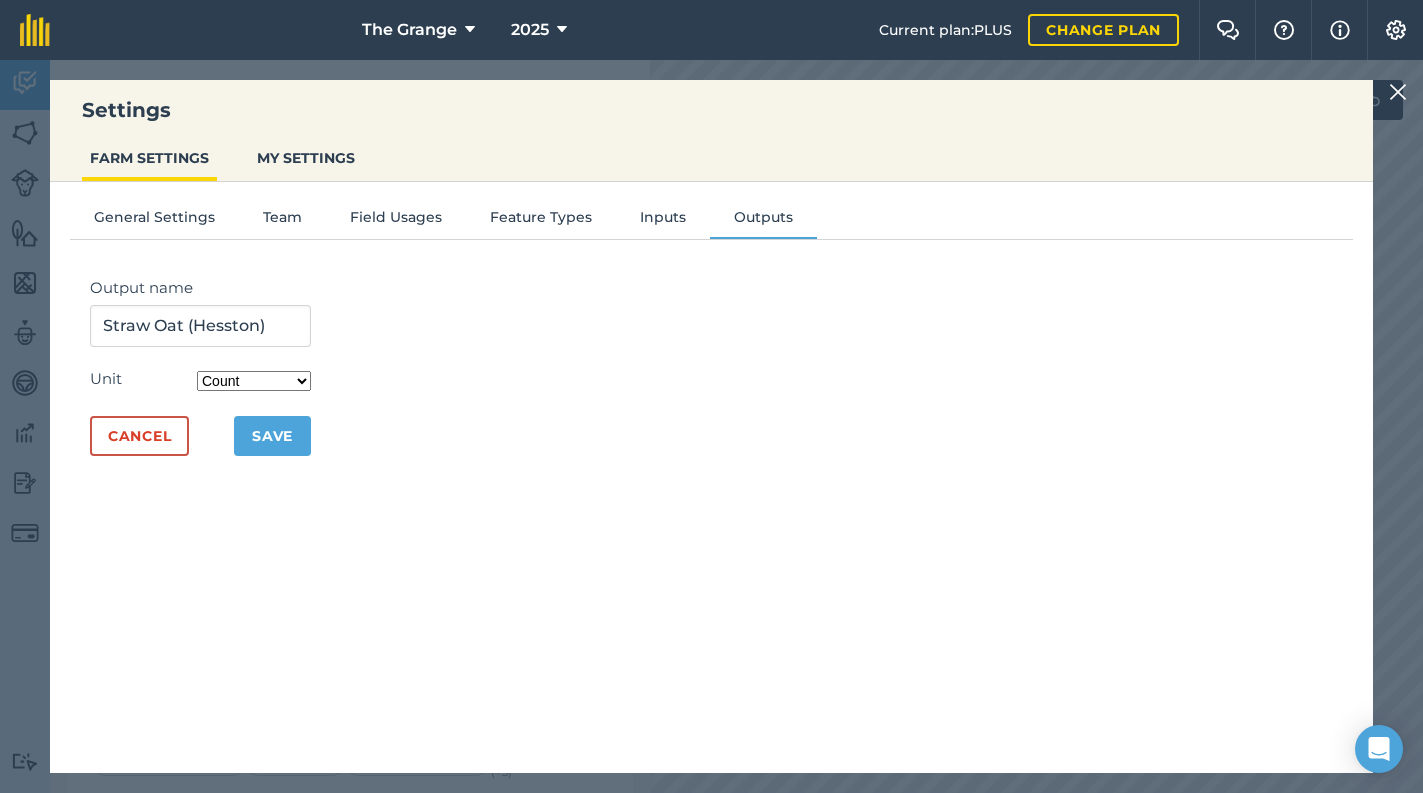click on "Kilograms/kg Metric tonnes/t Litres/L Pounds/lb Imperial tons/t Gallons/gal Bushel/bu Count" at bounding box center (254, 381) 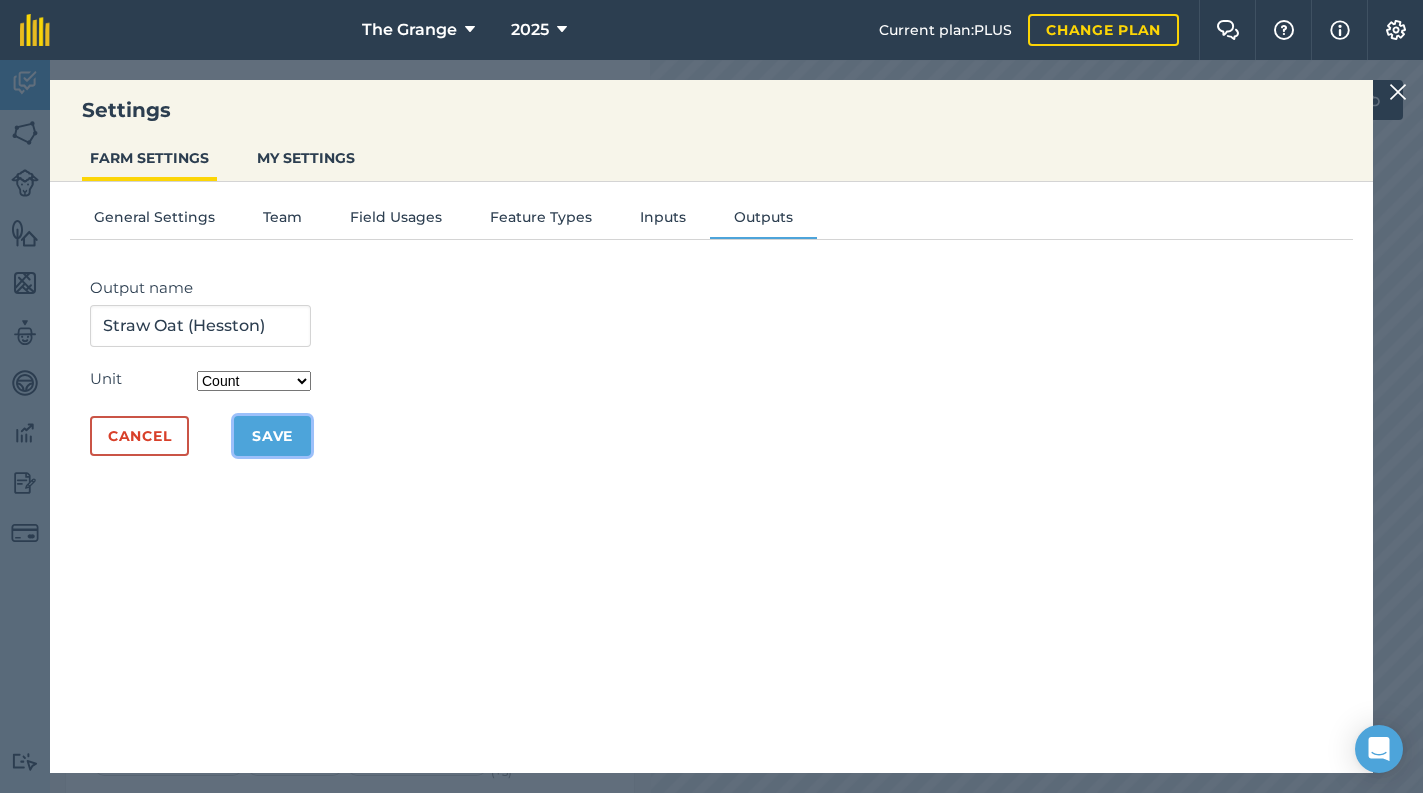 click on "Save" at bounding box center (272, 436) 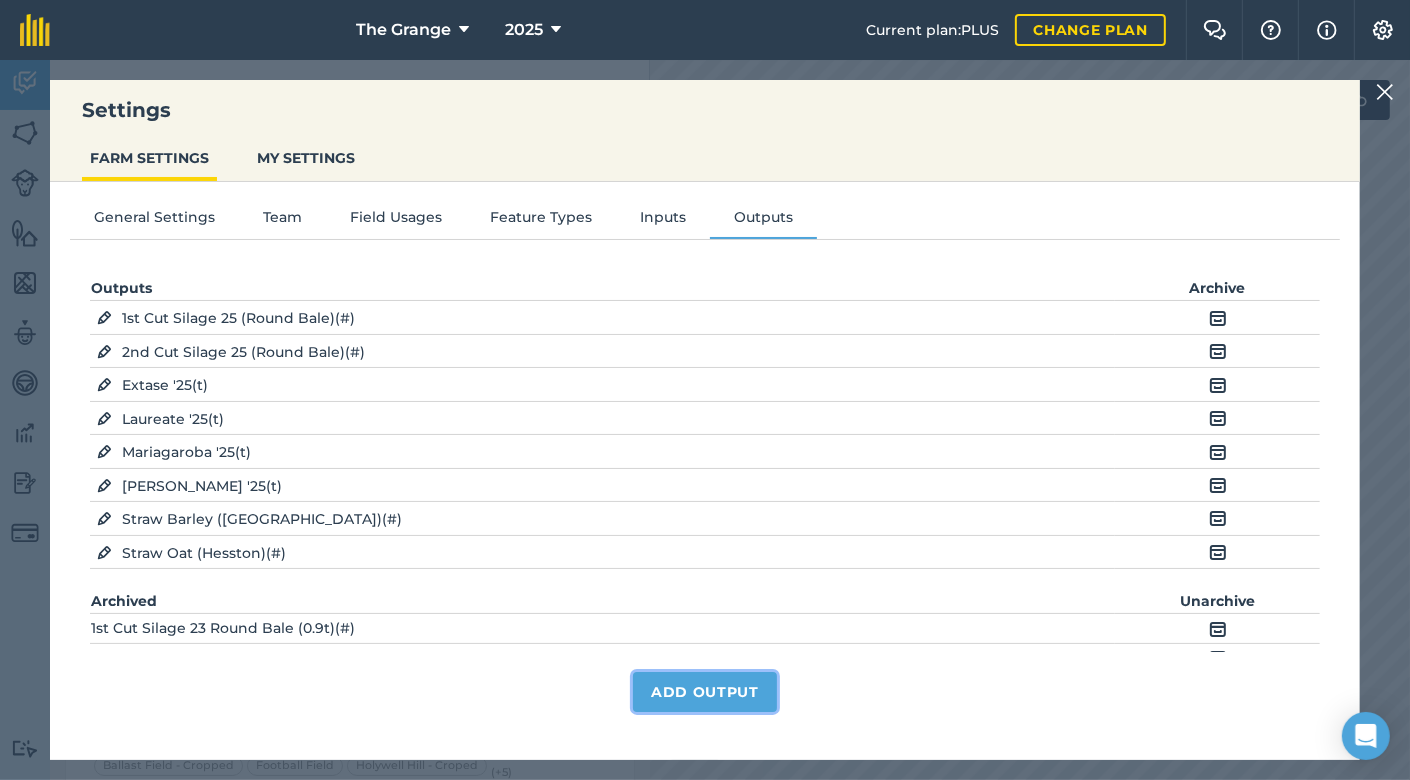 click on "Add Output" at bounding box center [705, 692] 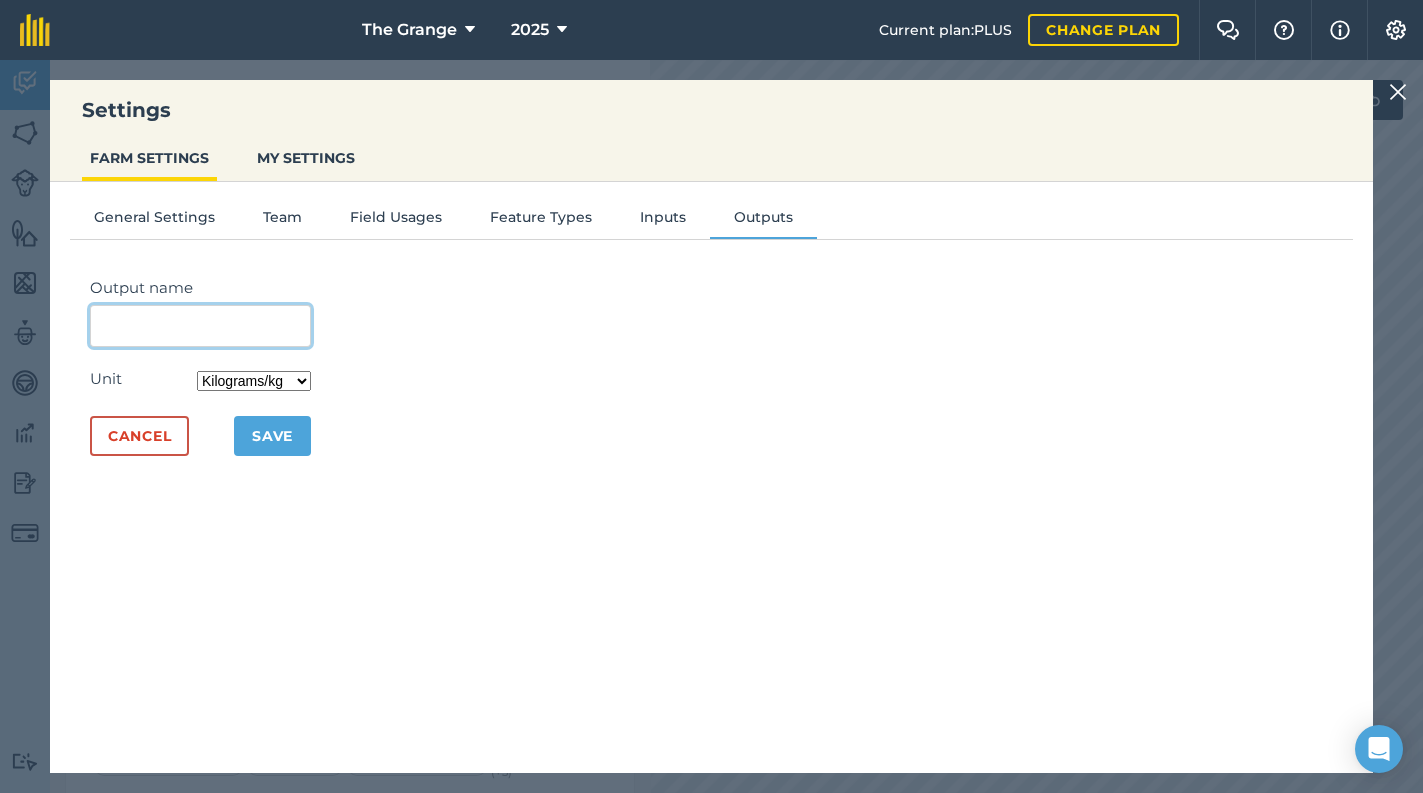 click on "Output name" at bounding box center (200, 326) 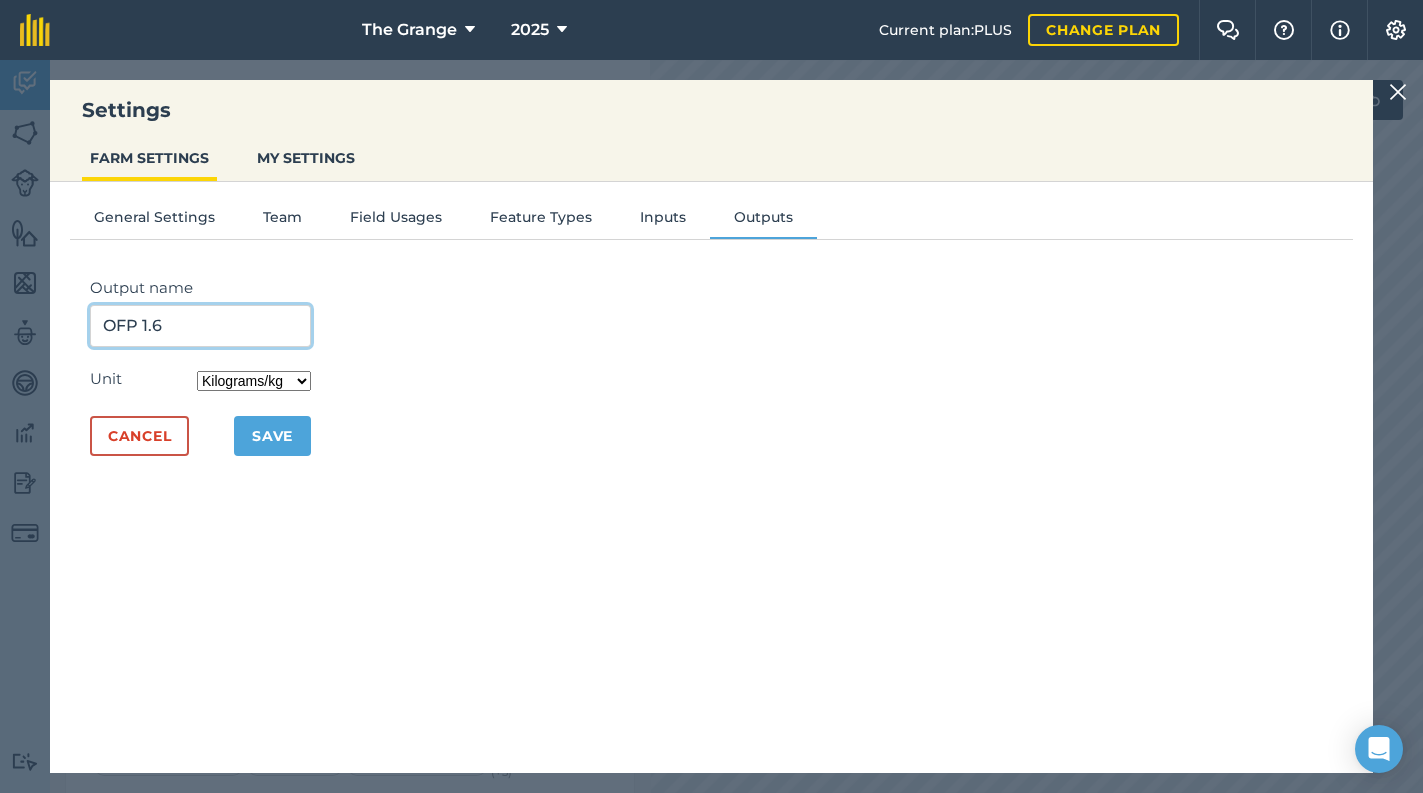 type on "OFP 1.6" 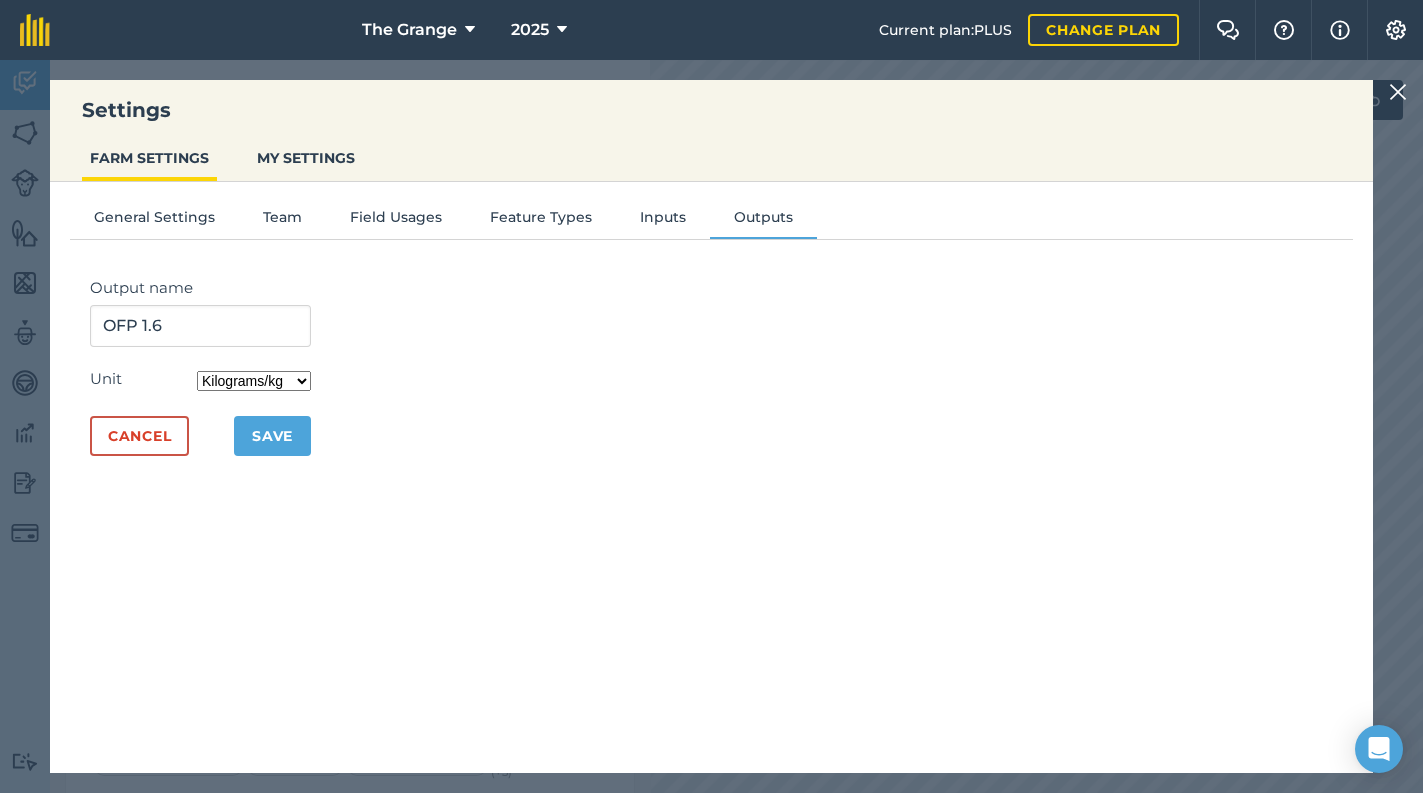 click on "Kilograms/kg Metric tonnes/t Litres/L Pounds/lb Imperial tons/t Gallons/gal Bushel/bu Count" at bounding box center [254, 381] 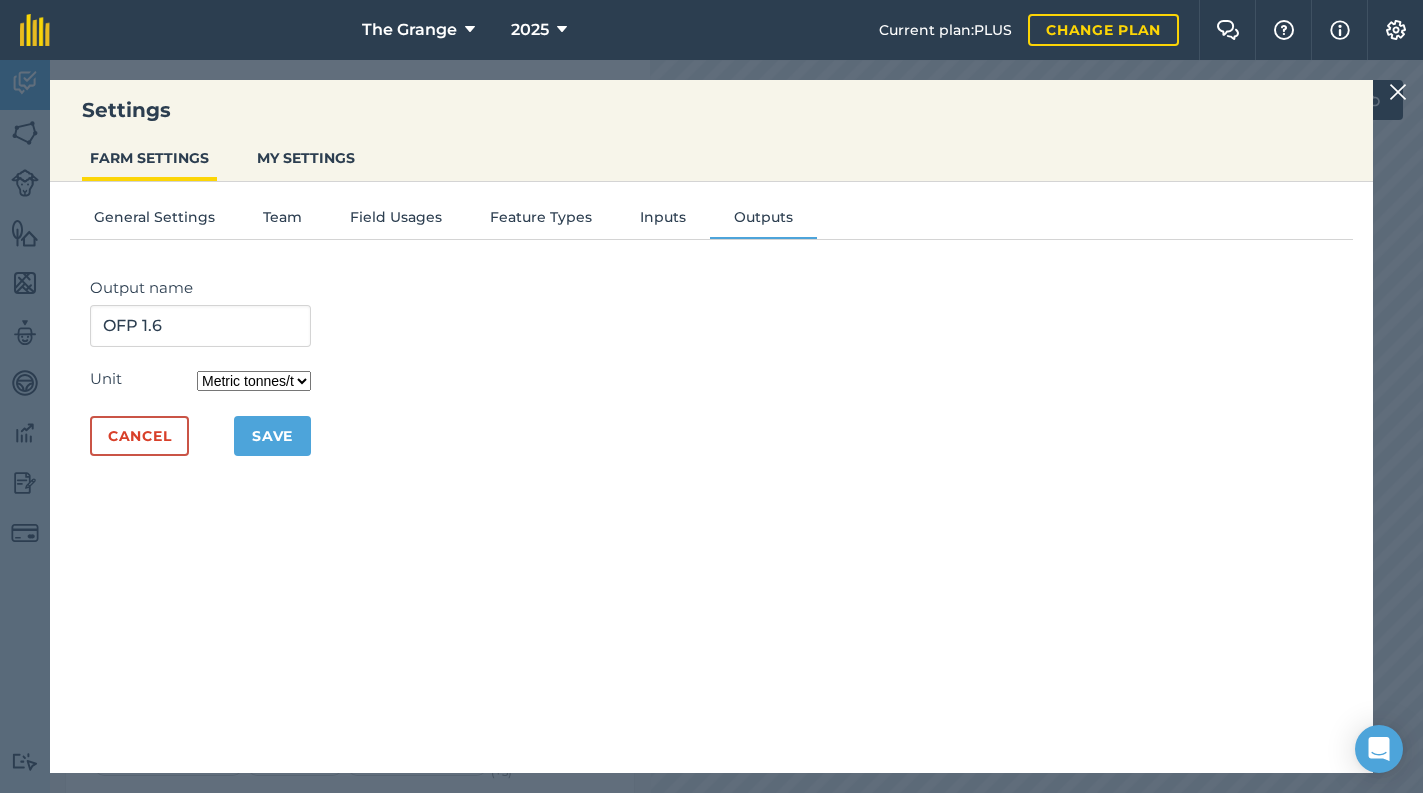 click on "Kilograms/kg Metric tonnes/t Litres/L Pounds/lb Imperial tons/t Gallons/gal Bushel/bu Count" at bounding box center [254, 381] 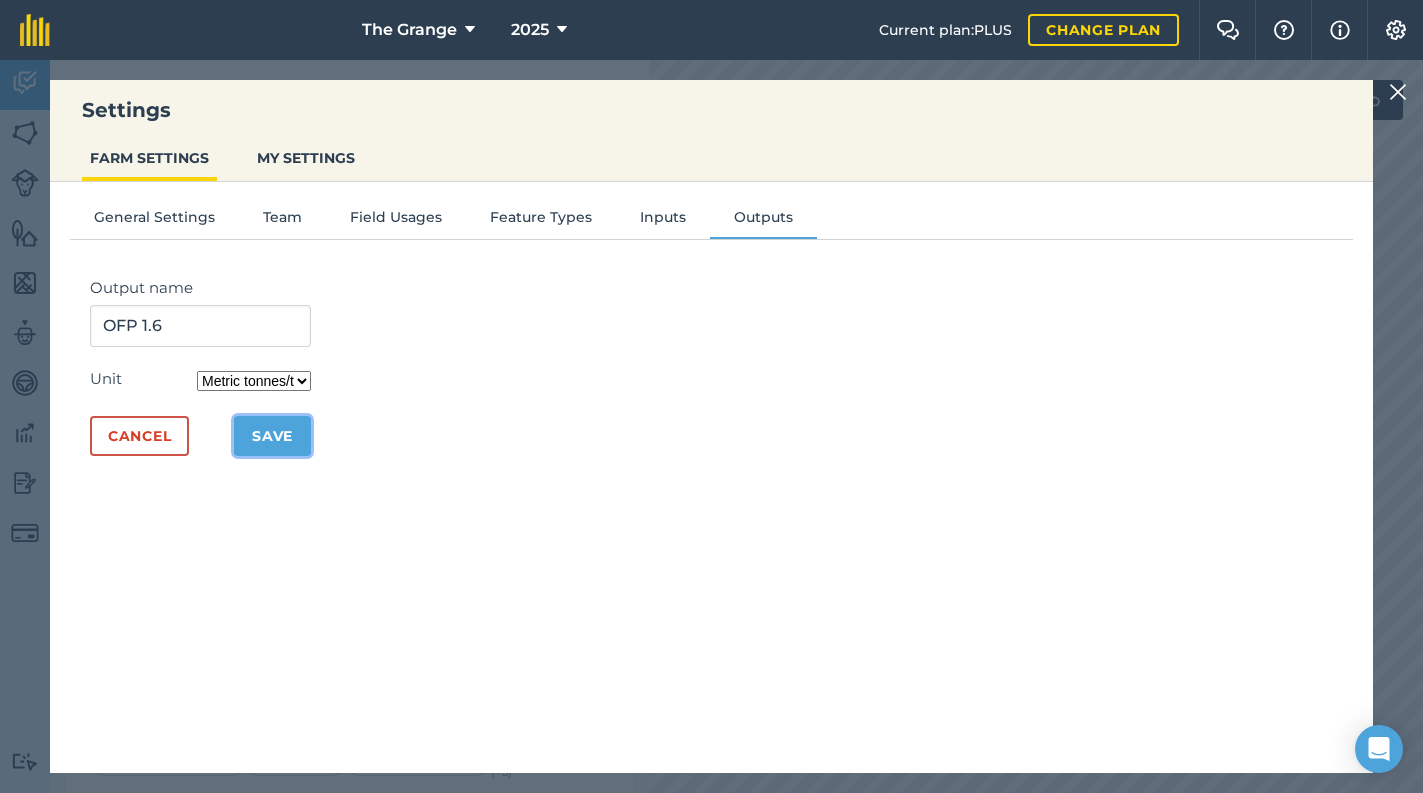 click on "Save" at bounding box center [272, 436] 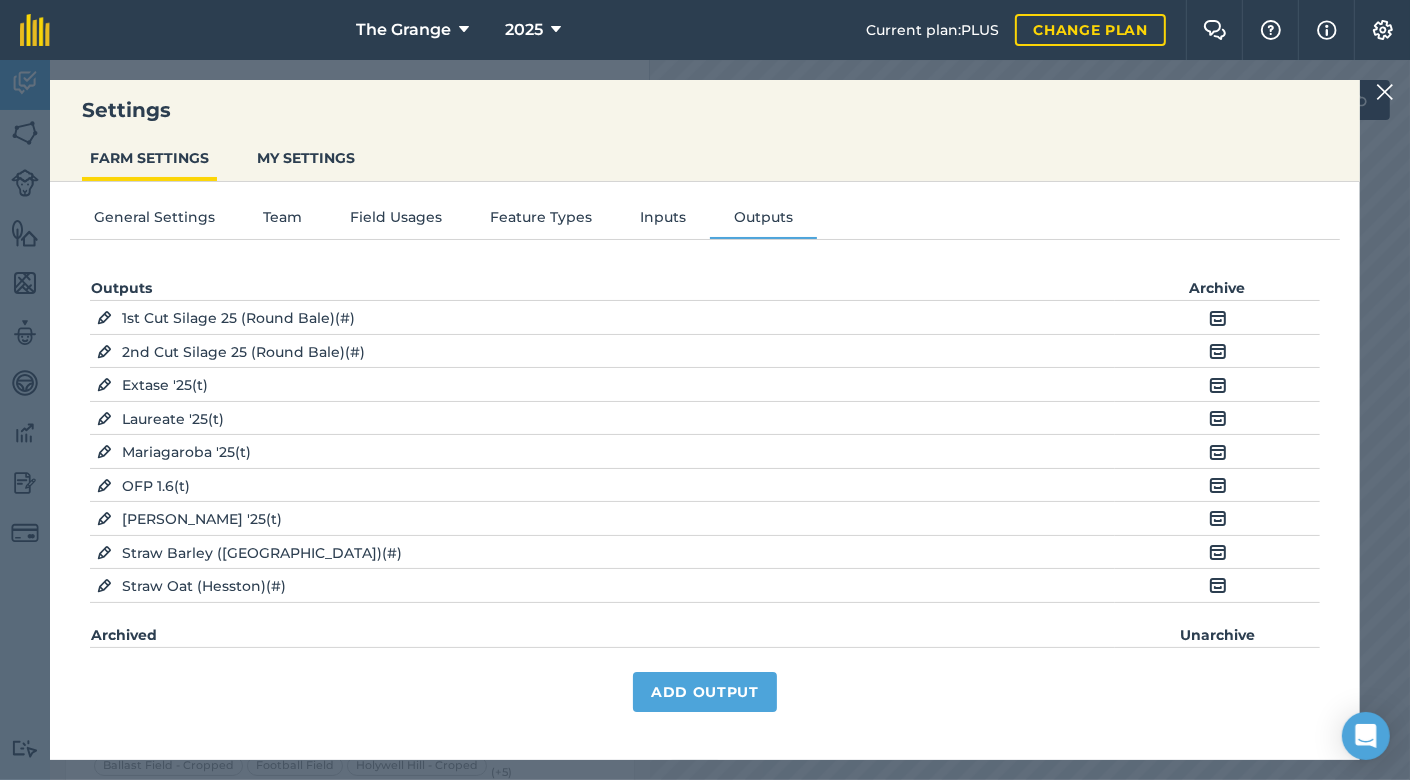 click at bounding box center (1385, 92) 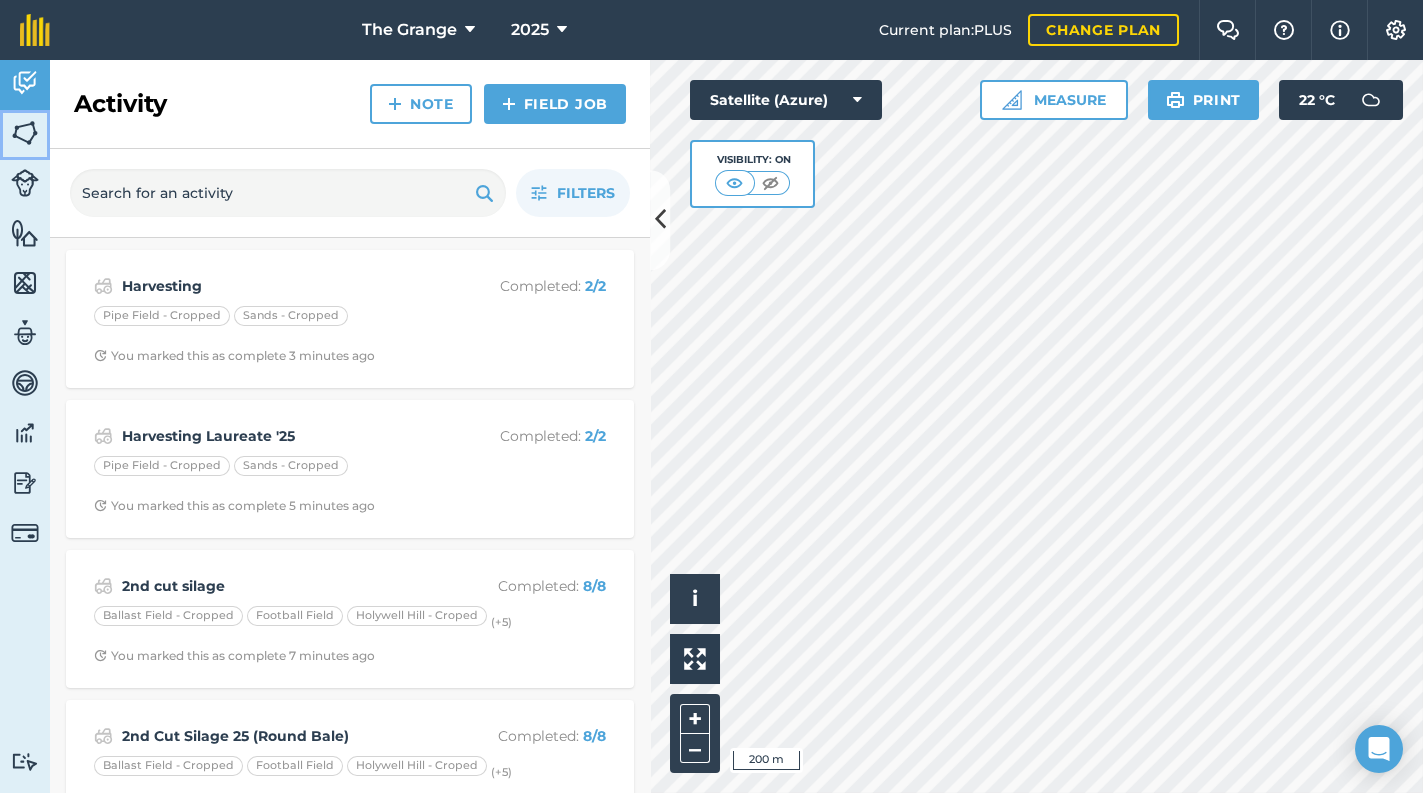 click at bounding box center [25, 133] 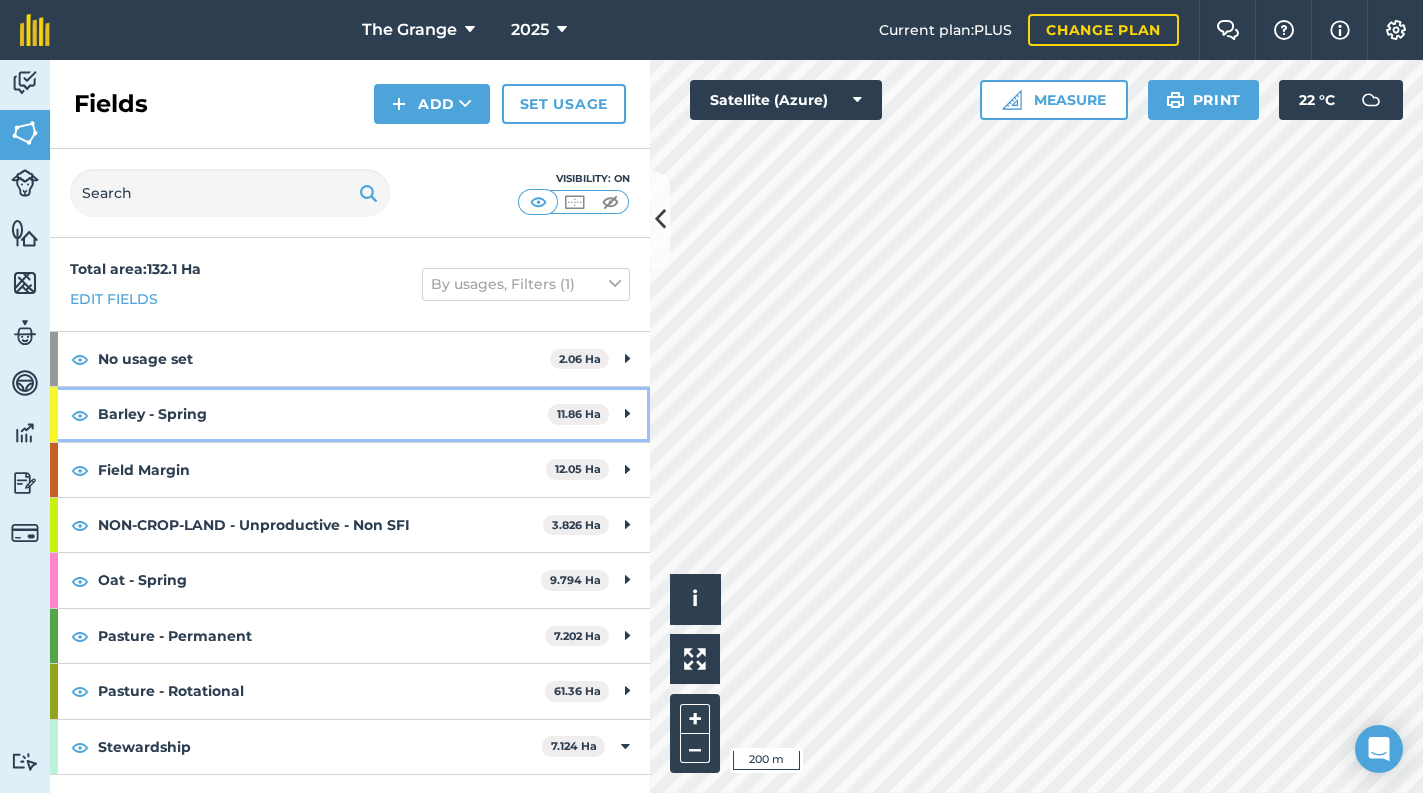 click on "Barley - Spring" at bounding box center [323, 414] 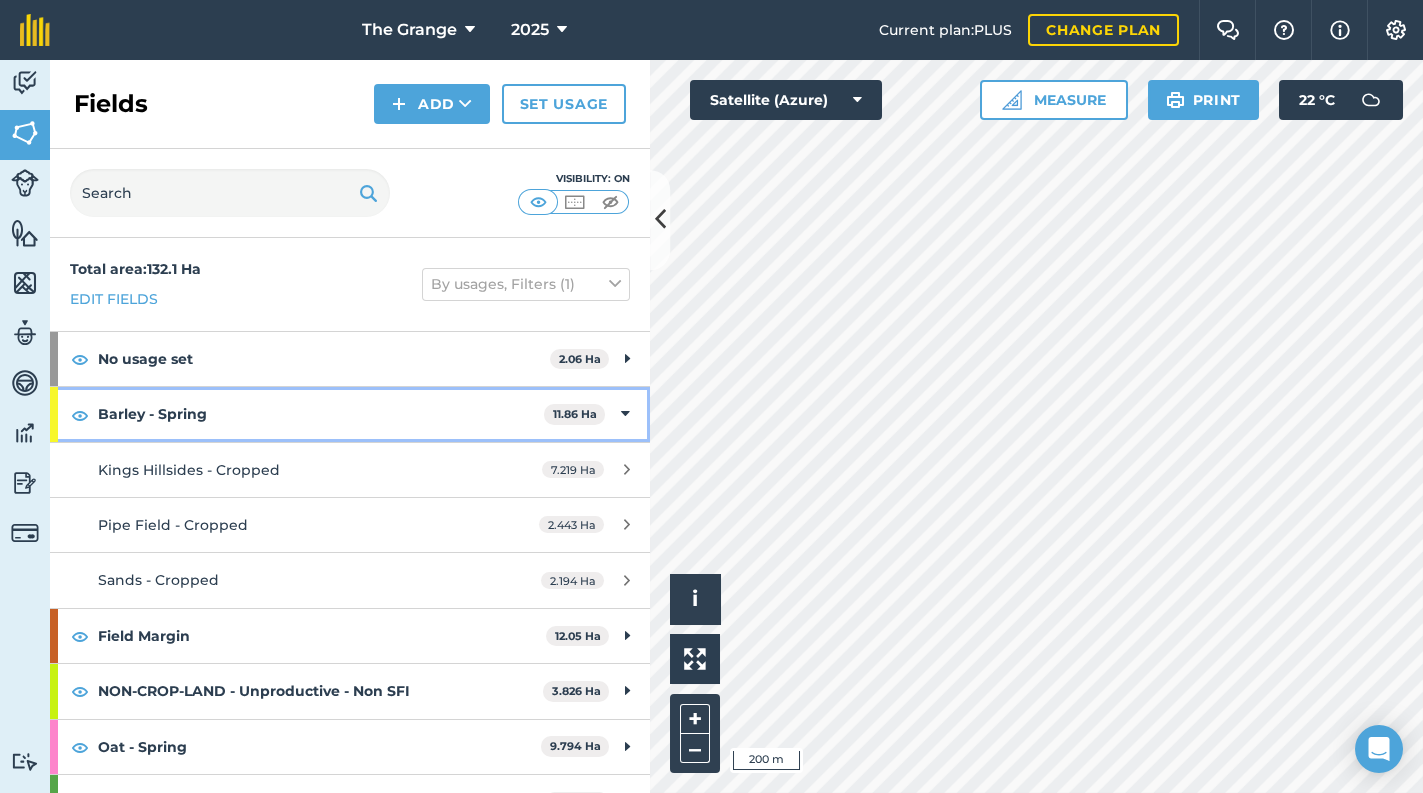click on "Barley - Spring" at bounding box center [321, 414] 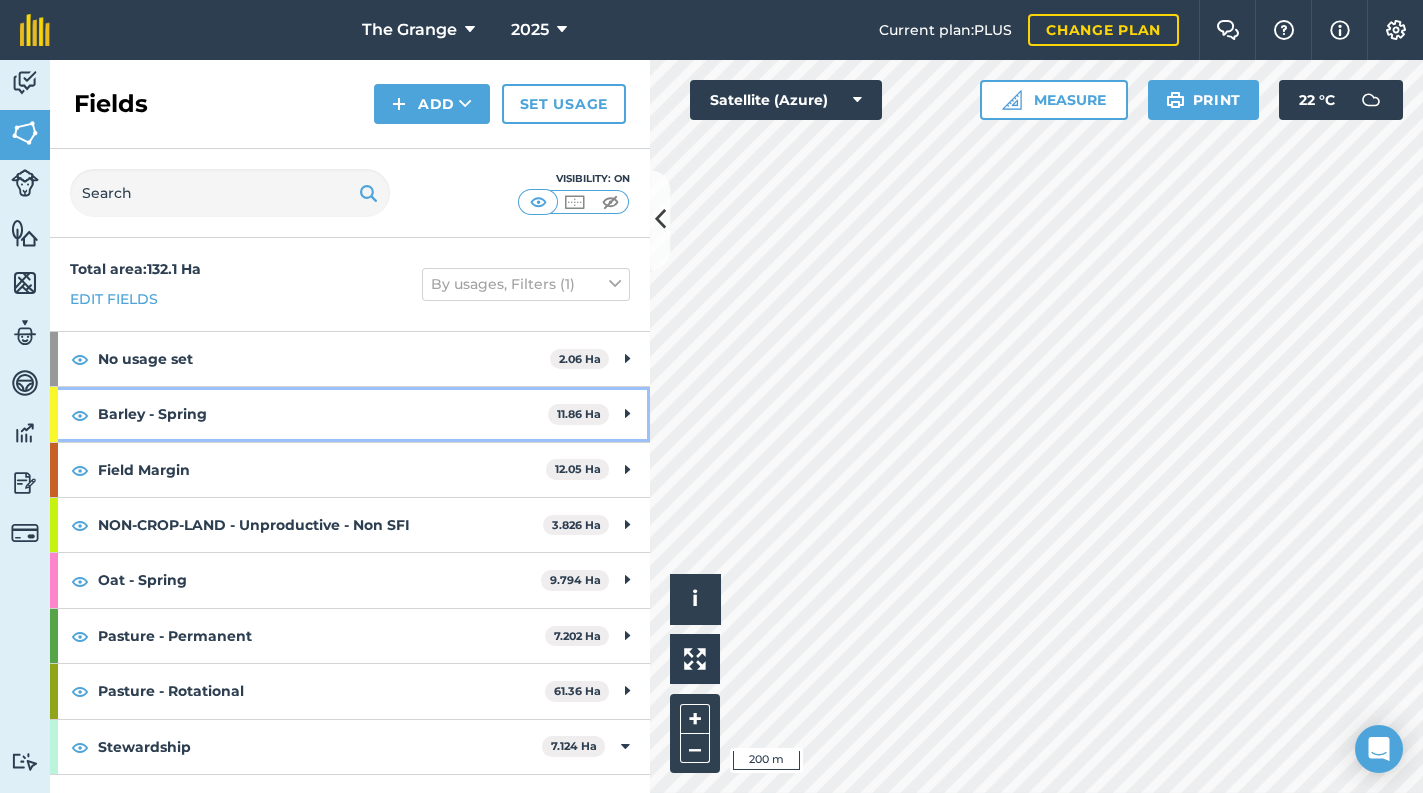 click on "Barley - Spring" at bounding box center (323, 414) 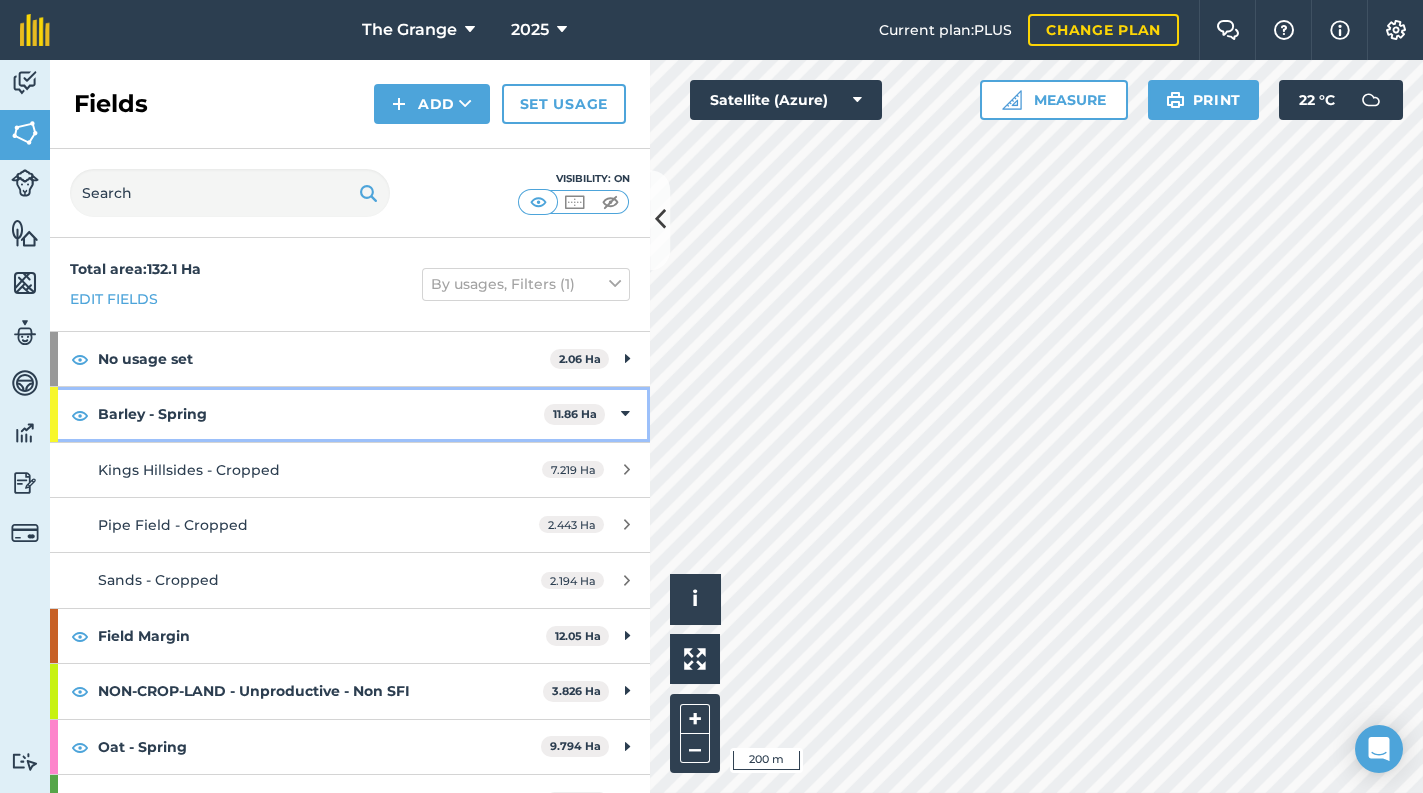 click on "Barley - Spring" at bounding box center (321, 414) 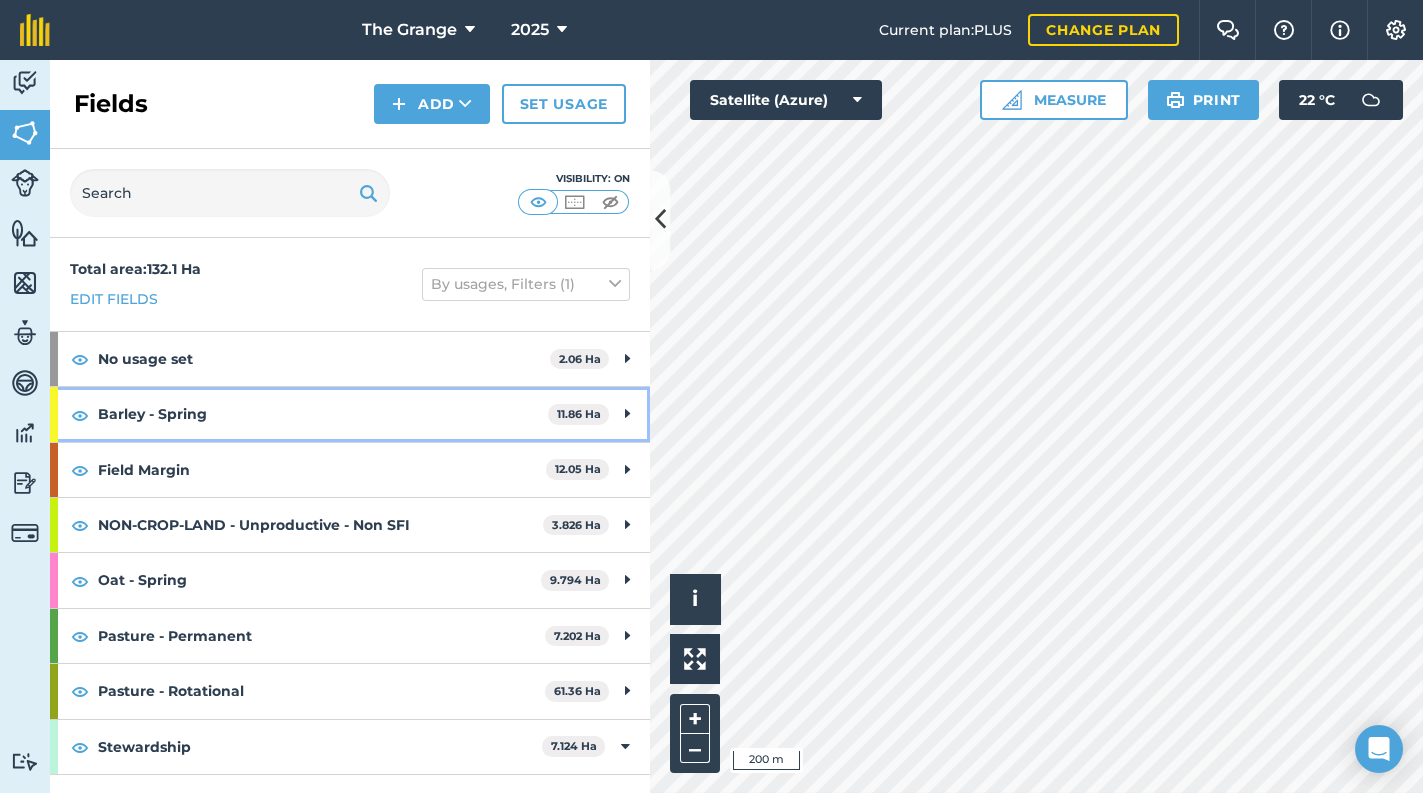 scroll, scrollTop: 85, scrollLeft: 0, axis: vertical 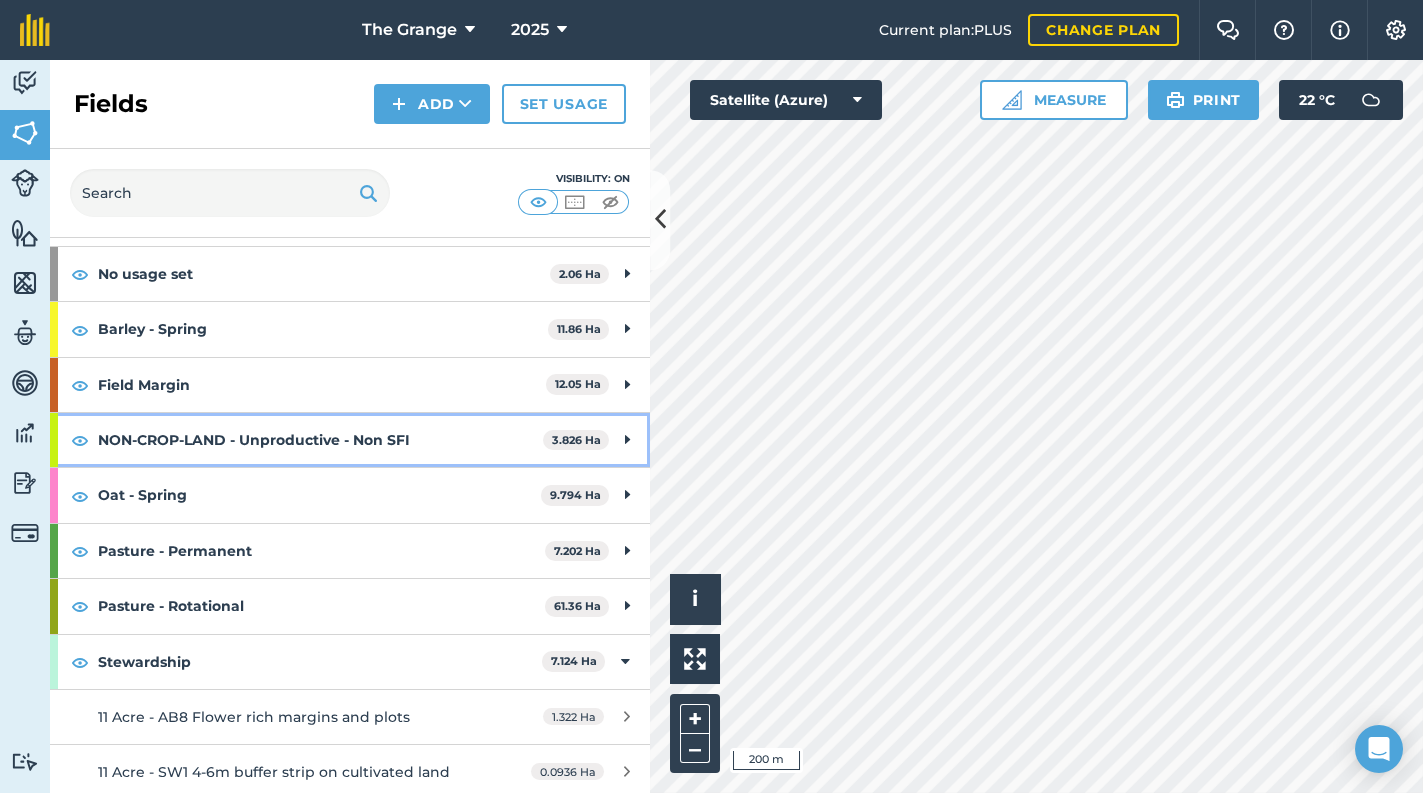 click on "NON-CROP-LAND - Unproductive - Non SFI" at bounding box center [320, 440] 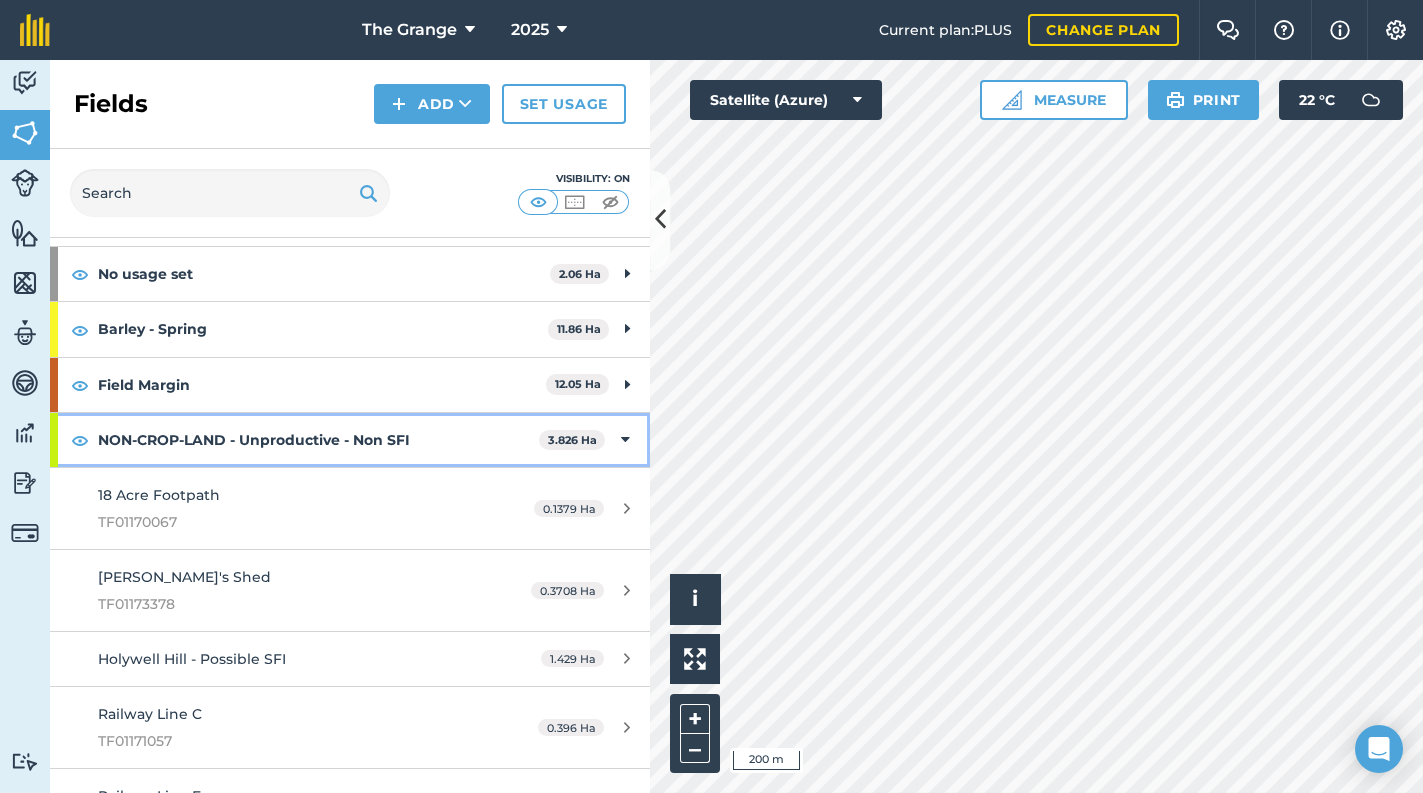 click on "NON-CROP-LAND - Unproductive - Non SFI" at bounding box center [318, 440] 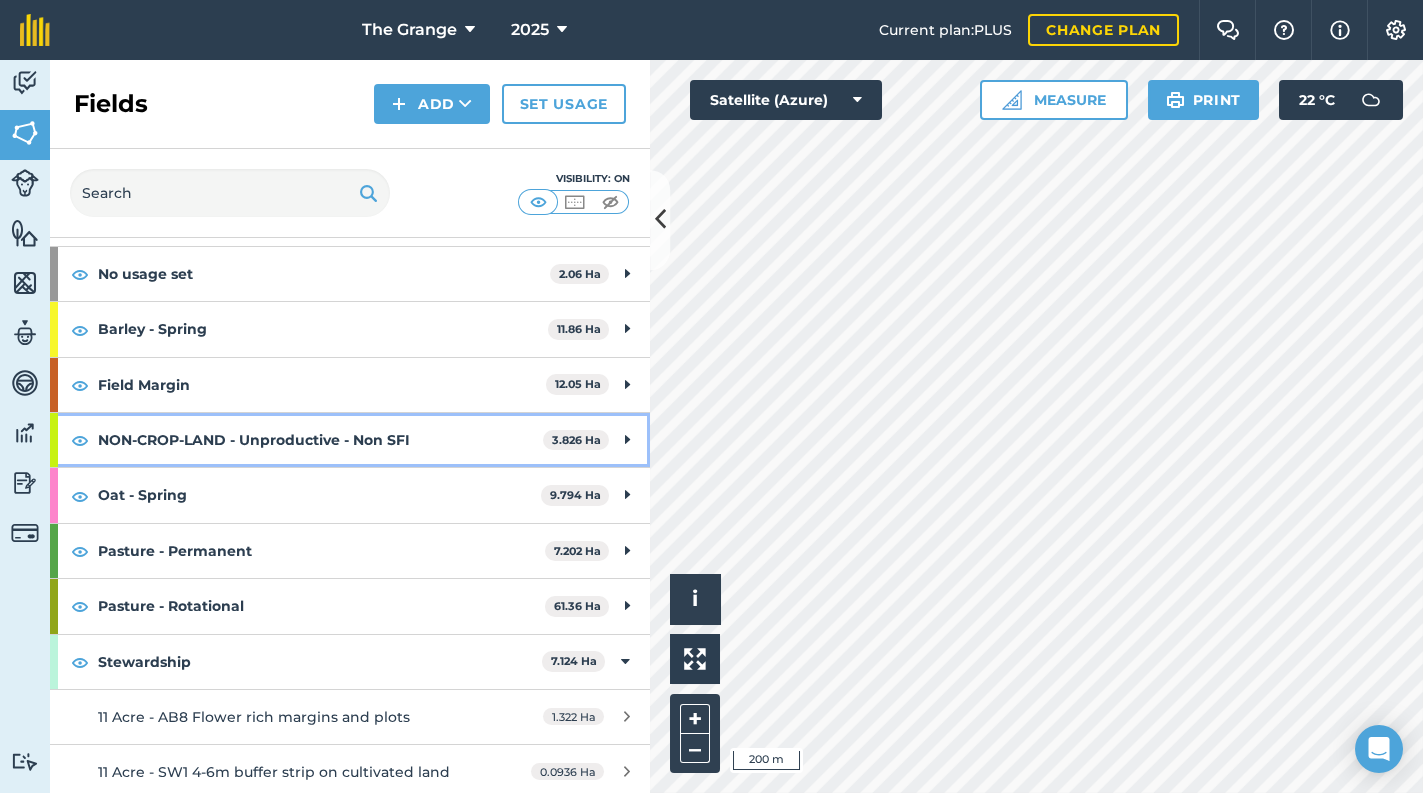 scroll, scrollTop: 255, scrollLeft: 0, axis: vertical 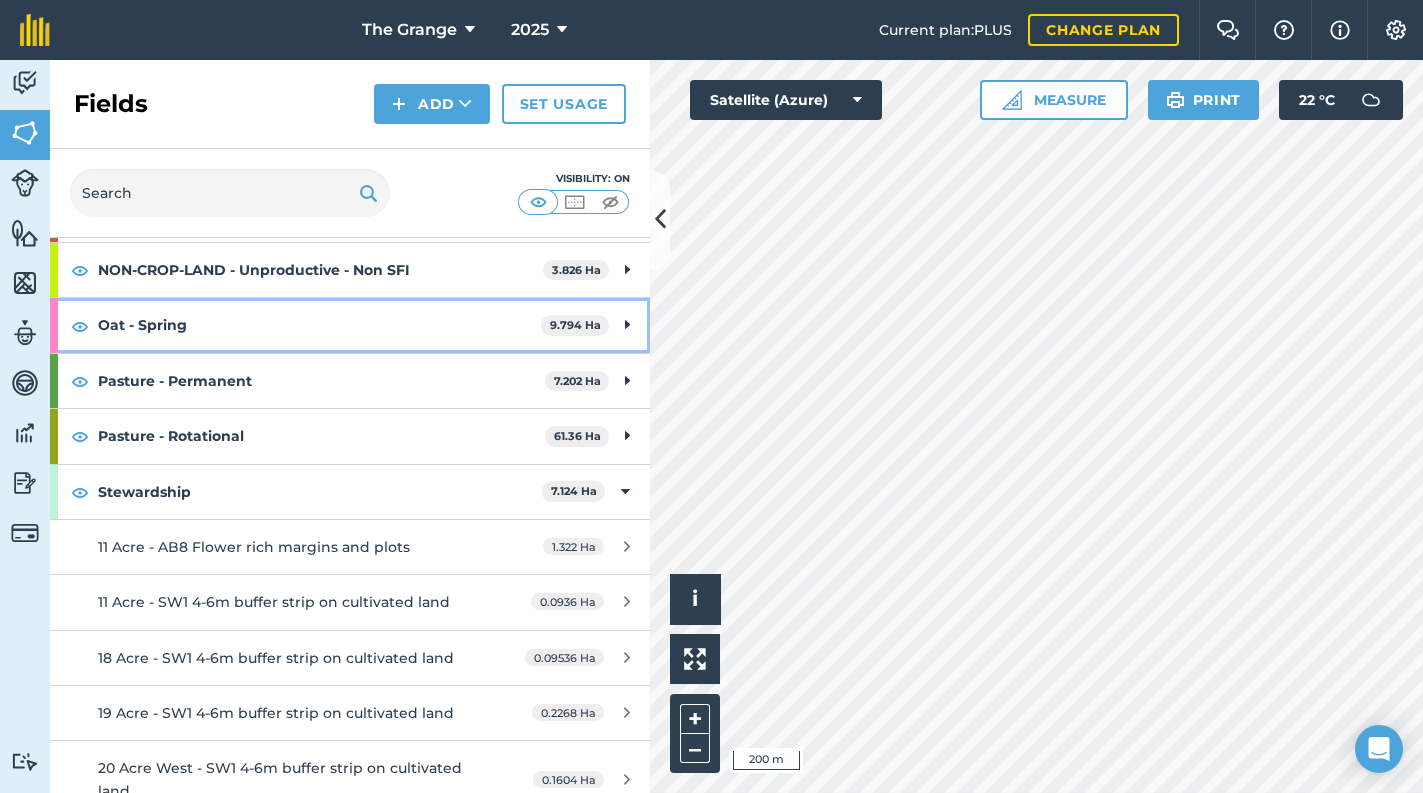 click on "Oat - Spring" at bounding box center (319, 325) 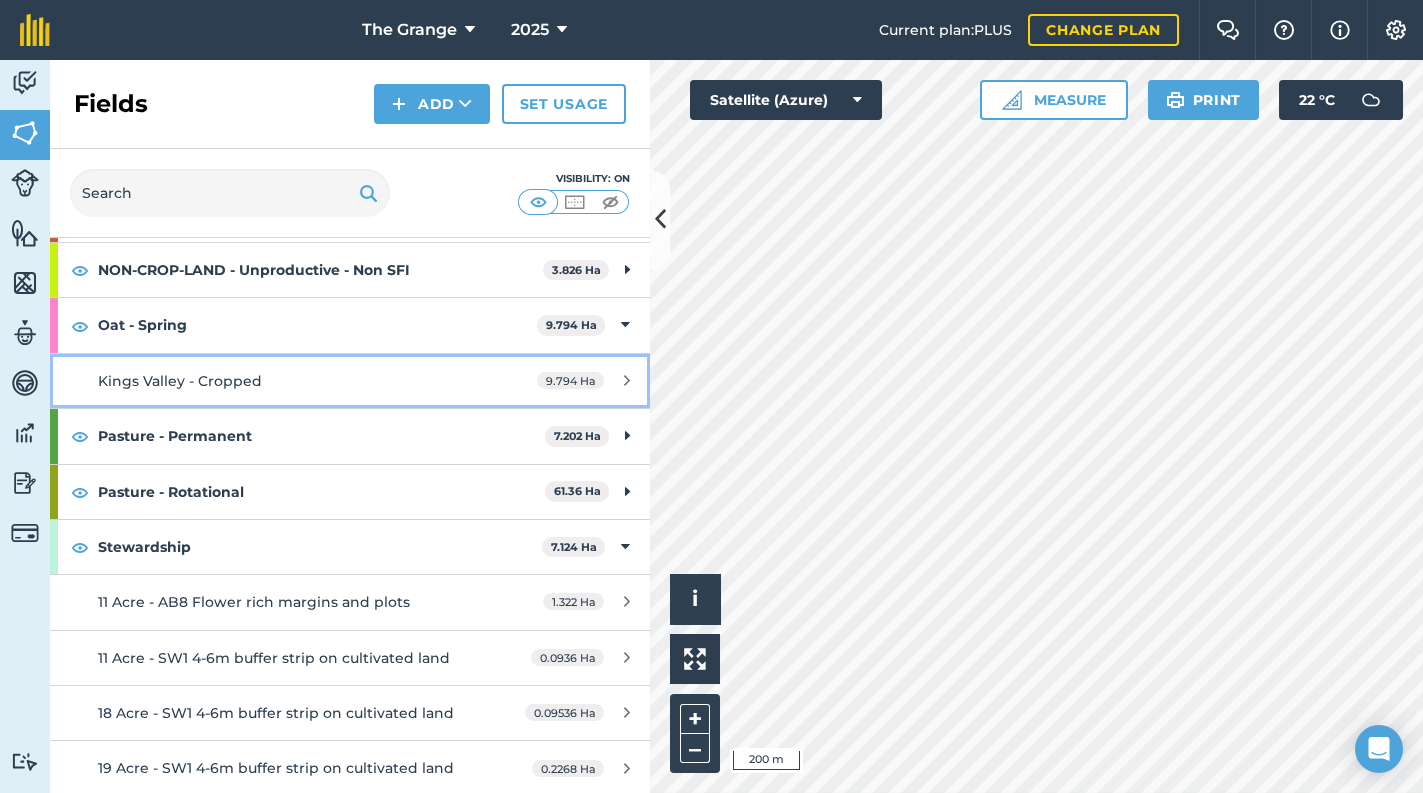click on "Kings Valley  - Cropped" at bounding box center (286, 381) 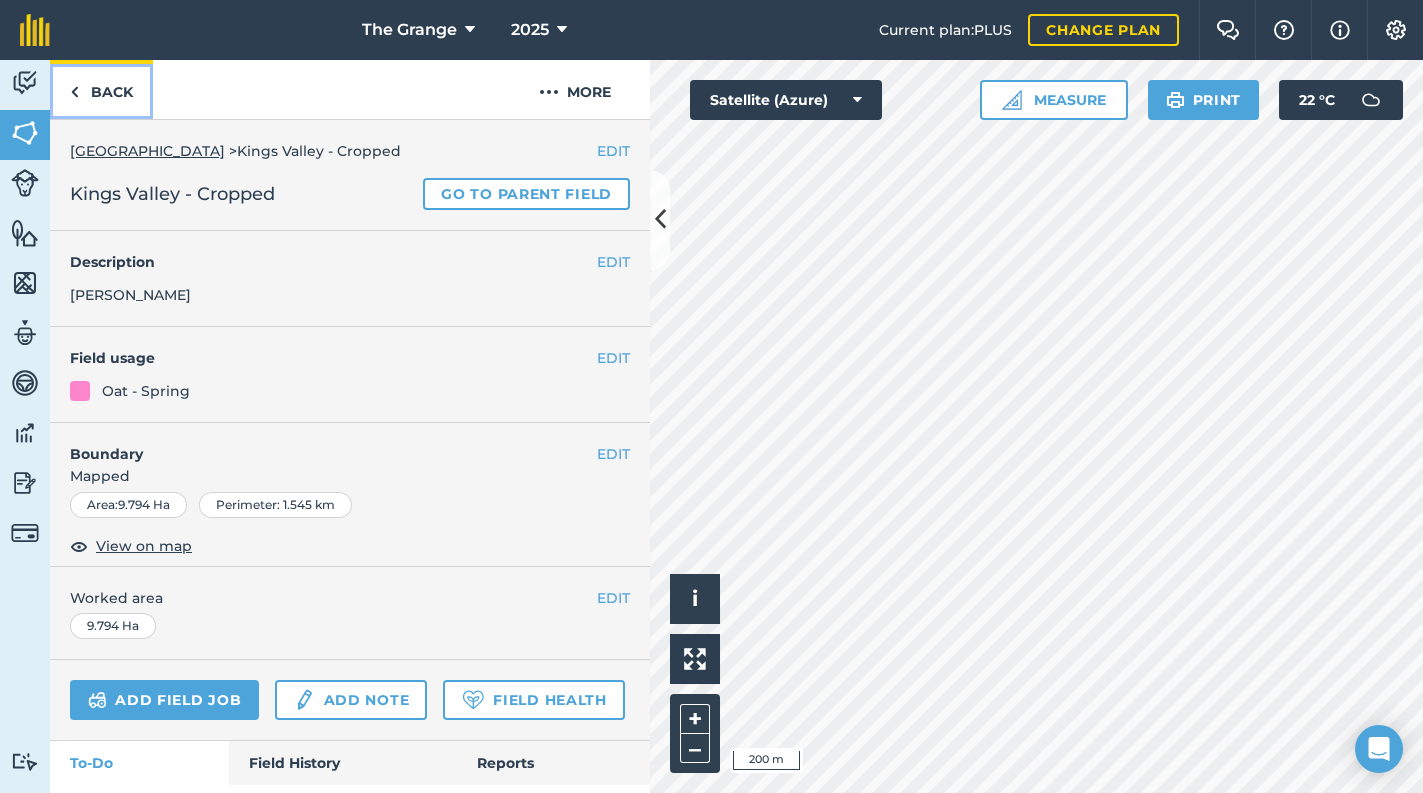 click on "Back" at bounding box center (101, 89) 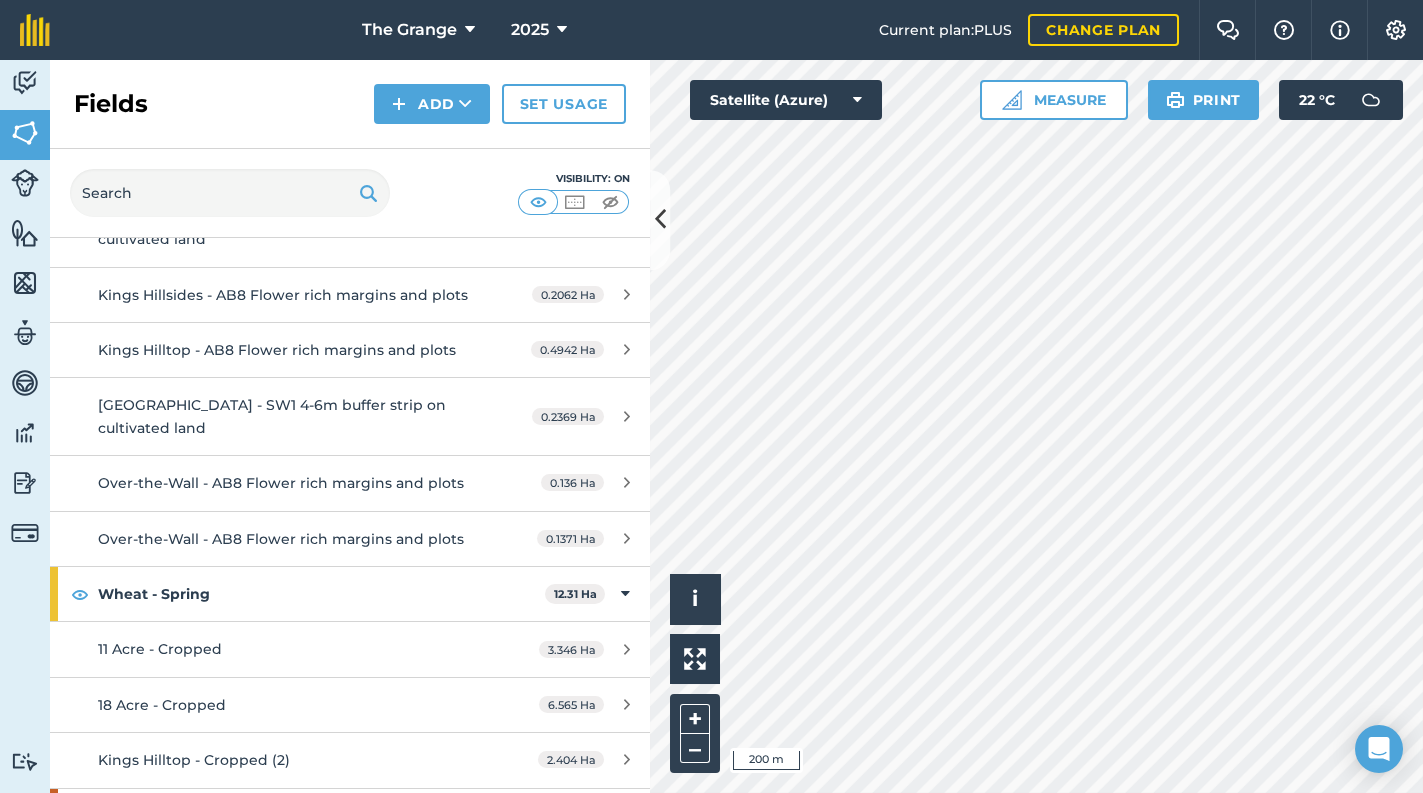 scroll, scrollTop: 1150, scrollLeft: 0, axis: vertical 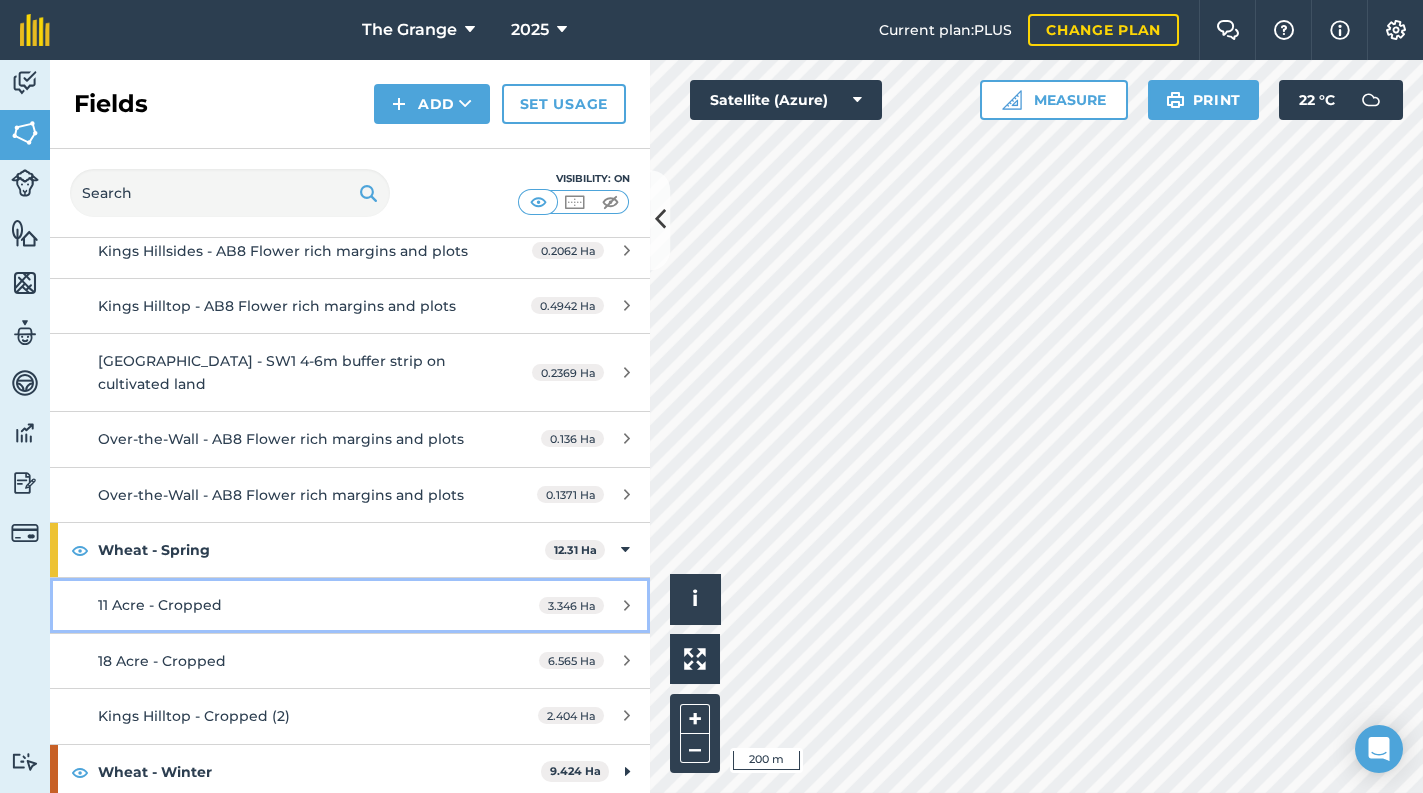 click on "11 Acre - Cropped" at bounding box center [286, 605] 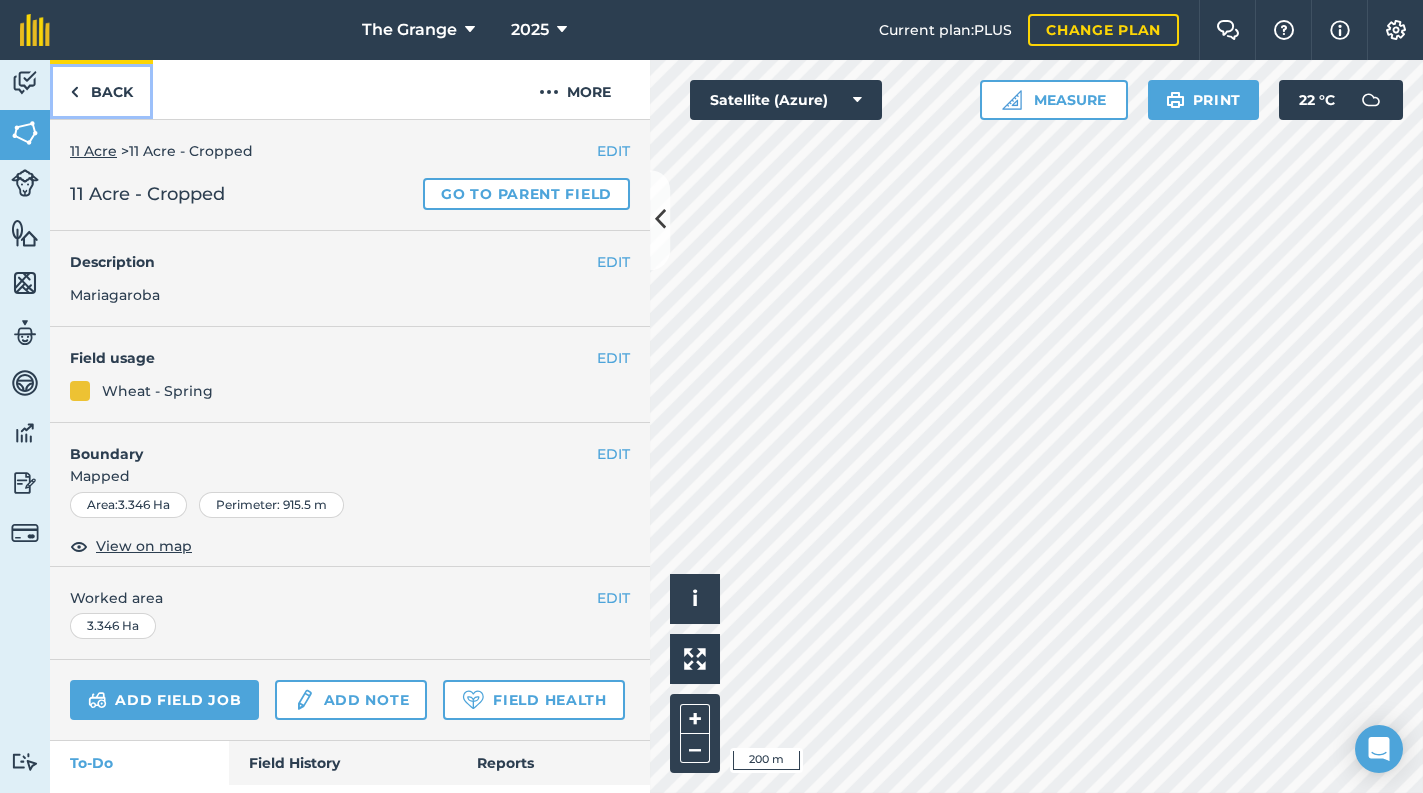 click on "Back" at bounding box center [101, 89] 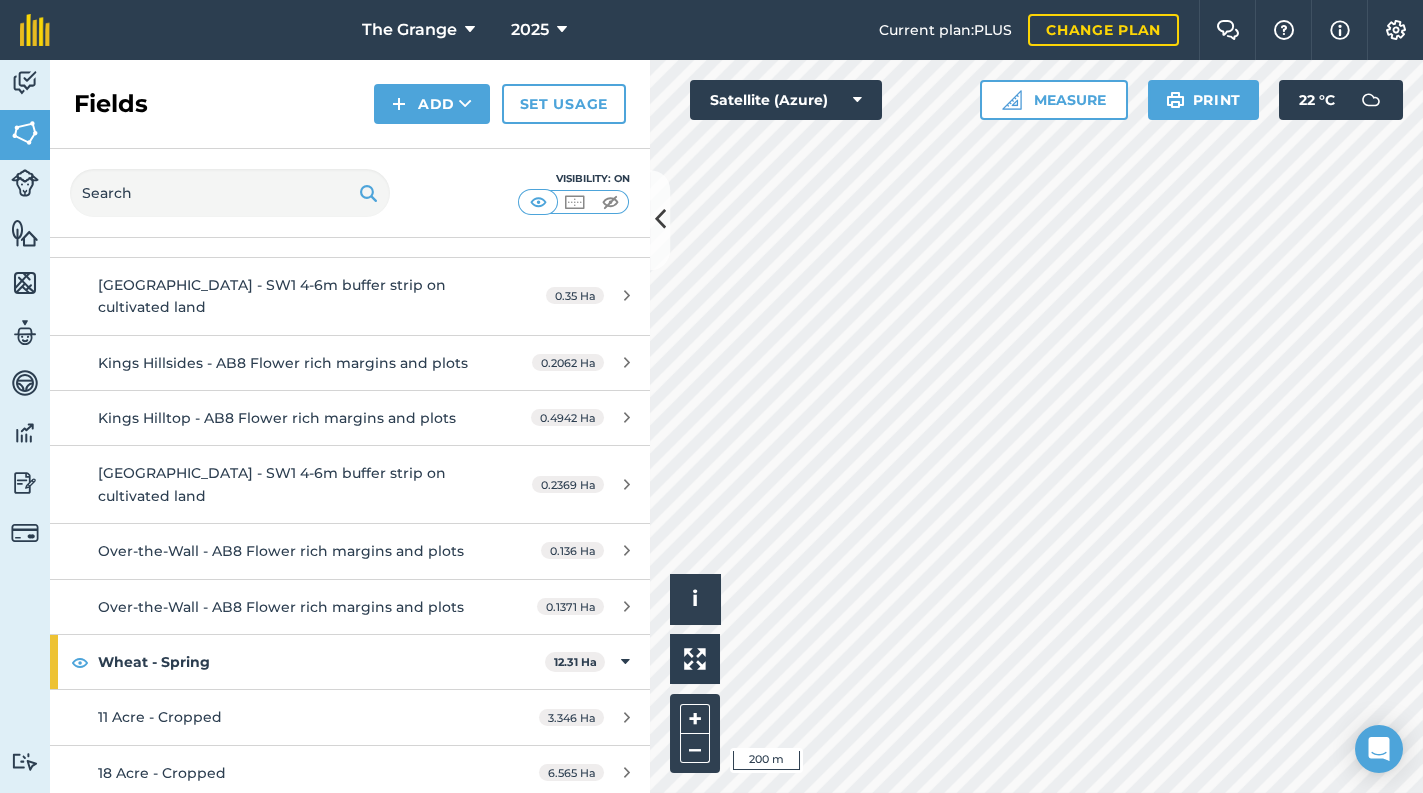 scroll, scrollTop: 1150, scrollLeft: 0, axis: vertical 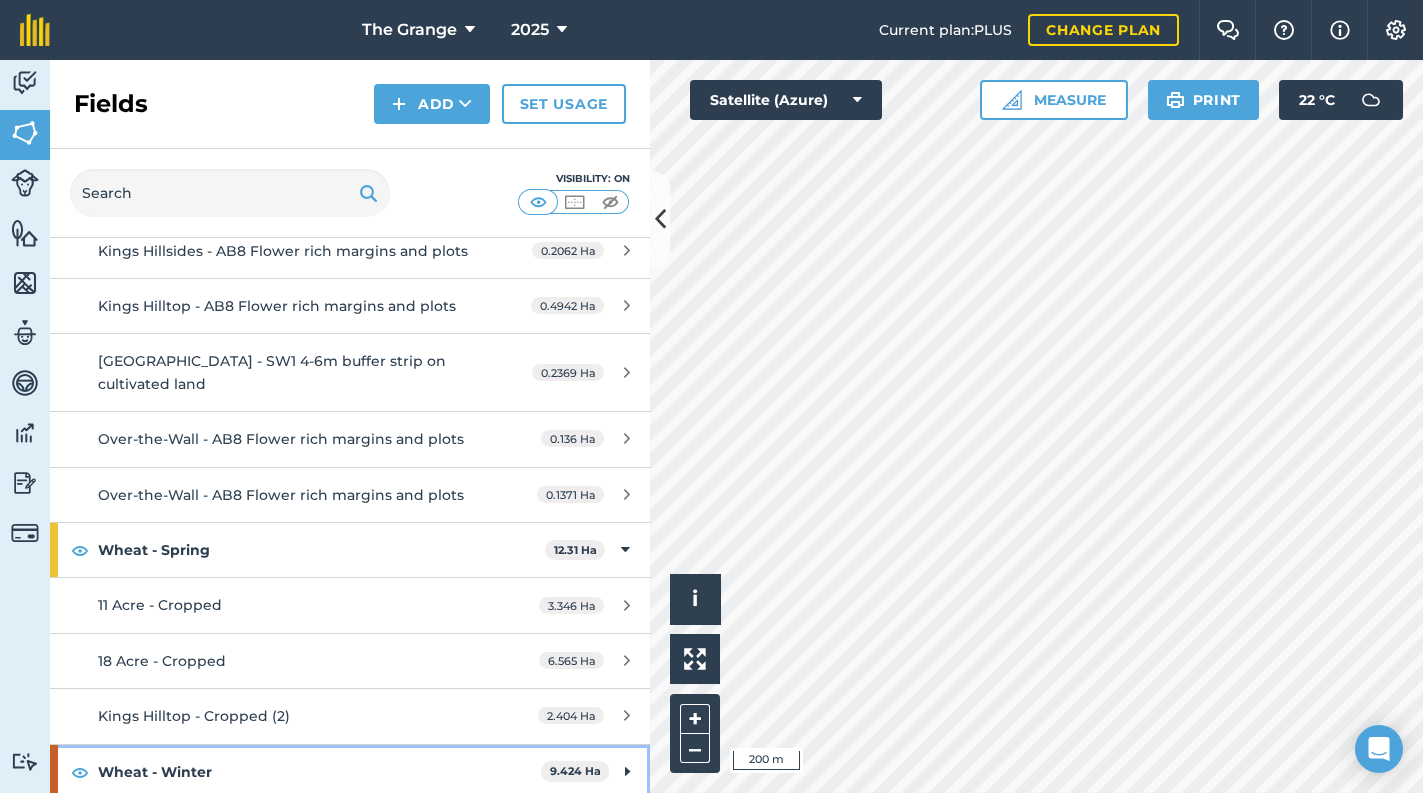 click on "Wheat - Winter" at bounding box center [319, 772] 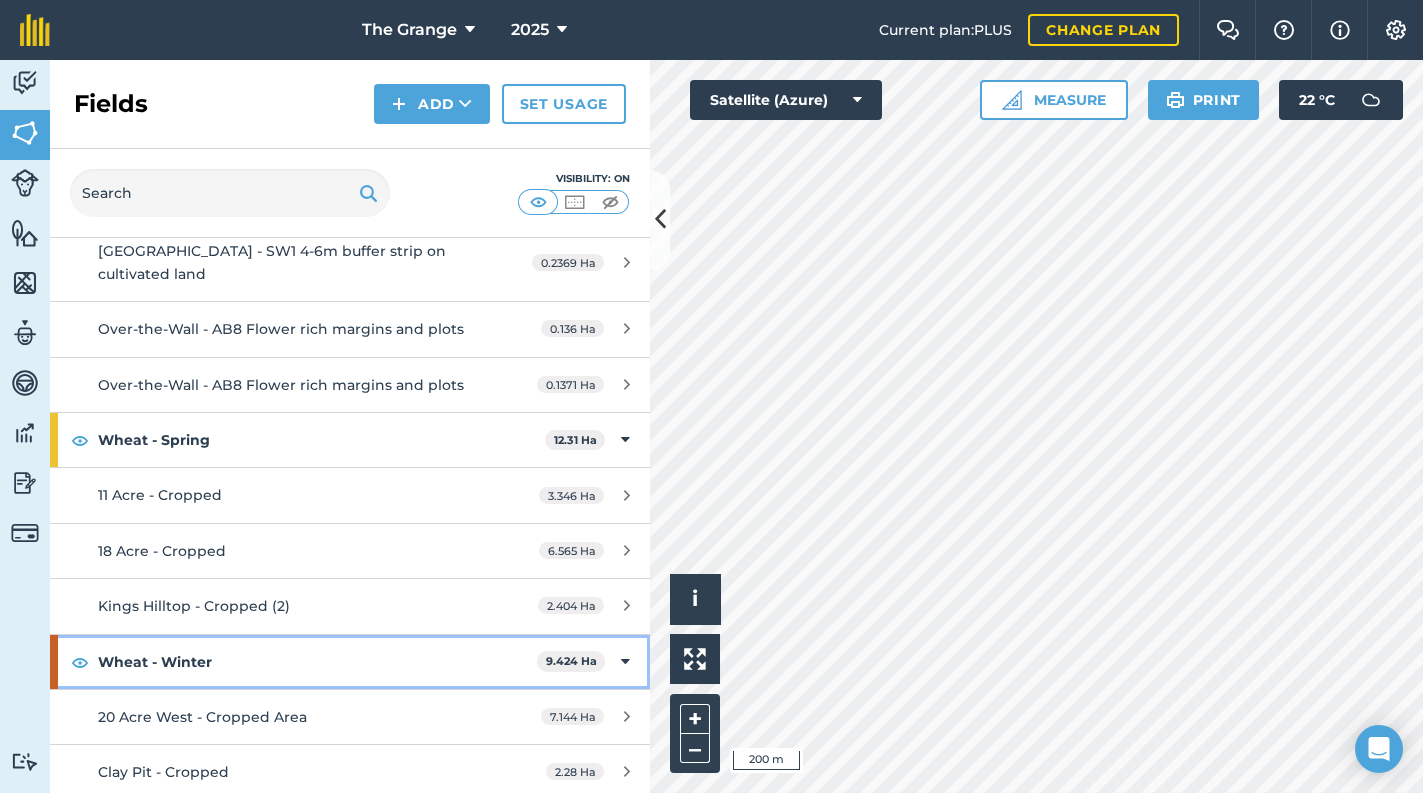 scroll, scrollTop: 1261, scrollLeft: 0, axis: vertical 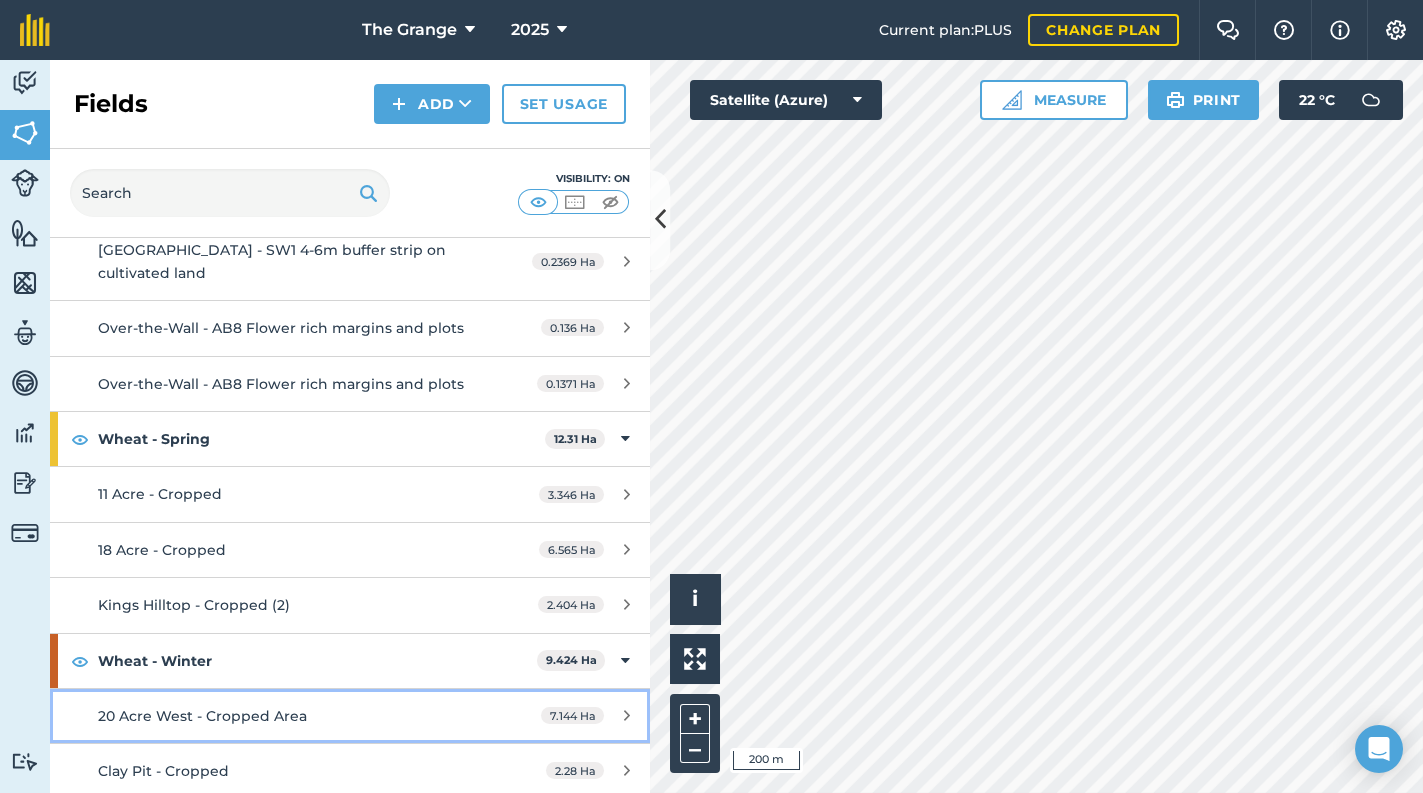 click on "20 Acre West - Cropped Area" at bounding box center (286, 716) 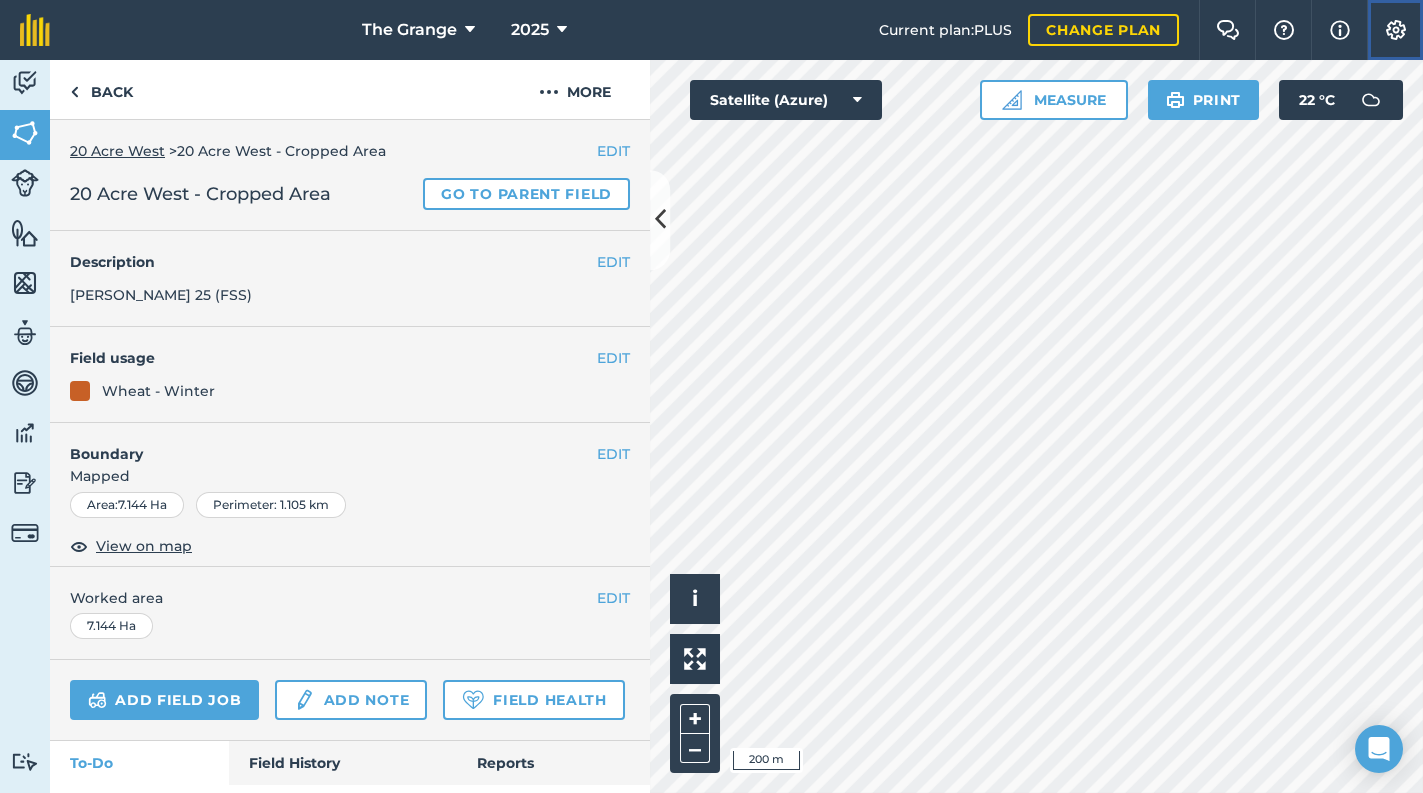 click at bounding box center (1396, 30) 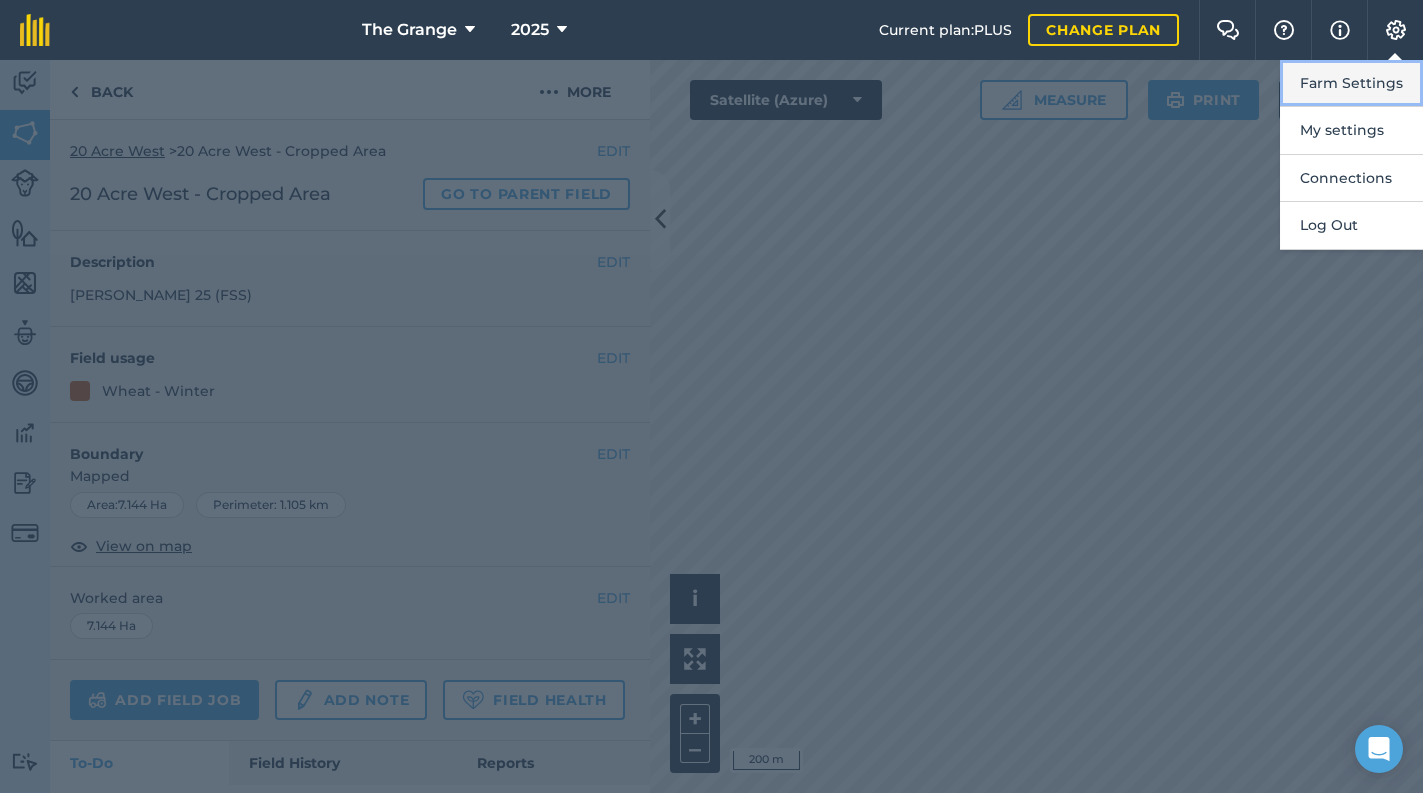 click on "Farm Settings" at bounding box center (1351, 83) 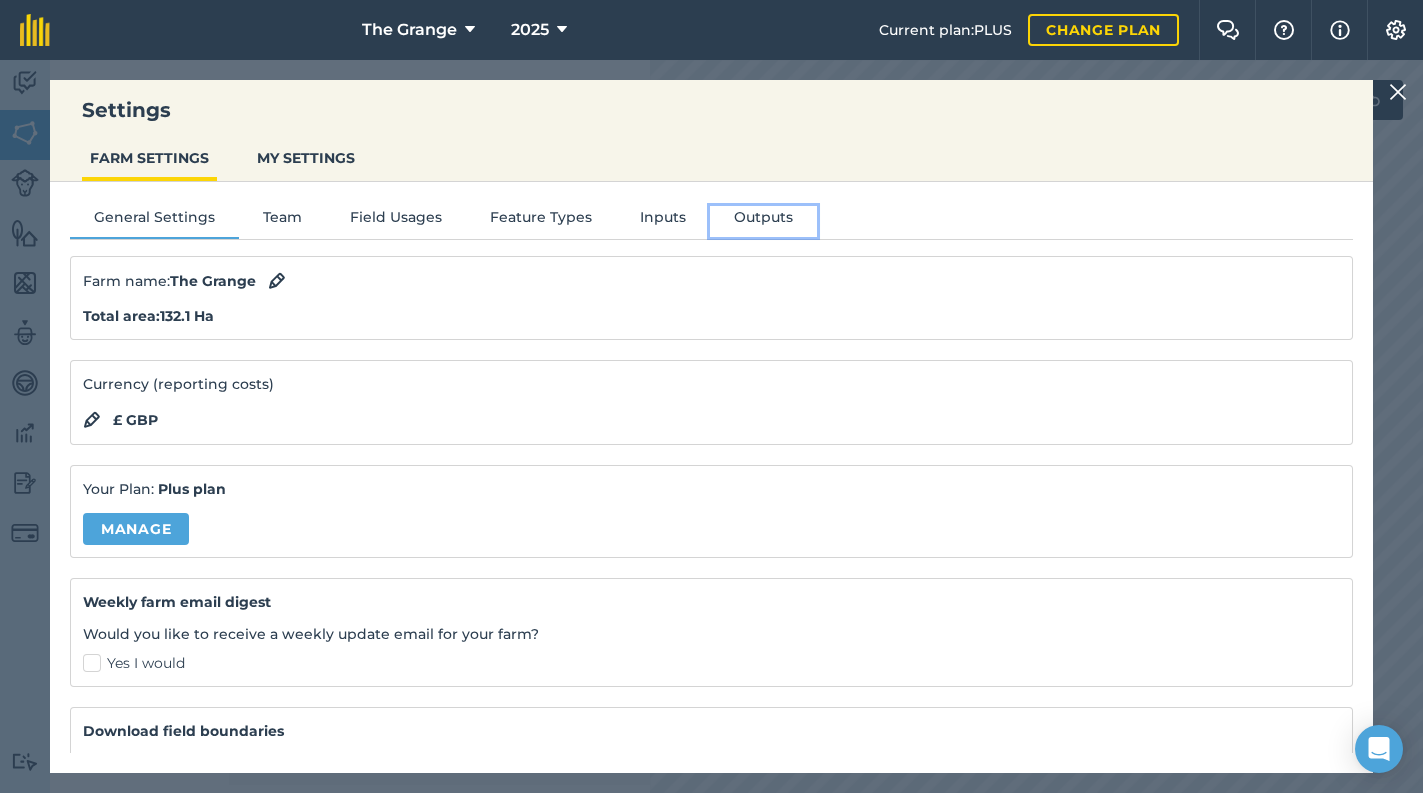 click on "Outputs" at bounding box center (763, 221) 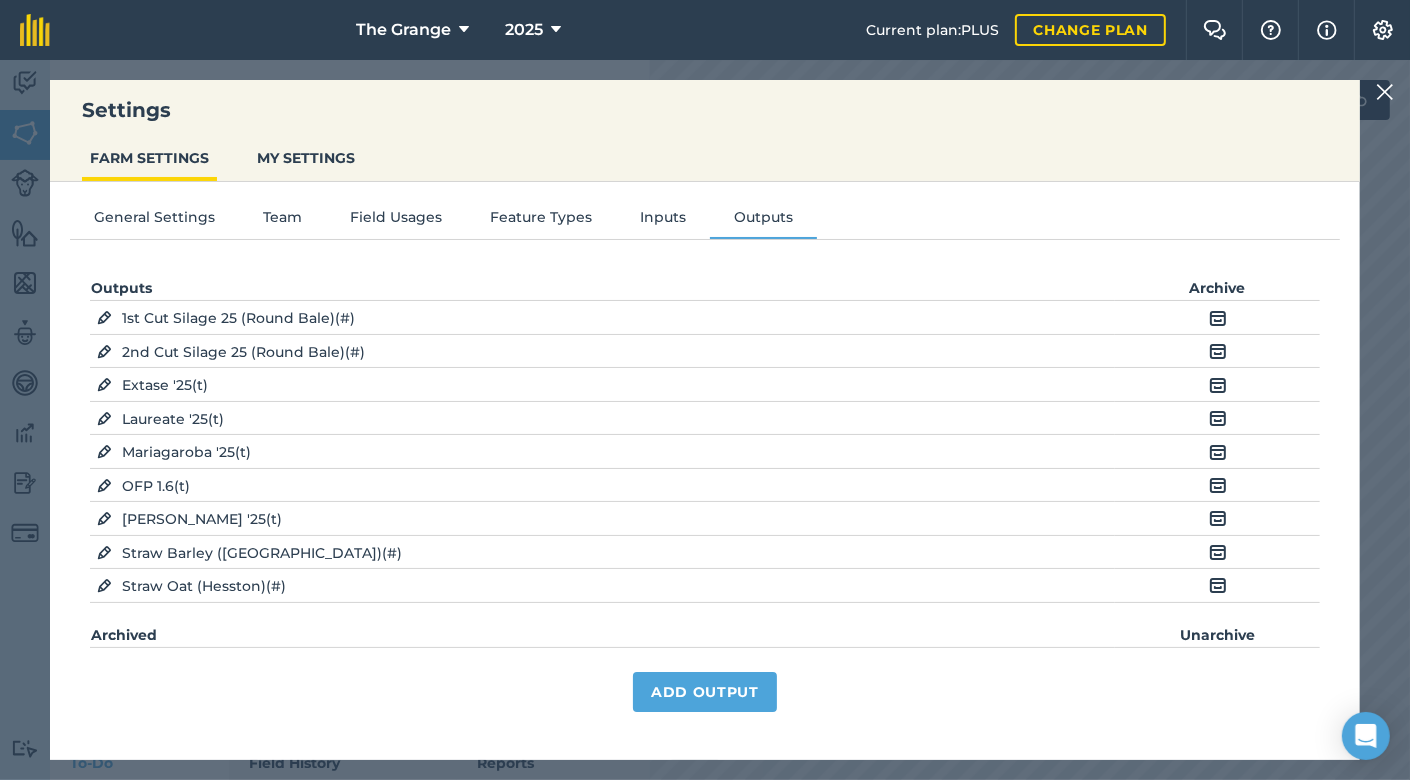 click at bounding box center [104, 385] 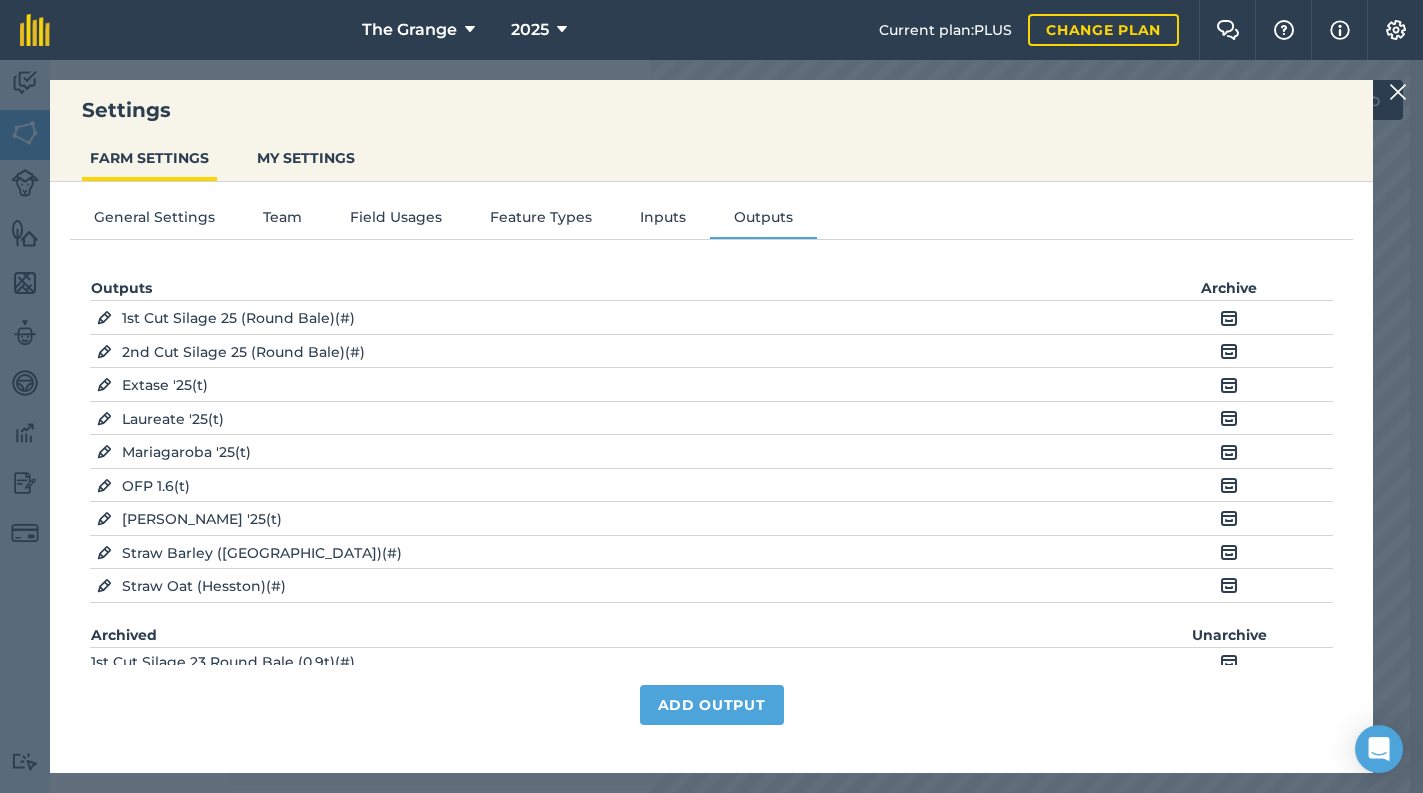 select on "METRIC_TONNES" 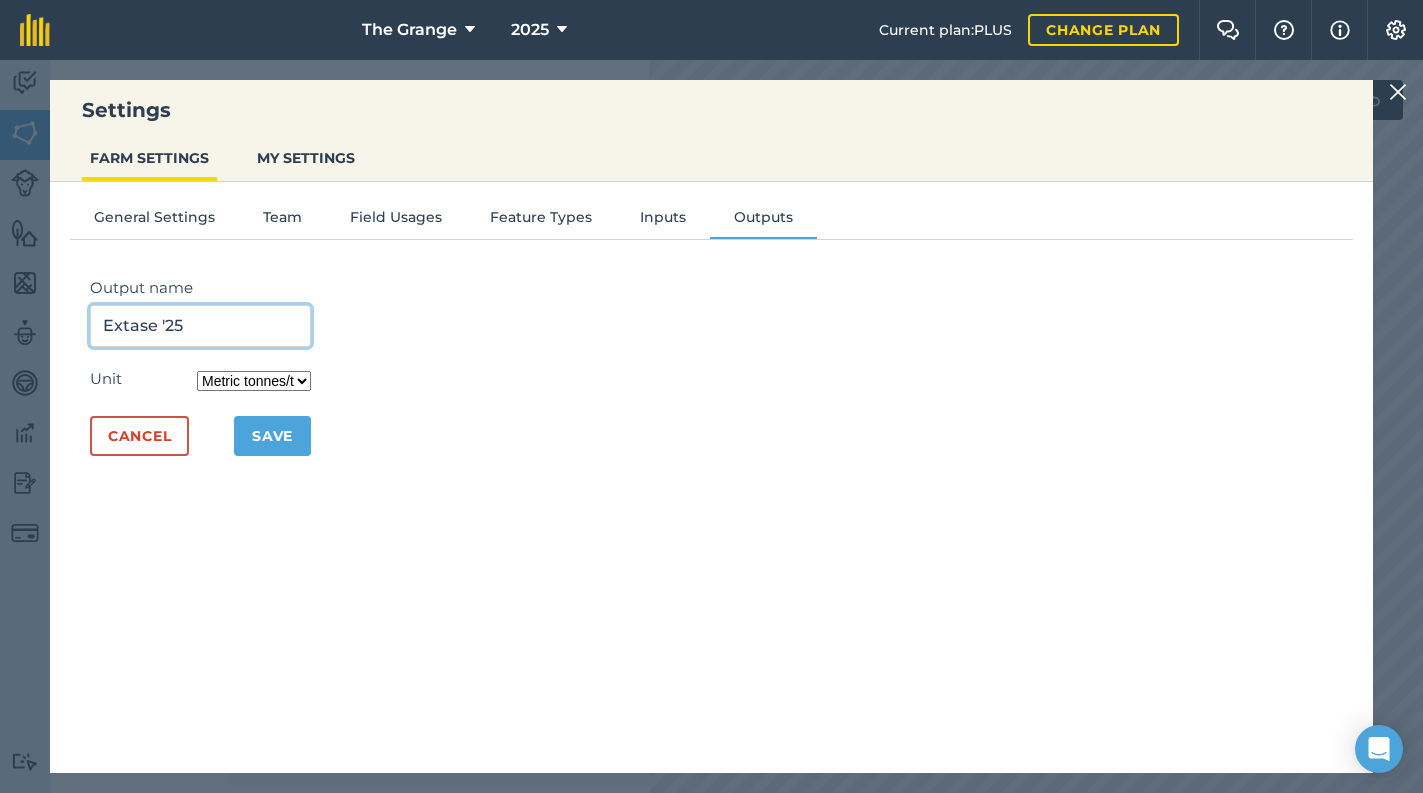 drag, startPoint x: 154, startPoint y: 325, endPoint x: 108, endPoint y: 333, distance: 46.69047 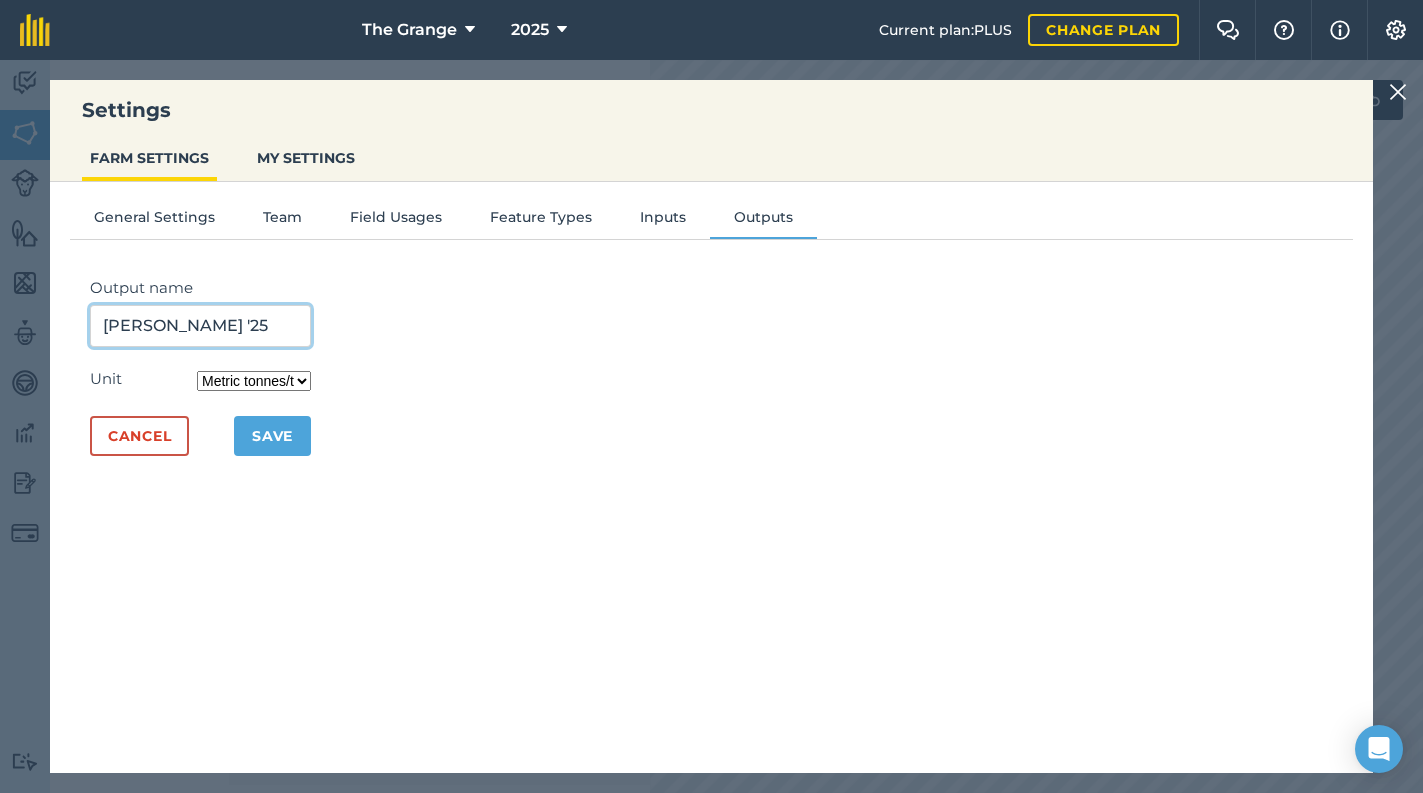 type on "[PERSON_NAME] '25" 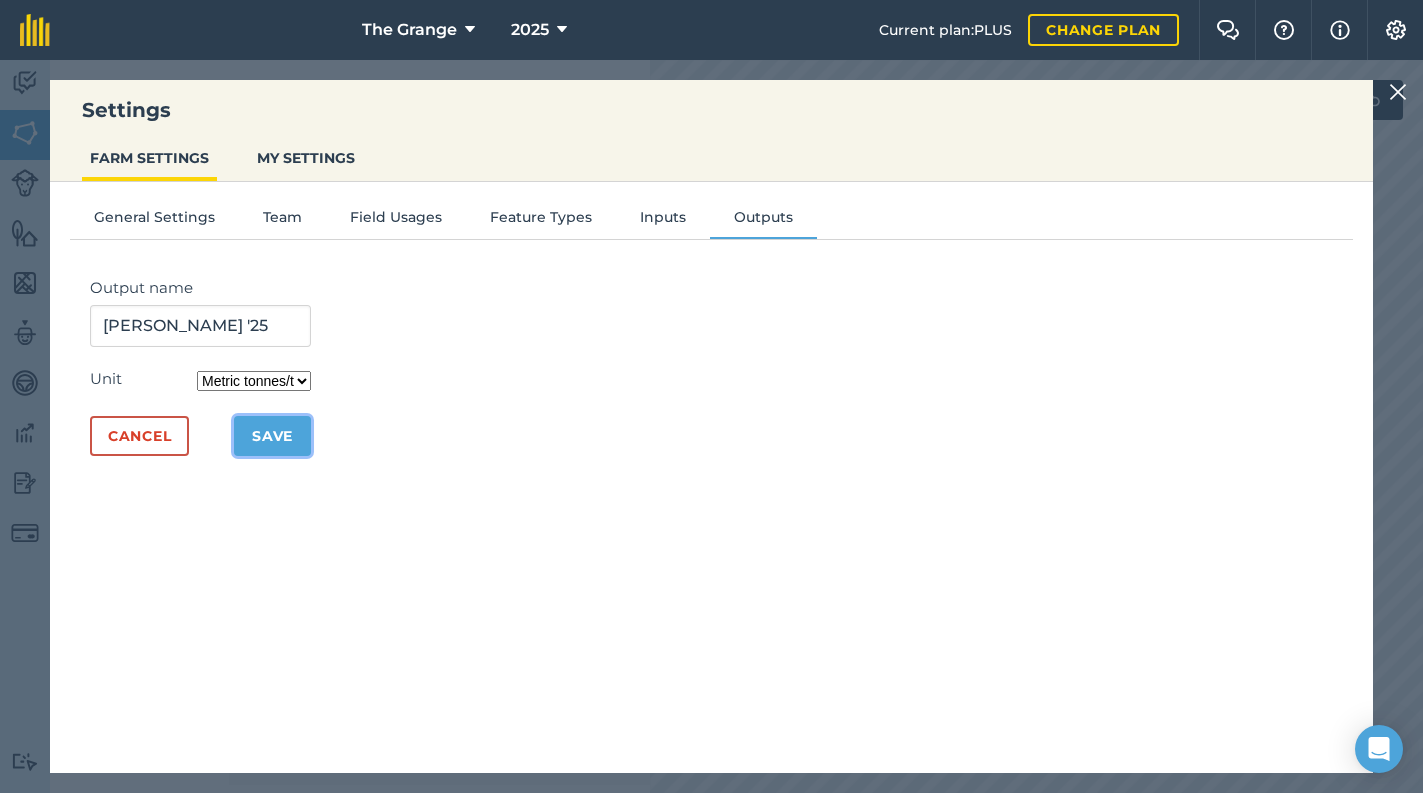 click on "Save" at bounding box center (272, 436) 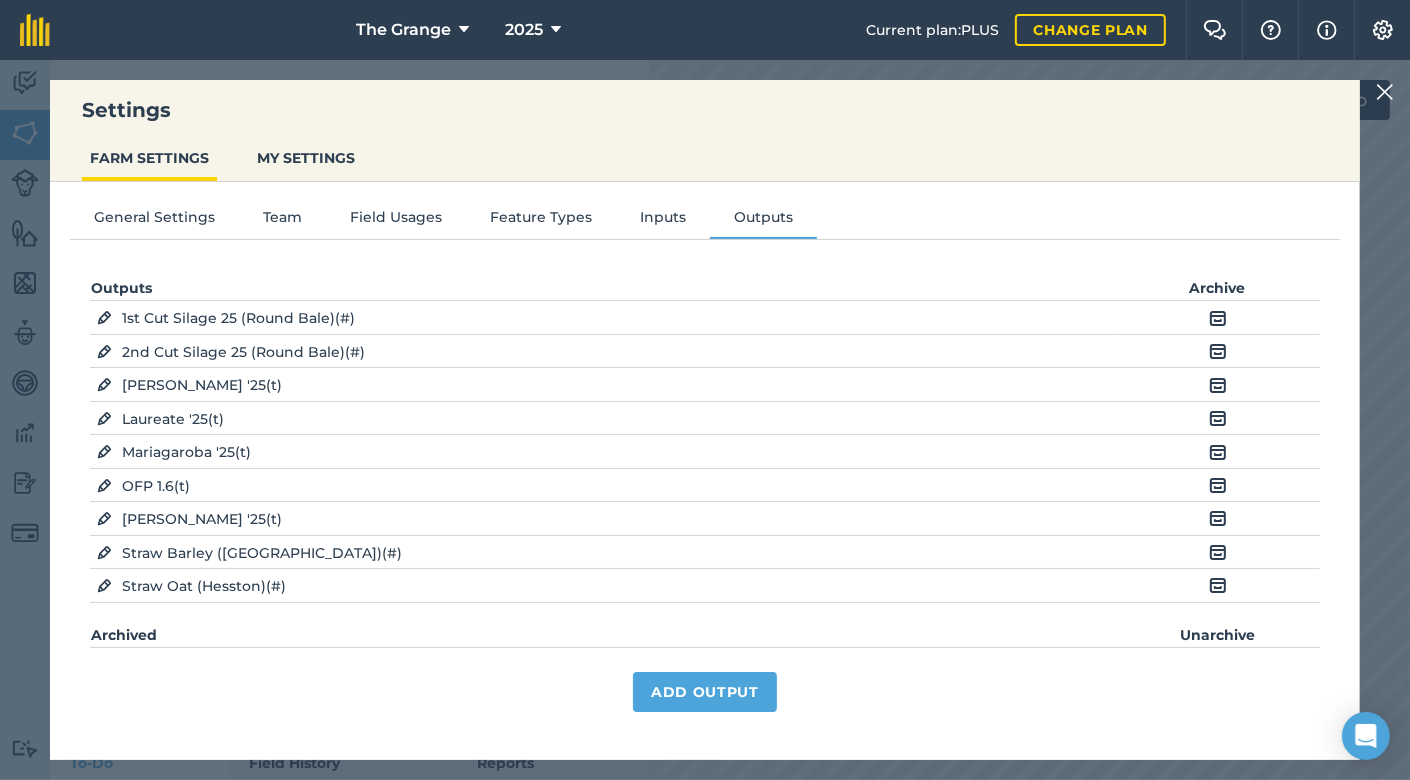 click at bounding box center (1385, 92) 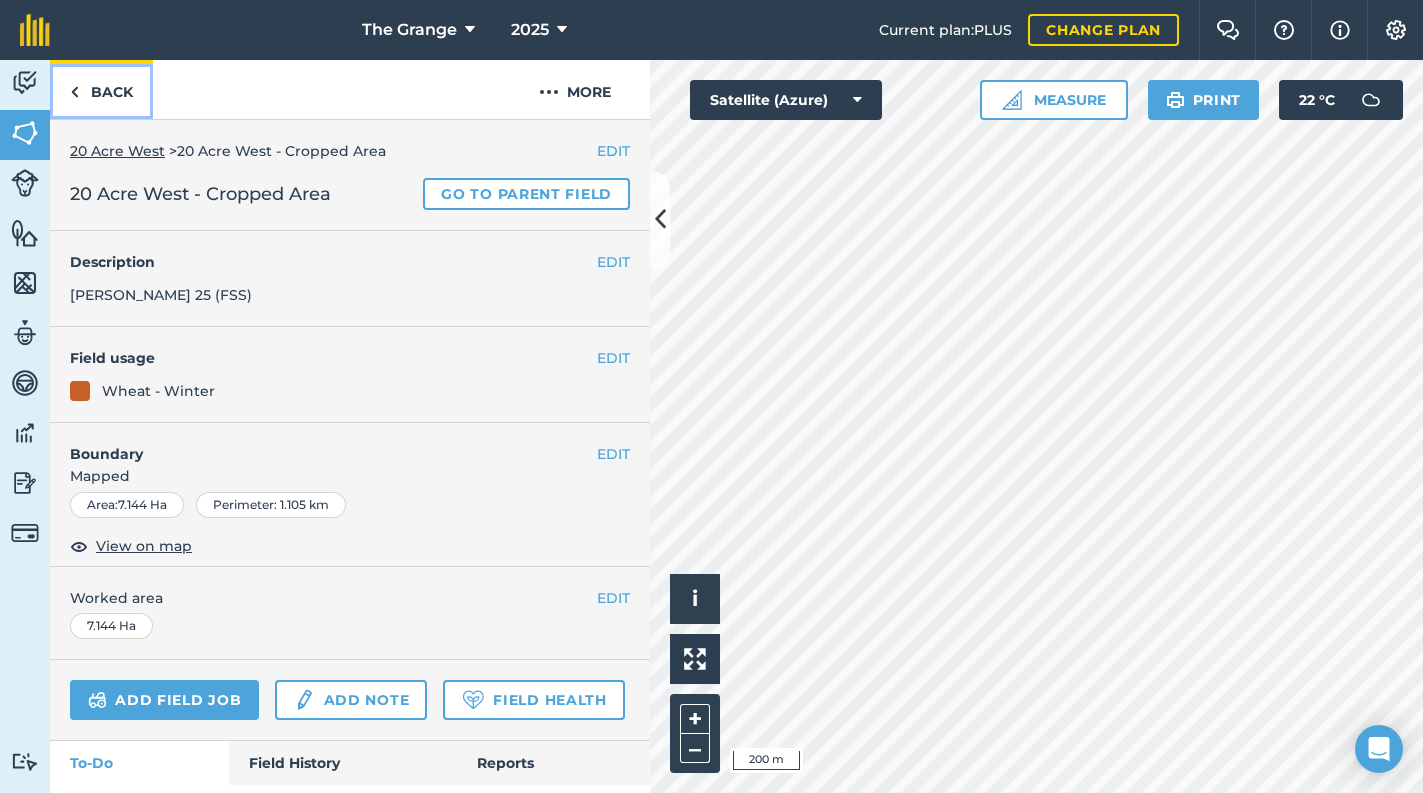 click on "Back" at bounding box center [101, 89] 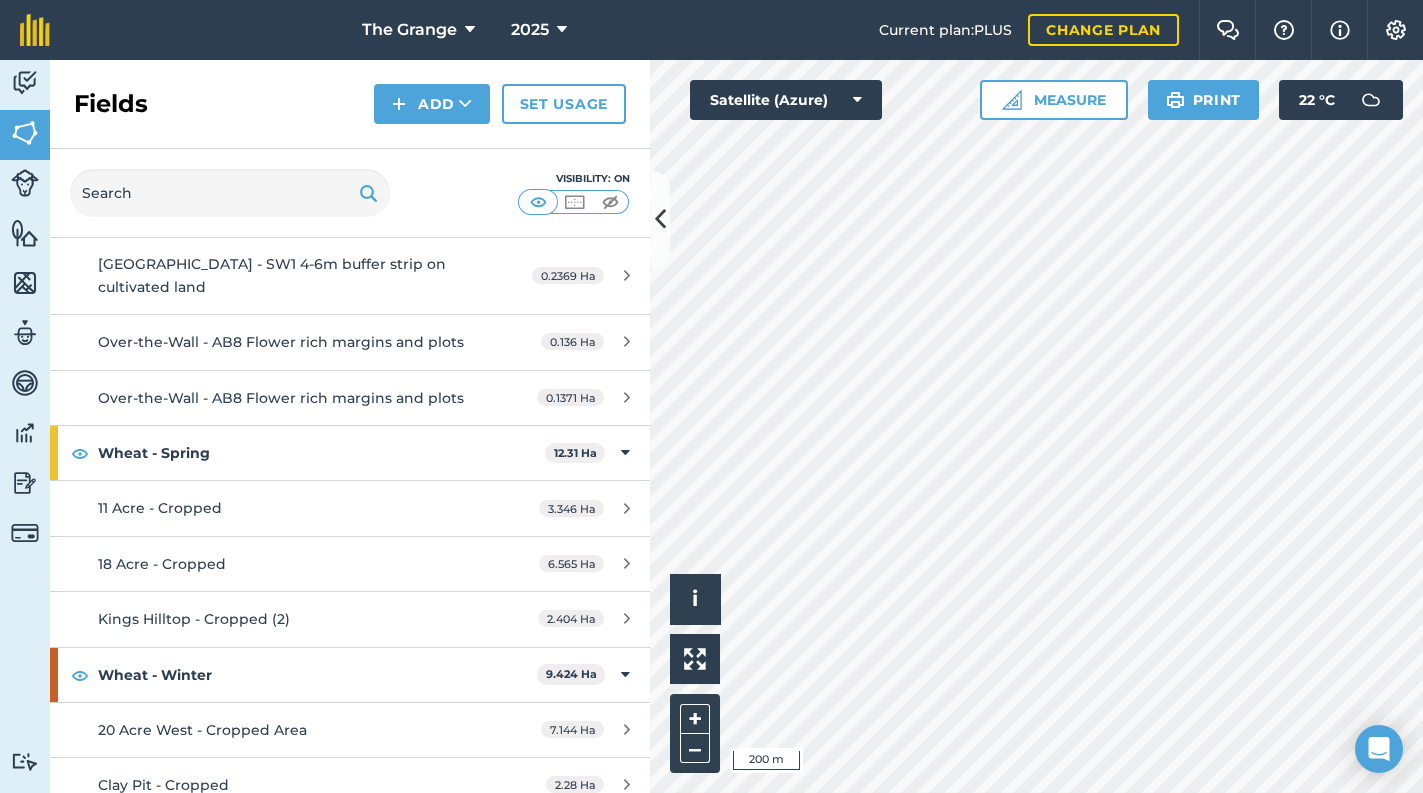 scroll, scrollTop: 1261, scrollLeft: 0, axis: vertical 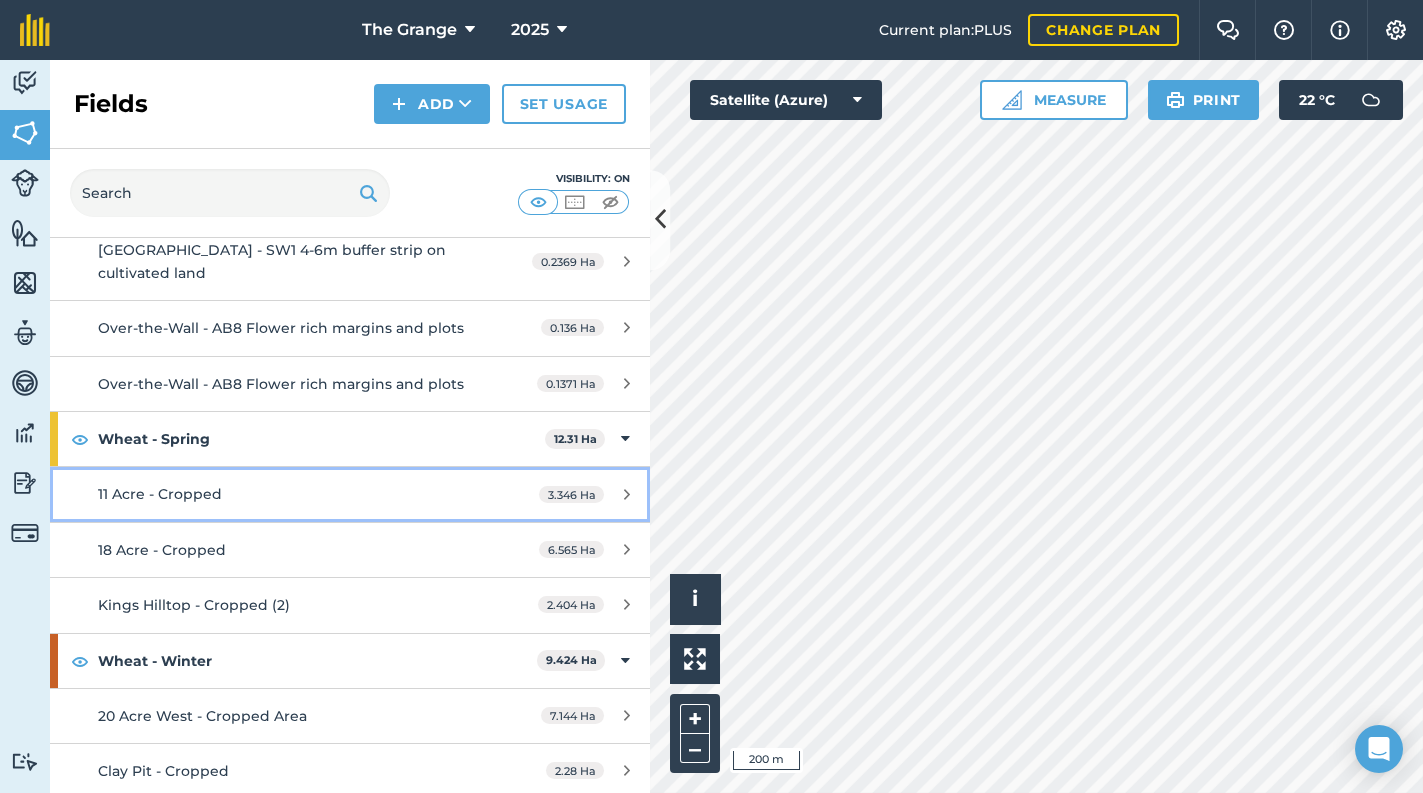 click on "11 Acre - Cropped 3.346   Ha" at bounding box center (350, 494) 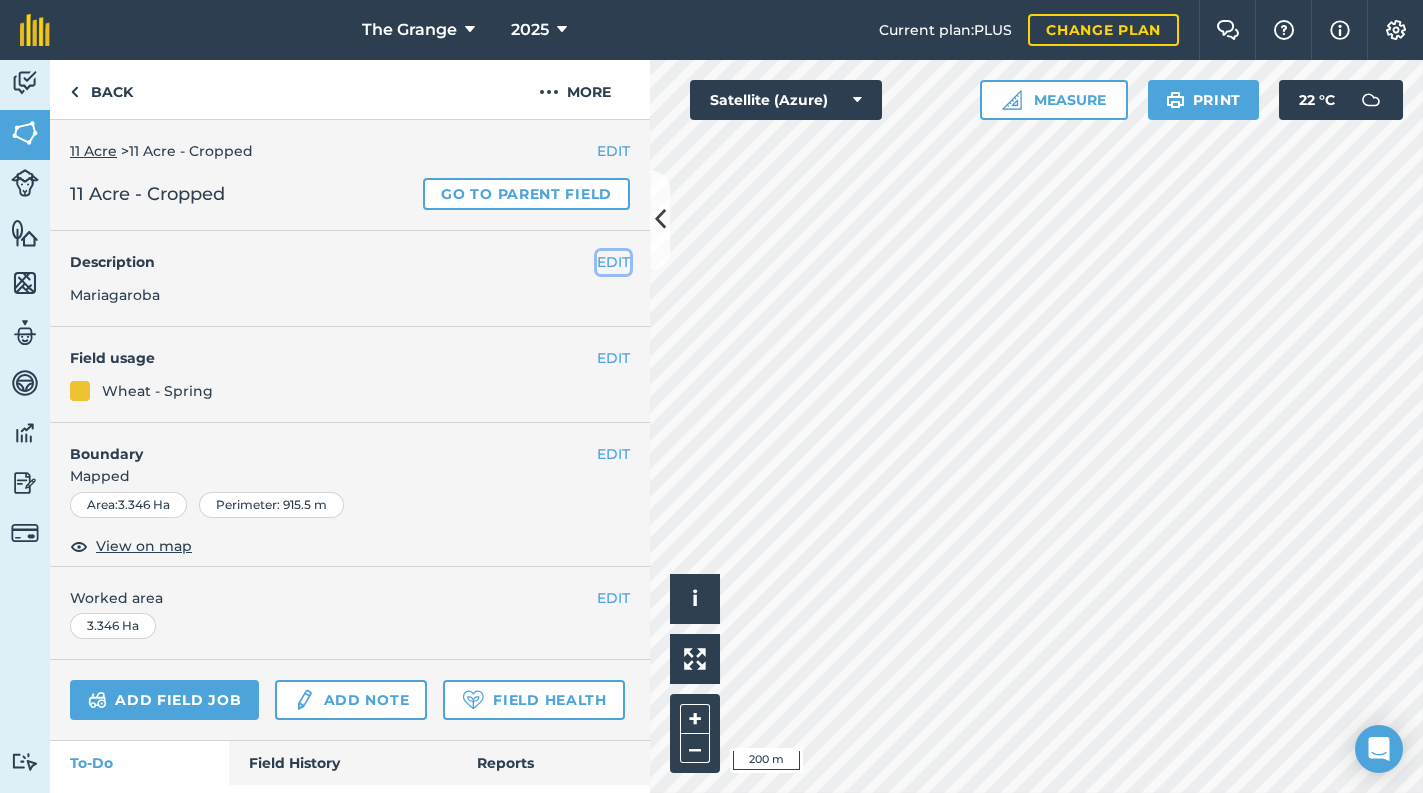 click on "EDIT" at bounding box center (613, 262) 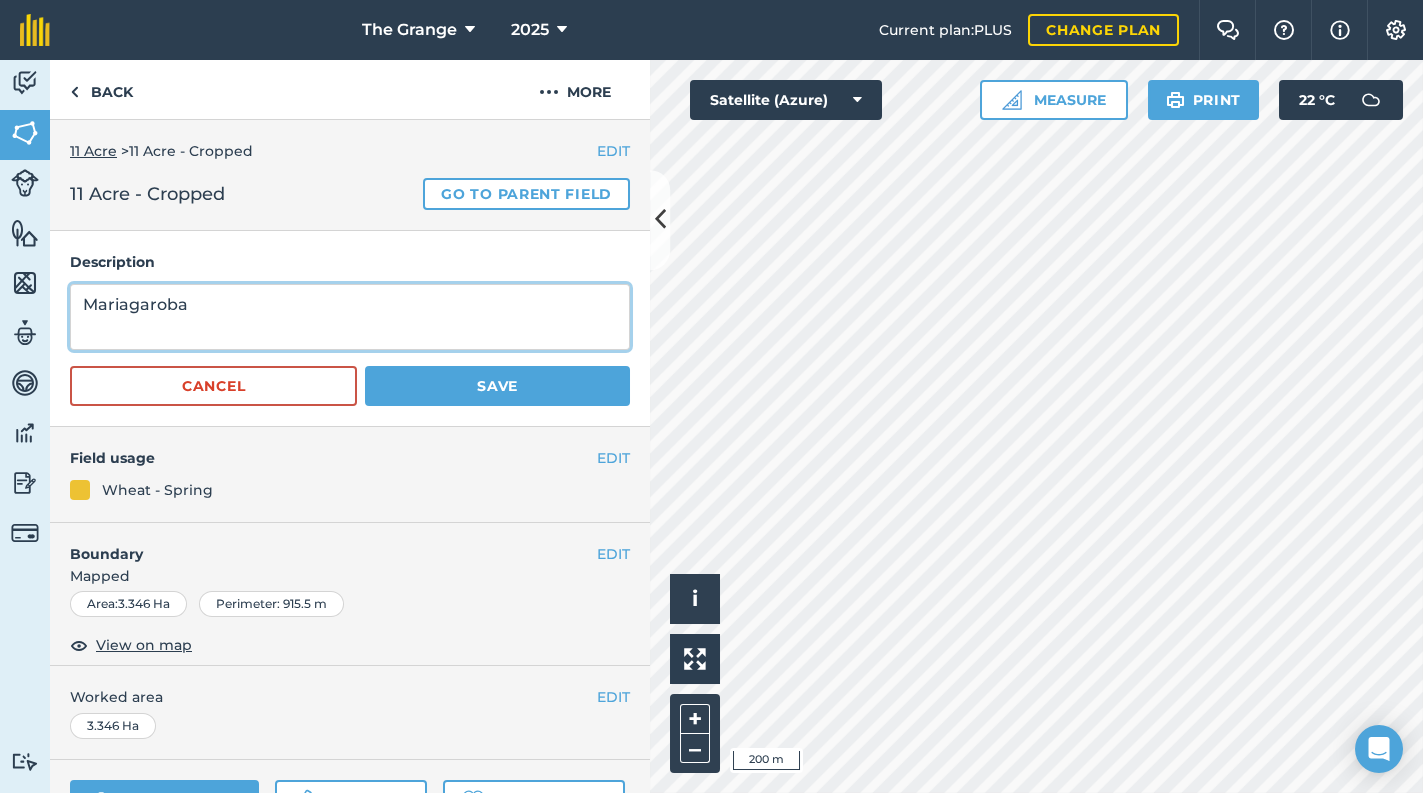 click on "Mariagaroba" at bounding box center (350, 317) 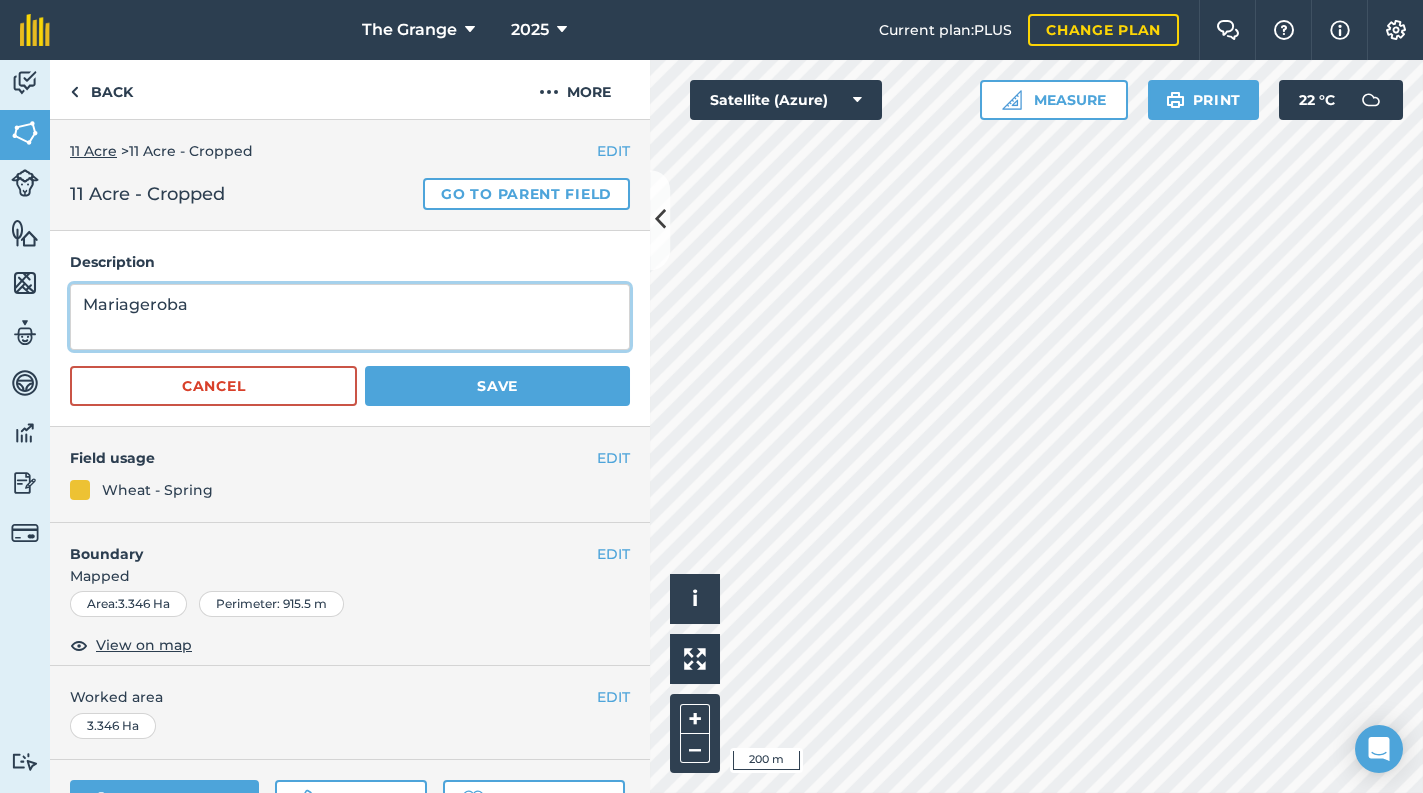 click on "Mariageroba" at bounding box center (350, 317) 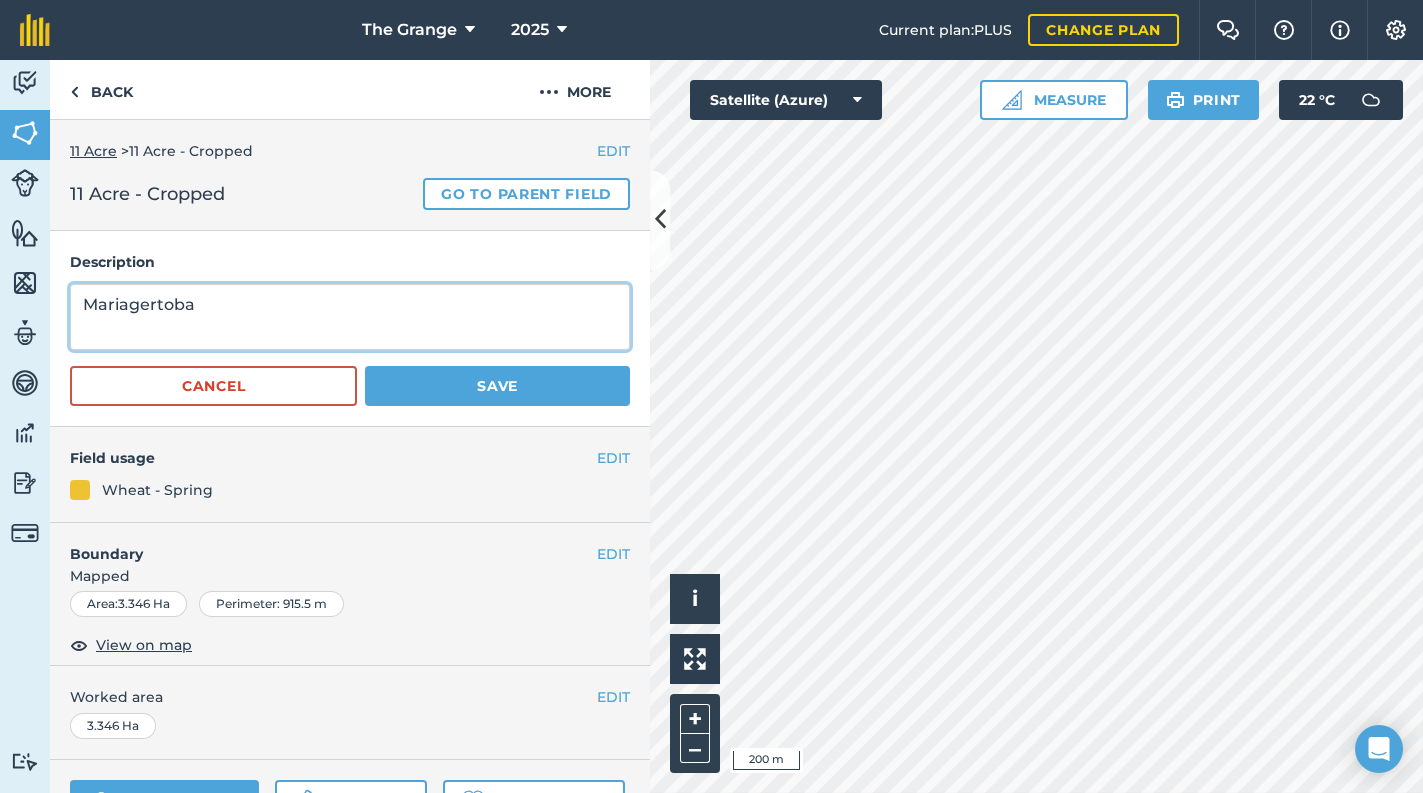 click on "Mariagertoba" at bounding box center (350, 317) 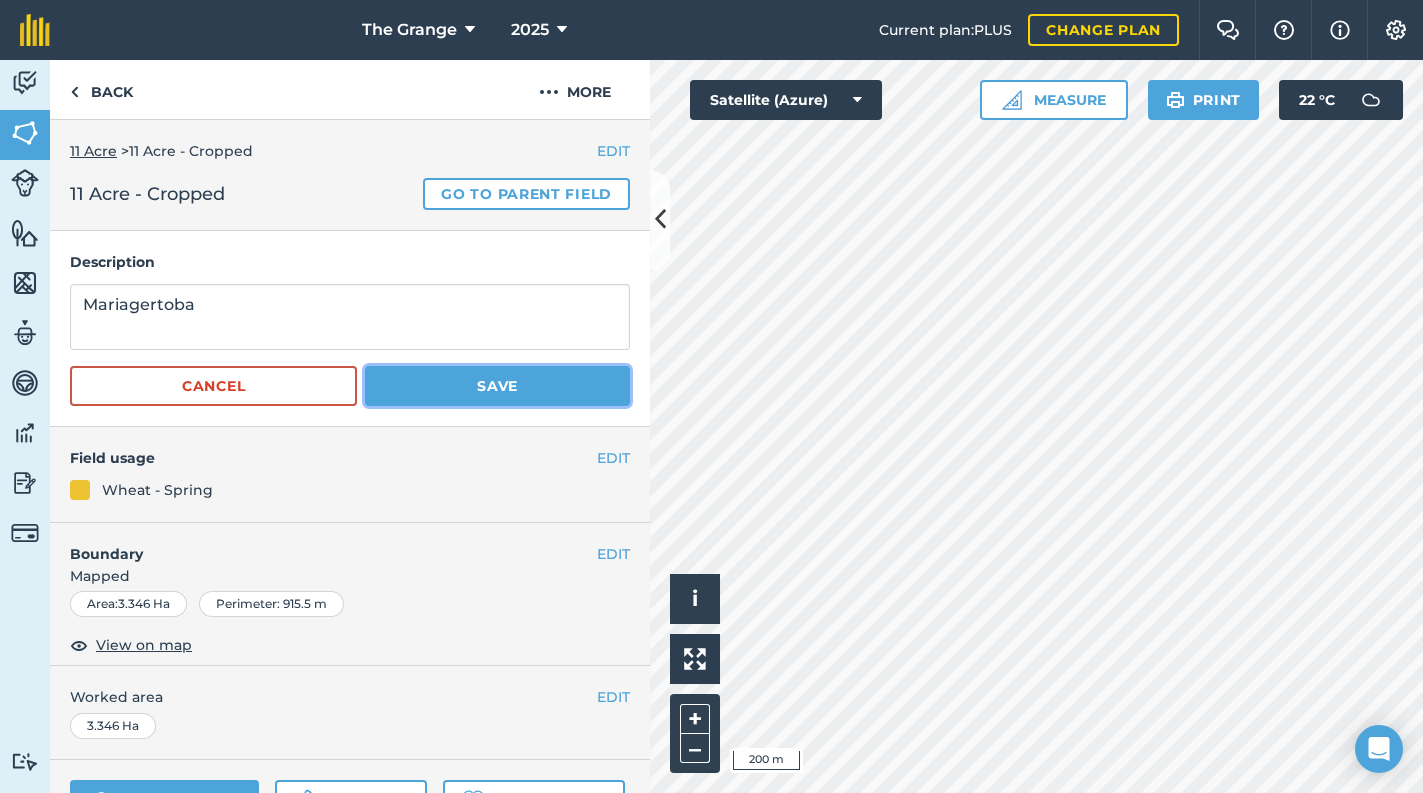 click on "Save" at bounding box center (497, 386) 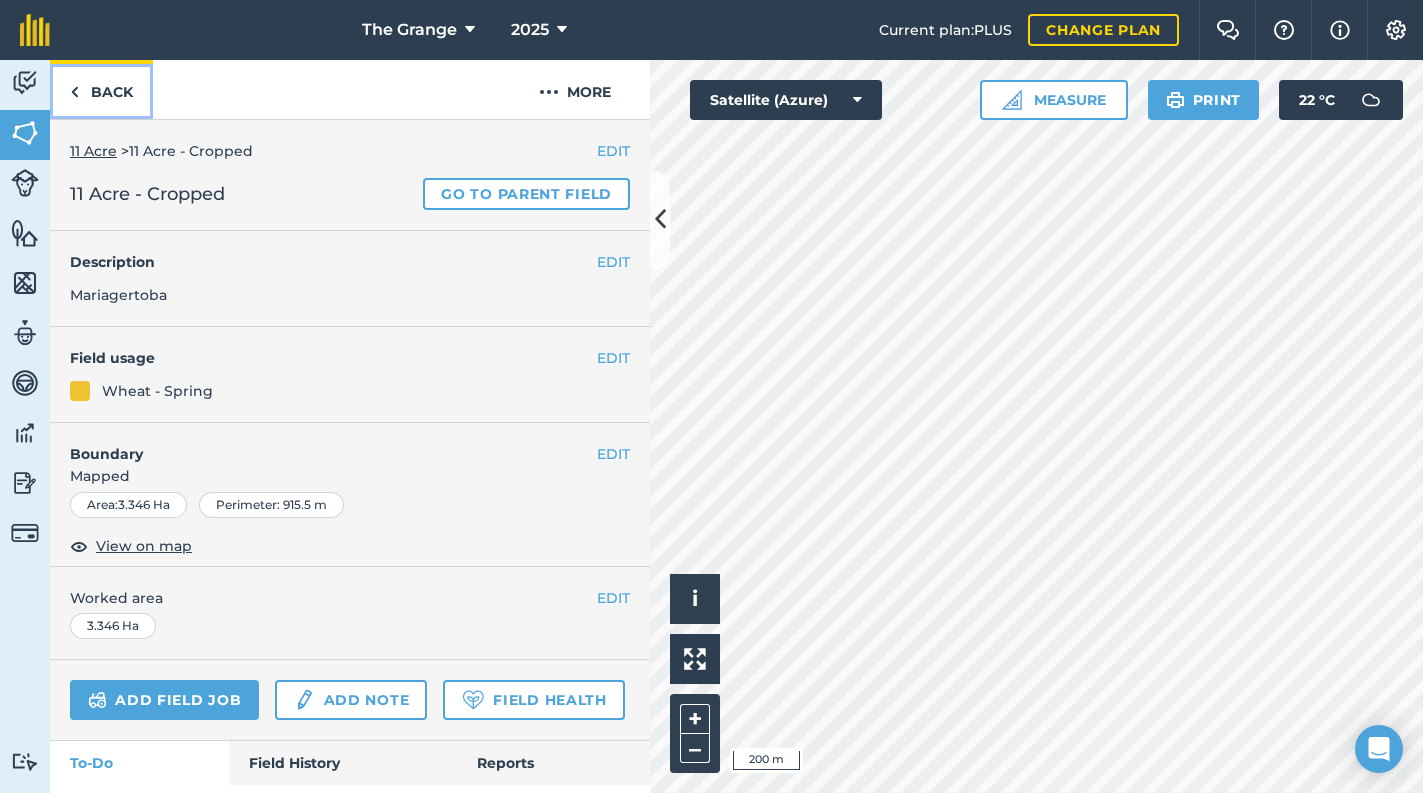 click on "Back" at bounding box center [101, 89] 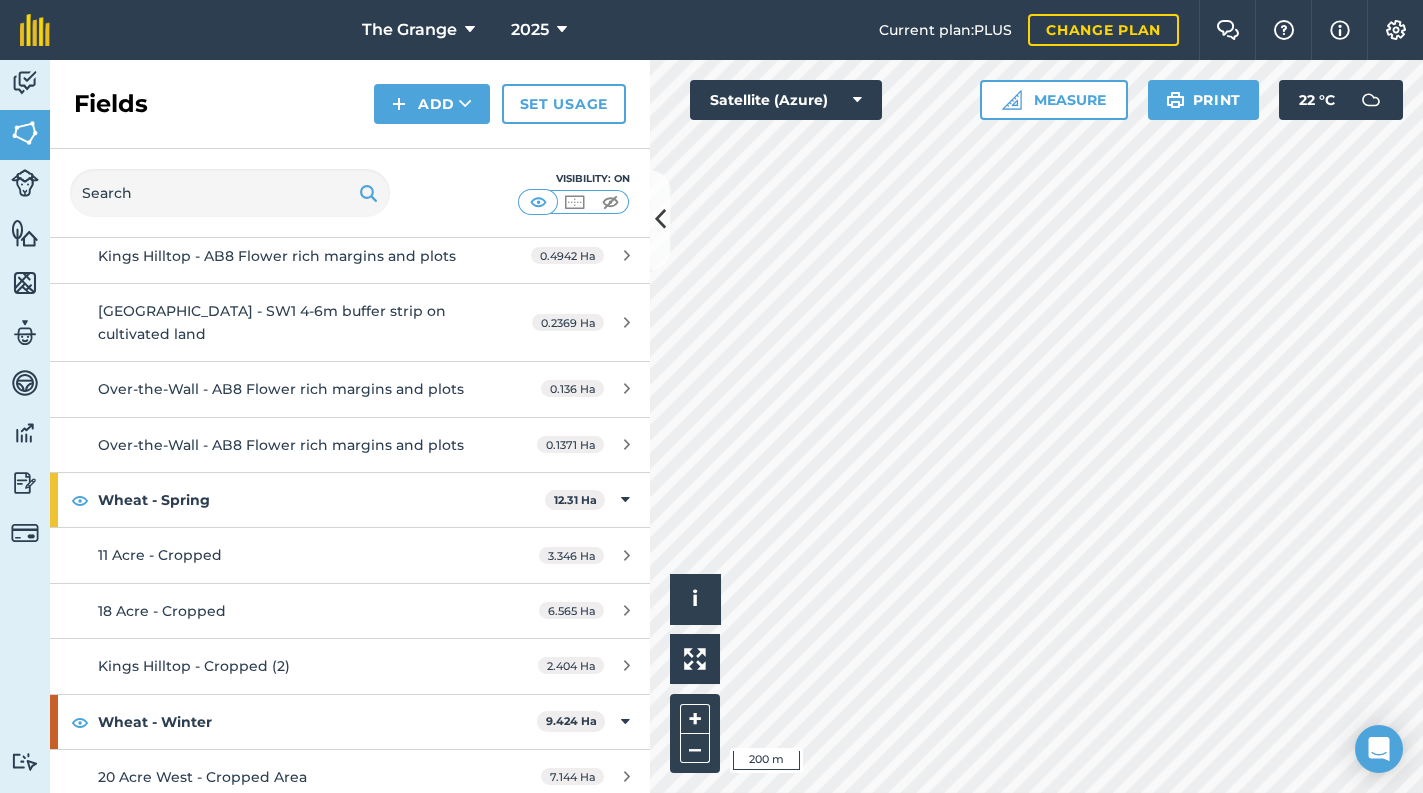 scroll, scrollTop: 1261, scrollLeft: 0, axis: vertical 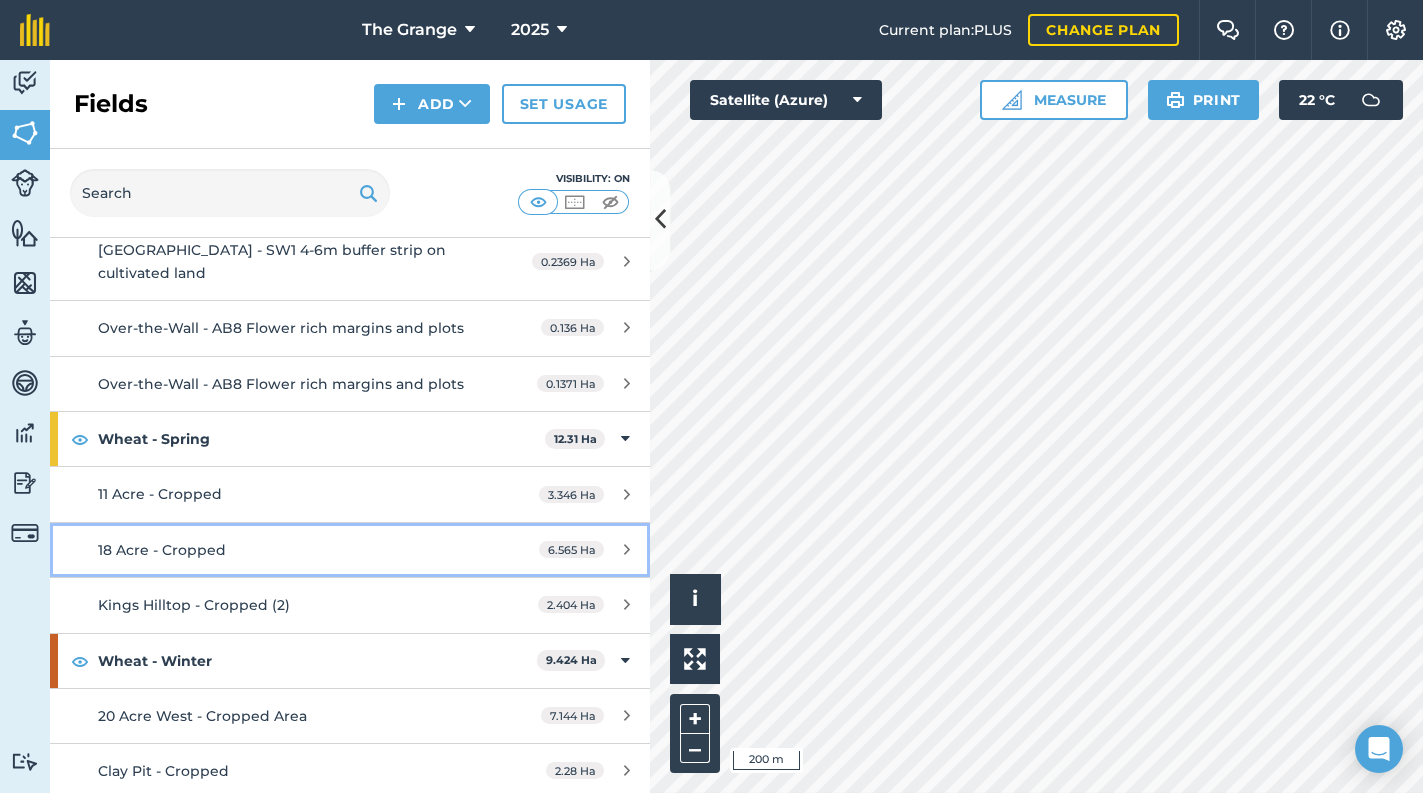 click on "18 Acre  - Cropped" at bounding box center [286, 550] 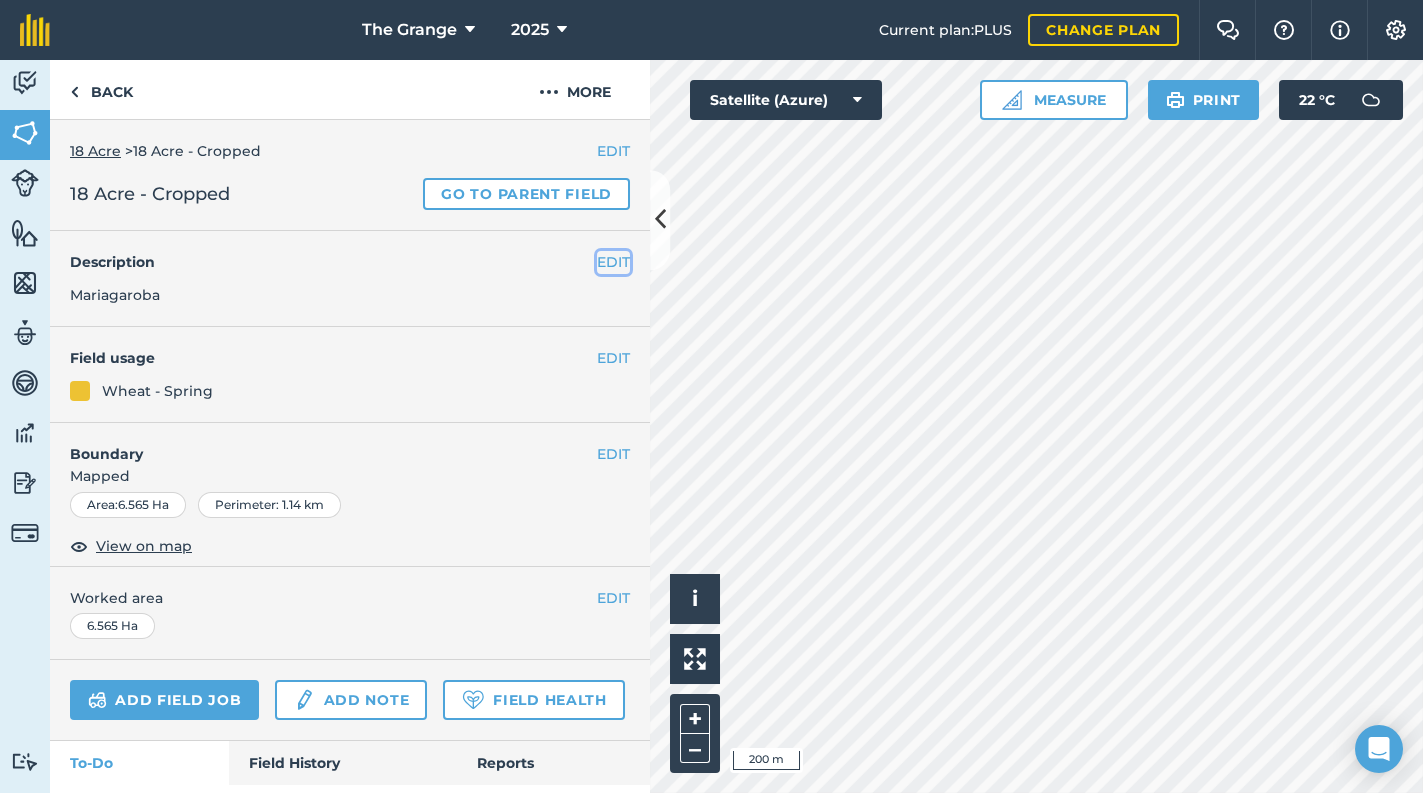 click on "EDIT" at bounding box center (613, 262) 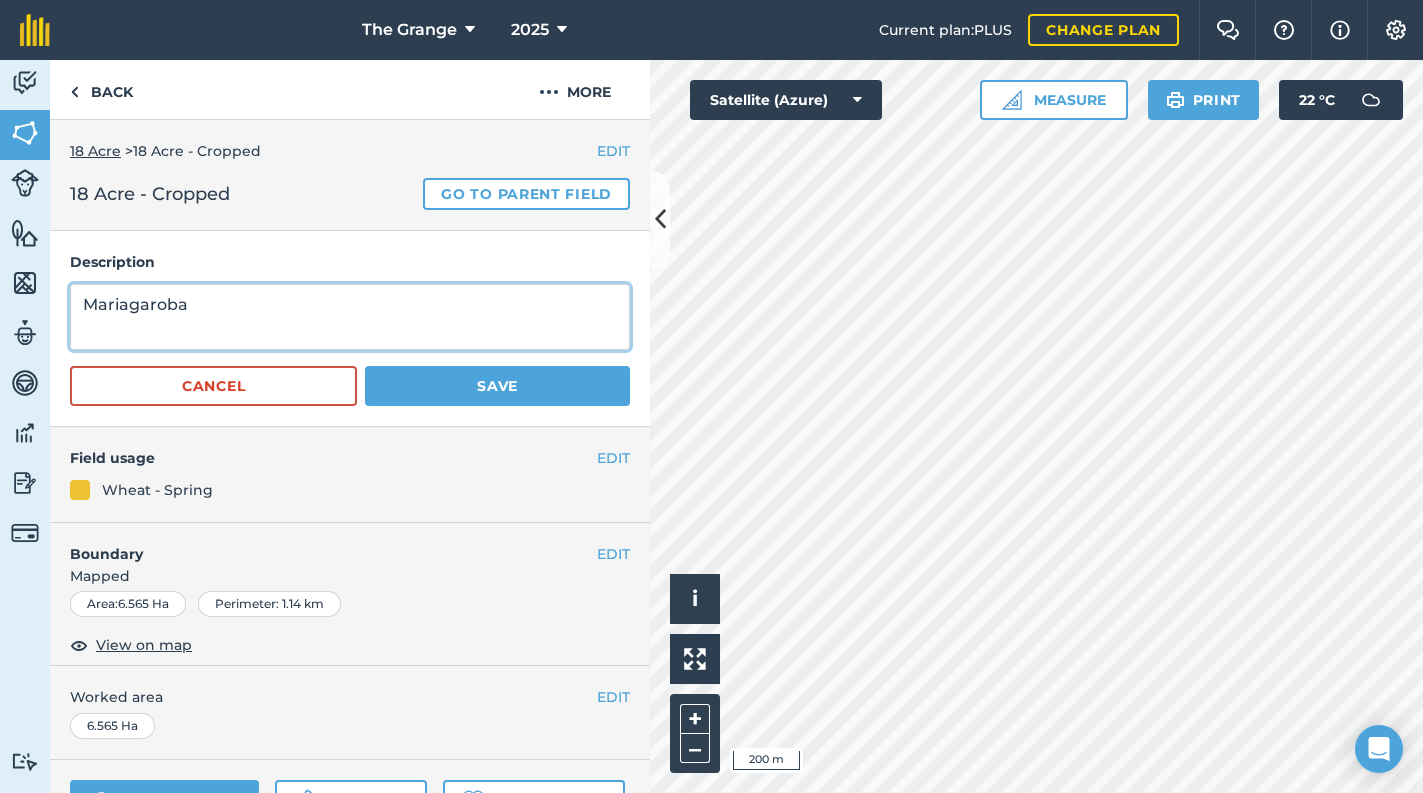 click on "Mariagaroba" at bounding box center (350, 317) 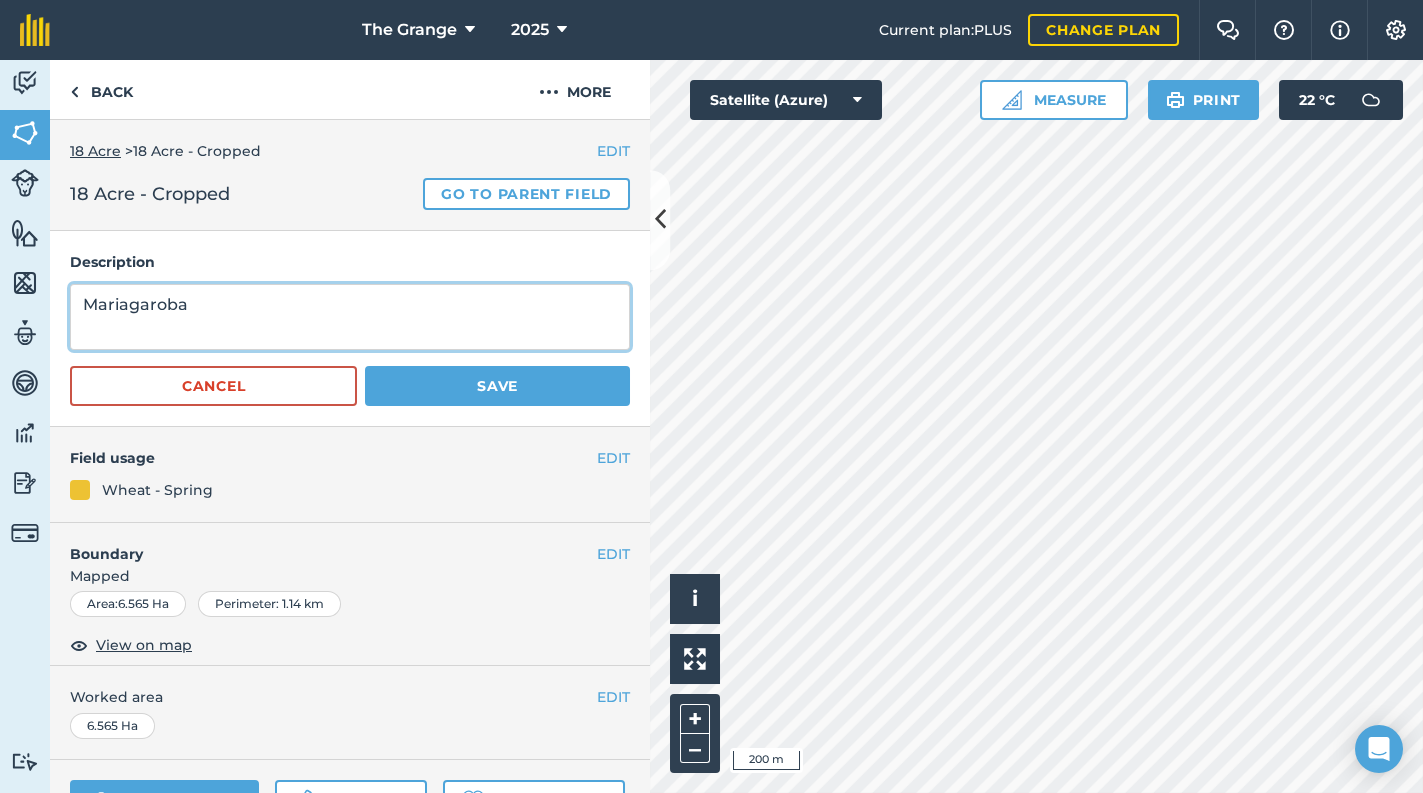 drag, startPoint x: 209, startPoint y: 308, endPoint x: 125, endPoint y: 310, distance: 84.0238 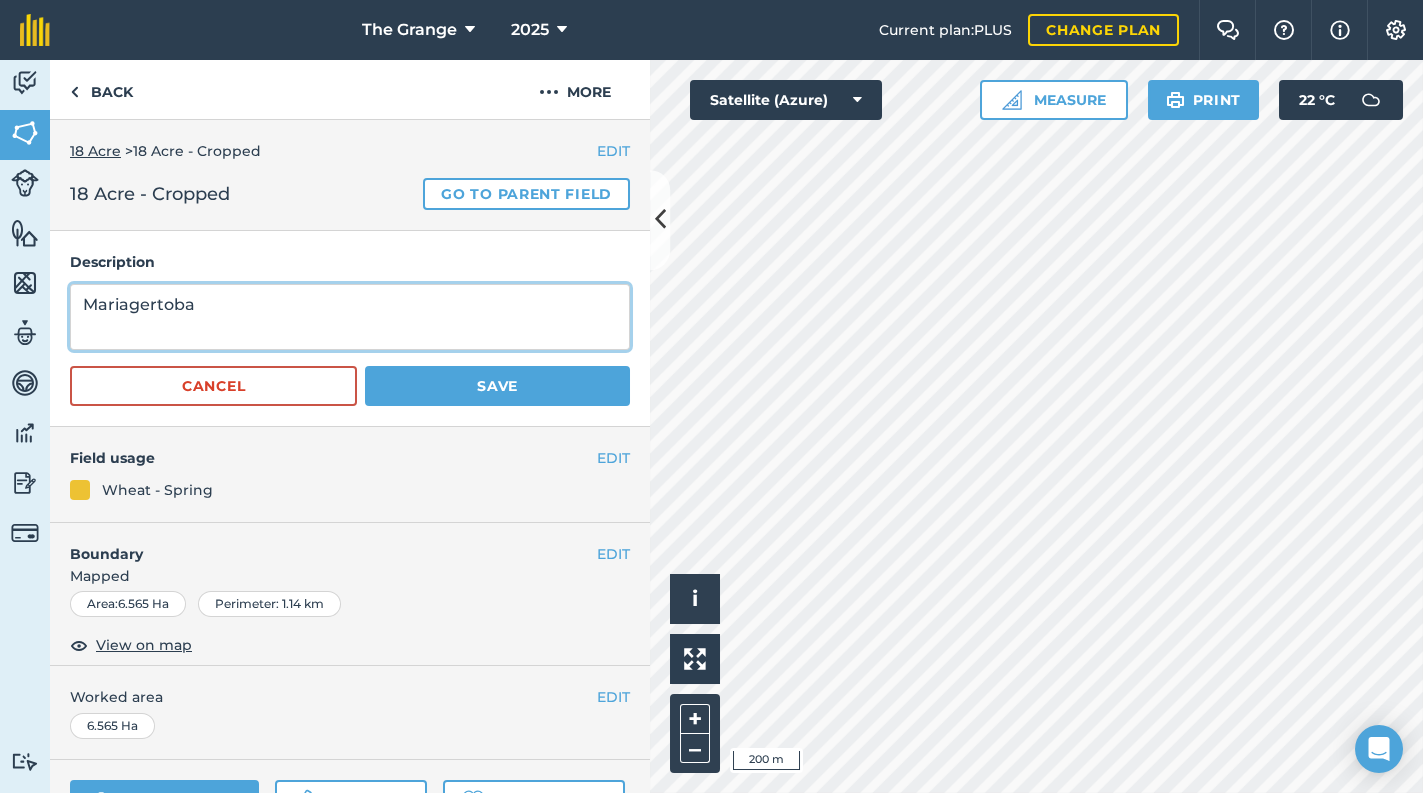 type on "Mariagertoba" 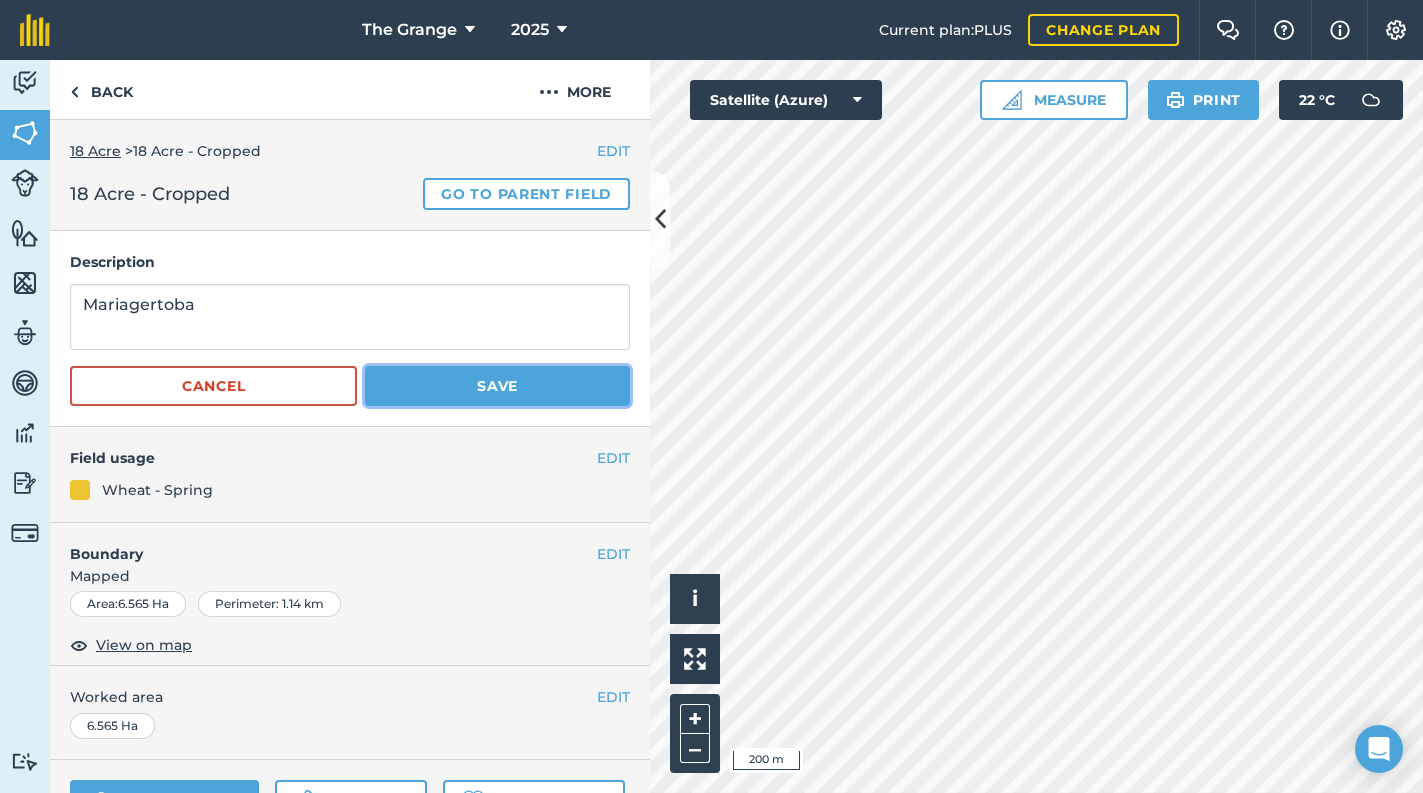 click on "Save" at bounding box center [497, 386] 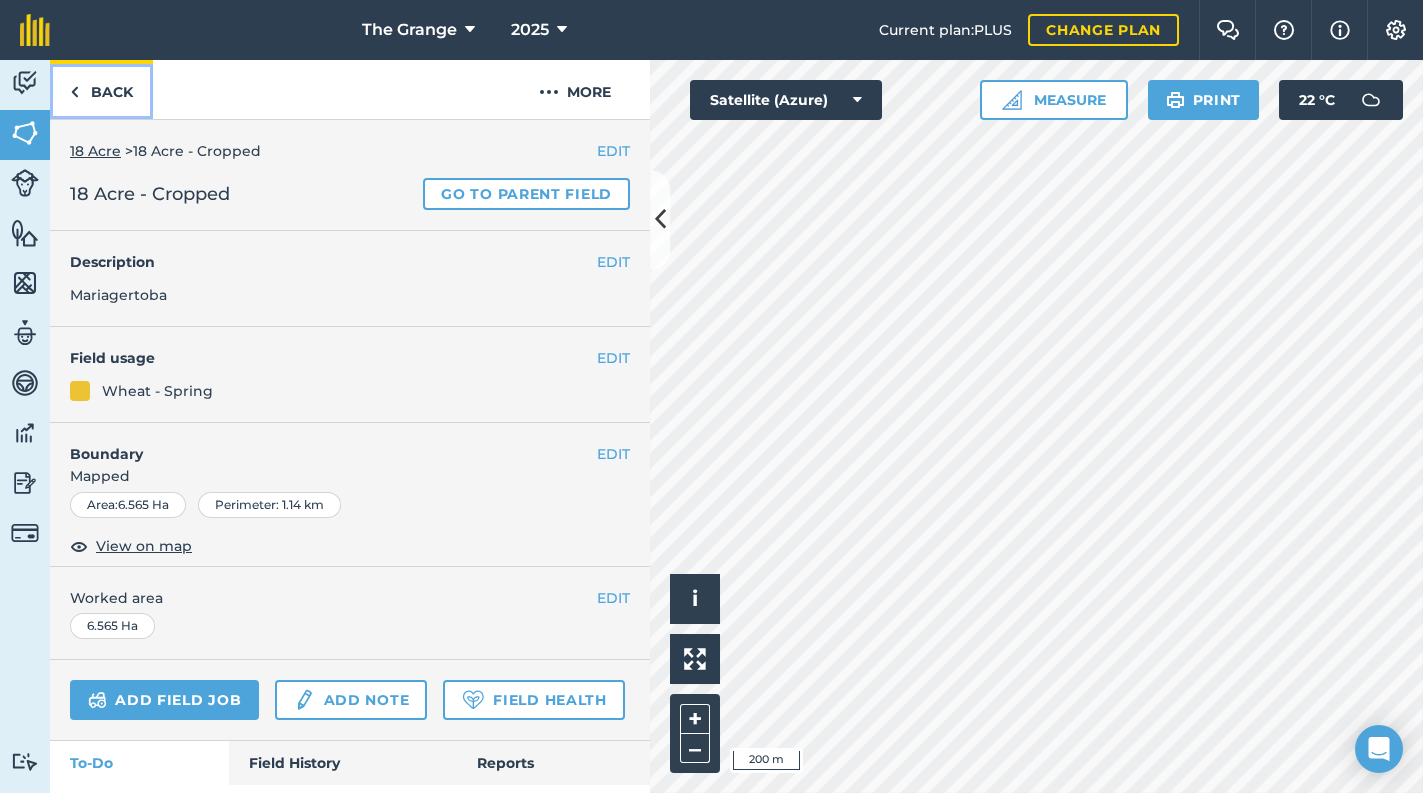 click on "Back" at bounding box center [101, 89] 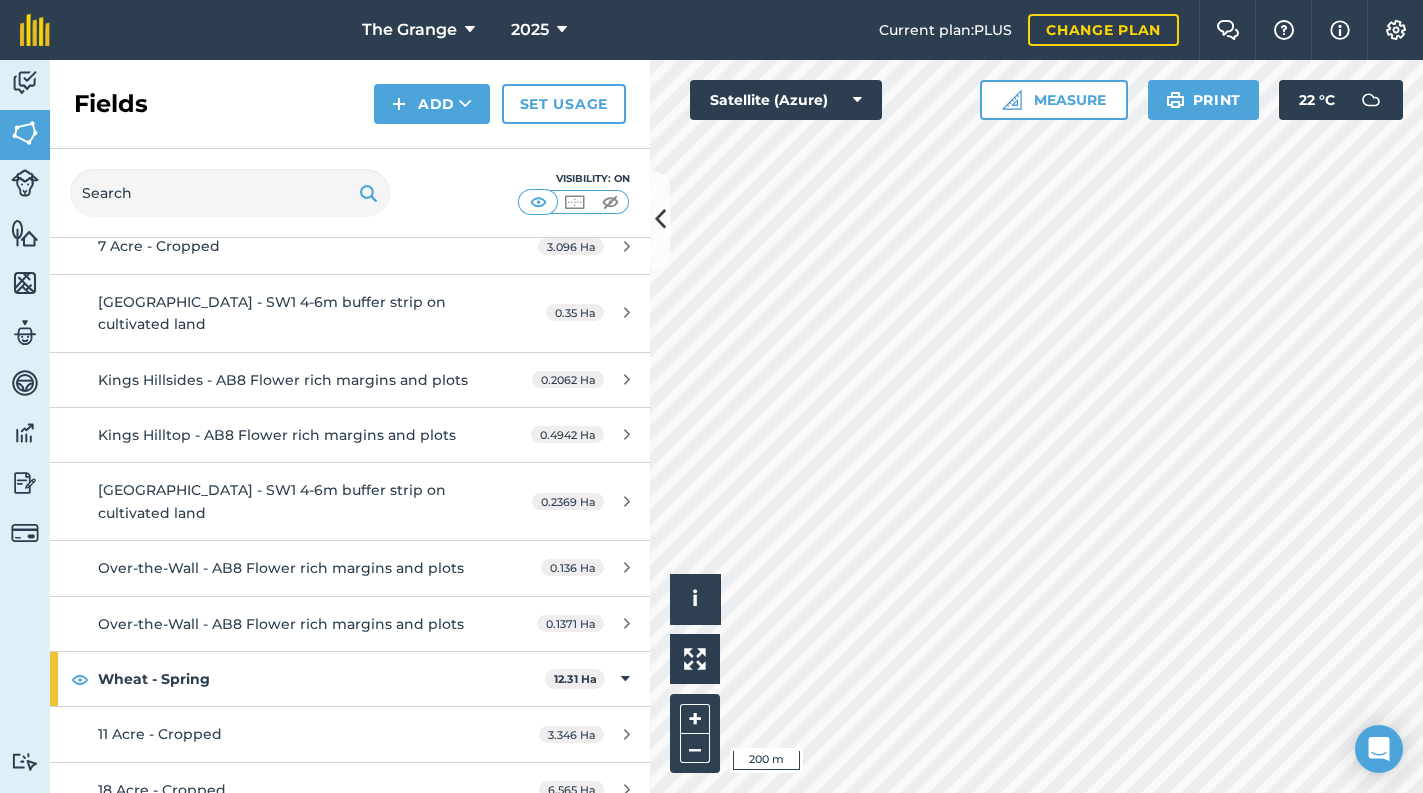 scroll, scrollTop: 1261, scrollLeft: 0, axis: vertical 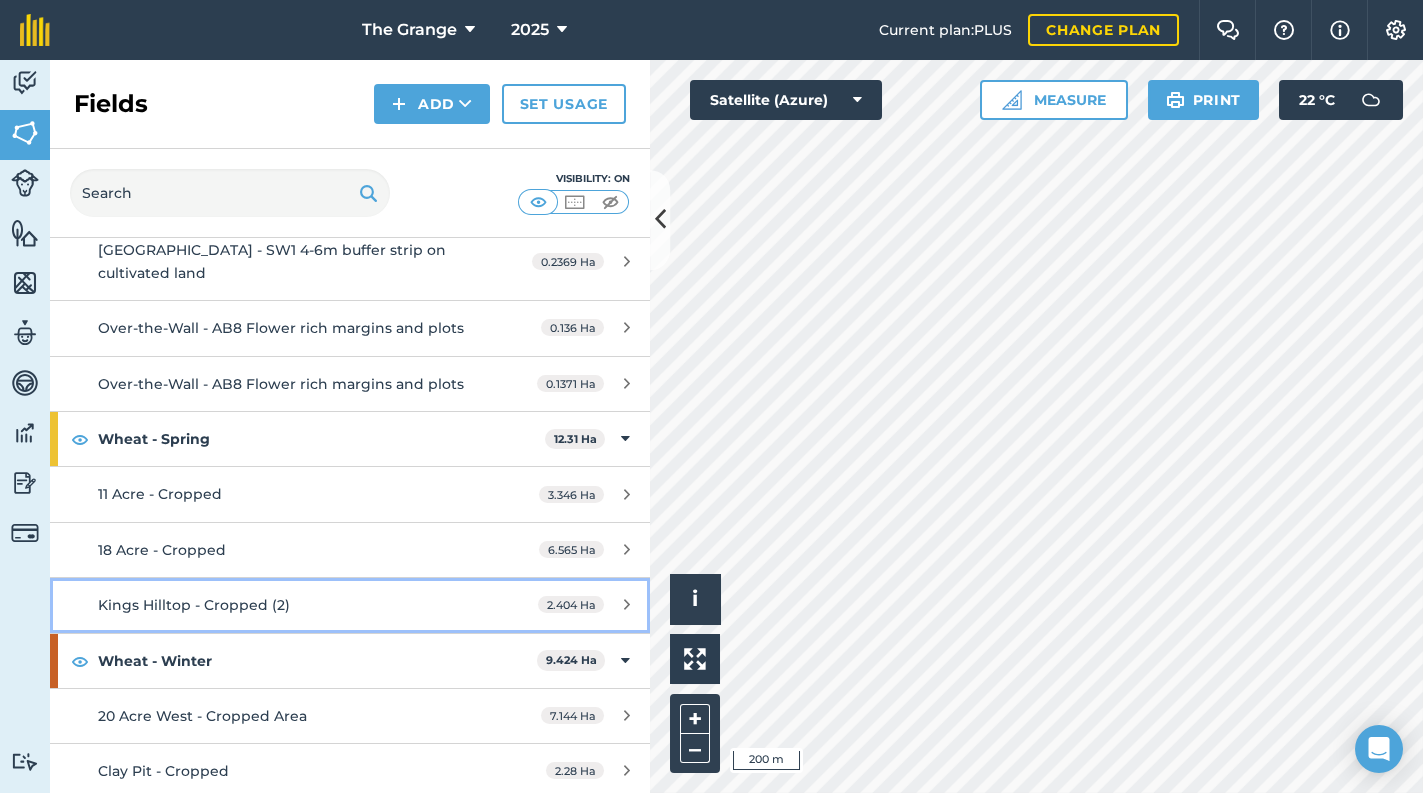 click on "Kings Hilltop - Cropped (2)" at bounding box center (194, 605) 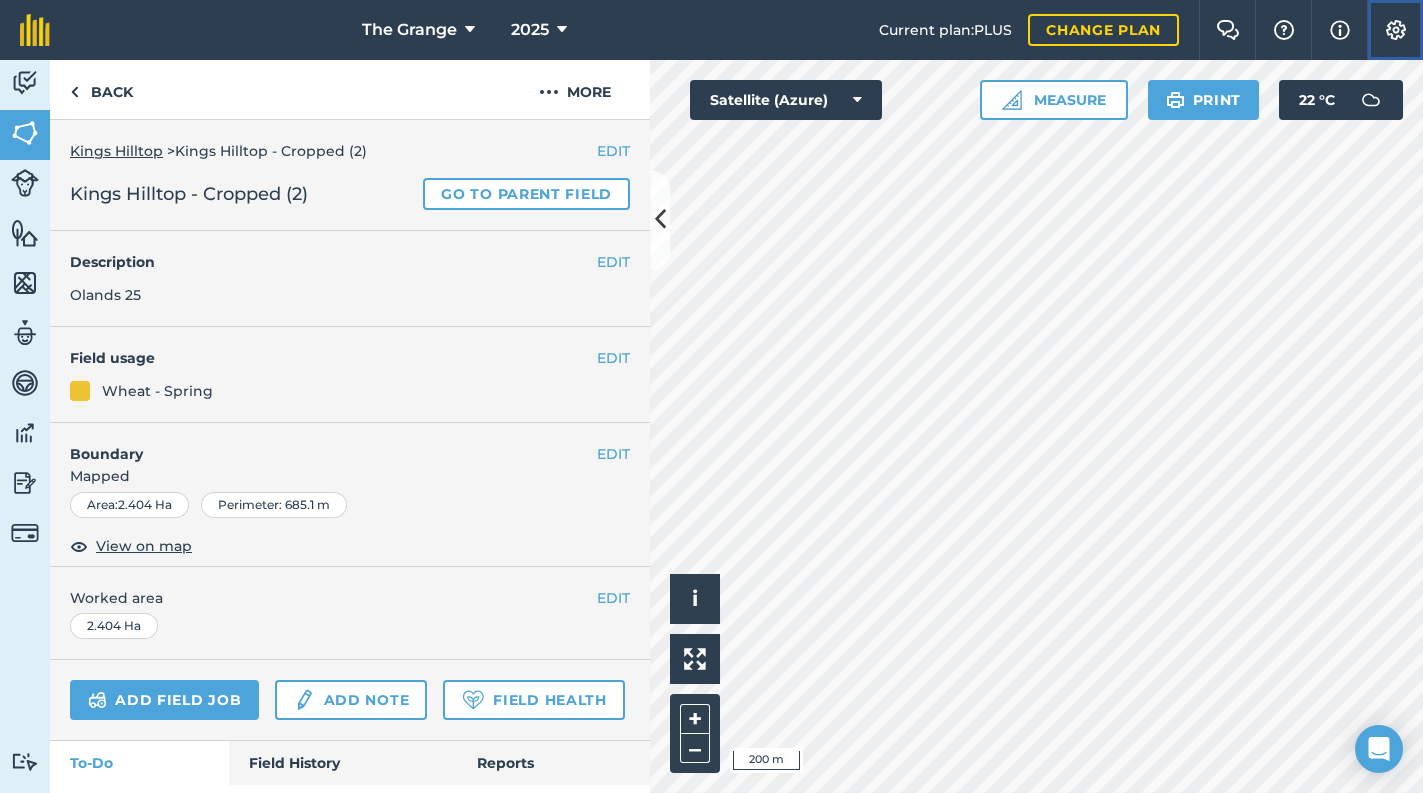 click at bounding box center (1396, 30) 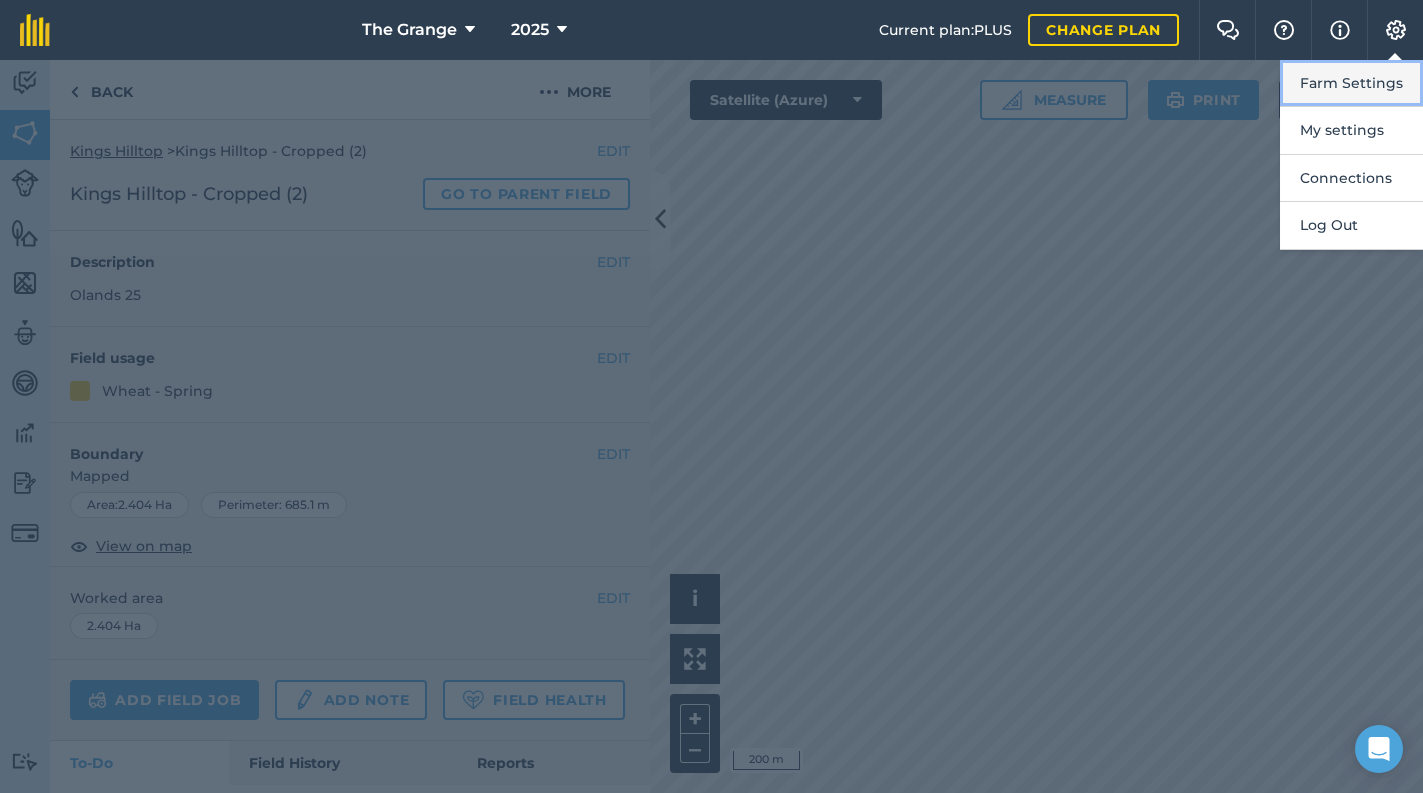 click on "Farm Settings" at bounding box center [1351, 83] 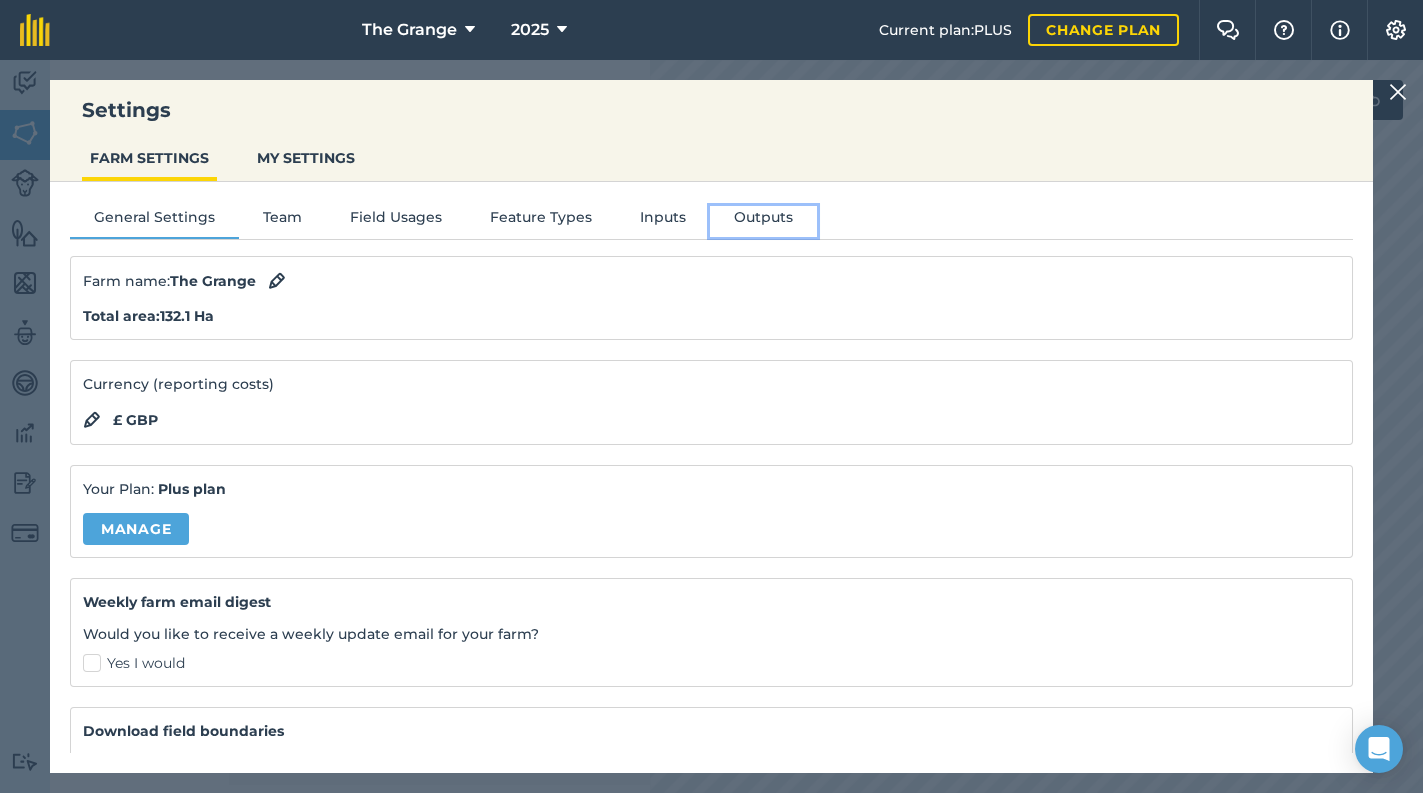 click on "Outputs" at bounding box center [763, 221] 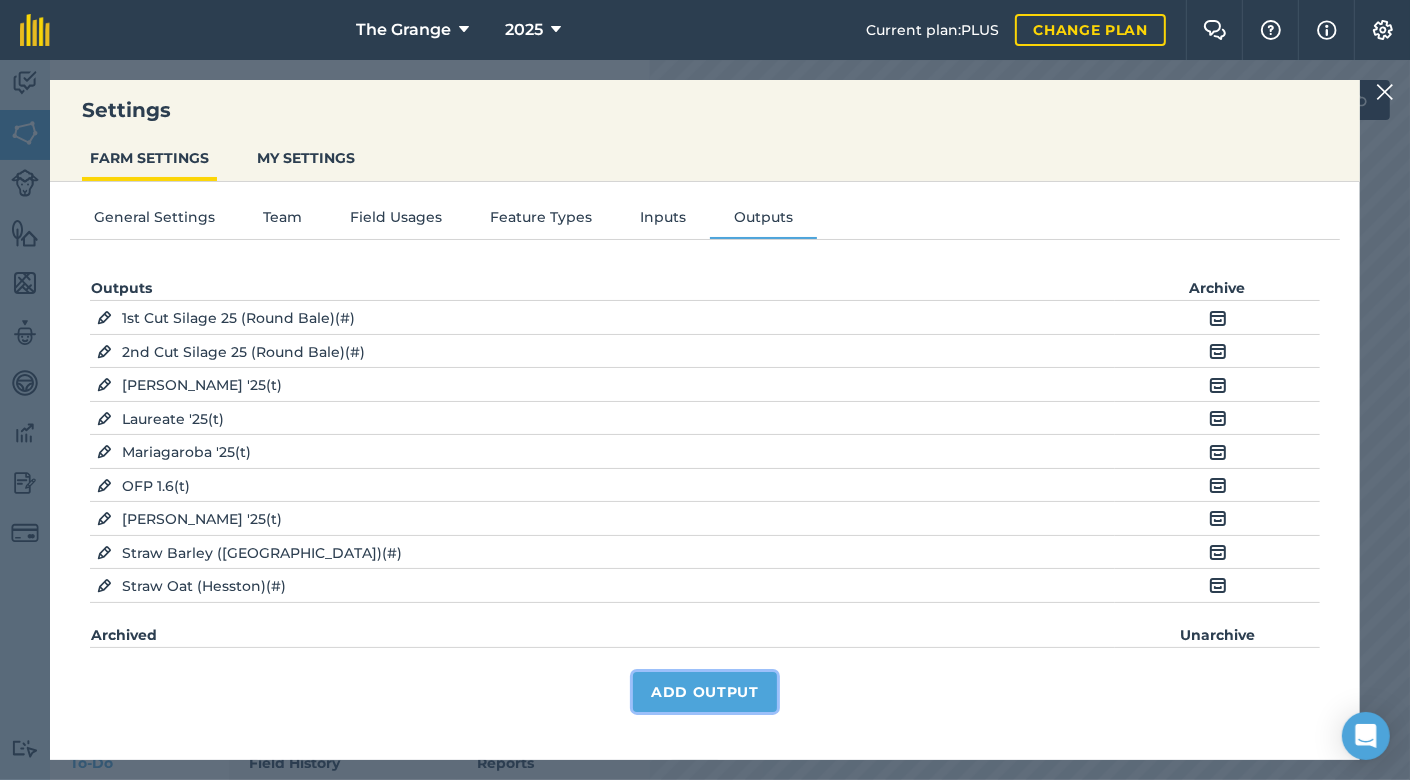 click on "Add Output" at bounding box center (705, 692) 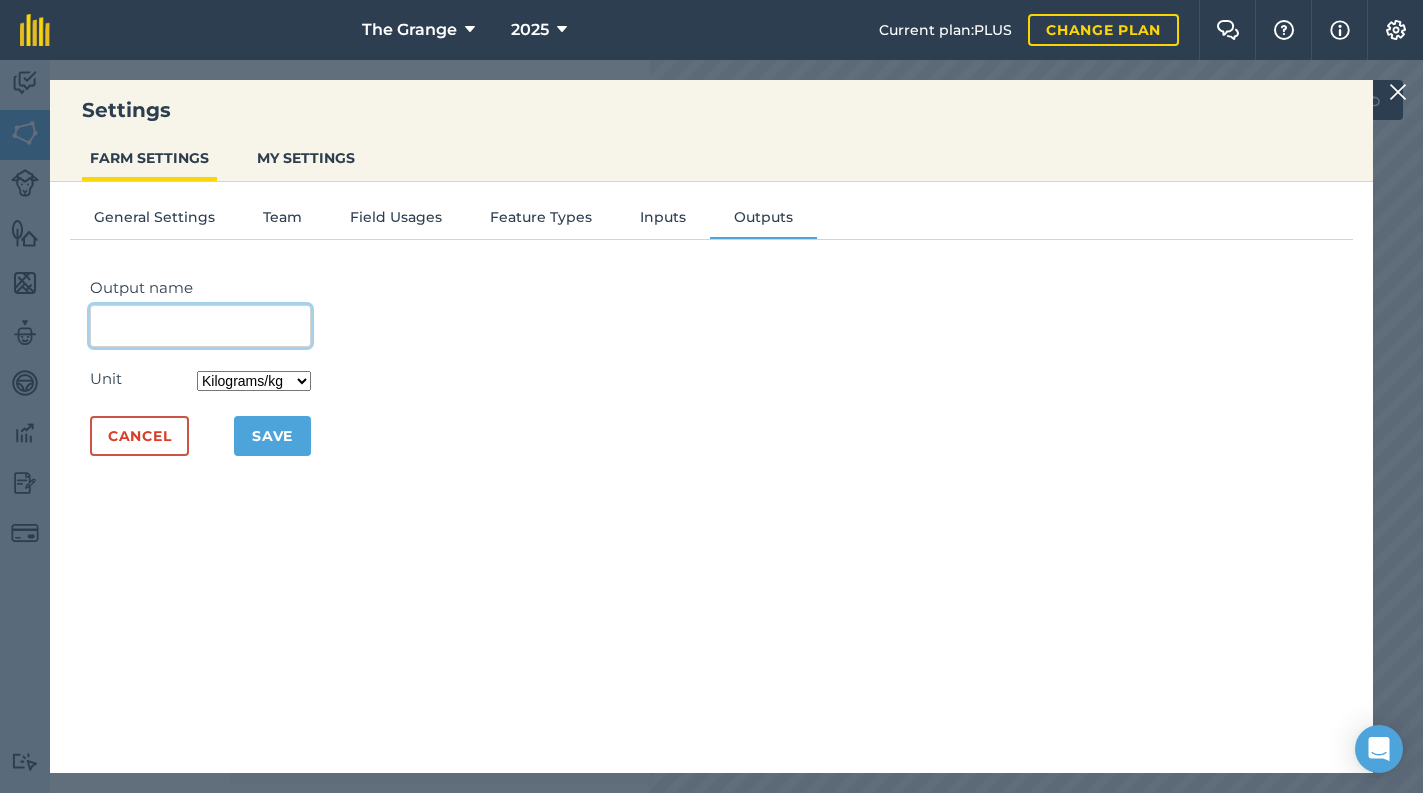 click on "Output name" at bounding box center (200, 326) 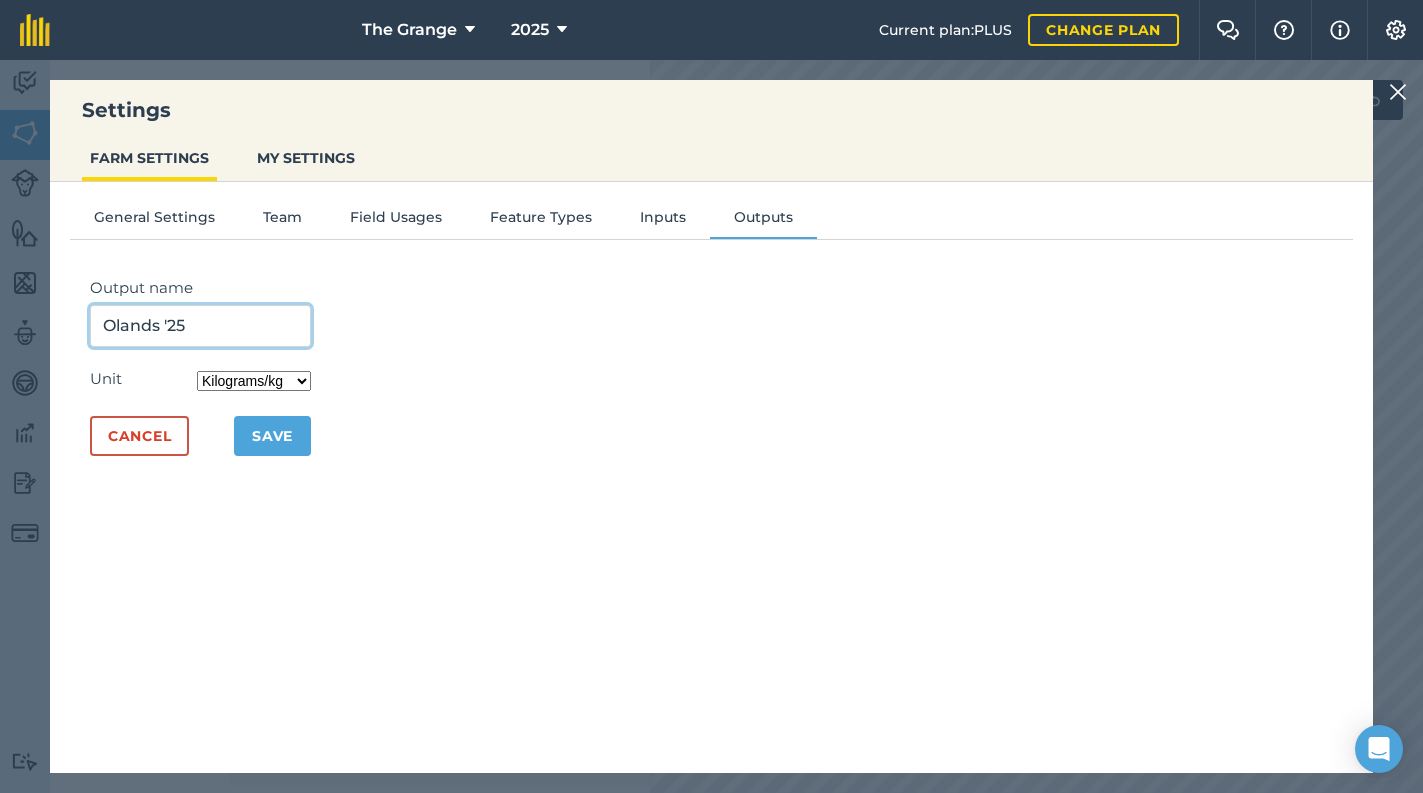 type on "Olands '25" 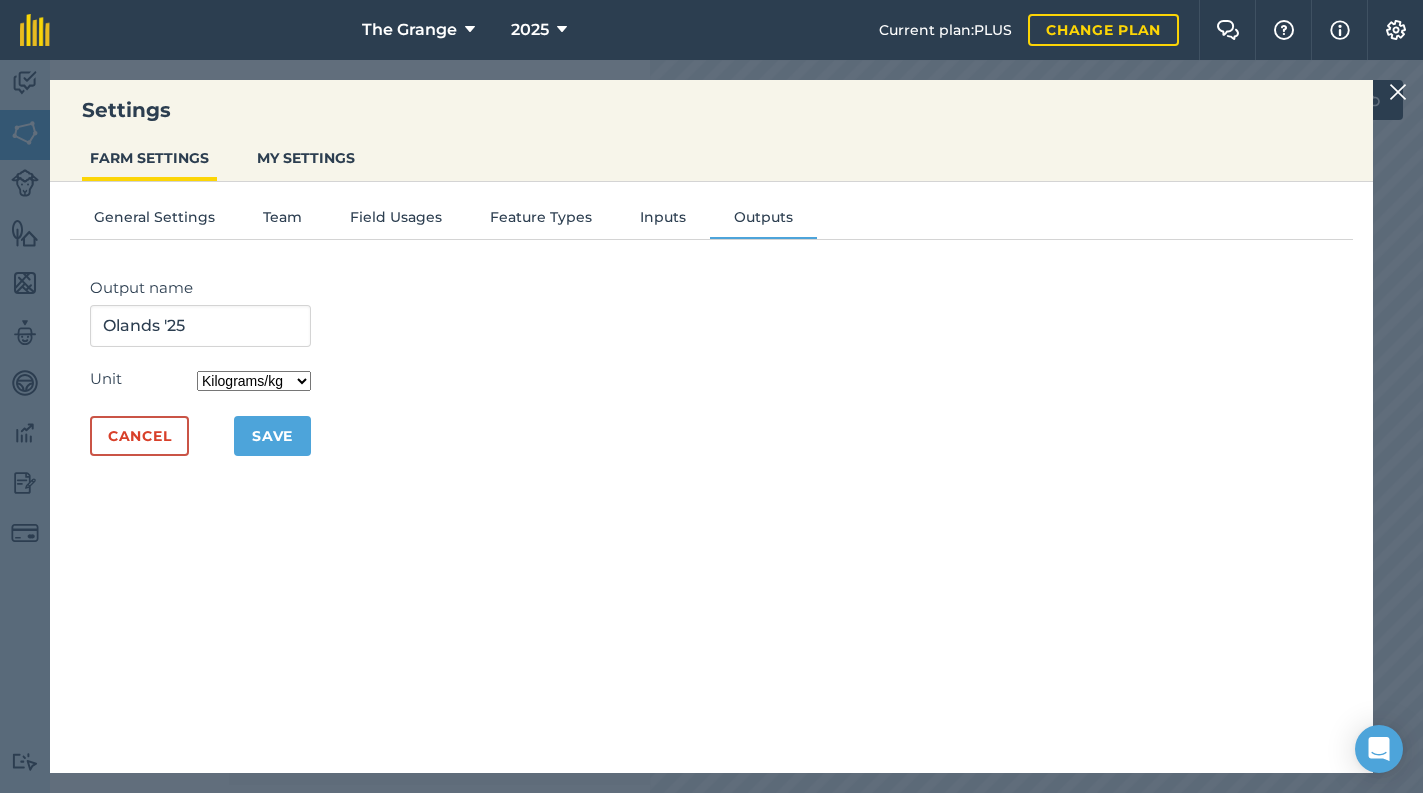 click on "Unit Kilograms/kg Metric tonnes/t Litres/L Pounds/lb Imperial tons/t Gallons/gal Bushel/bu Count" at bounding box center [200, 381] 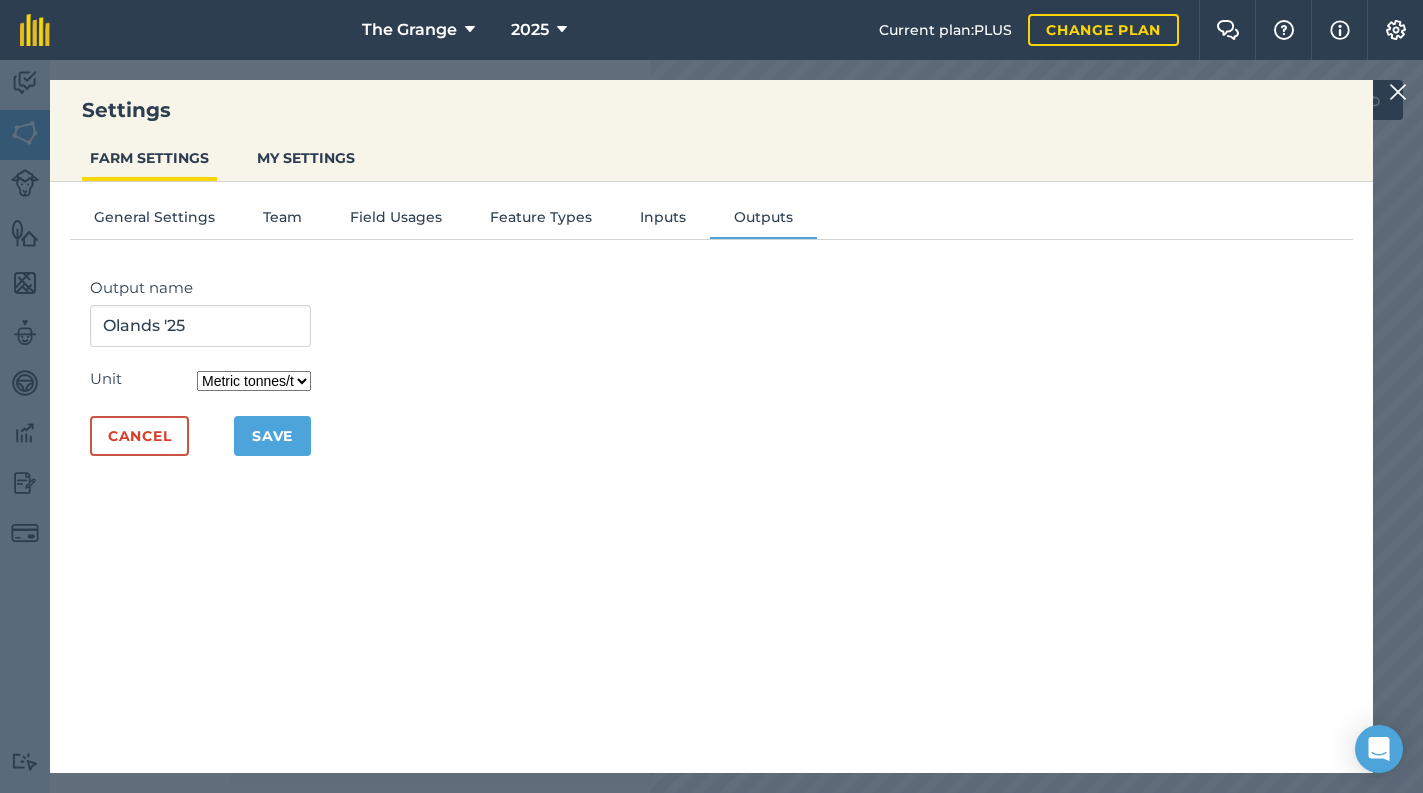 click on "Kilograms/kg Metric tonnes/t Litres/L Pounds/lb Imperial tons/t Gallons/gal Bushel/bu Count" at bounding box center [254, 381] 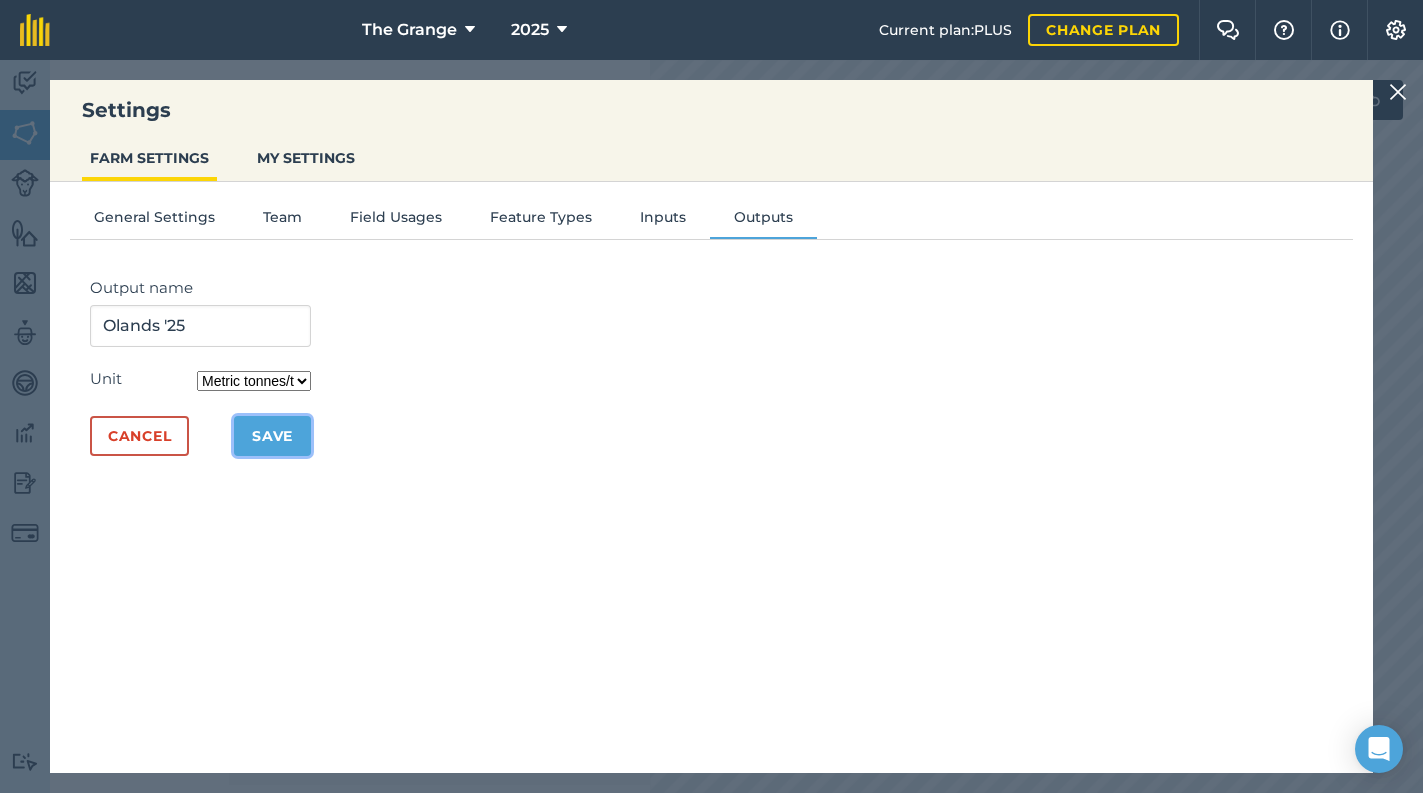 click on "Save" at bounding box center (272, 436) 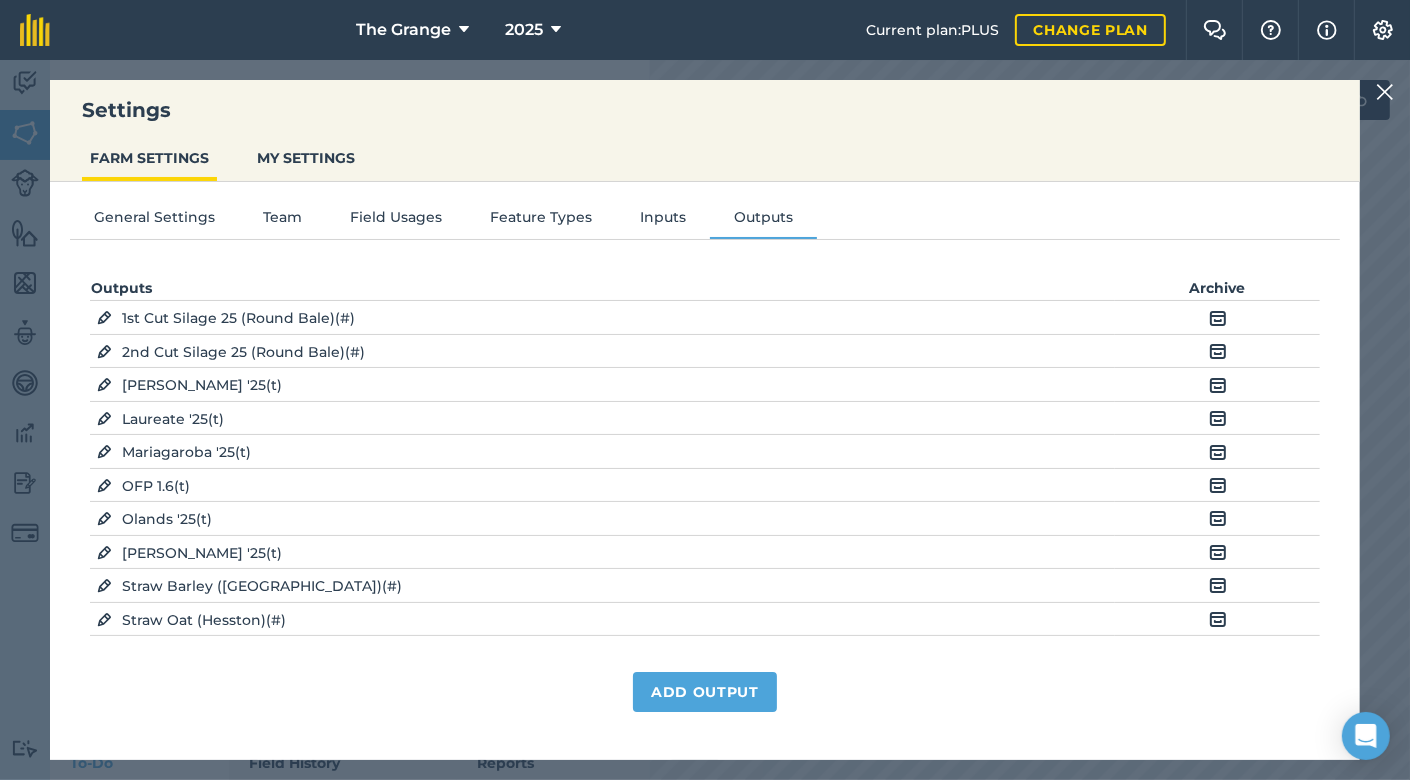 click at bounding box center [104, 452] 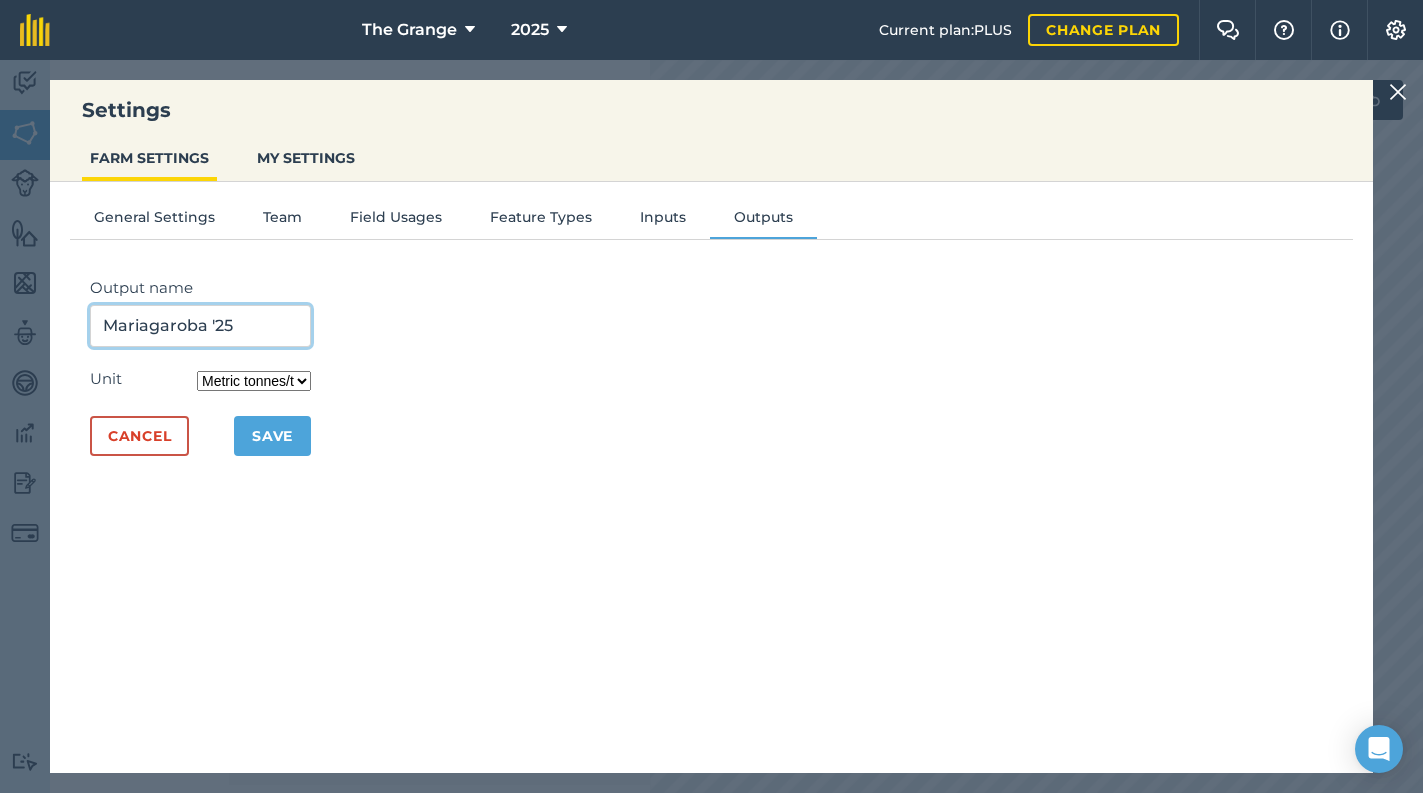 click on "Mariagaroba '25" at bounding box center (200, 326) 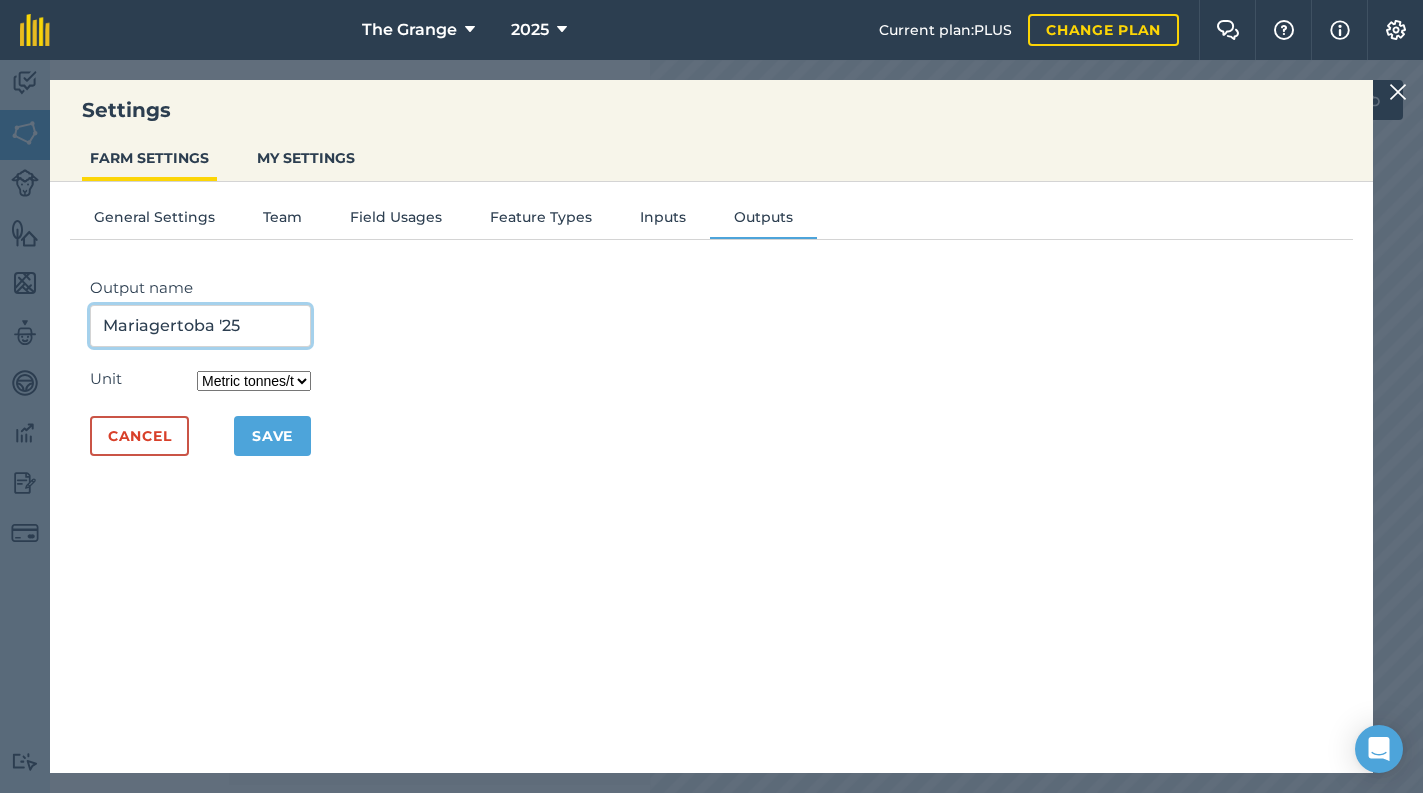 type on "Mariagertoba '25" 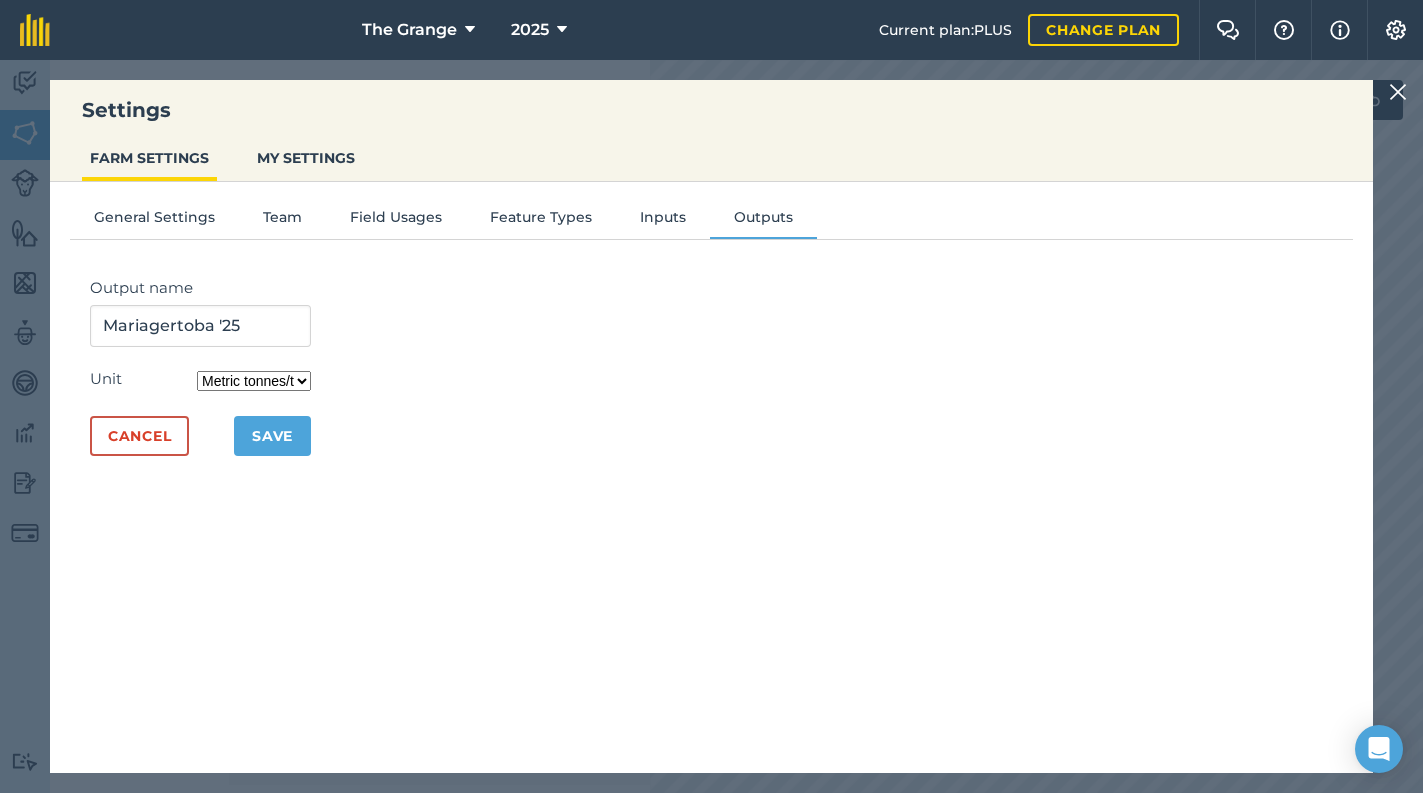 drag, startPoint x: 424, startPoint y: 415, endPoint x: 411, endPoint y: 418, distance: 13.341664 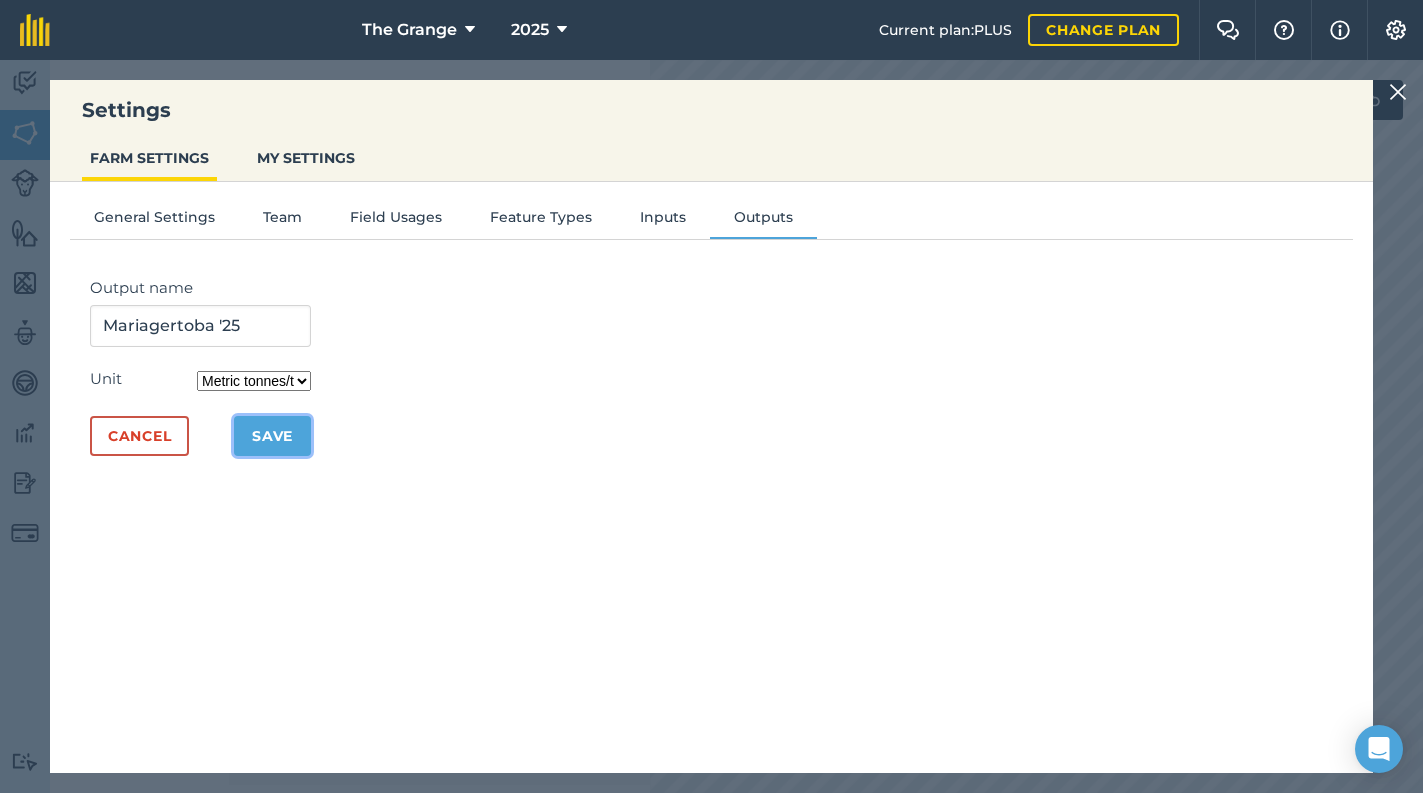click on "Save" at bounding box center [272, 436] 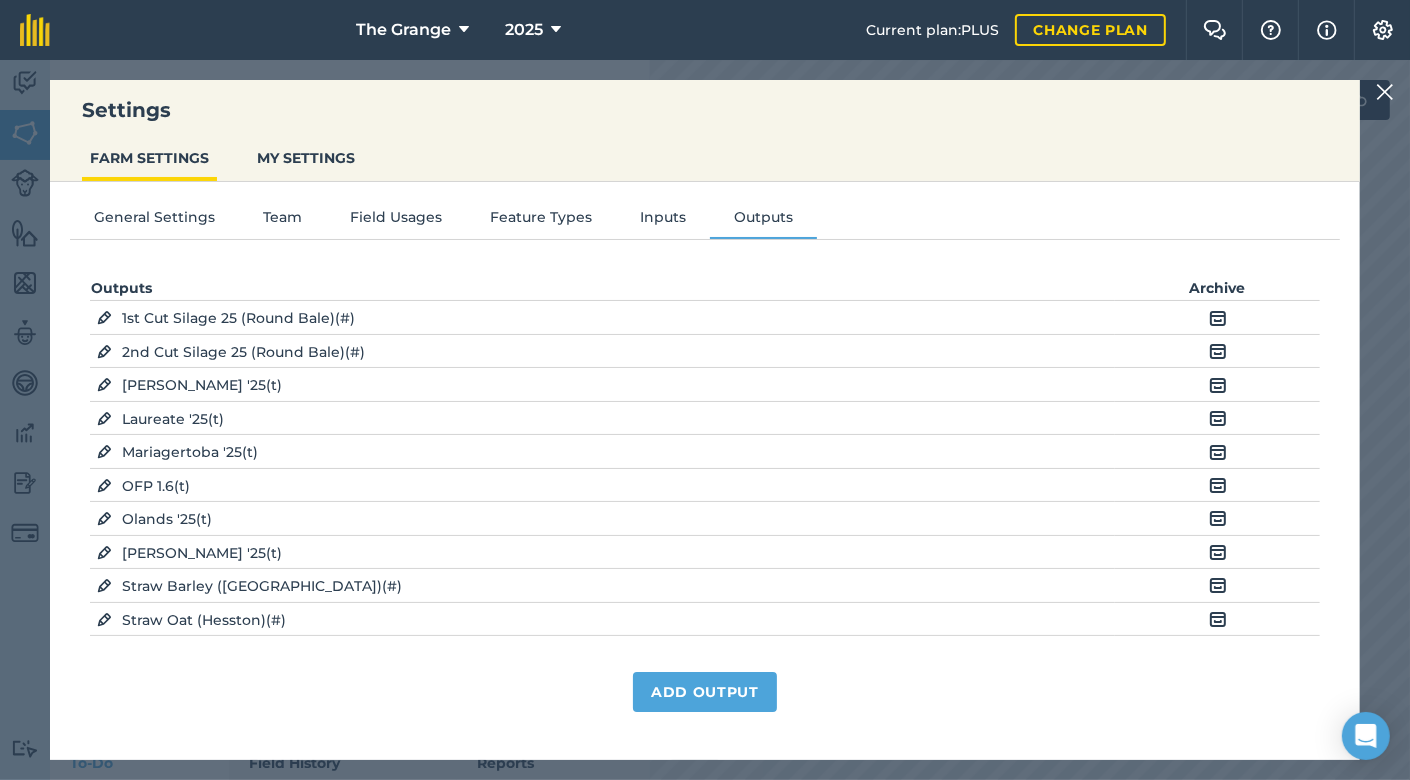 click at bounding box center [1385, 92] 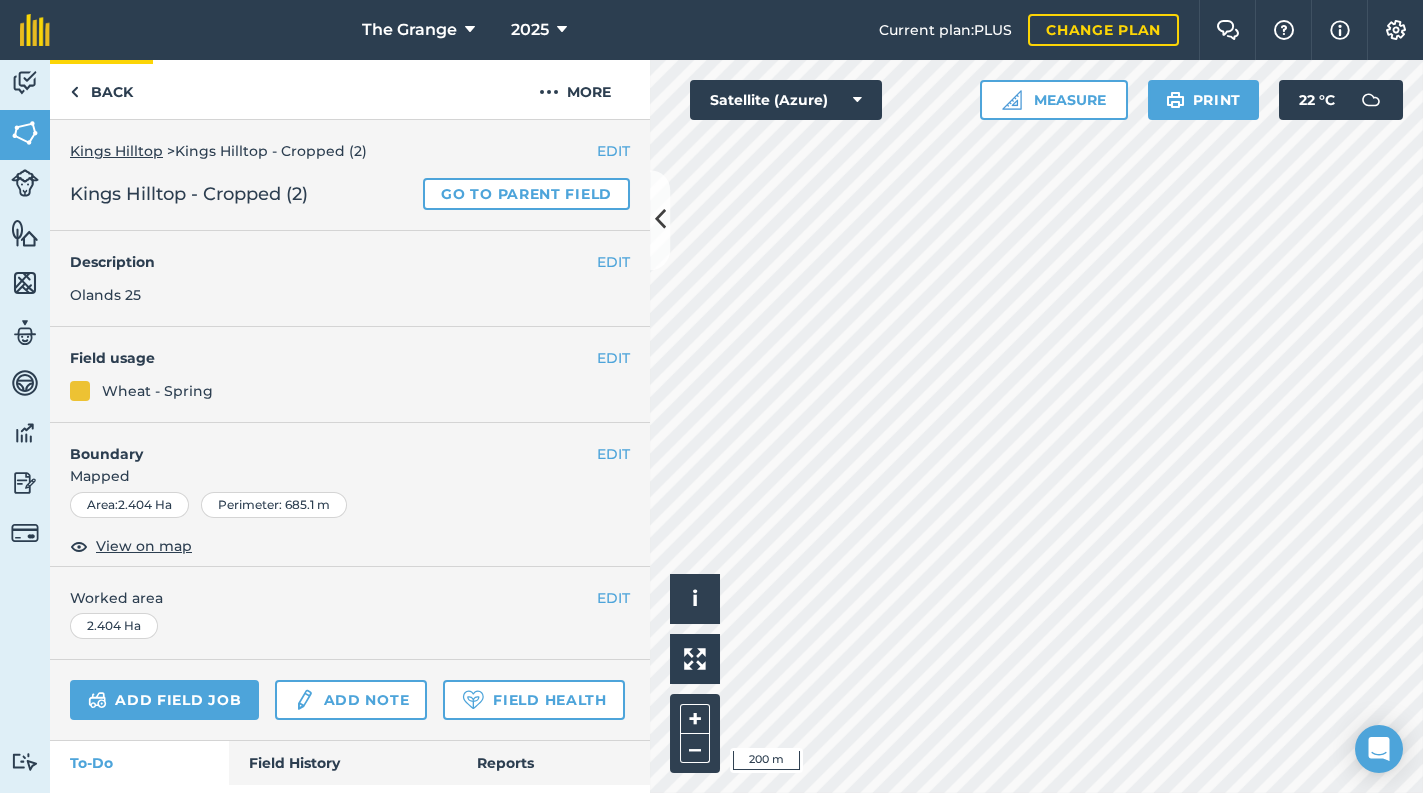 drag, startPoint x: 159, startPoint y: 93, endPoint x: 138, endPoint y: 95, distance: 21.095022 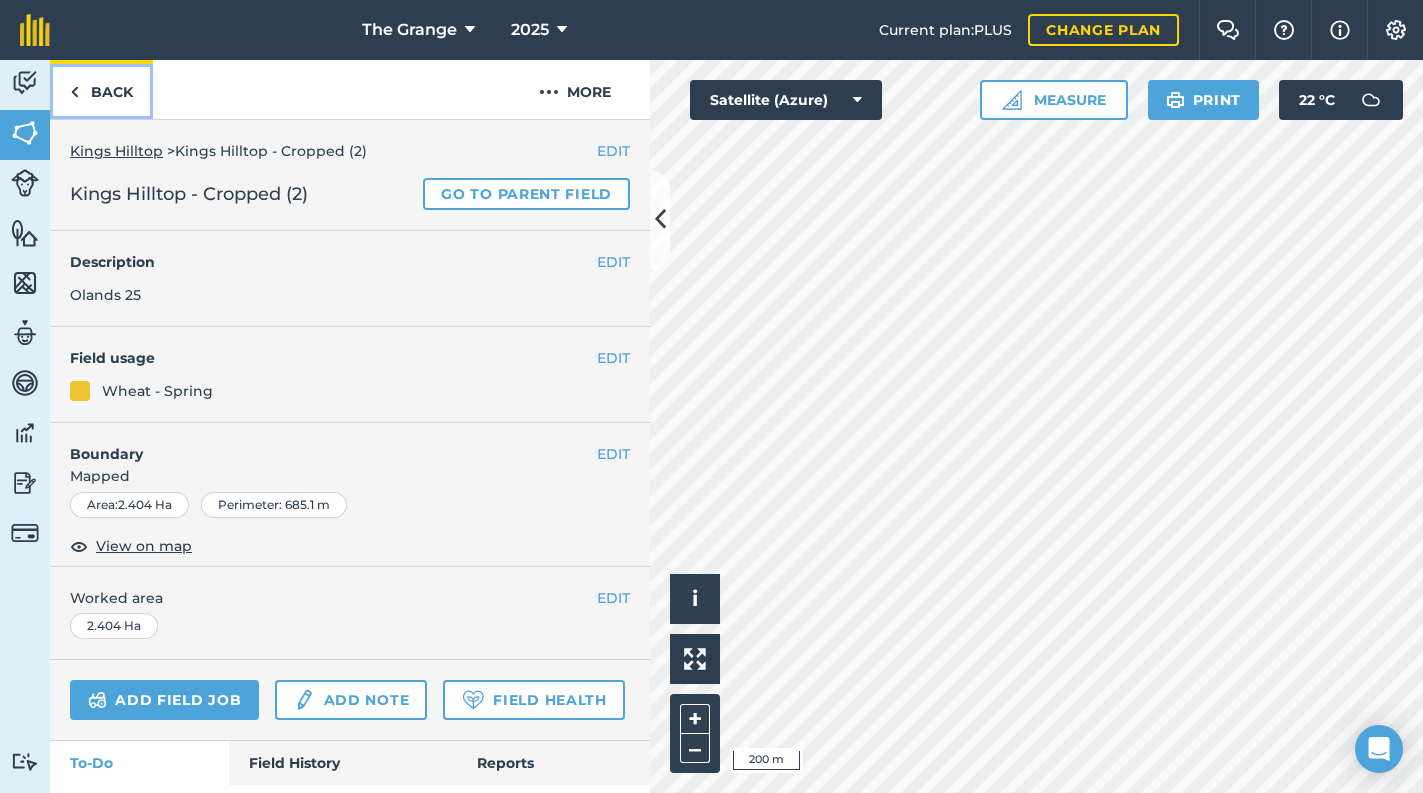click on "Back" at bounding box center [101, 89] 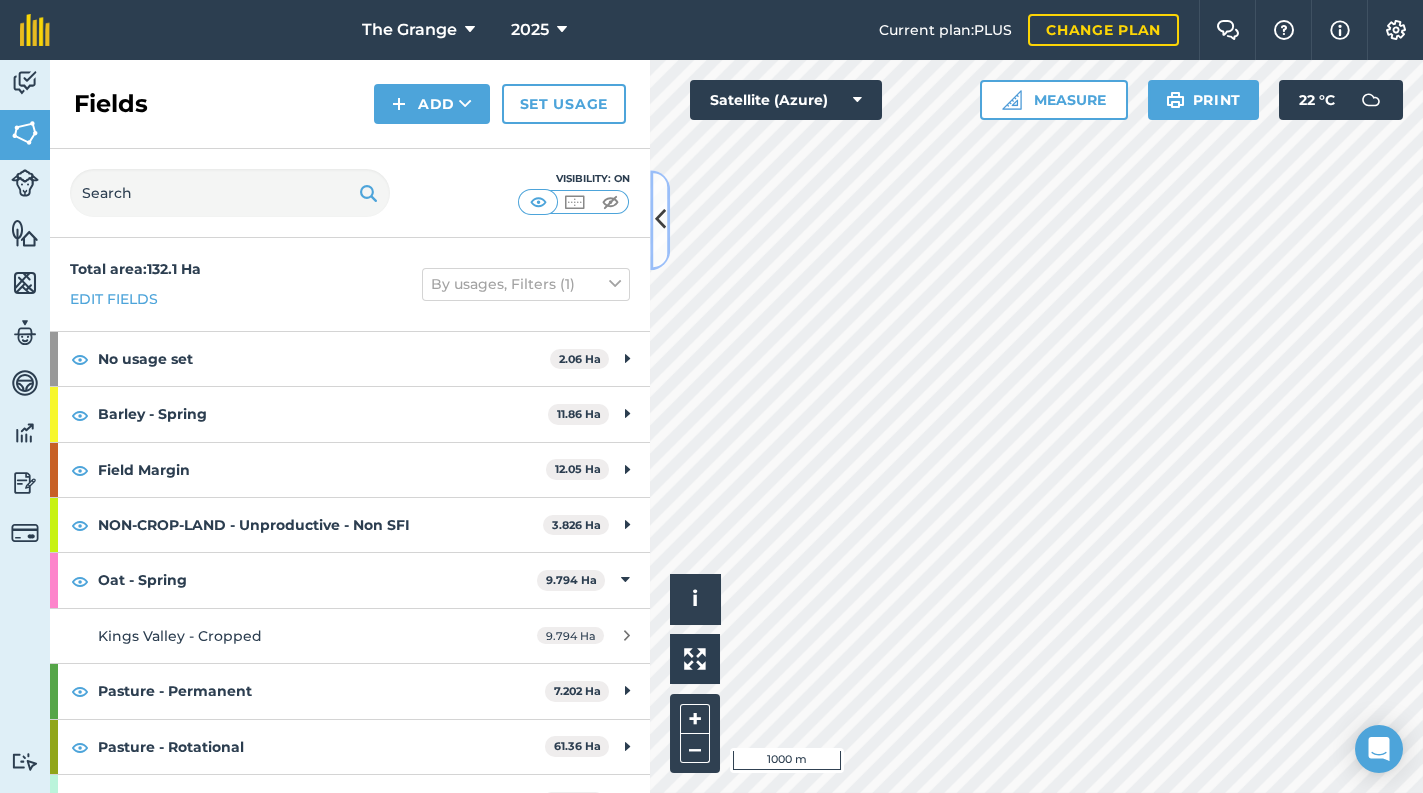 click at bounding box center (660, 220) 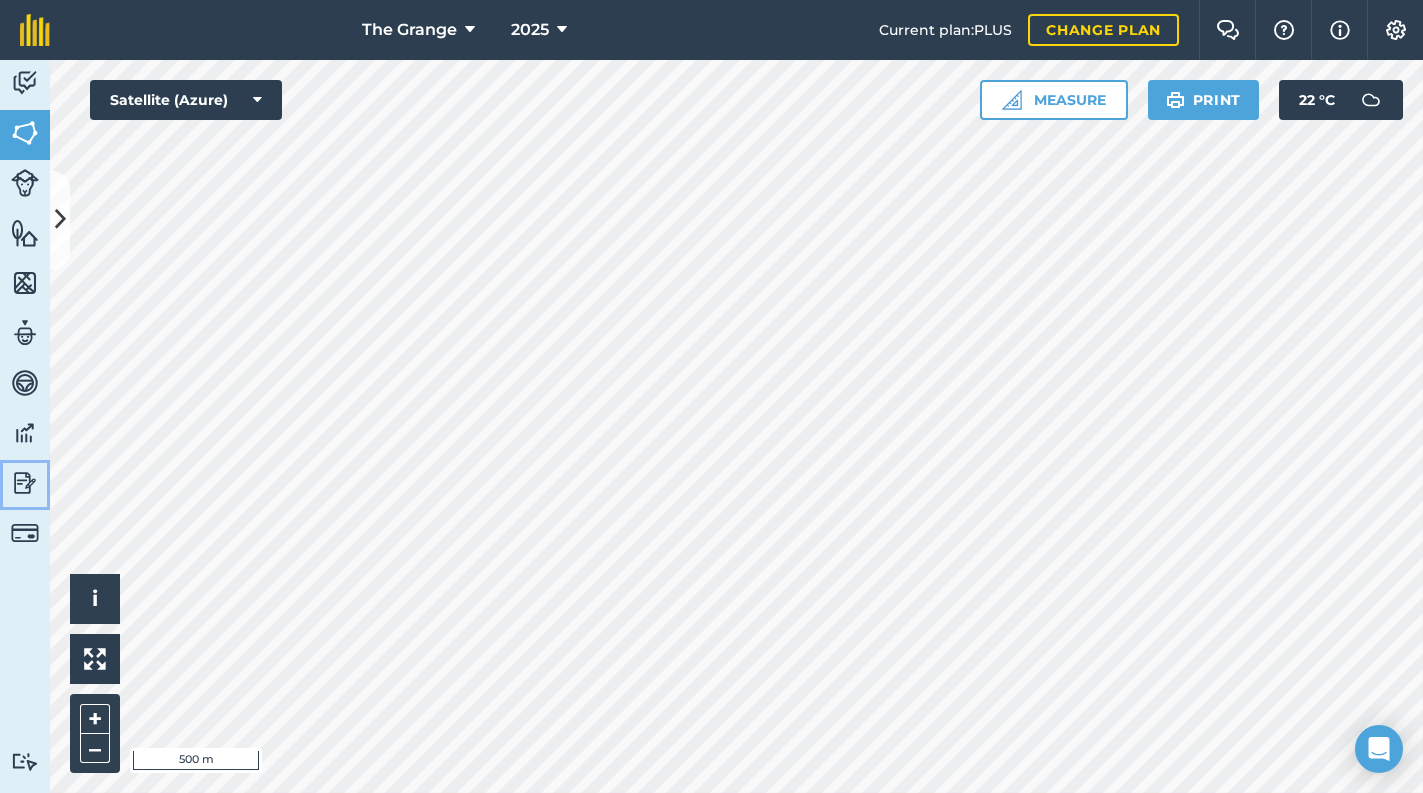 click on "Reporting" at bounding box center (25, 485) 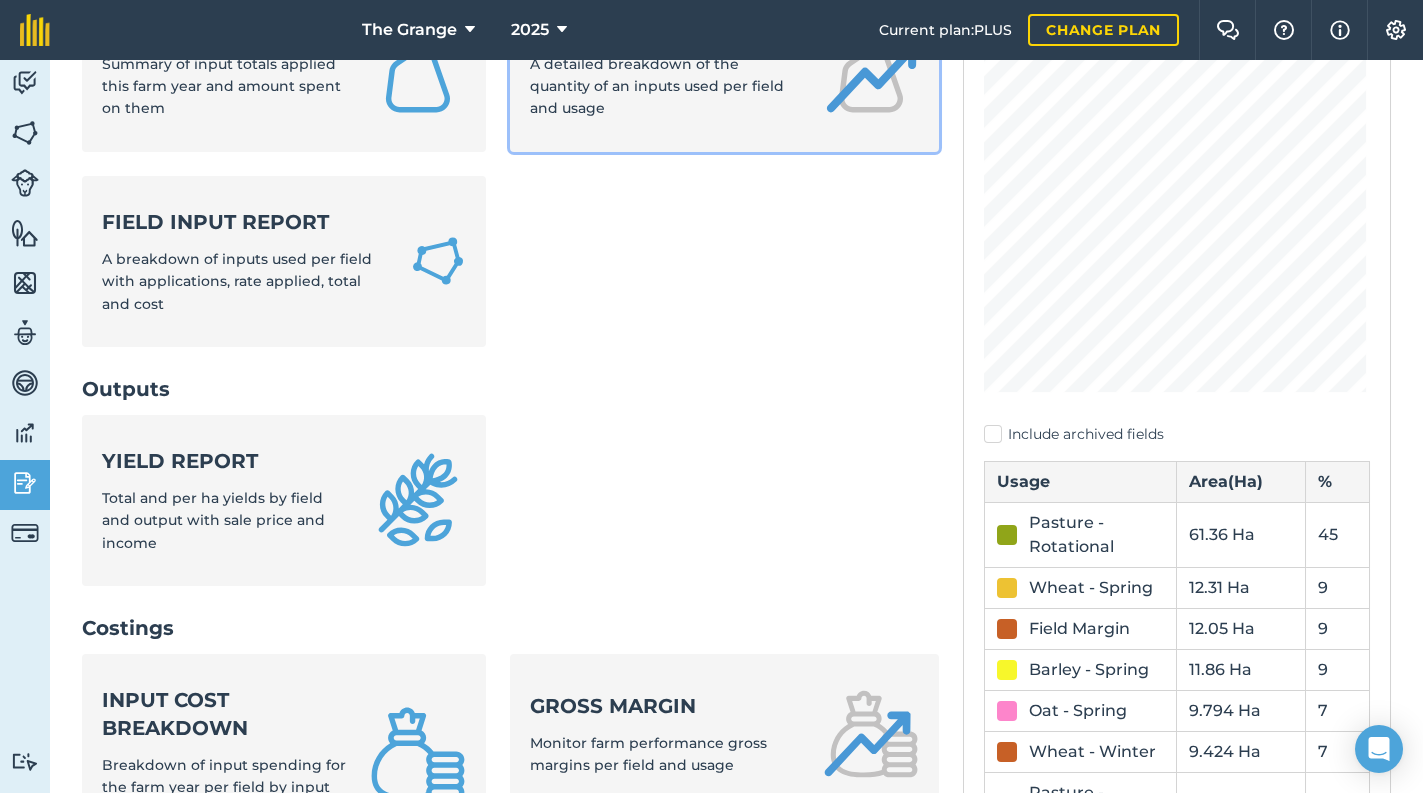 scroll, scrollTop: 255, scrollLeft: 0, axis: vertical 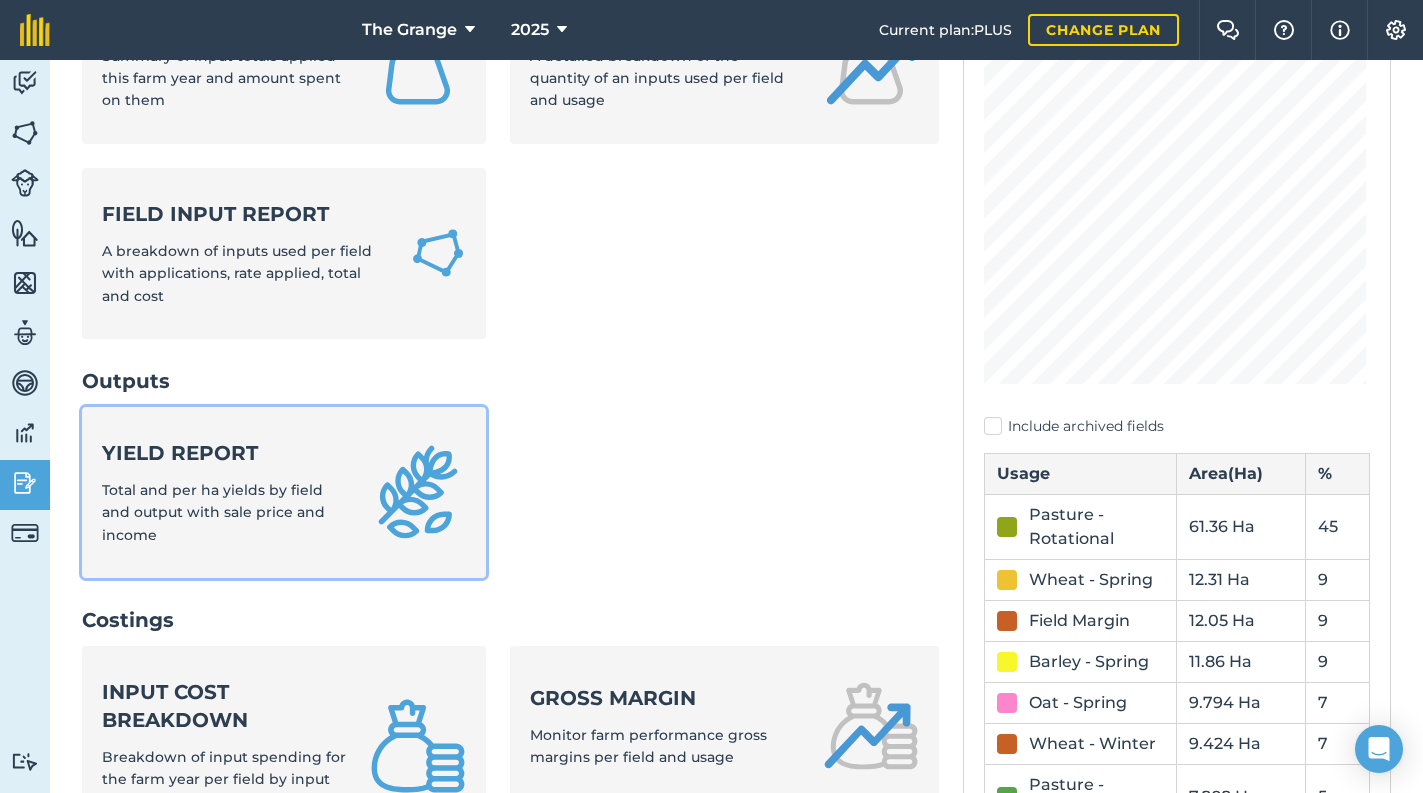 click on "Yield report" at bounding box center (224, 453) 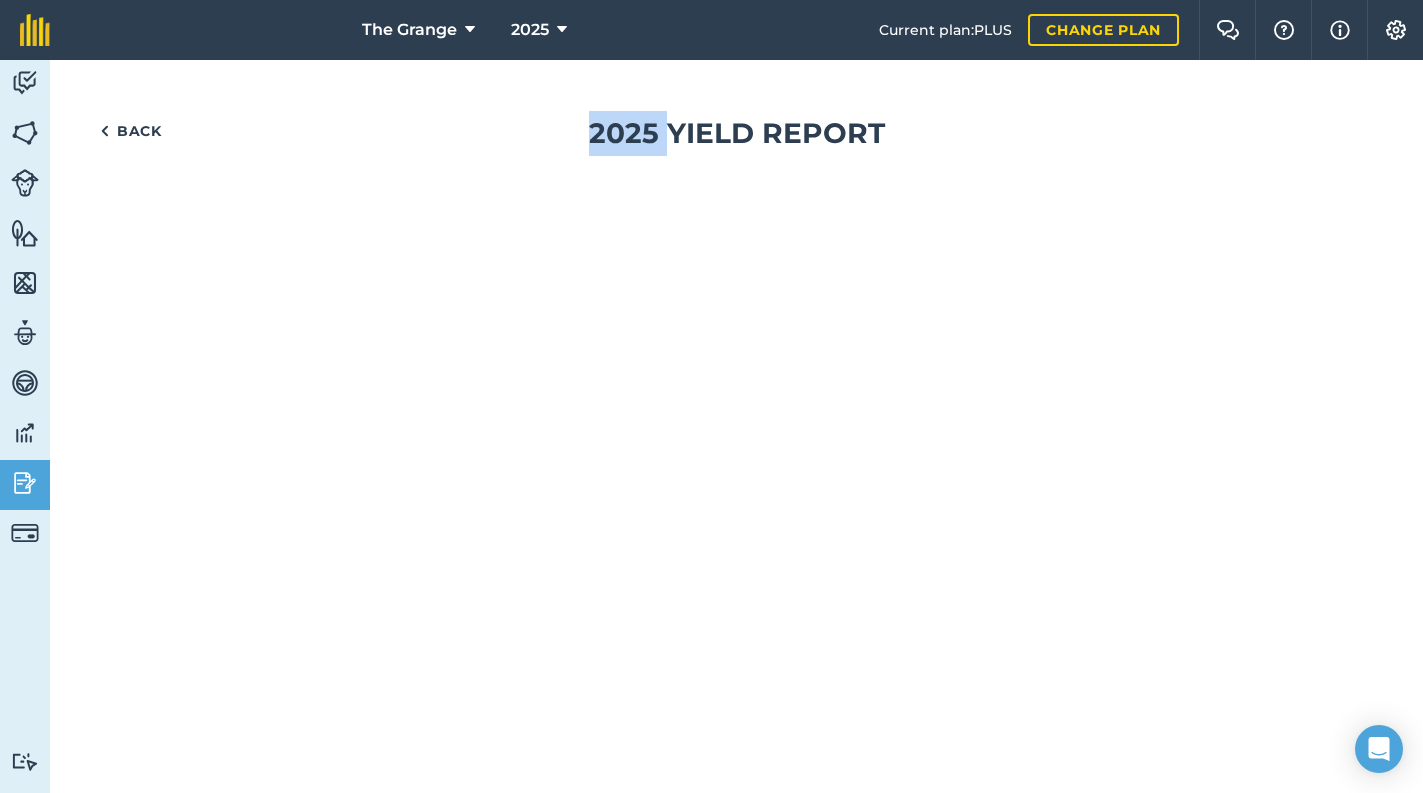 click on "Back 2025   Yield report" at bounding box center [736, 426] 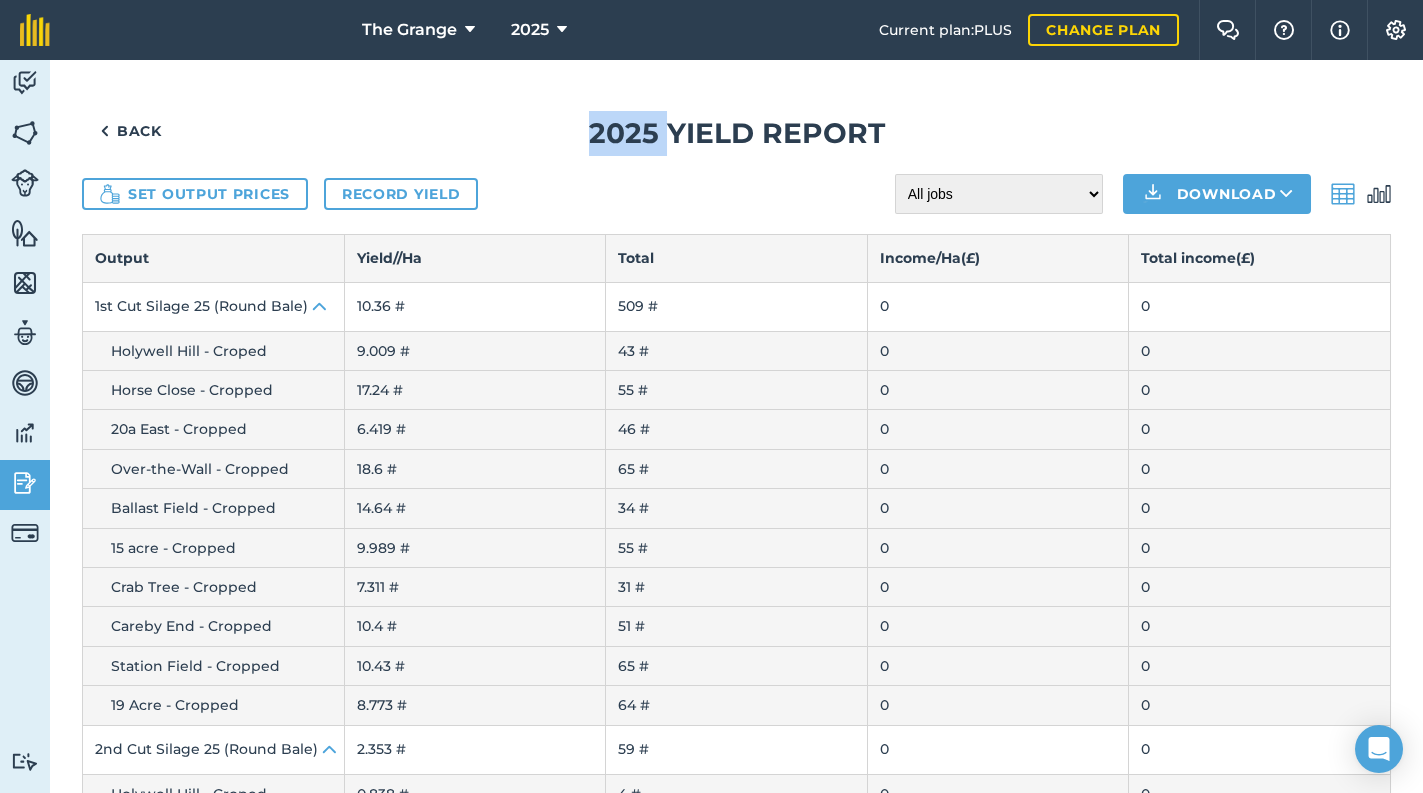 click on "Back 2025   Yield report Set output prices Record yield All jobs Incomplete jobs Complete jobs   Download   Output Yield/ / Ha Total Income / Ha  ( £ ) Total income  ( £ ) 1st Cut Silage 25 (Round Bale) 10.36   # 509   # 0 0 [GEOGRAPHIC_DATA] - Croped 9.009   # 43   # 0 0 Horse Close  - Cropped 17.24   # 55   # 0 0 20a East  - Cropped 6.419   # 46   # 0 0 Over-the-Wall - Cropped 18.6   # 65   # 0 0 Ballast Field  - Cropped 14.64   # 34   # 0 0 15 acre  - Cropped 9.989   # 55   # 0 0 Crab Tree  - Cropped 7.311   # 31   # 0 0 Careby End - Cropped 10.4   # 51   # 0 0 Station Field  - Cropped 10.43   # 65   # 0 0 19 Acre - Cropped 8.773   # 64   # 0 0 2nd Cut Silage 25 (Round Bale) 2.353   # 59   # 0 0 [GEOGRAPHIC_DATA] - Croped 0.838   # 4   # 0 0 Horse Close  - Cropped 1.881   # 6   # 0 0 Over-the-Wall - Cropped 2.575   # 9   # 0 0 Ballast Field  - Cropped 2.152   # 5   # 0 0 Station Field  - Cropped 1.925   # 12   # 0 0 Football Field  5.34   # 5   # 0 0 Pit Top 5.419   # 11   # 0 0 Pub Field  3.349   # 7   # 0 0" at bounding box center [736, 655] 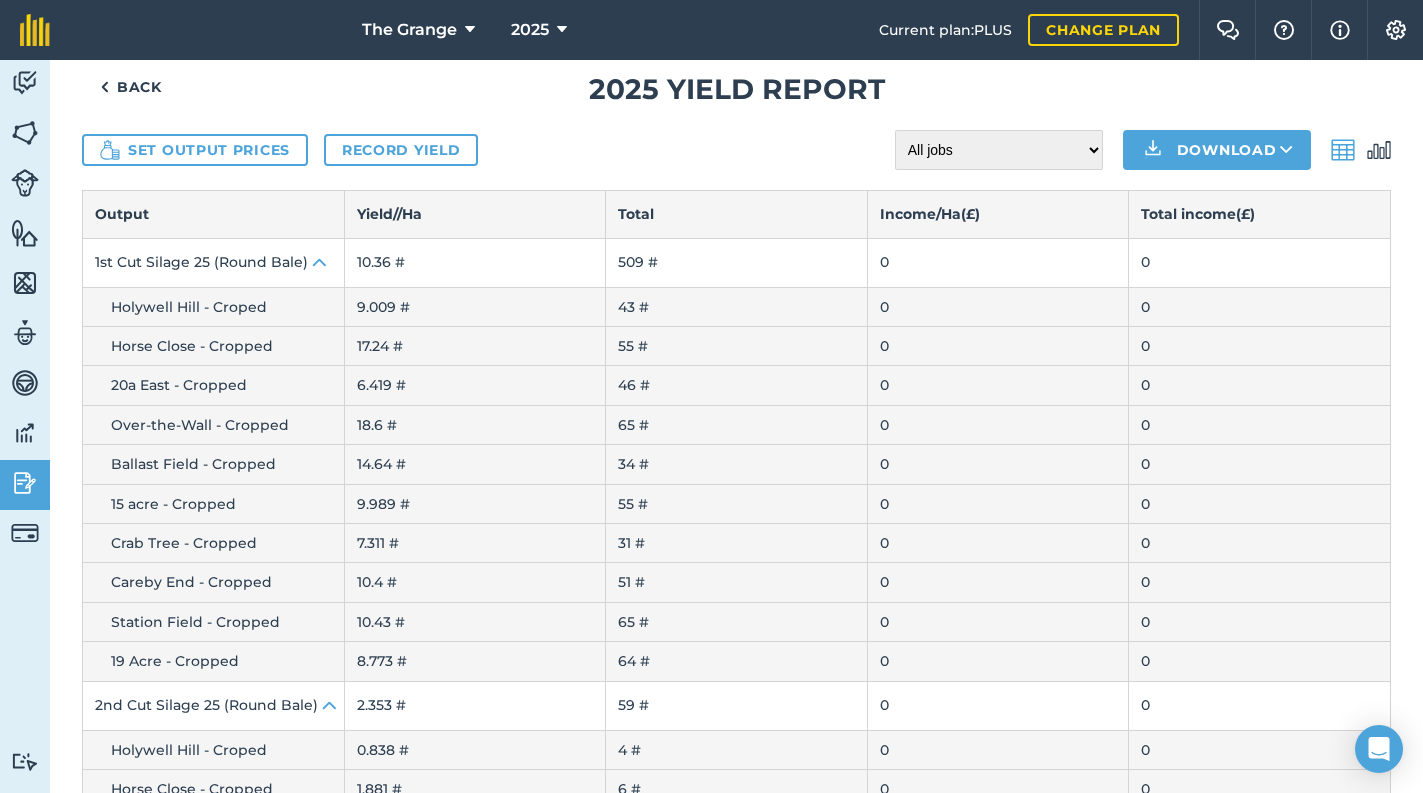 scroll, scrollTop: 85, scrollLeft: 0, axis: vertical 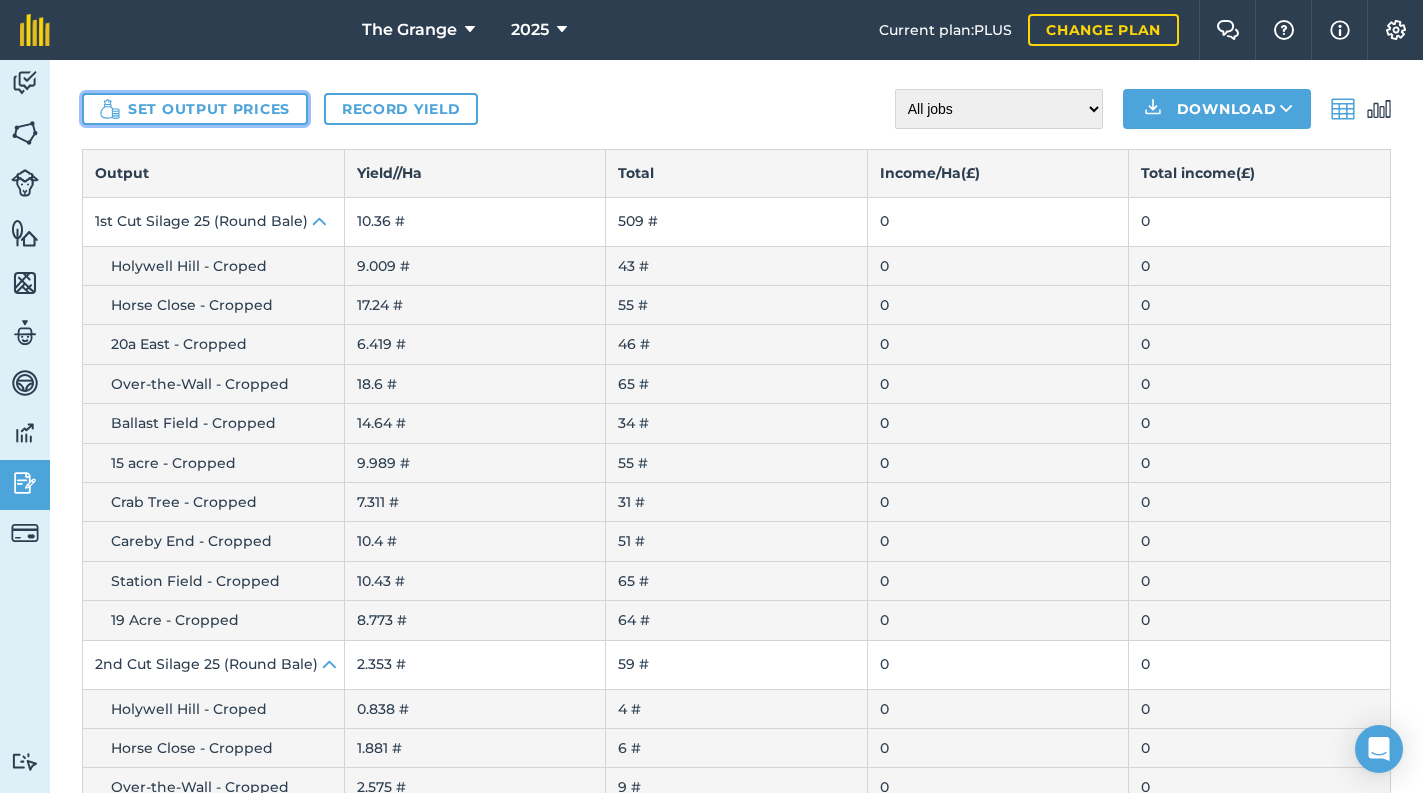 click on "Set output prices" at bounding box center (195, 109) 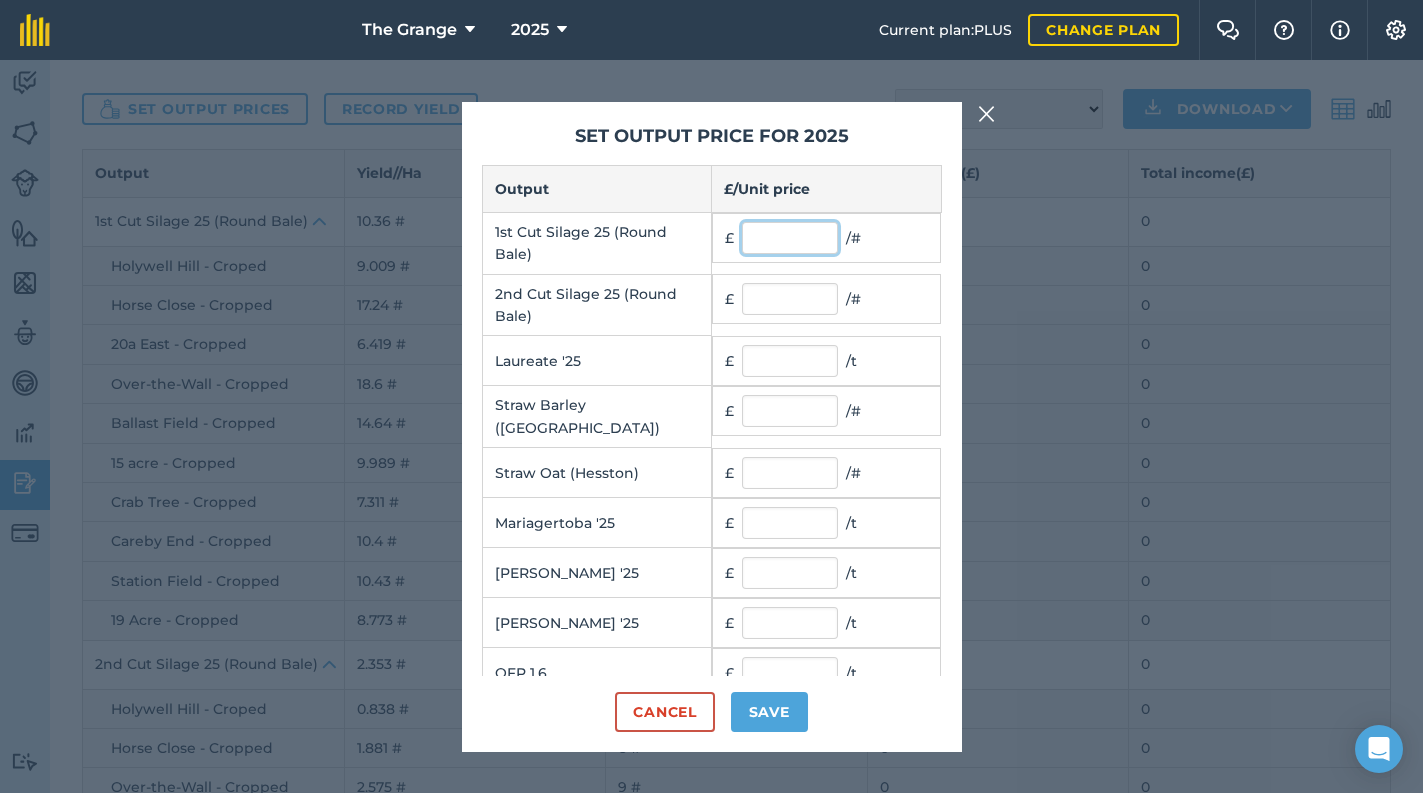 click at bounding box center [790, 238] 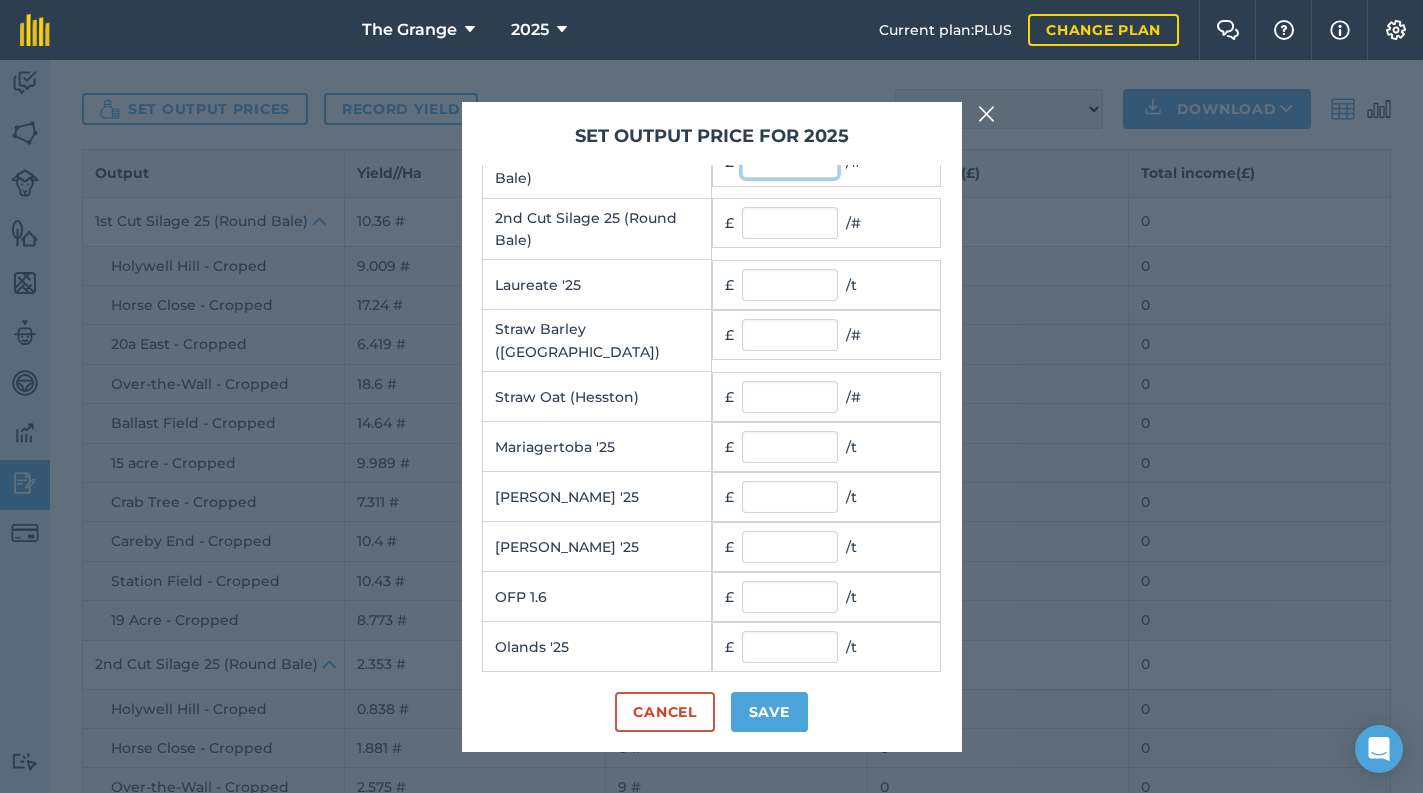 scroll, scrollTop: 0, scrollLeft: 0, axis: both 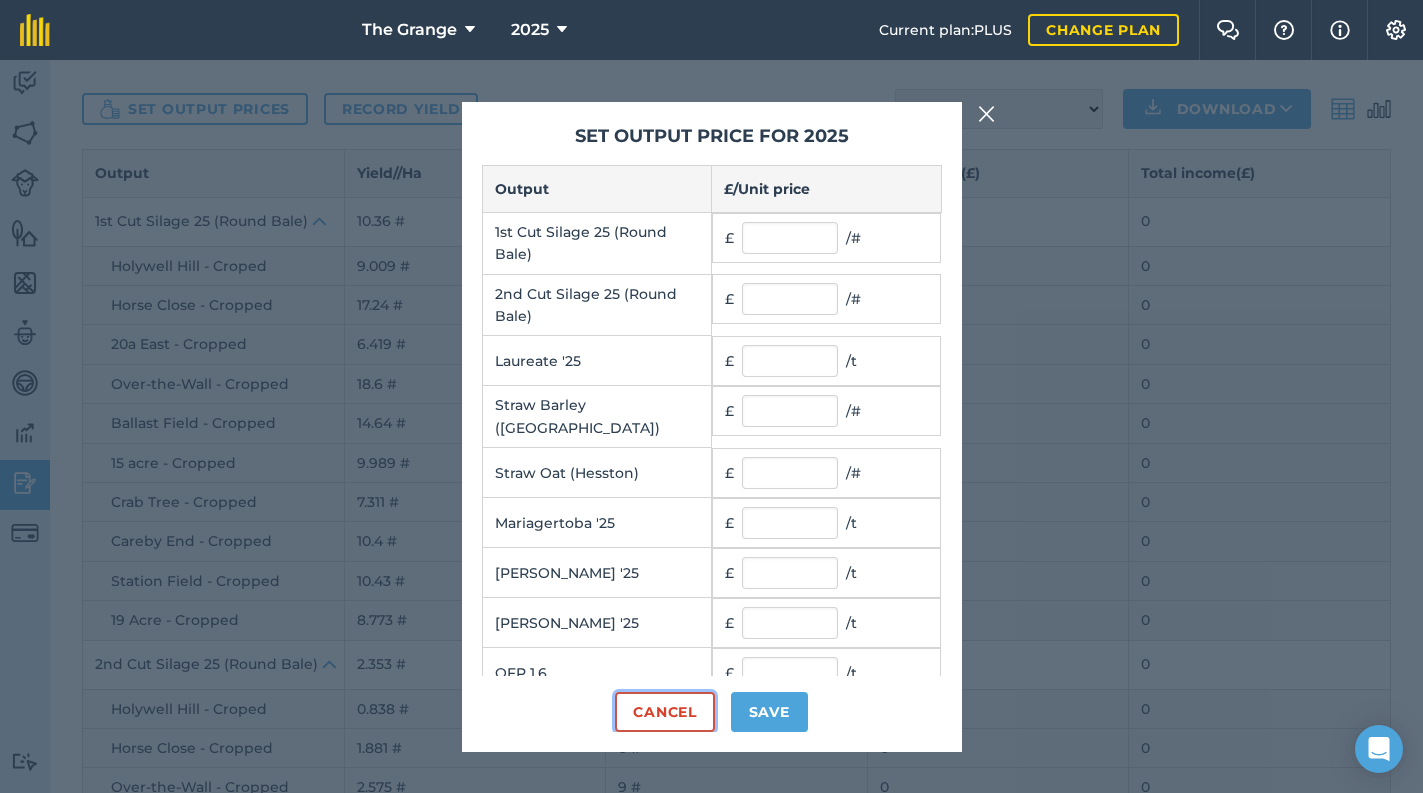 click on "Cancel" at bounding box center (664, 712) 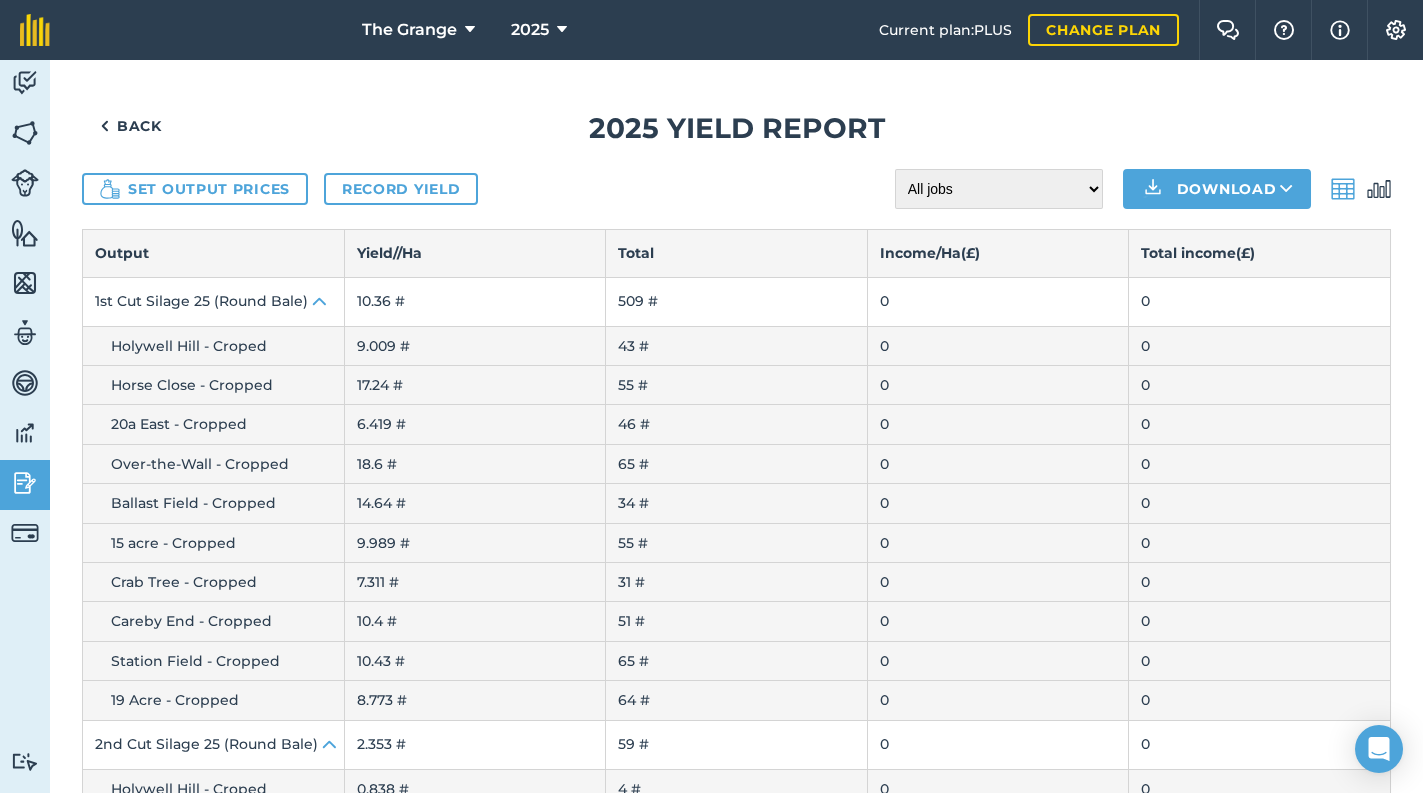scroll, scrollTop: 0, scrollLeft: 0, axis: both 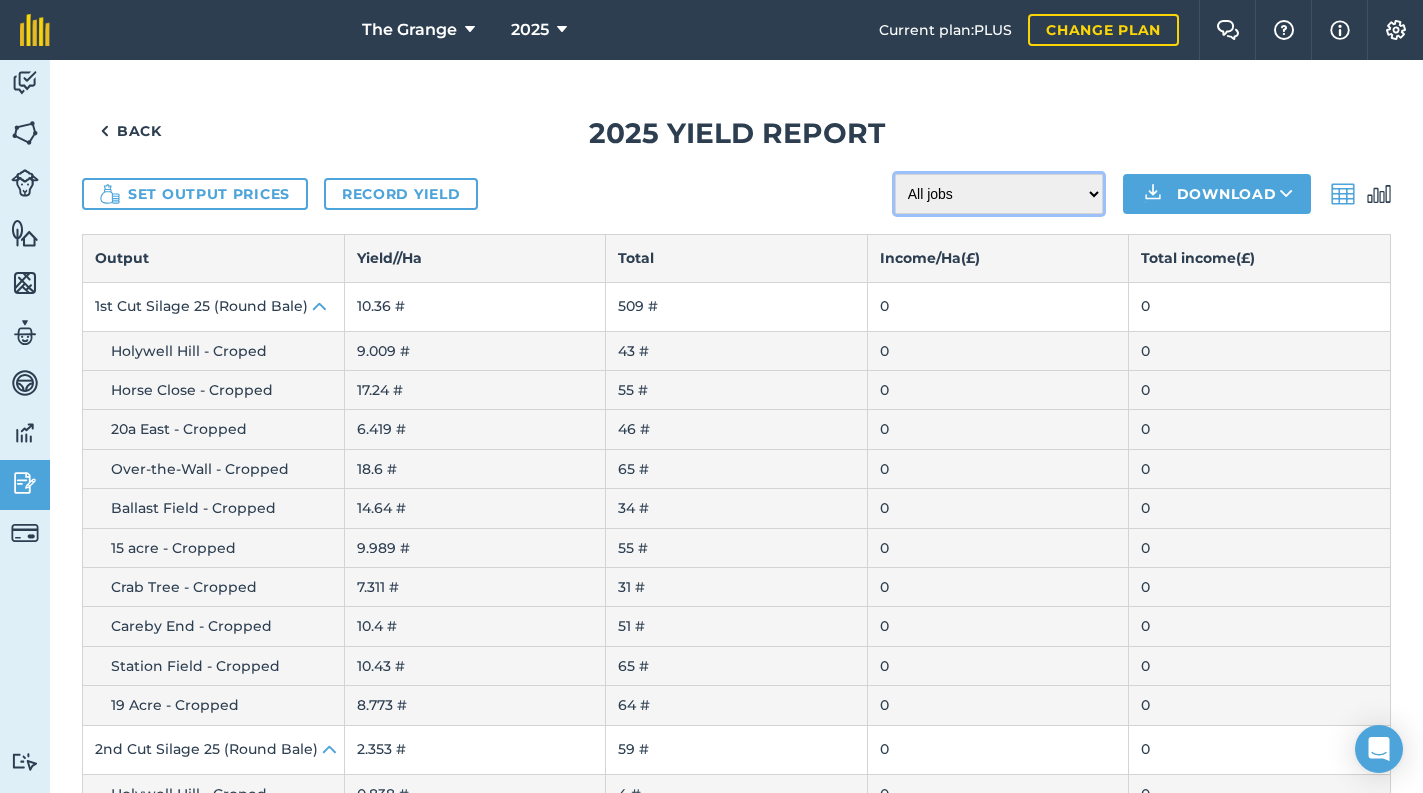 click on "All jobs Incomplete jobs Complete jobs" at bounding box center [999, 194] 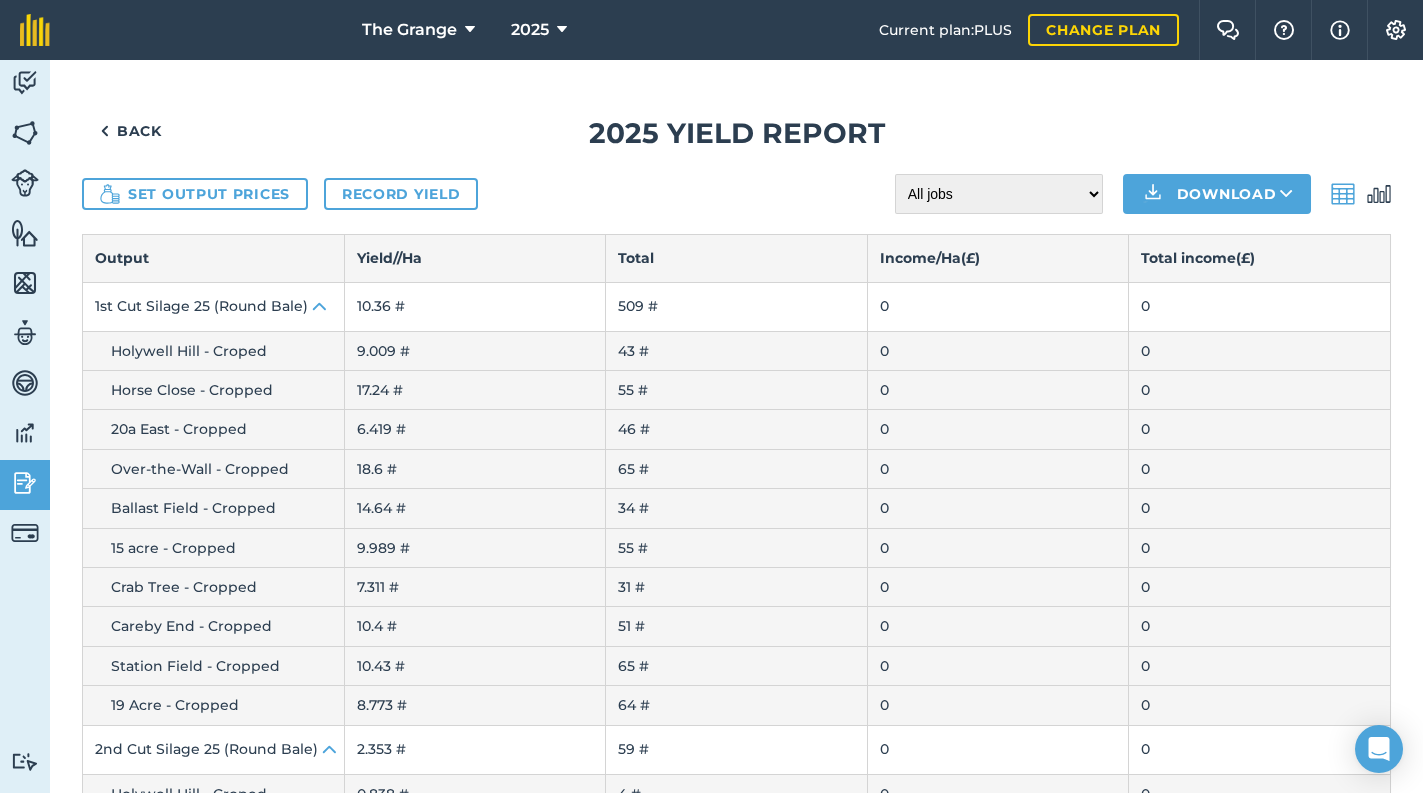 click on "Set output prices Record yield All jobs Incomplete jobs Complete jobs   Download" at bounding box center (736, 194) 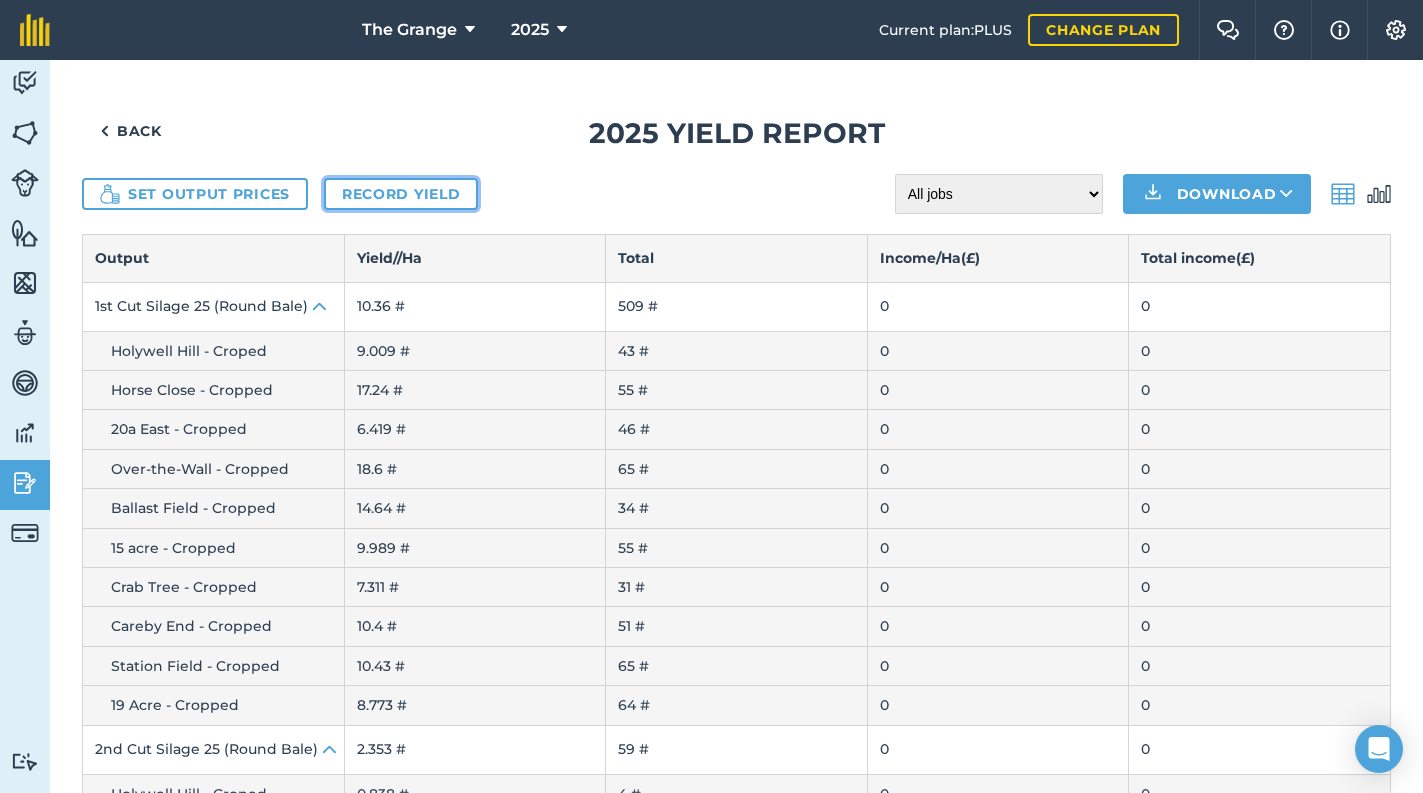 click on "Record yield" at bounding box center [401, 194] 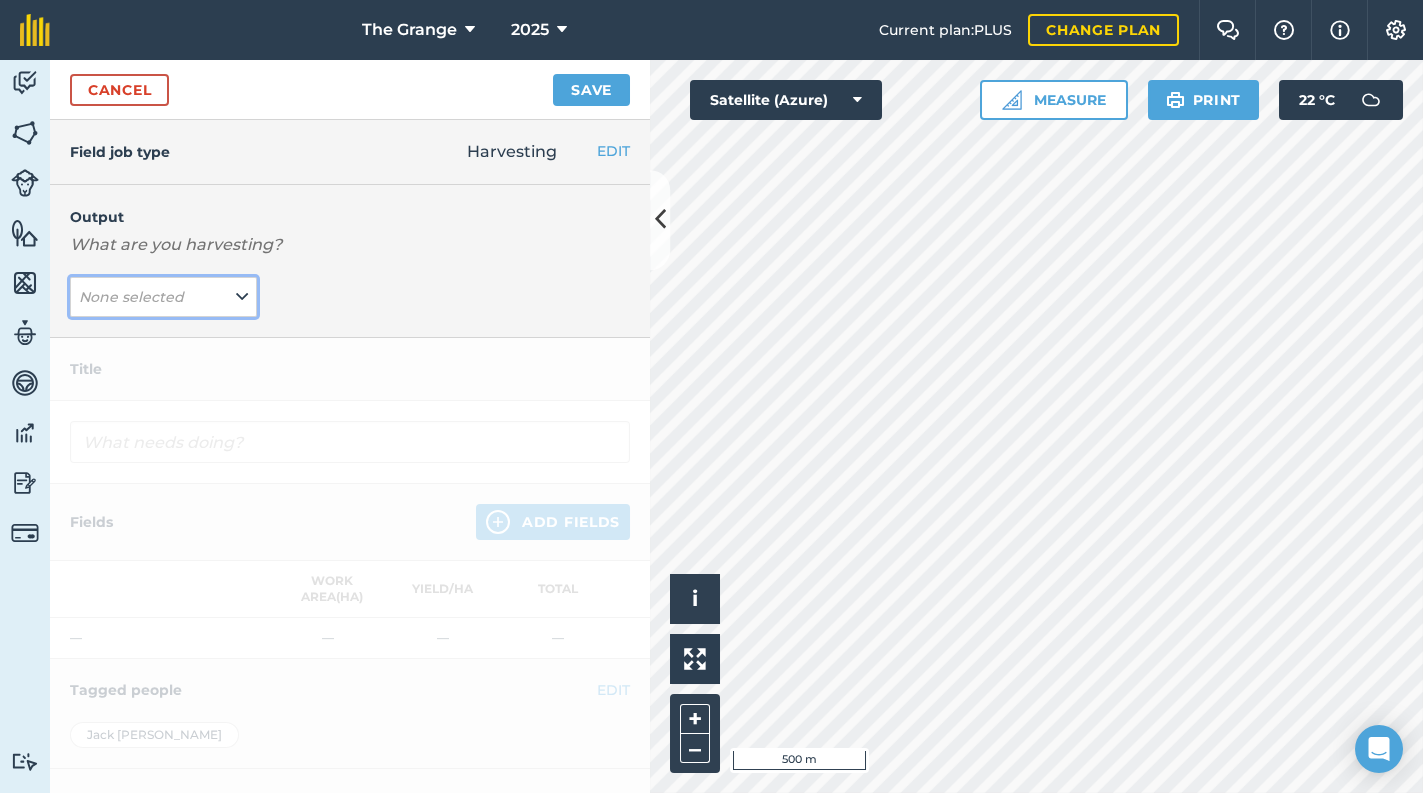 click on "None selected" at bounding box center [131, 297] 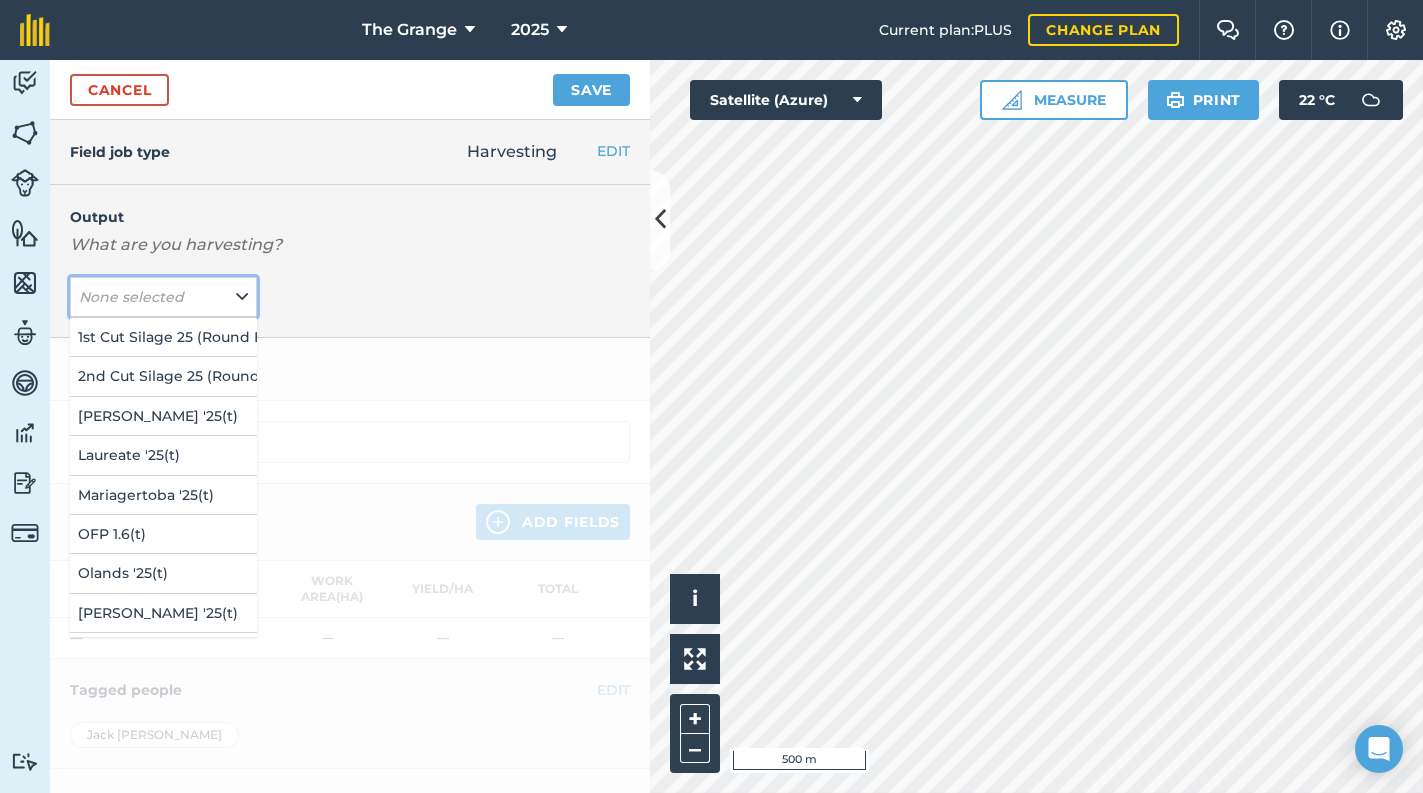 scroll, scrollTop: 129, scrollLeft: 0, axis: vertical 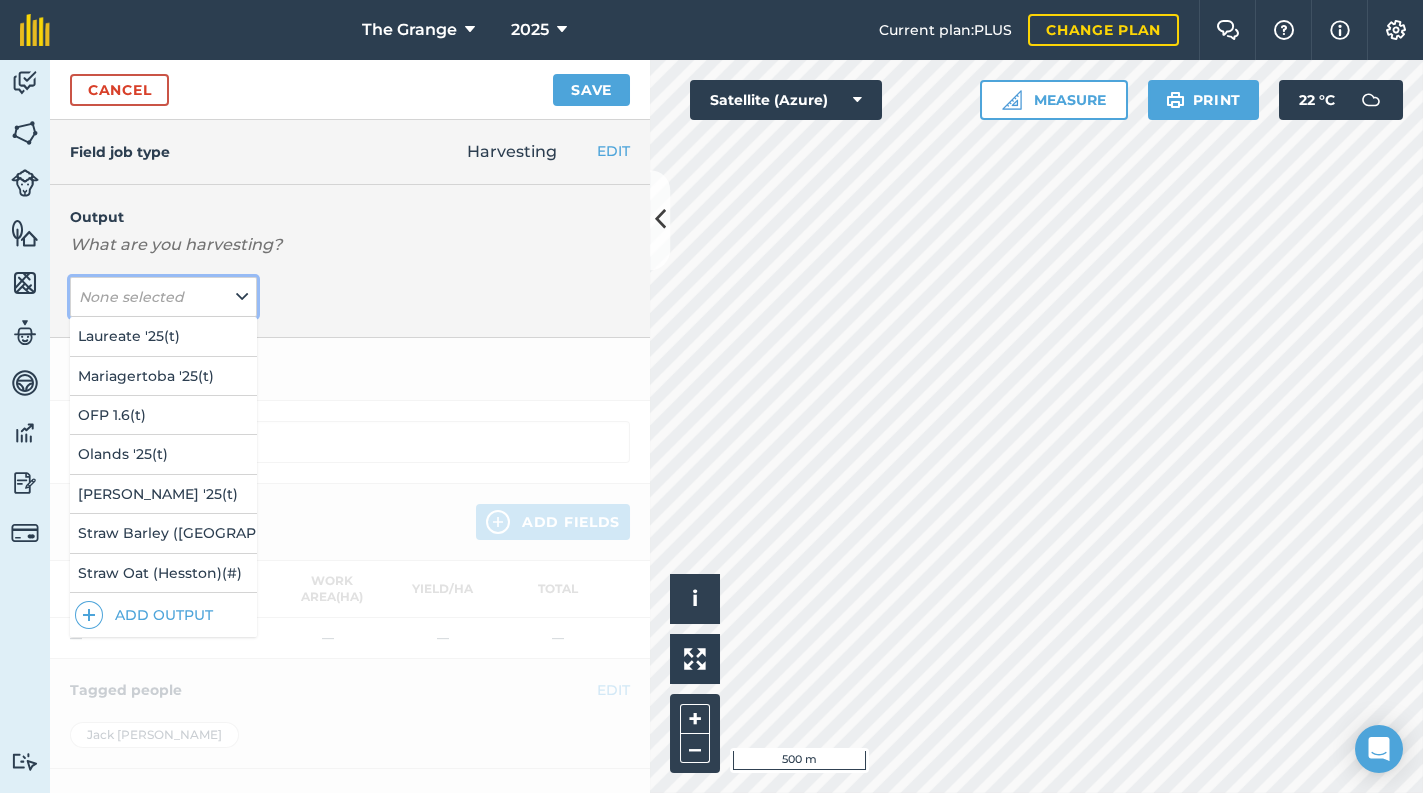 click on "None selected" at bounding box center (163, 297) 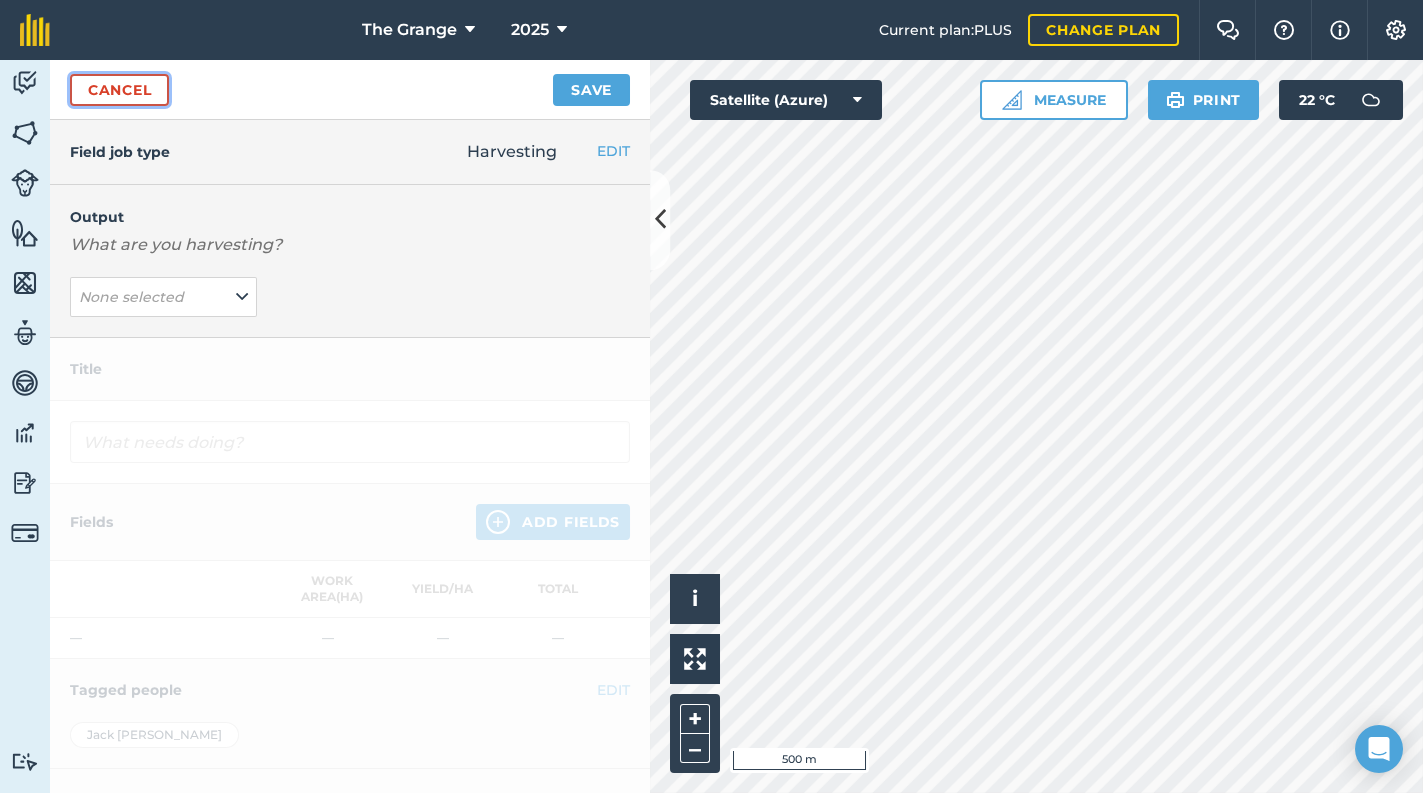 click on "Cancel" at bounding box center [119, 90] 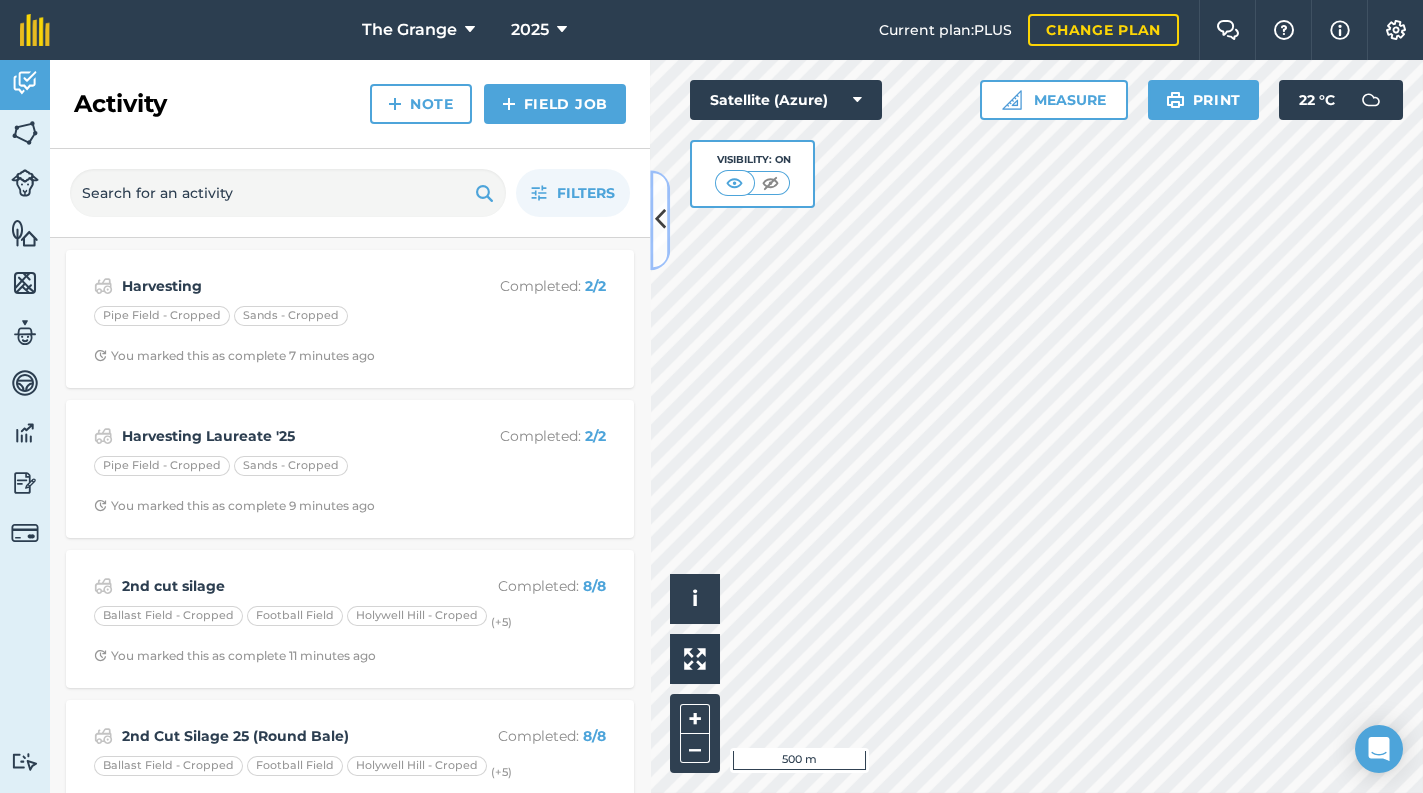 click at bounding box center [660, 220] 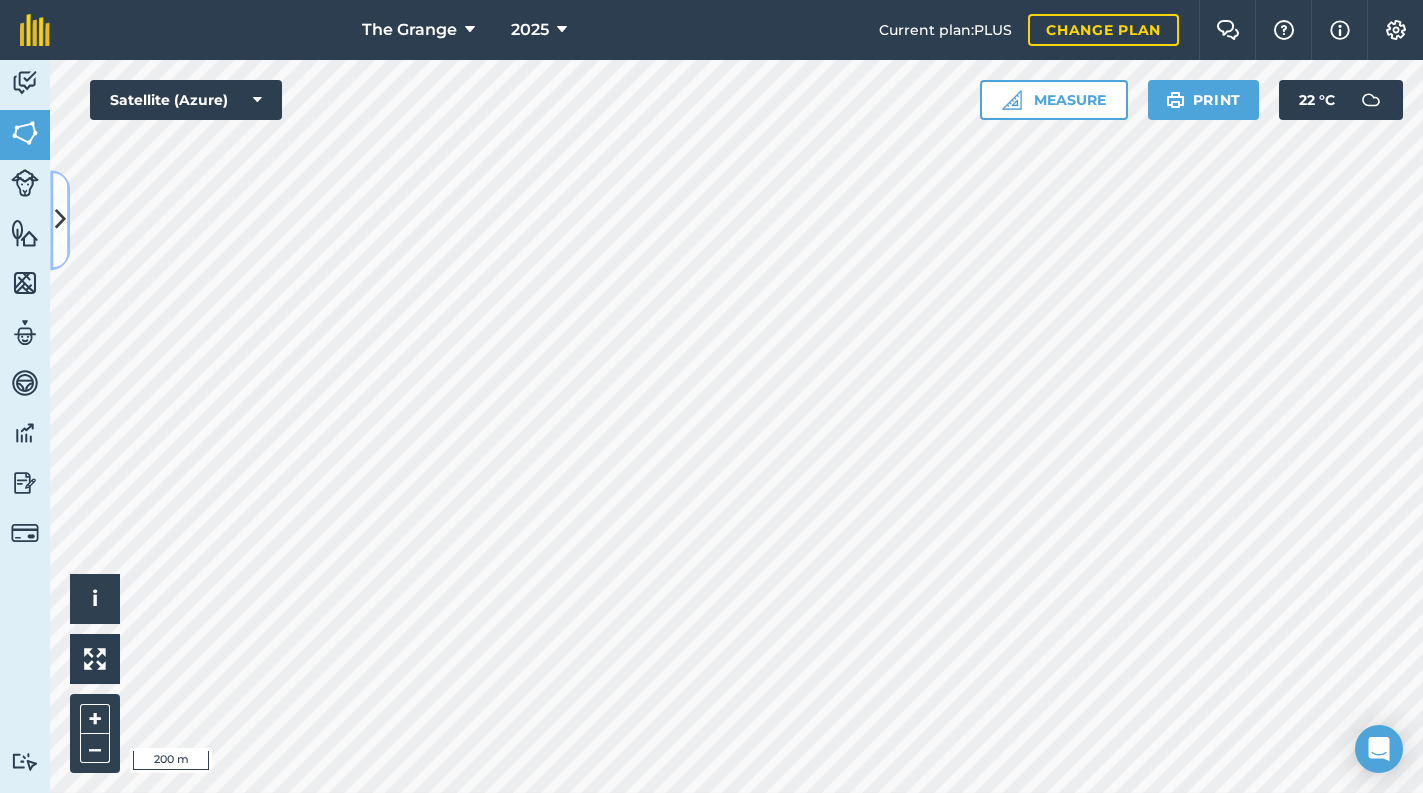 drag, startPoint x: 53, startPoint y: 226, endPoint x: 142, endPoint y: 479, distance: 268.1977 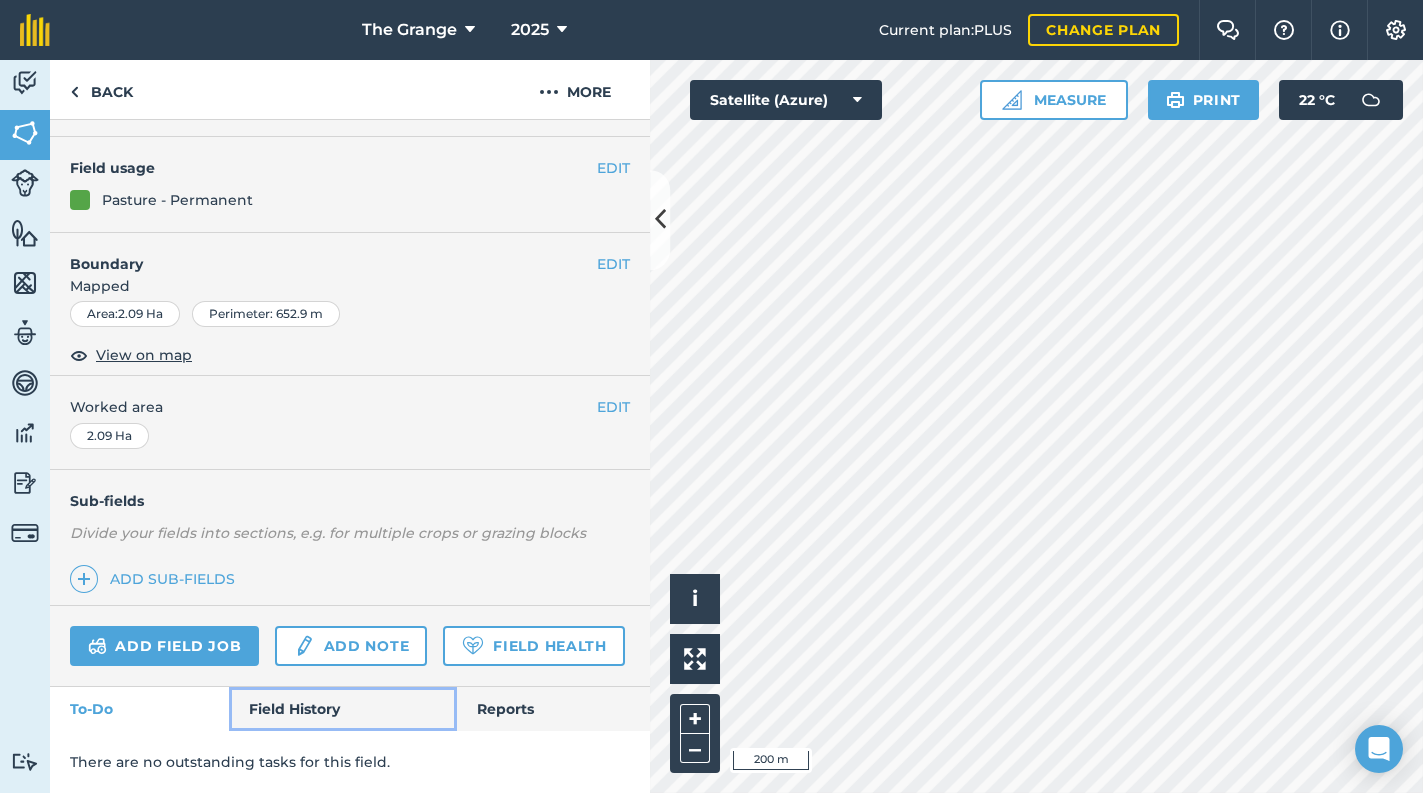 click on "Field History" at bounding box center [342, 709] 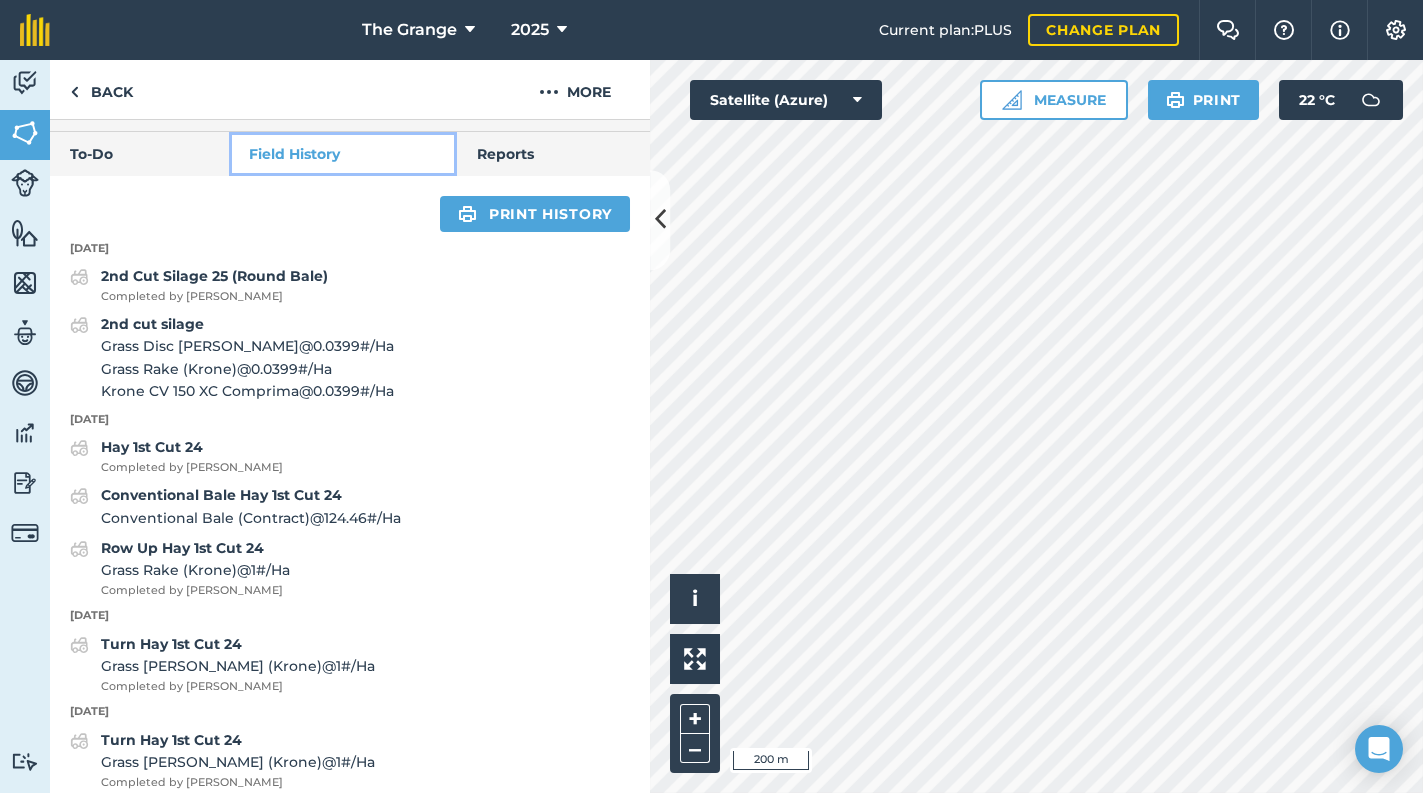 scroll, scrollTop: 736, scrollLeft: 0, axis: vertical 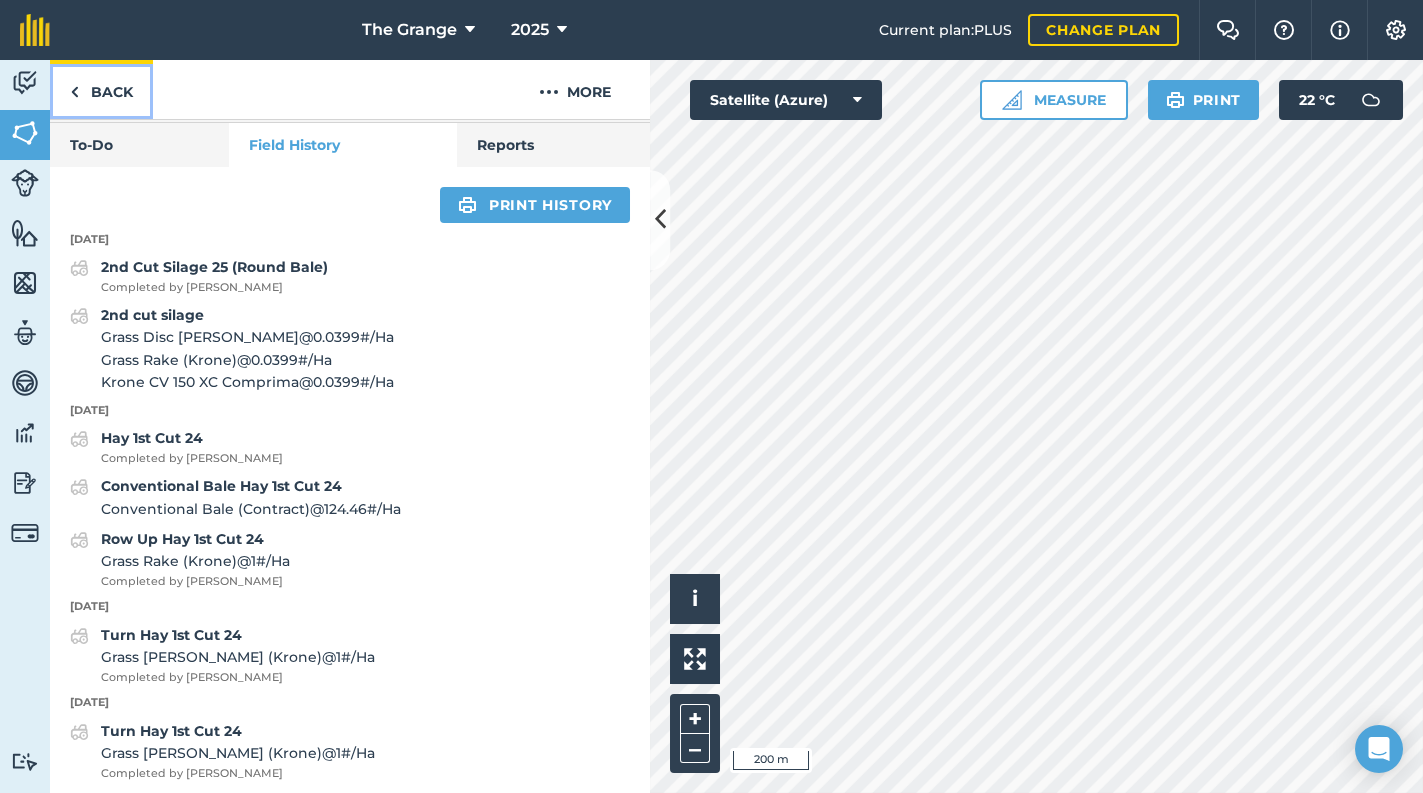 click on "Back" at bounding box center [101, 89] 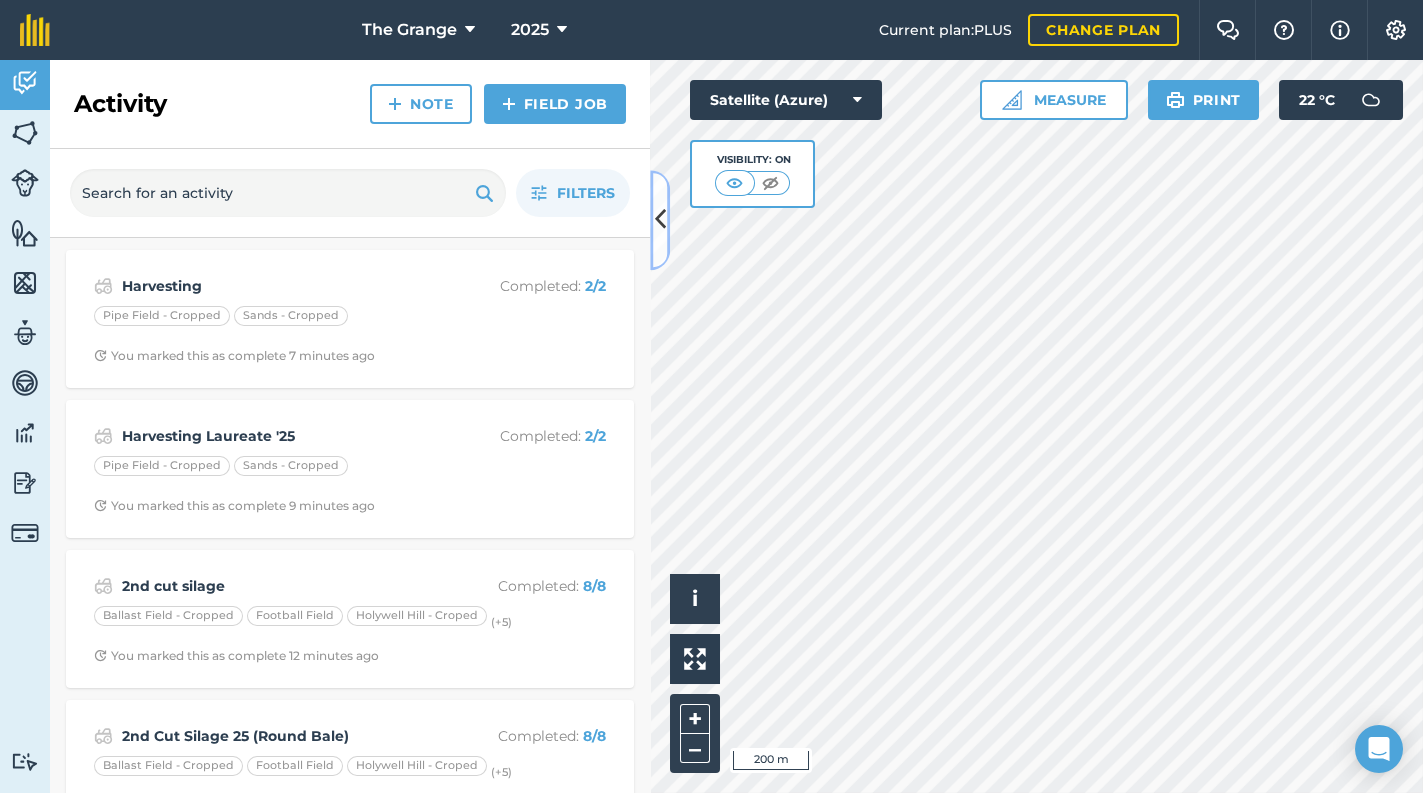 click at bounding box center [660, 220] 